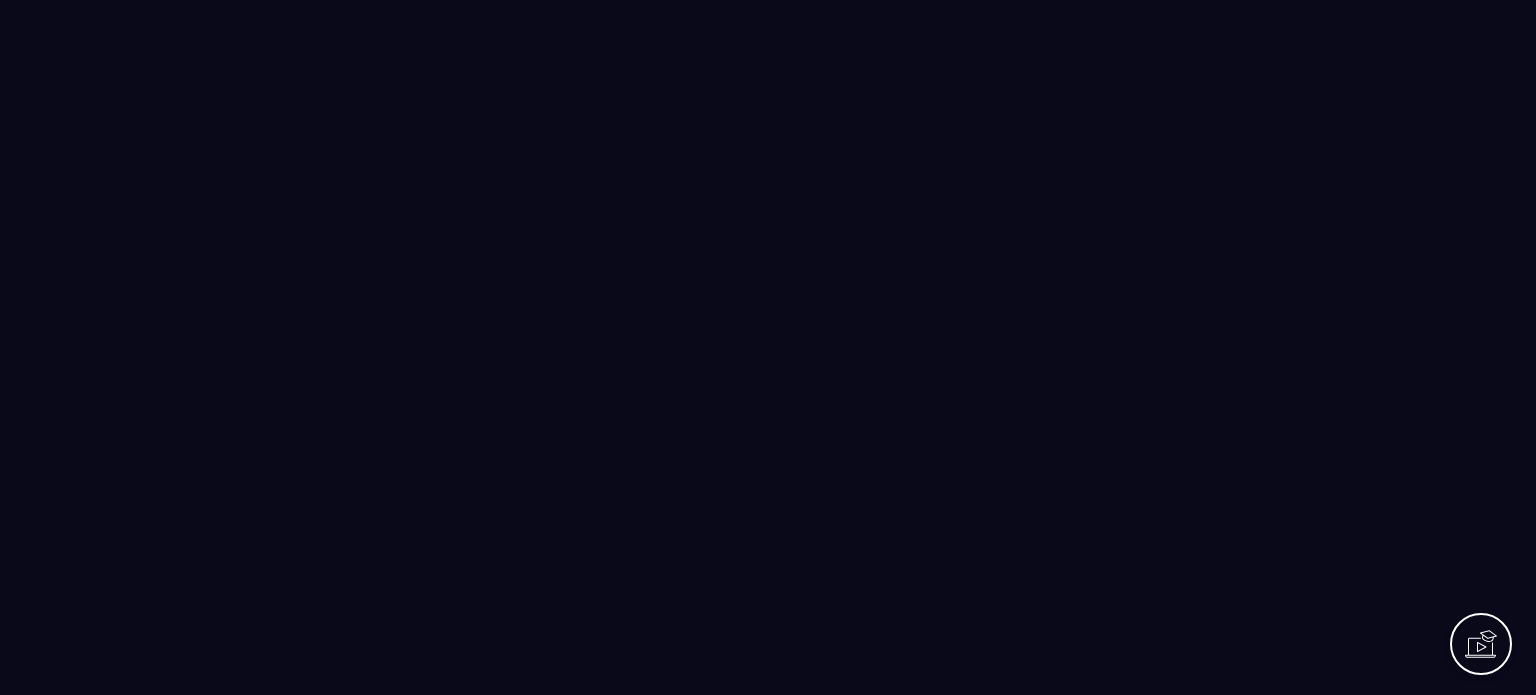 scroll, scrollTop: 0, scrollLeft: 0, axis: both 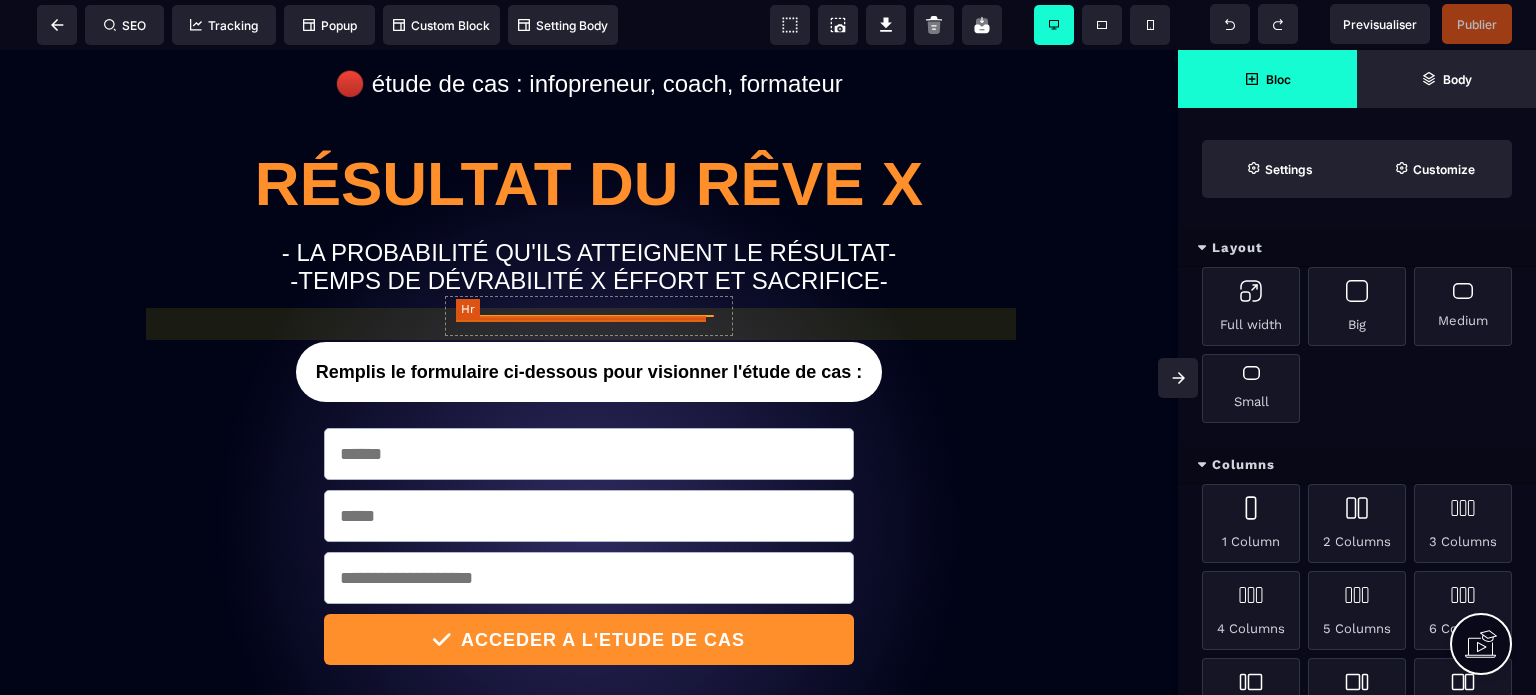 click on "🔴 étude de cas : infopreneur, coach, formateur" at bounding box center (589, 84) 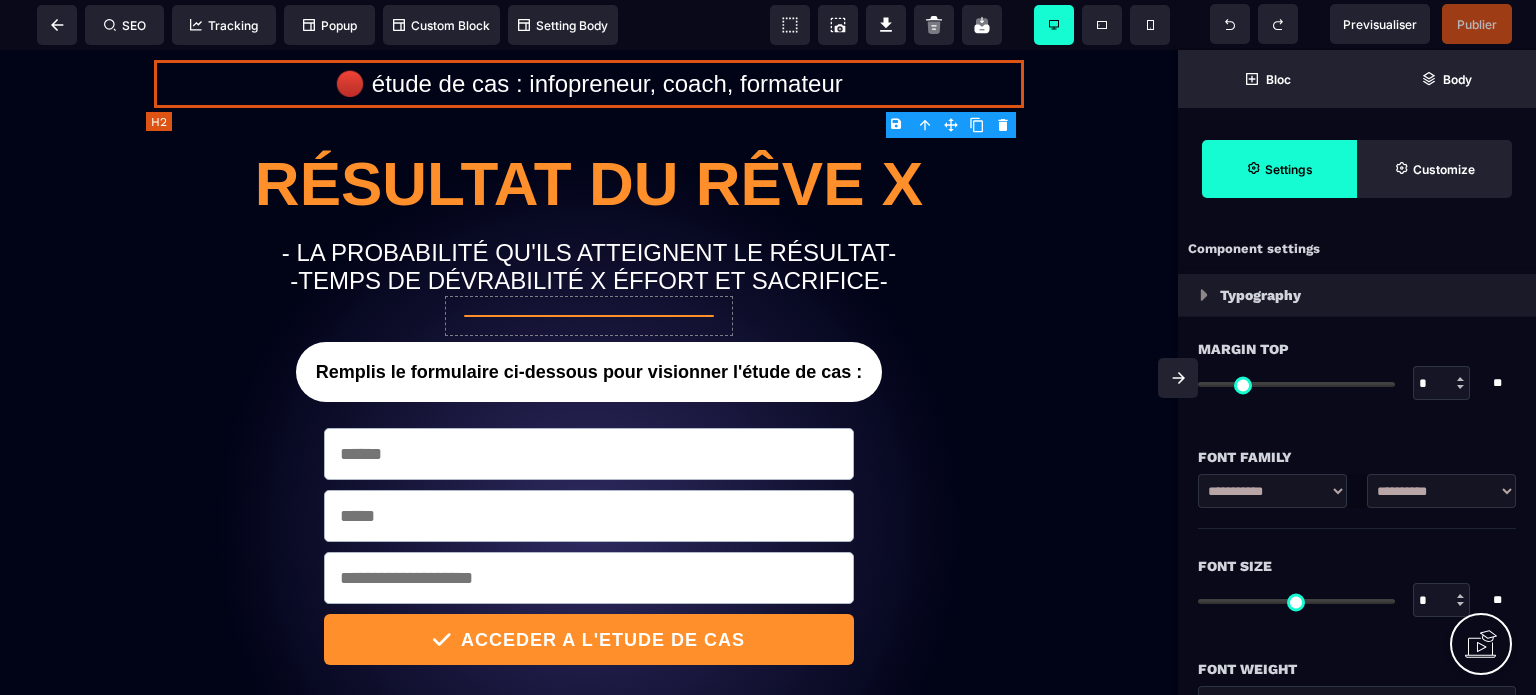 type on "*" 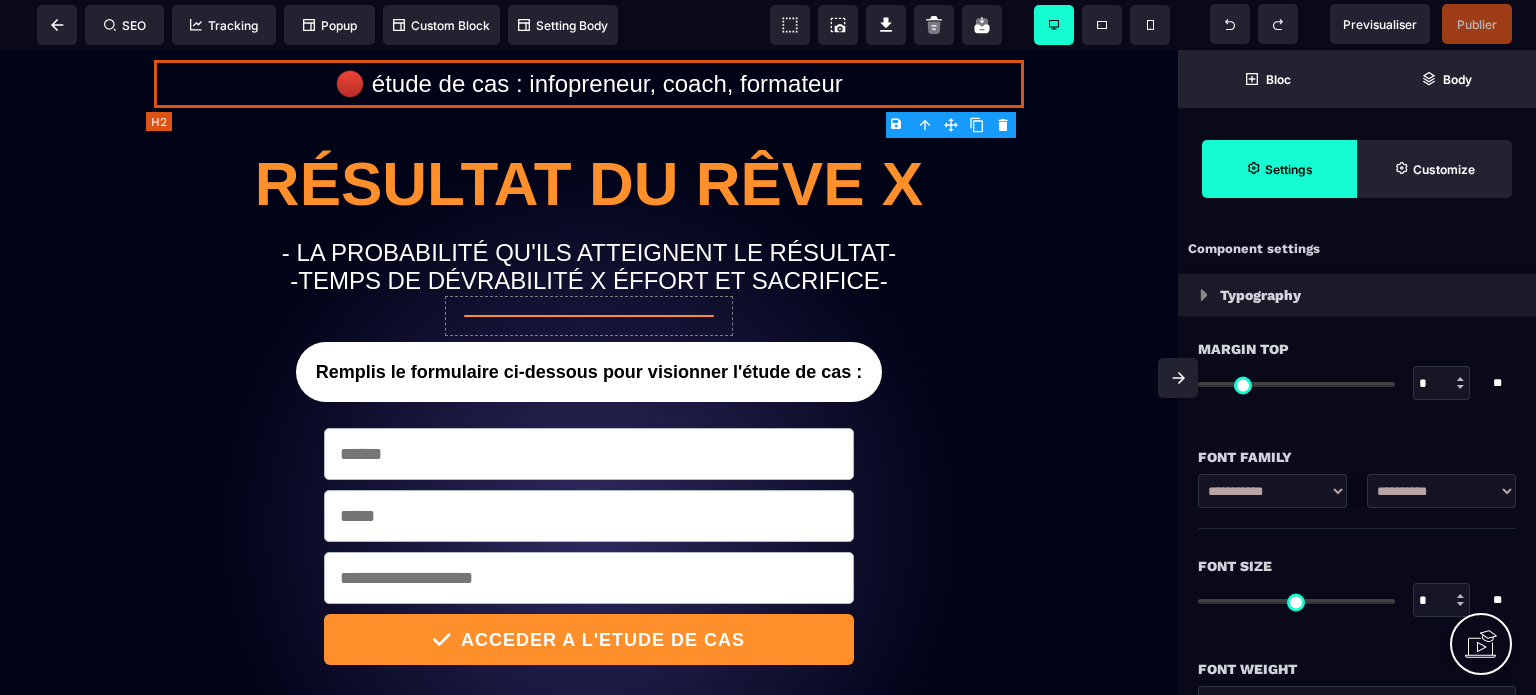 type on "*" 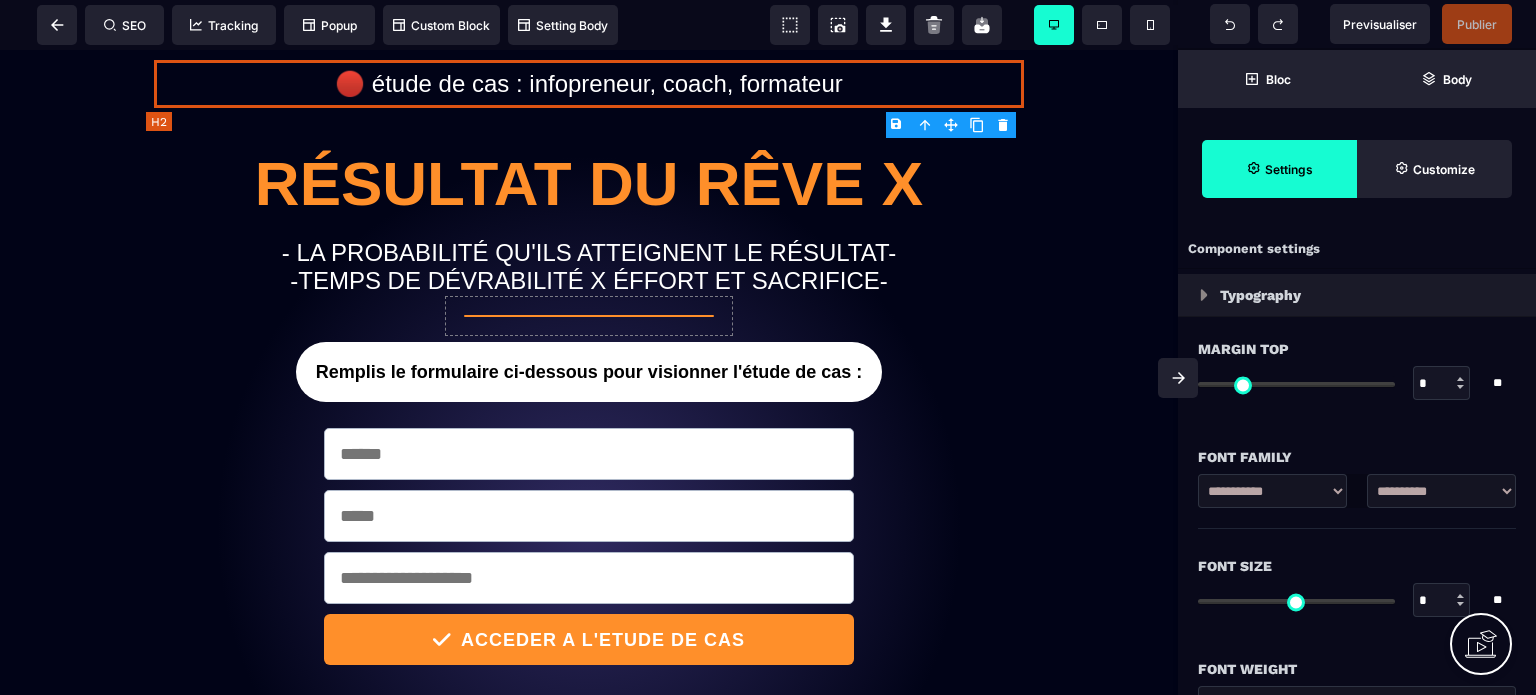 select on "**" 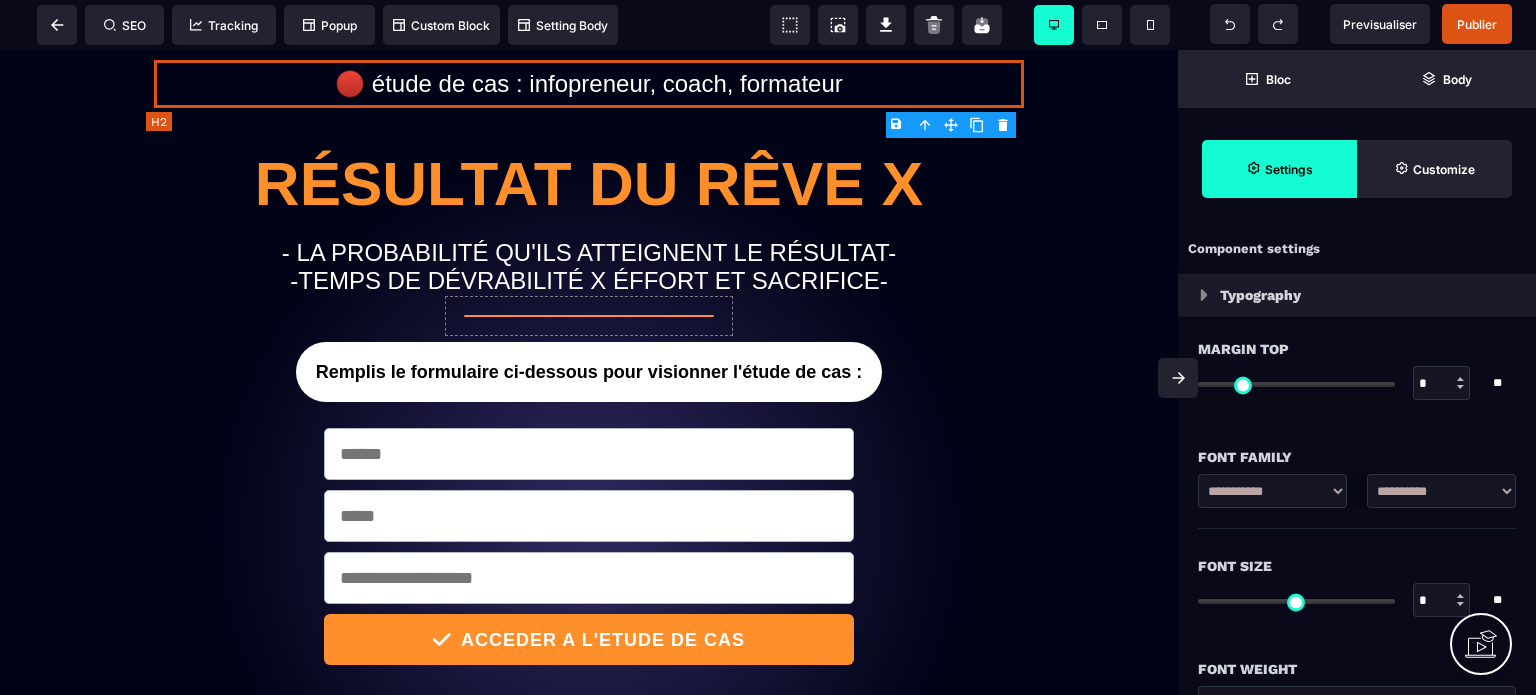 click on "🔴 étude de cas : infopreneur, coach, formateur" at bounding box center (589, 84) 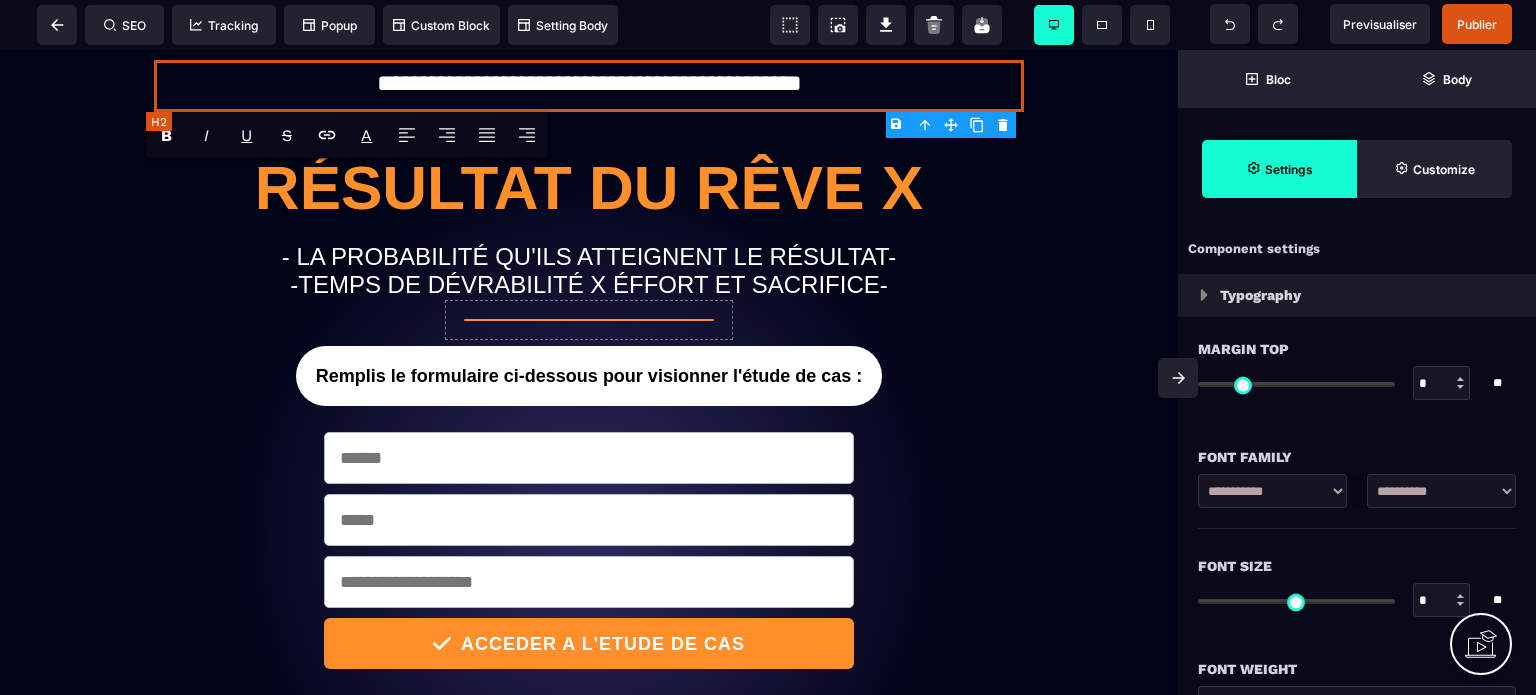 click on "**********" at bounding box center [589, 86] 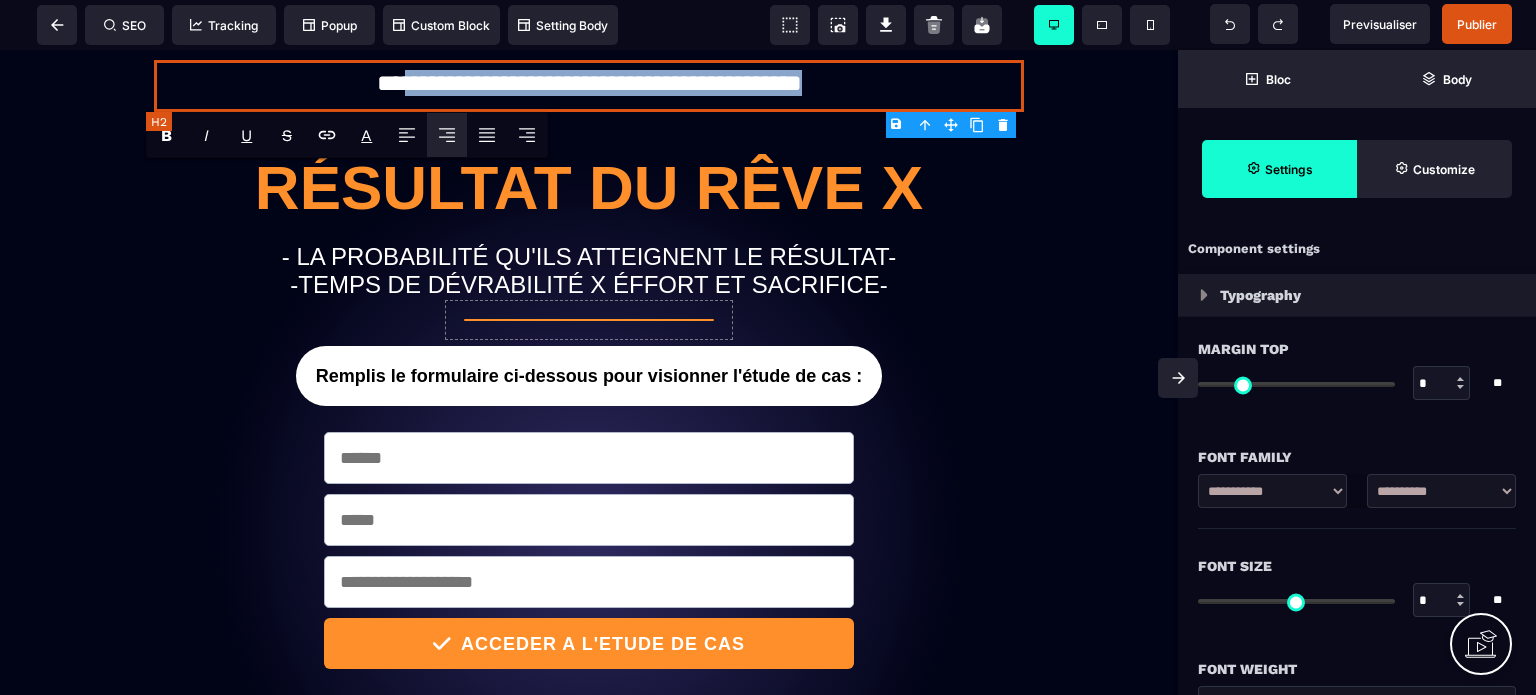 drag, startPoint x: 867, startPoint y: 85, endPoint x: 341, endPoint y: 94, distance: 526.07697 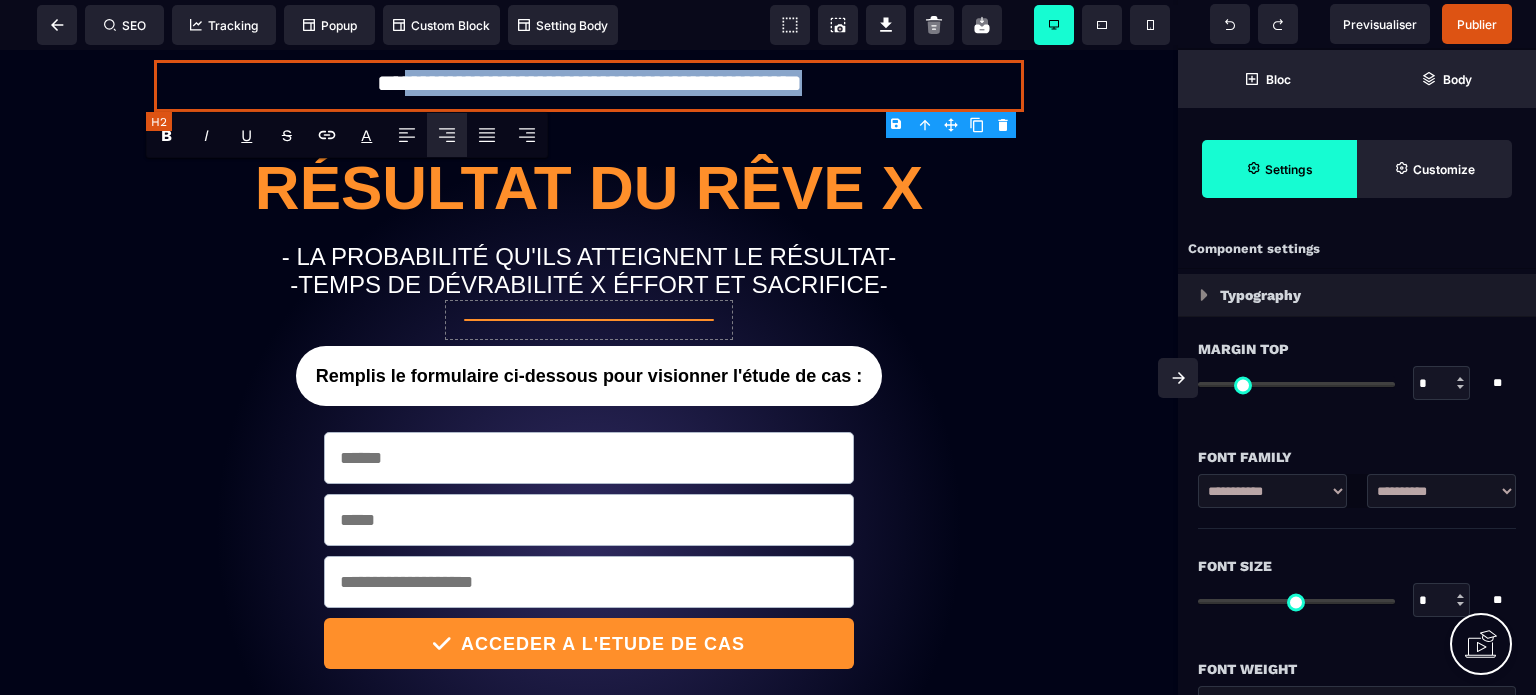 click on "**********" at bounding box center [589, 86] 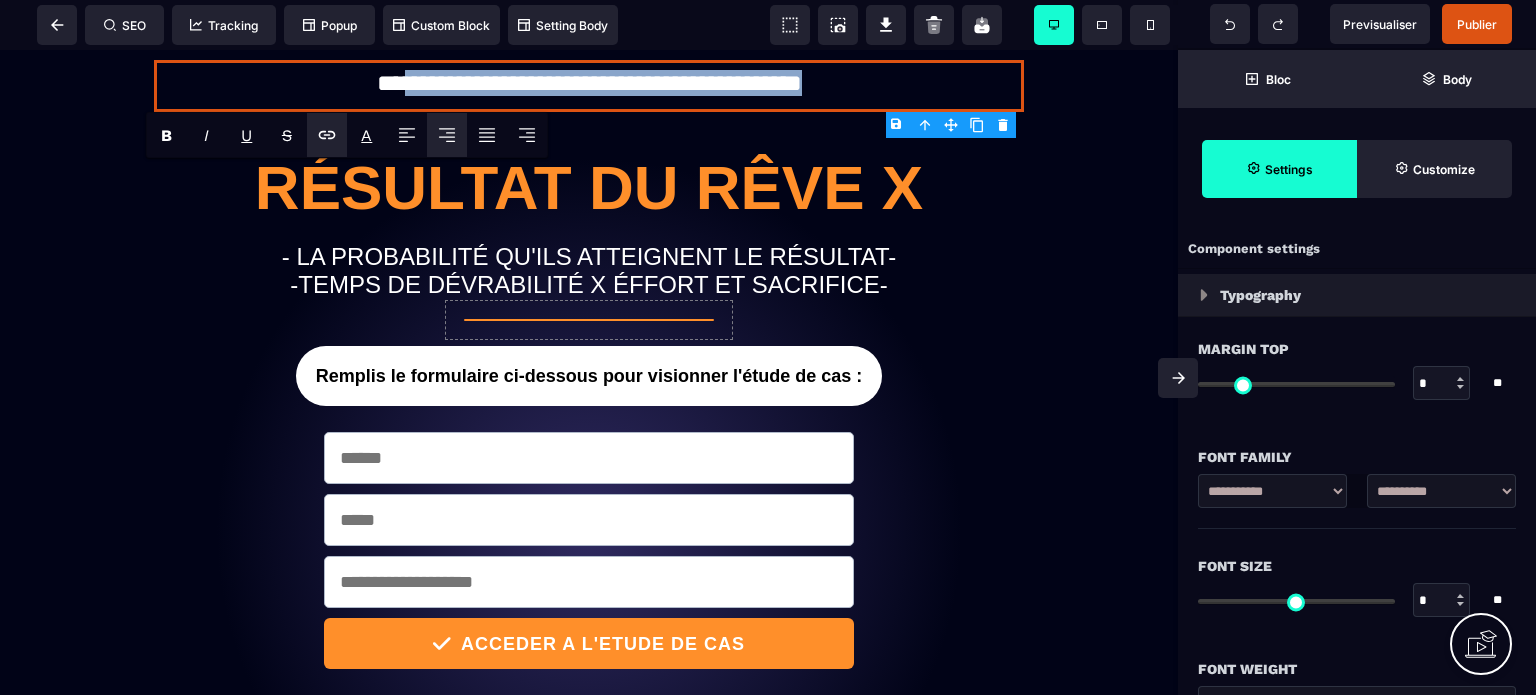 type 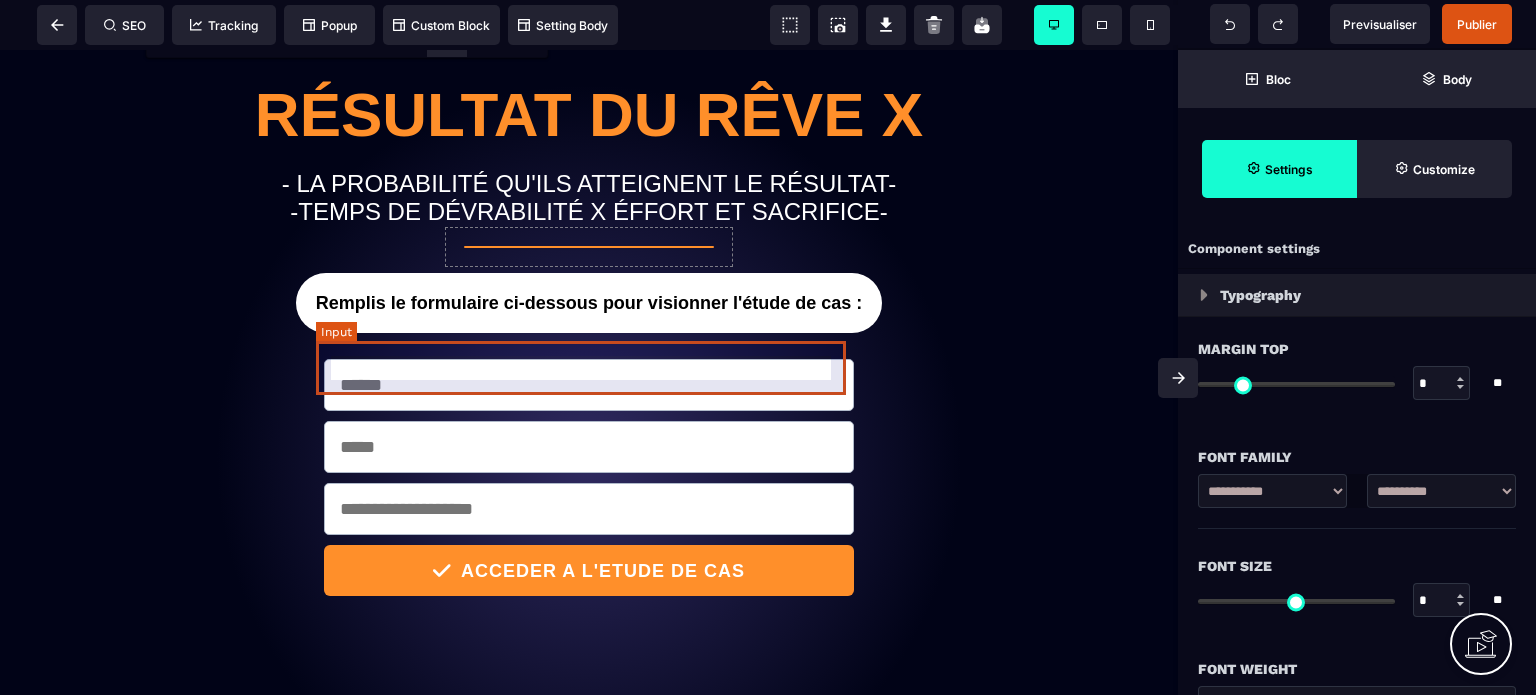 scroll, scrollTop: 100, scrollLeft: 0, axis: vertical 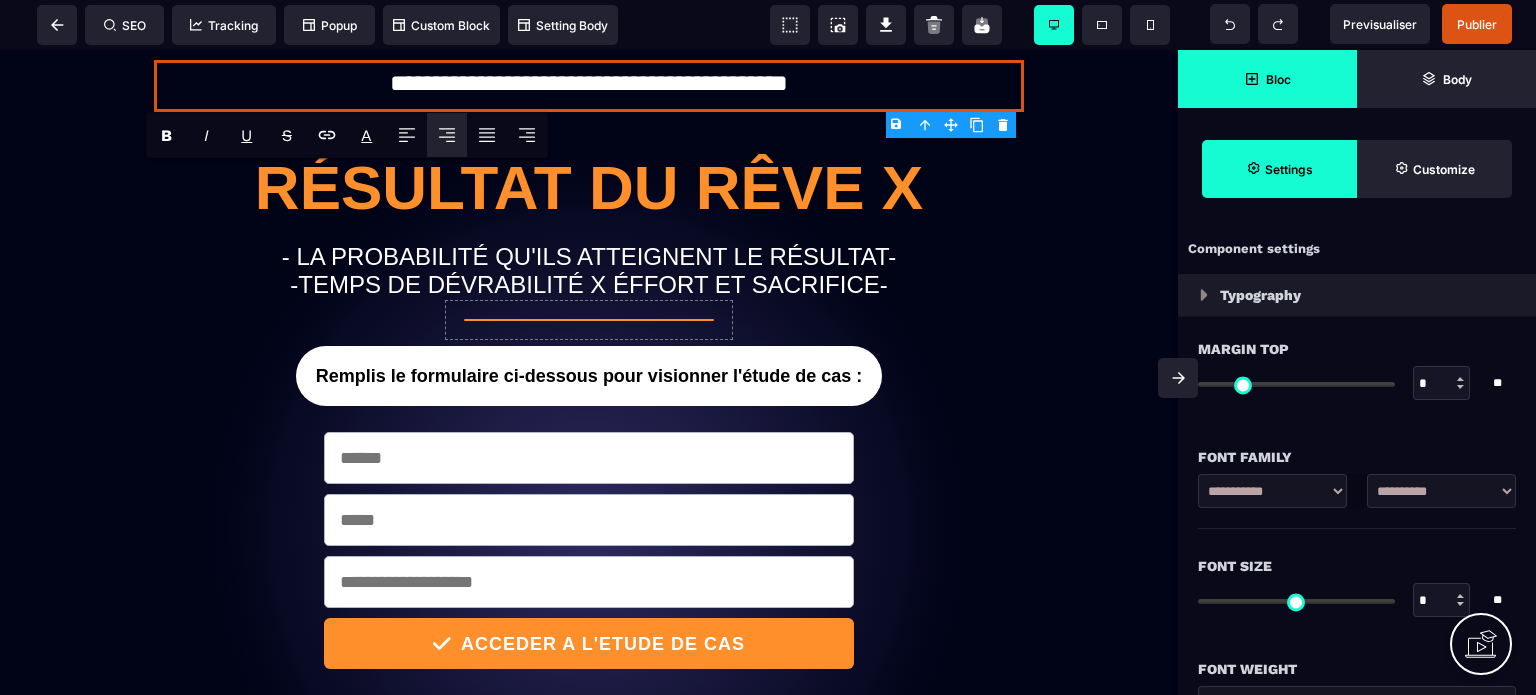click on "Bloc" at bounding box center [1267, 79] 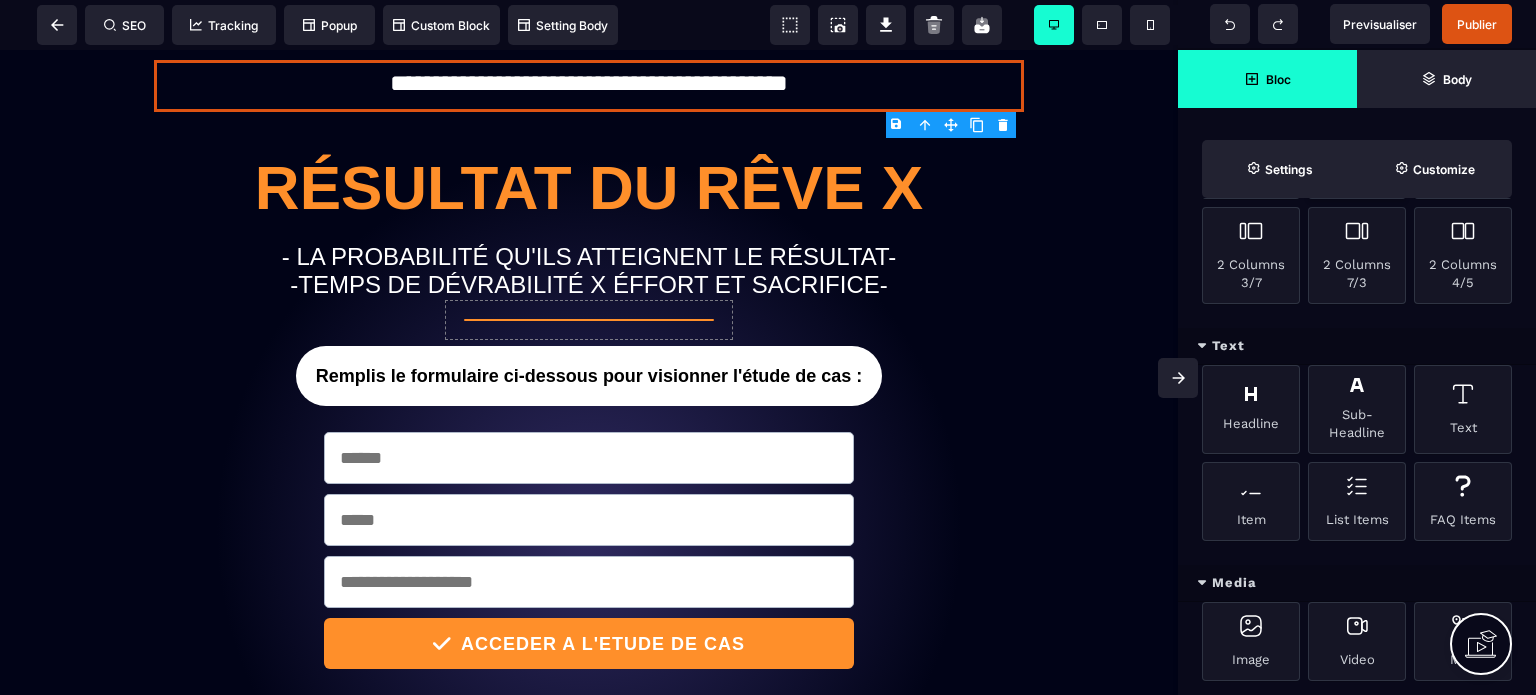 scroll, scrollTop: 500, scrollLeft: 0, axis: vertical 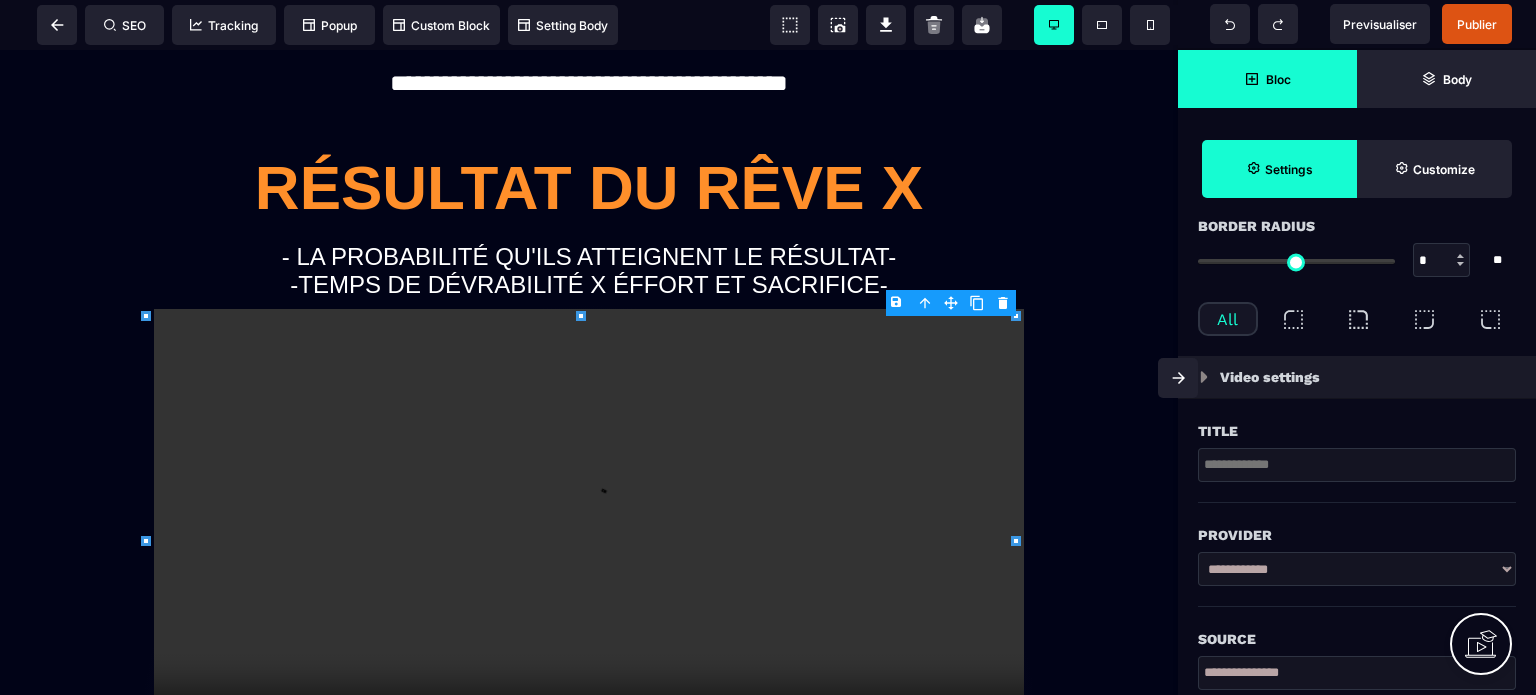 type on "*" 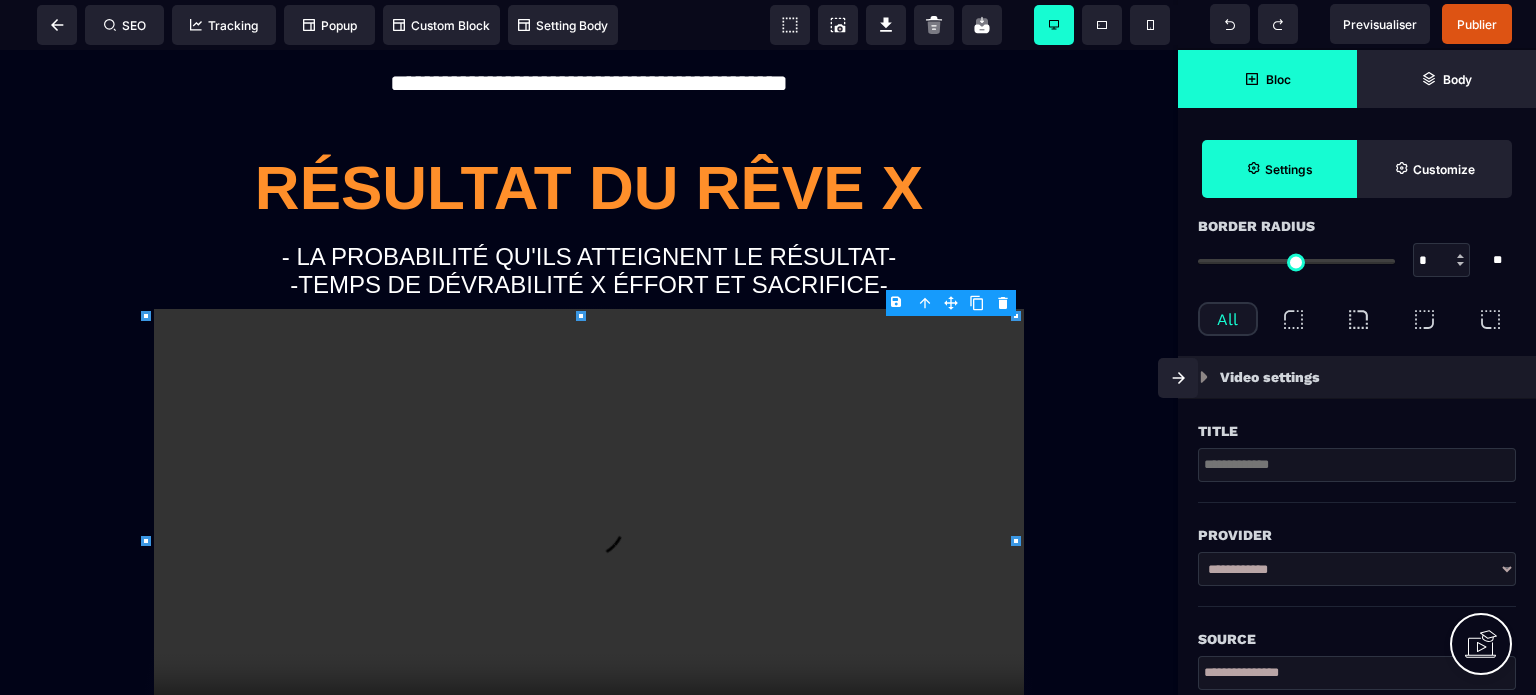 type on "*" 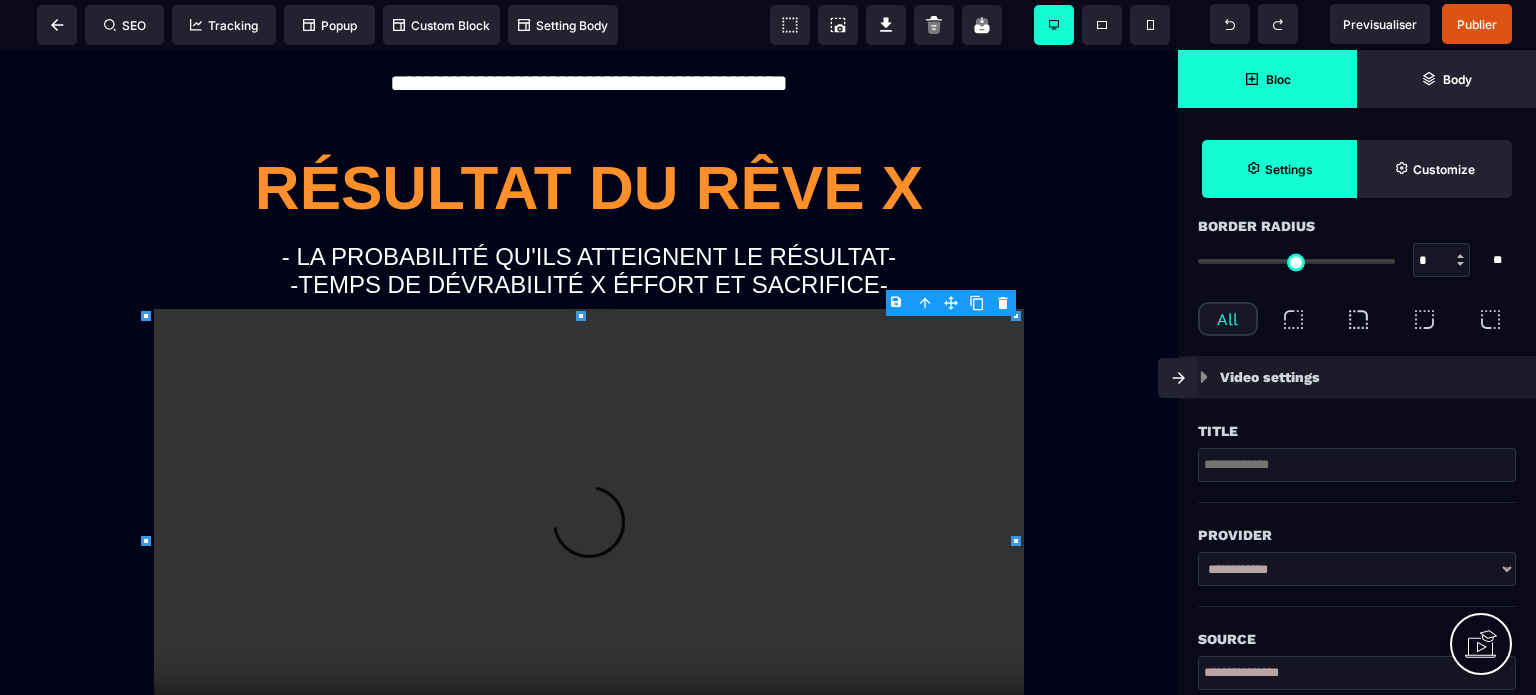 select on "**" 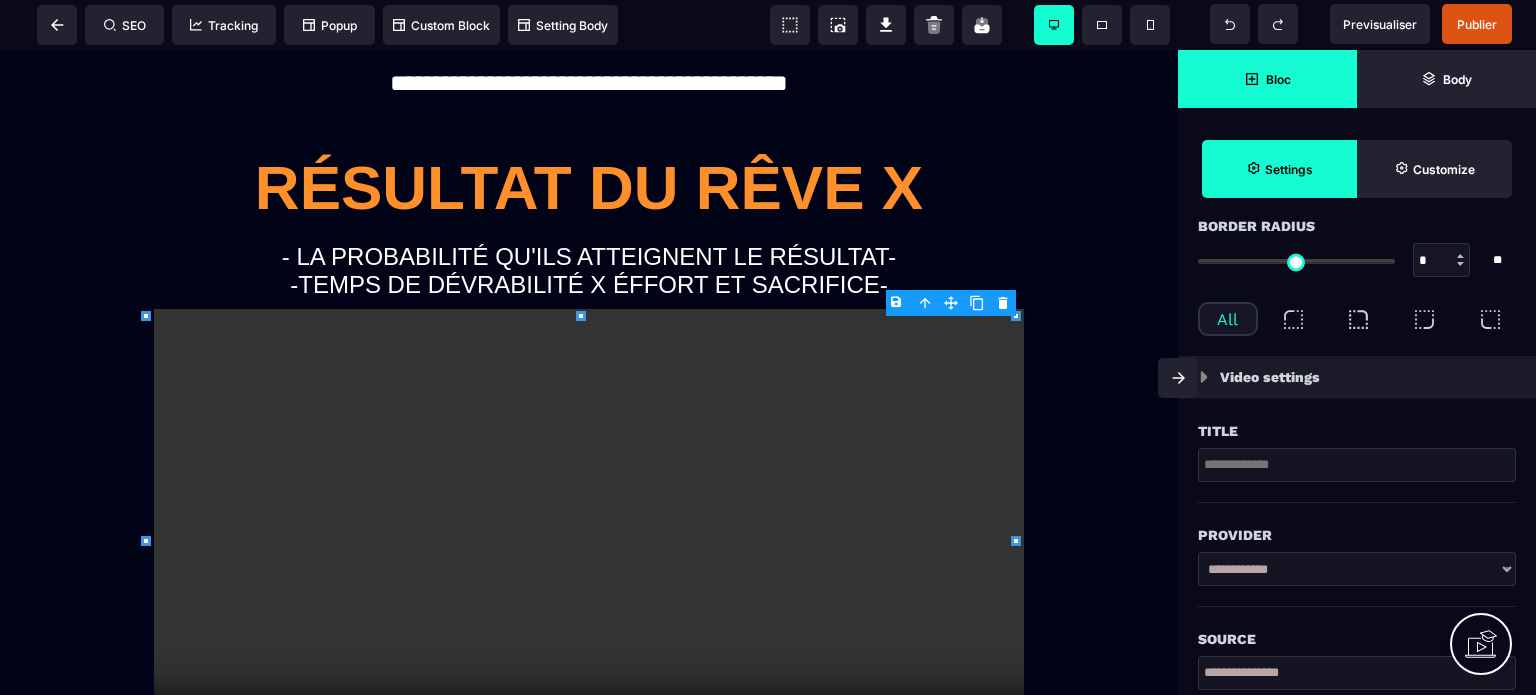 scroll, scrollTop: 0, scrollLeft: 0, axis: both 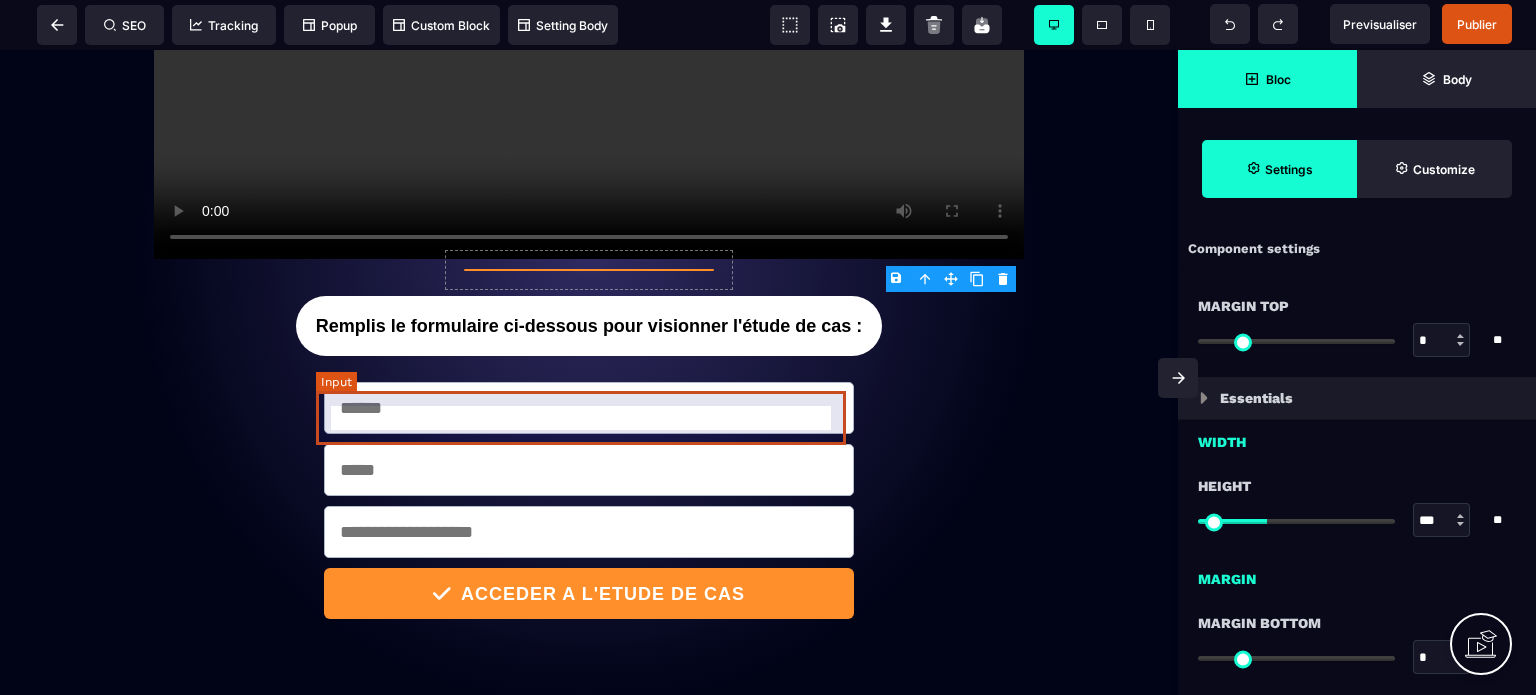 click at bounding box center [589, 408] 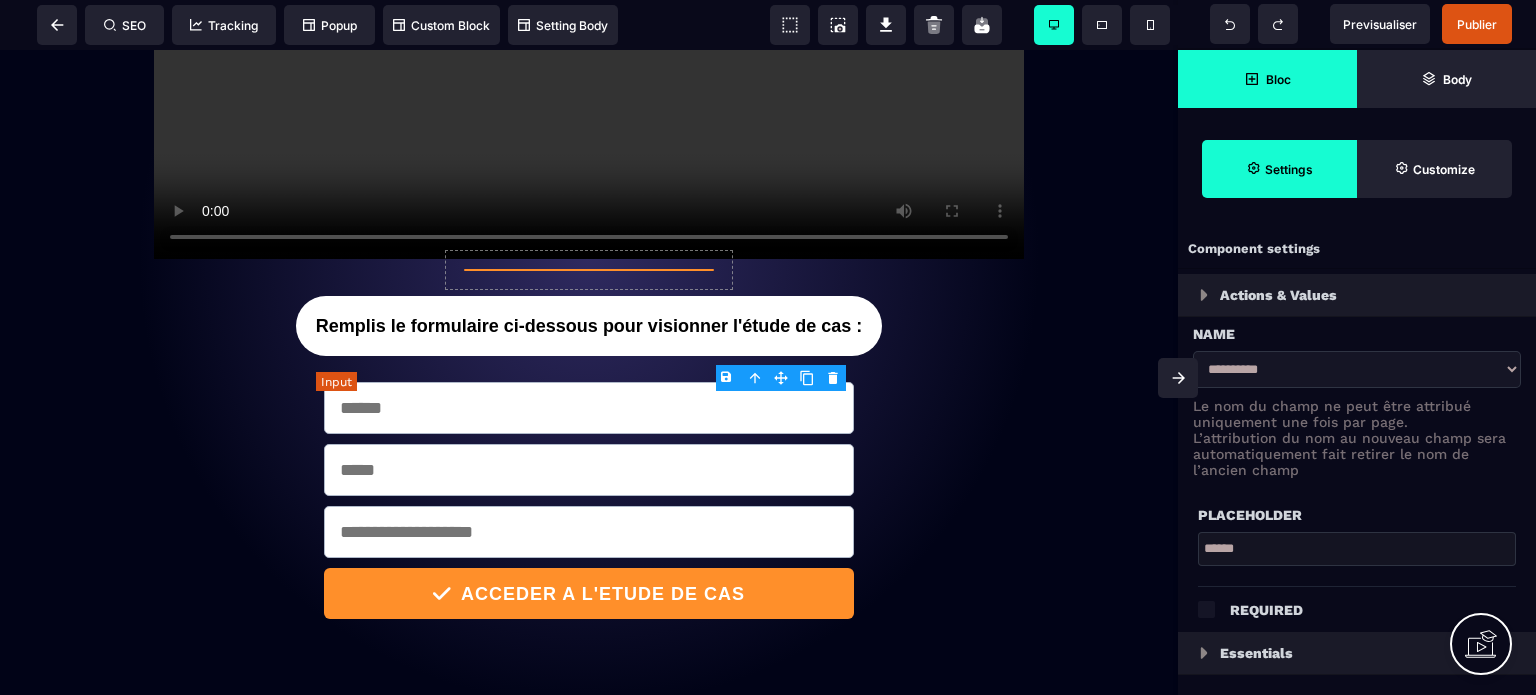 type on "*" 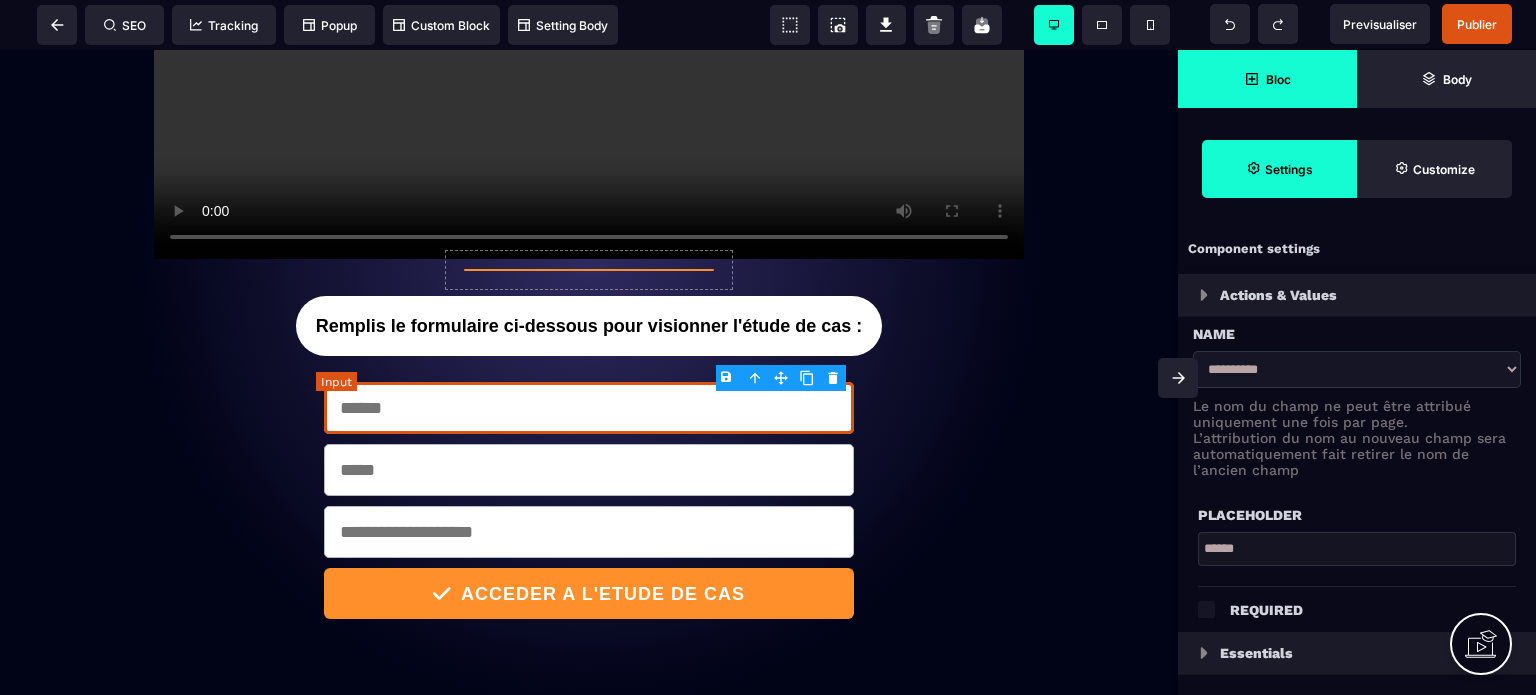type on "*" 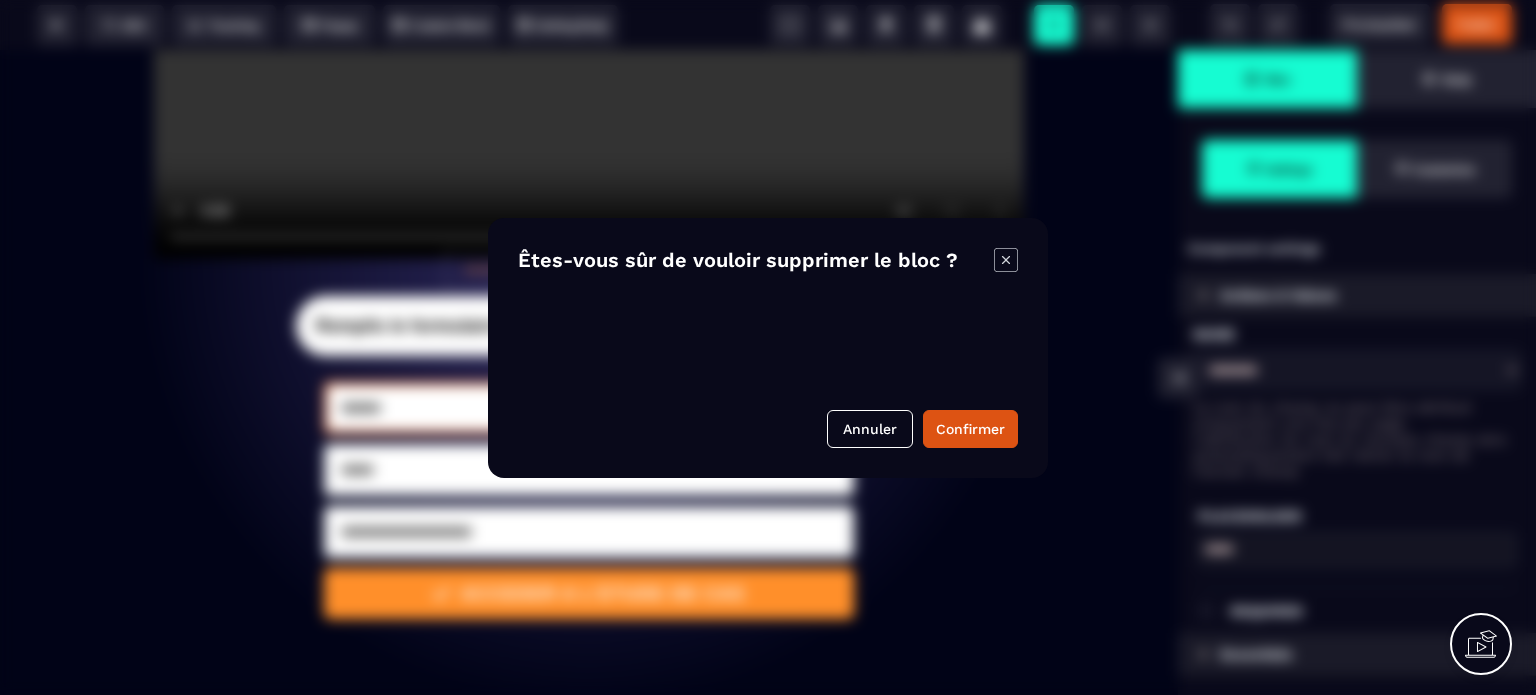 click on "B I U S
A *******
Input
SEO
Tracking
Popup" at bounding box center [768, 347] 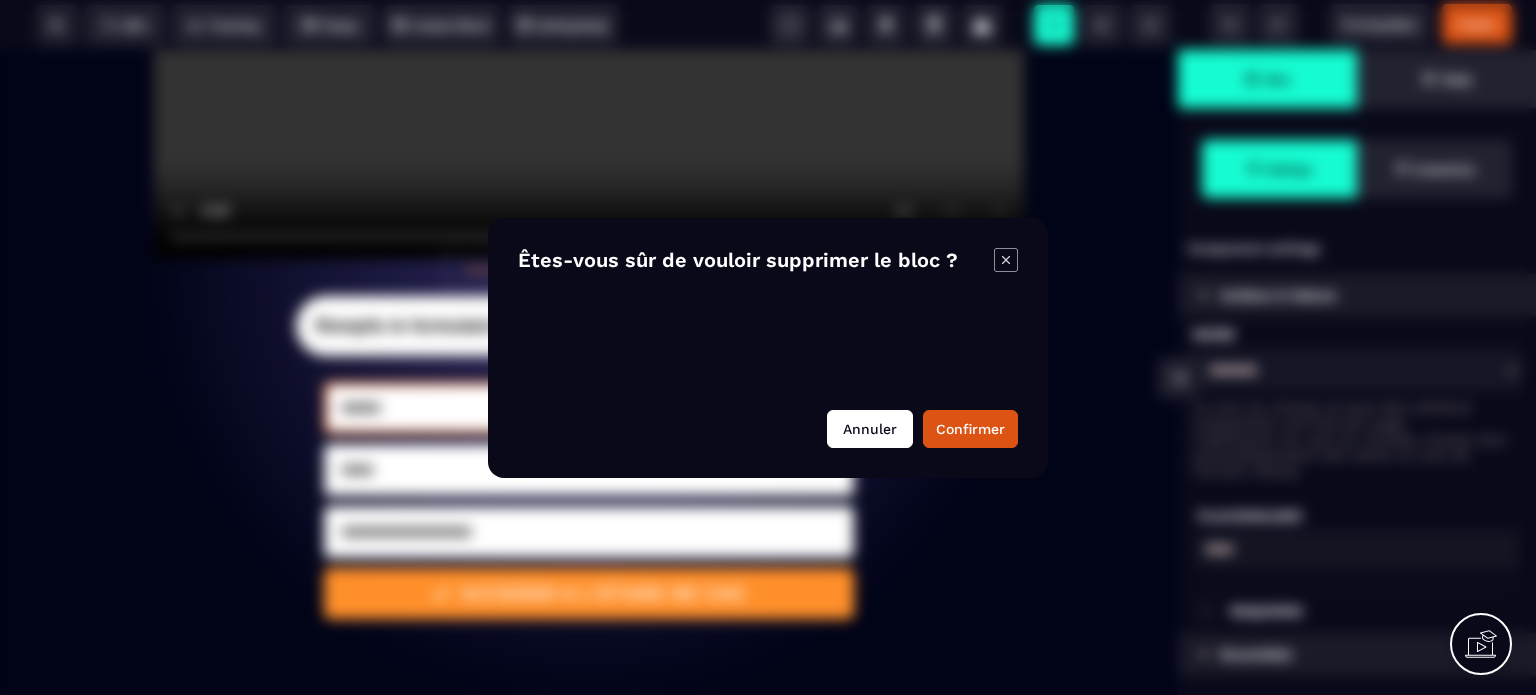 click on "Annuler" at bounding box center [870, 429] 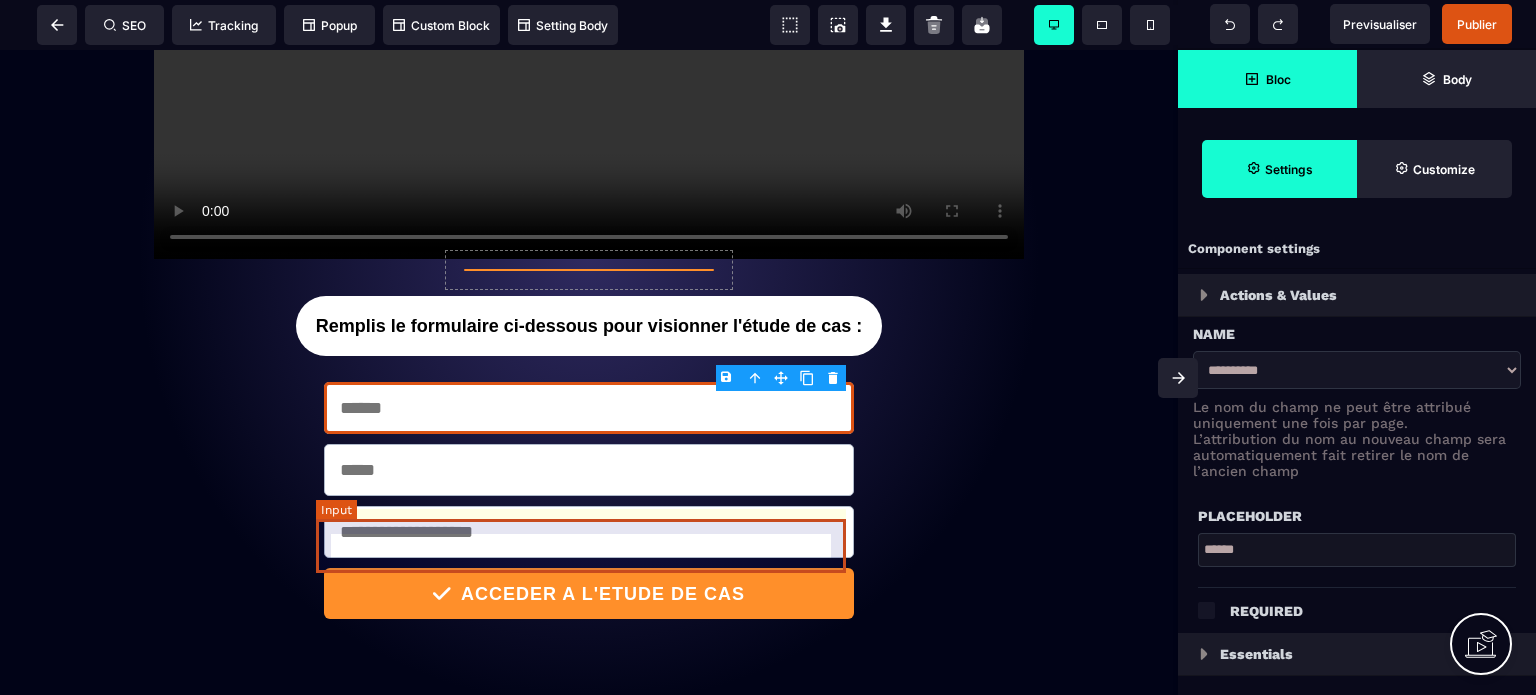 click at bounding box center [589, 532] 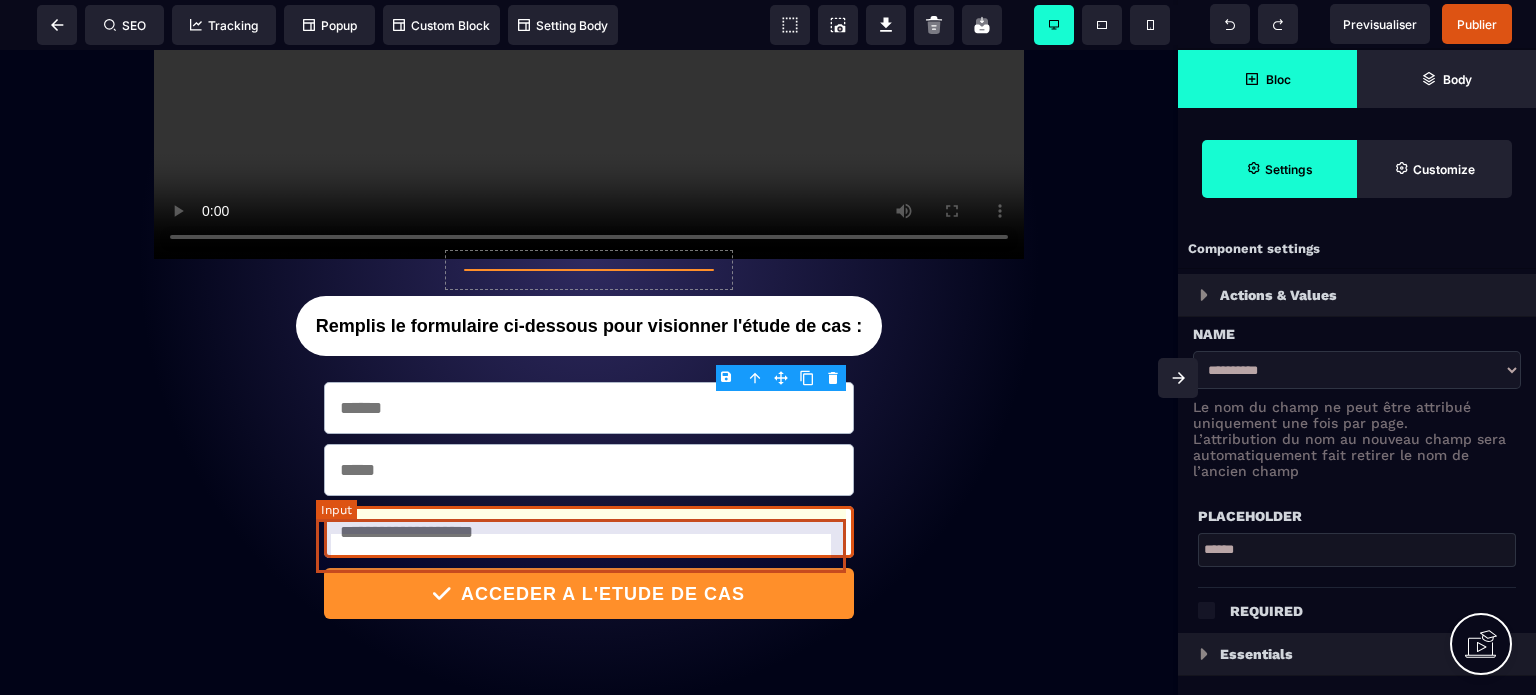 select on "*****" 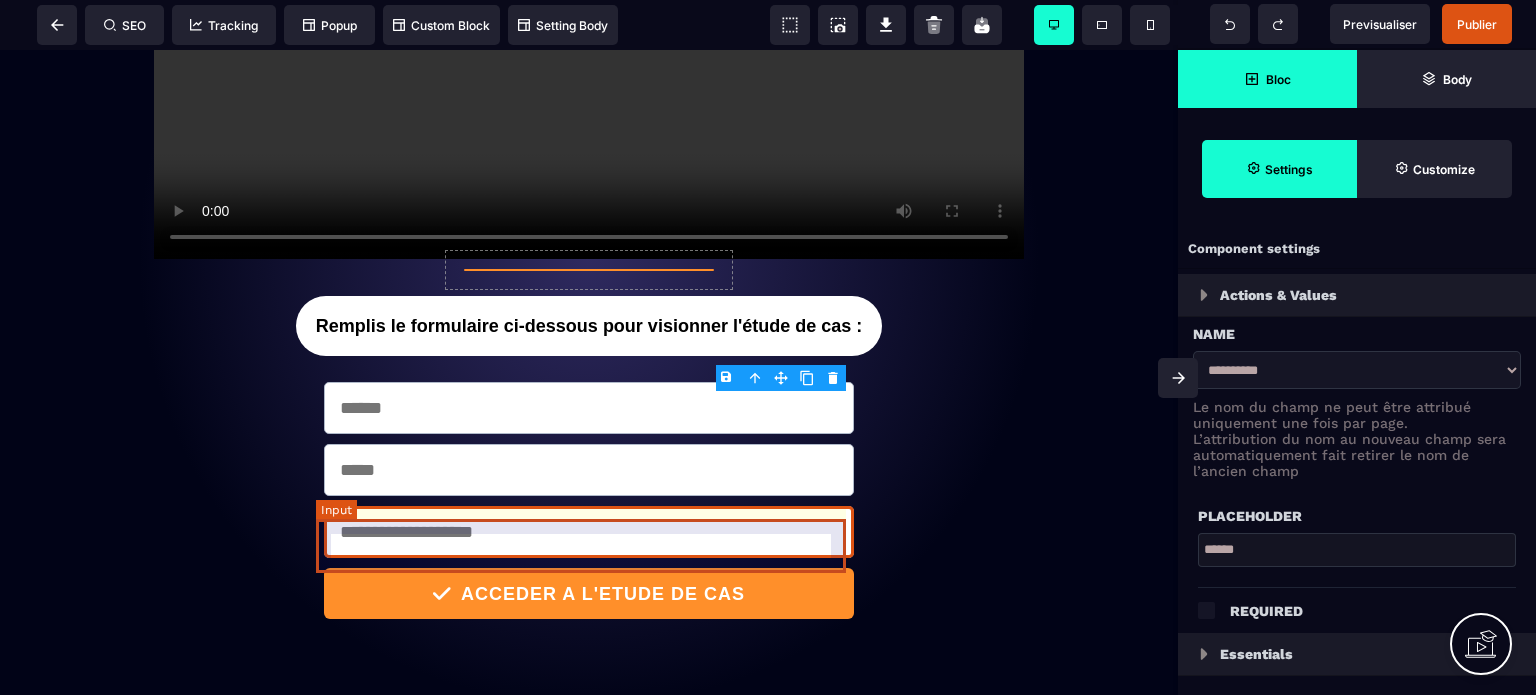 select on "*******" 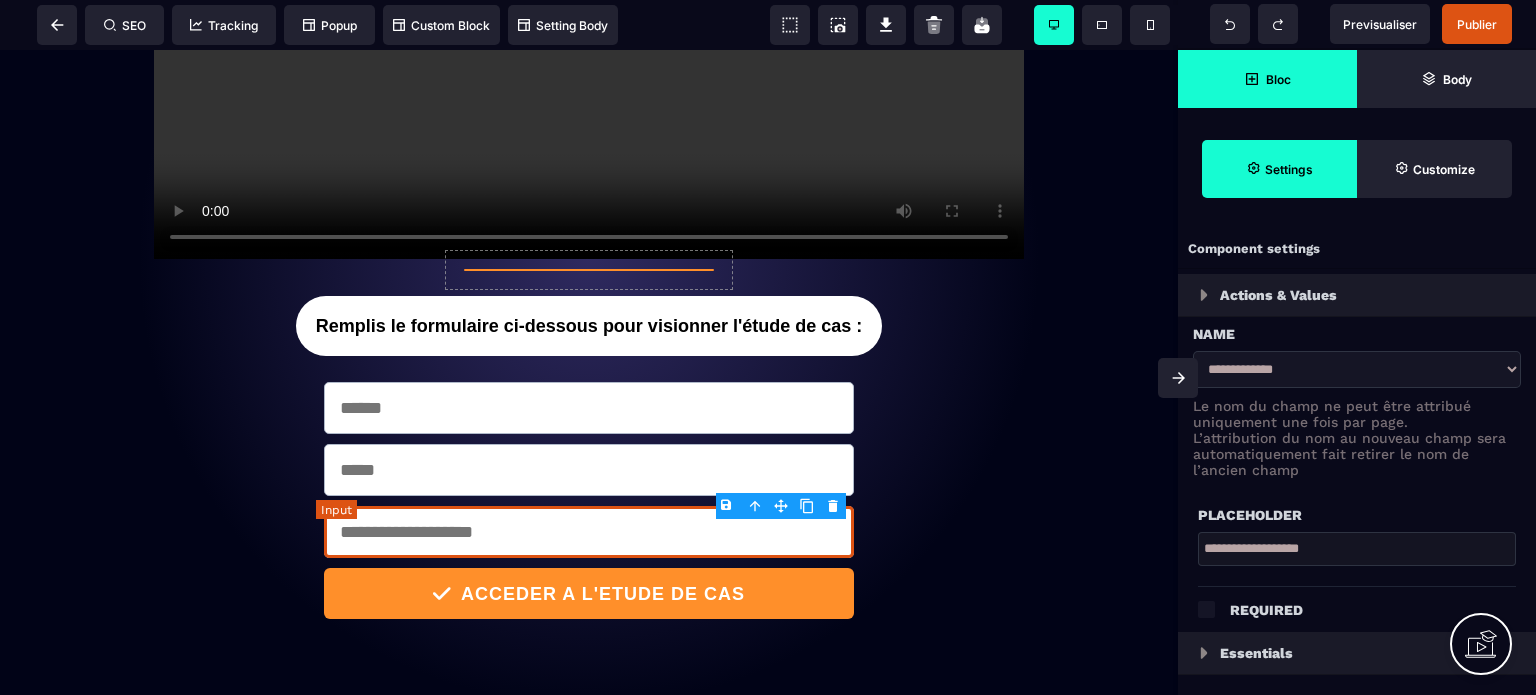 type on "*" 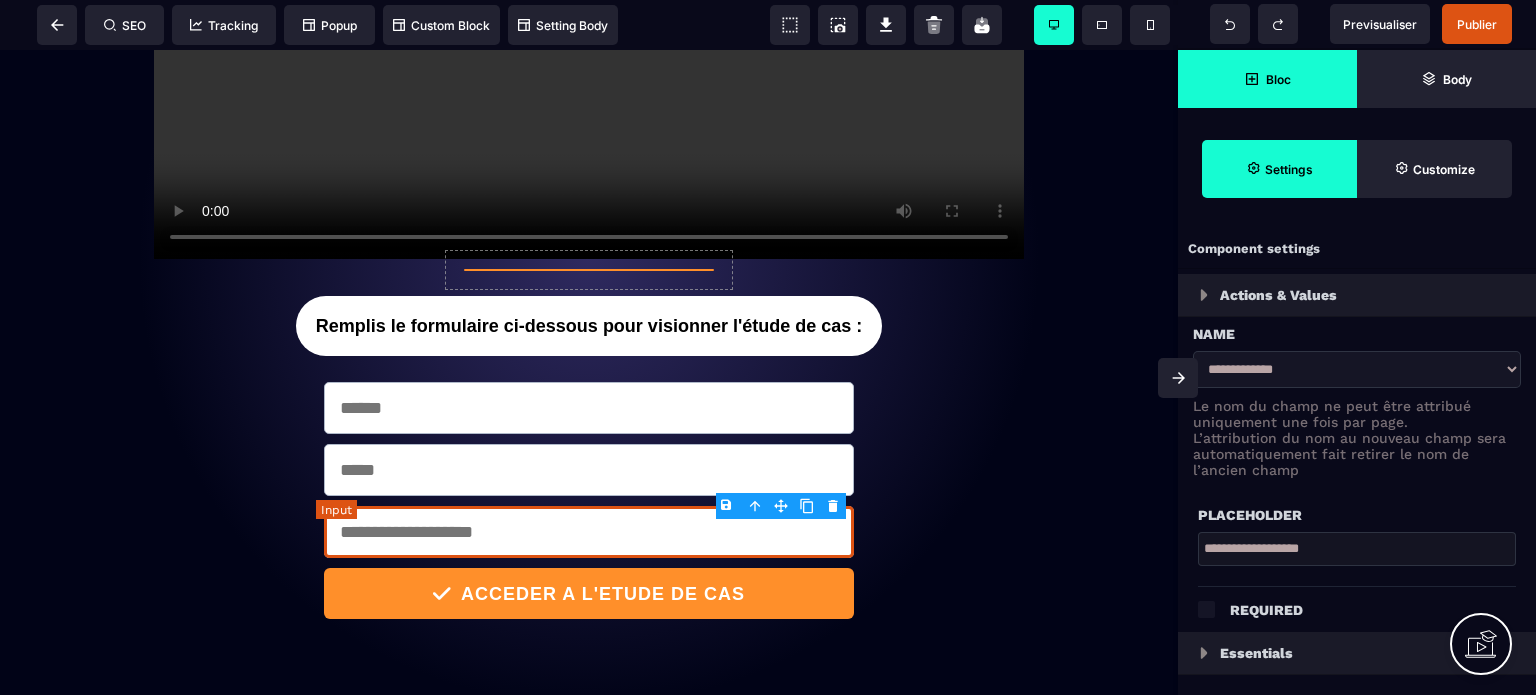 type on "***" 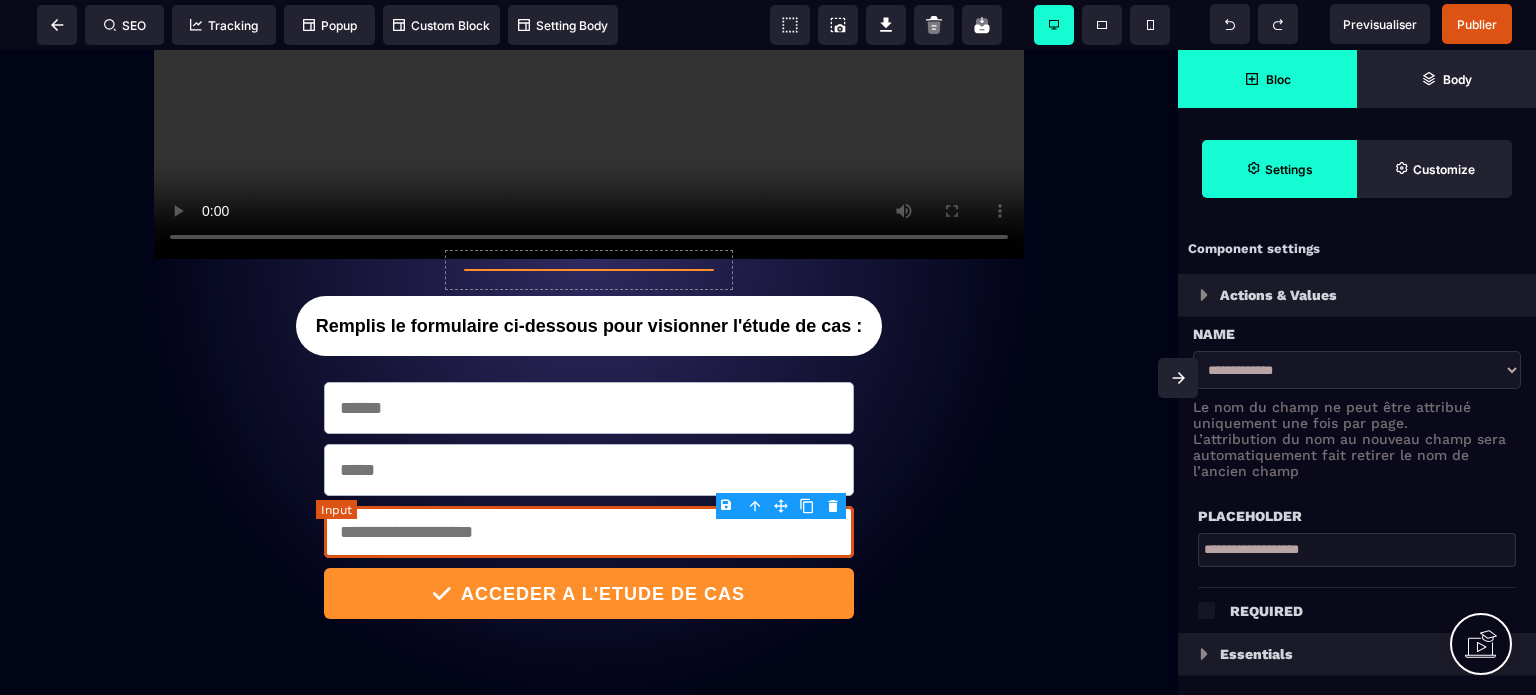 select on "*****" 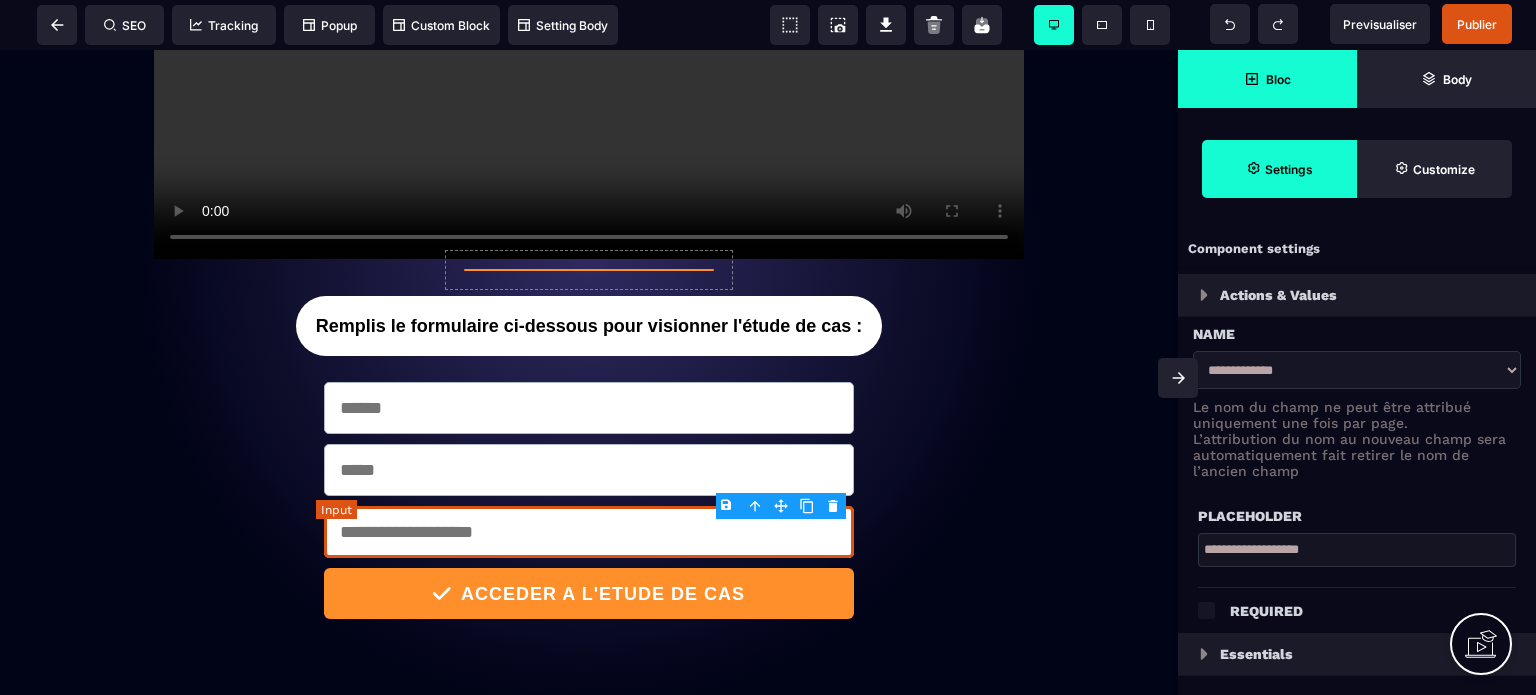 select on "*******" 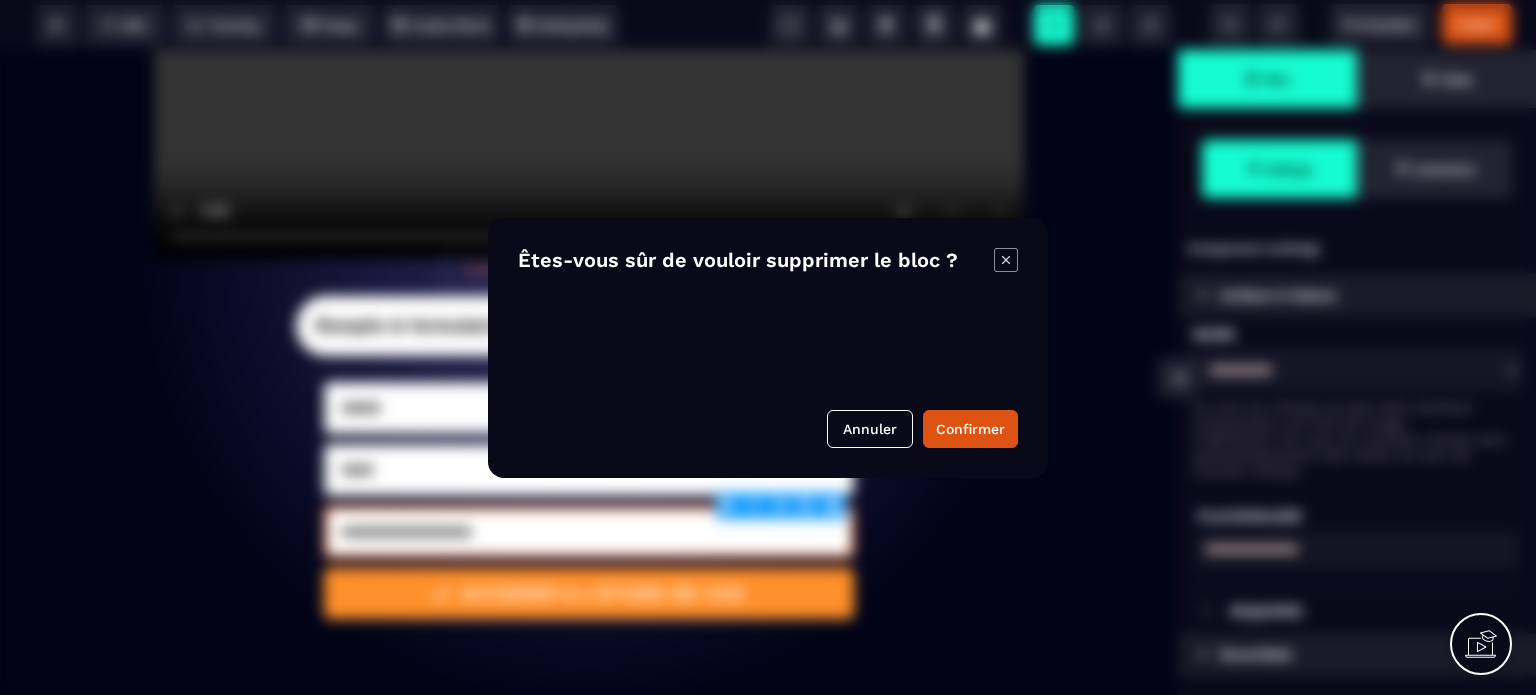 click on "B I U S
A *******
Input
SEO
Tracking
Popup" at bounding box center (768, 347) 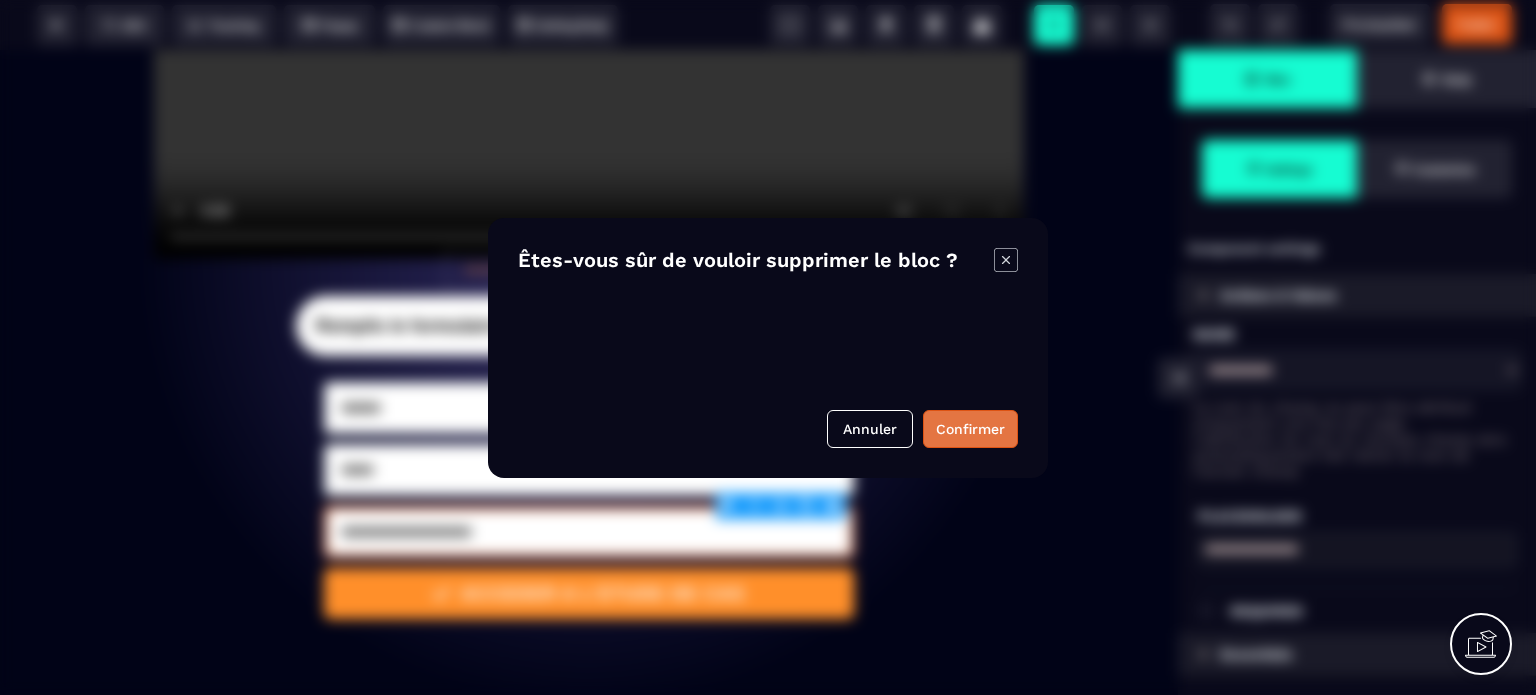 click on "Confirmer" at bounding box center (970, 429) 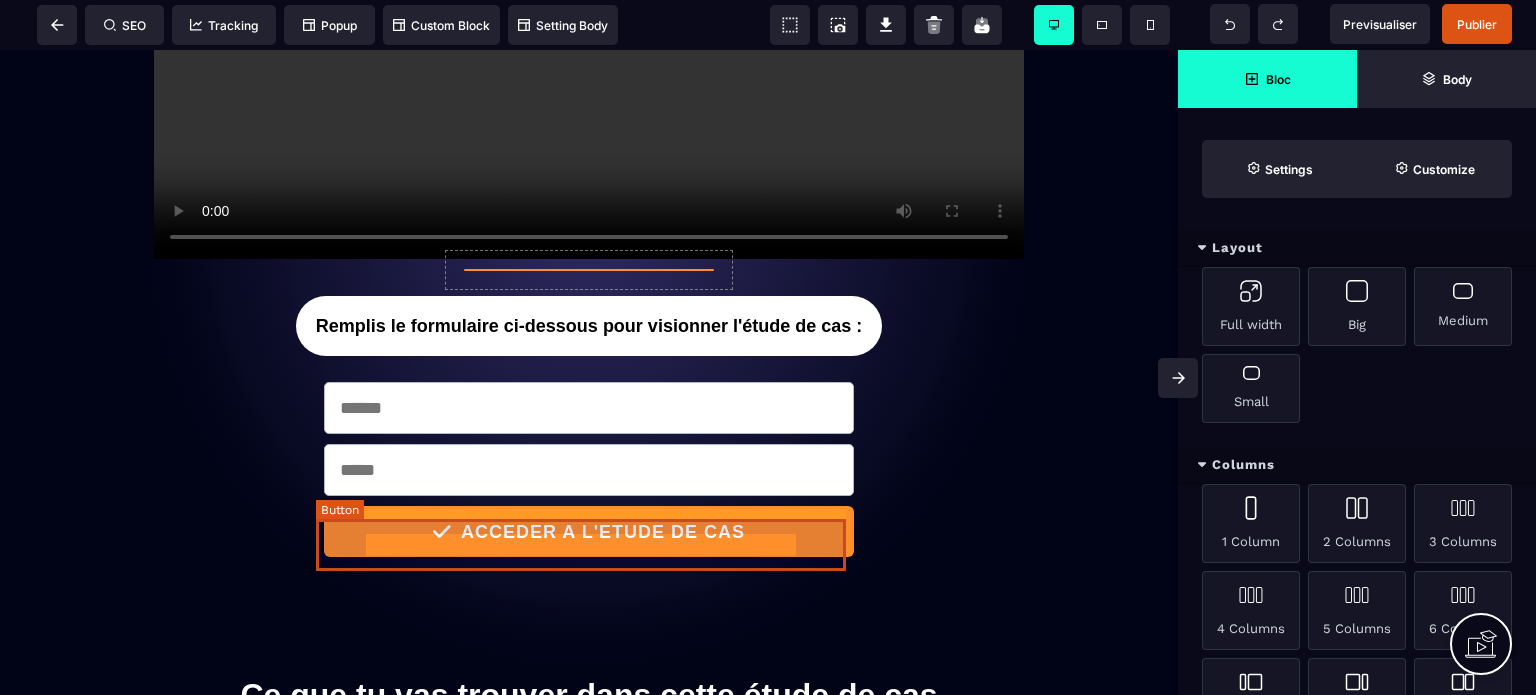 click on "ACCEDER A L'ETUDE DE CAS" at bounding box center [602, 532] 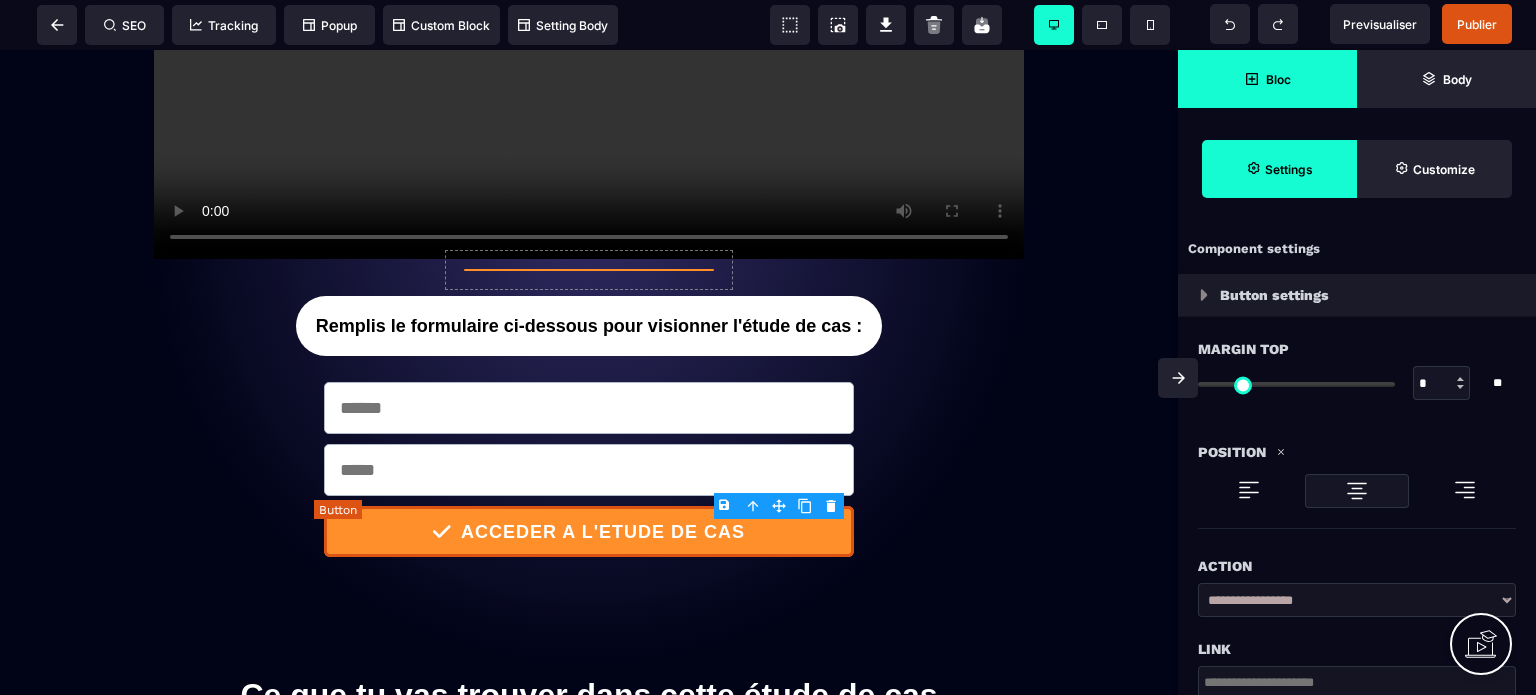 type on "**" 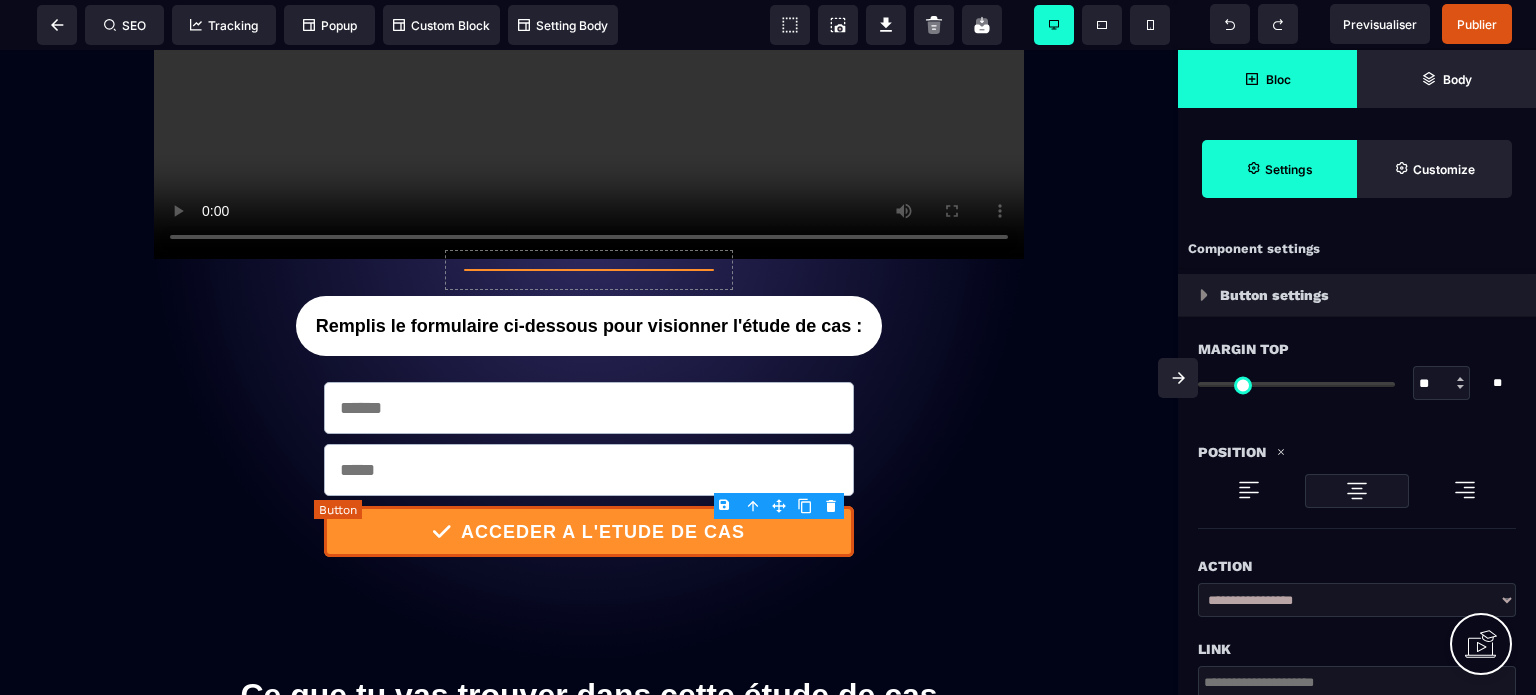type on "**" 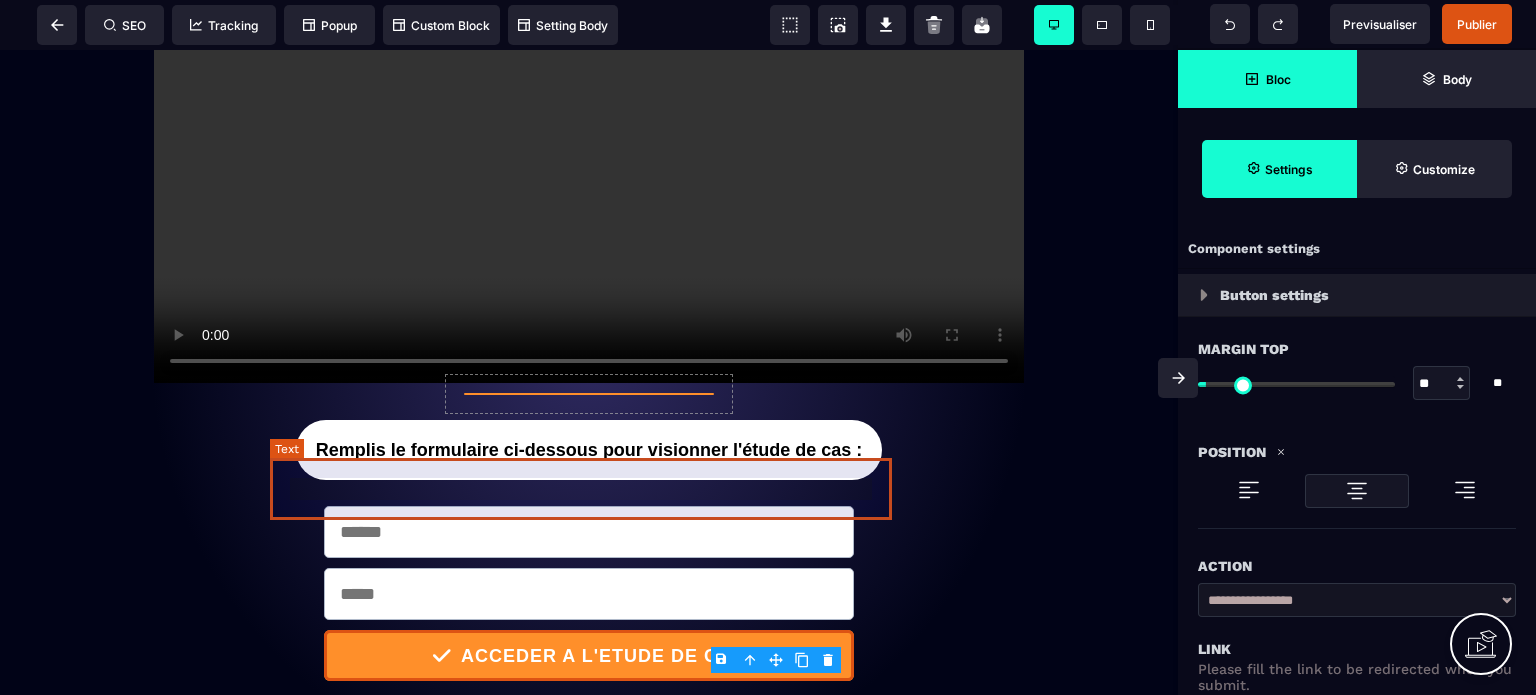 scroll, scrollTop: 400, scrollLeft: 0, axis: vertical 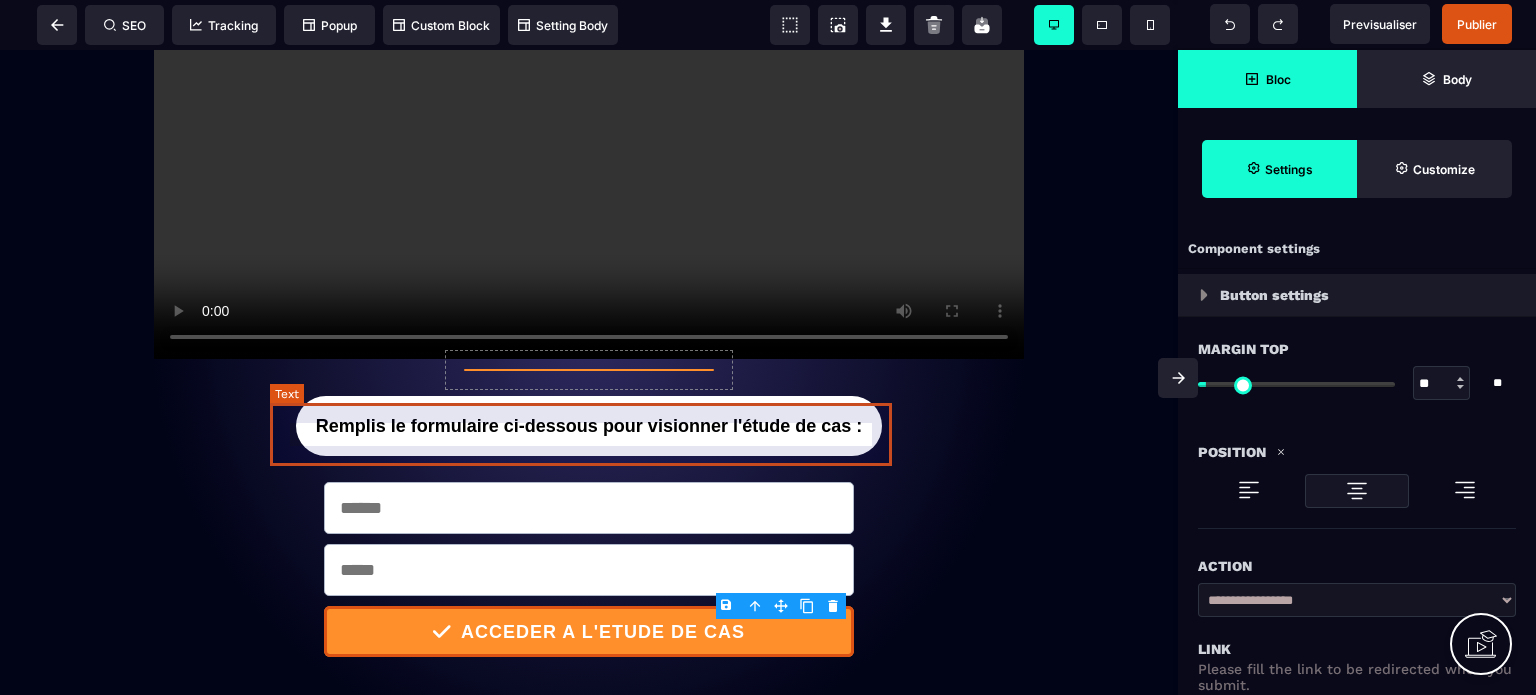 click on "Remplis le formulaire ci-dessous pour visionner l'étude de cas :" at bounding box center [589, 426] 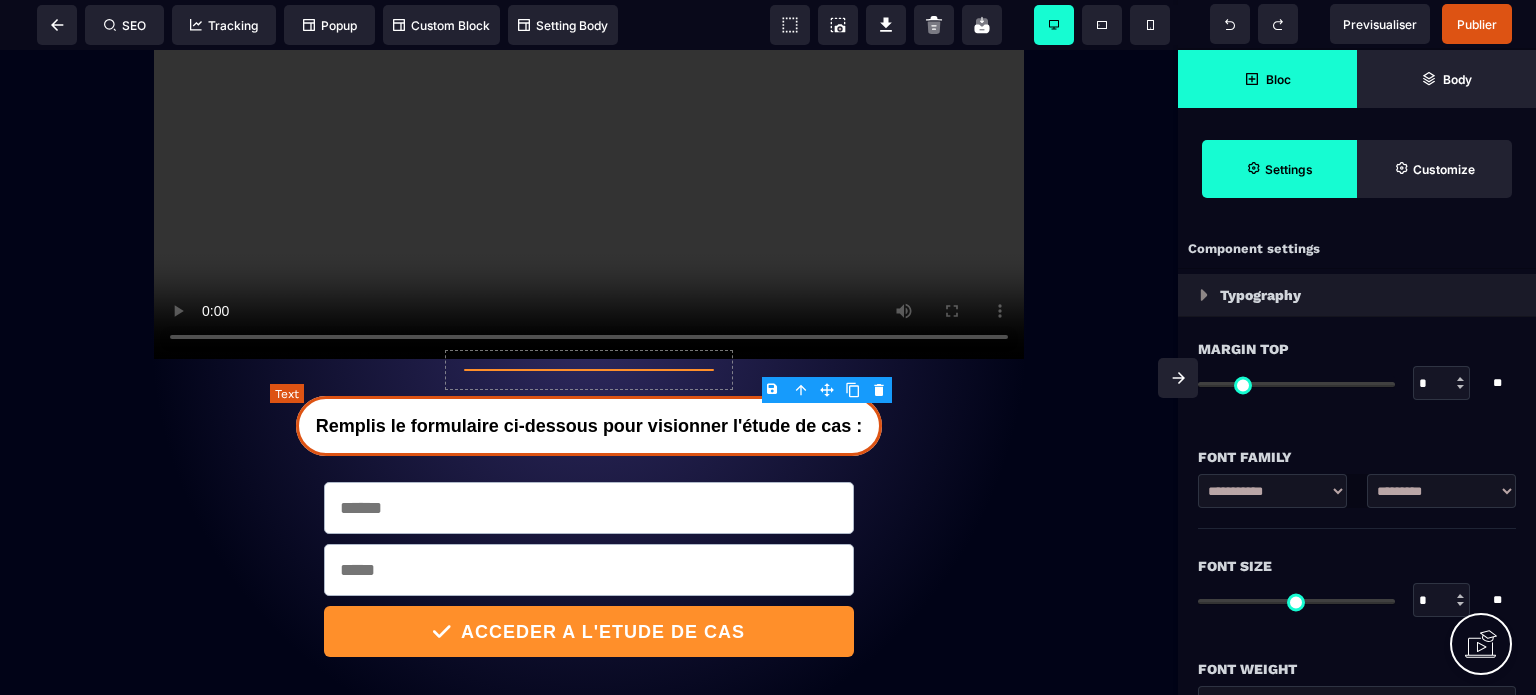 type on "**" 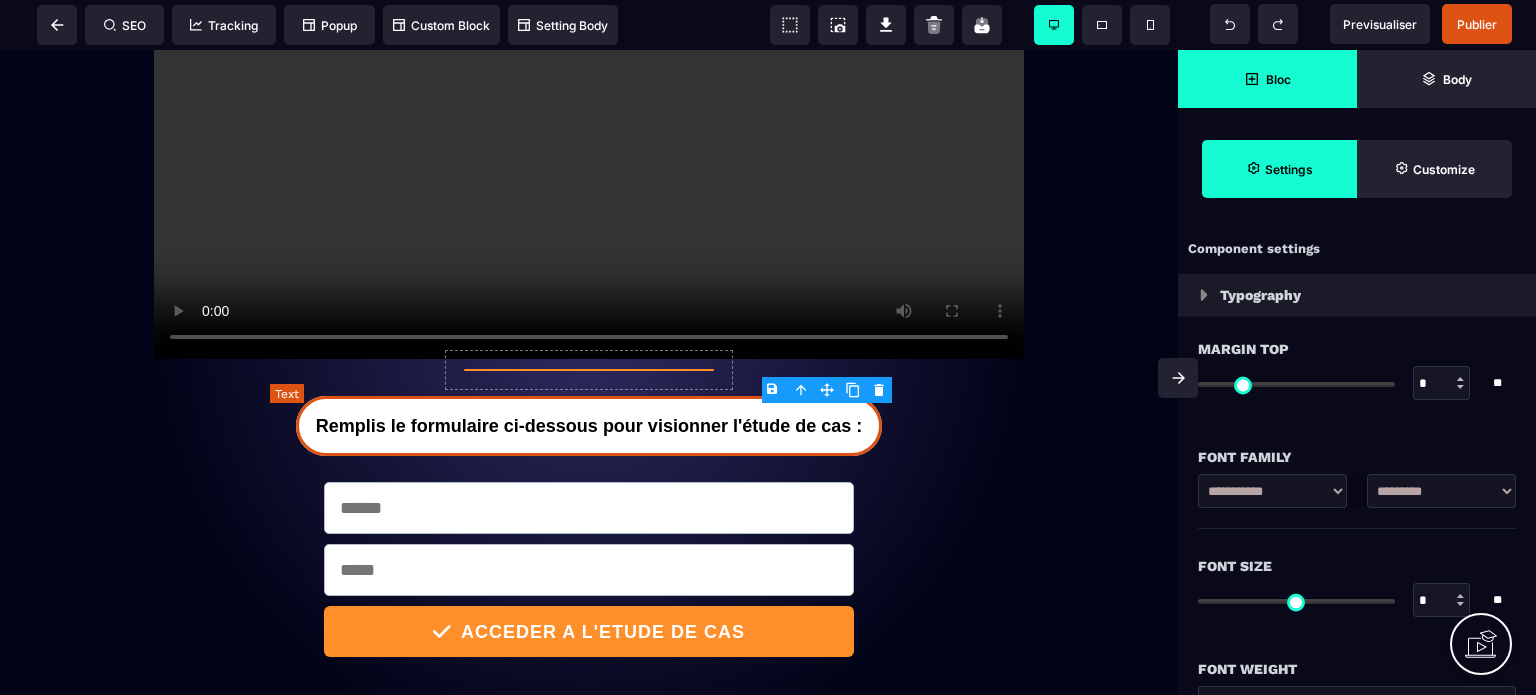 type on "**" 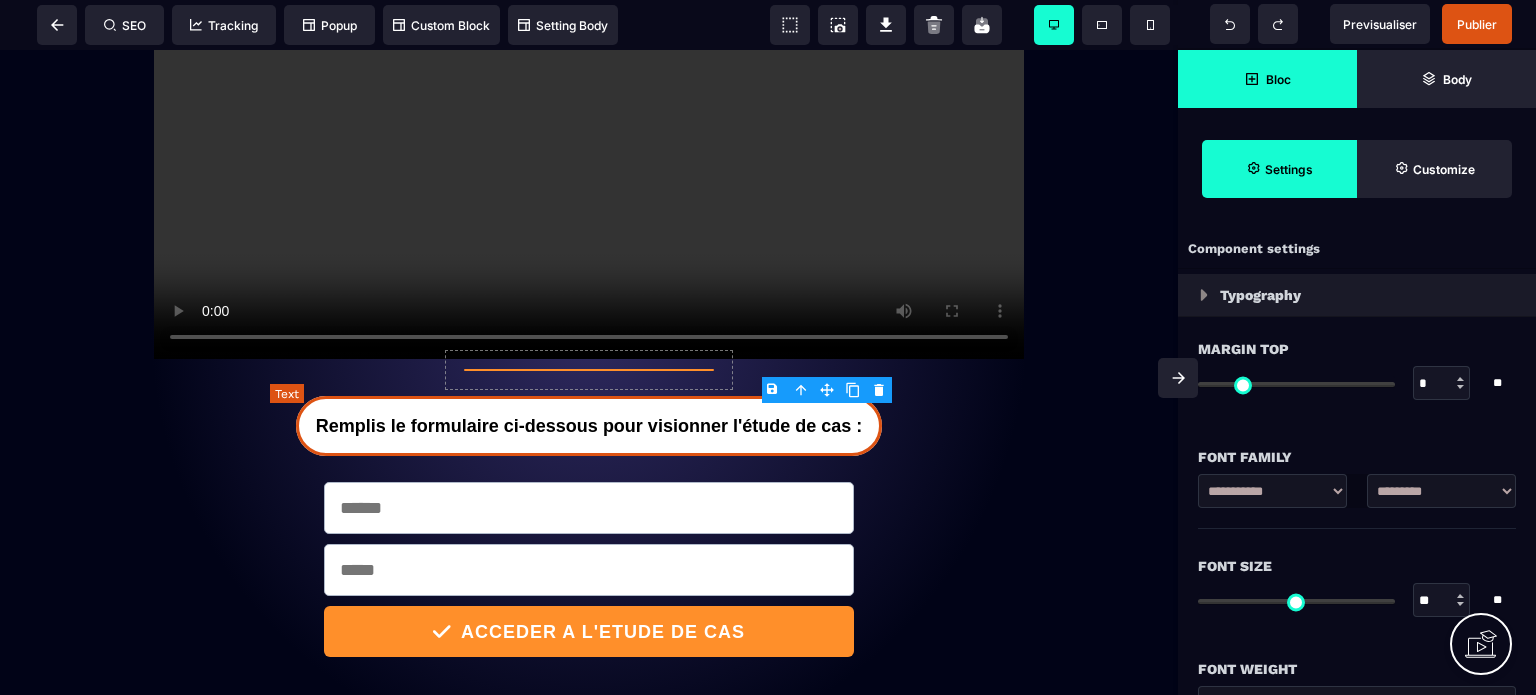 type on "*" 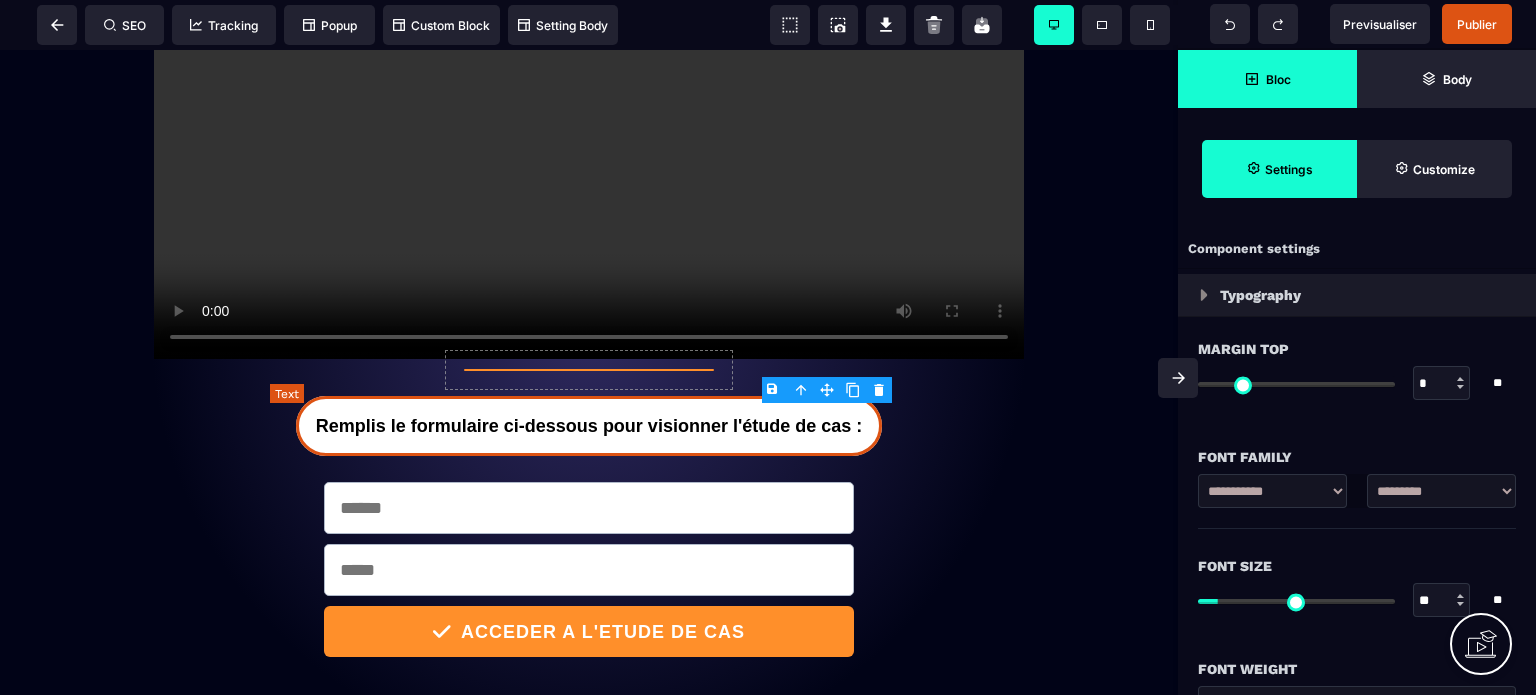 click on "Remplis le formulaire ci-dessous pour visionner l'étude de cas :" at bounding box center [589, 426] 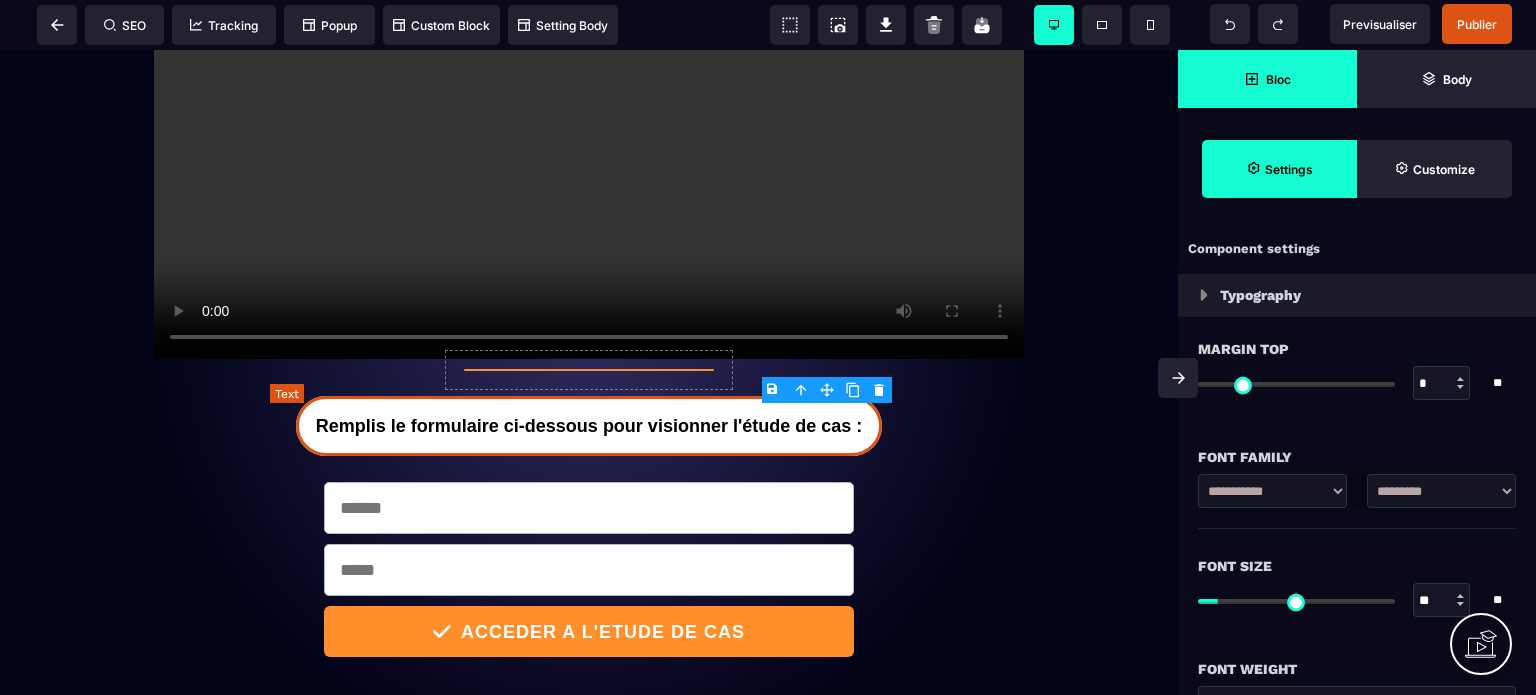 click on "Remplis le formulaire ci-dessous pour visionner l'étude de cas :" at bounding box center [589, 426] 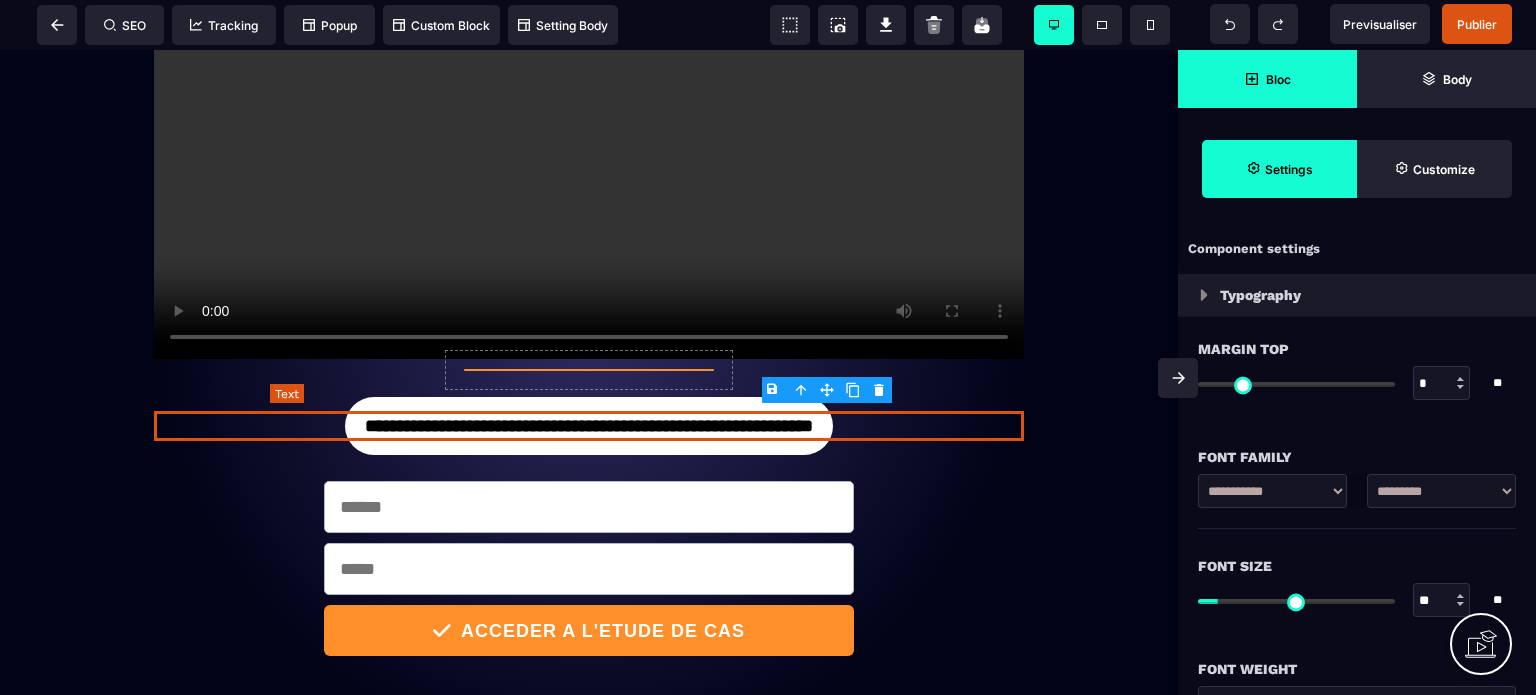select on "***" 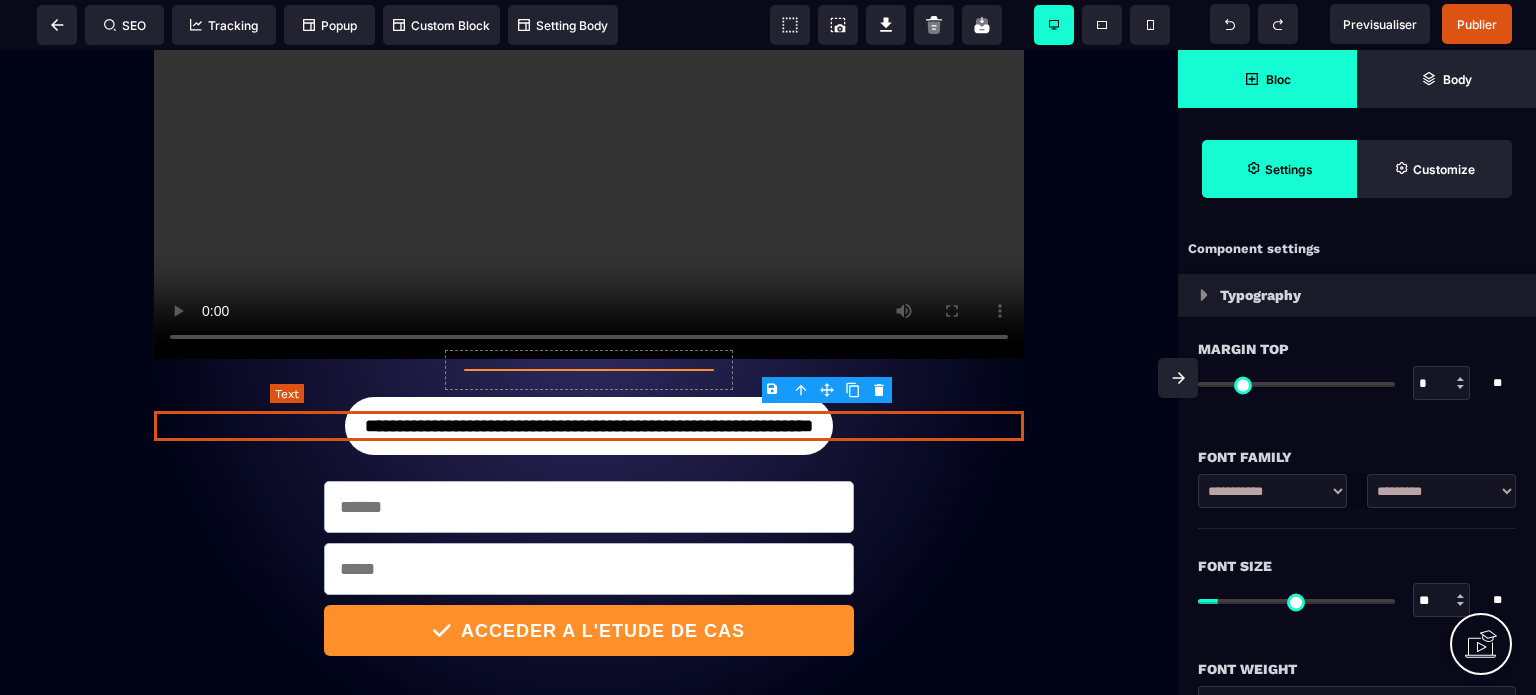select on "**" 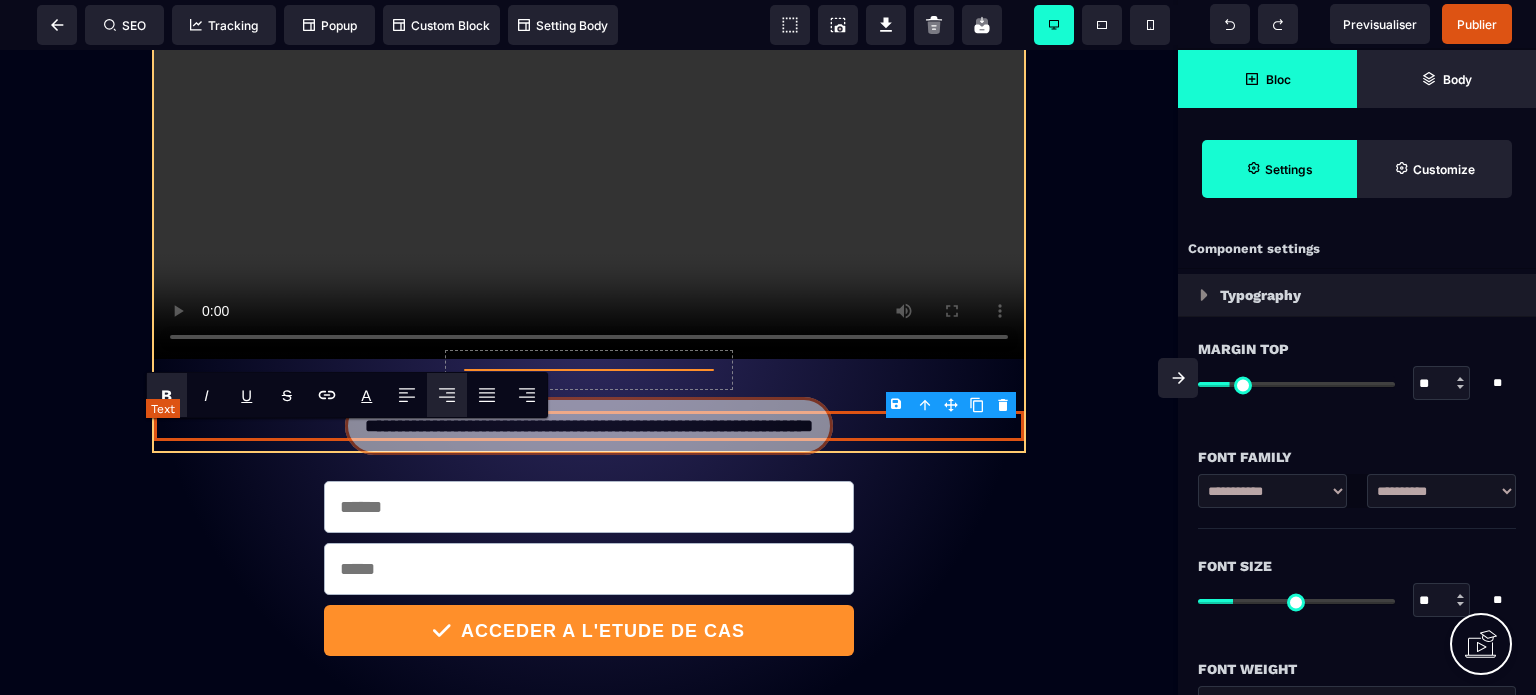 select on "***" 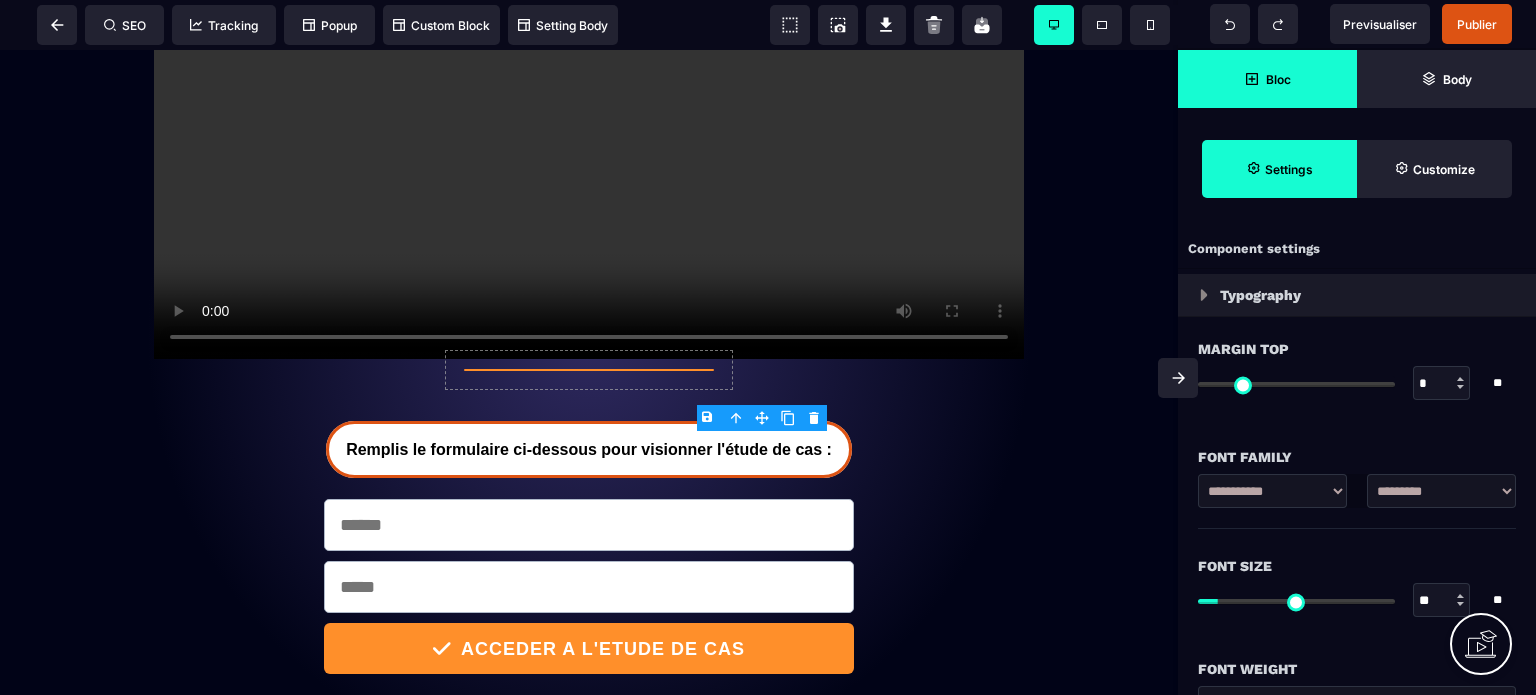 click on "Remplis le formulaire ci-dessous pour visionner l'étude de cas :" at bounding box center (589, 449) 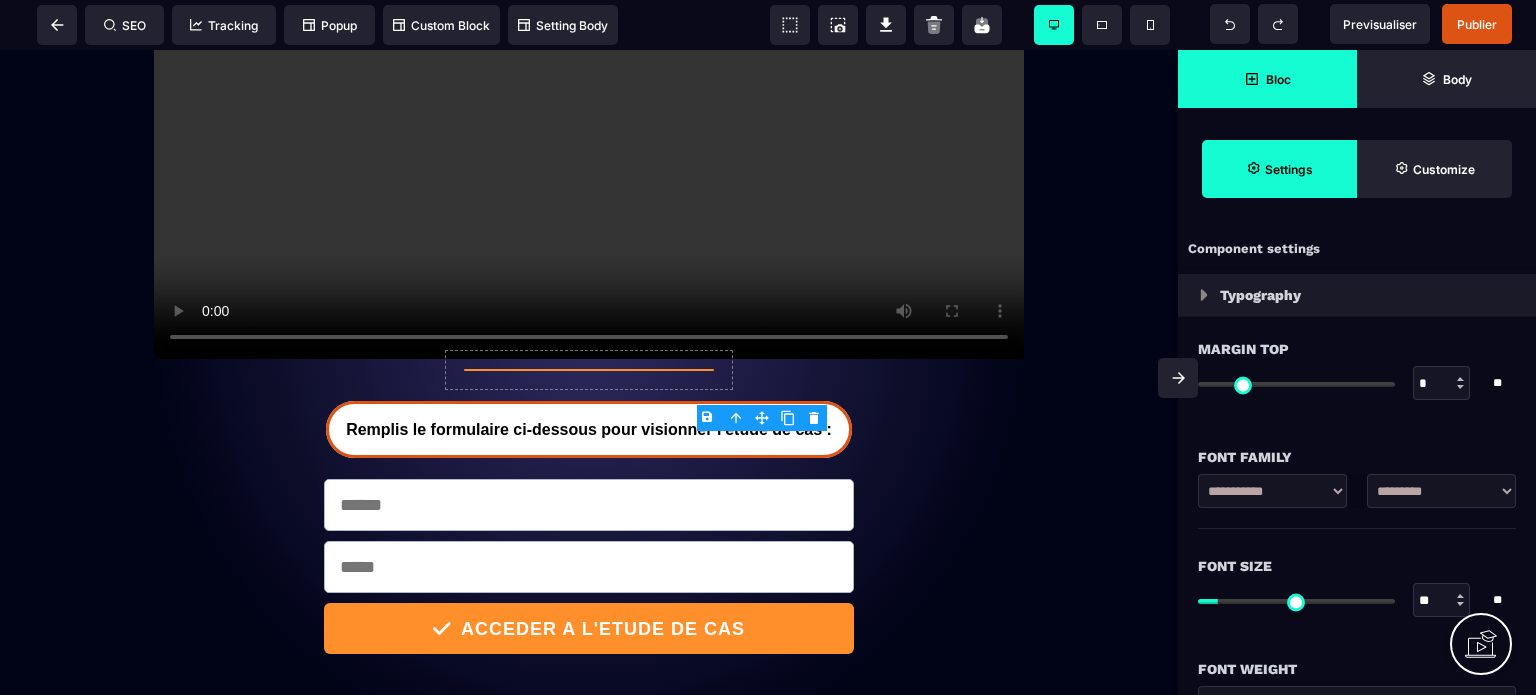 click on "Remplis le formulaire ci-dessous pour visionner l'étude de cas :" at bounding box center [589, 429] 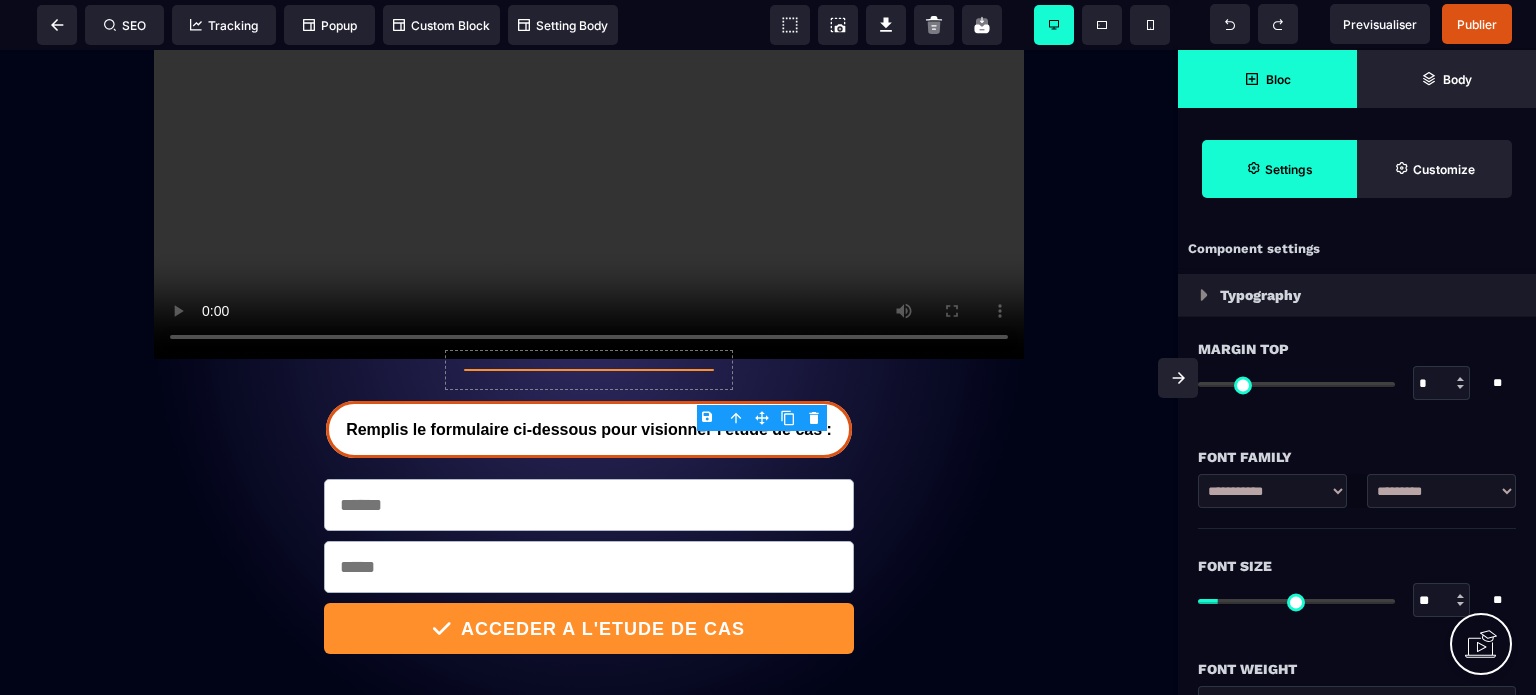 click on "Remplis le formulaire ci-dessous pour visionner l'étude de cas :" at bounding box center [589, 429] 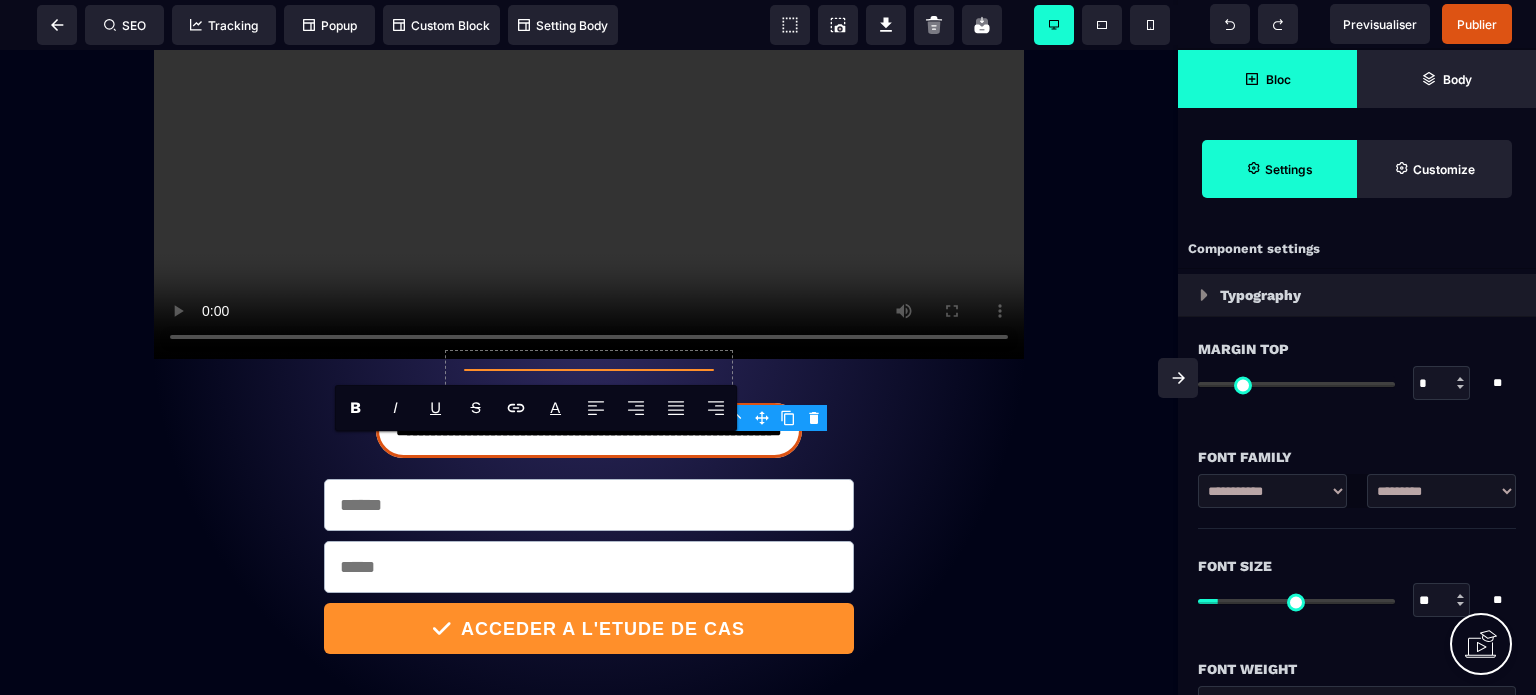 click on "**********" at bounding box center (589, 430) 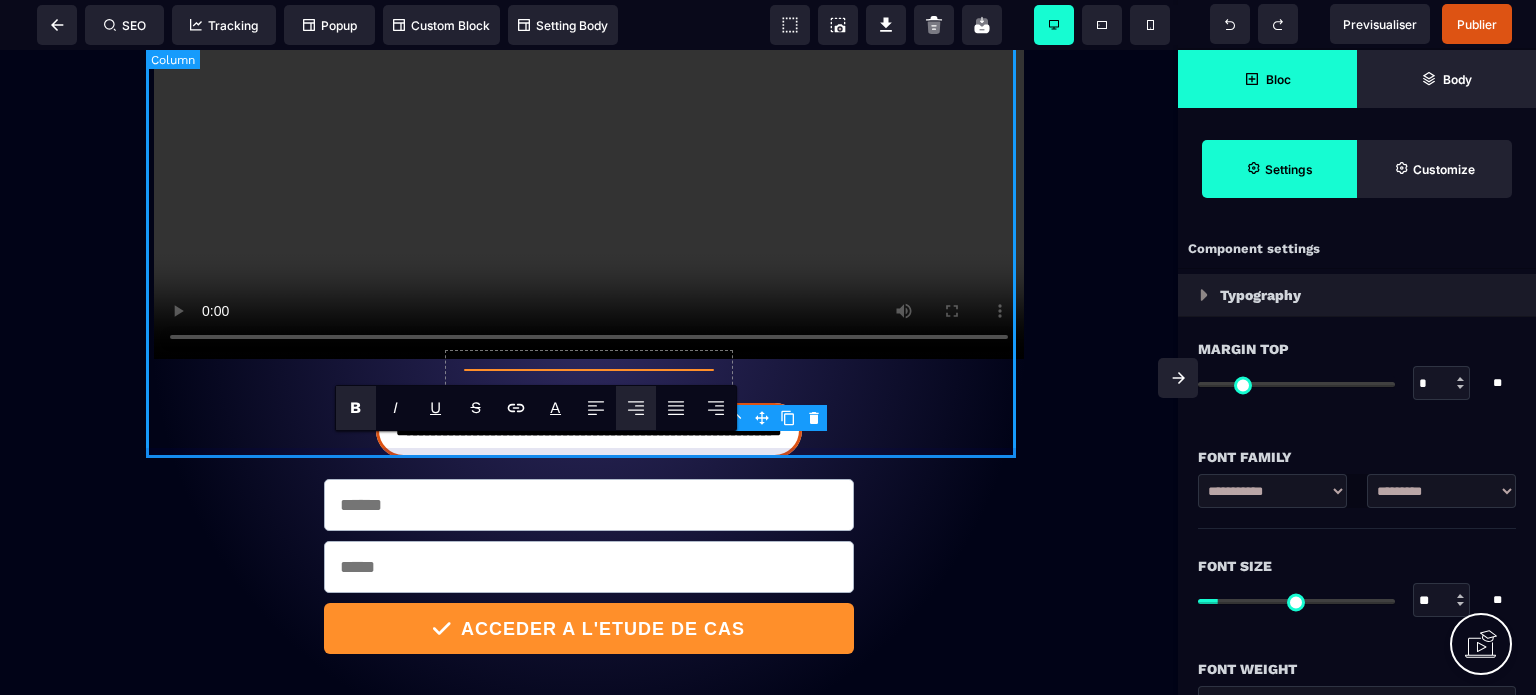 click on "**********" at bounding box center (589, 54) 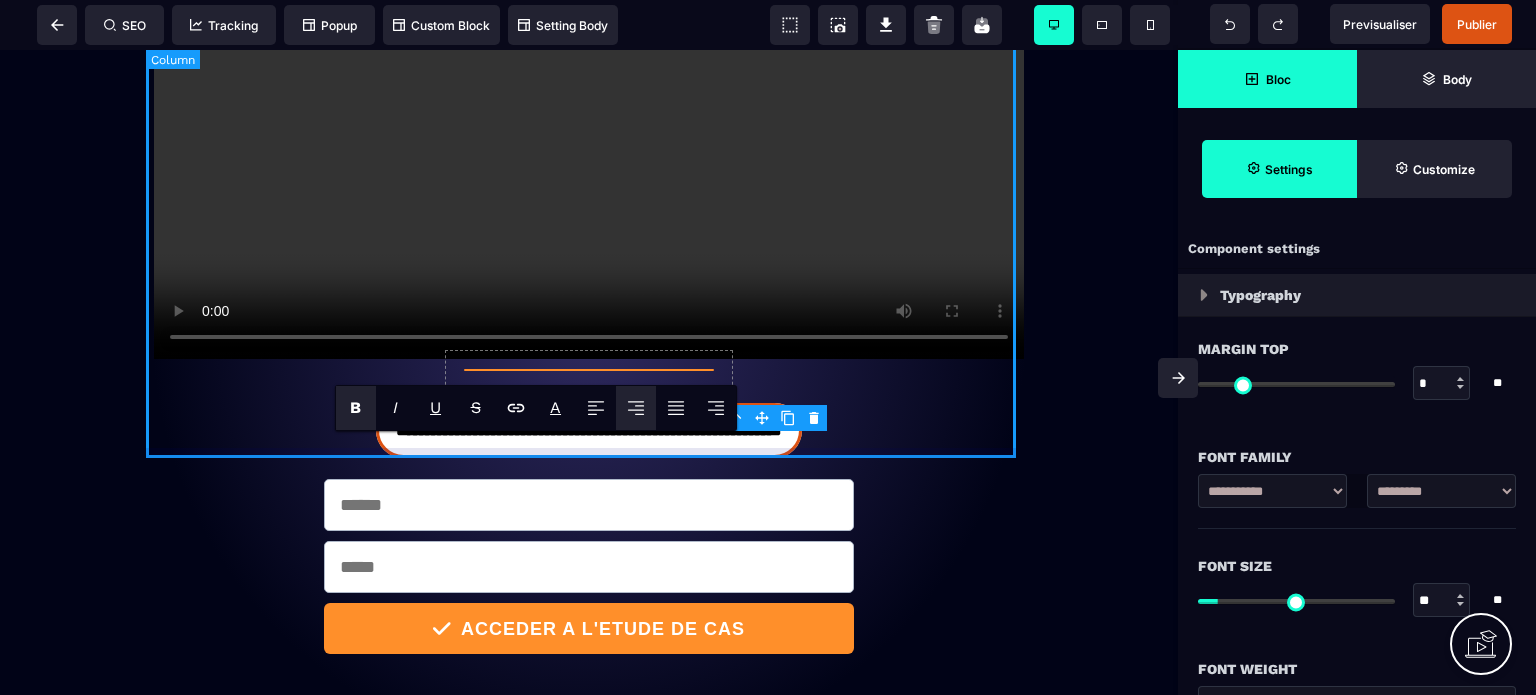 select on "*" 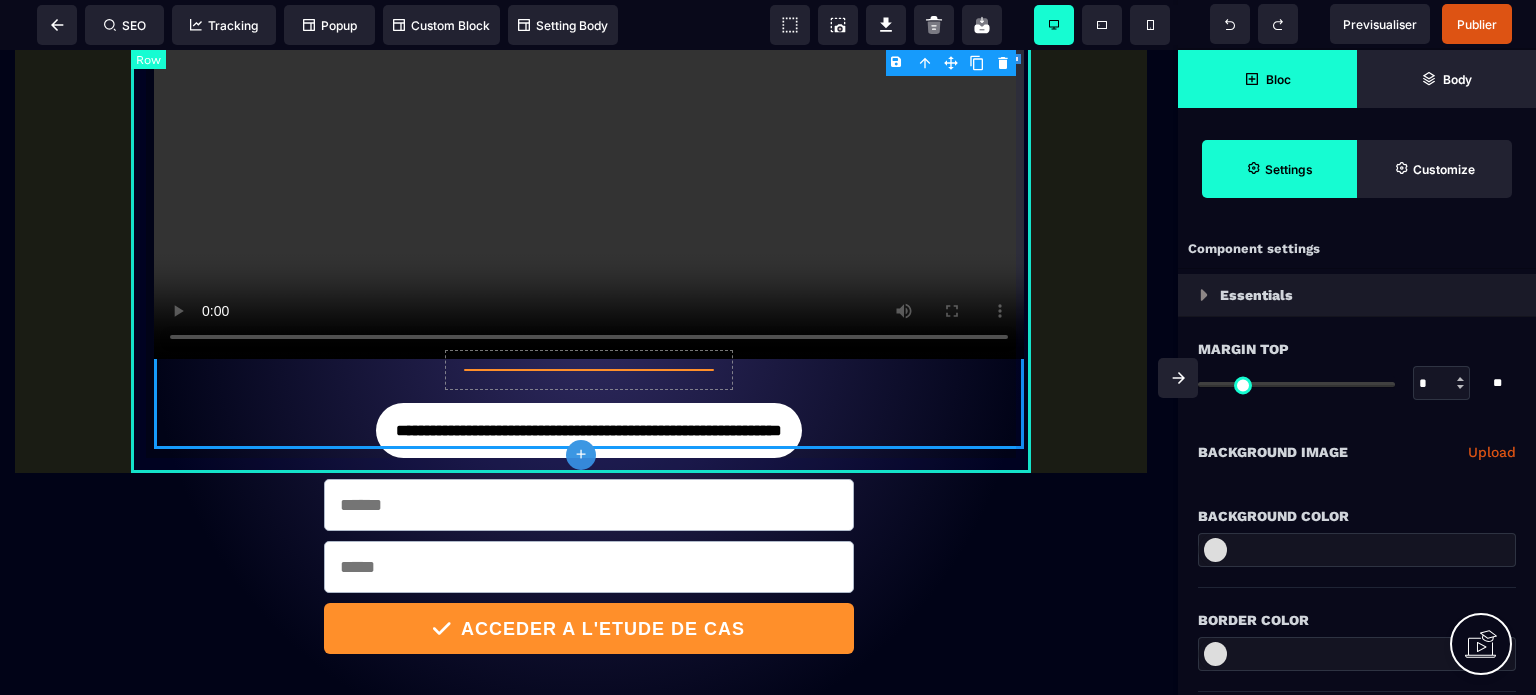 type on "*" 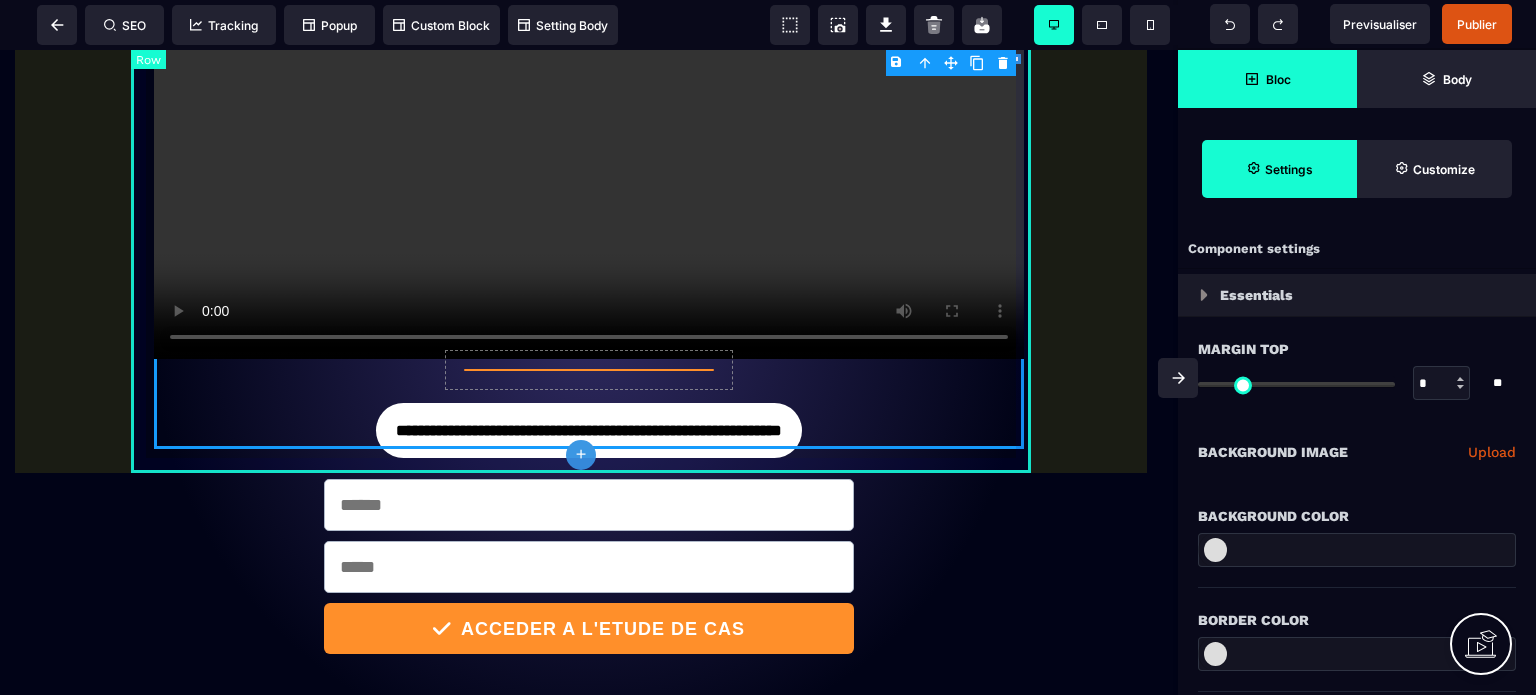 type on "*" 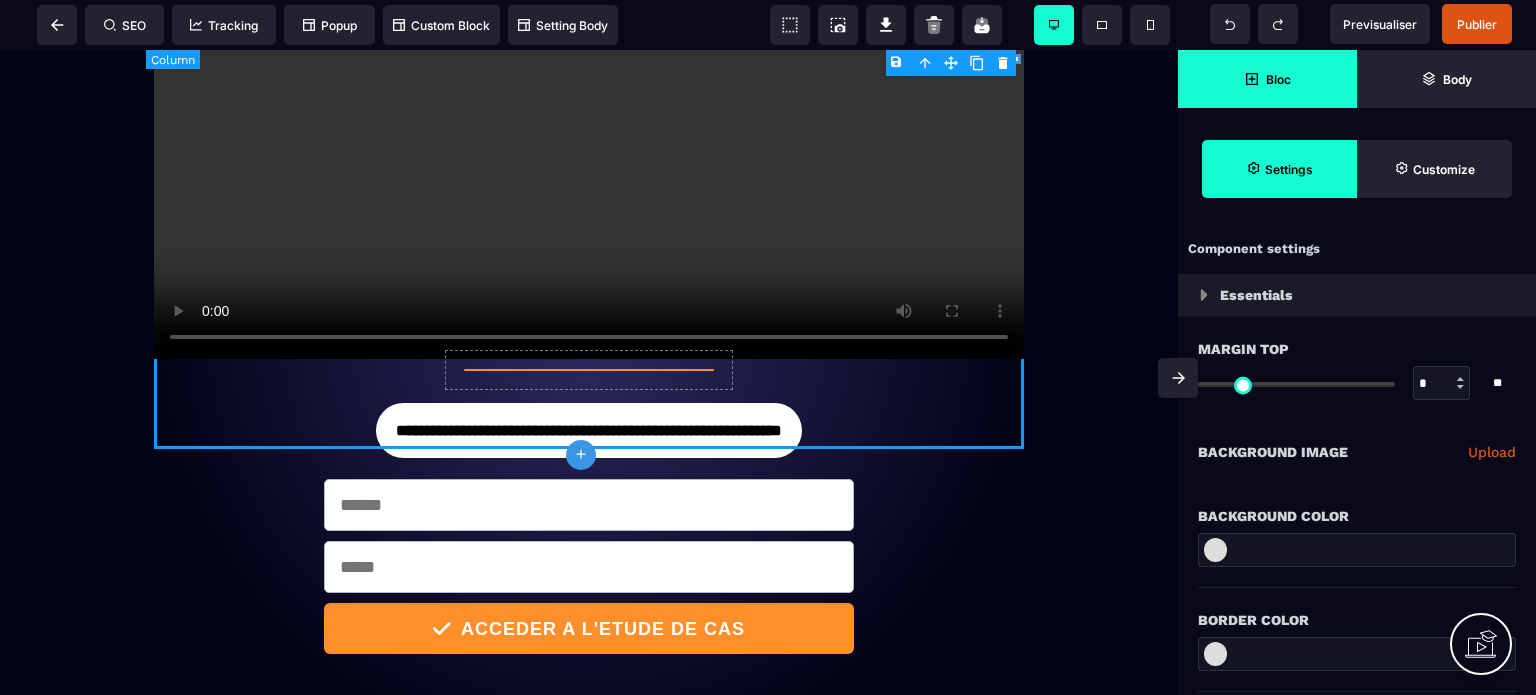 click on "**********" at bounding box center [589, 248] 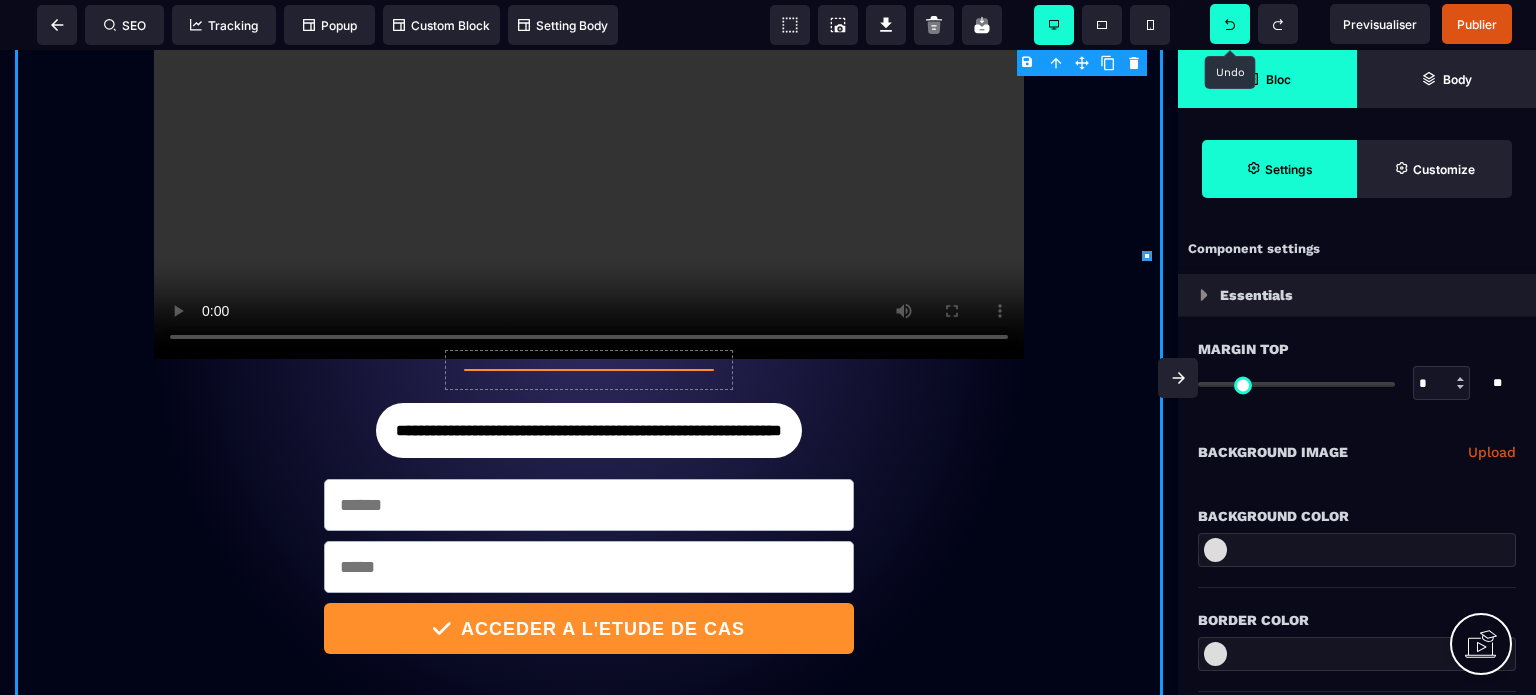 click 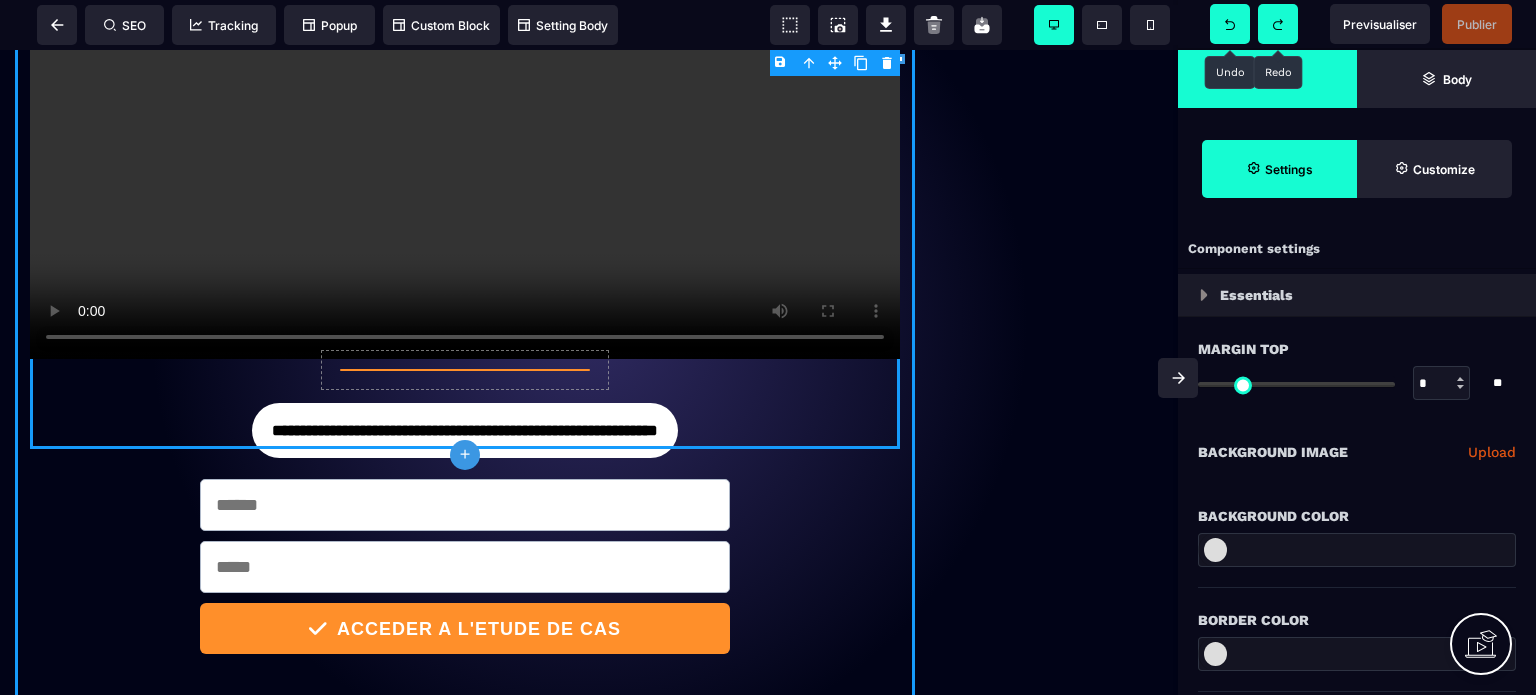 click 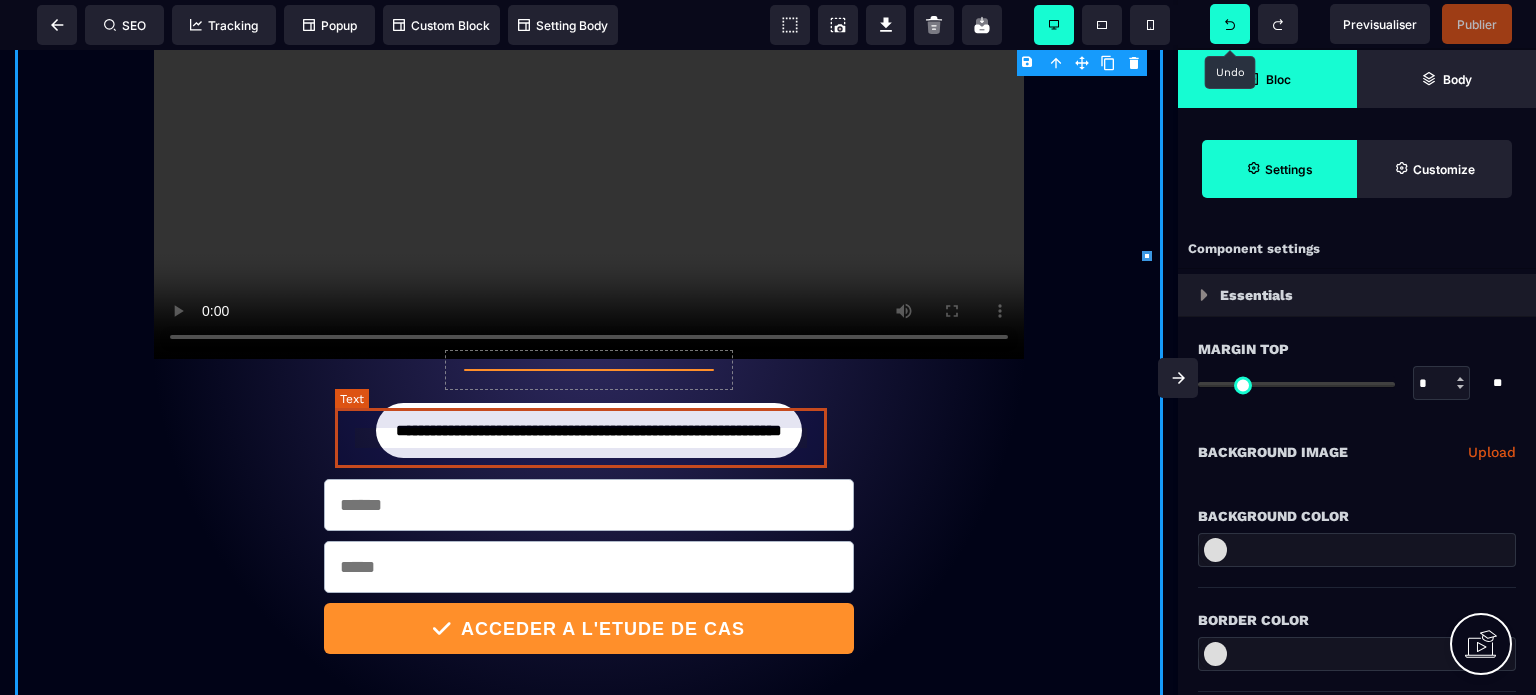 click on "**********" at bounding box center (589, 430) 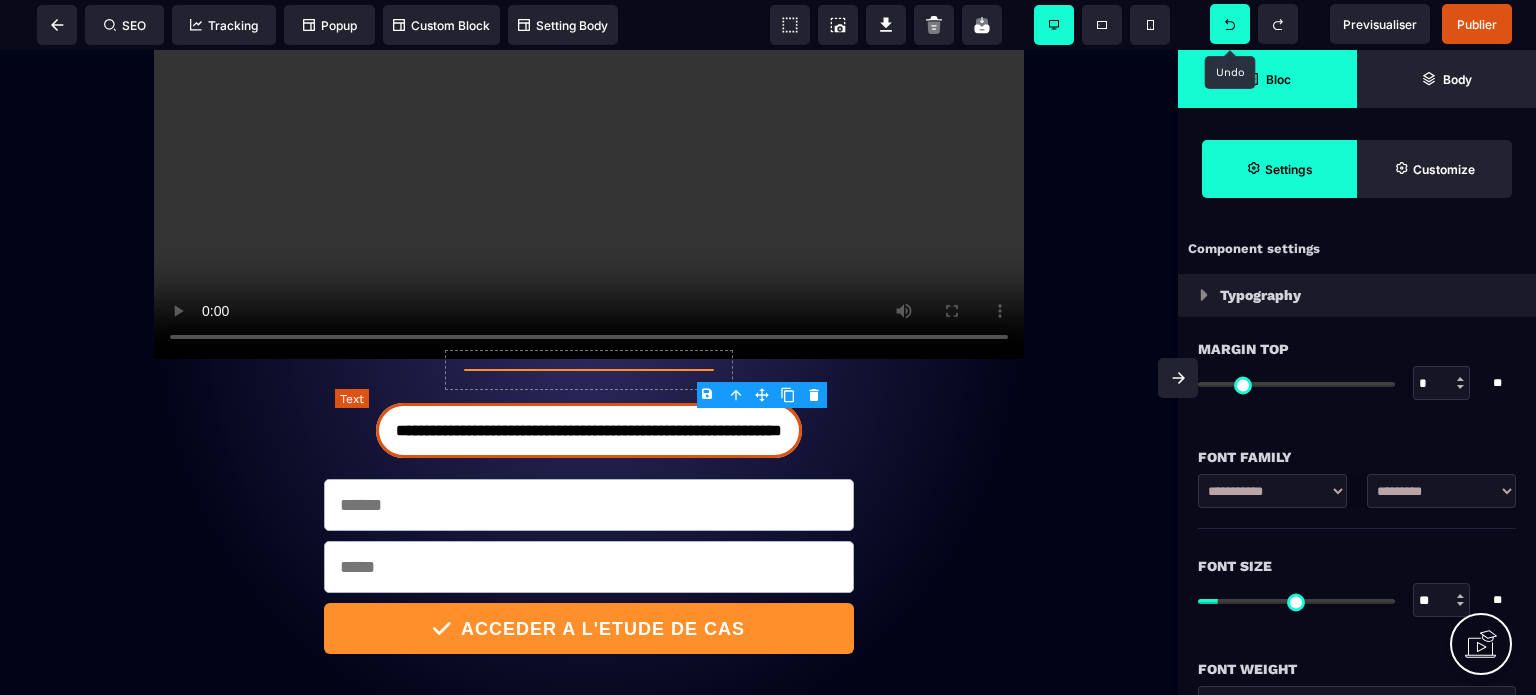 click on "**********" at bounding box center [589, 430] 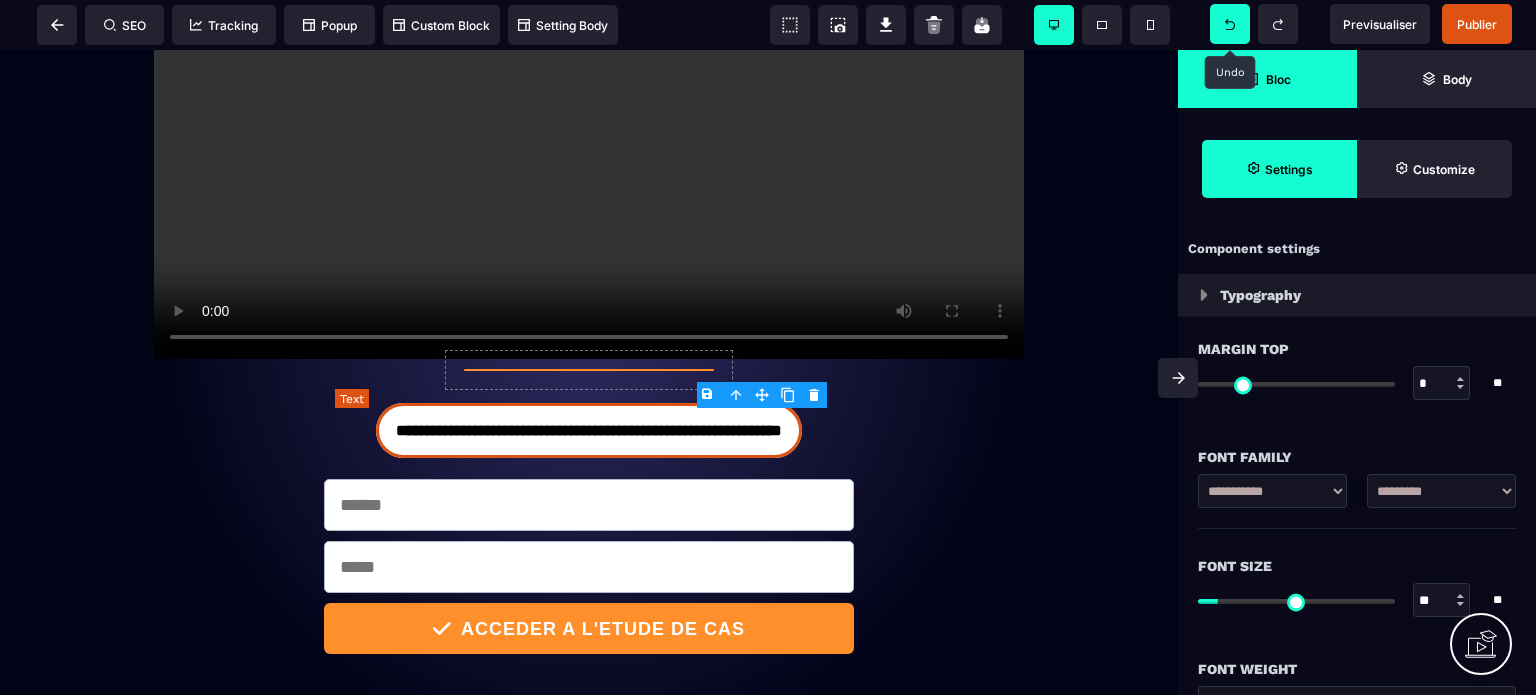 click on "**********" at bounding box center (589, 430) 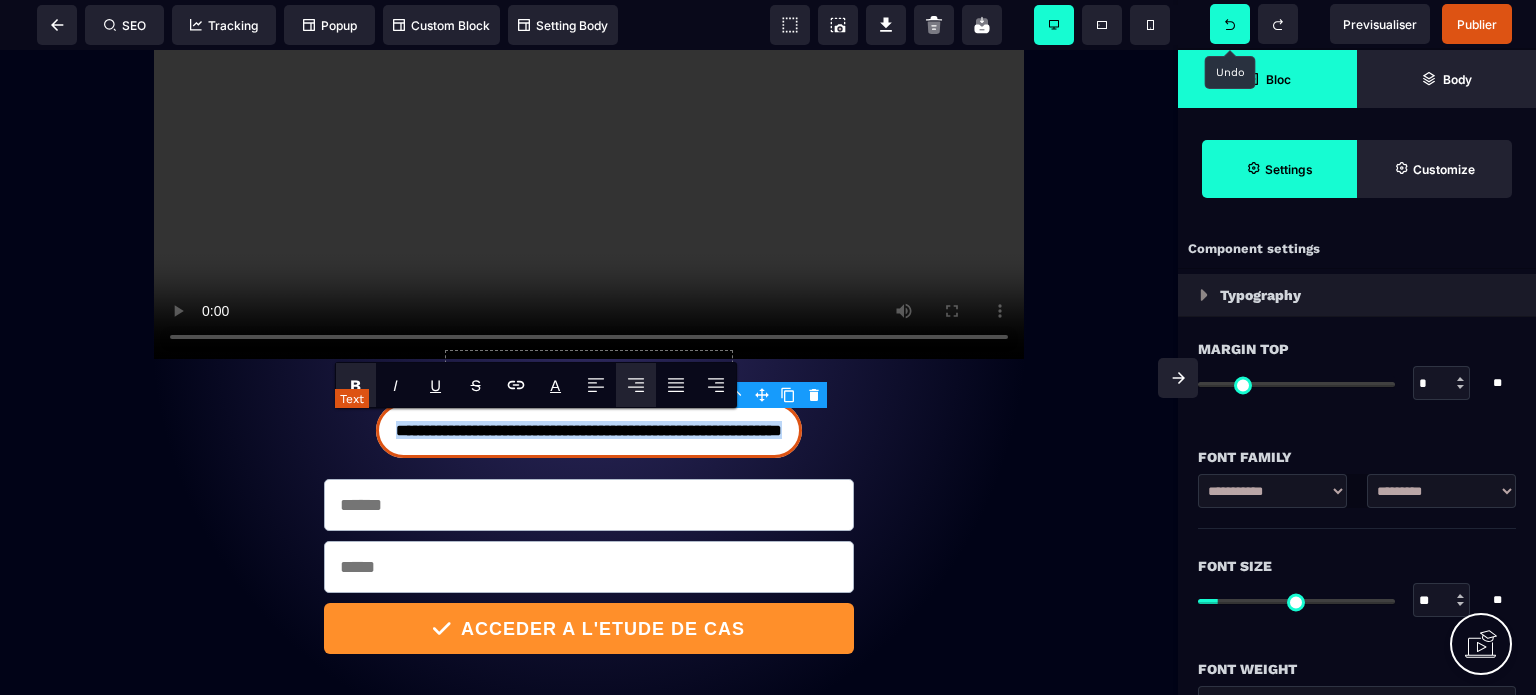 click on "**********" at bounding box center [589, 430] 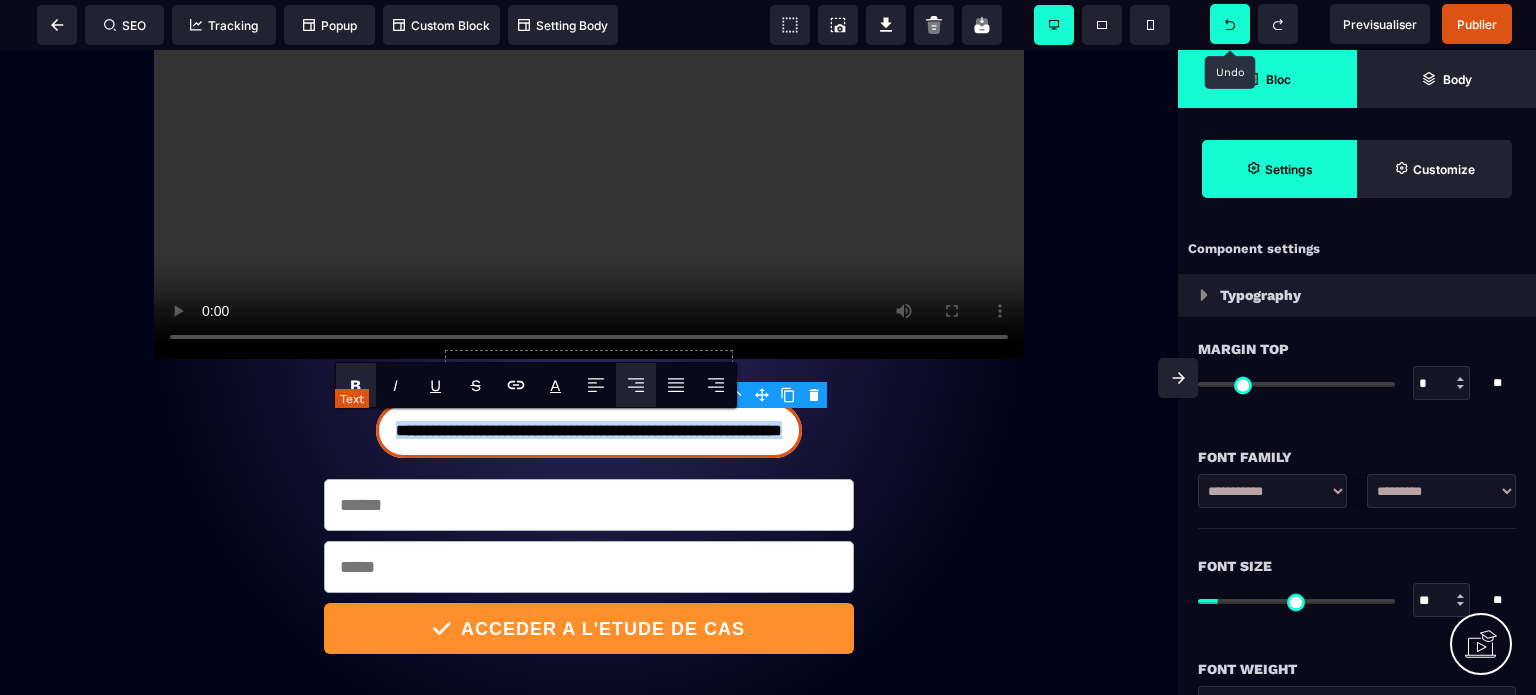click on "**********" at bounding box center [589, 430] 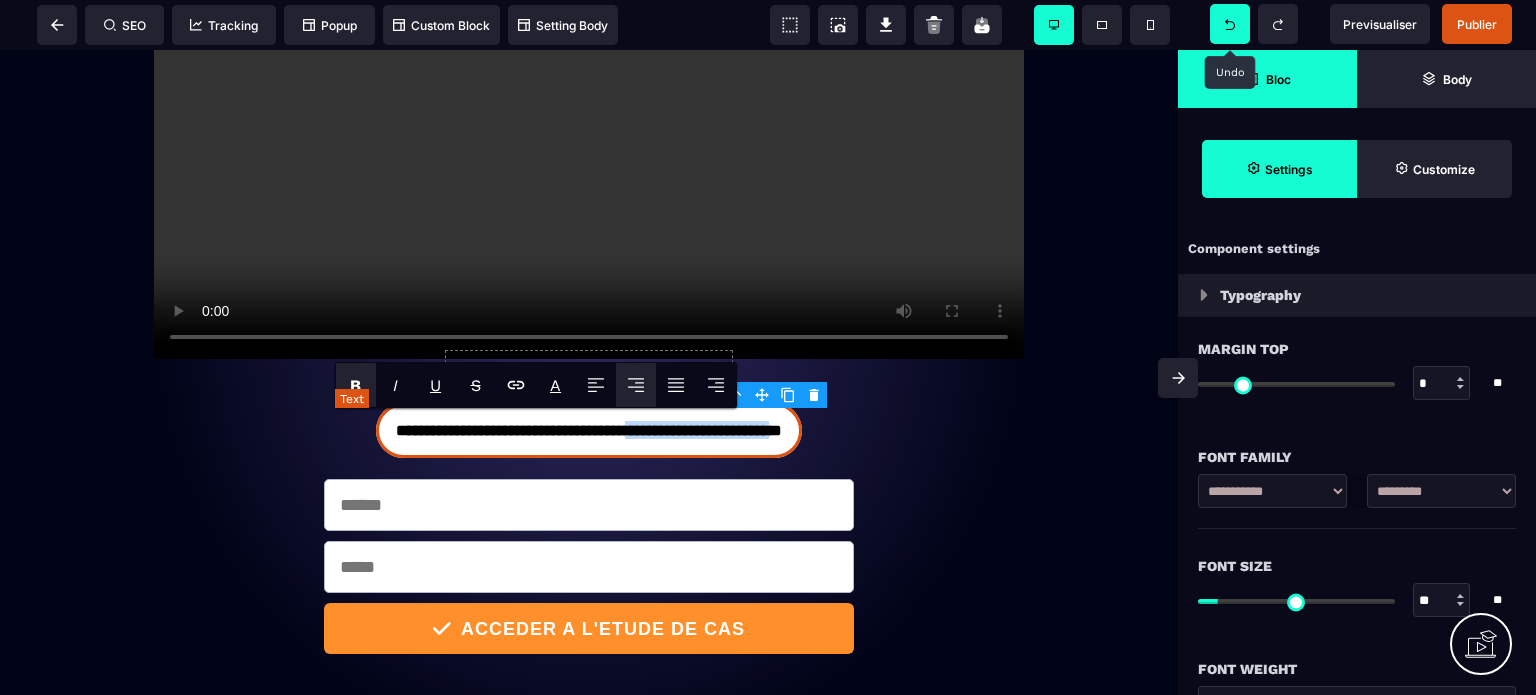 drag, startPoint x: 794, startPoint y: 438, endPoint x: 633, endPoint y: 440, distance: 161.01242 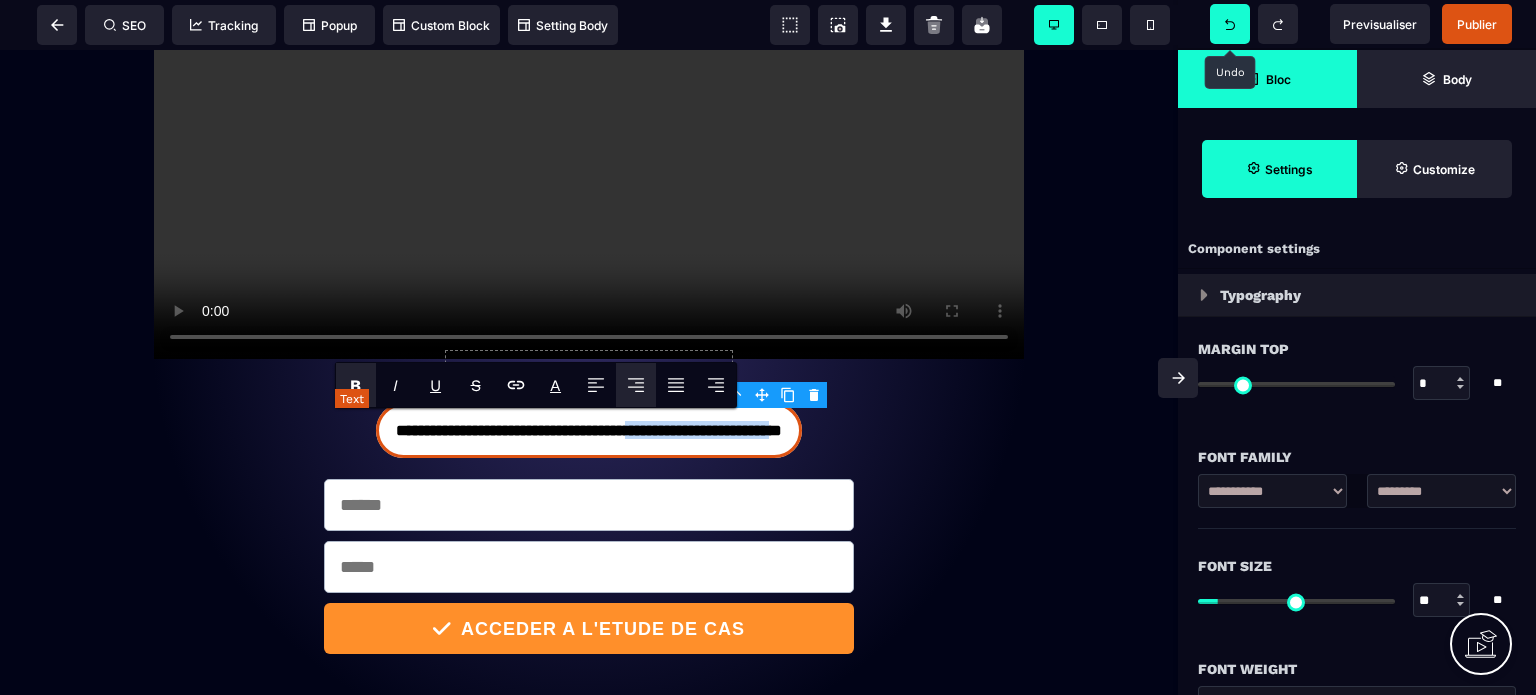 click on "**********" at bounding box center (589, 430) 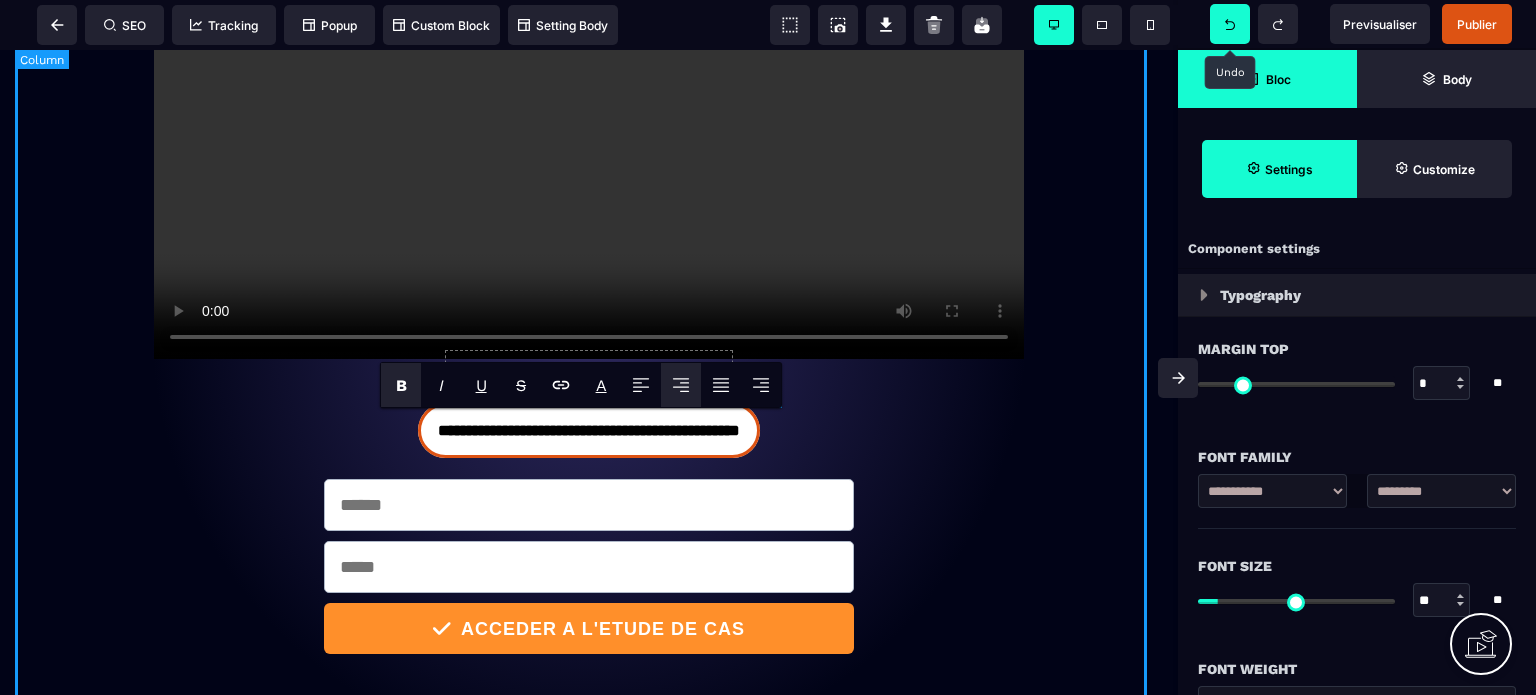 click on "**********" at bounding box center [589, 248] 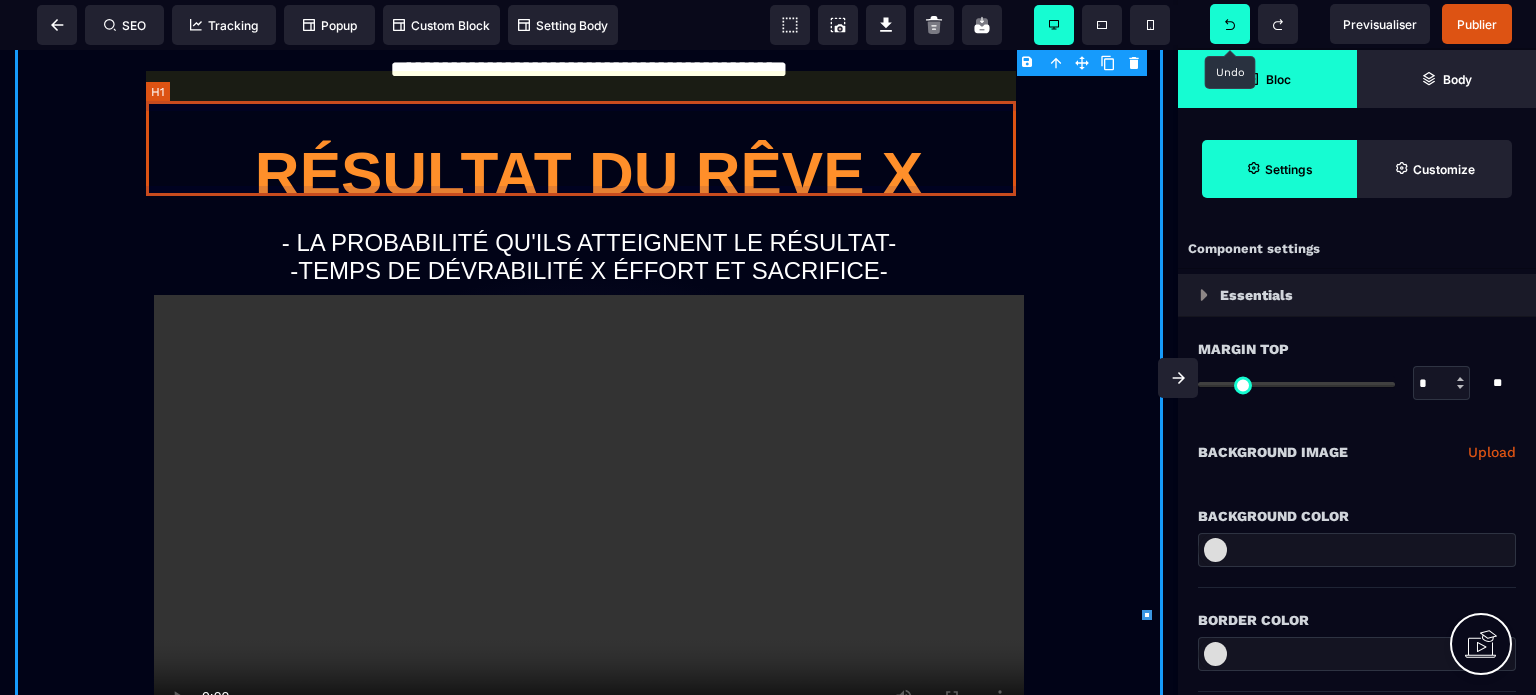scroll, scrollTop: 0, scrollLeft: 0, axis: both 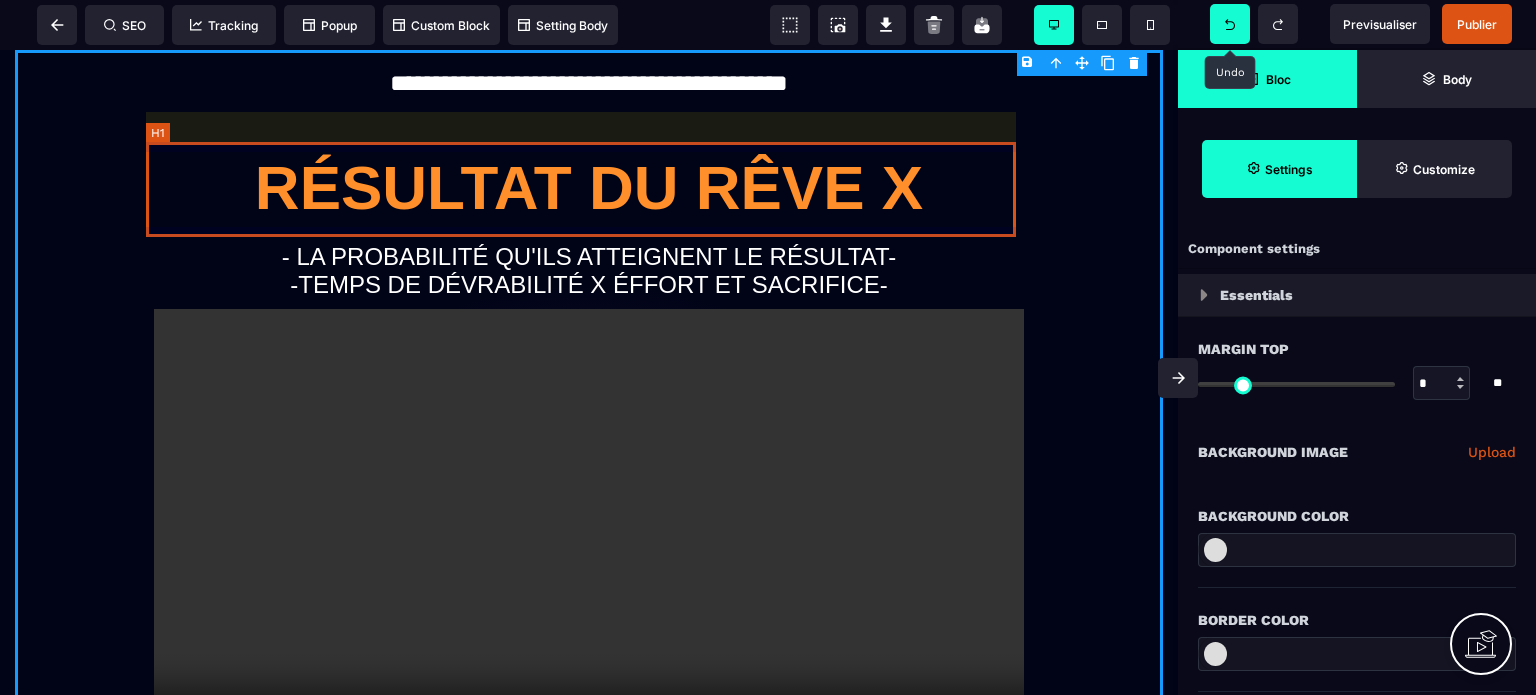 click on "Résultat du rêve X" at bounding box center [589, 187] 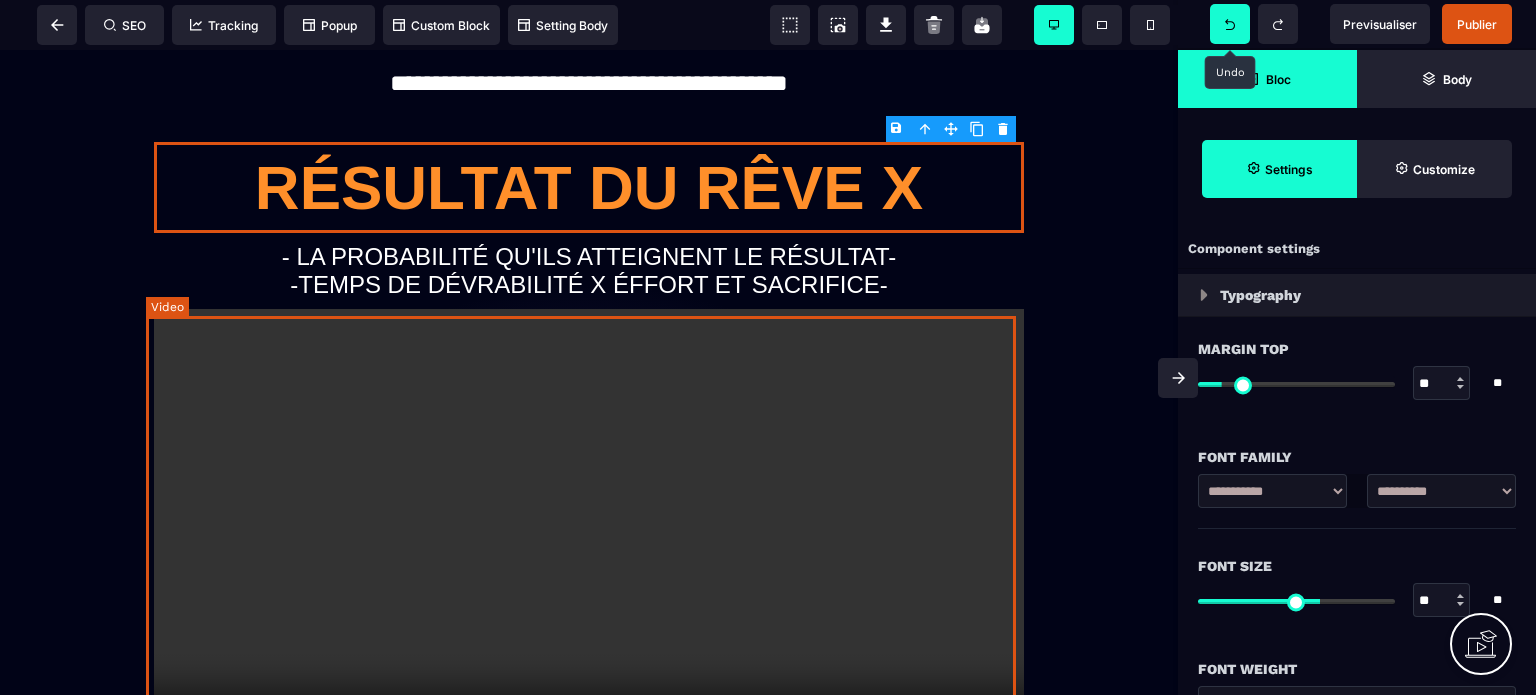 click at bounding box center (589, 534) 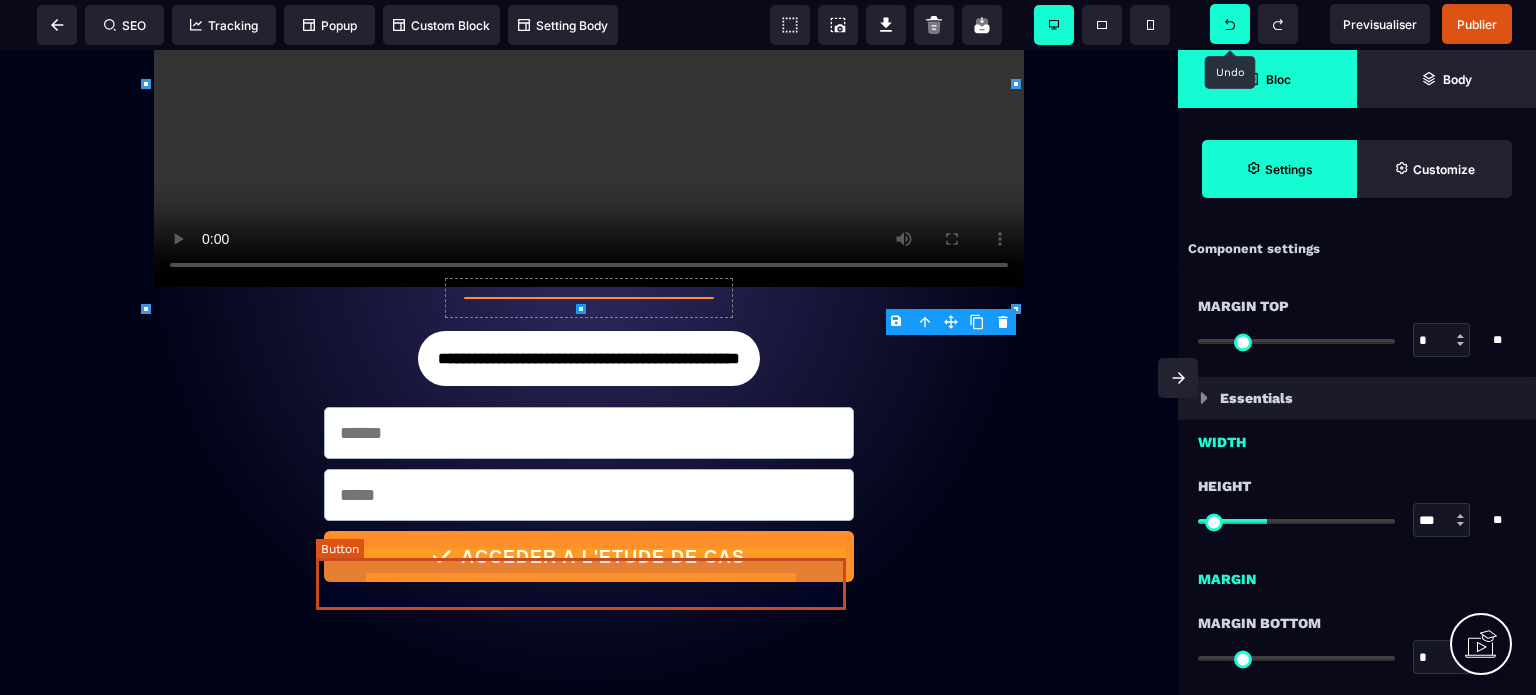 scroll, scrollTop: 500, scrollLeft: 0, axis: vertical 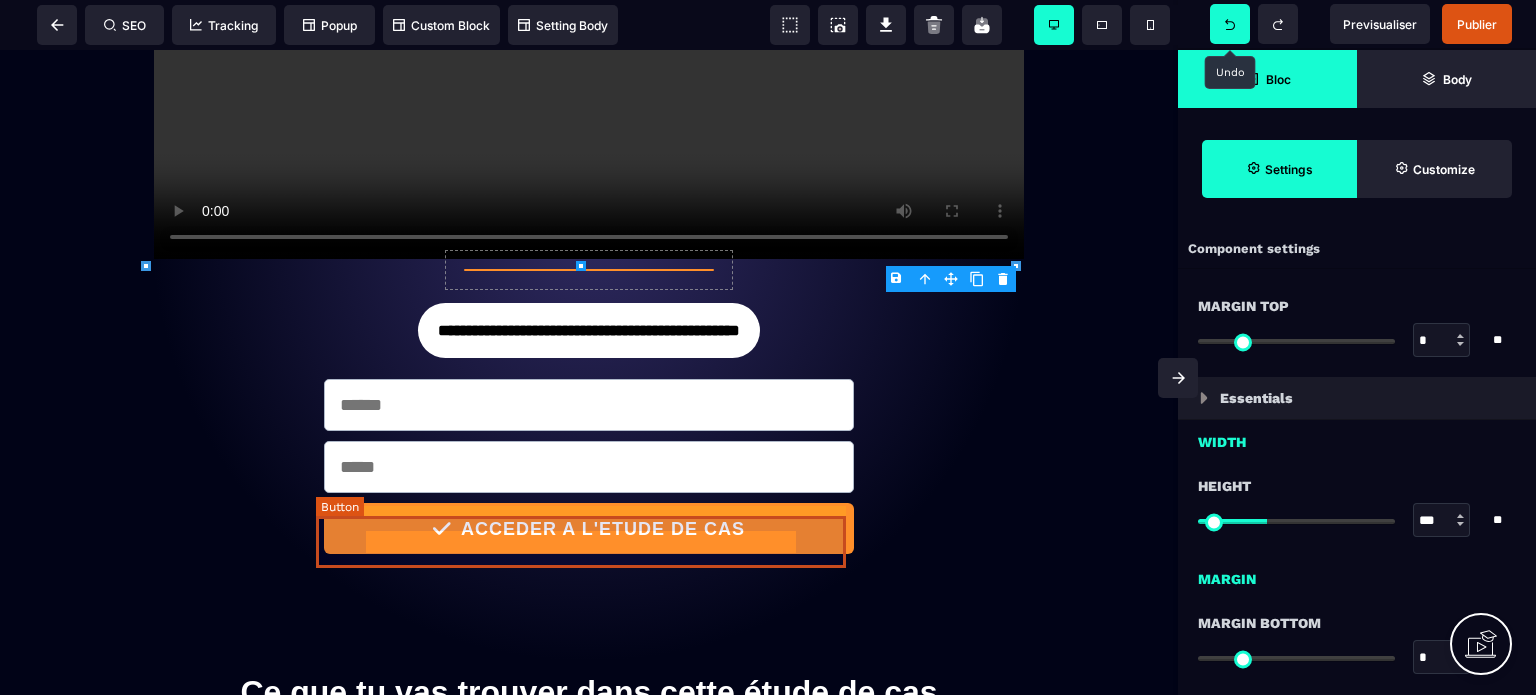 click on "ACCEDER A L'ETUDE DE CAS" at bounding box center (602, 529) 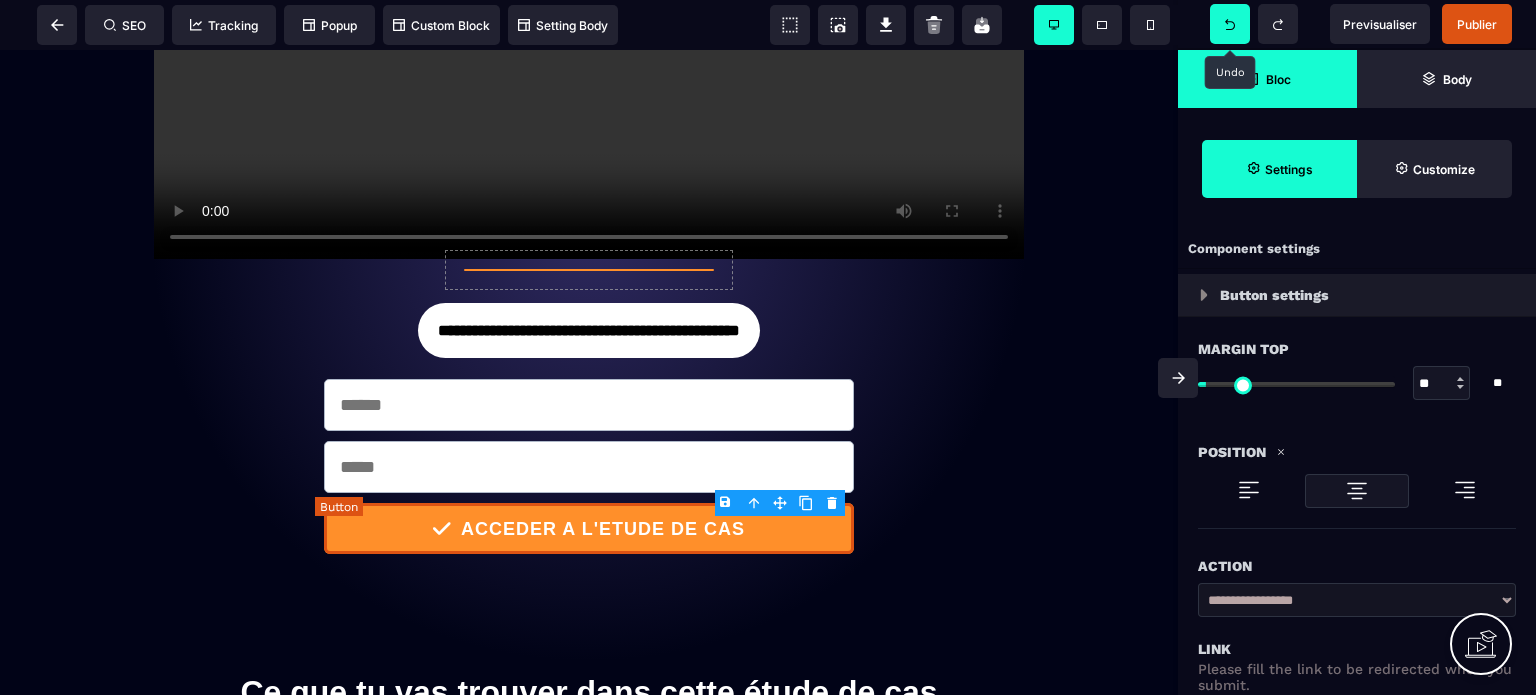 click on "ACCEDER A L'ETUDE DE CAS" at bounding box center (602, 529) 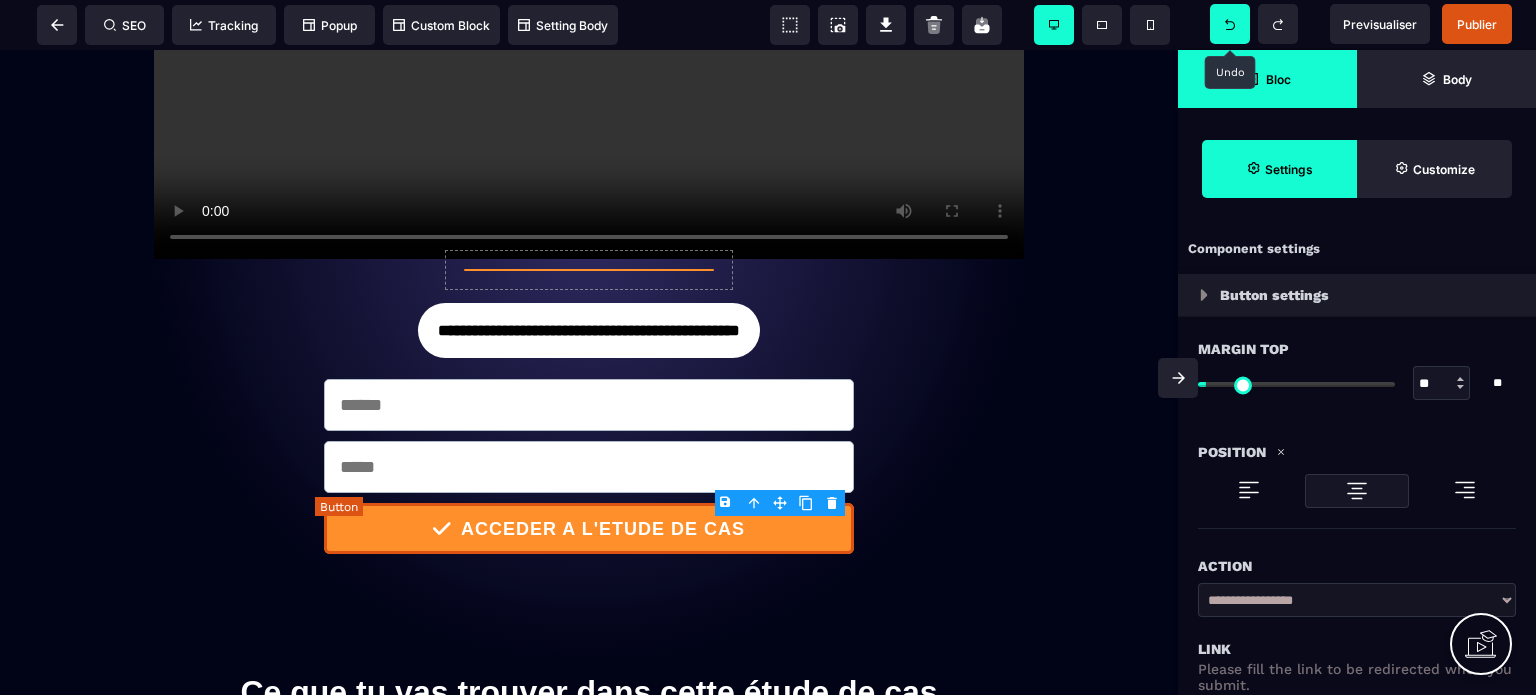 click on "ACCEDER A L'ETUDE DE CAS" at bounding box center [602, 529] 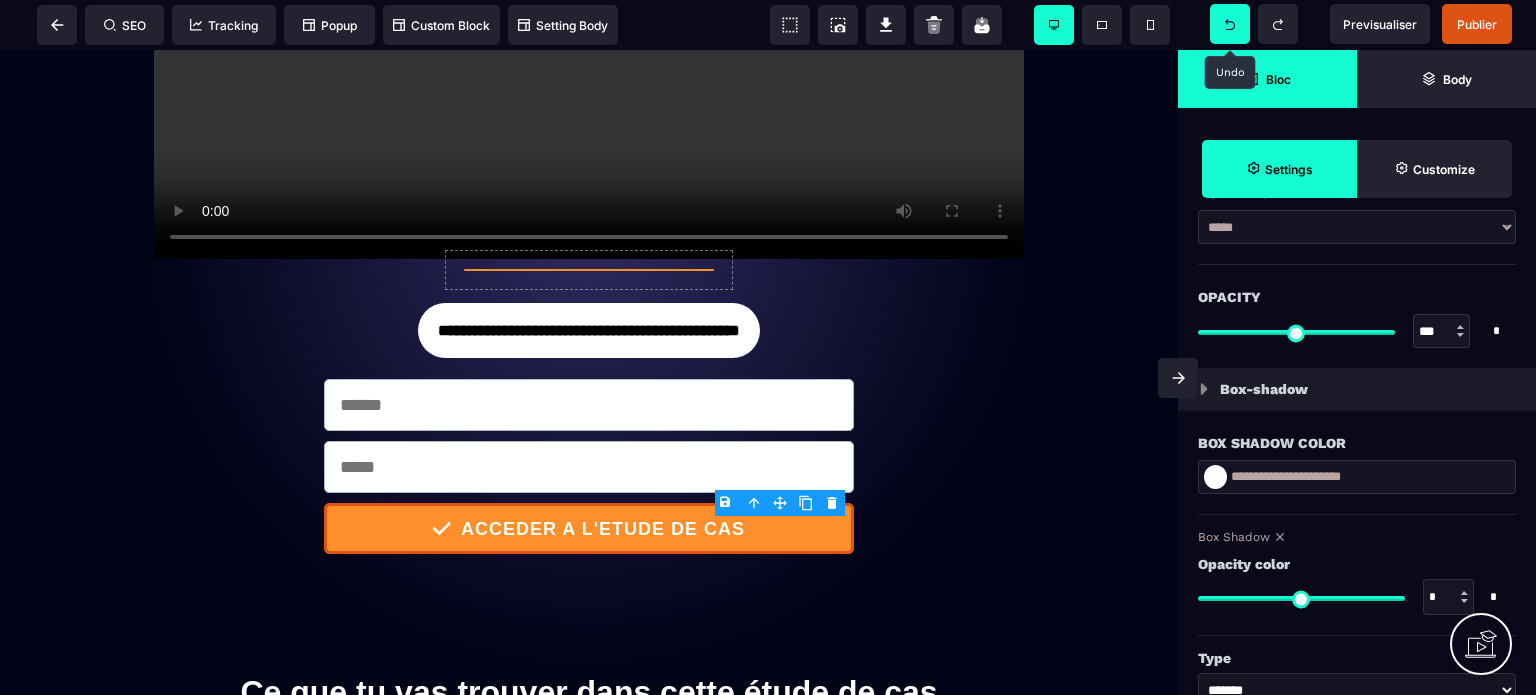 scroll, scrollTop: 2897, scrollLeft: 0, axis: vertical 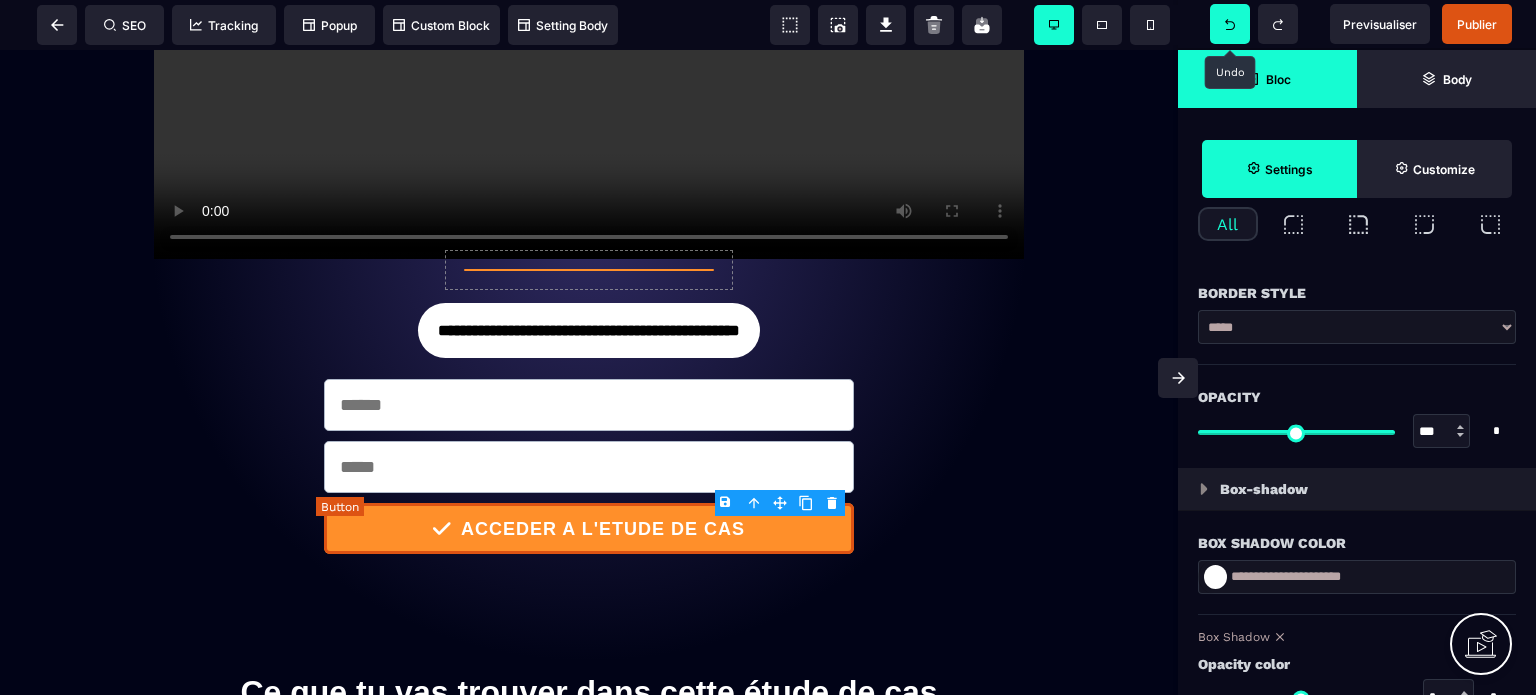 click on "ACCEDER A L'ETUDE DE CAS" at bounding box center (599, 529) 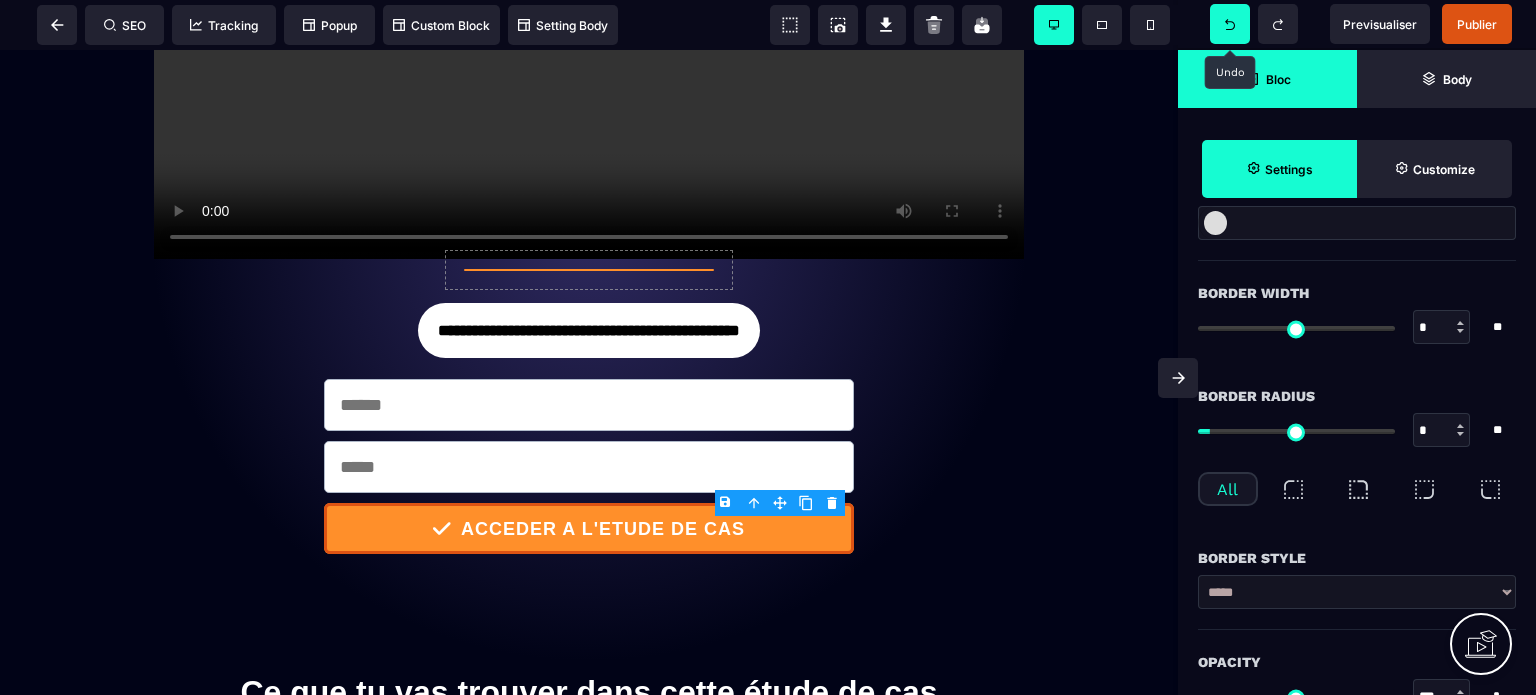 scroll, scrollTop: 2597, scrollLeft: 0, axis: vertical 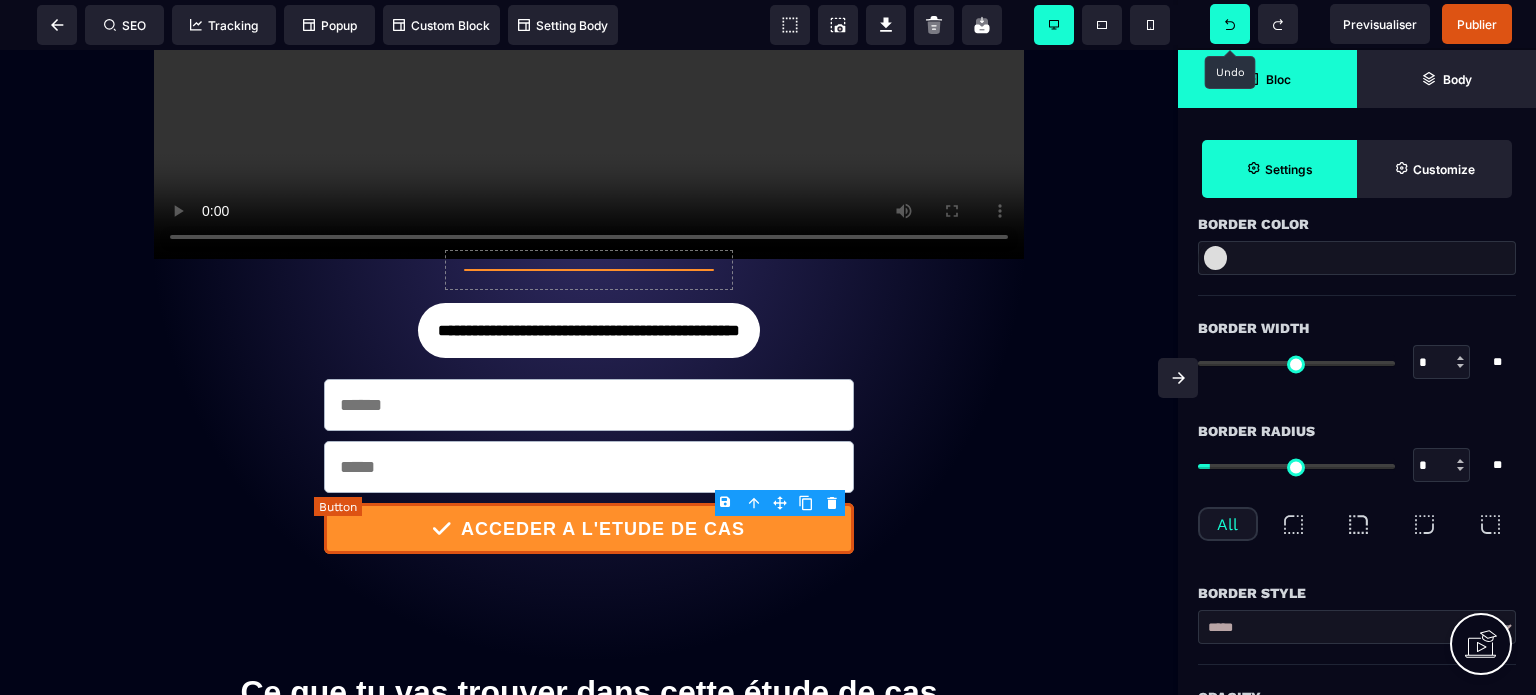 click on "ACCEDER A L'ETUDE DE CAS" at bounding box center [586, 528] 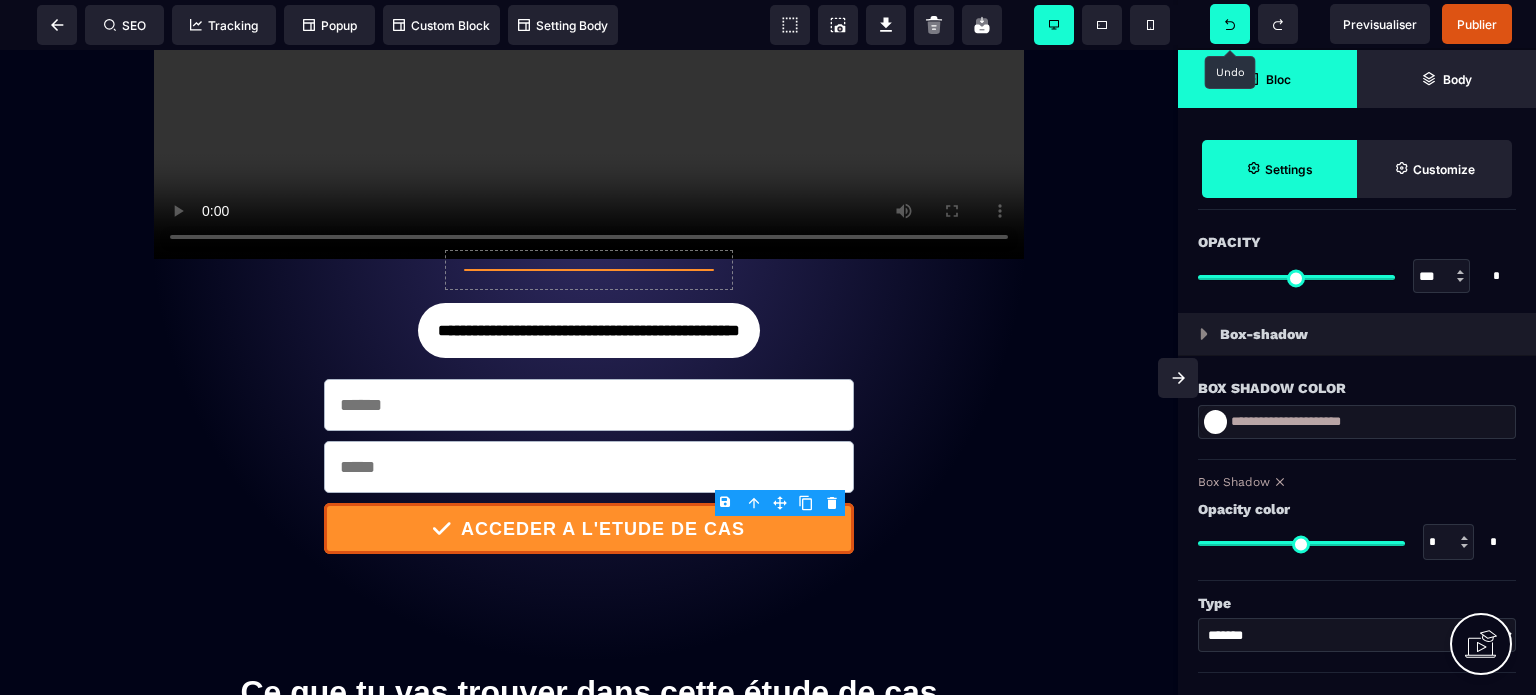 scroll, scrollTop: 3097, scrollLeft: 0, axis: vertical 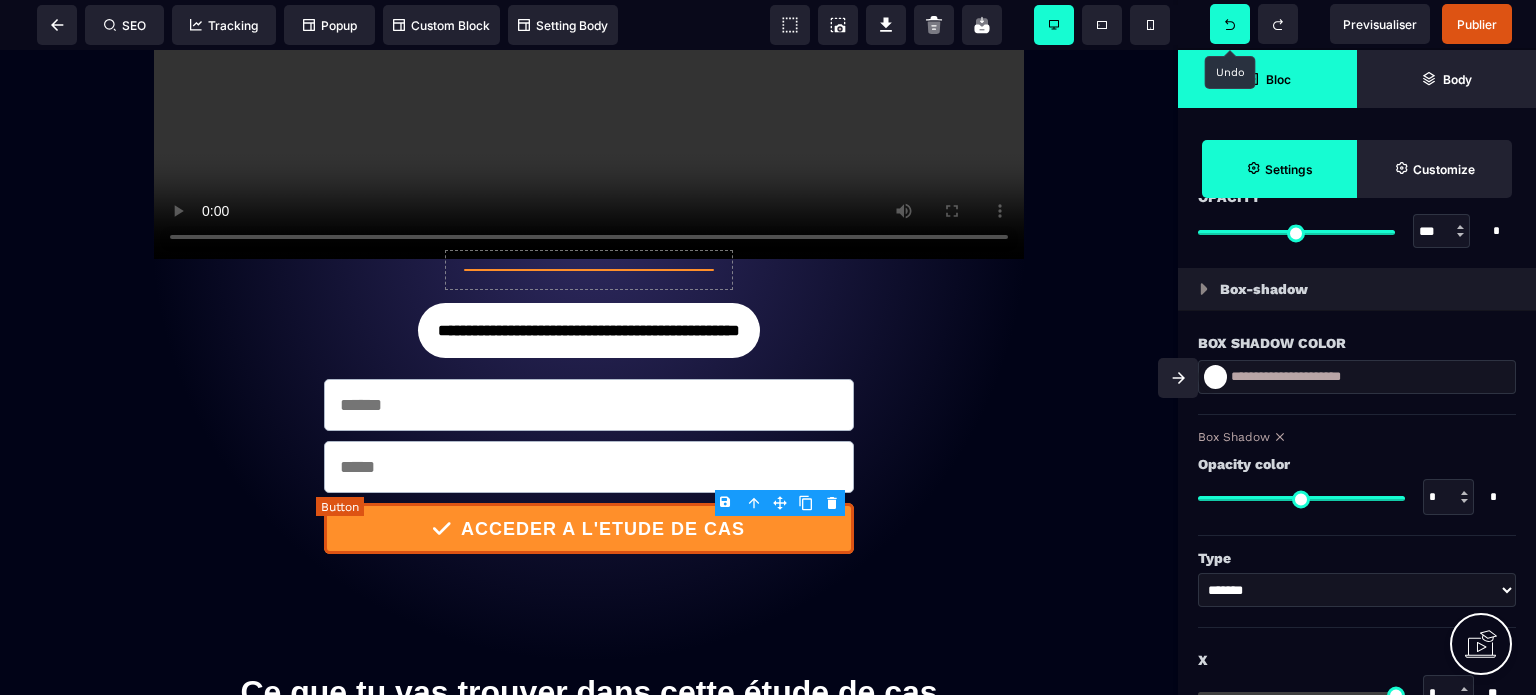 click on "ACCEDER A L'ETUDE DE CAS" at bounding box center [597, 529] 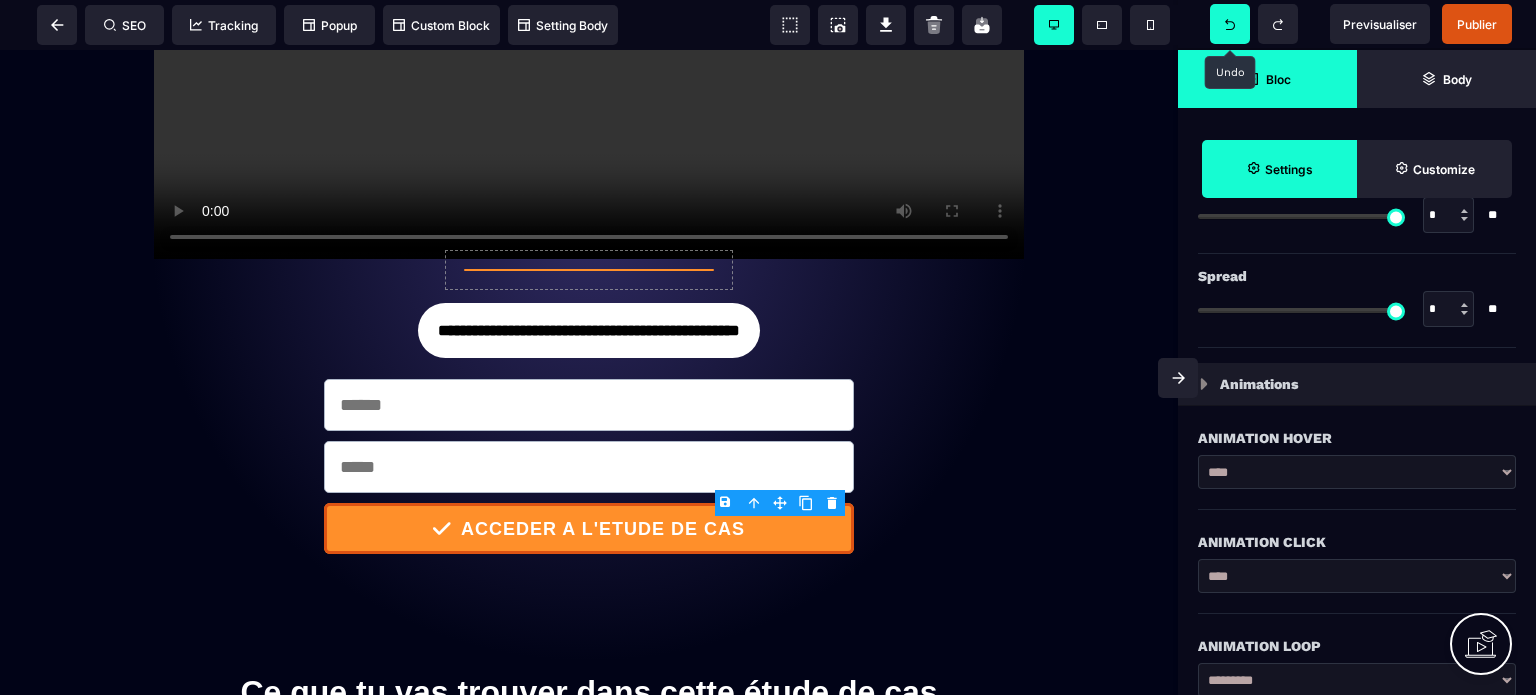 scroll, scrollTop: 3797, scrollLeft: 0, axis: vertical 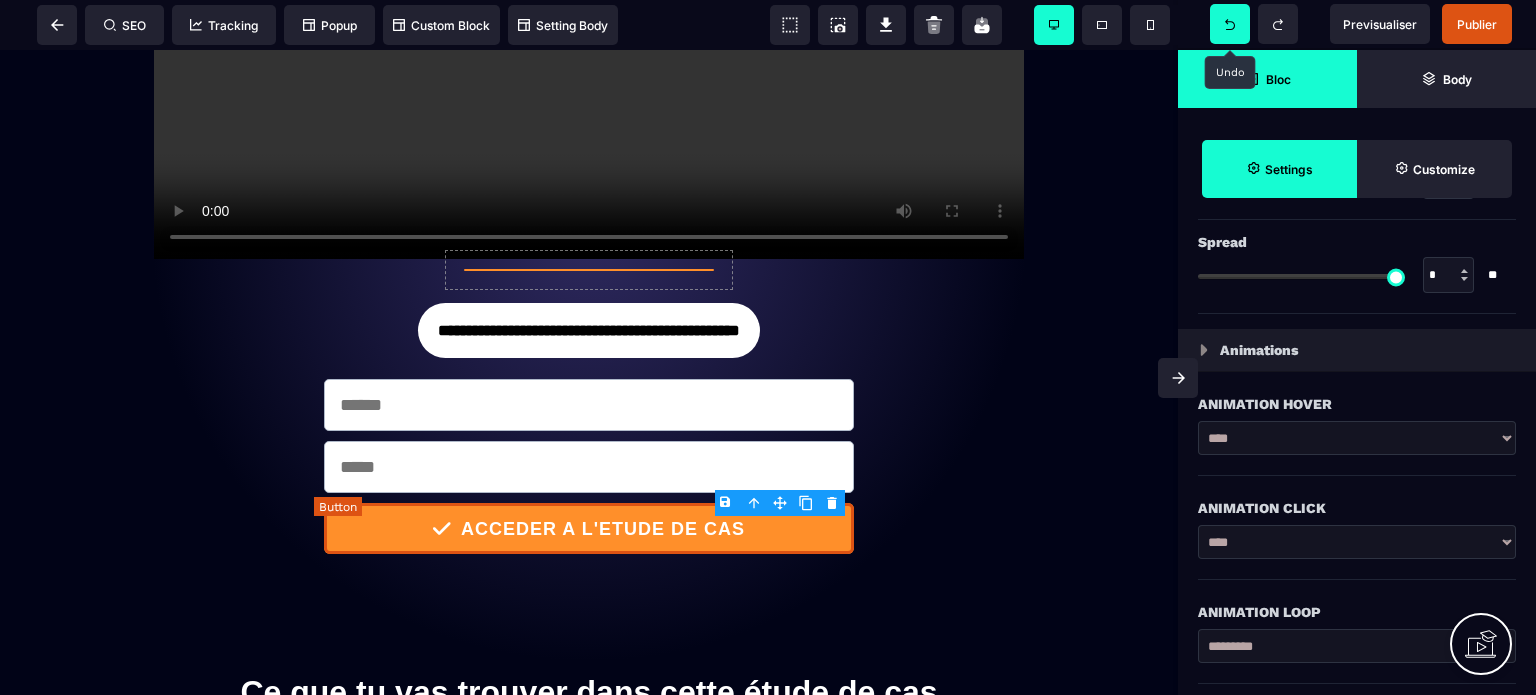 click on "ACCEDER A L'ETUDE DE CAS" at bounding box center (600, 529) 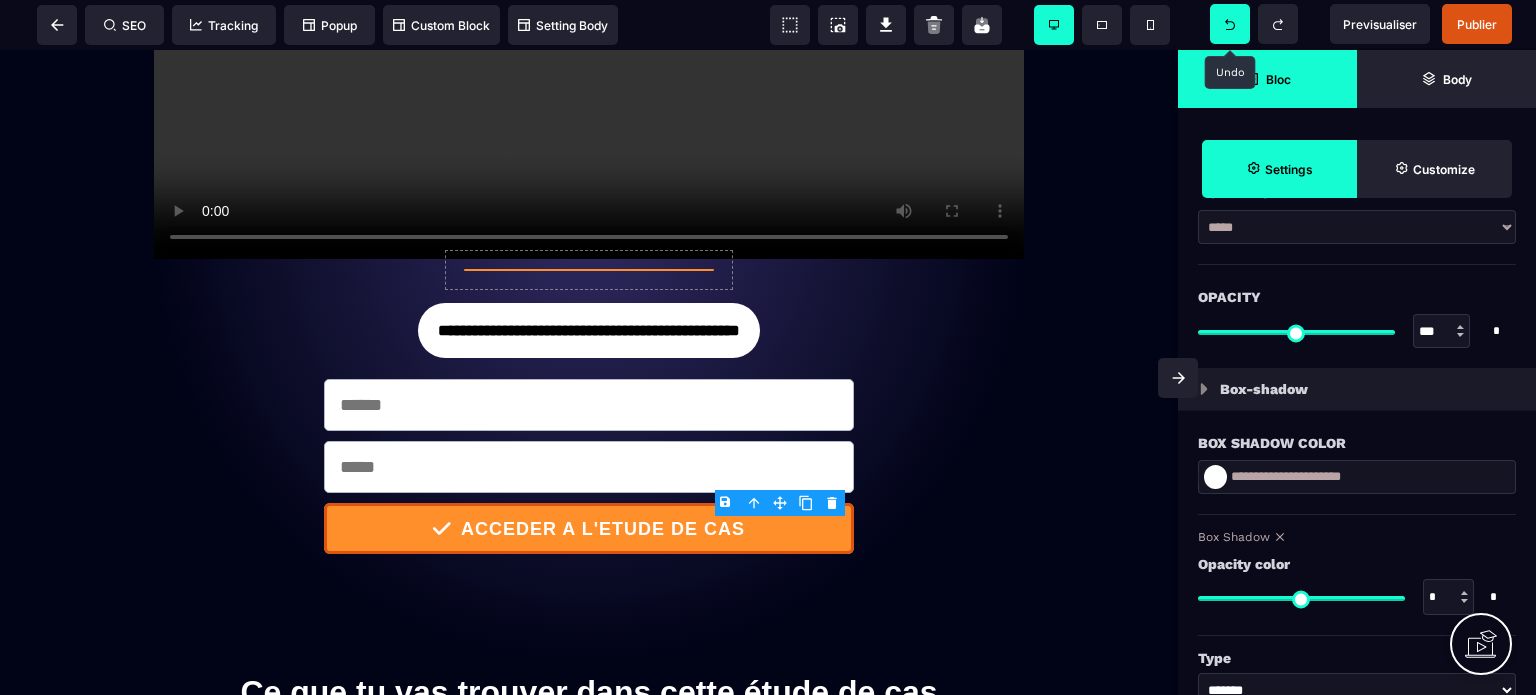 scroll, scrollTop: 2897, scrollLeft: 0, axis: vertical 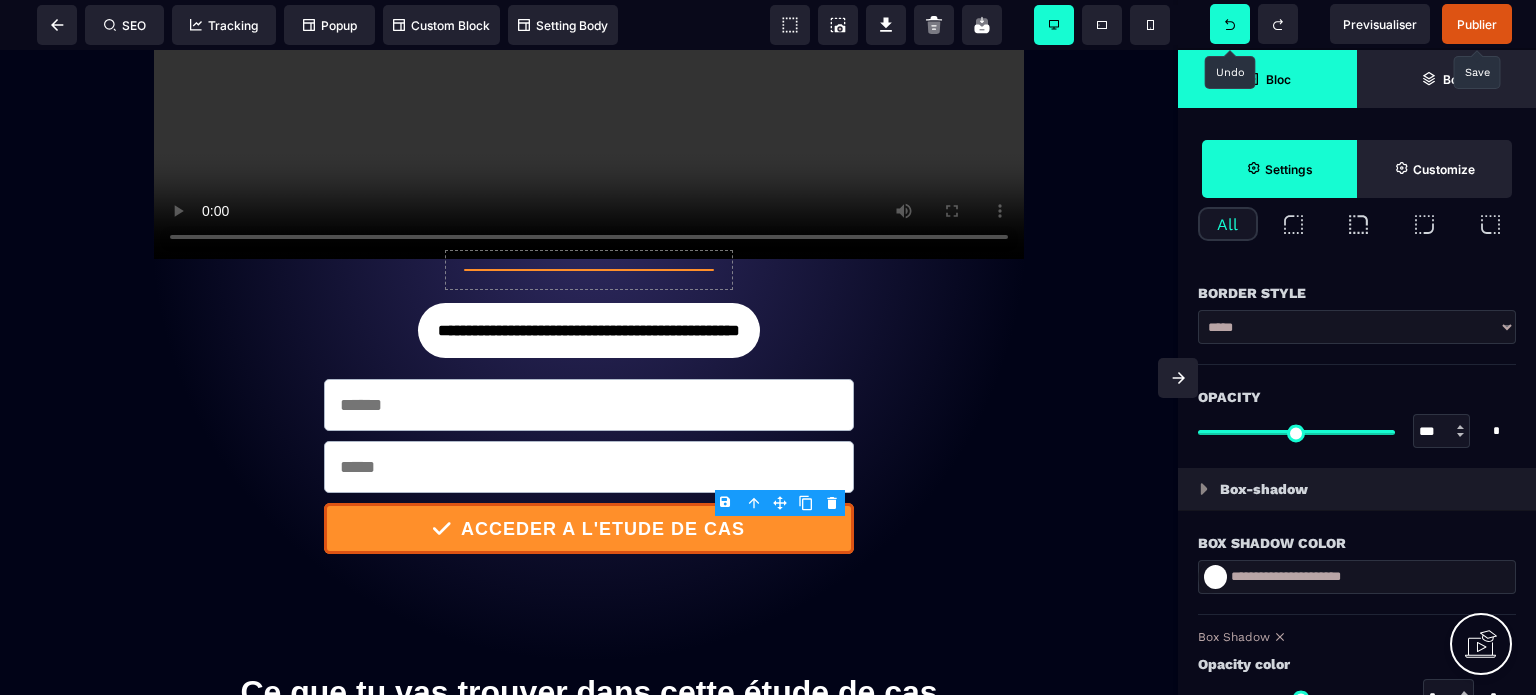 click on "Publier" at bounding box center [1477, 24] 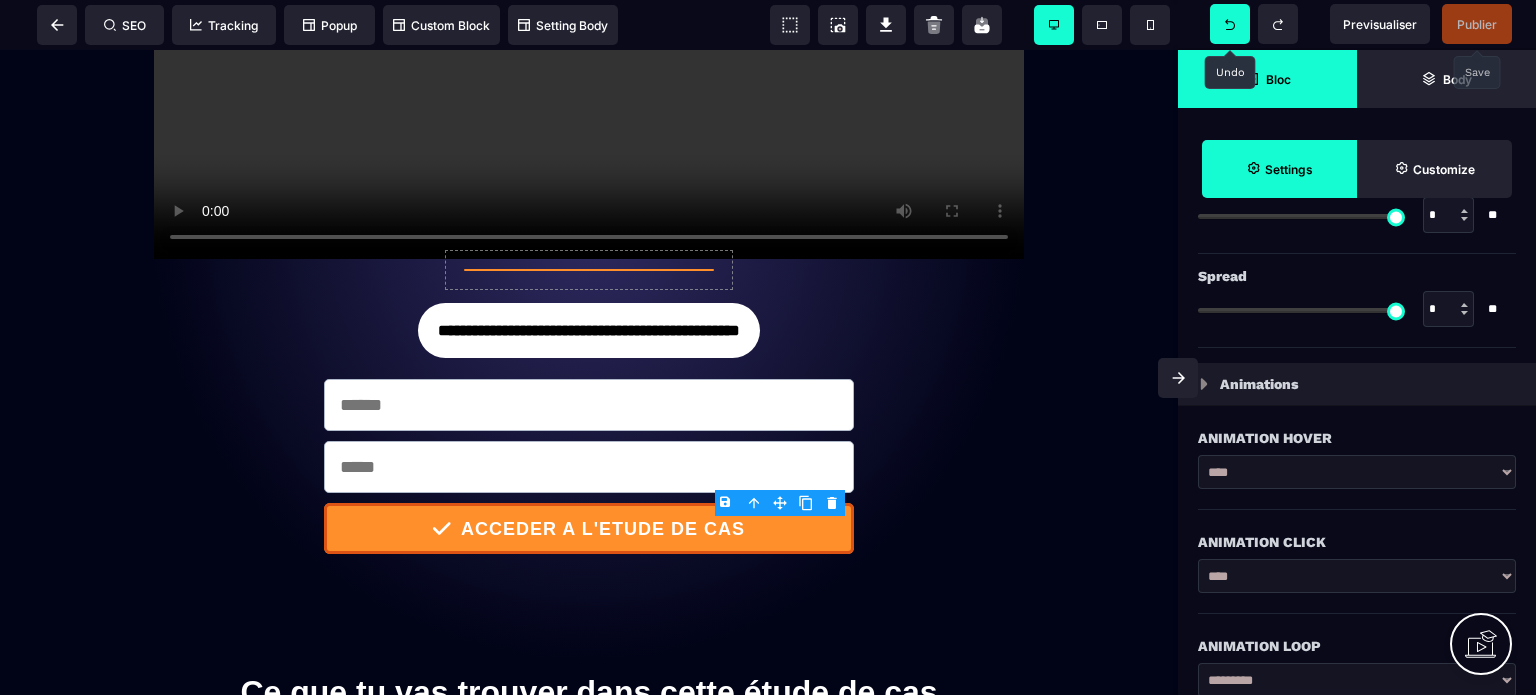 scroll, scrollTop: 3797, scrollLeft: 0, axis: vertical 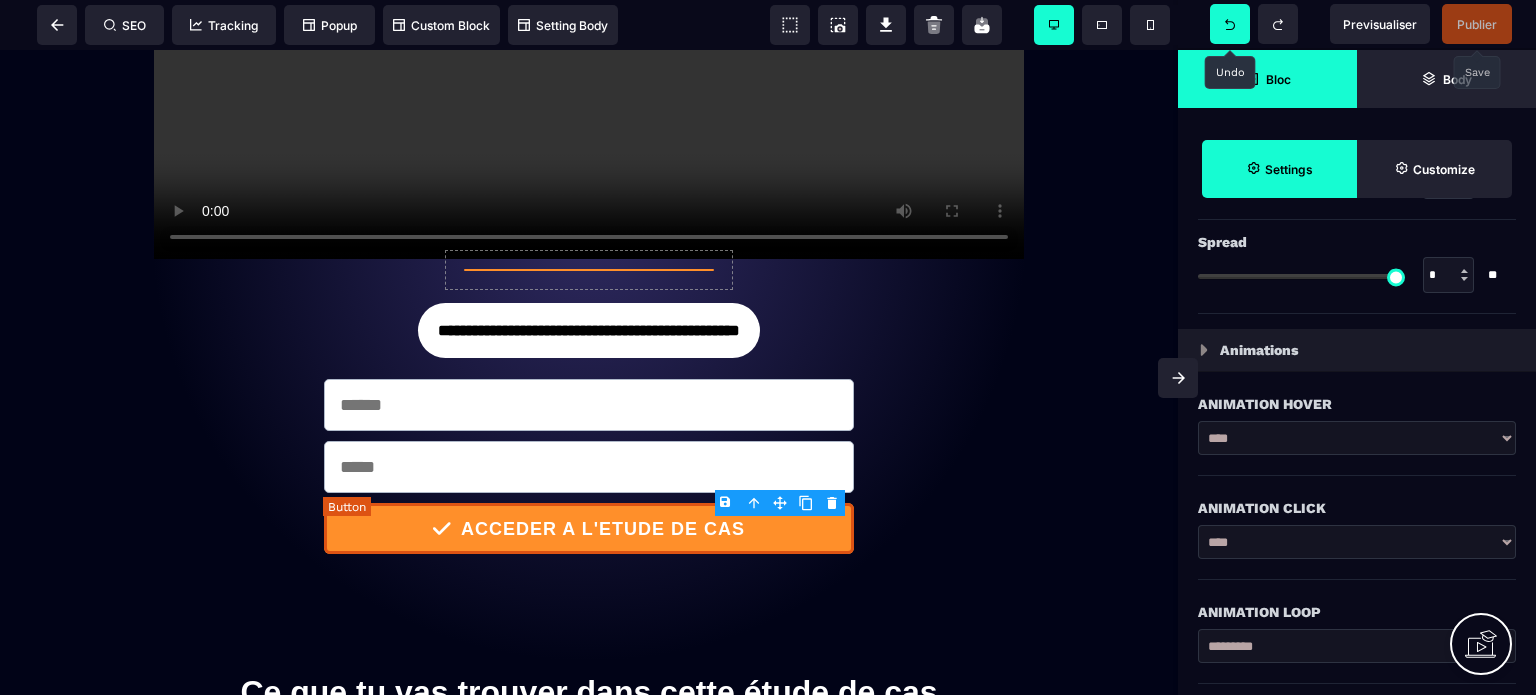 click on "ACCEDER A L'ETUDE DE CAS" at bounding box center (601, 529) 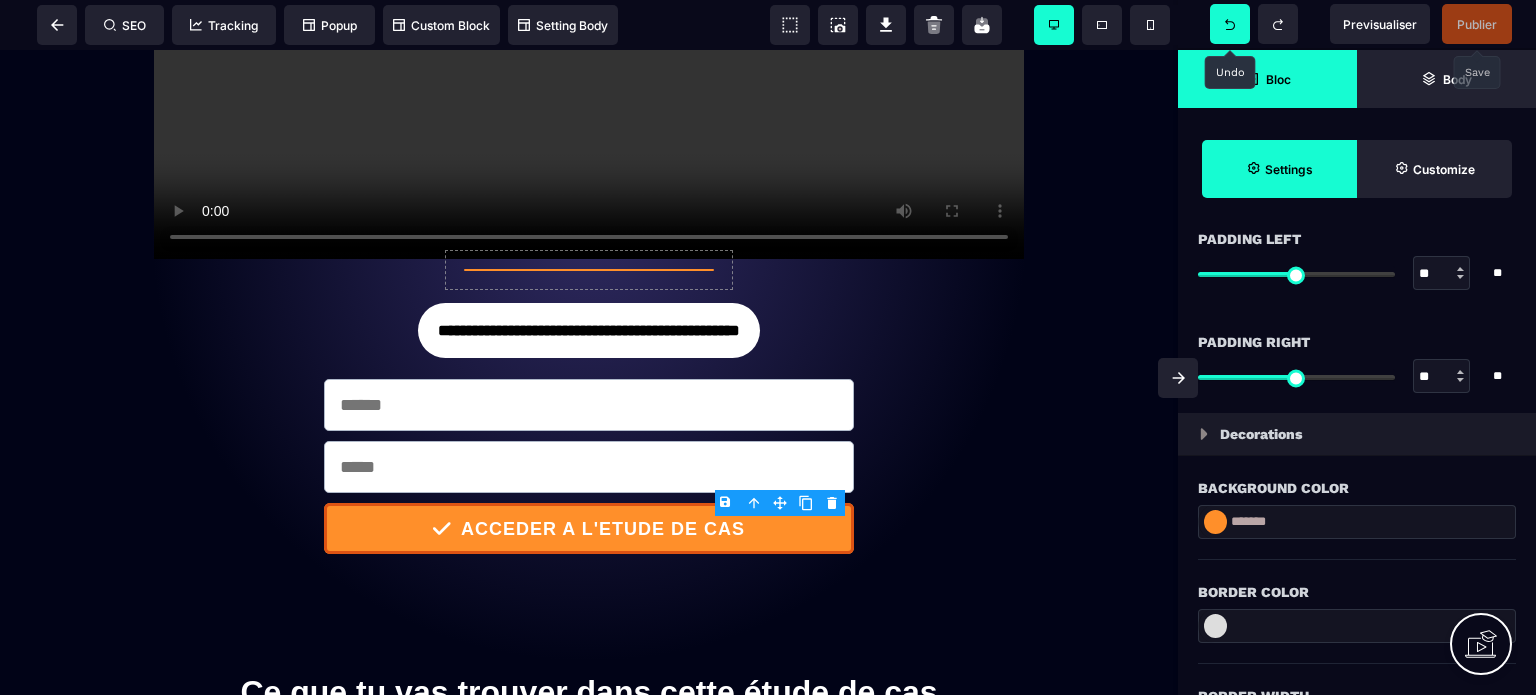 scroll, scrollTop: 2197, scrollLeft: 0, axis: vertical 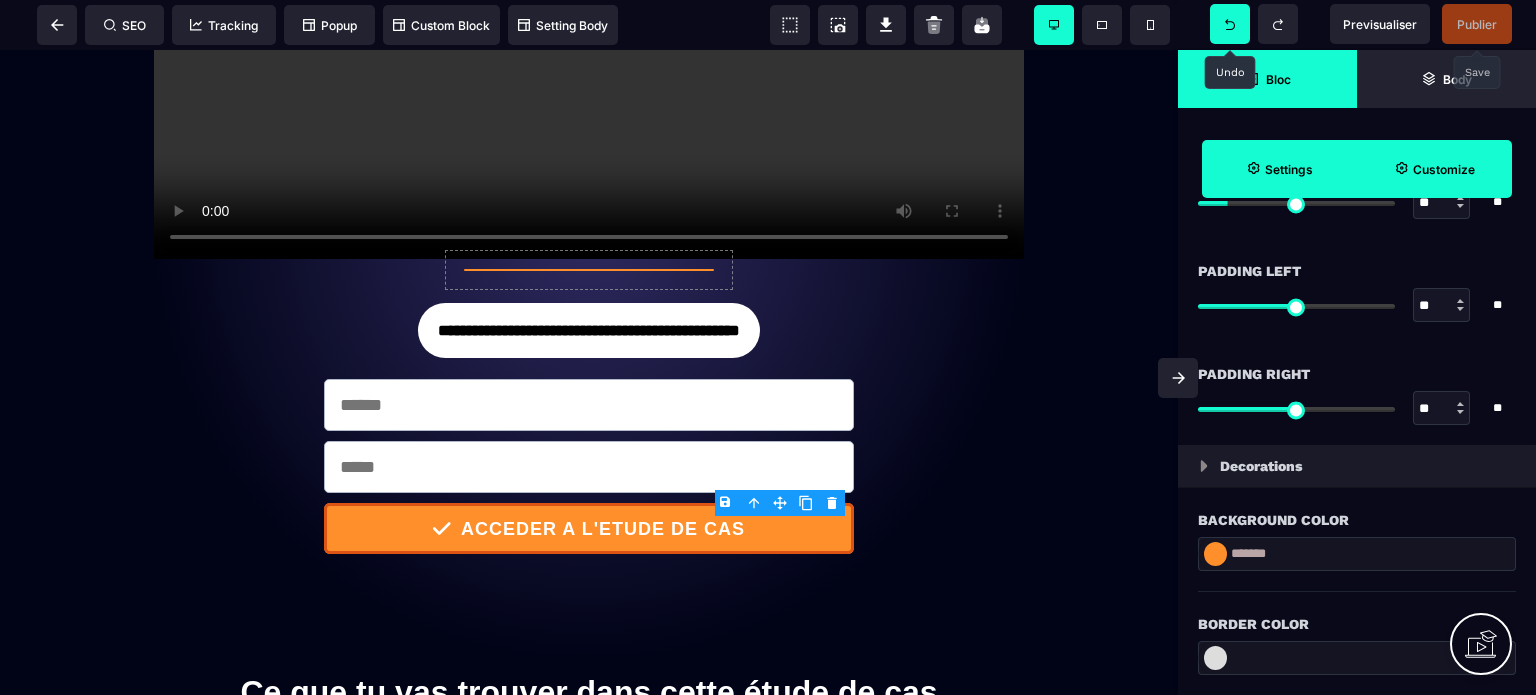 click on "Customize" at bounding box center [1434, 169] 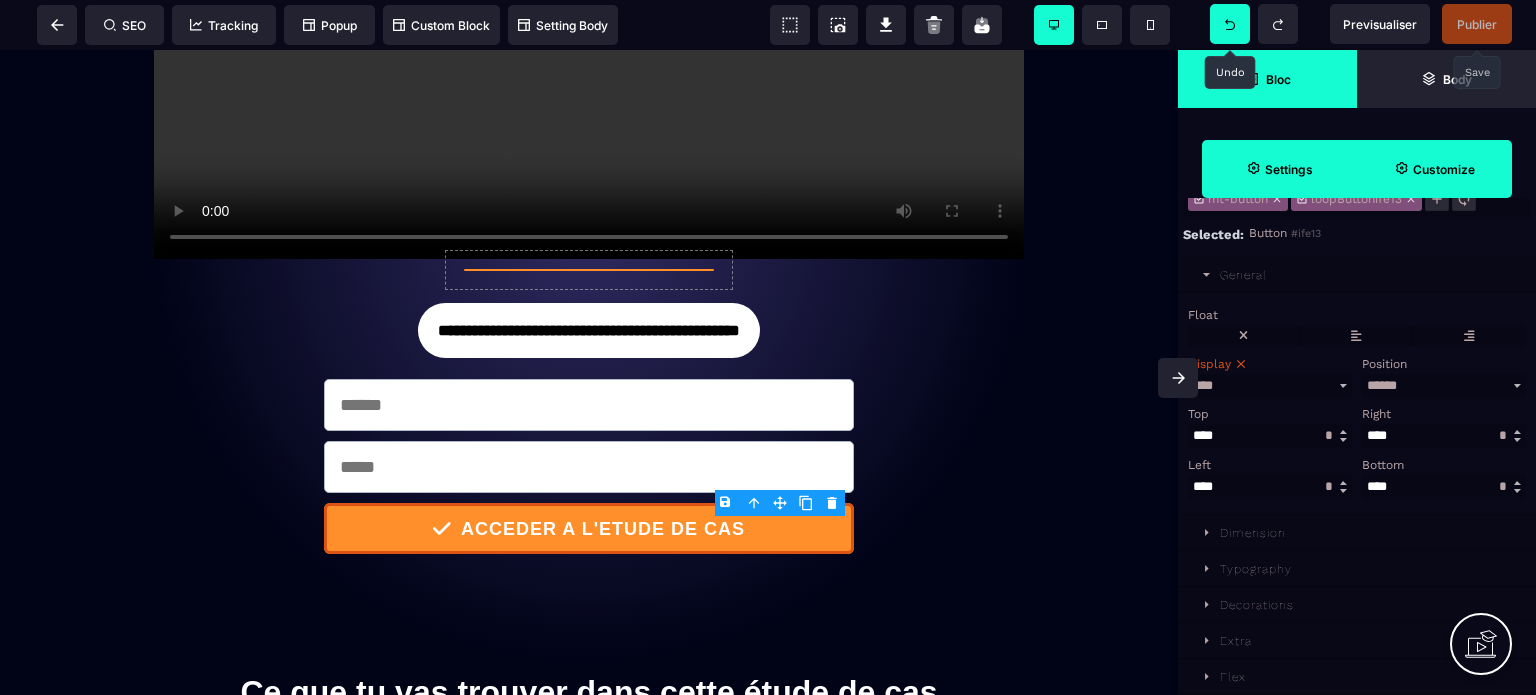 click on "Settings" at bounding box center (1289, 169) 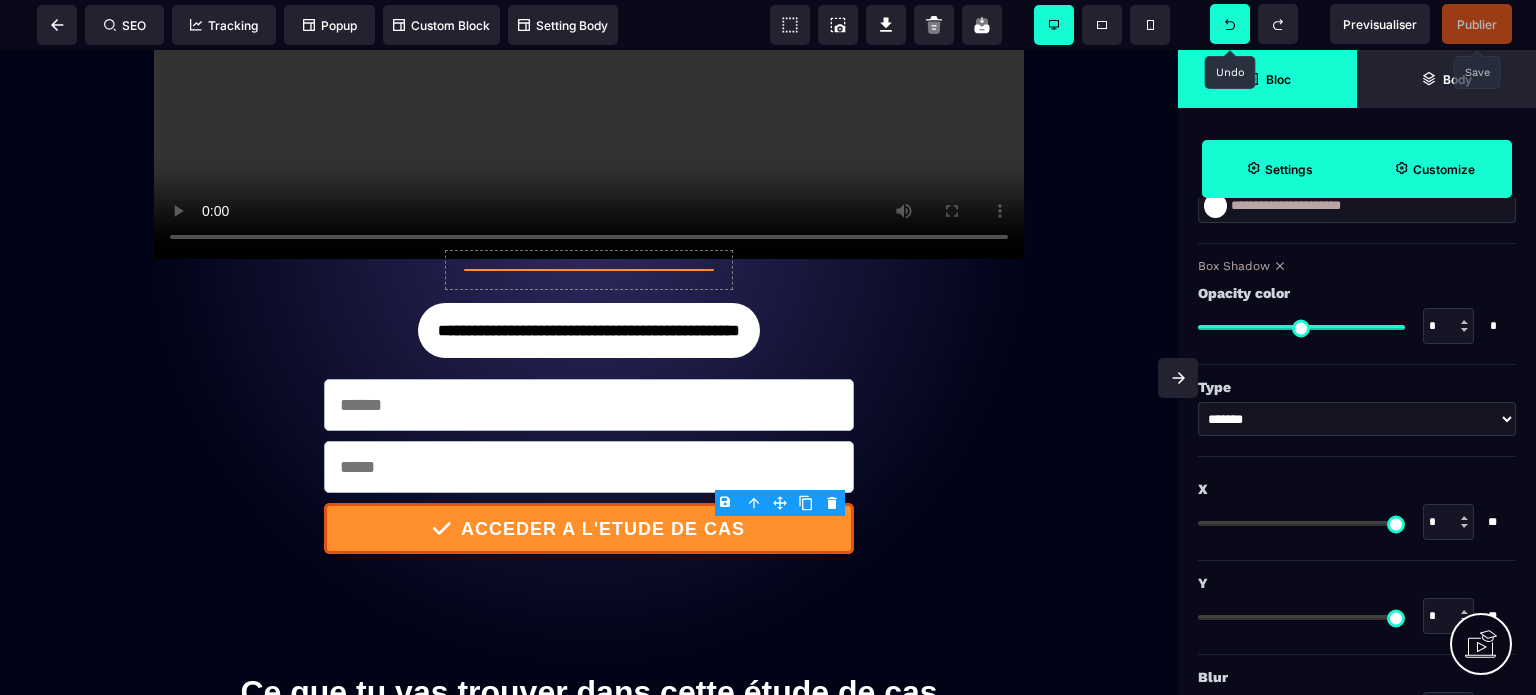 scroll, scrollTop: 3297, scrollLeft: 0, axis: vertical 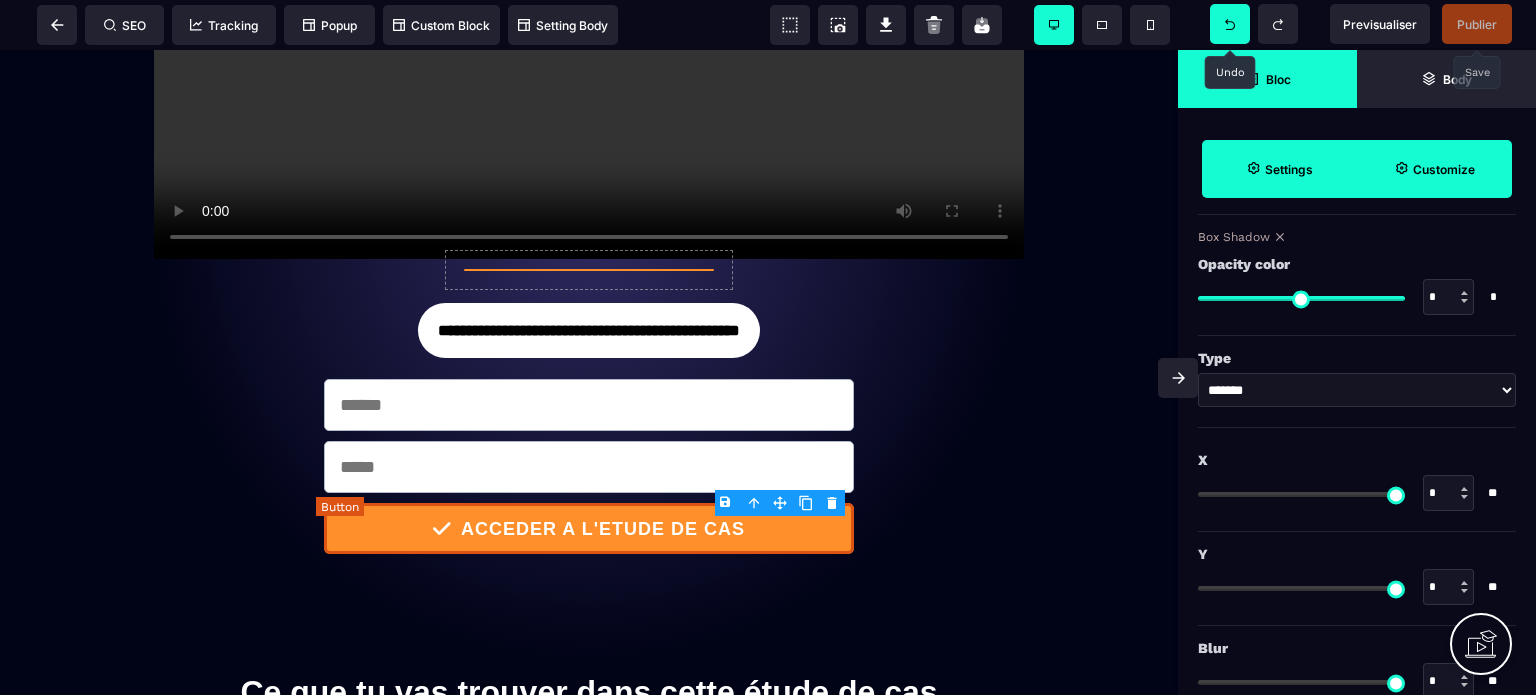 click on "ACCEDER A L'ETUDE DE CAS" at bounding box center [602, 529] 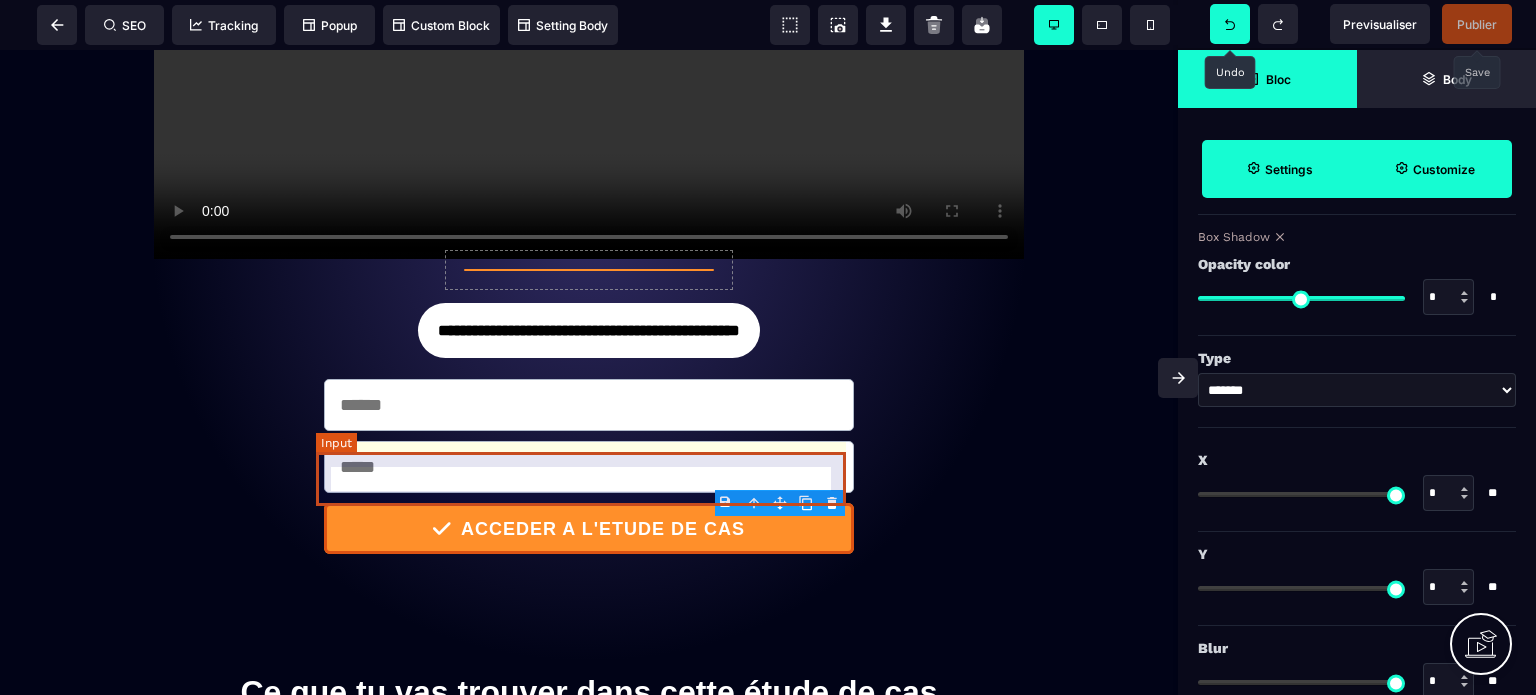 click at bounding box center [589, 467] 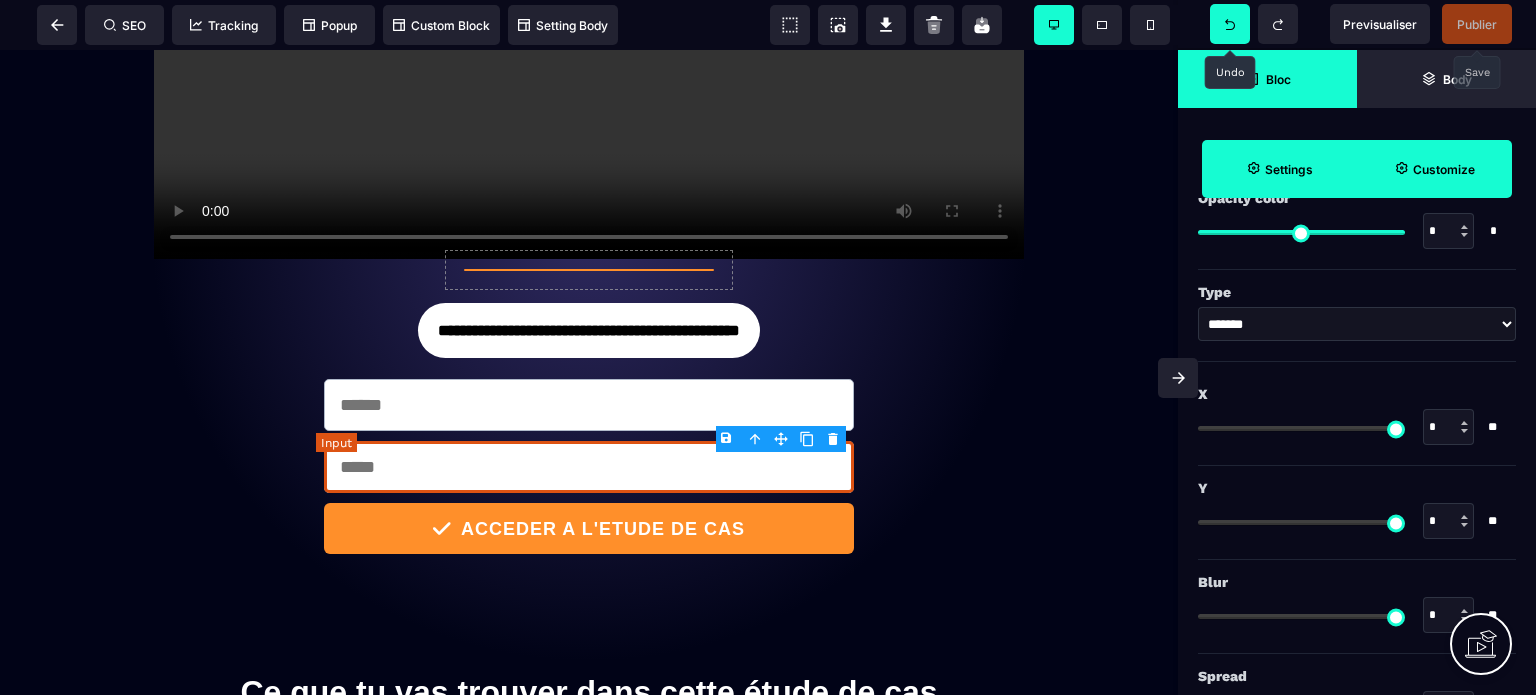 scroll, scrollTop: 0, scrollLeft: 0, axis: both 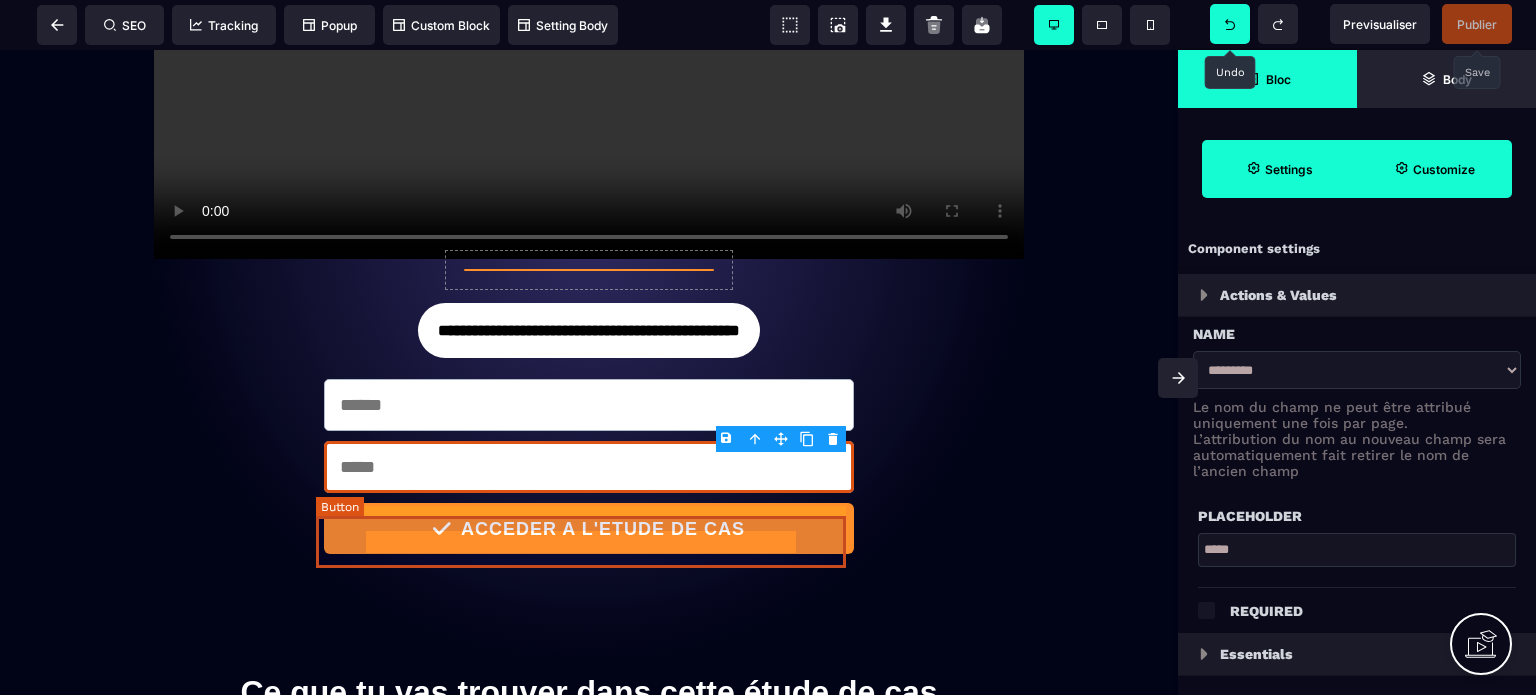 click on "ACCEDER A L'ETUDE DE CAS" at bounding box center (602, 529) 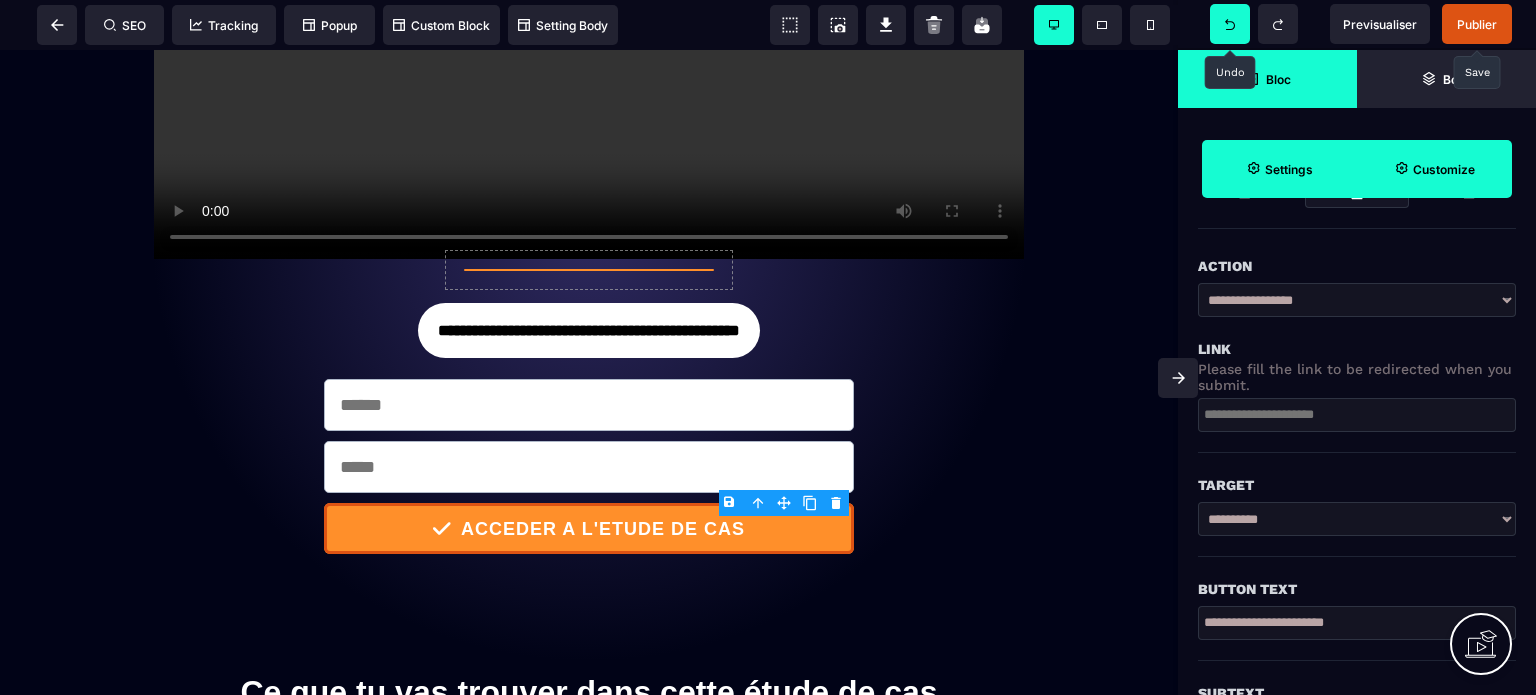 scroll, scrollTop: 400, scrollLeft: 0, axis: vertical 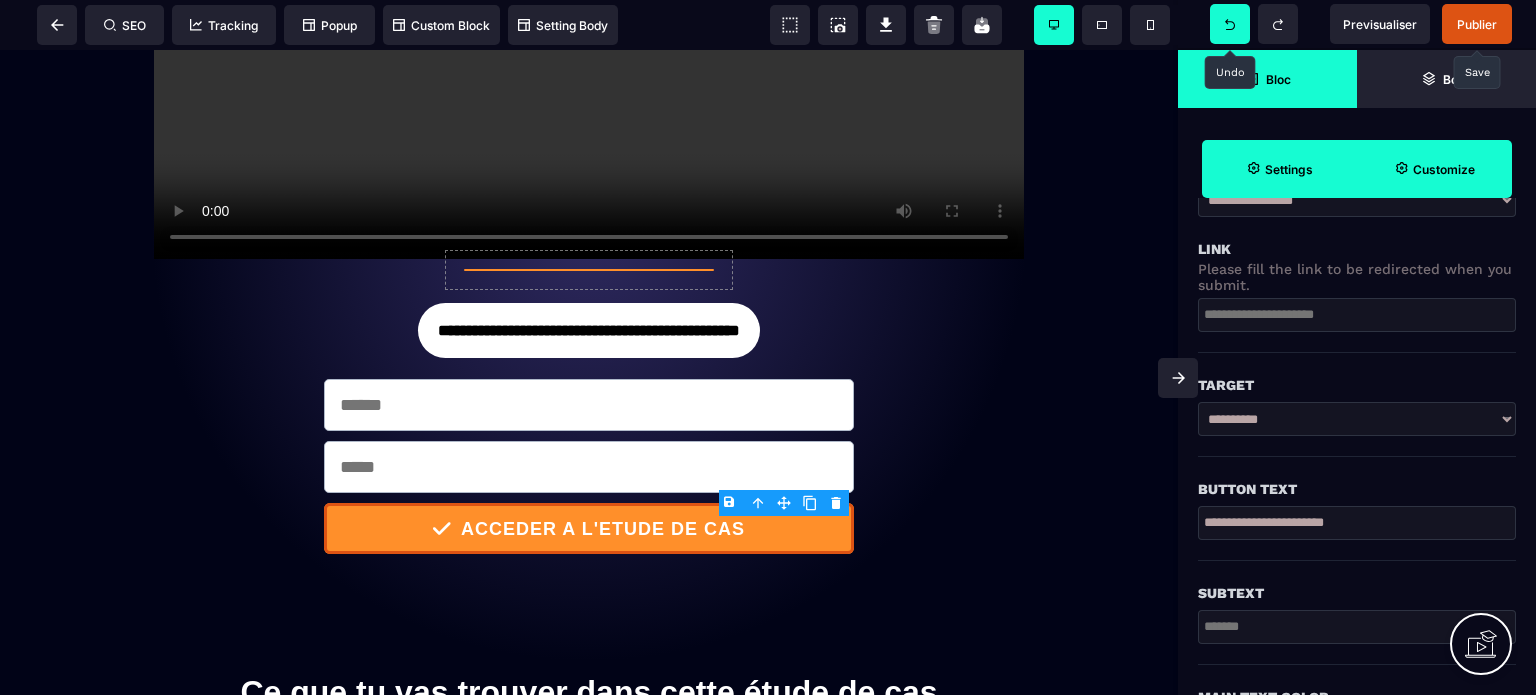 click on "**********" at bounding box center [1357, 523] 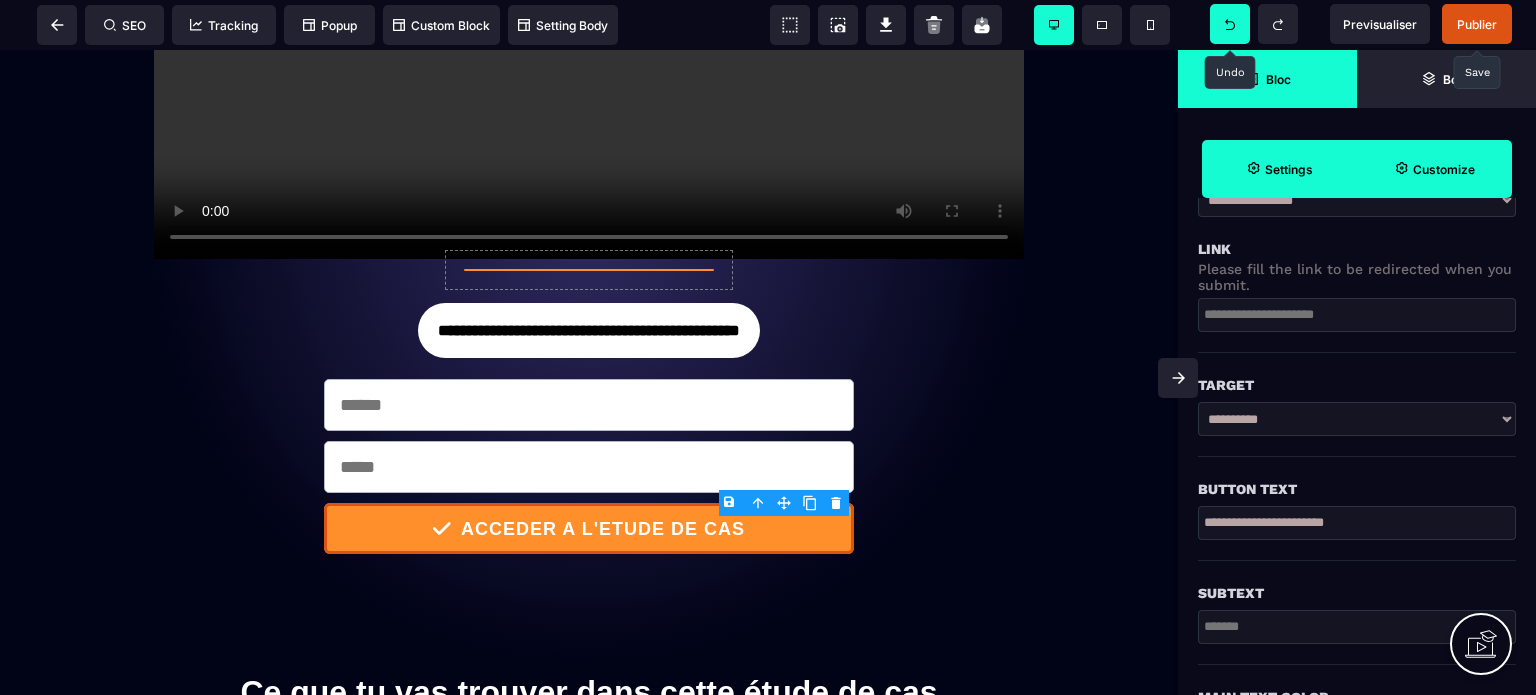 drag, startPoint x: 1401, startPoint y: 523, endPoint x: 1282, endPoint y: 529, distance: 119.15116 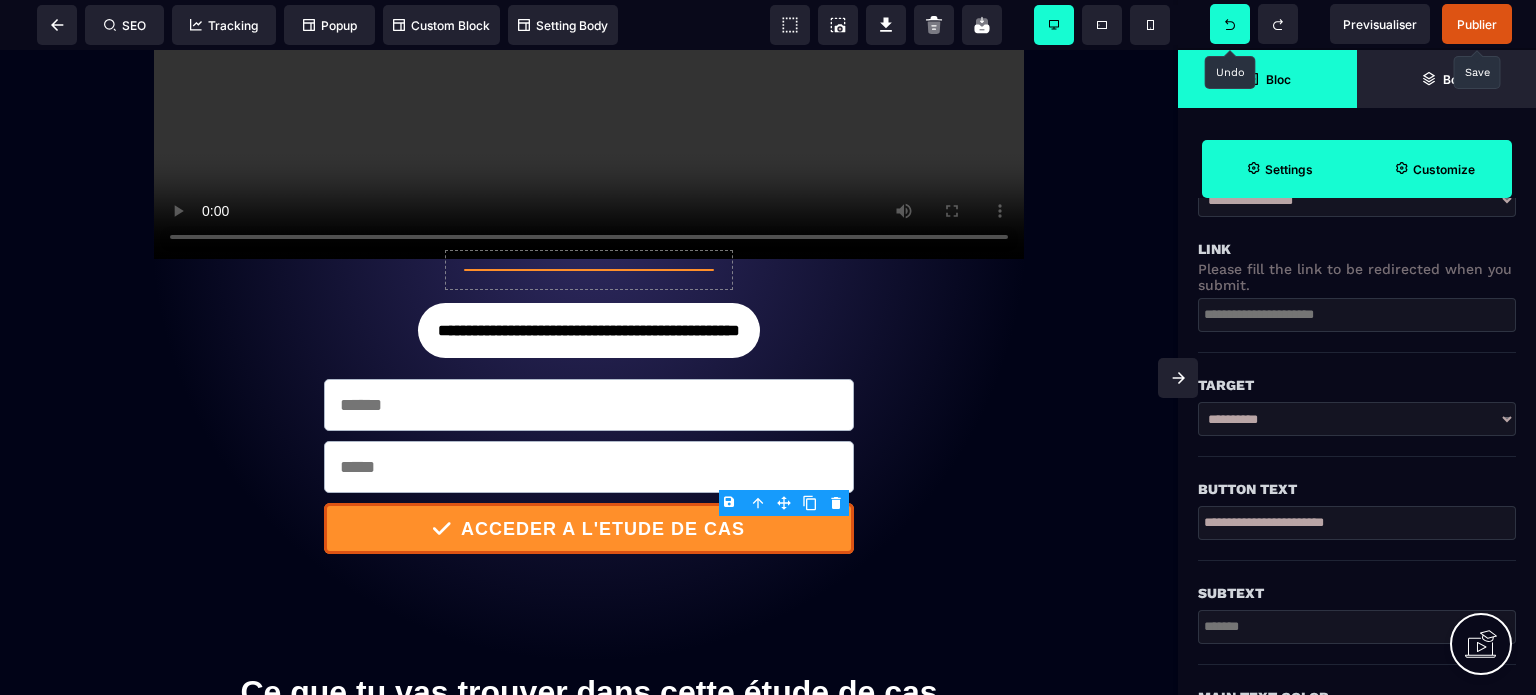 click on "**********" at bounding box center [1357, 523] 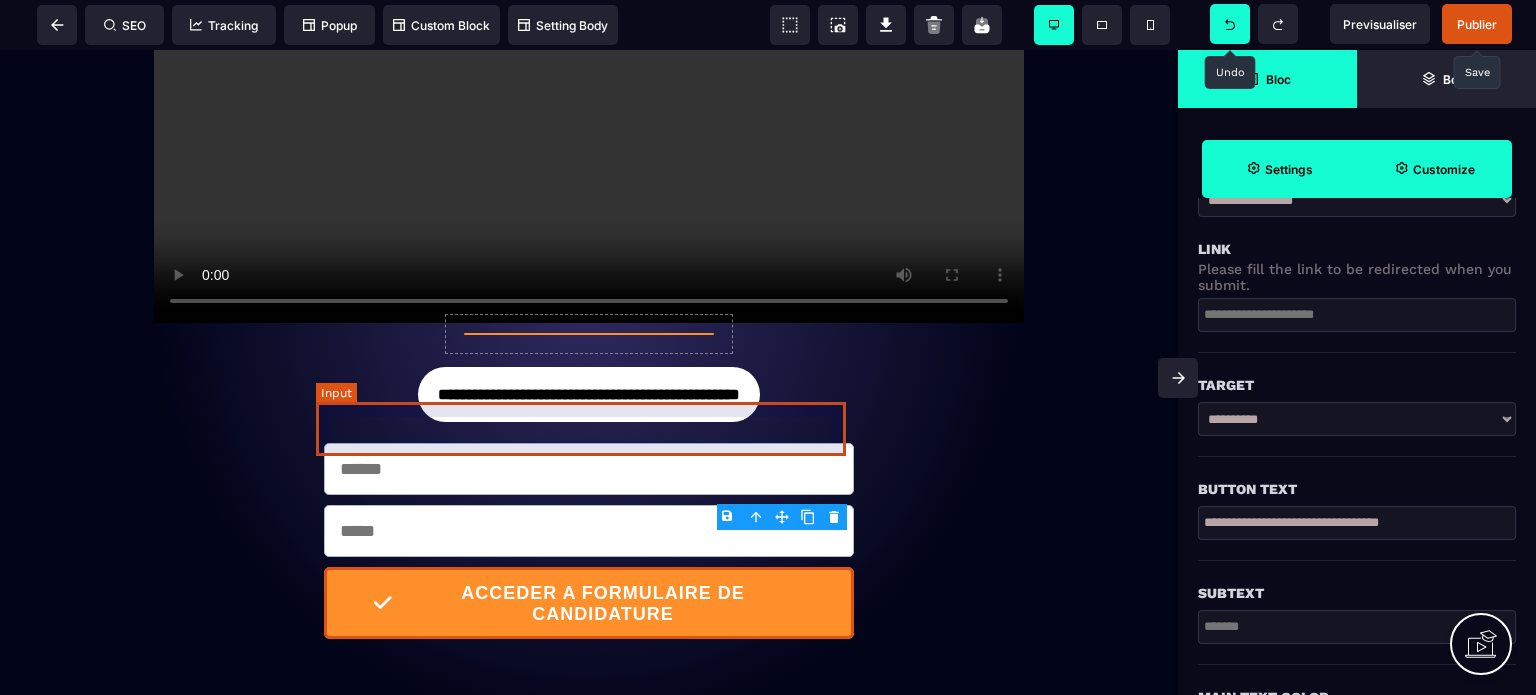 scroll, scrollTop: 500, scrollLeft: 0, axis: vertical 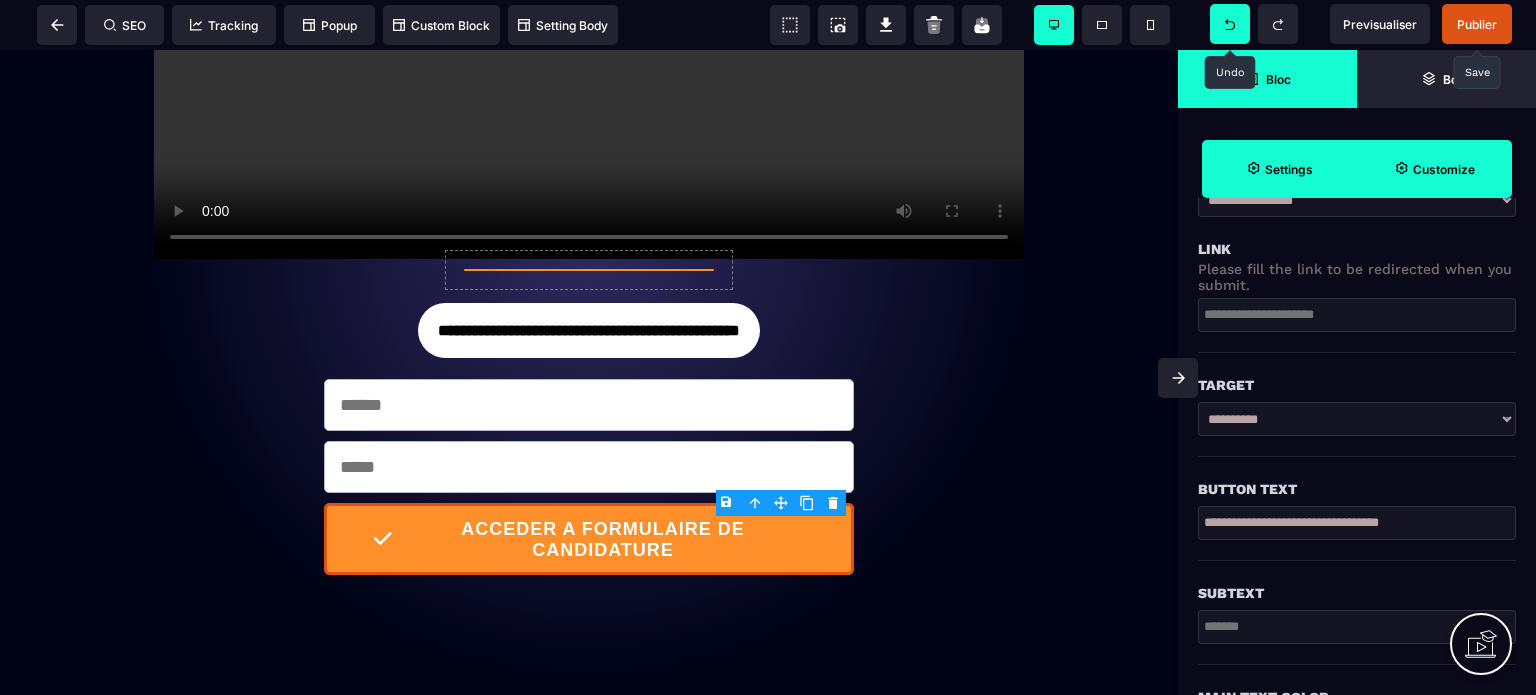 drag, startPoint x: 1496, startPoint y: 522, endPoint x: 1201, endPoint y: 523, distance: 295.0017 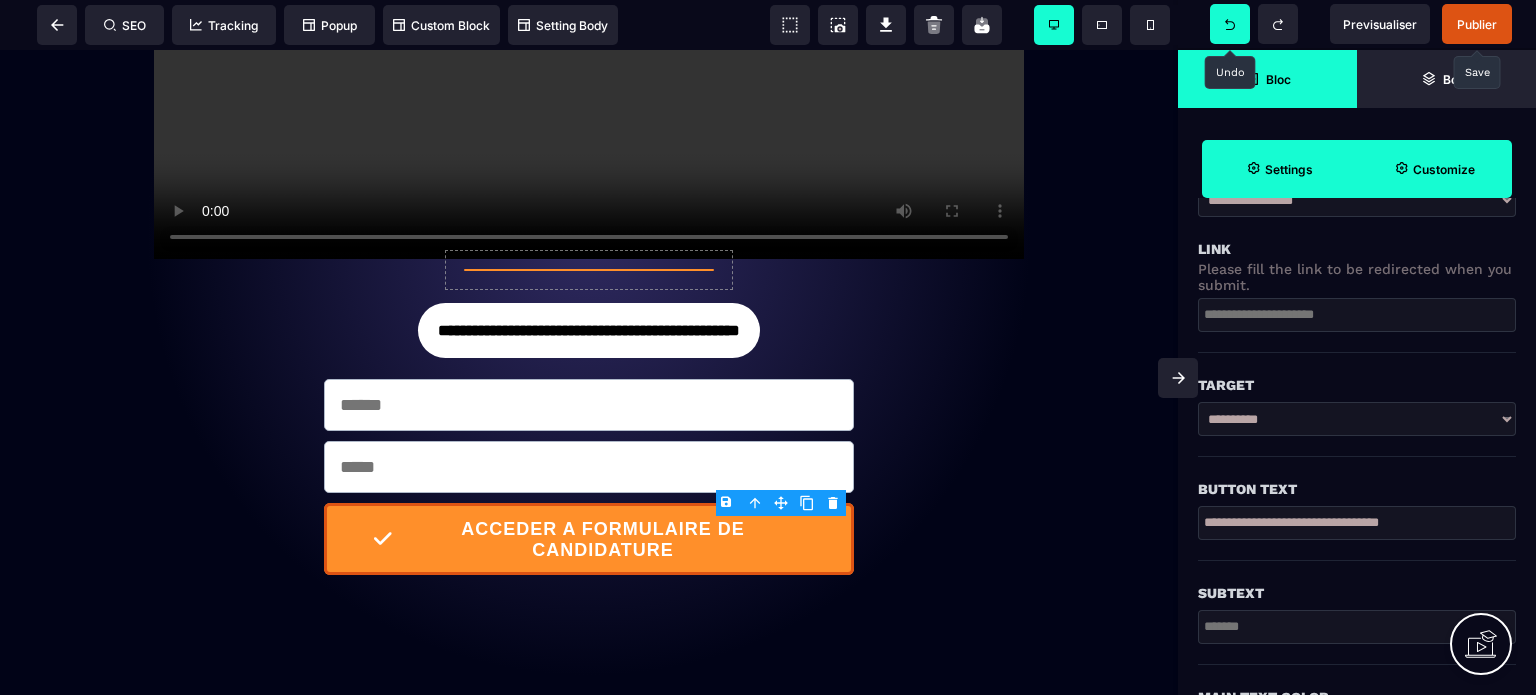click on "**********" at bounding box center (1357, 523) 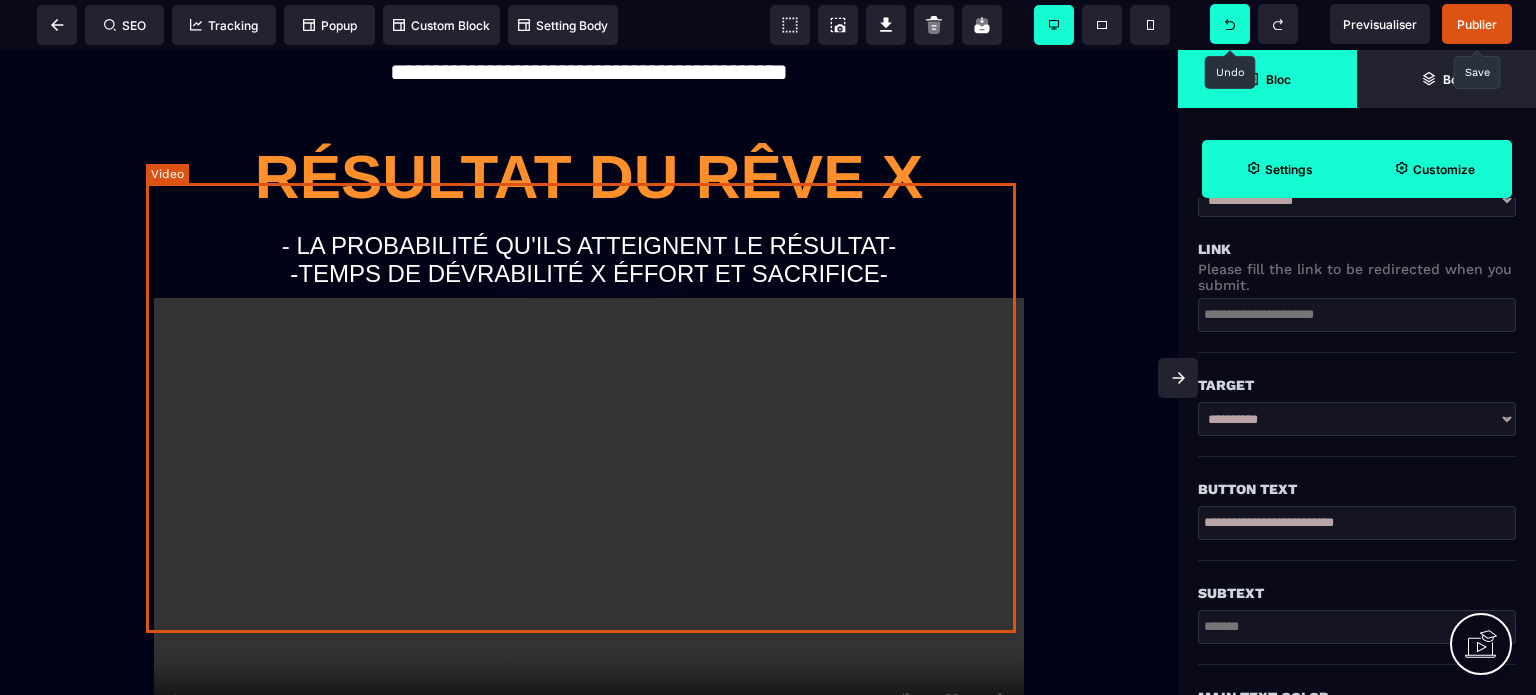 scroll, scrollTop: 0, scrollLeft: 0, axis: both 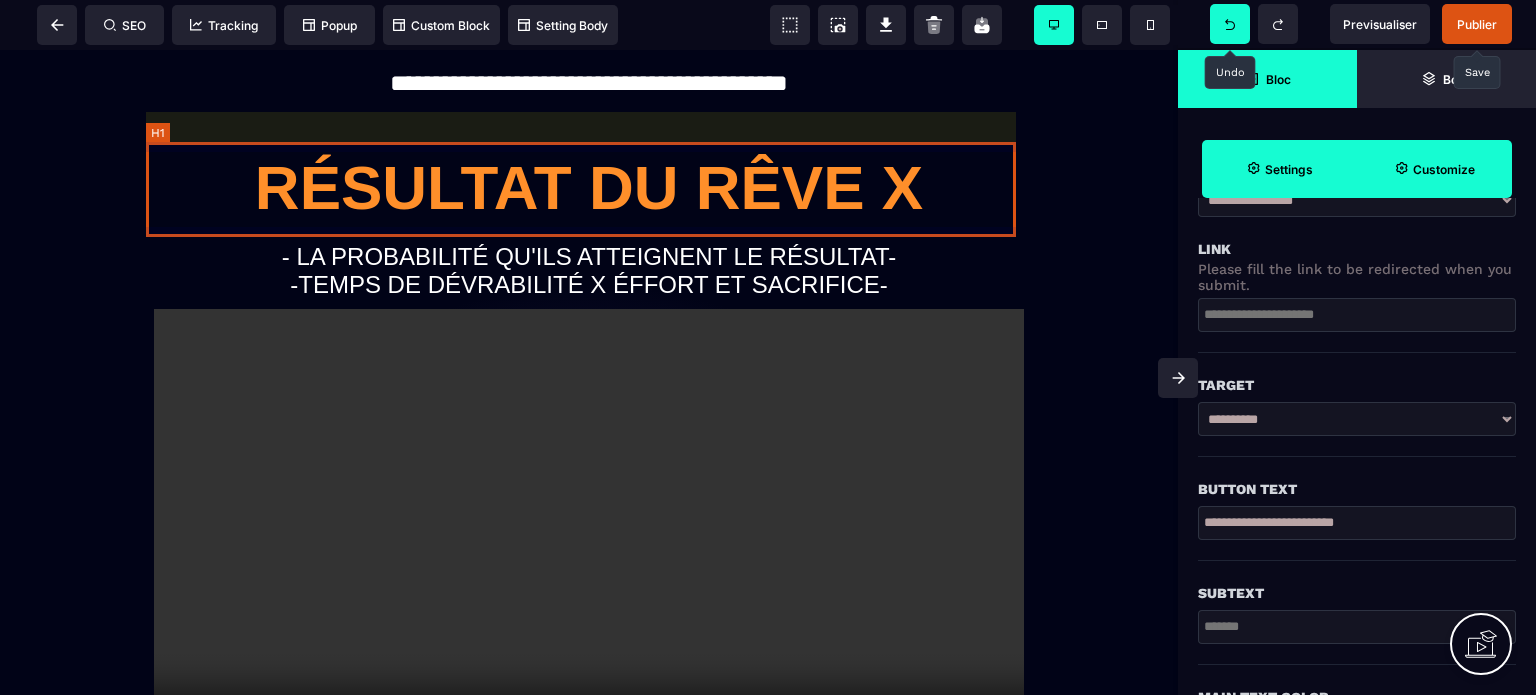 click on "Résultat du rêve X" at bounding box center (589, 187) 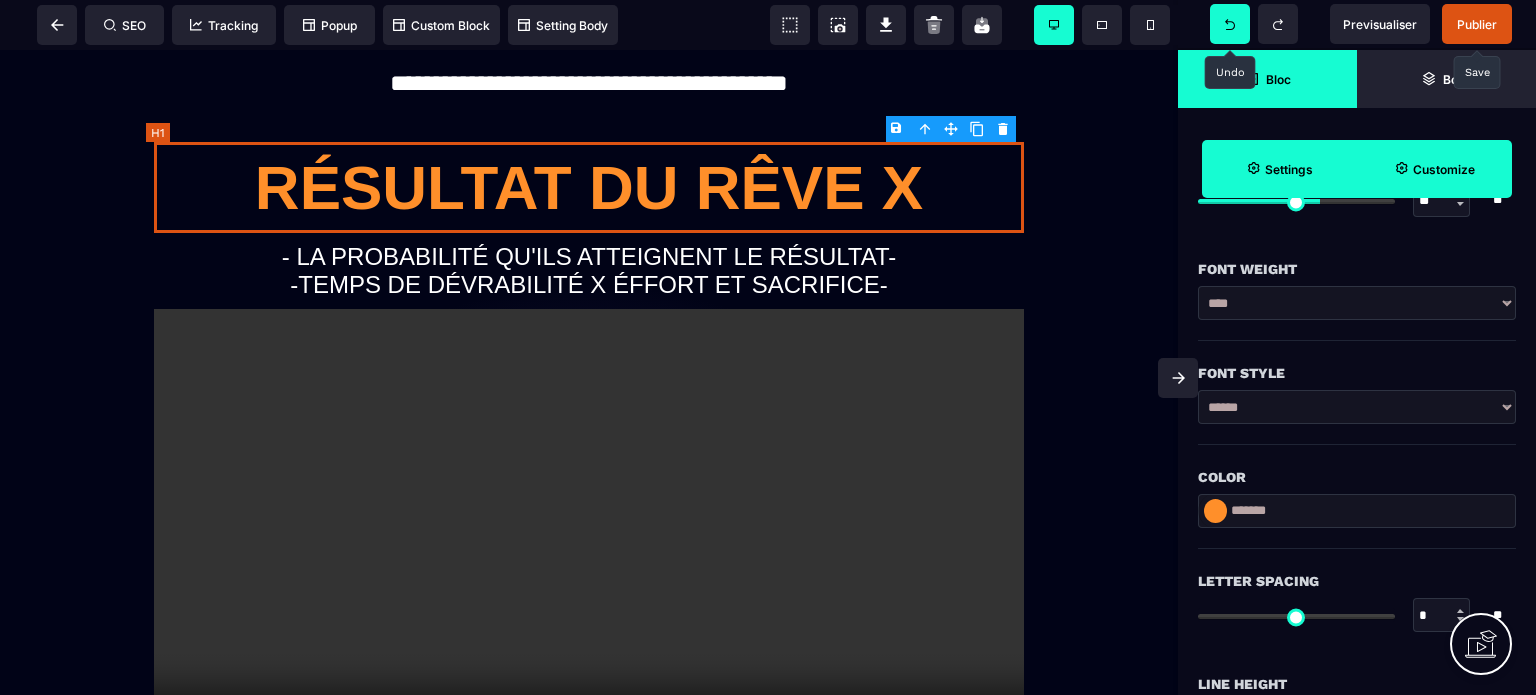 scroll, scrollTop: 0, scrollLeft: 0, axis: both 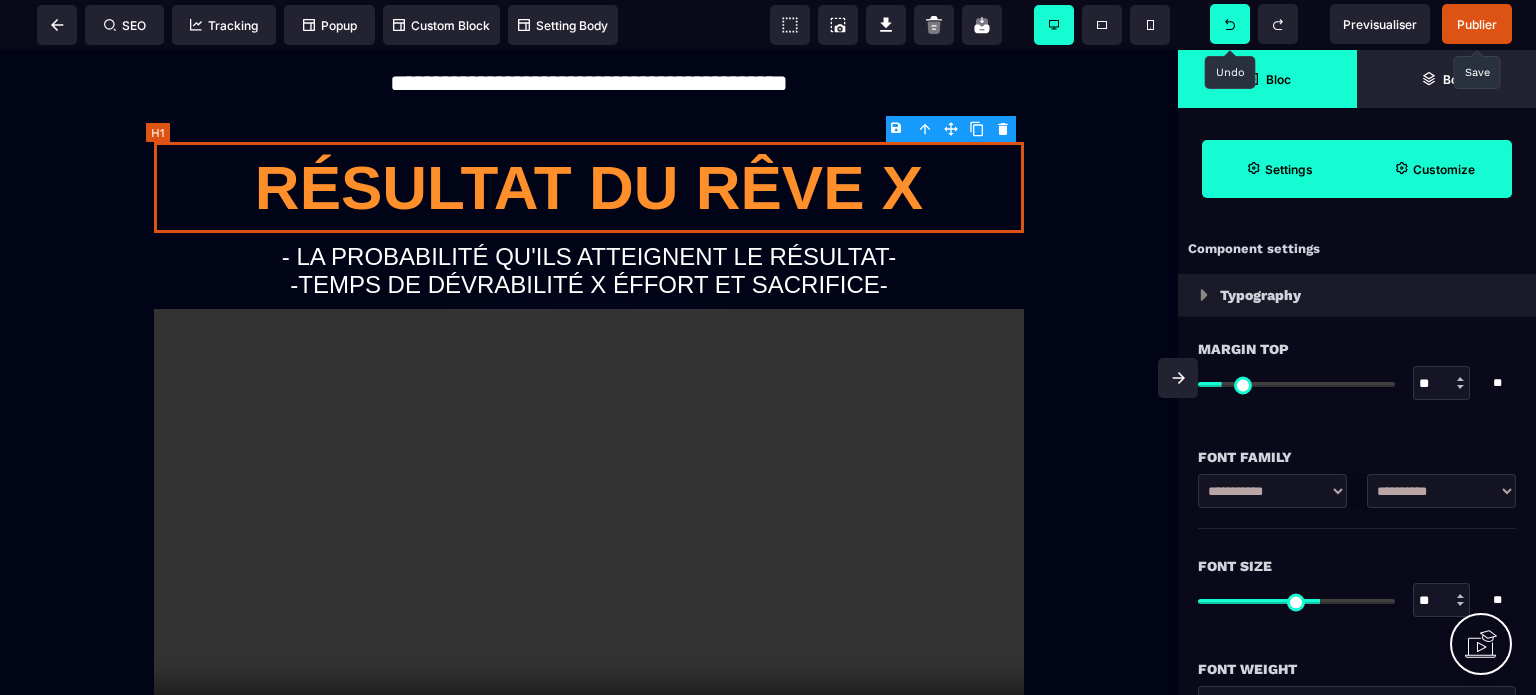 click on "Résultat du rêve X" at bounding box center (589, 187) 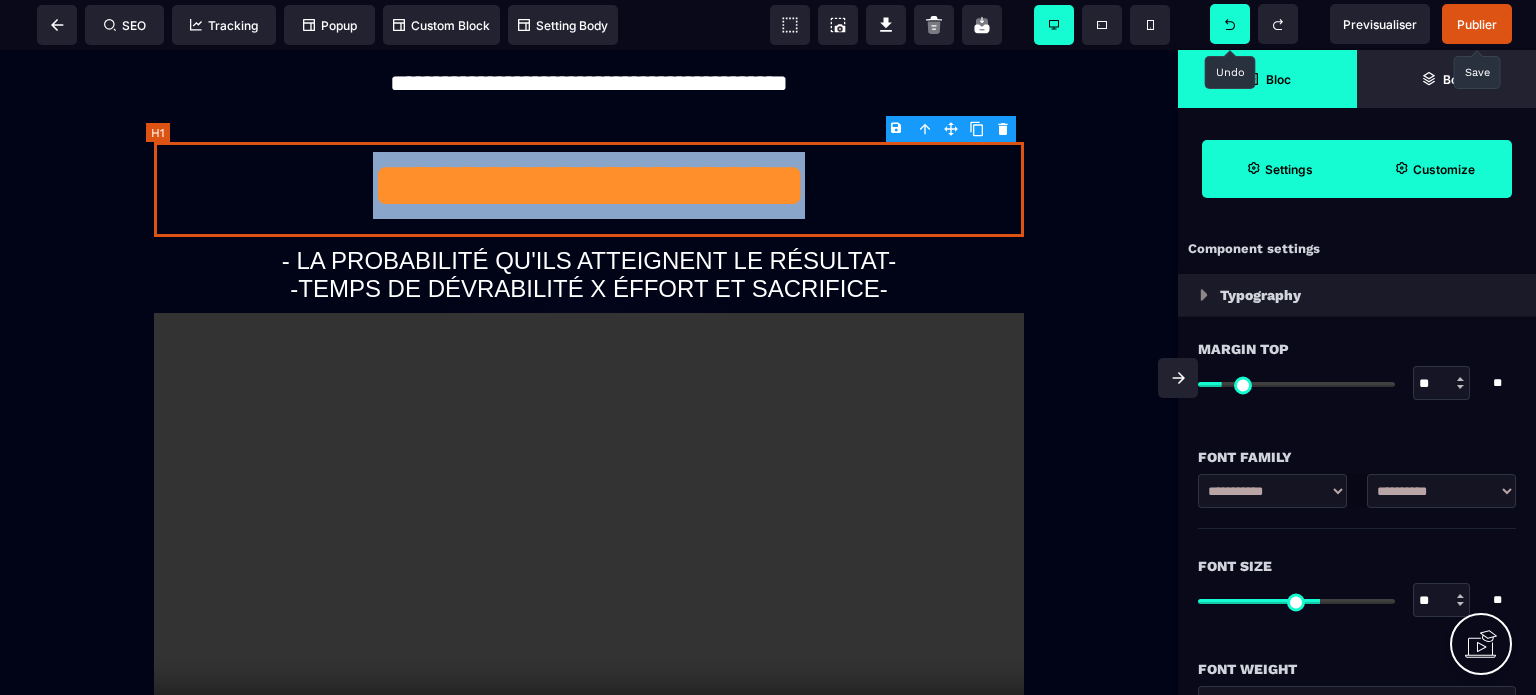 click on "**********" at bounding box center [589, 189] 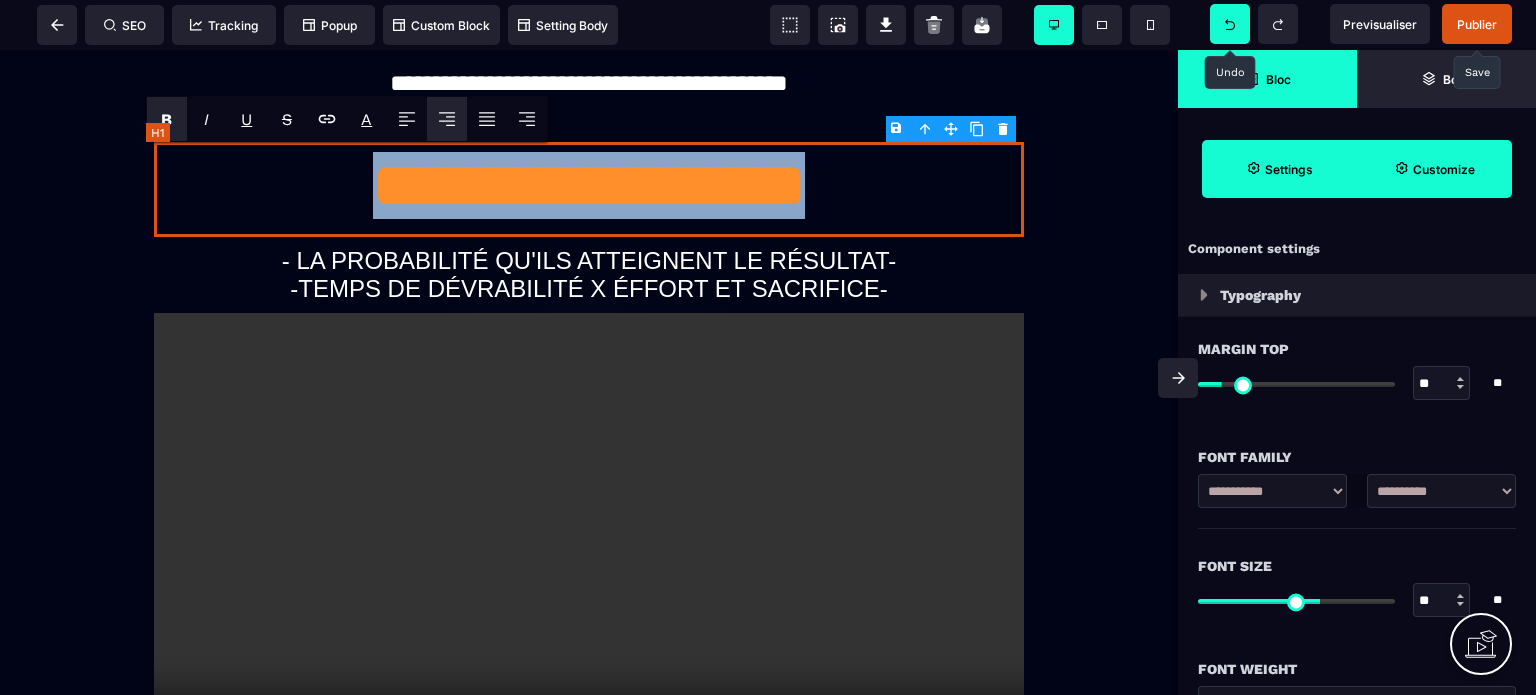 click on "**********" at bounding box center (589, 189) 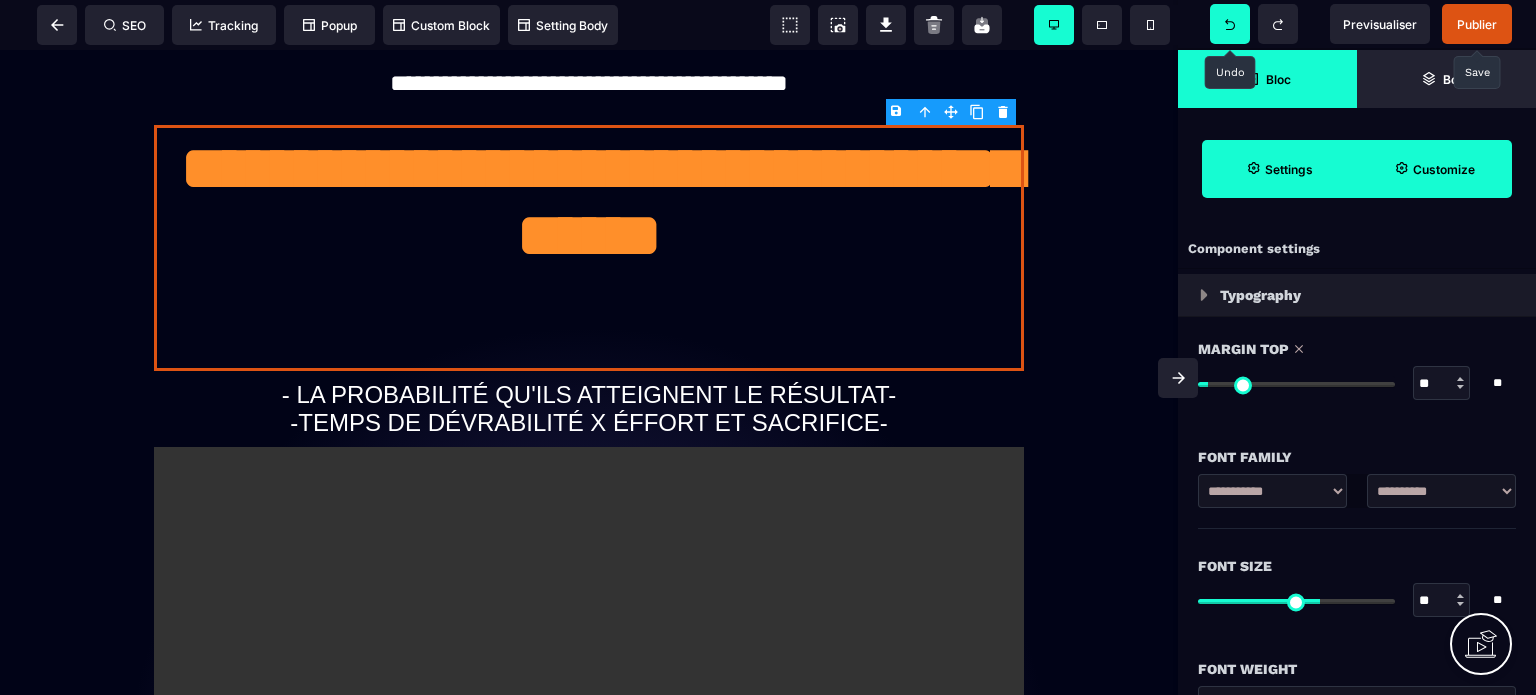click at bounding box center (1296, 384) 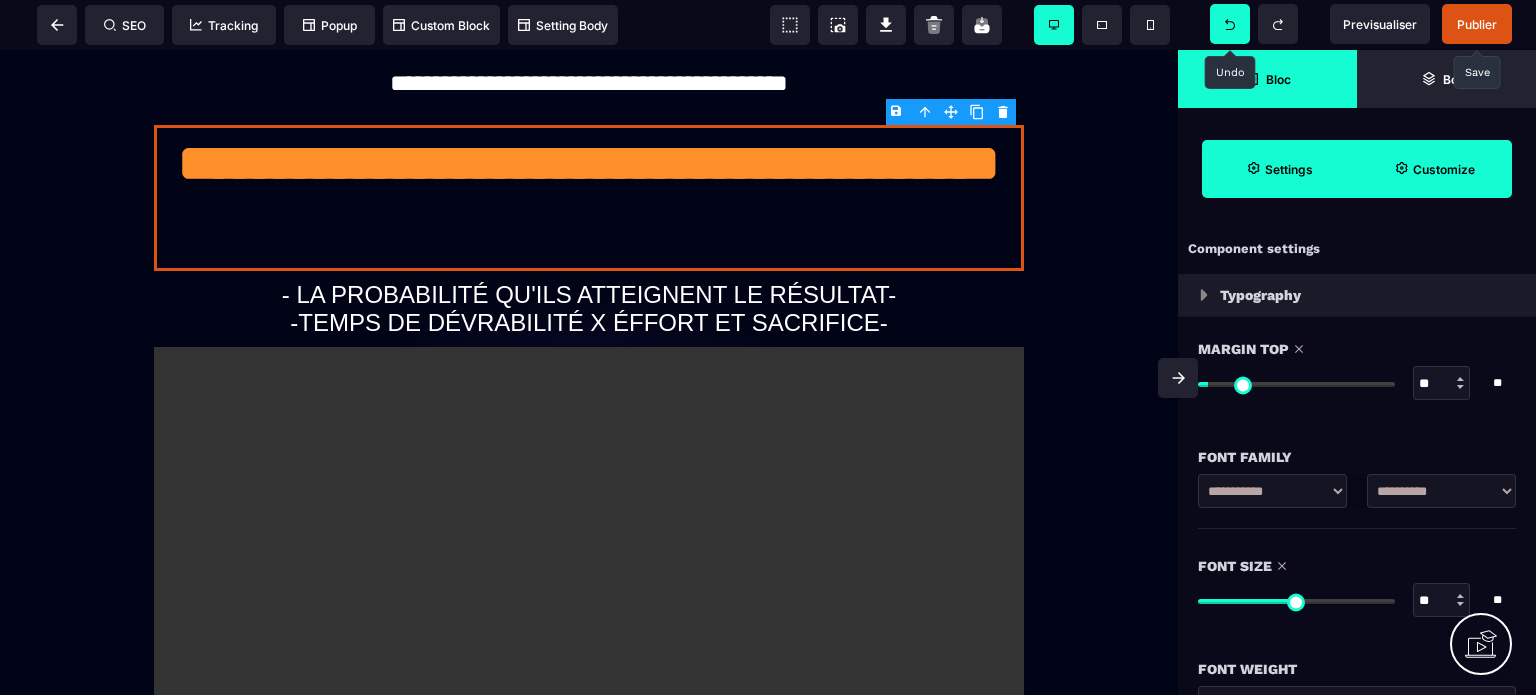 drag, startPoint x: 1314, startPoint y: 603, endPoint x: 1300, endPoint y: 603, distance: 14 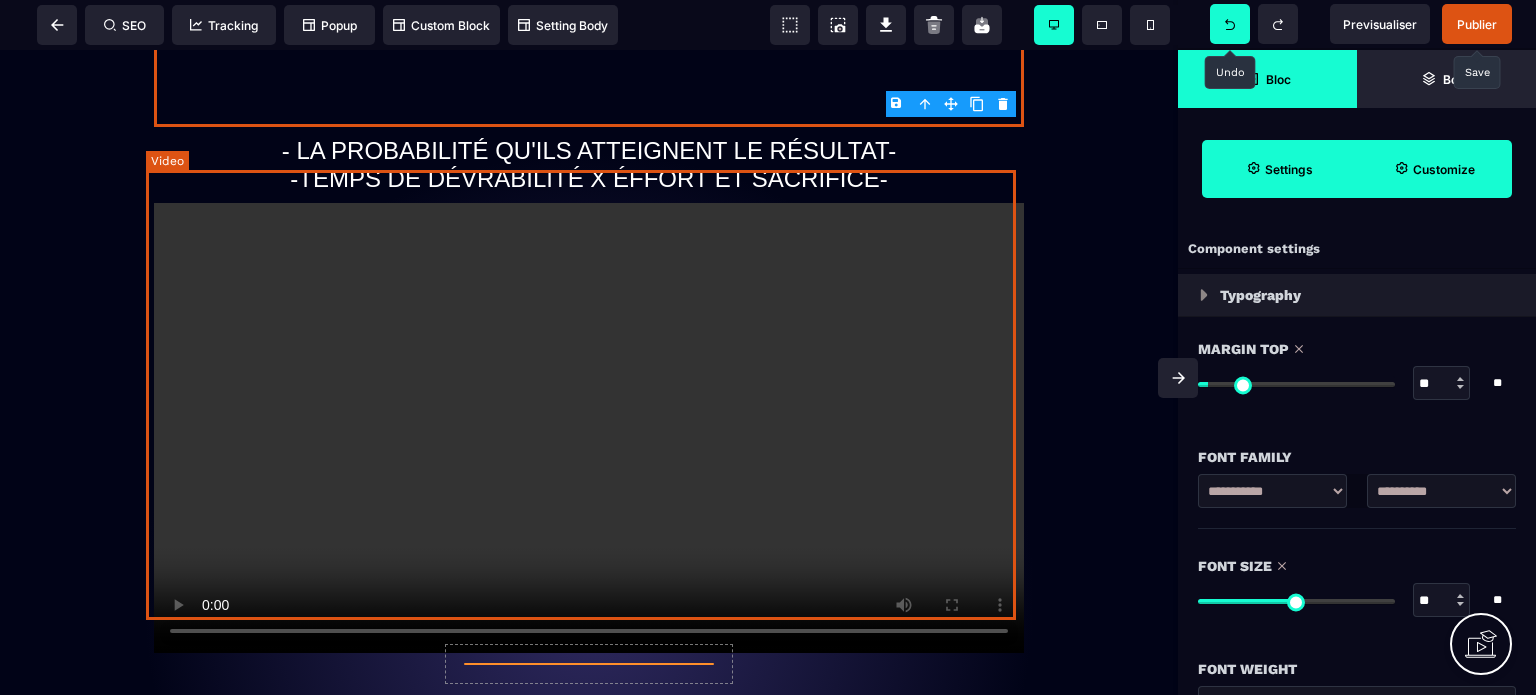 scroll, scrollTop: 100, scrollLeft: 0, axis: vertical 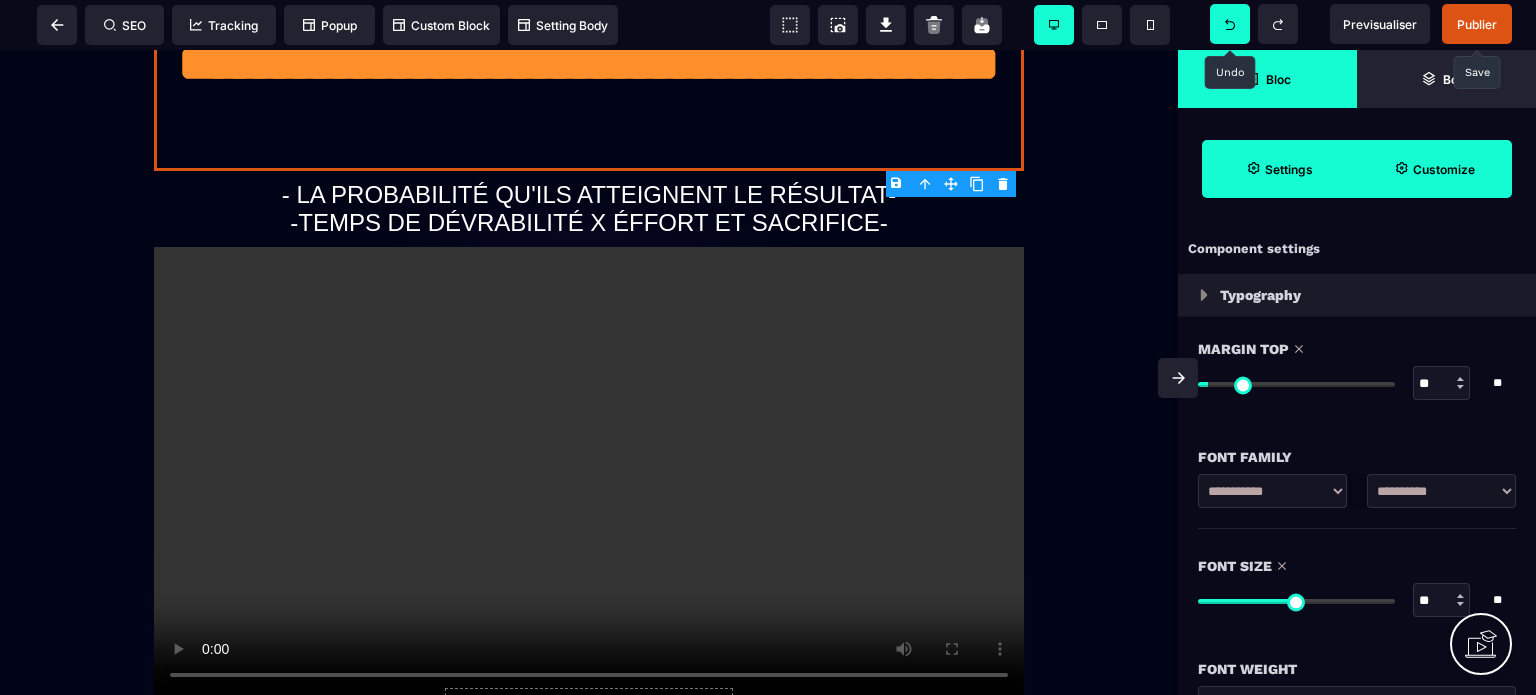 click on "Publier" at bounding box center (1477, 24) 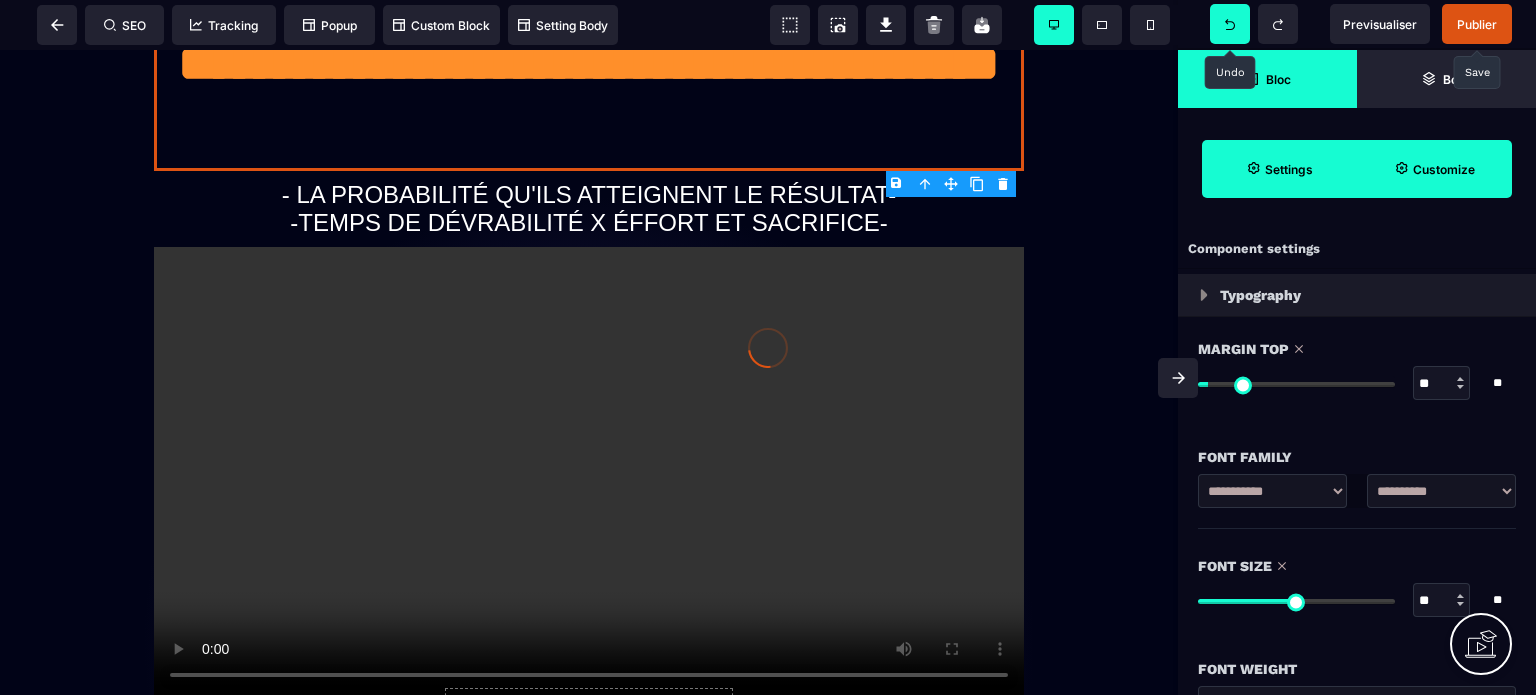 click 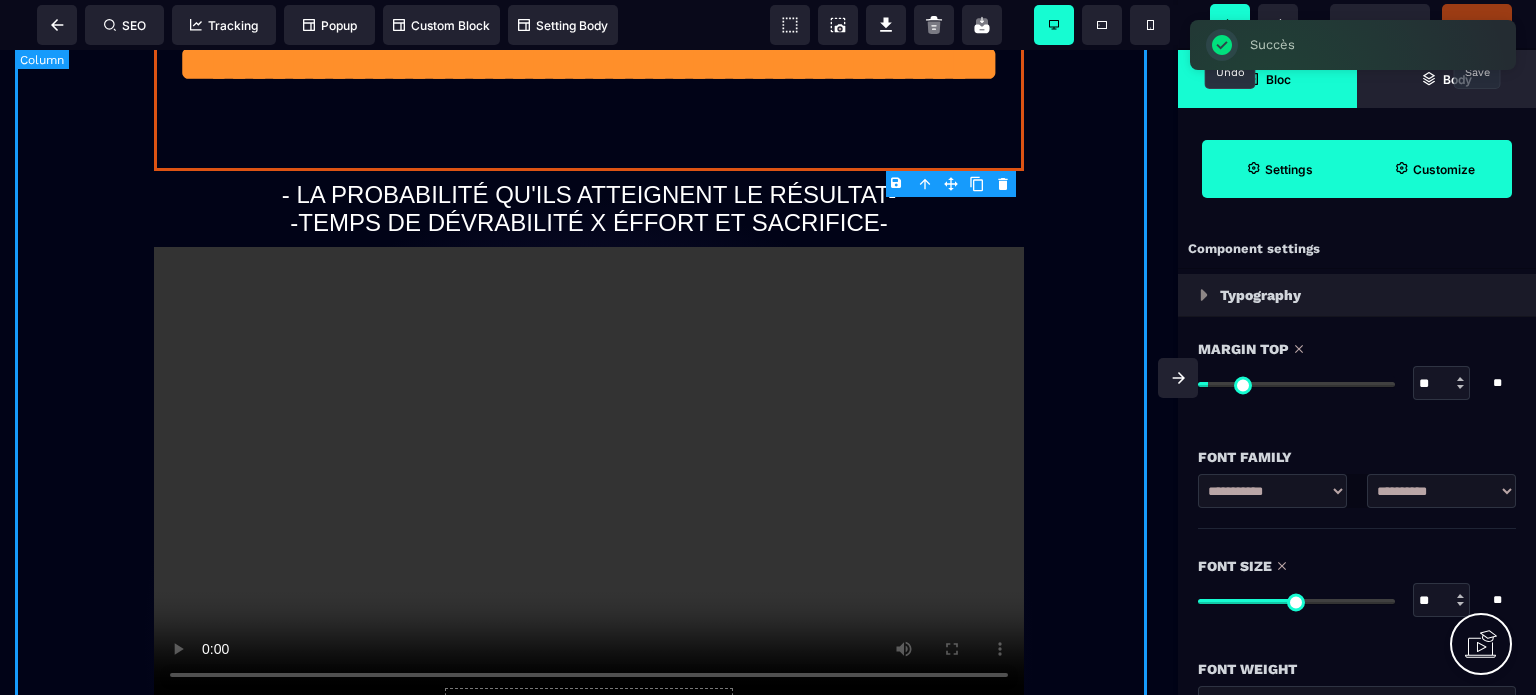 scroll, scrollTop: 0, scrollLeft: 0, axis: both 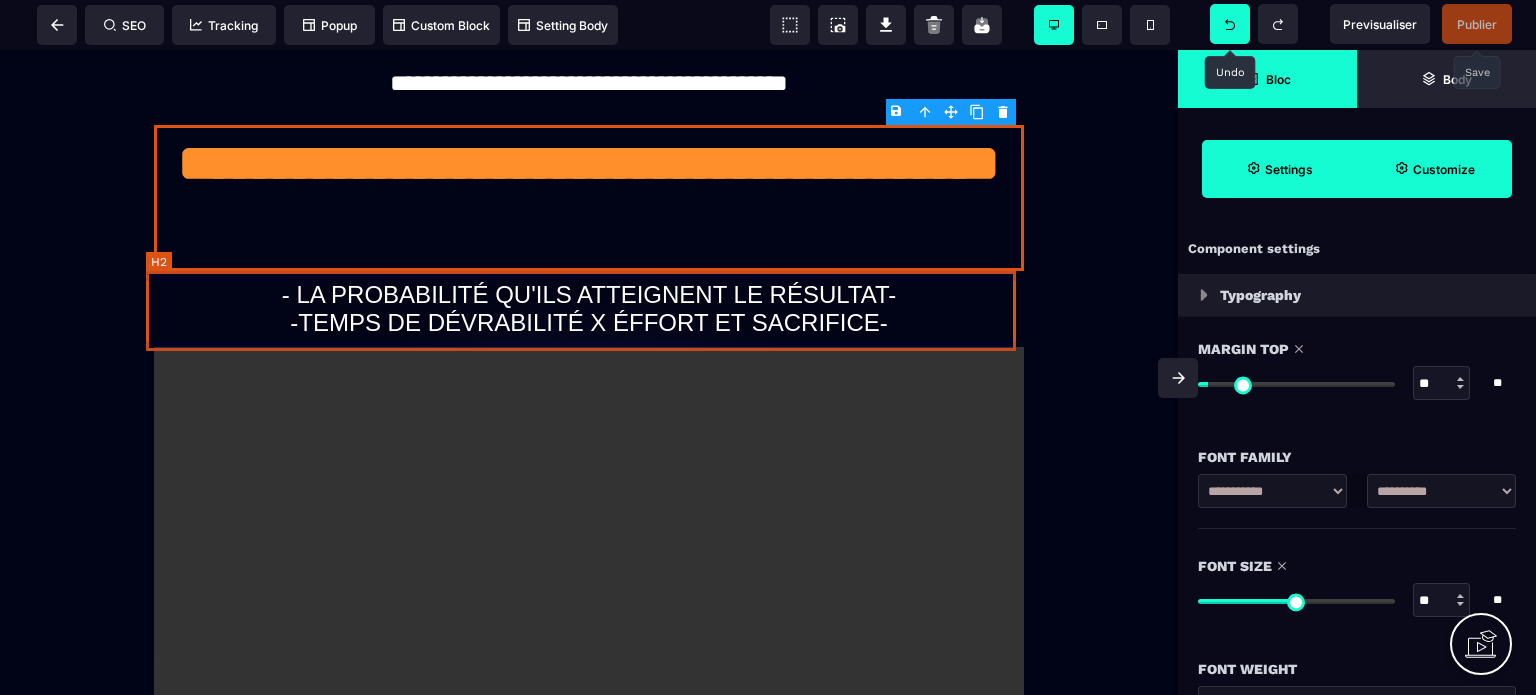 click on "- LA PROBABILITÉ QU'ILS ATTEIGNENT LE RÉSULTAT- -TEMPS DE DÉVRABILITÉ X ÉFFORT ET SACRIFICE-" at bounding box center (589, 309) 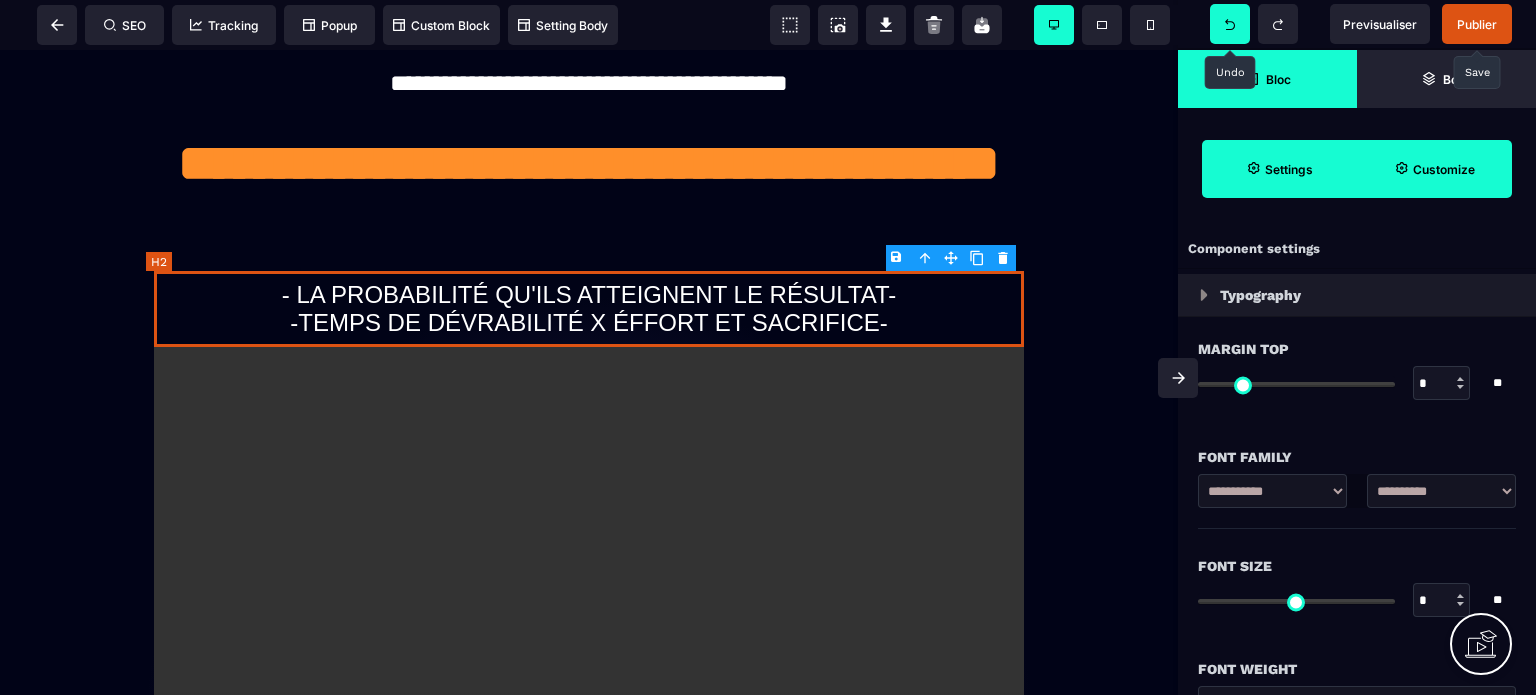 click on "- LA PROBABILITÉ QU'ILS ATTEIGNENT LE RÉSULTAT- -TEMPS DE DÉVRABILITÉ X ÉFFORT ET SACRIFICE-" at bounding box center (589, 309) 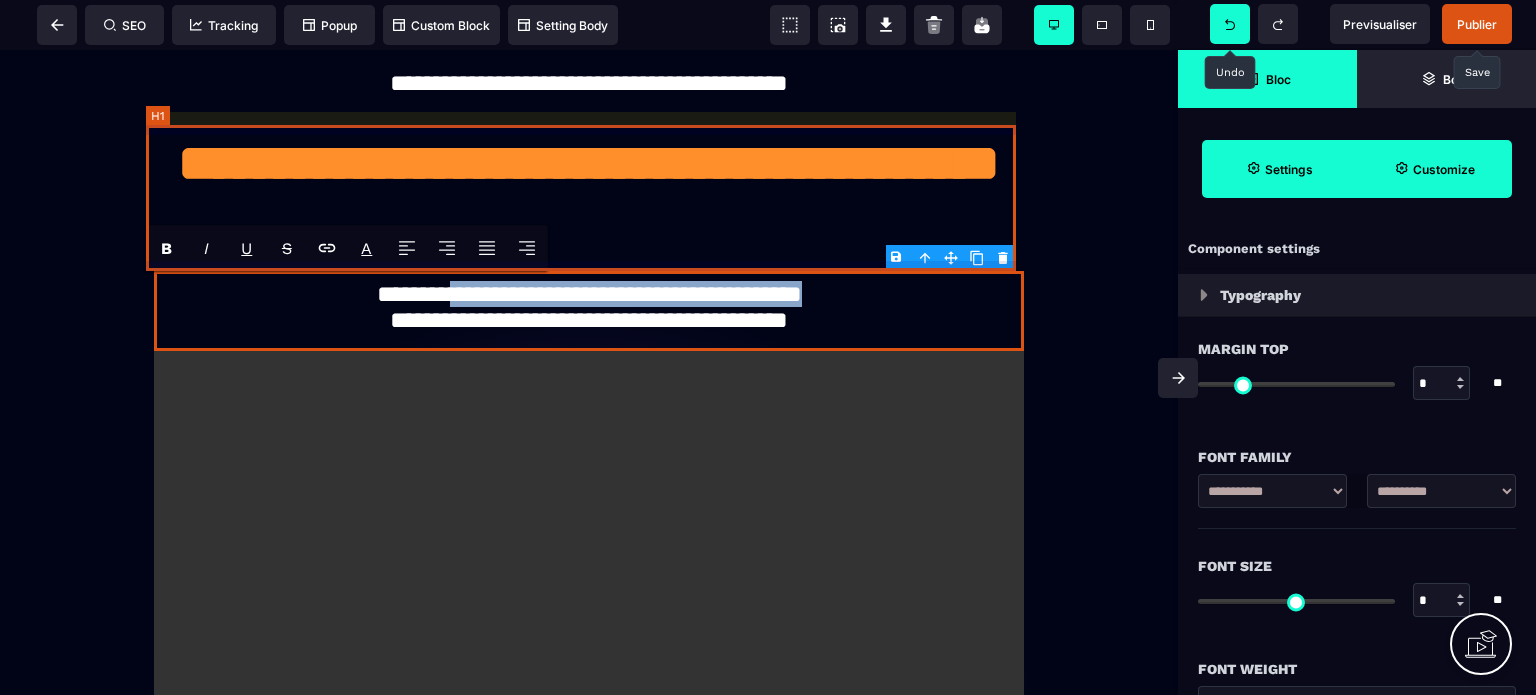 drag, startPoint x: 905, startPoint y: 297, endPoint x: 404, endPoint y: 271, distance: 501.6742 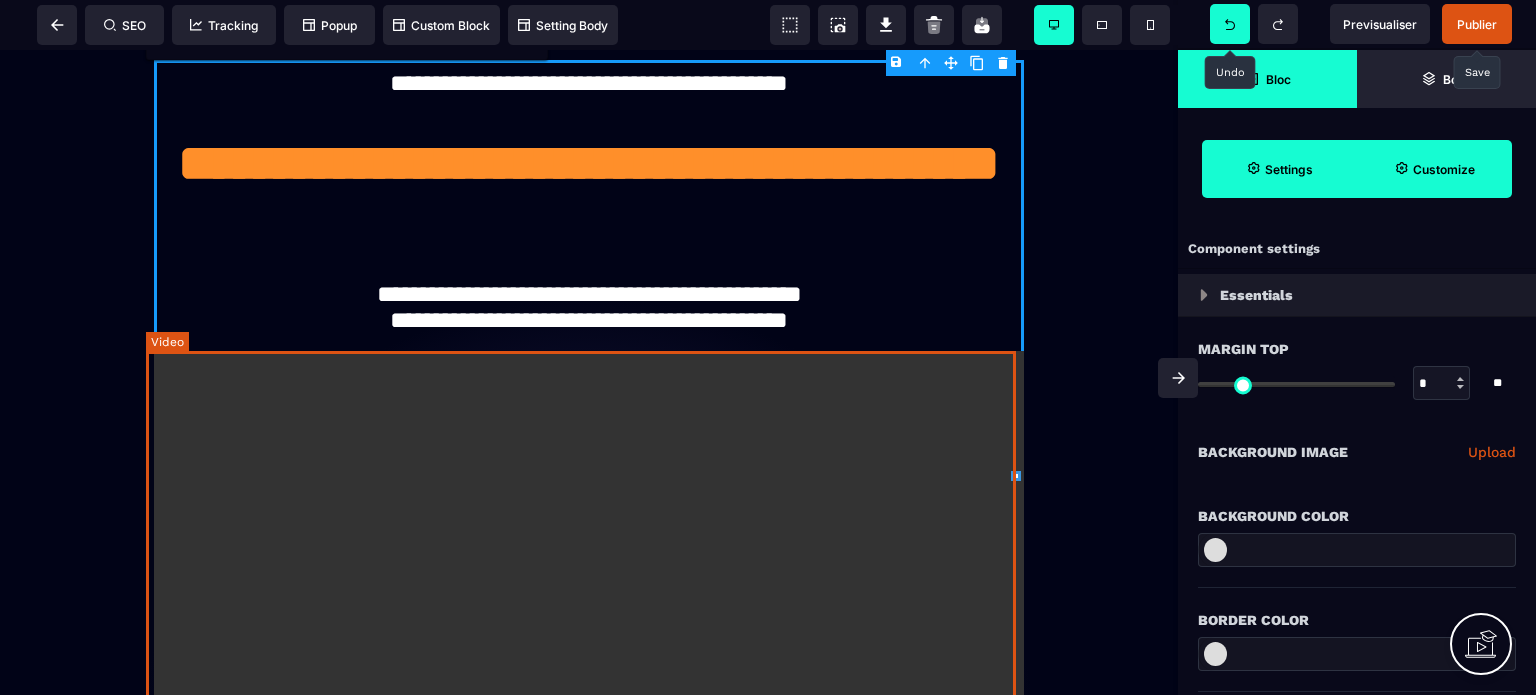 click at bounding box center [589, 576] 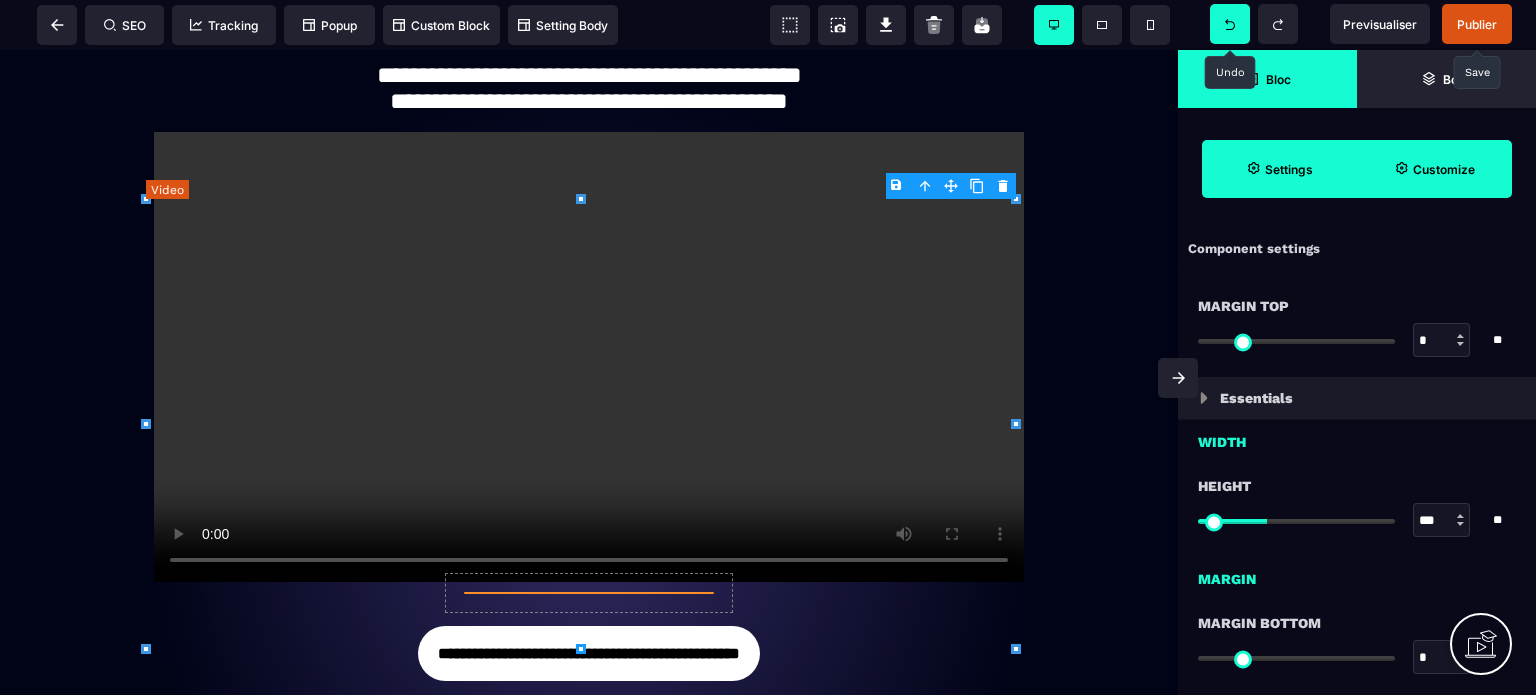 scroll, scrollTop: 0, scrollLeft: 0, axis: both 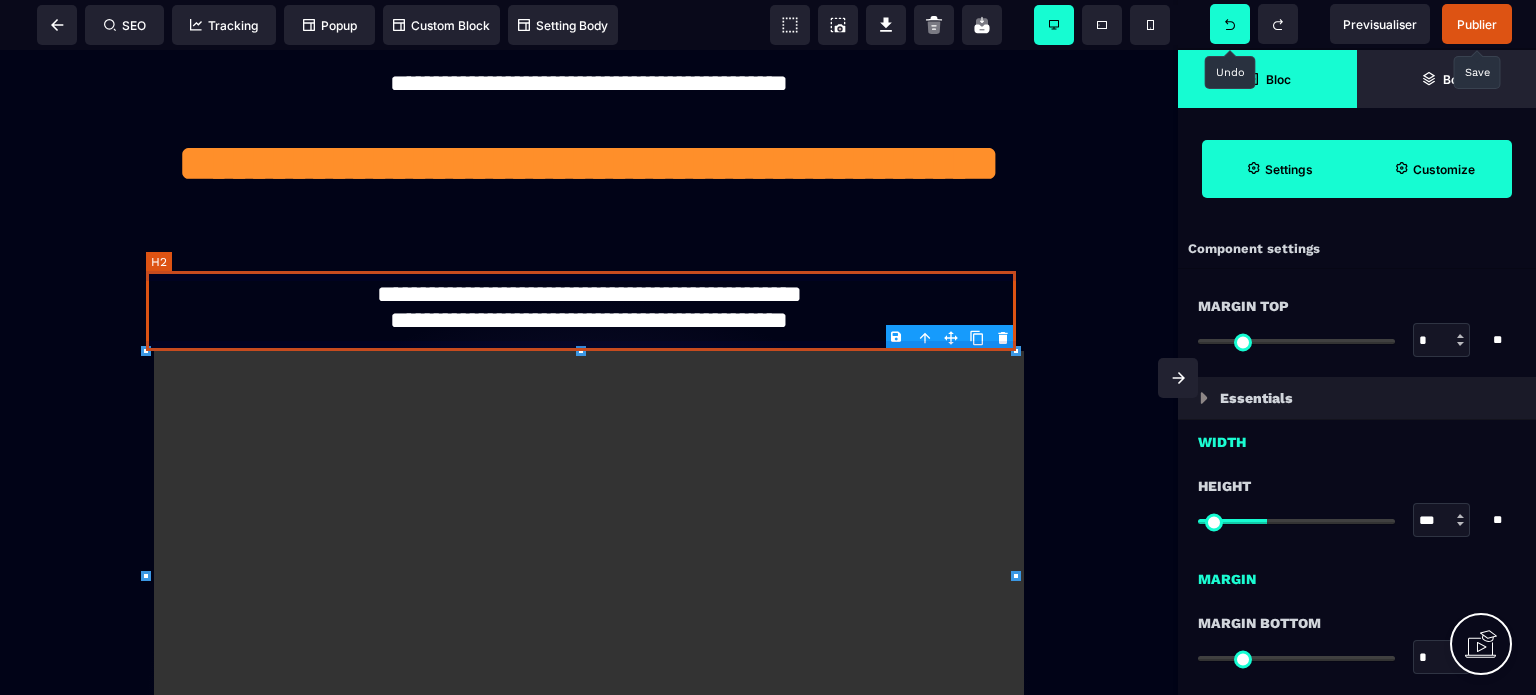 click on "**********" at bounding box center (589, 310) 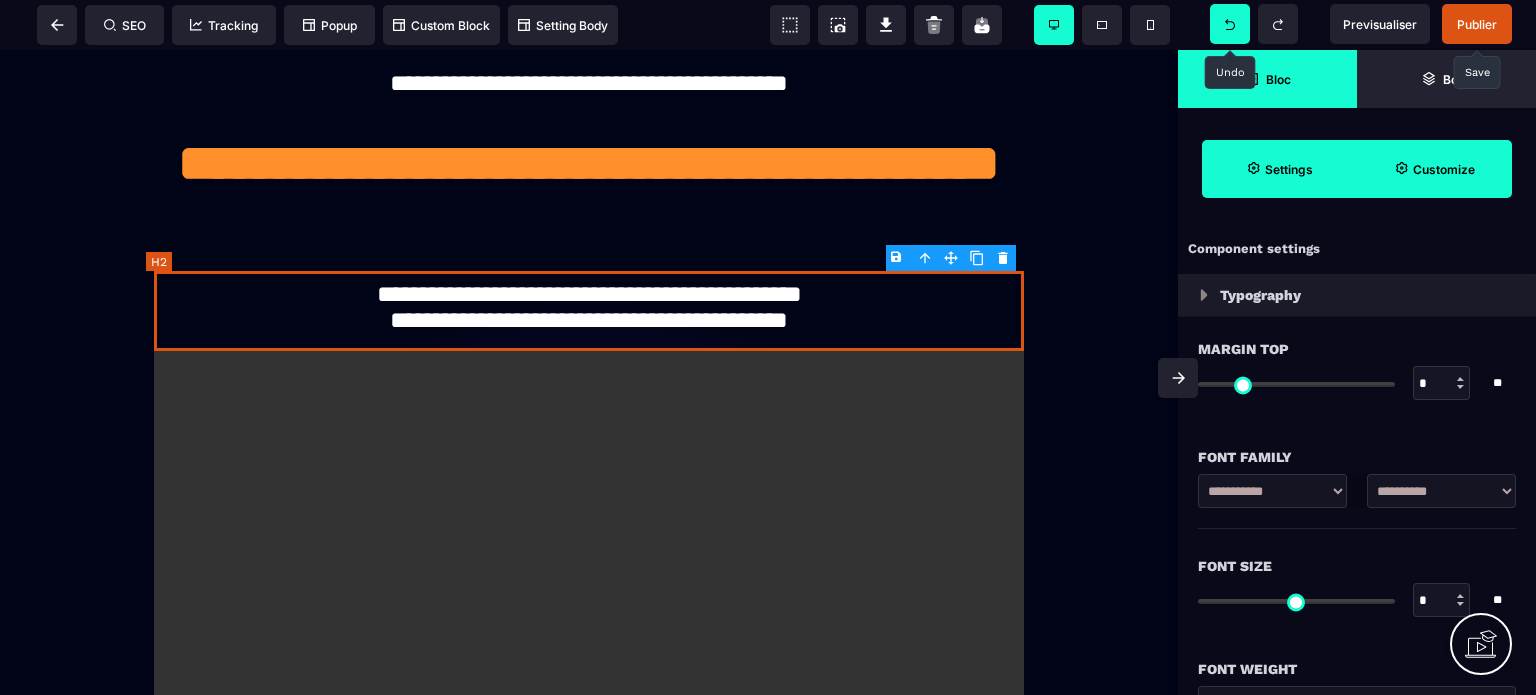 click on "**********" at bounding box center (589, 310) 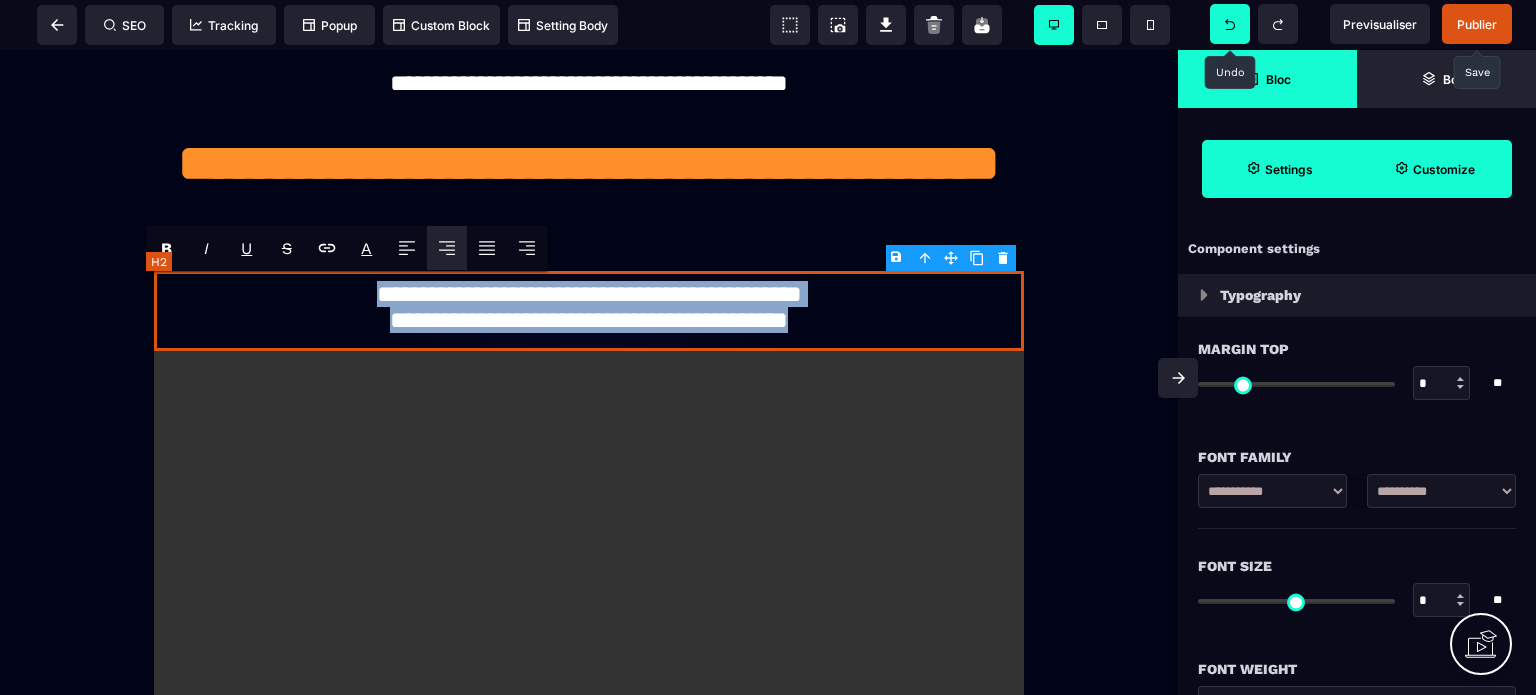 drag, startPoint x: 900, startPoint y: 321, endPoint x: 243, endPoint y: 295, distance: 657.5143 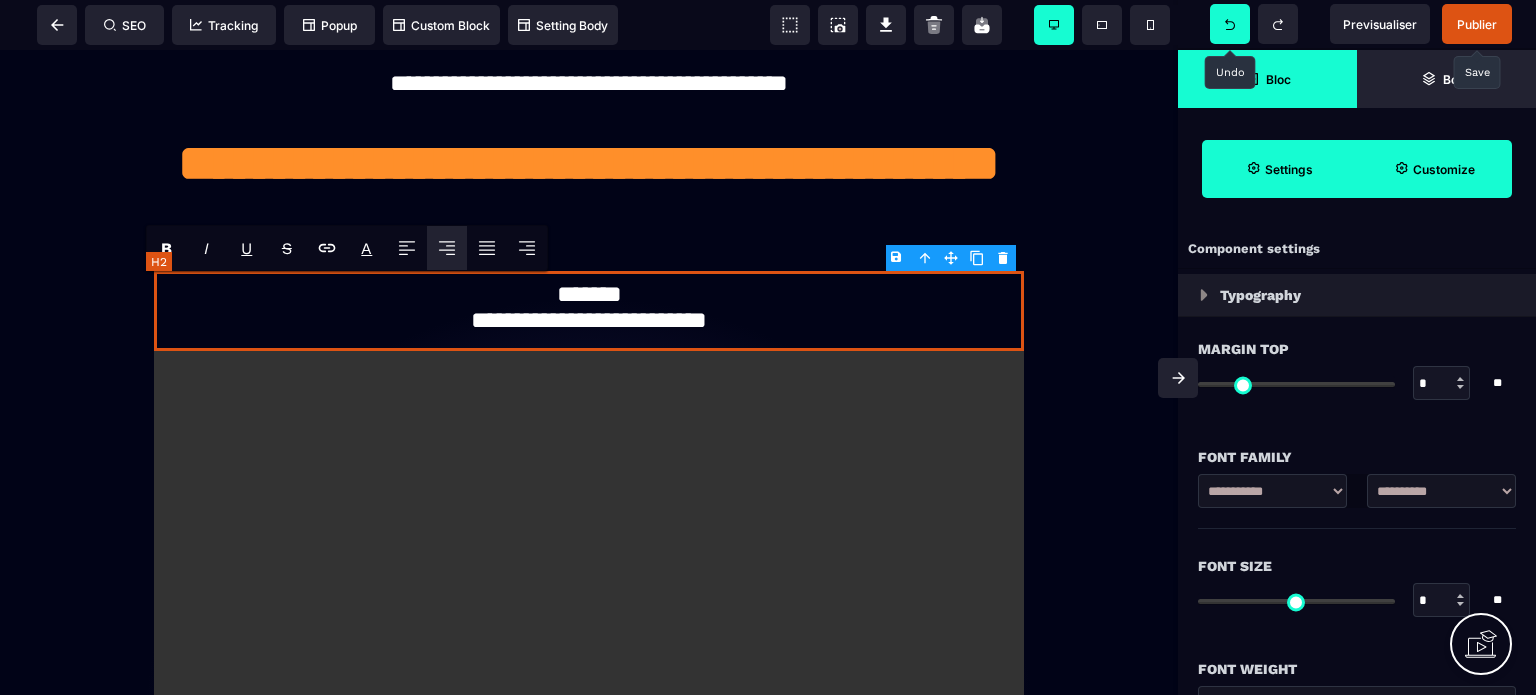 click on "**********" at bounding box center (589, 310) 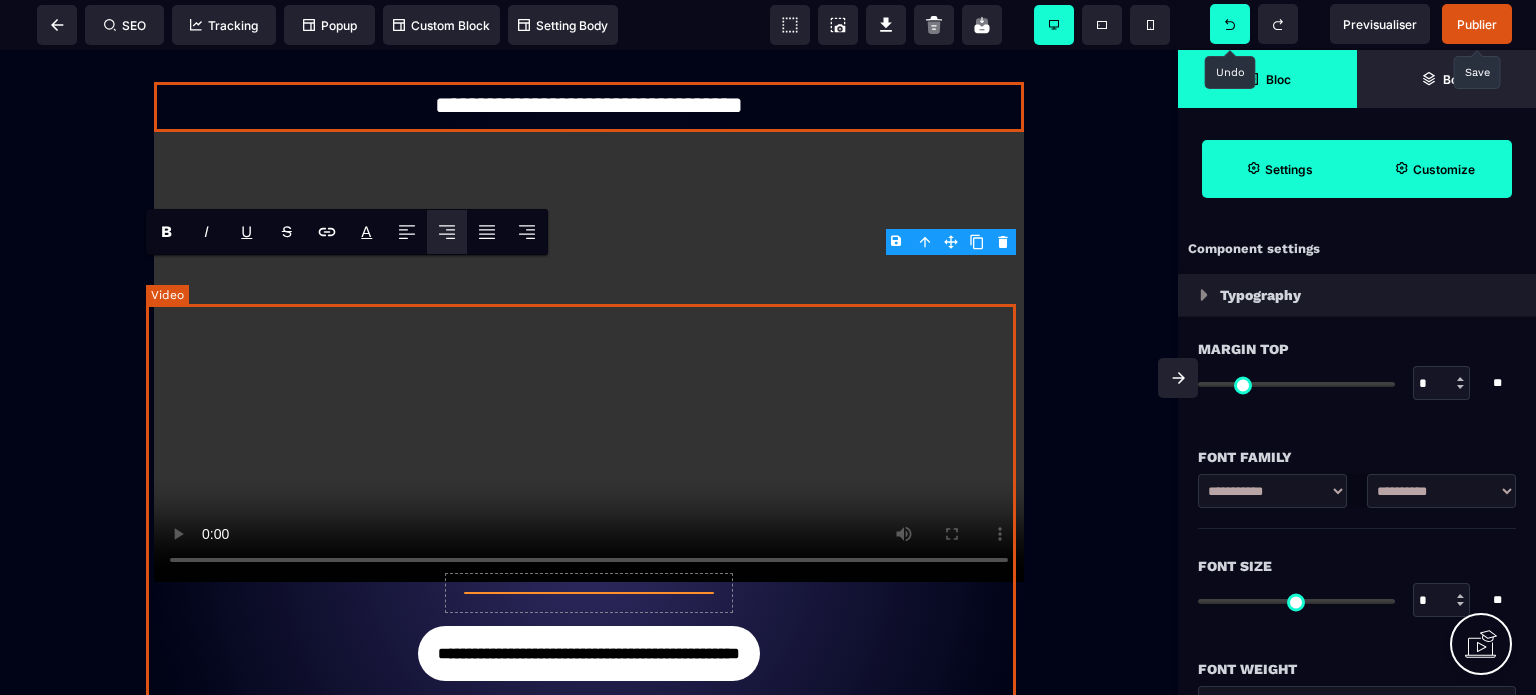 scroll, scrollTop: 0, scrollLeft: 0, axis: both 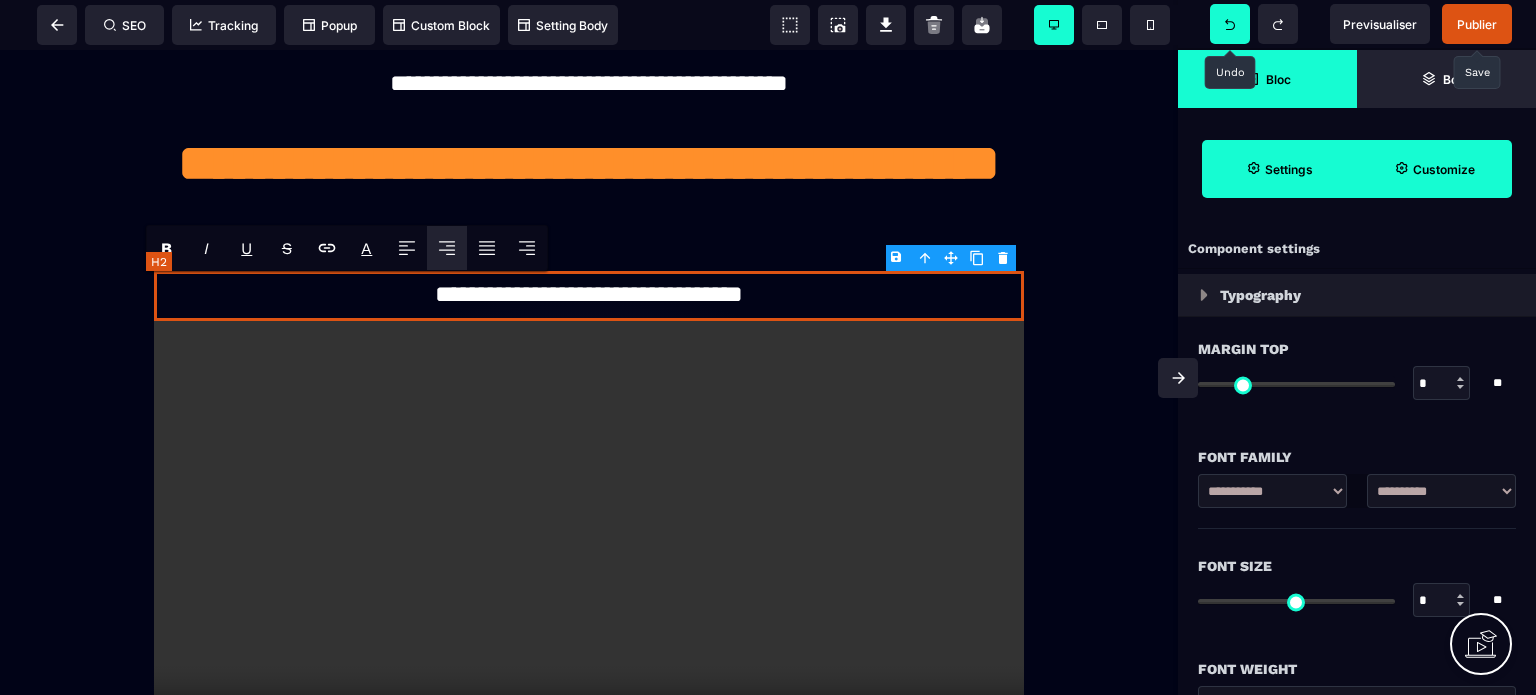 click on "**********" at bounding box center (589, 296) 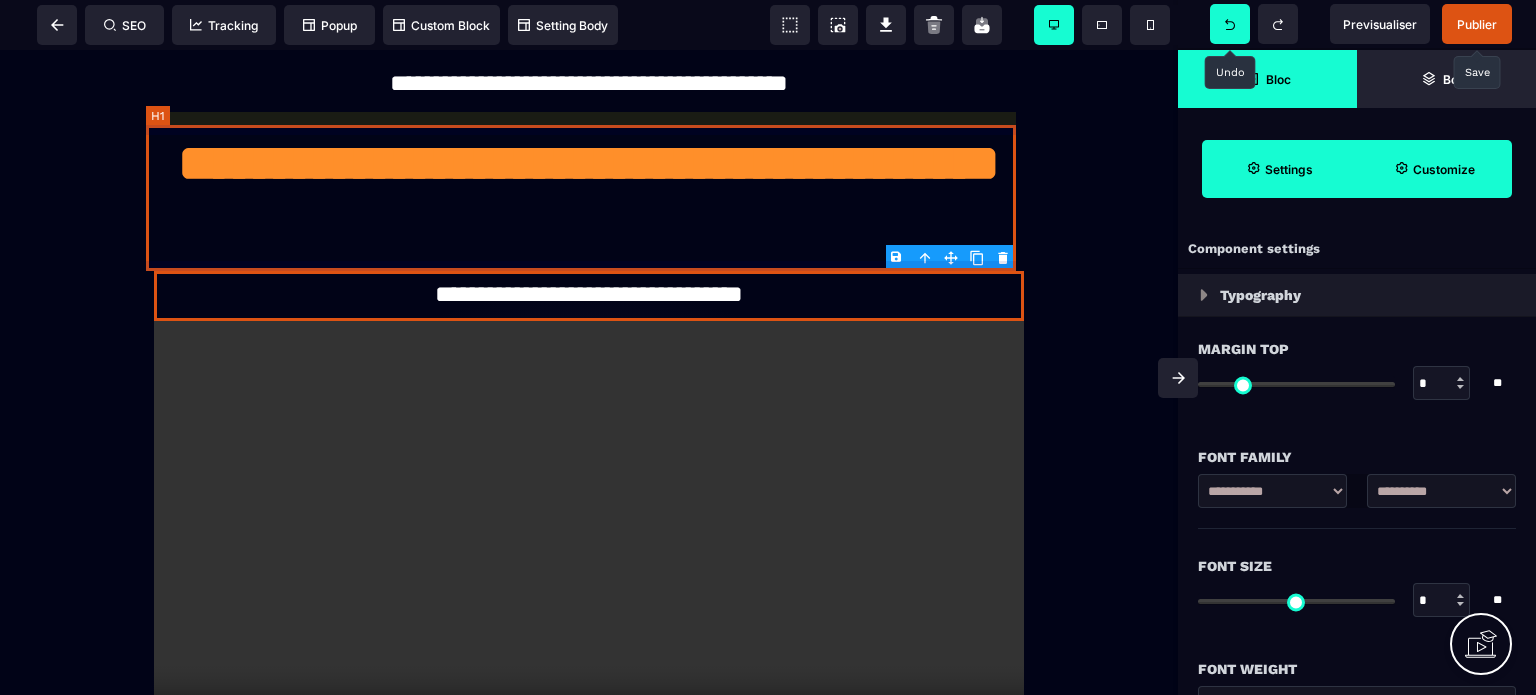 click on "**********" at bounding box center (589, 198) 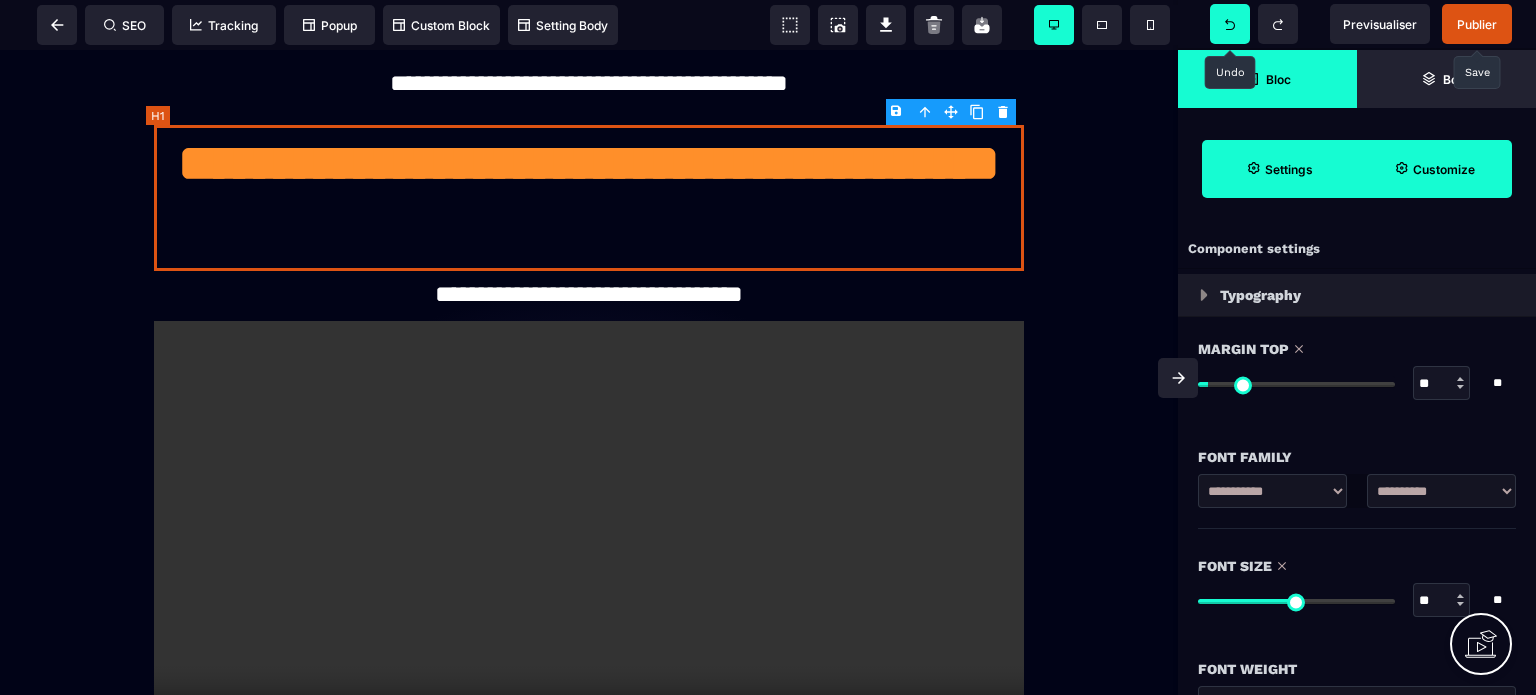 click on "**********" at bounding box center [589, 198] 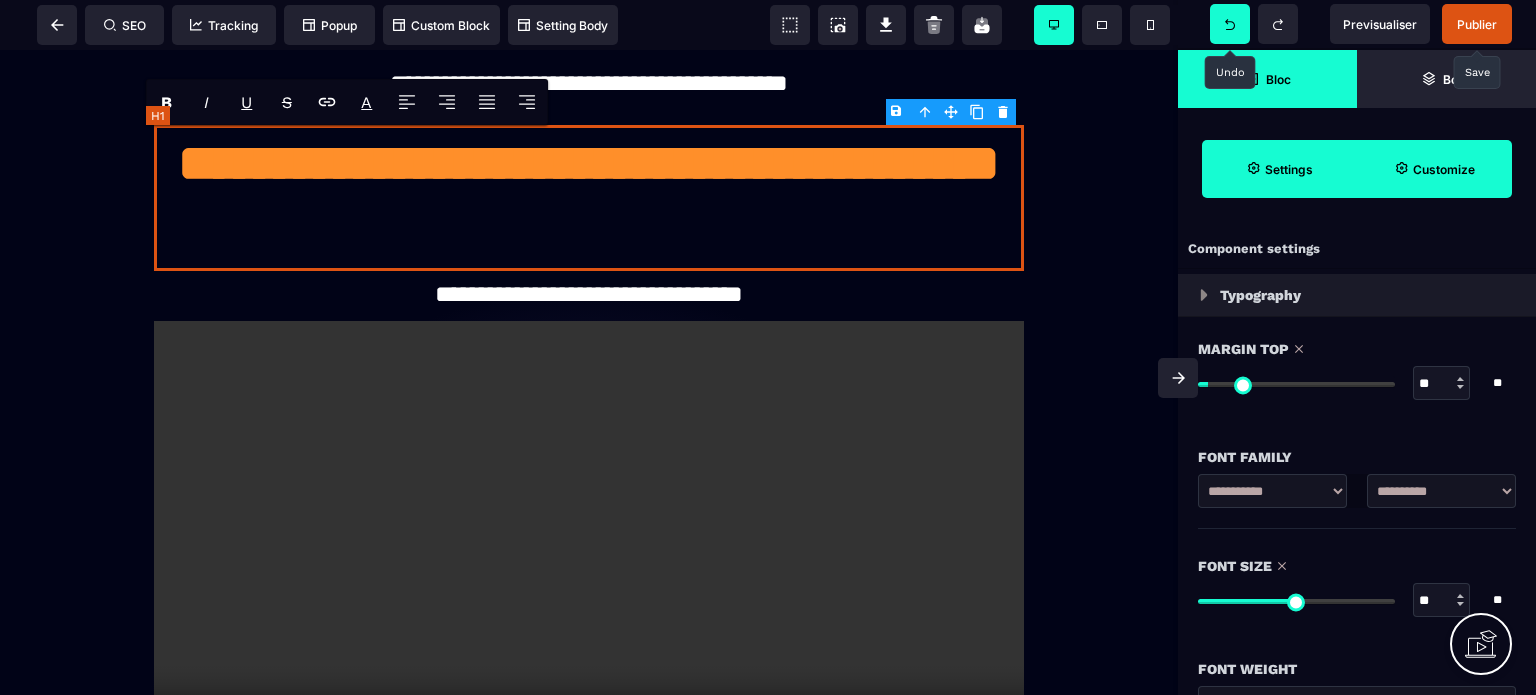 click on "**********" at bounding box center [589, 198] 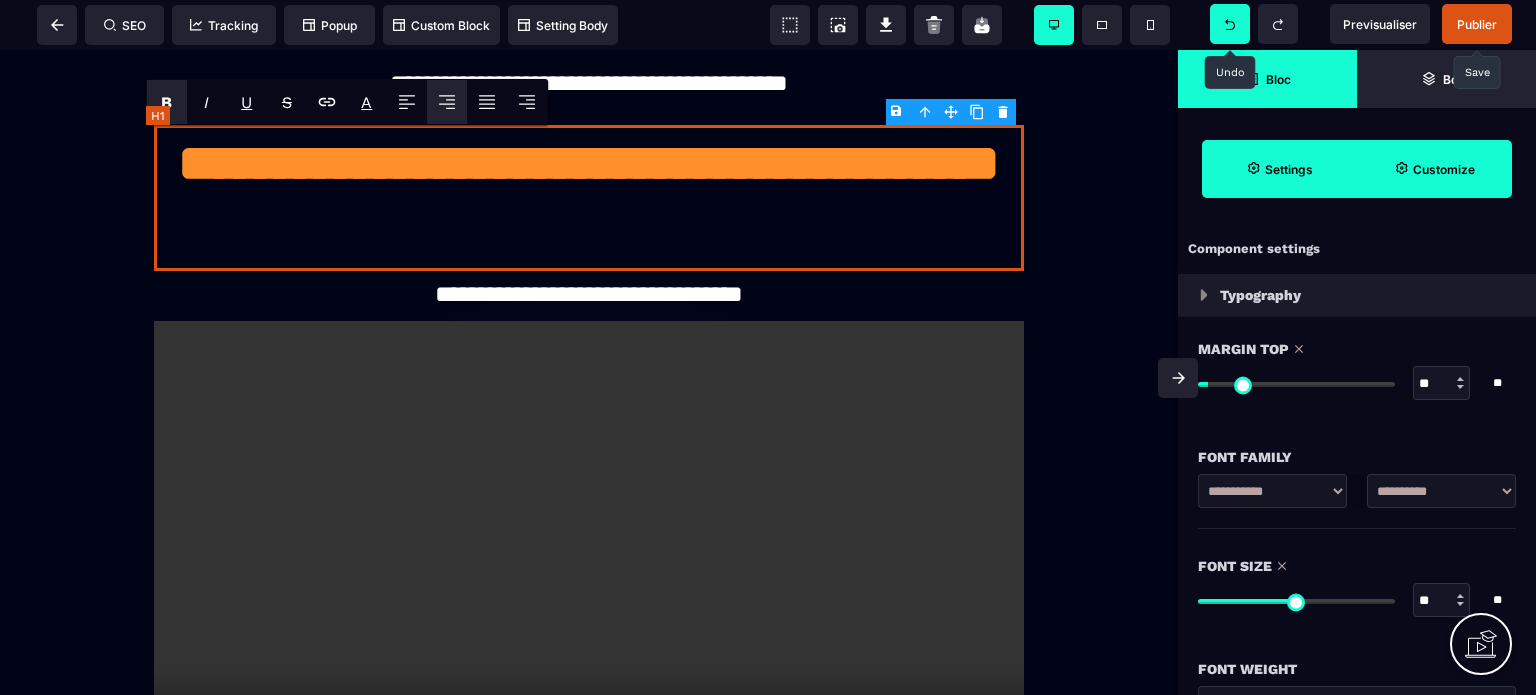 click on "**********" at bounding box center (589, 198) 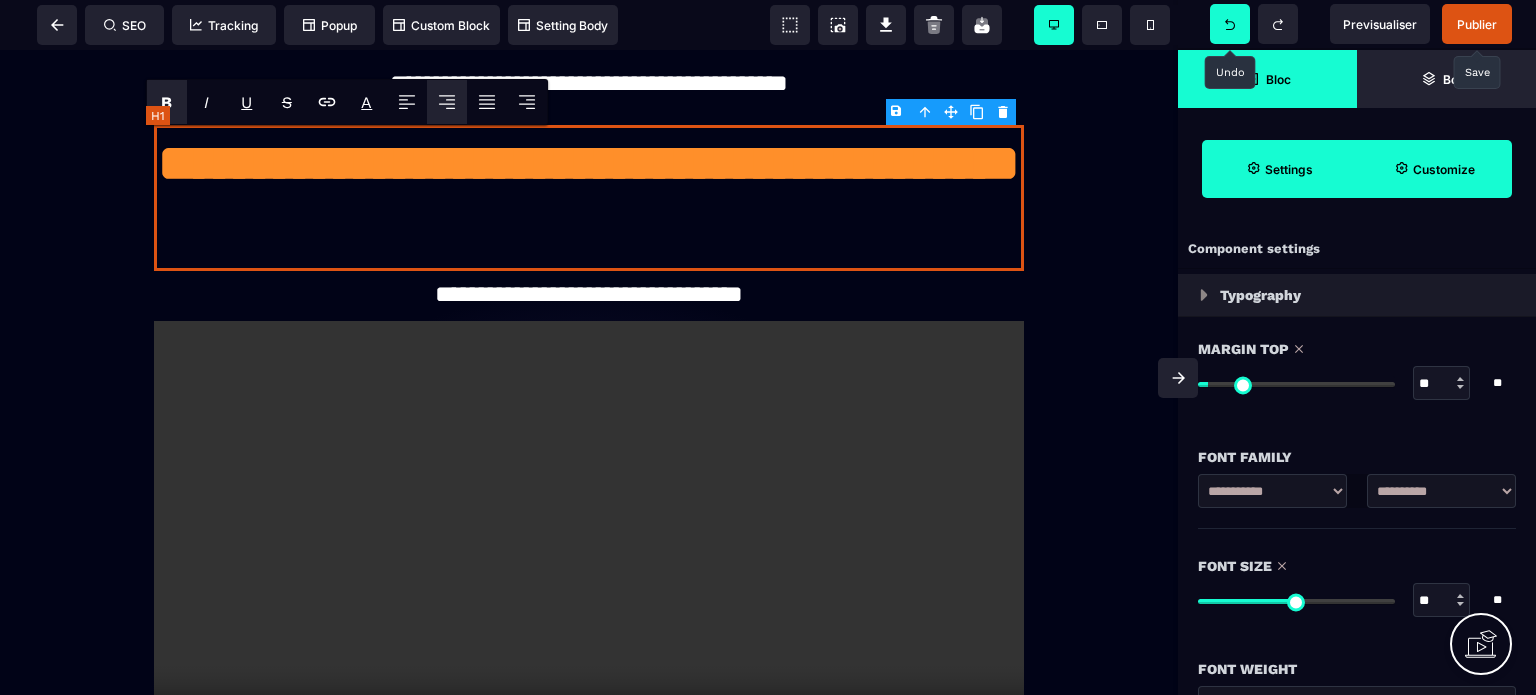 click on "**********" at bounding box center (589, 198) 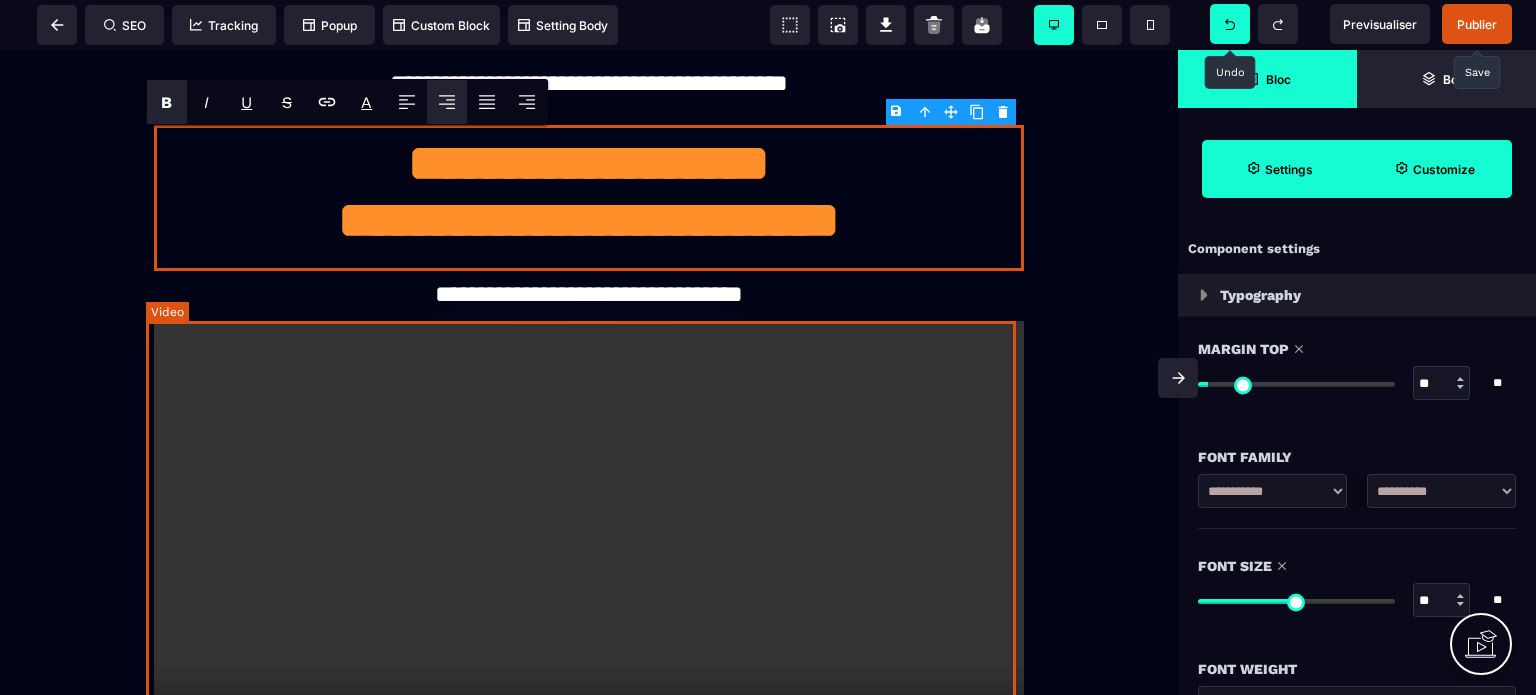 click at bounding box center [589, 546] 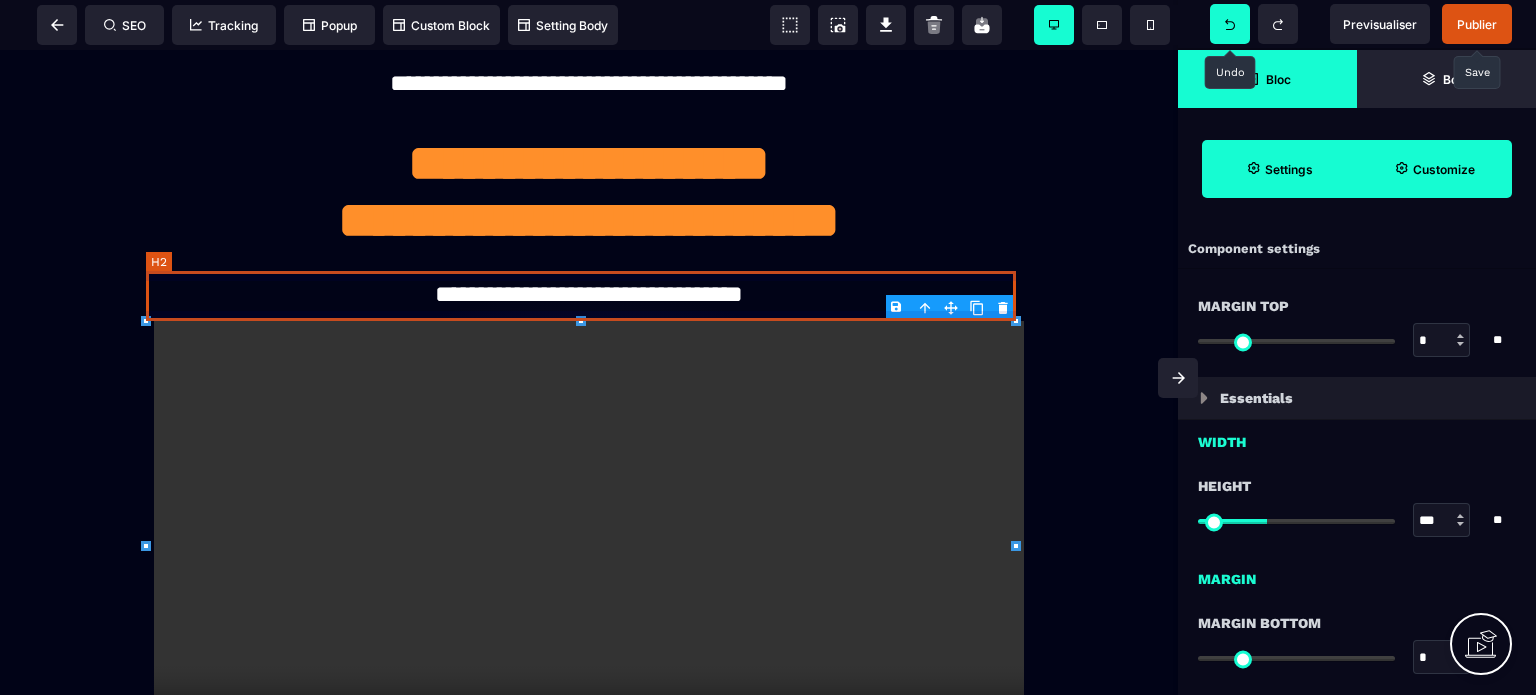 click on "**********" at bounding box center (589, 296) 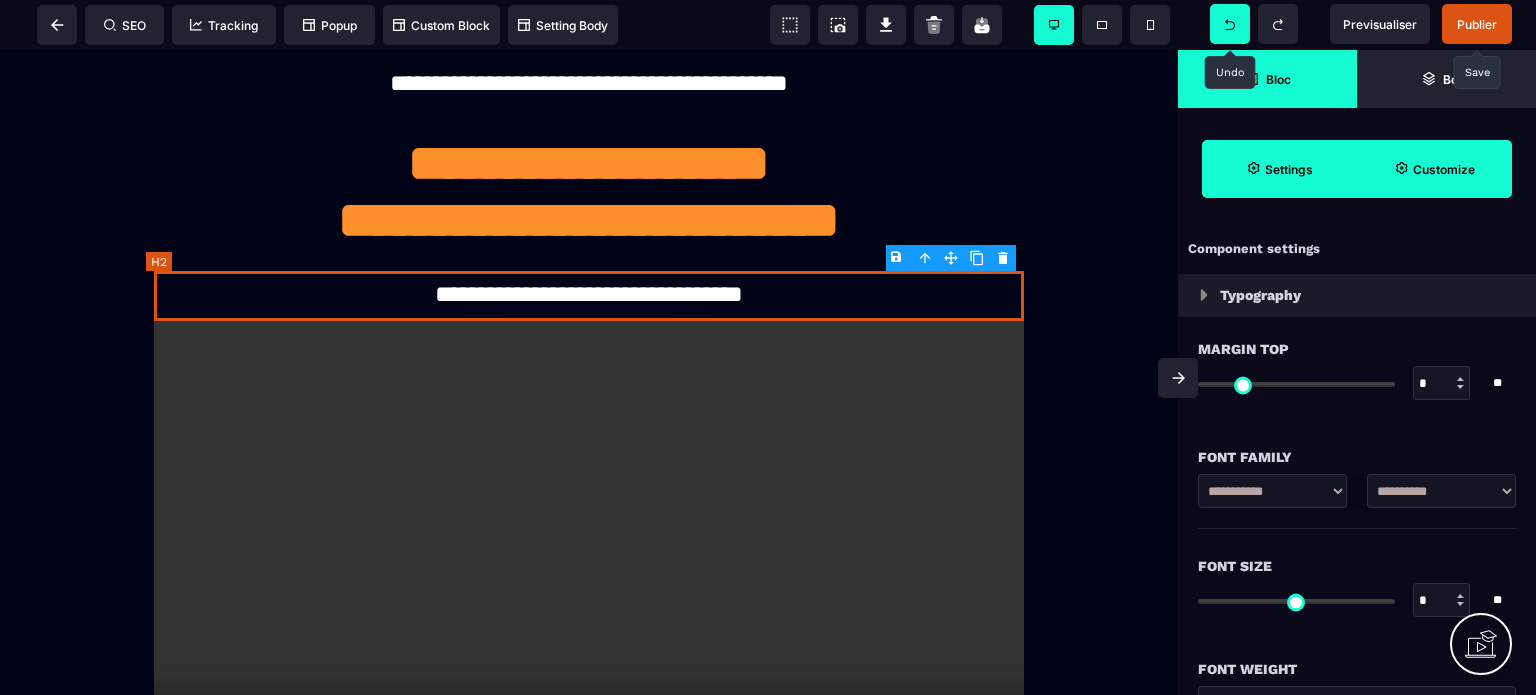 click on "**********" at bounding box center [589, 296] 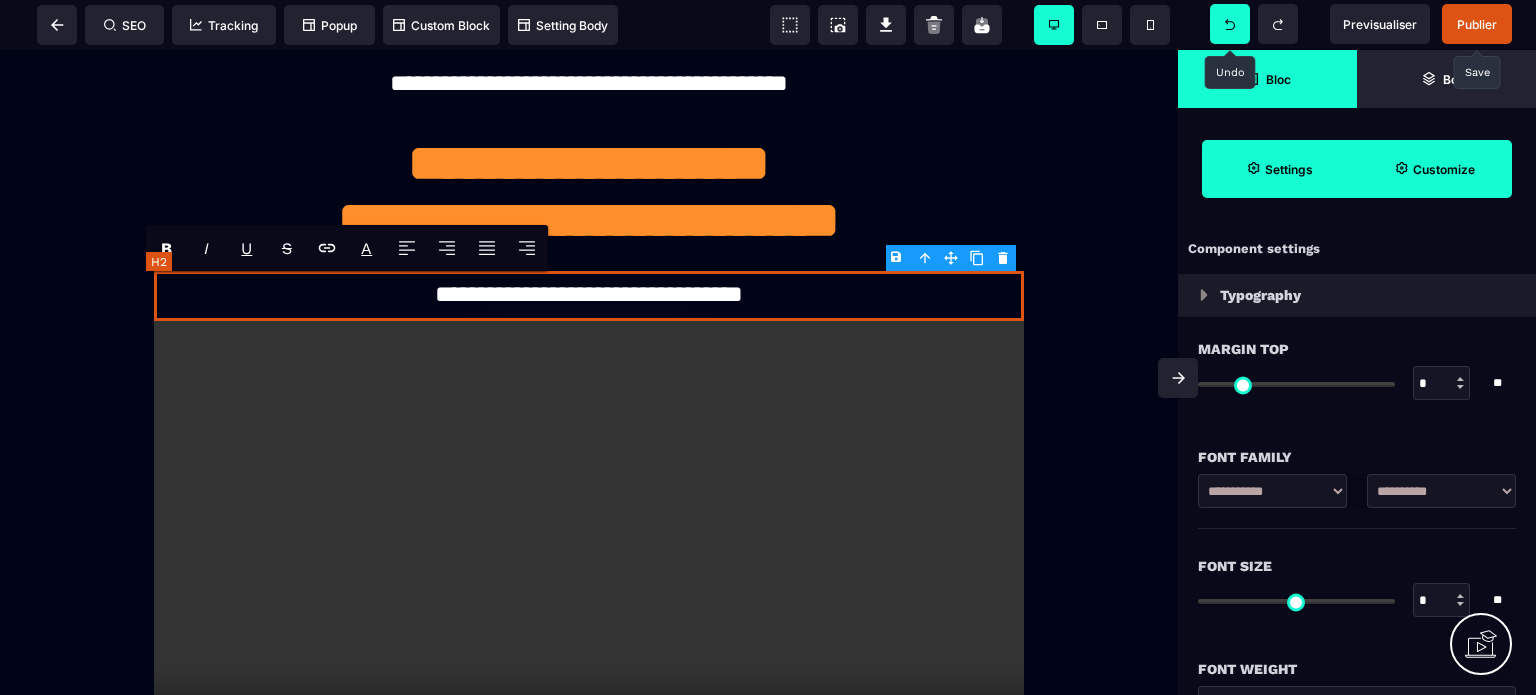 click on "**********" at bounding box center (589, 296) 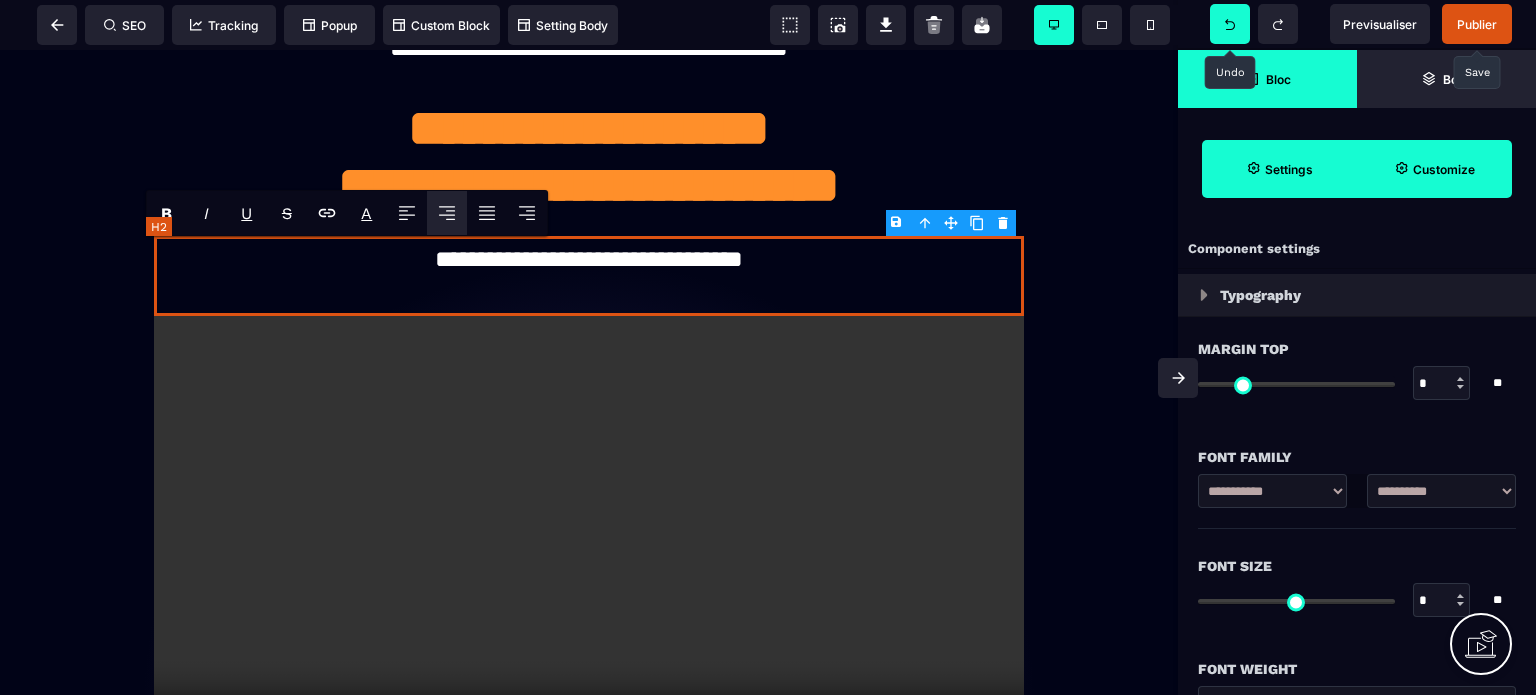 scroll, scrollTop: 0, scrollLeft: 0, axis: both 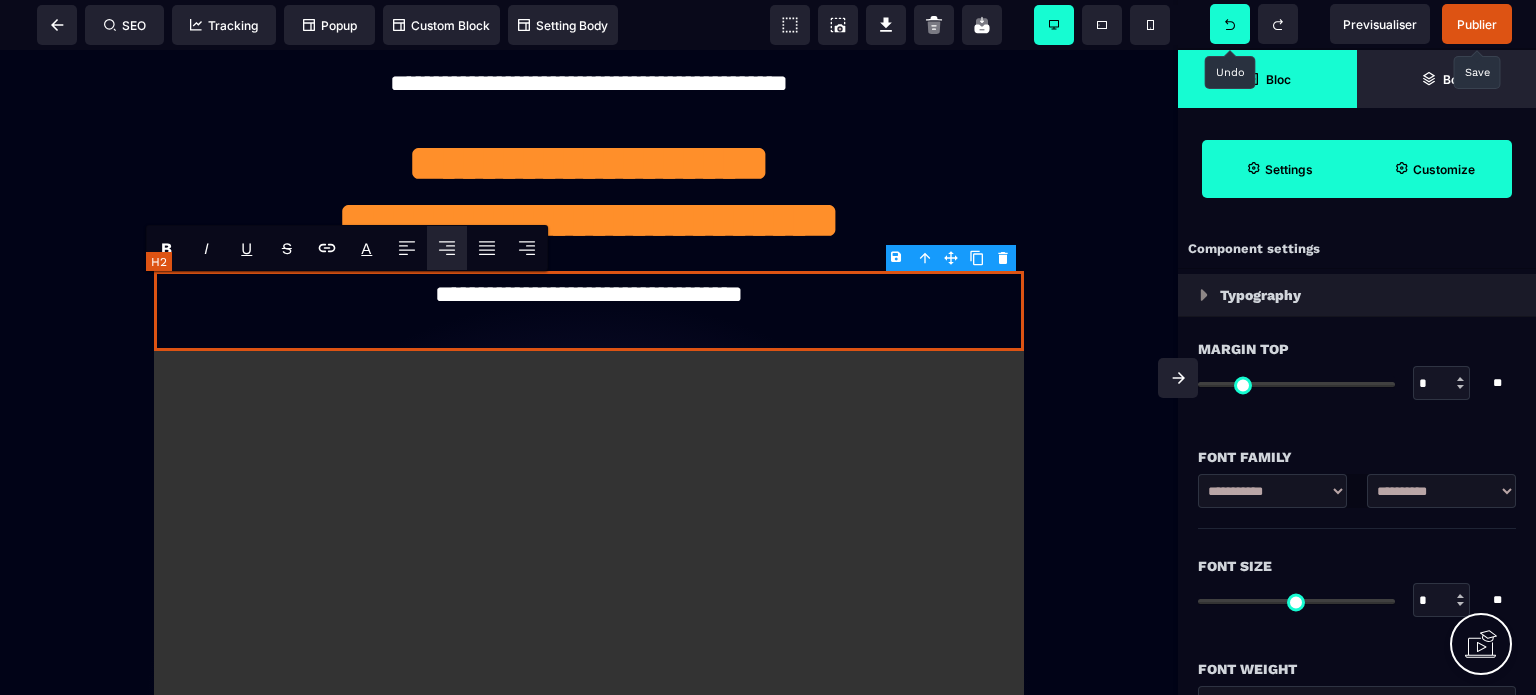 click on "**********" at bounding box center (589, 310) 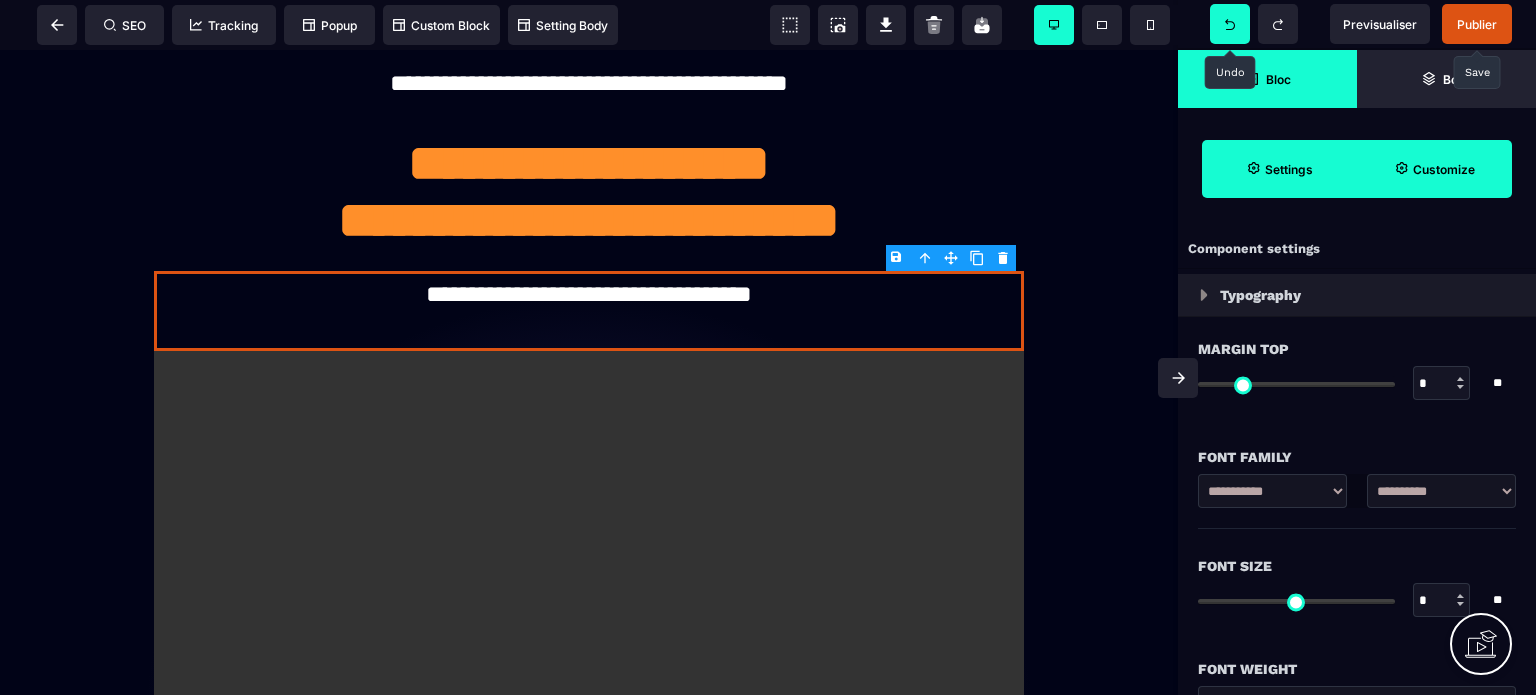 click on "Publier" at bounding box center (1477, 24) 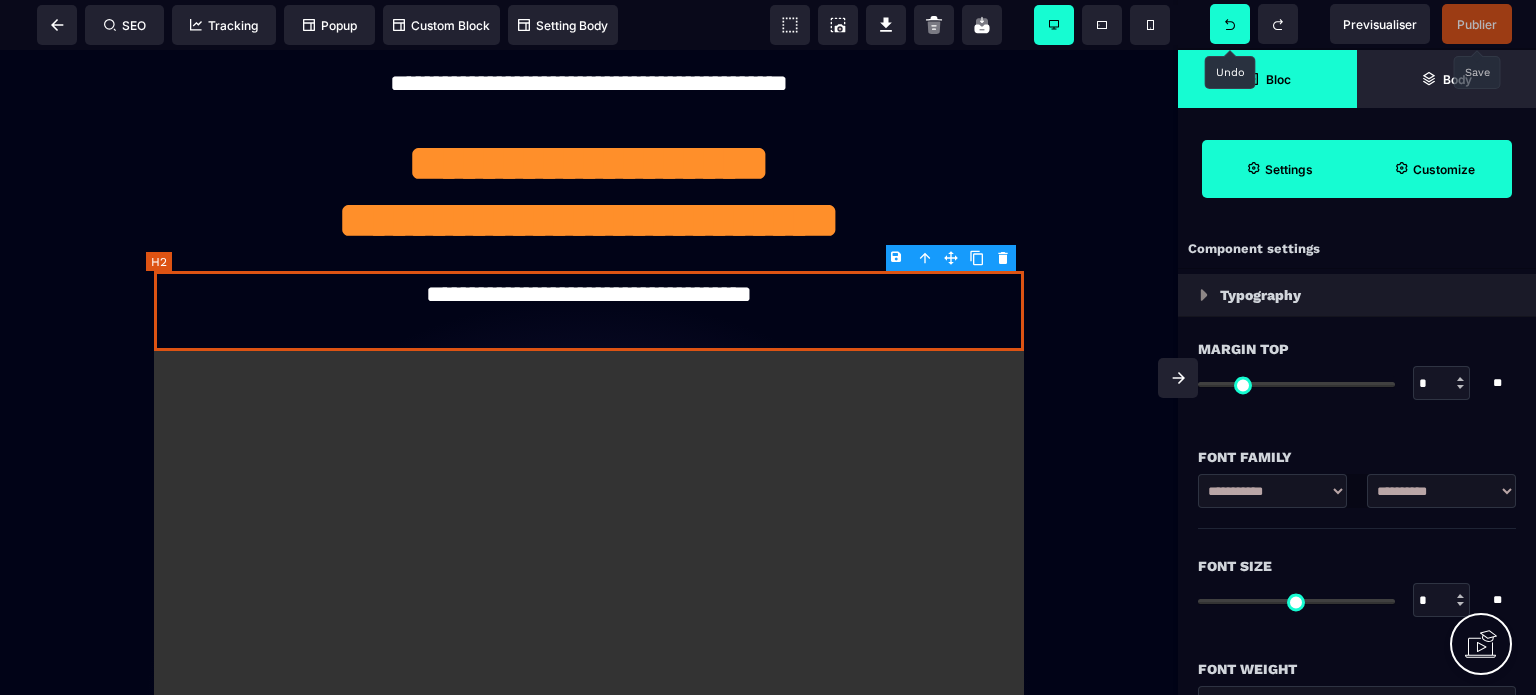 click on "**********" at bounding box center [589, 310] 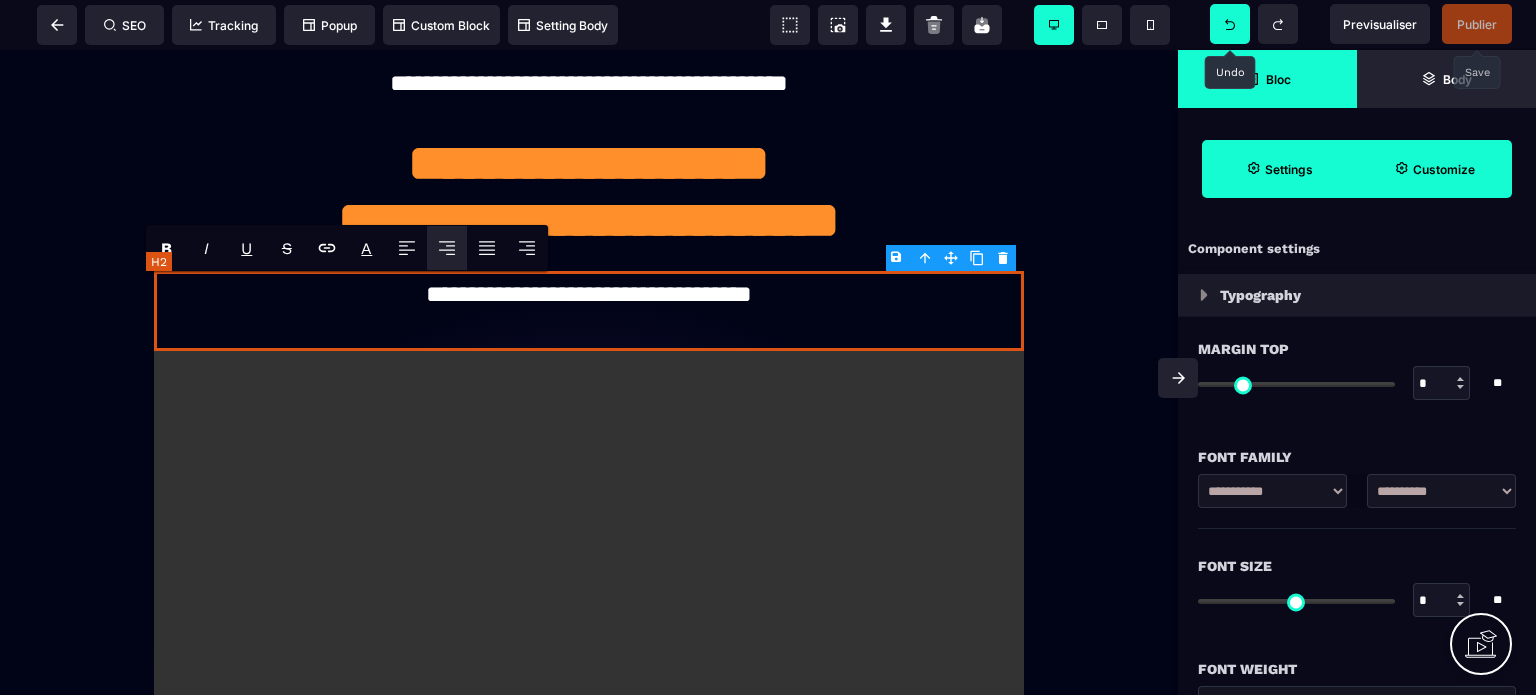 click on "**********" at bounding box center (589, 310) 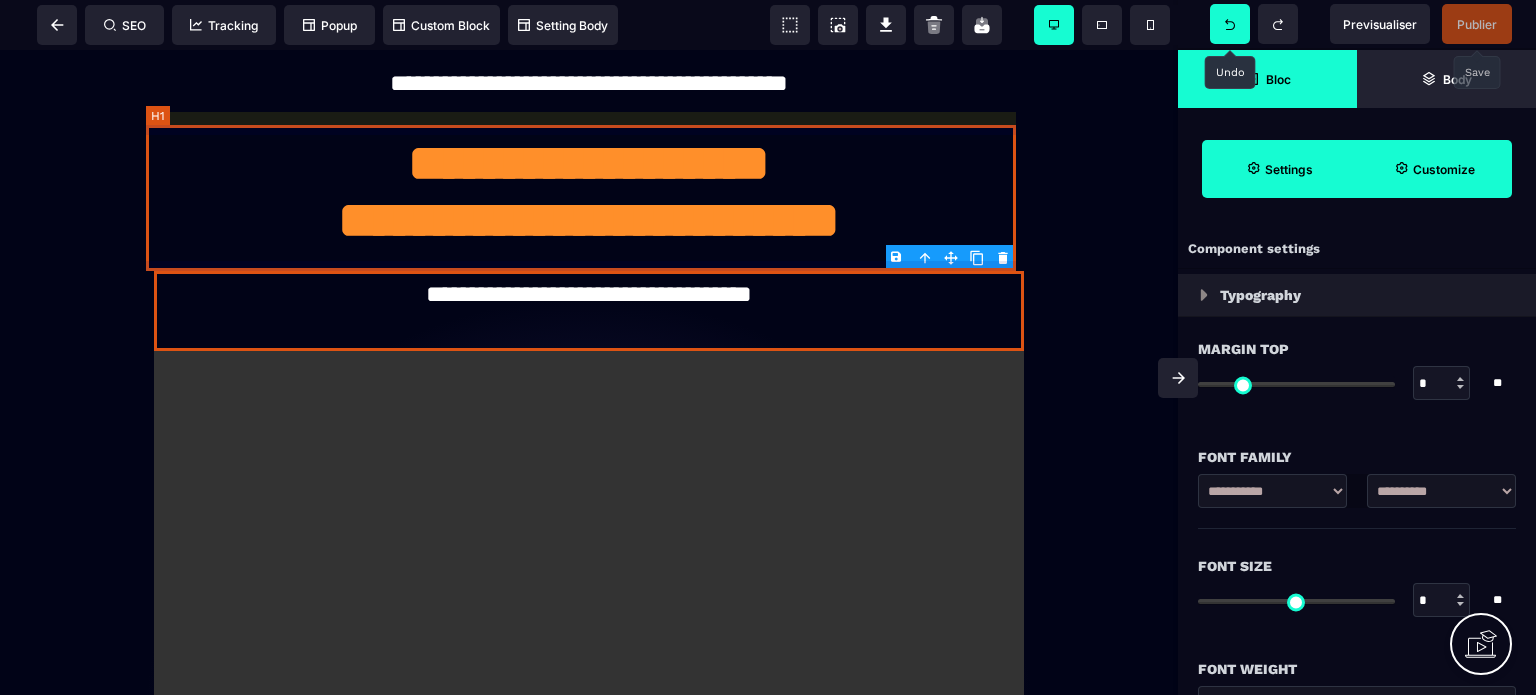 click on "**********" at bounding box center (589, 198) 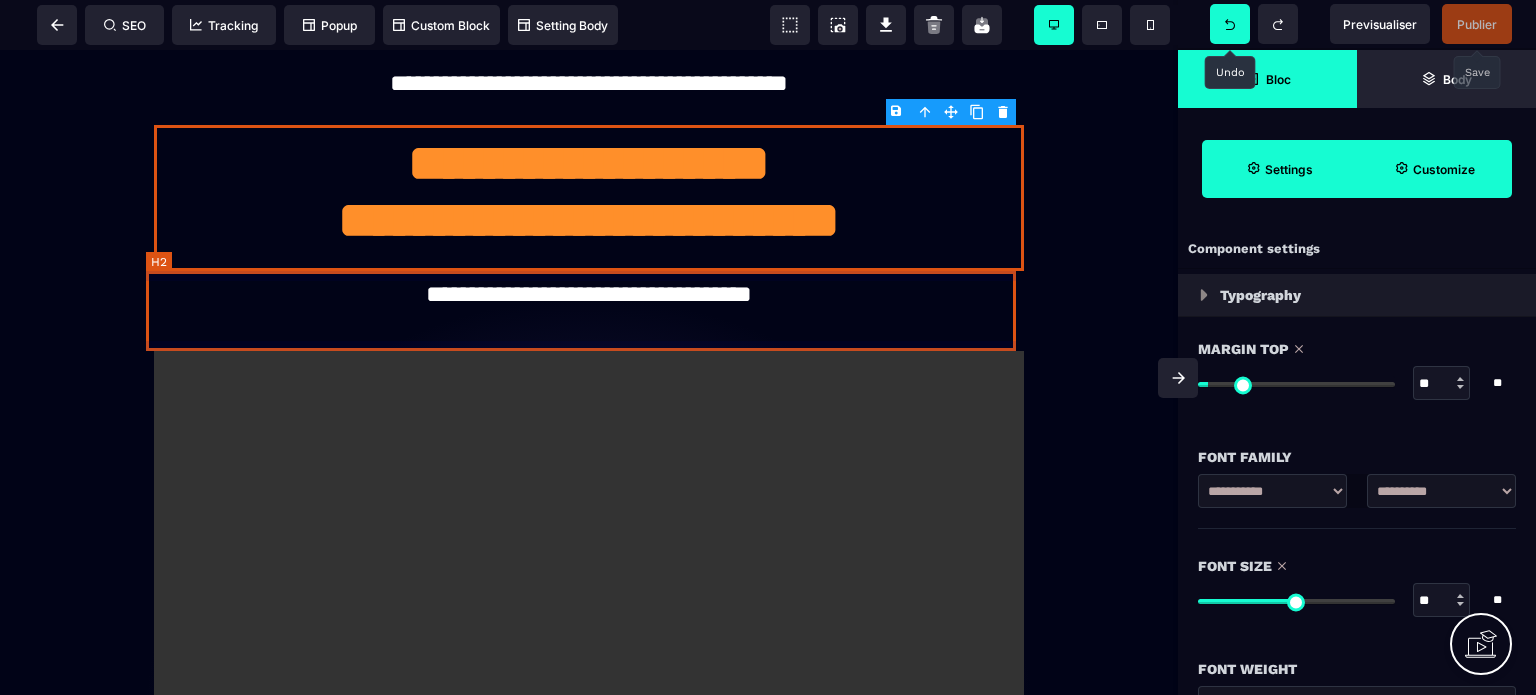 click on "**********" at bounding box center [589, 310] 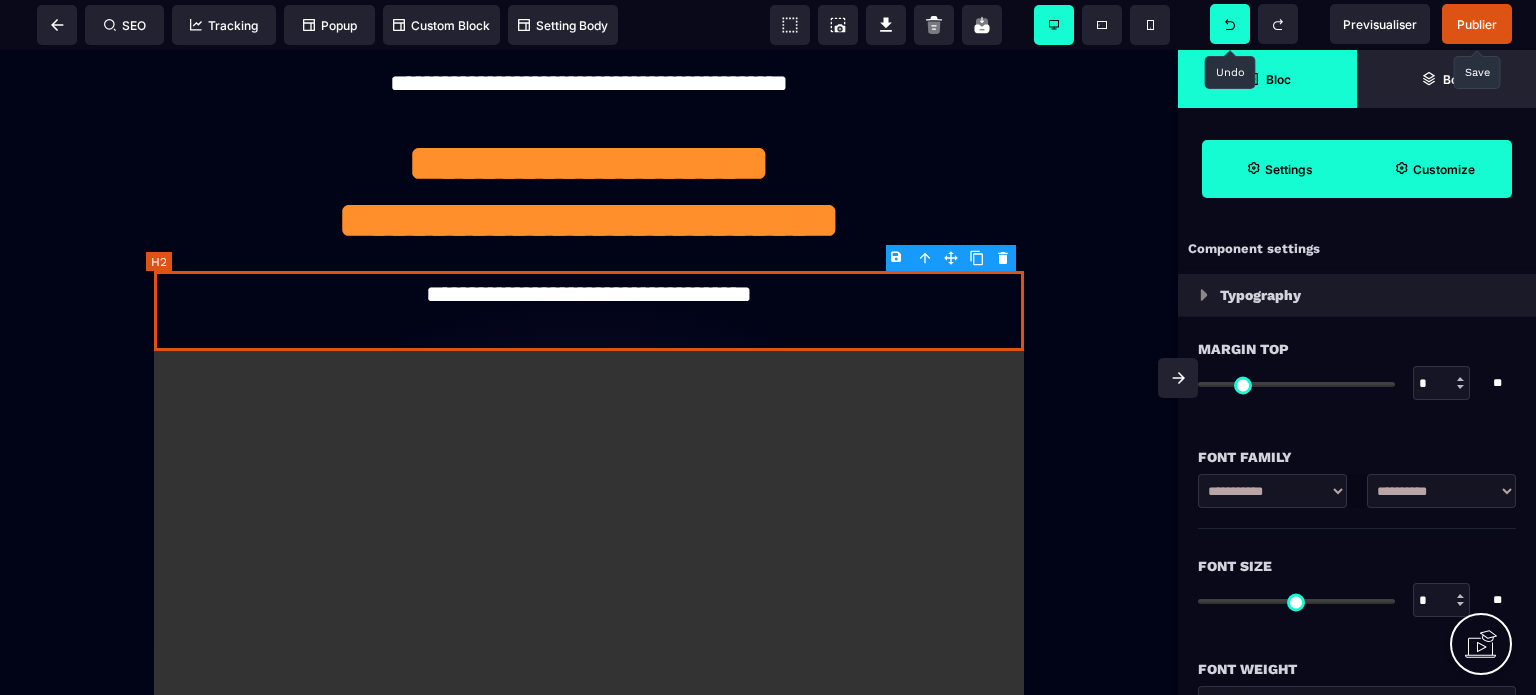 click on "**********" at bounding box center (589, 310) 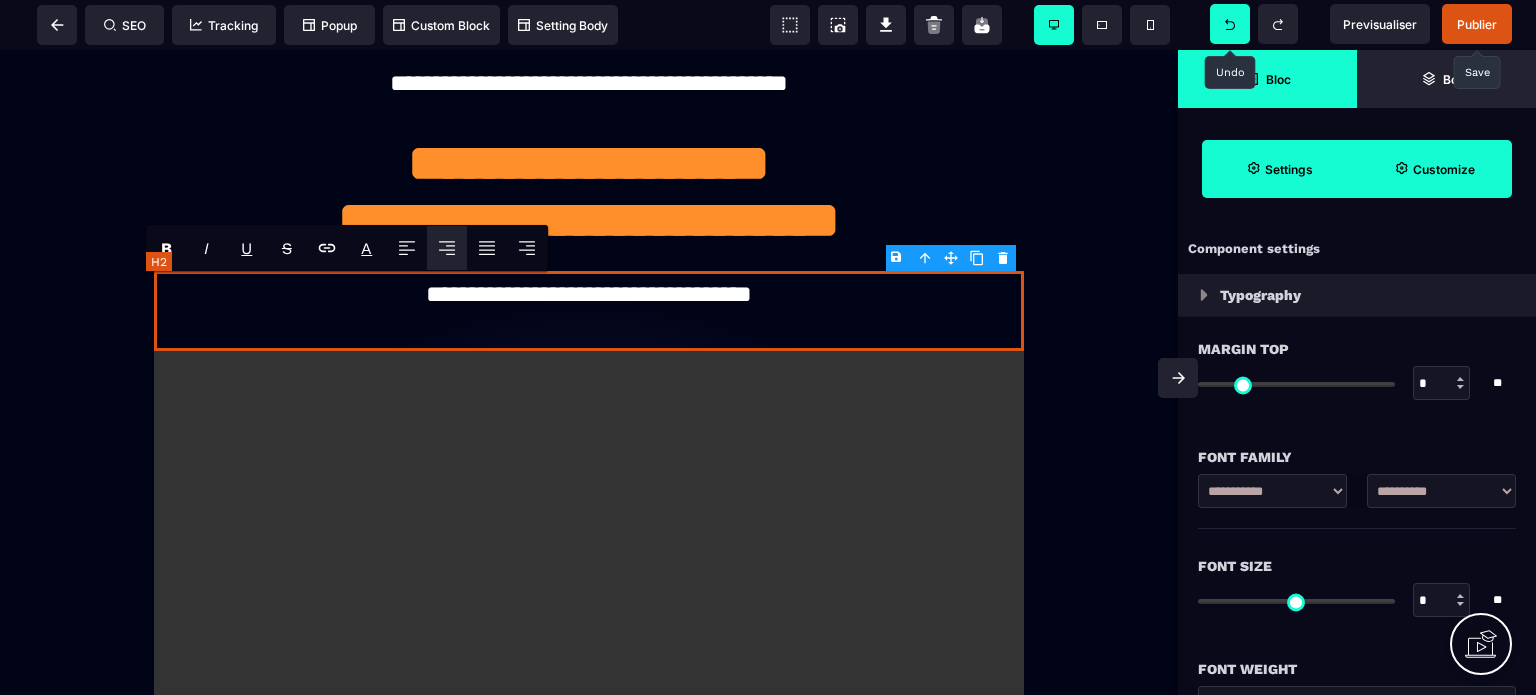 click on "**********" at bounding box center [589, 310] 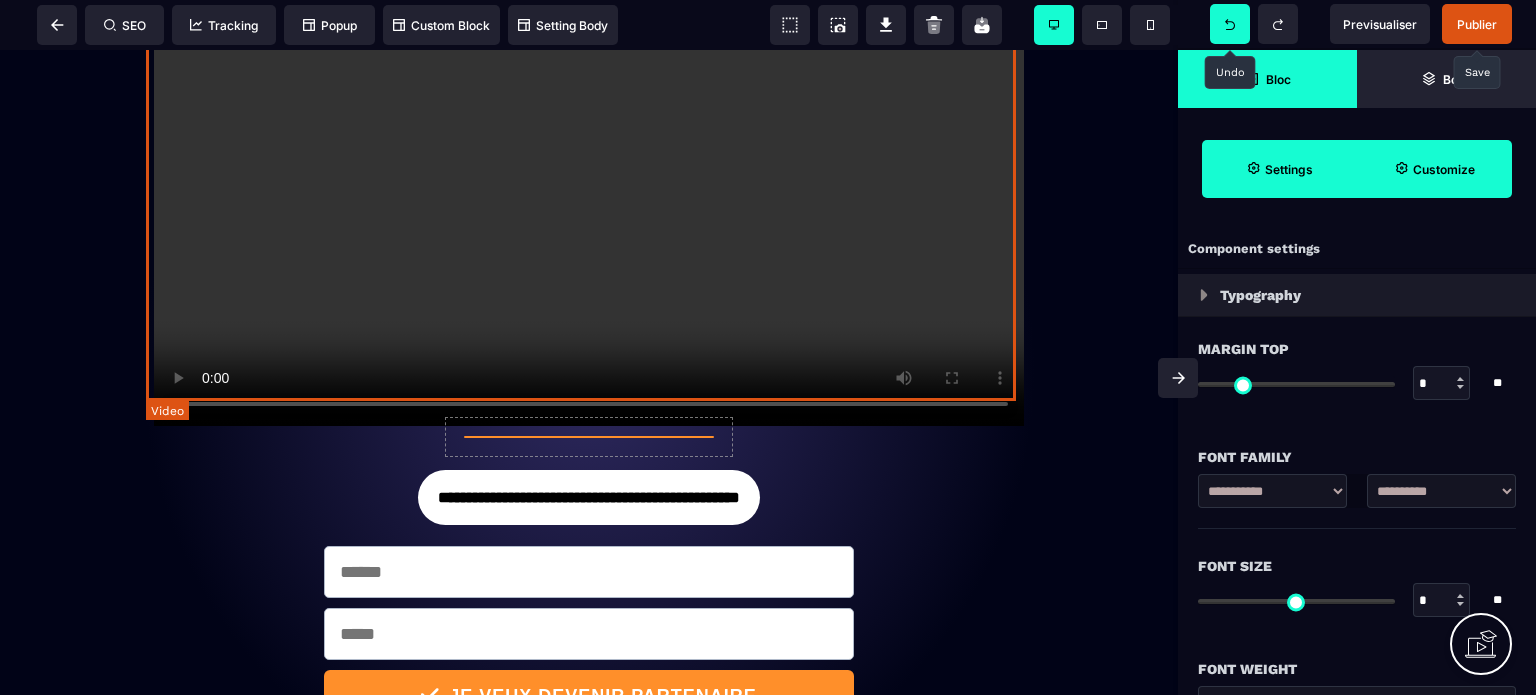 scroll, scrollTop: 400, scrollLeft: 0, axis: vertical 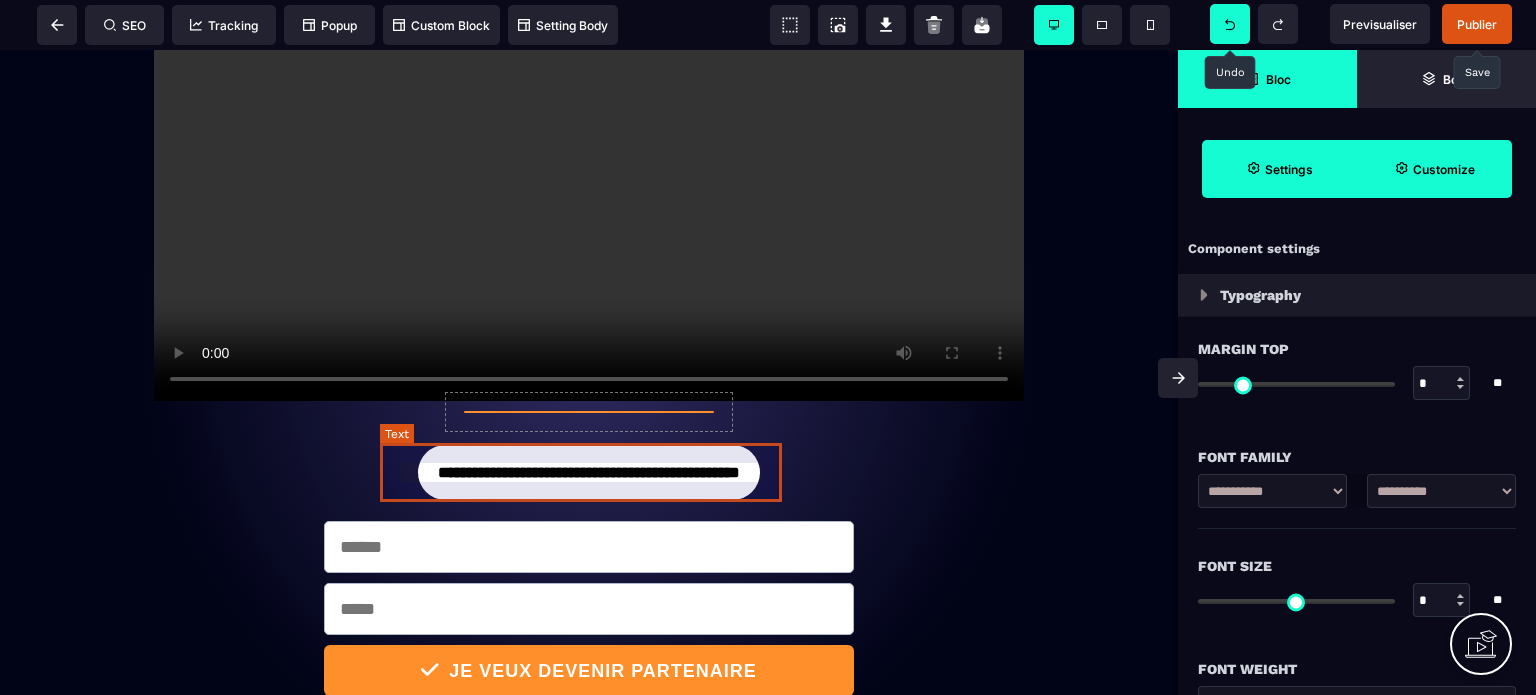 click on "**********" at bounding box center (589, 472) 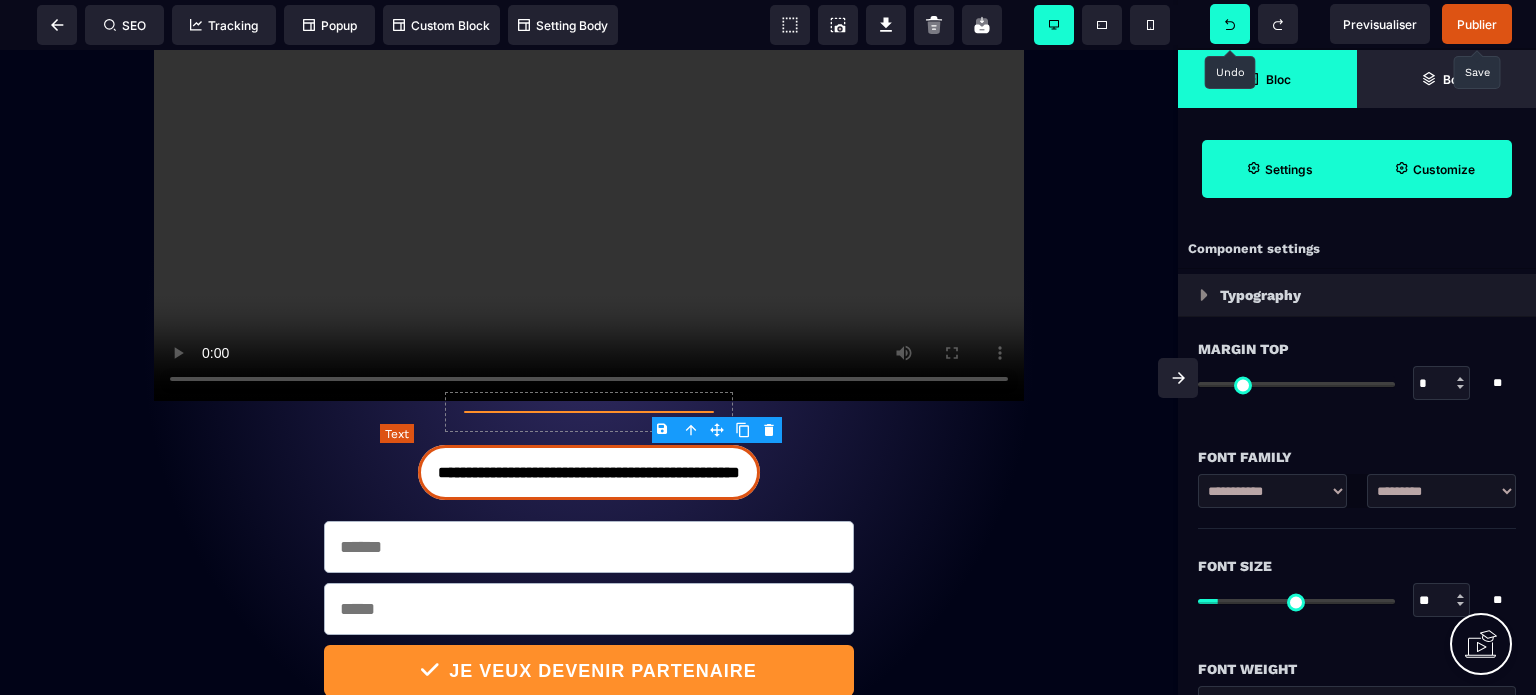 click on "**********" at bounding box center (589, 472) 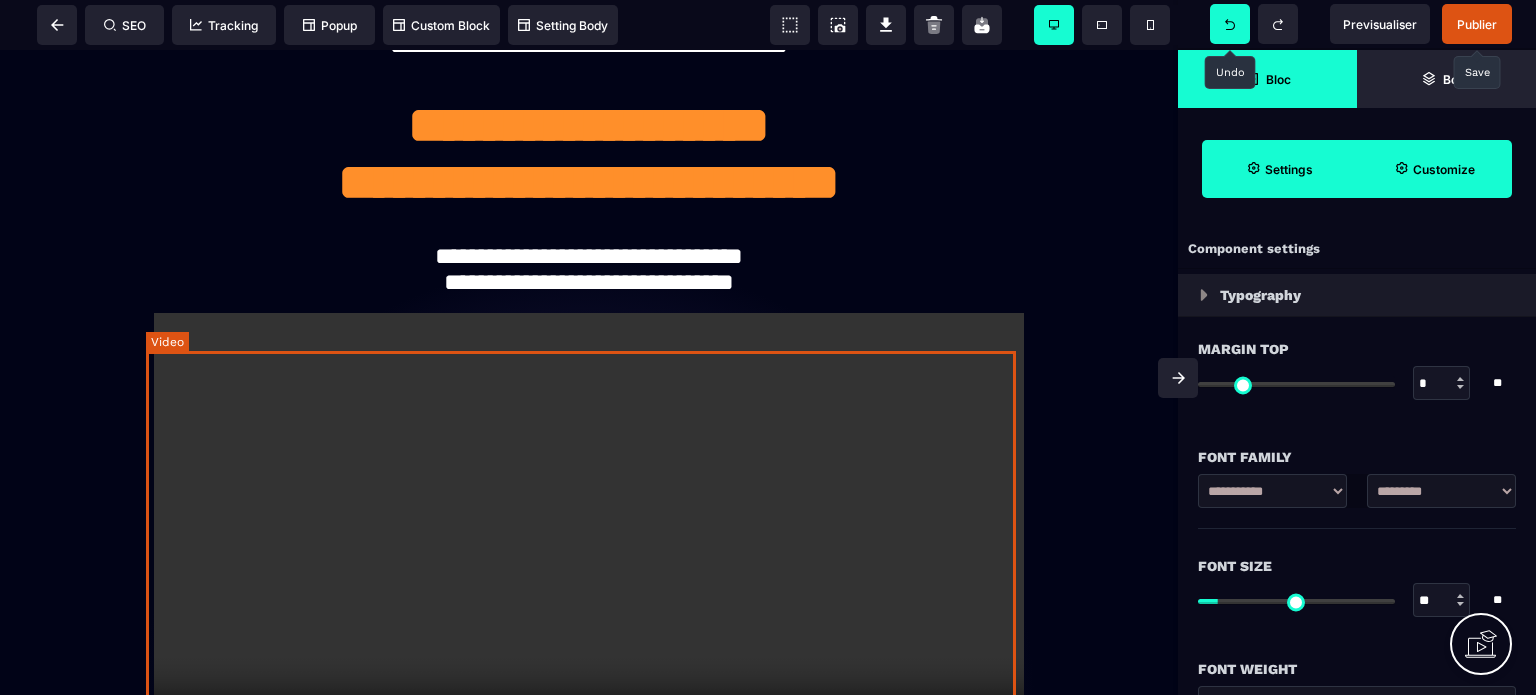scroll, scrollTop: 0, scrollLeft: 0, axis: both 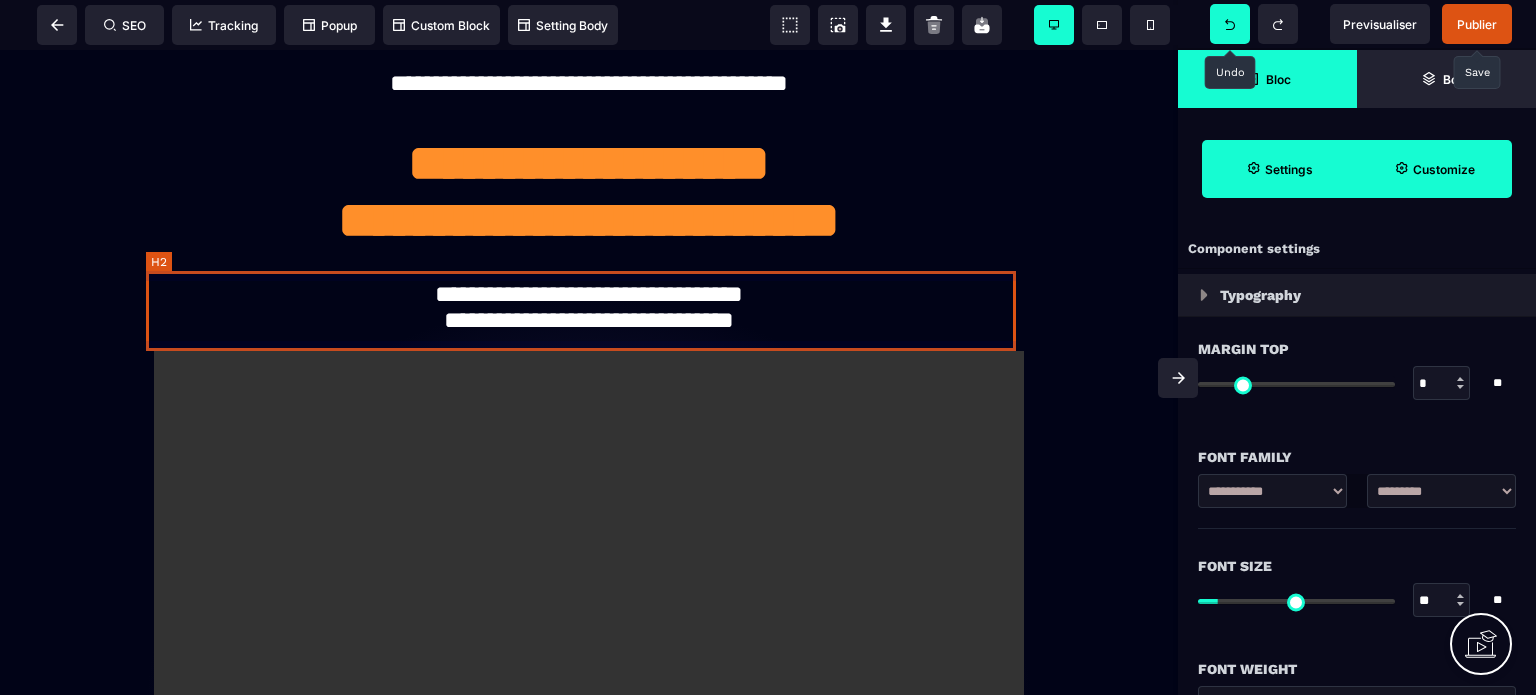 click on "**********" at bounding box center (589, 310) 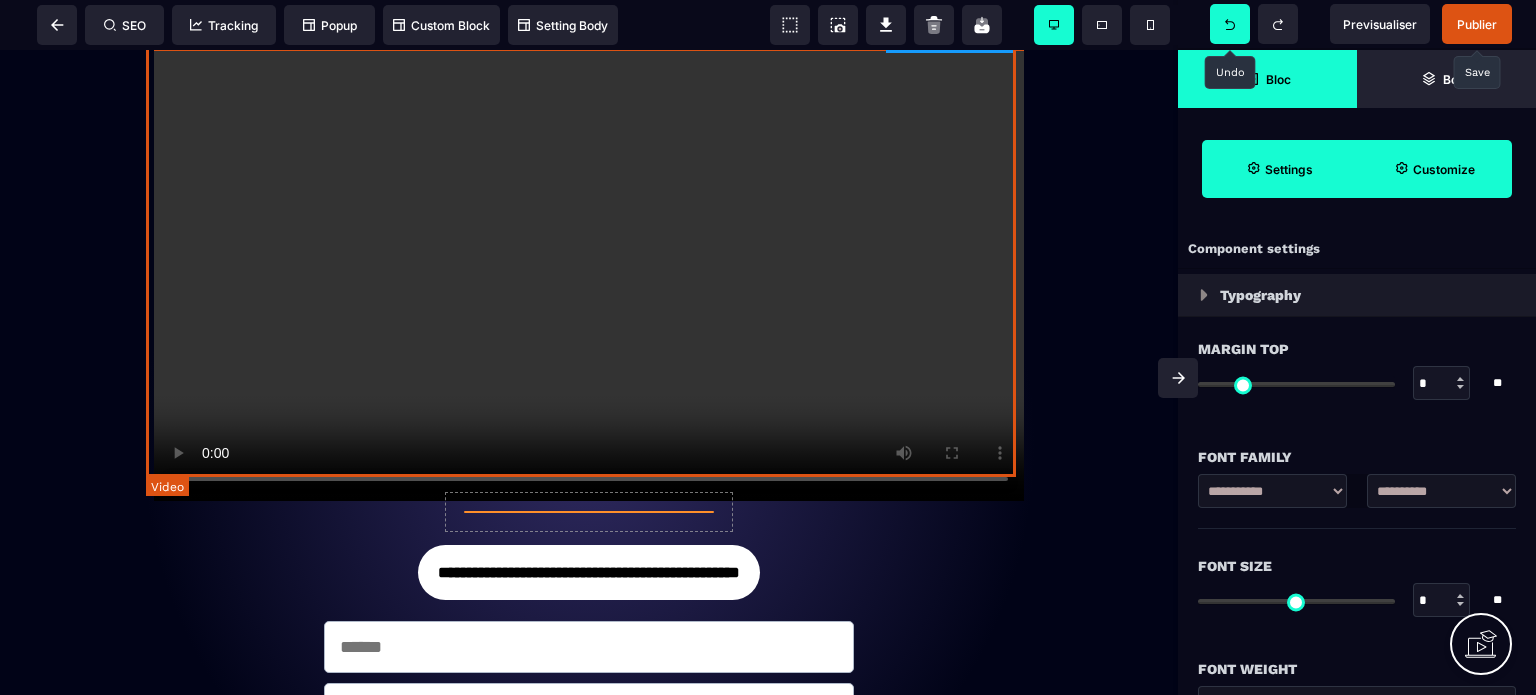 scroll, scrollTop: 500, scrollLeft: 0, axis: vertical 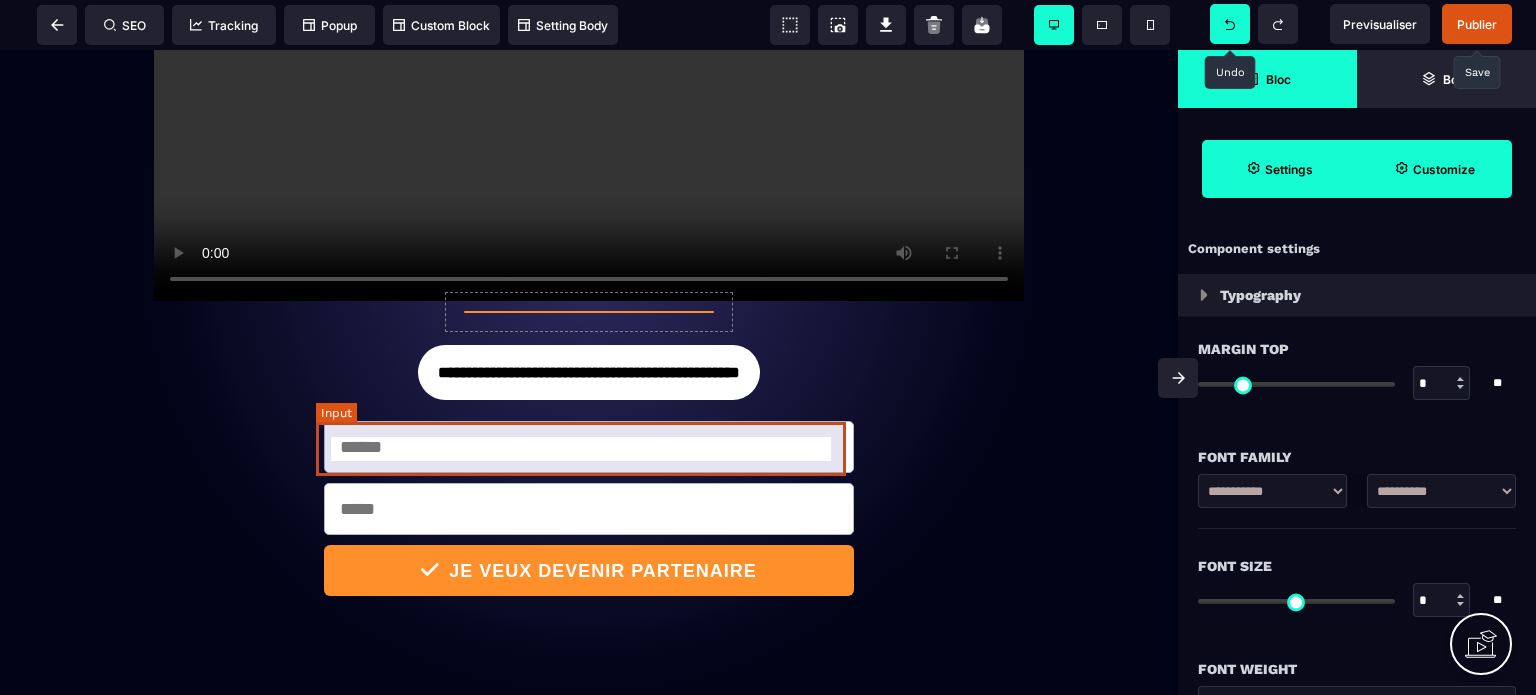 click at bounding box center [589, 447] 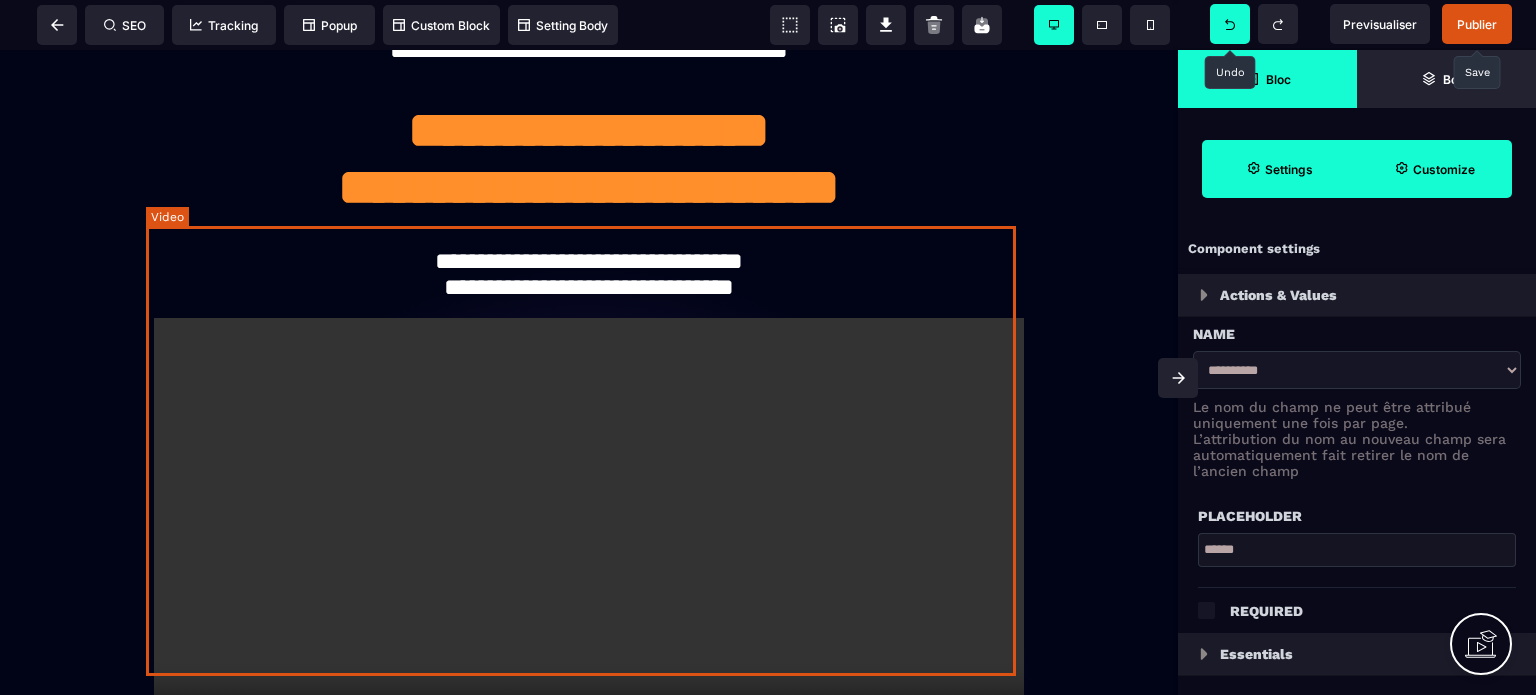 scroll, scrollTop: 100, scrollLeft: 0, axis: vertical 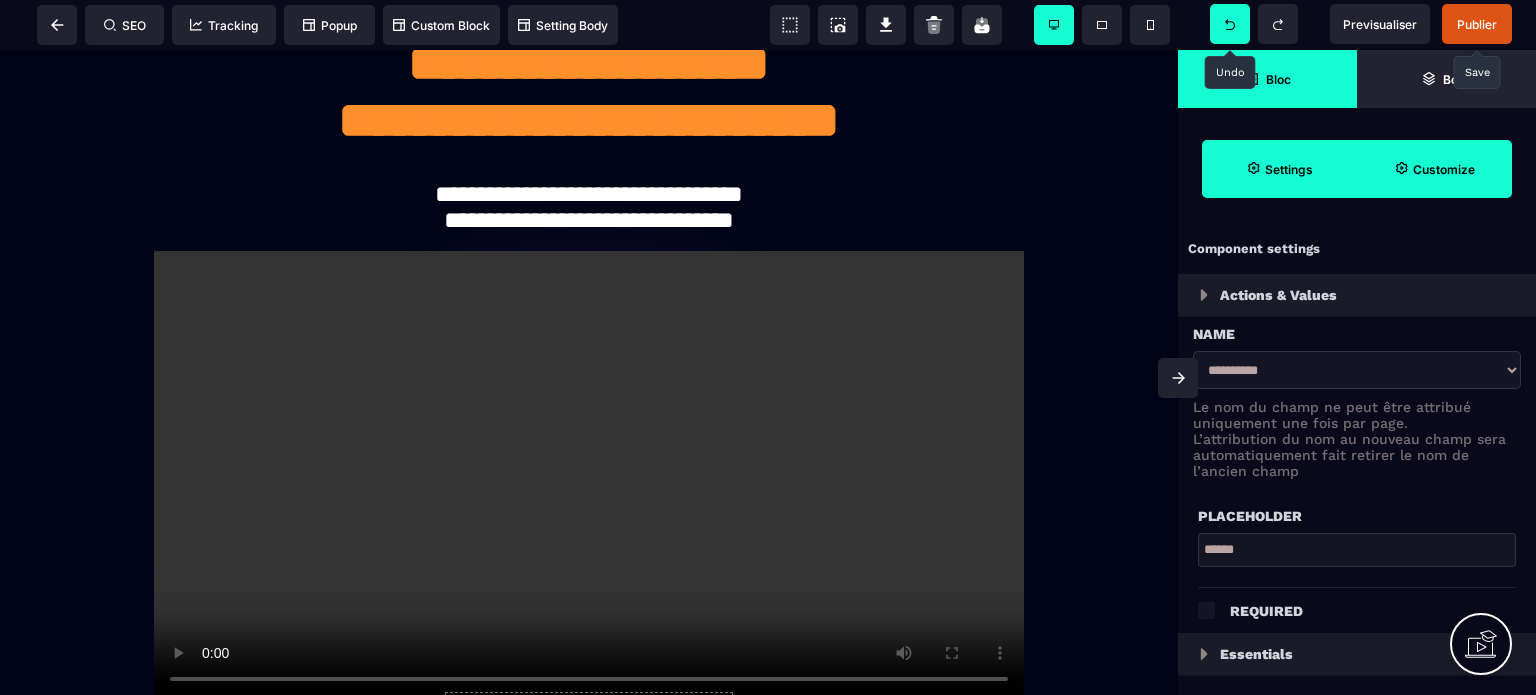 click on "Publier" at bounding box center (1477, 24) 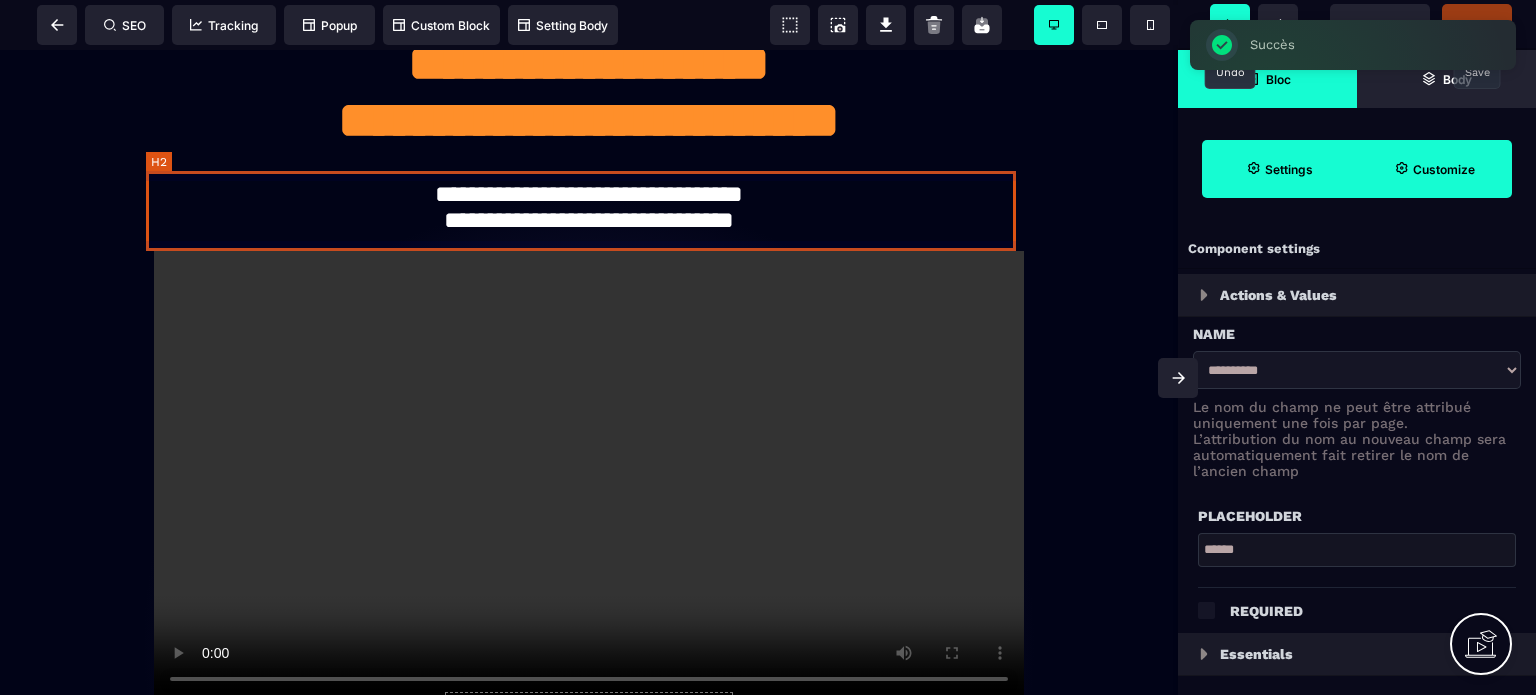 click on "**********" at bounding box center [589, 210] 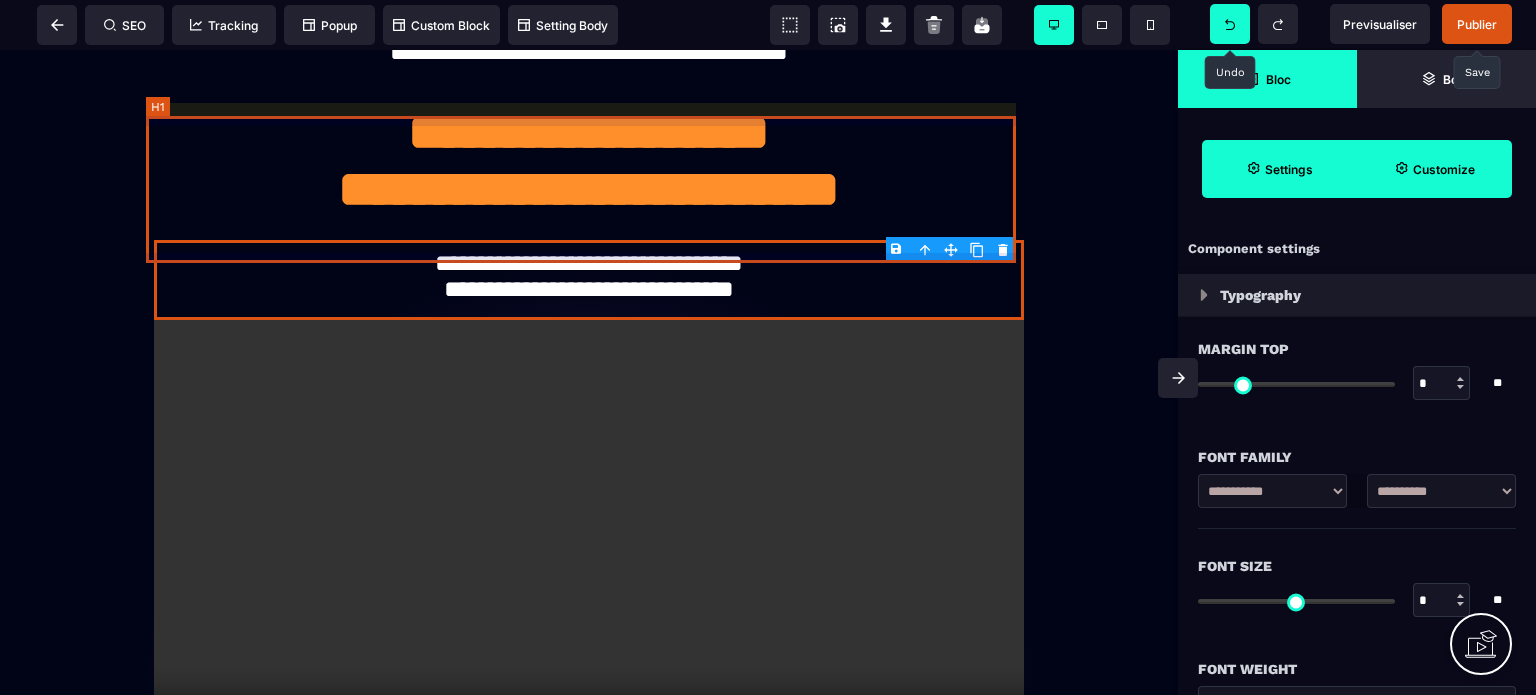 scroll, scrollTop: 0, scrollLeft: 0, axis: both 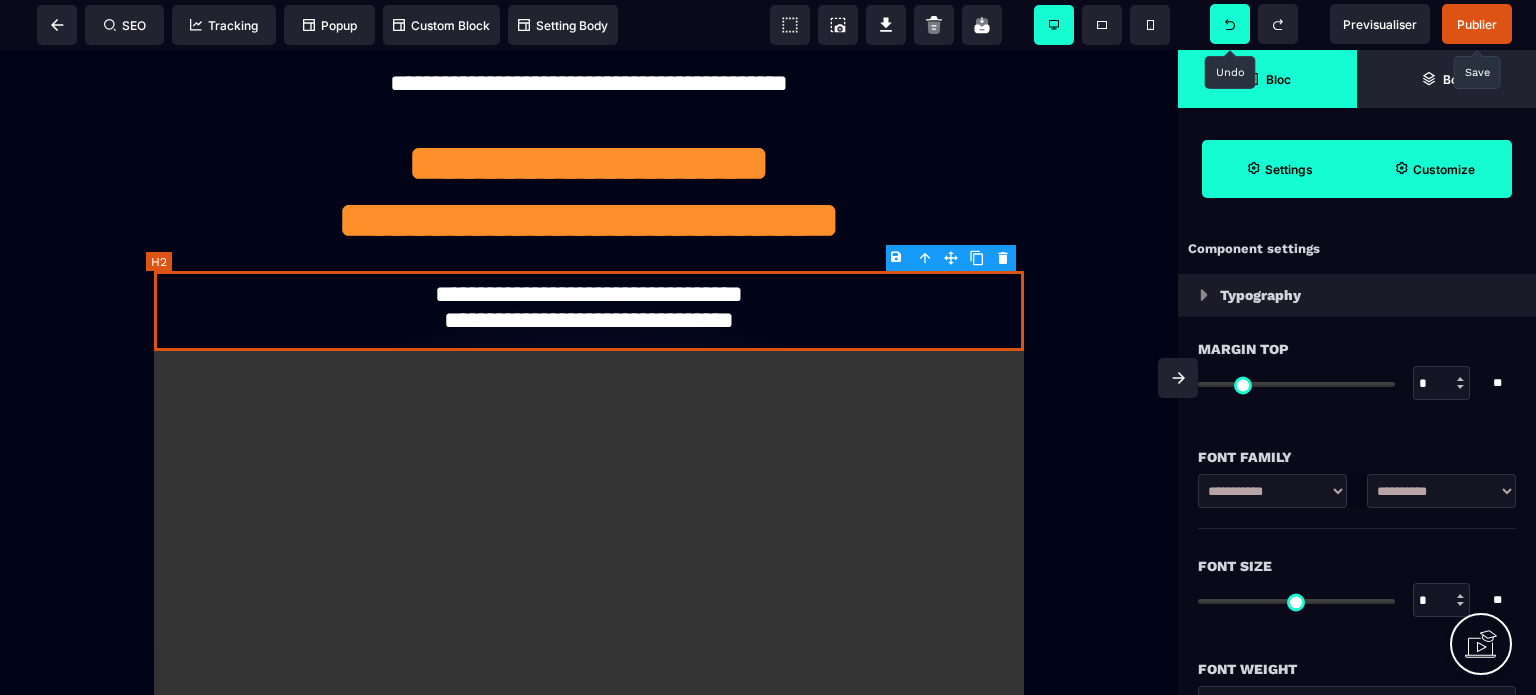 click on "**********" at bounding box center [589, 310] 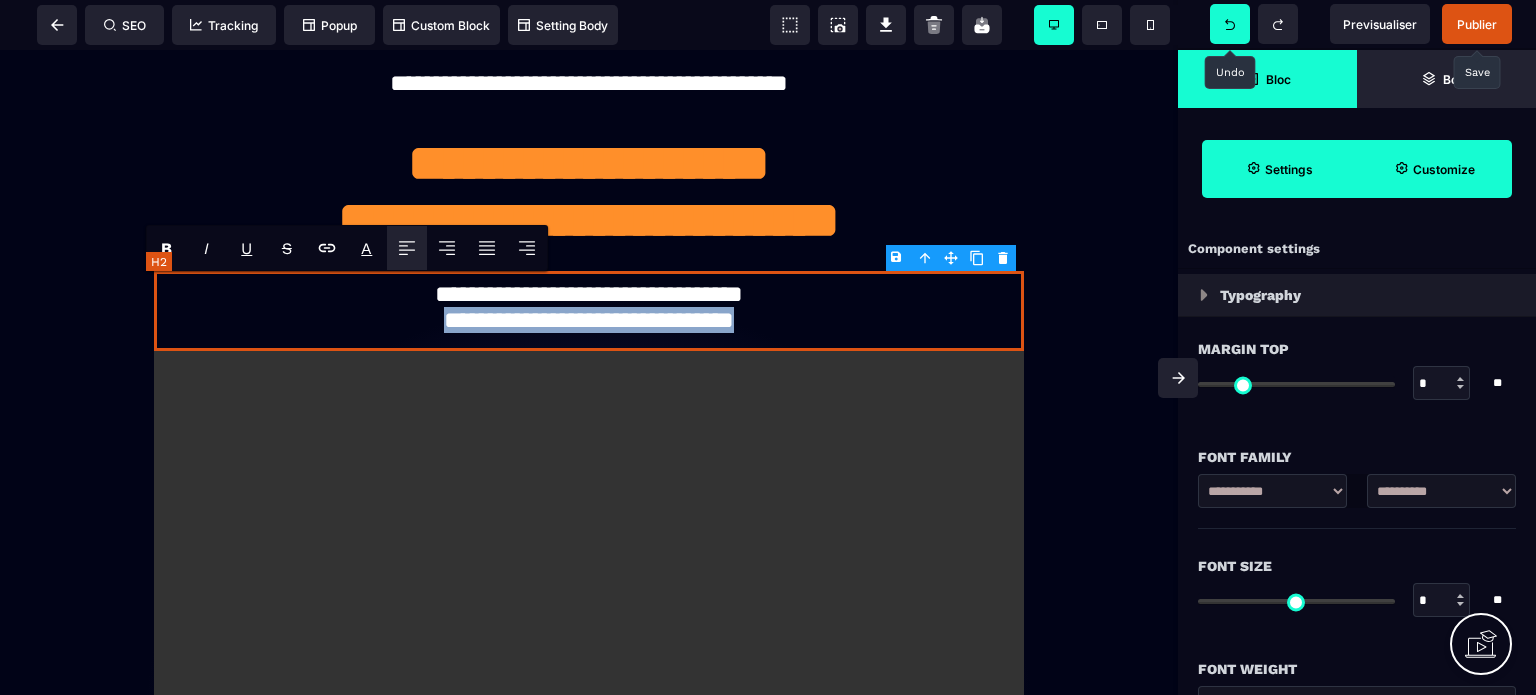 drag, startPoint x: 794, startPoint y: 327, endPoint x: 355, endPoint y: 330, distance: 439.01025 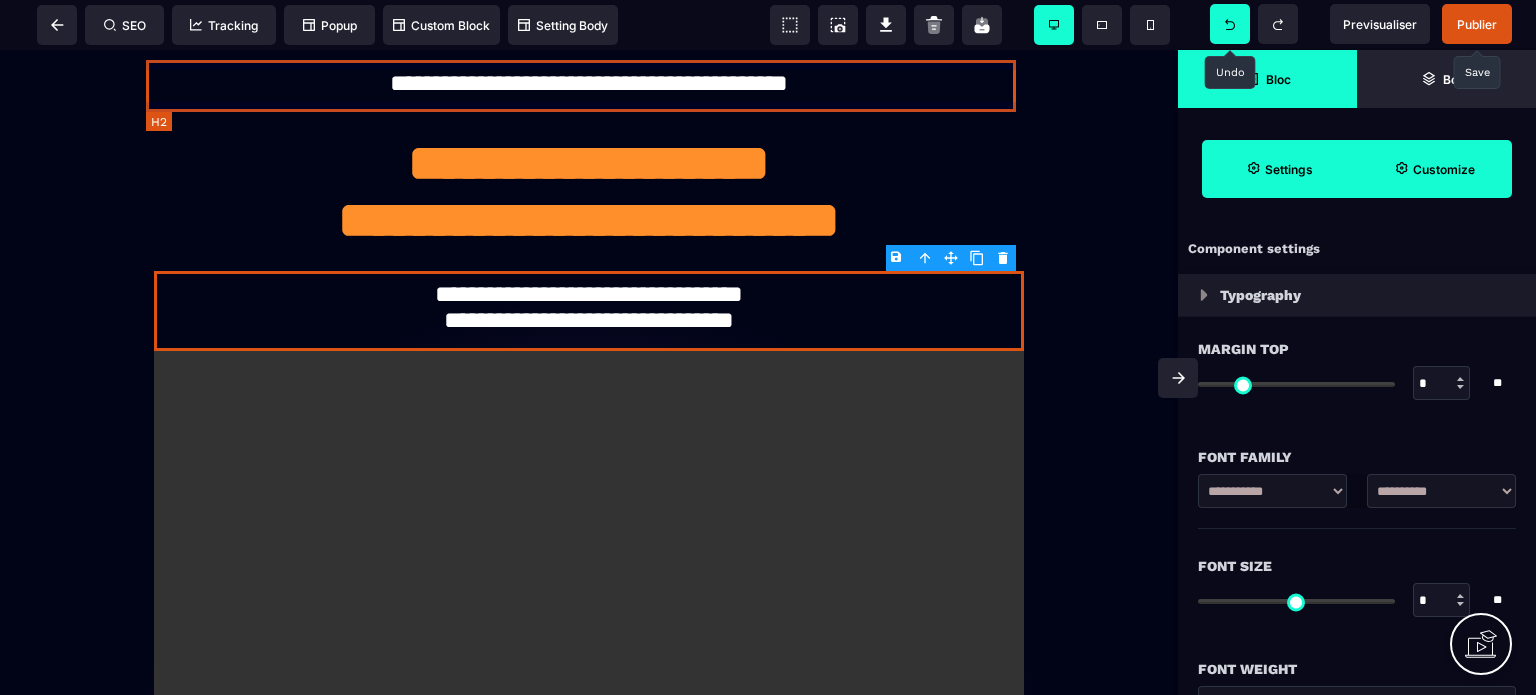 click on "**********" at bounding box center [589, 86] 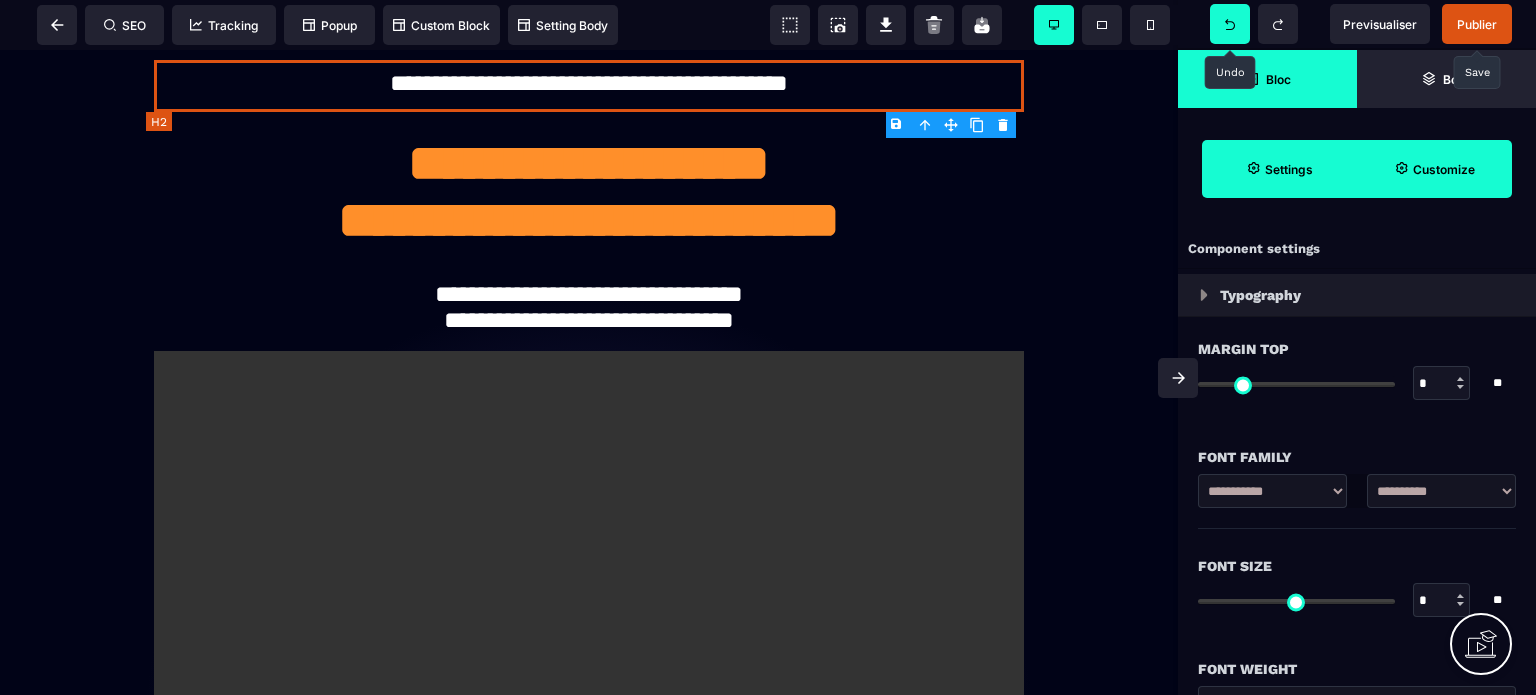 click on "**********" at bounding box center (589, 86) 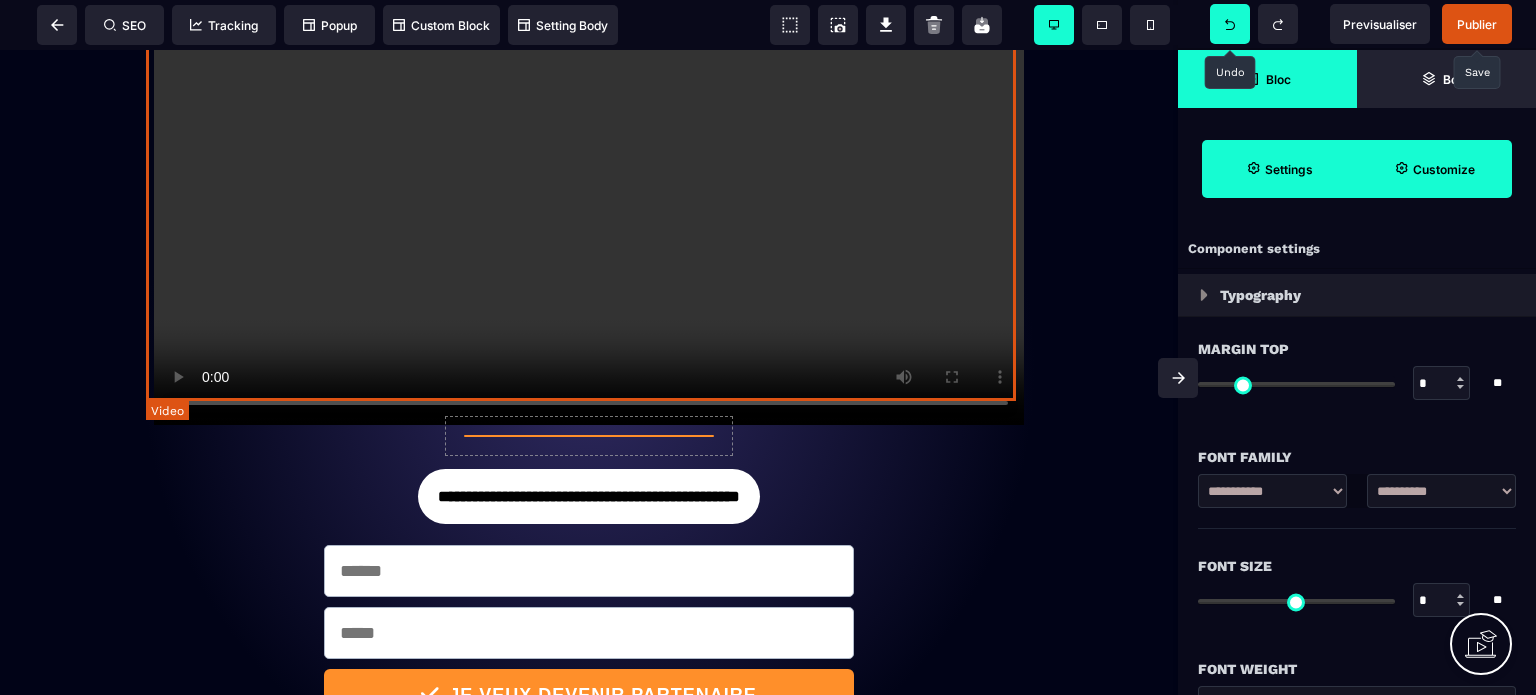 scroll, scrollTop: 400, scrollLeft: 0, axis: vertical 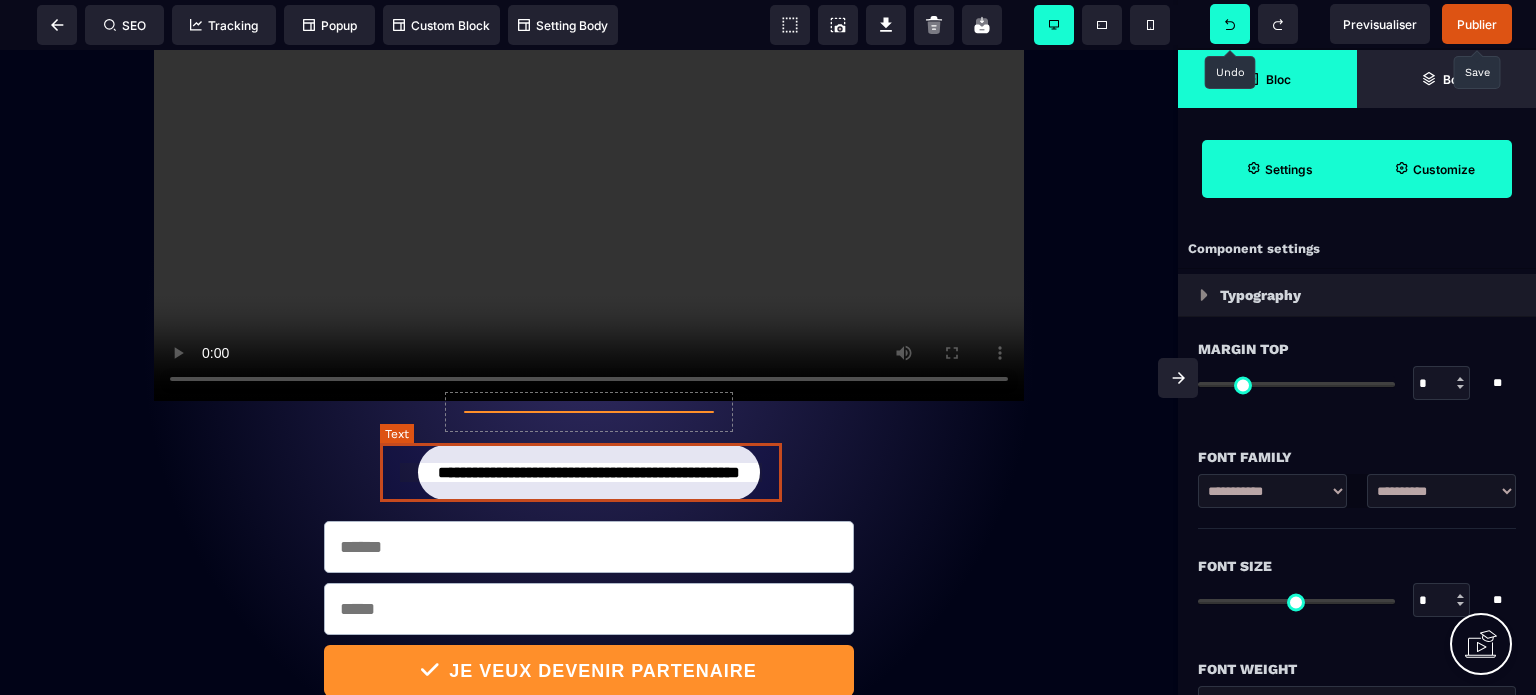 click on "**********" at bounding box center [589, 472] 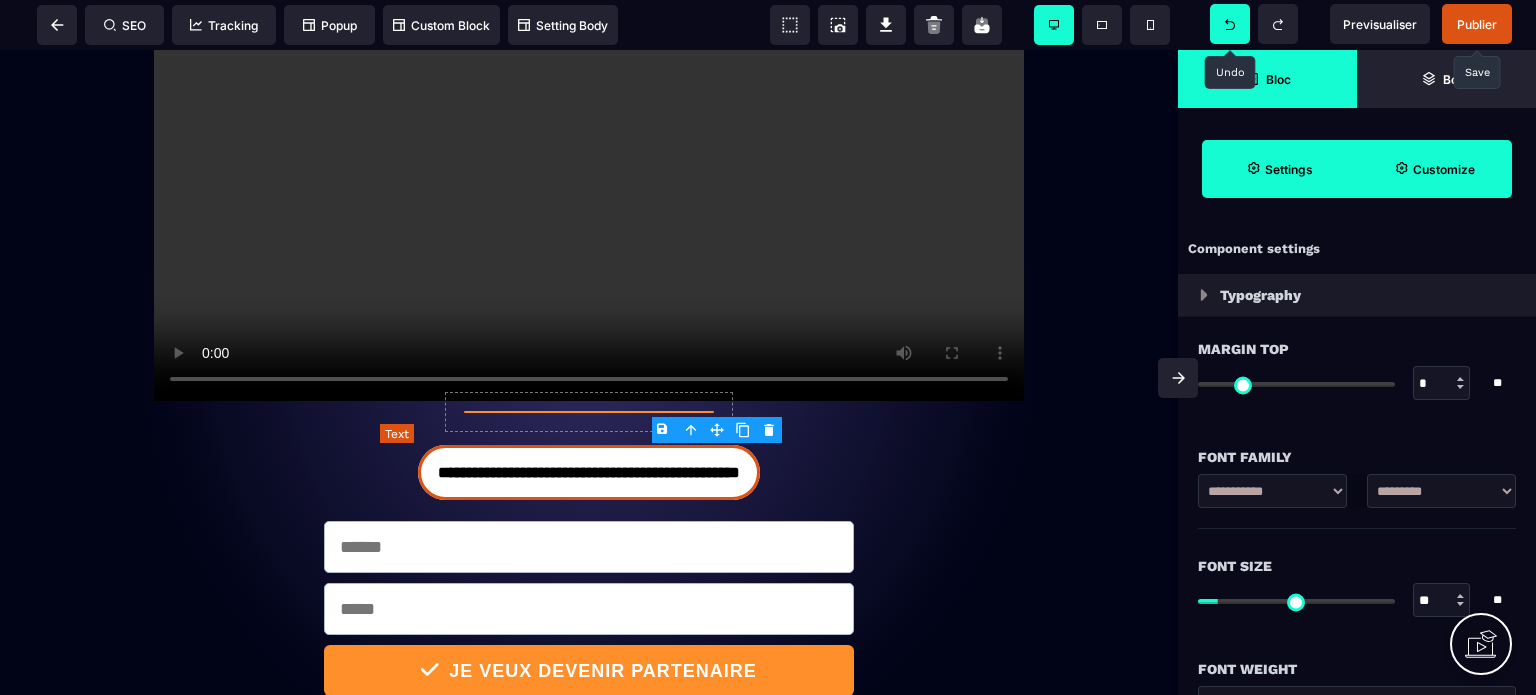 click on "**********" at bounding box center (589, 472) 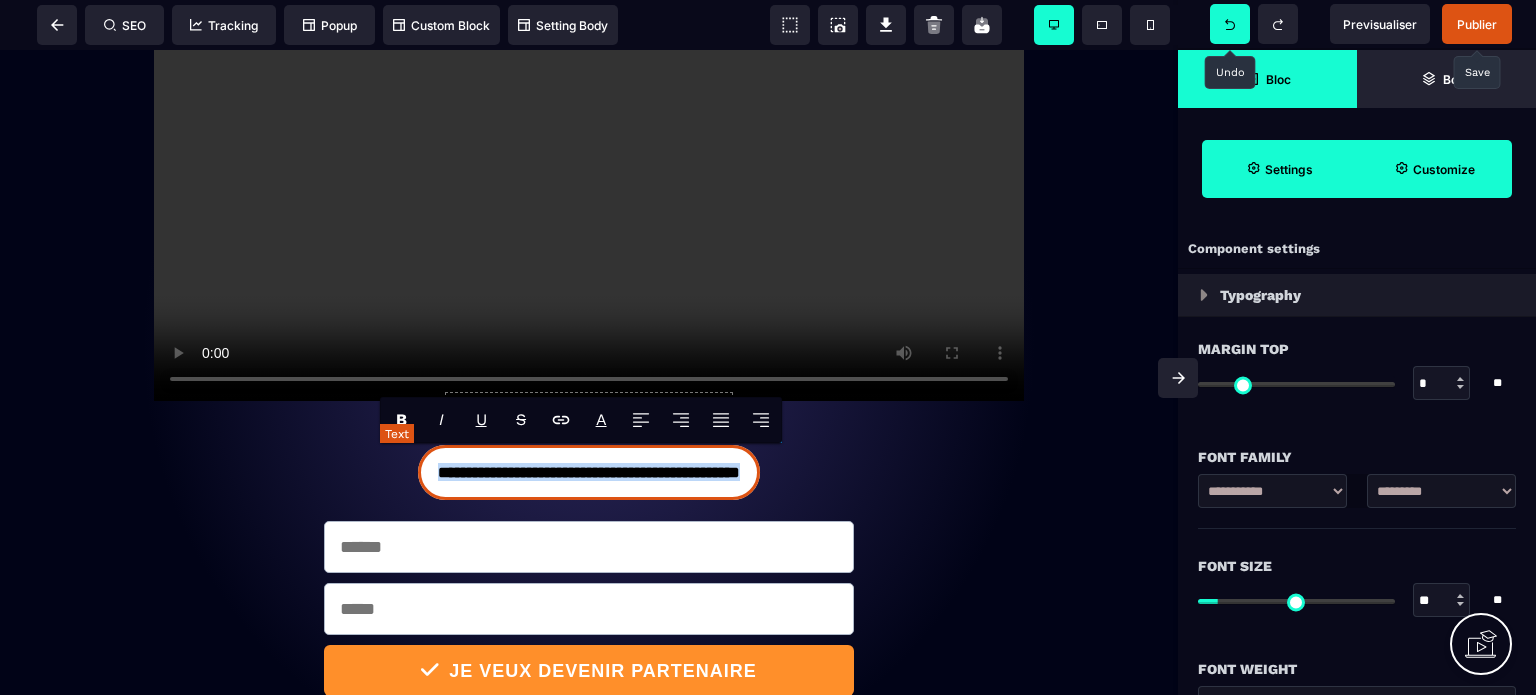 click on "**********" at bounding box center [589, 472] 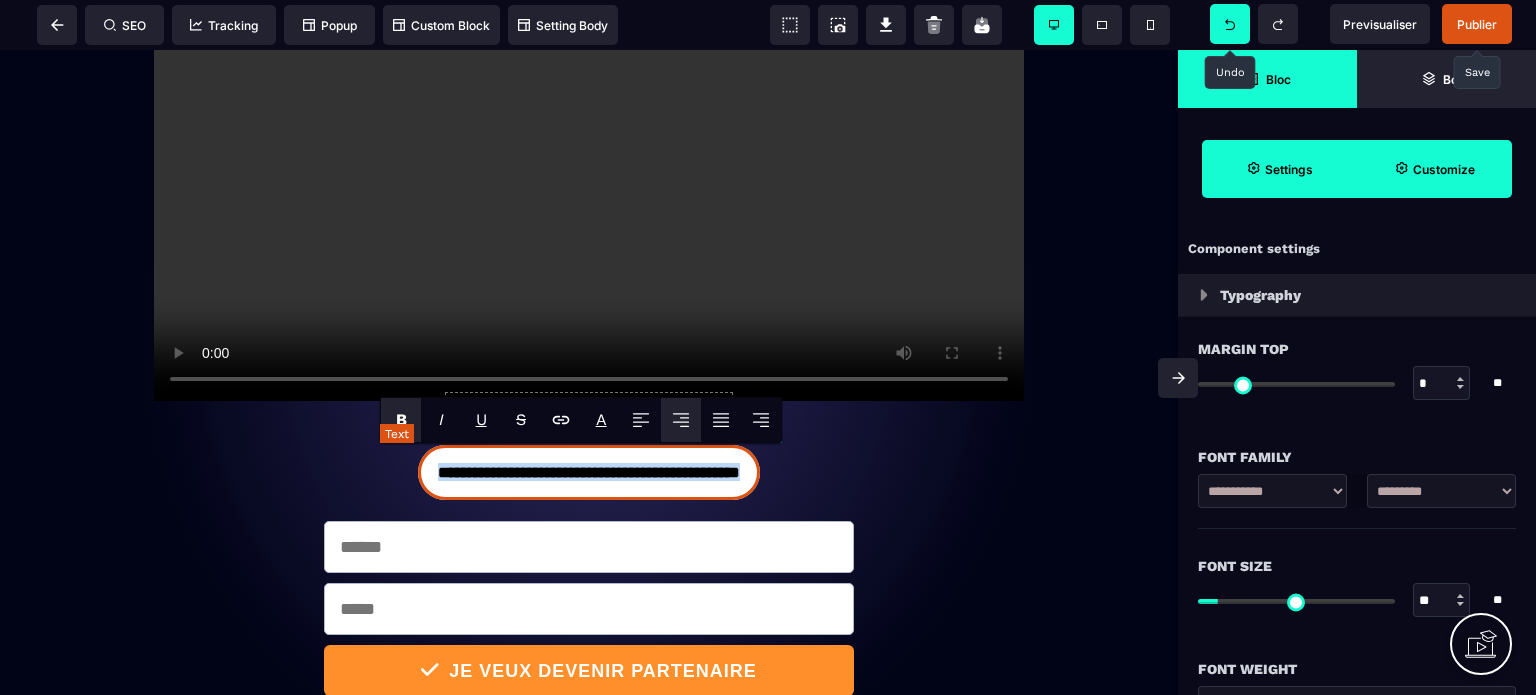 click on "**********" at bounding box center [589, 472] 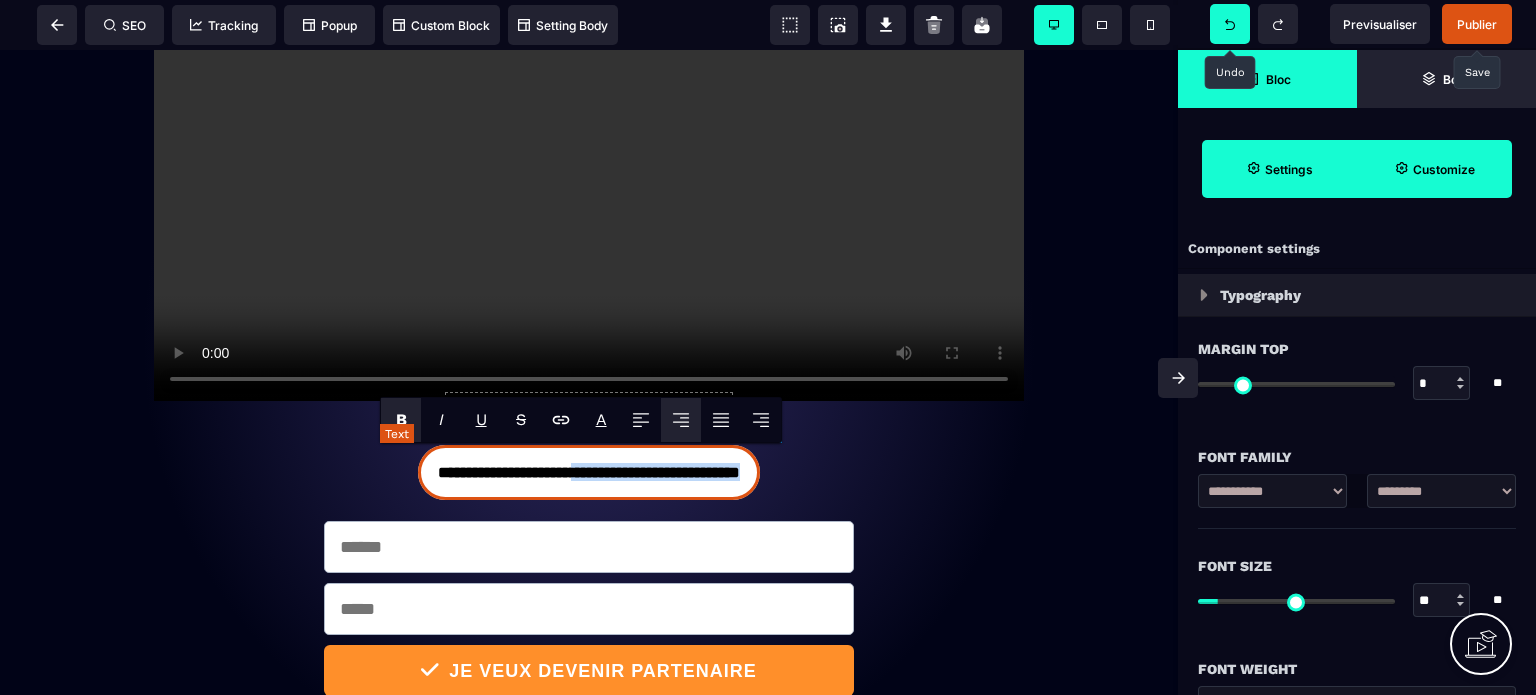 drag, startPoint x: 762, startPoint y: 471, endPoint x: 557, endPoint y: 476, distance: 205.06097 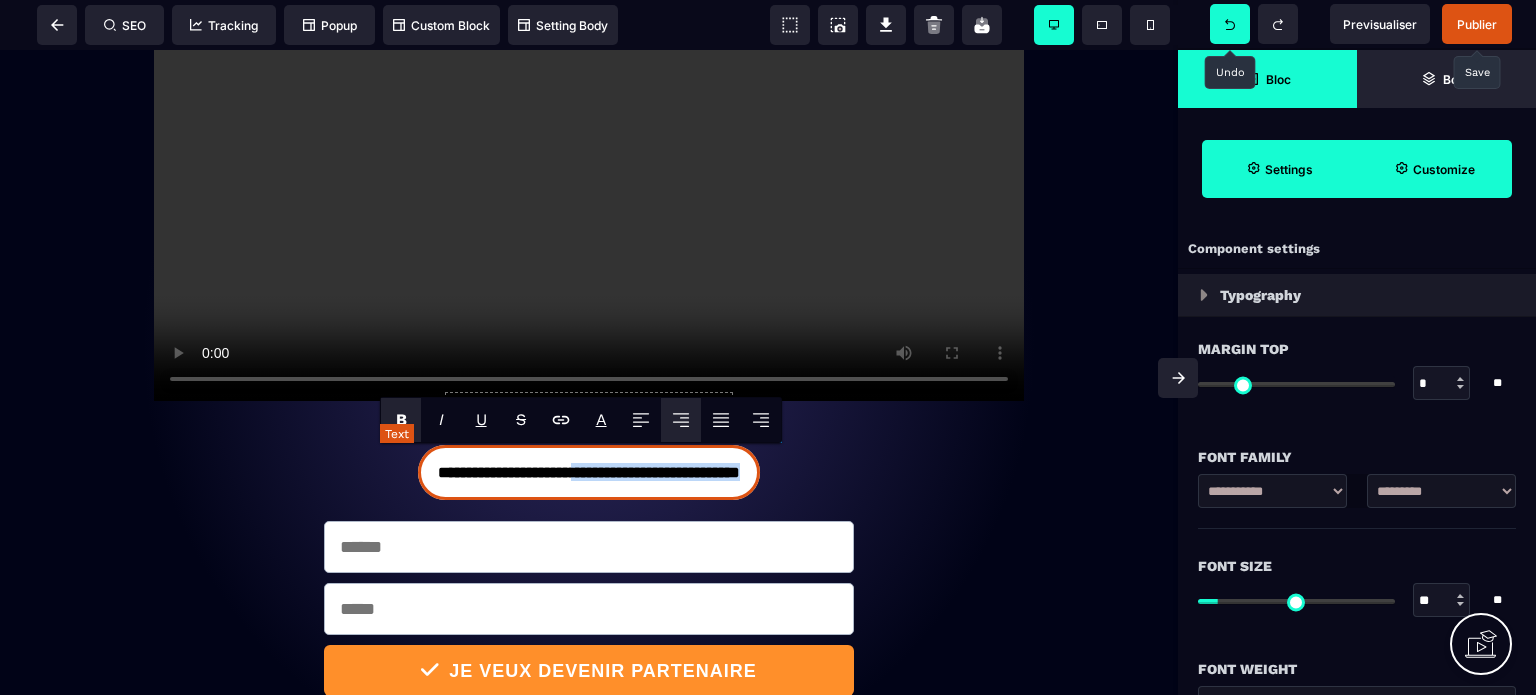 click on "**********" at bounding box center (589, 472) 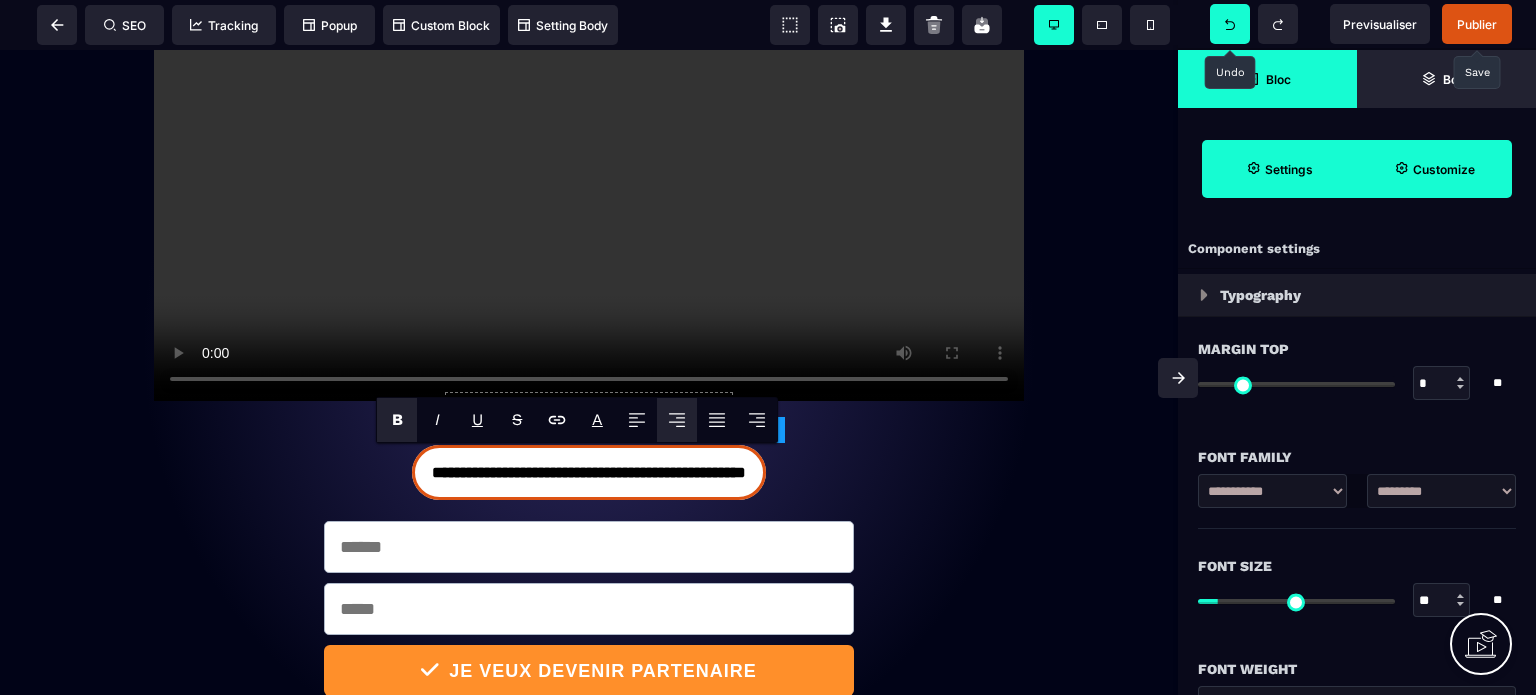 click on "Publier" at bounding box center [1477, 24] 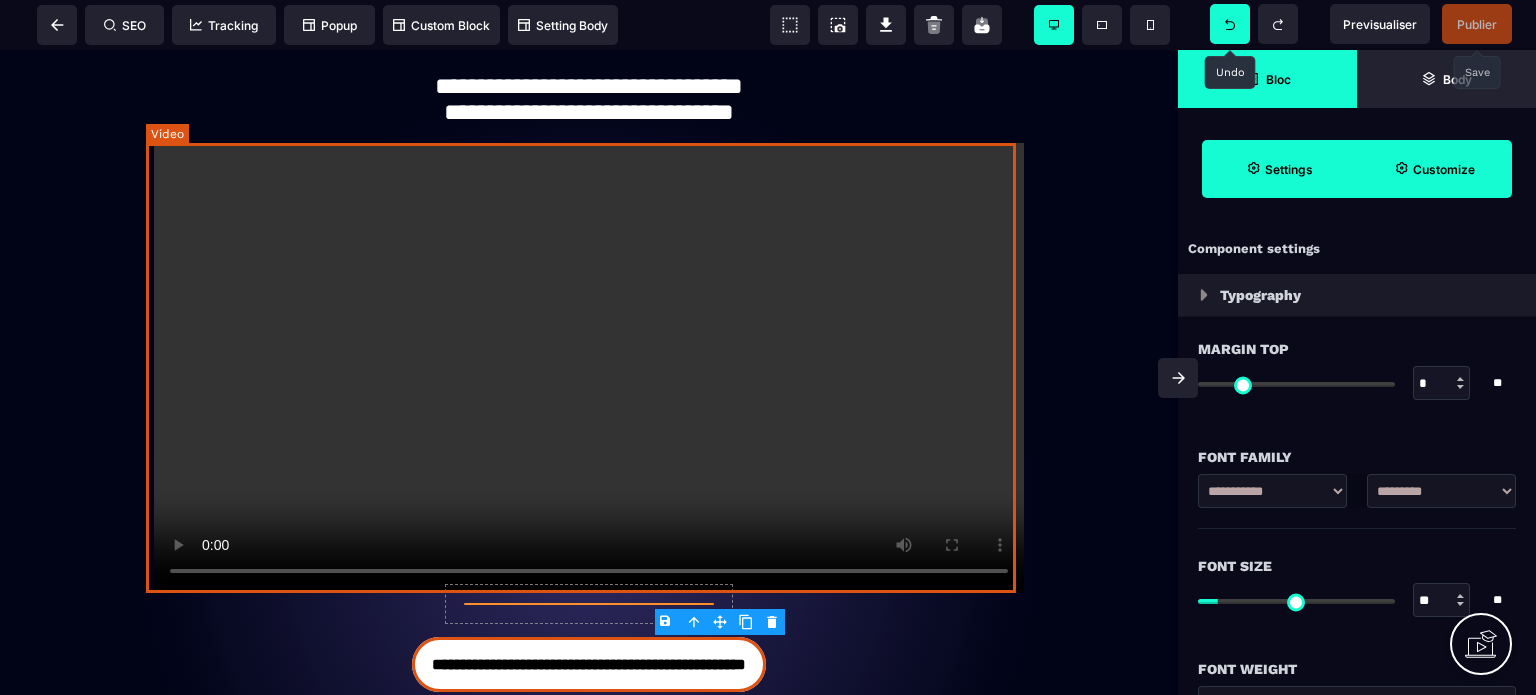scroll, scrollTop: 100, scrollLeft: 0, axis: vertical 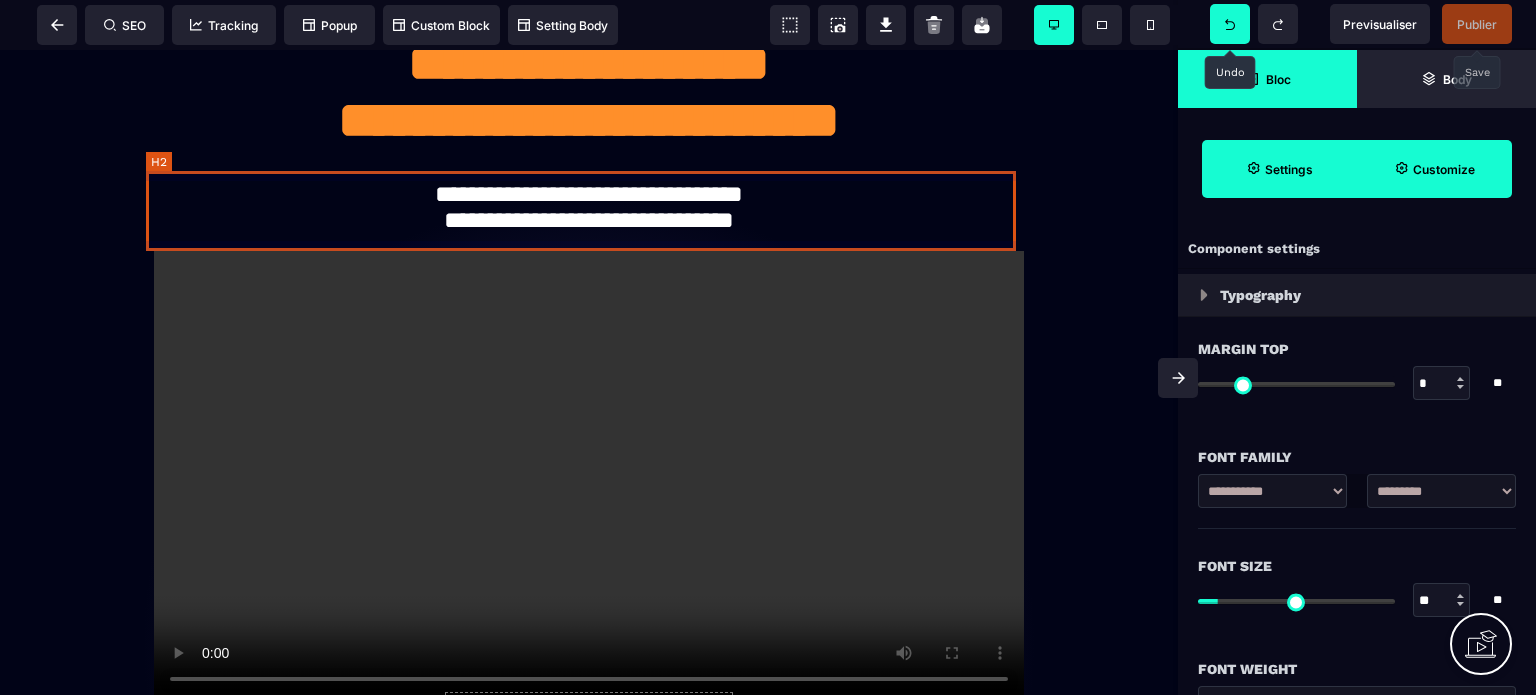 click on "**********" at bounding box center [589, 210] 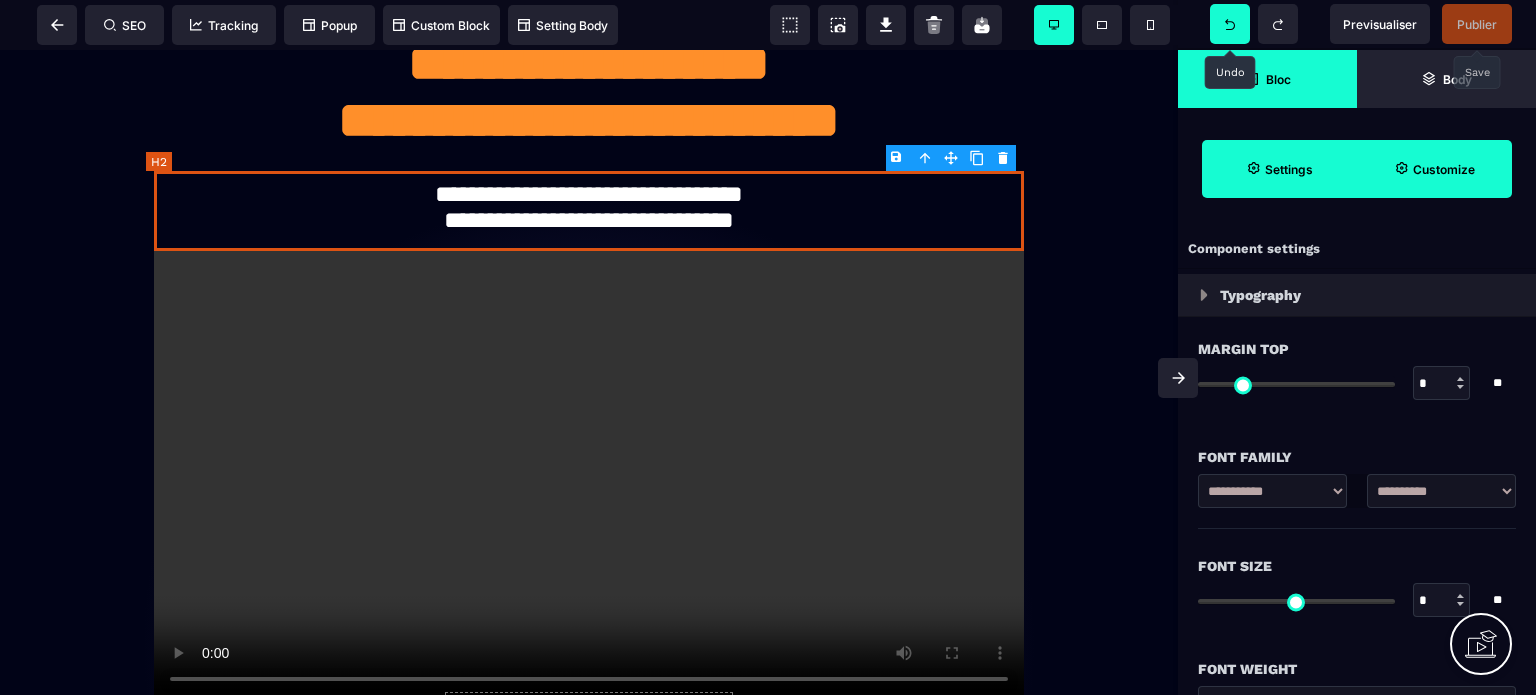 click on "**********" at bounding box center (589, 210) 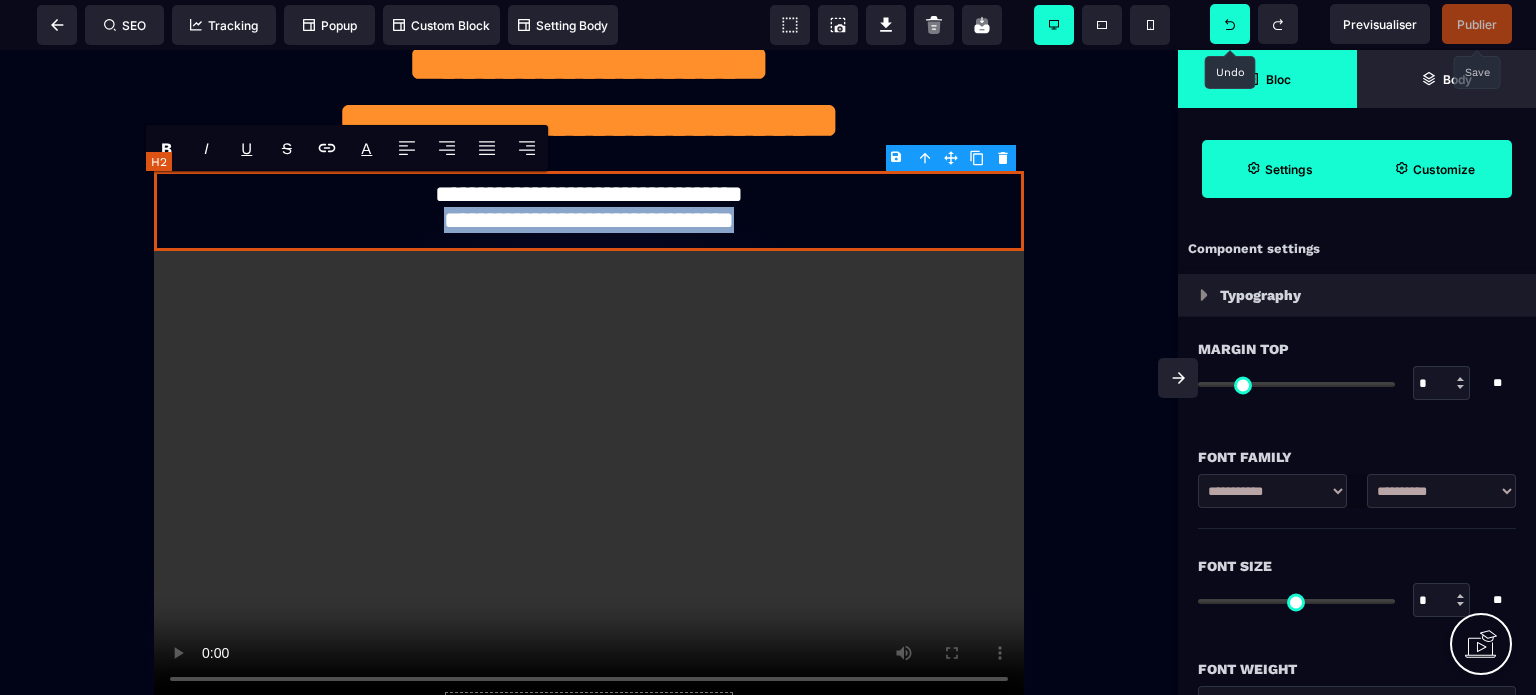 drag, startPoint x: 809, startPoint y: 228, endPoint x: 376, endPoint y: 228, distance: 433 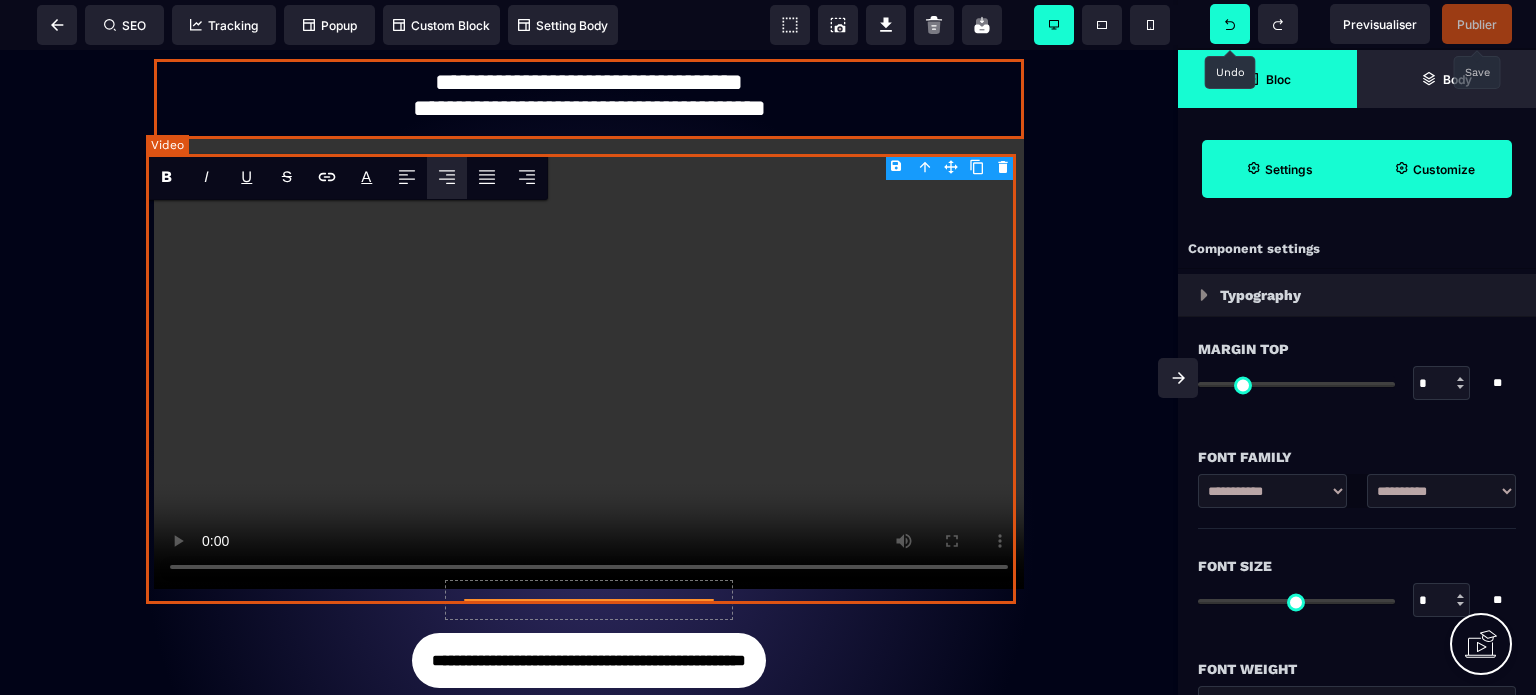 scroll, scrollTop: 100, scrollLeft: 0, axis: vertical 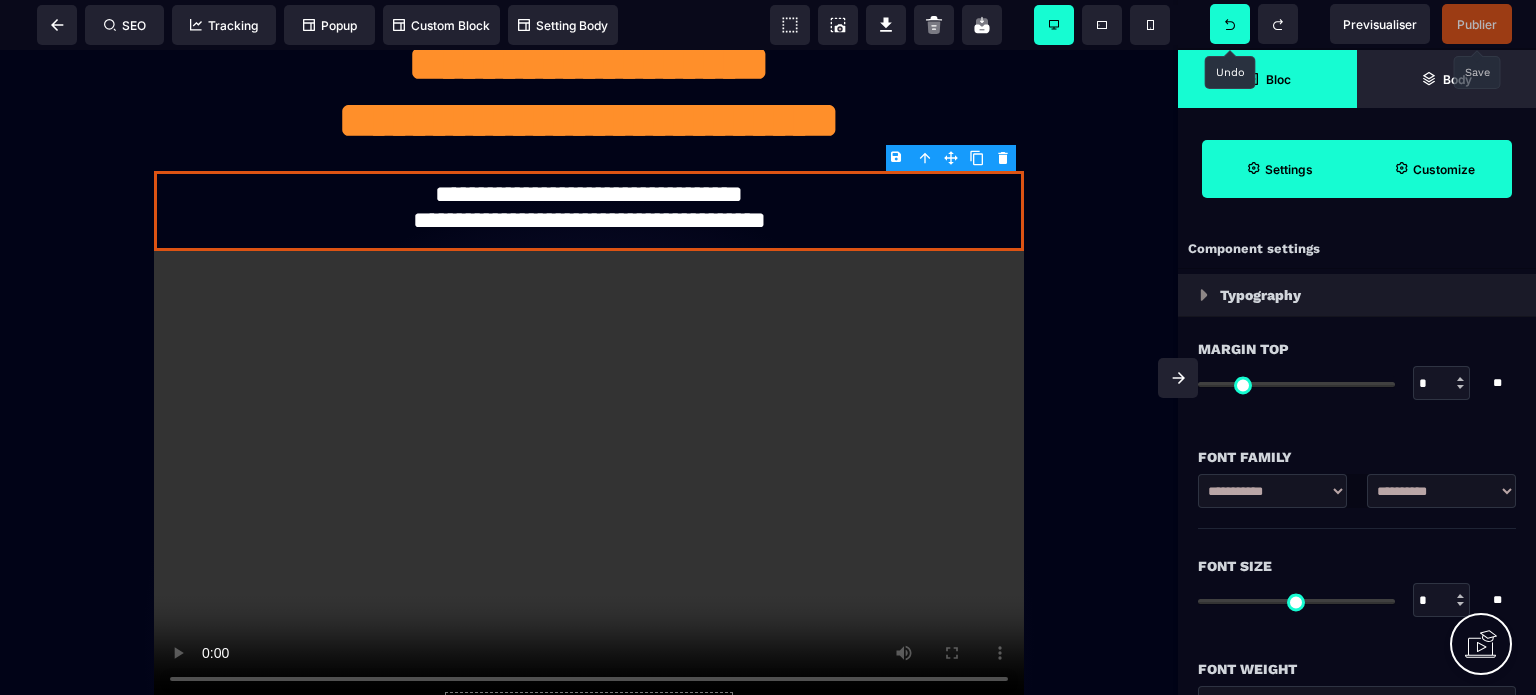 click on "Publier" at bounding box center [1477, 24] 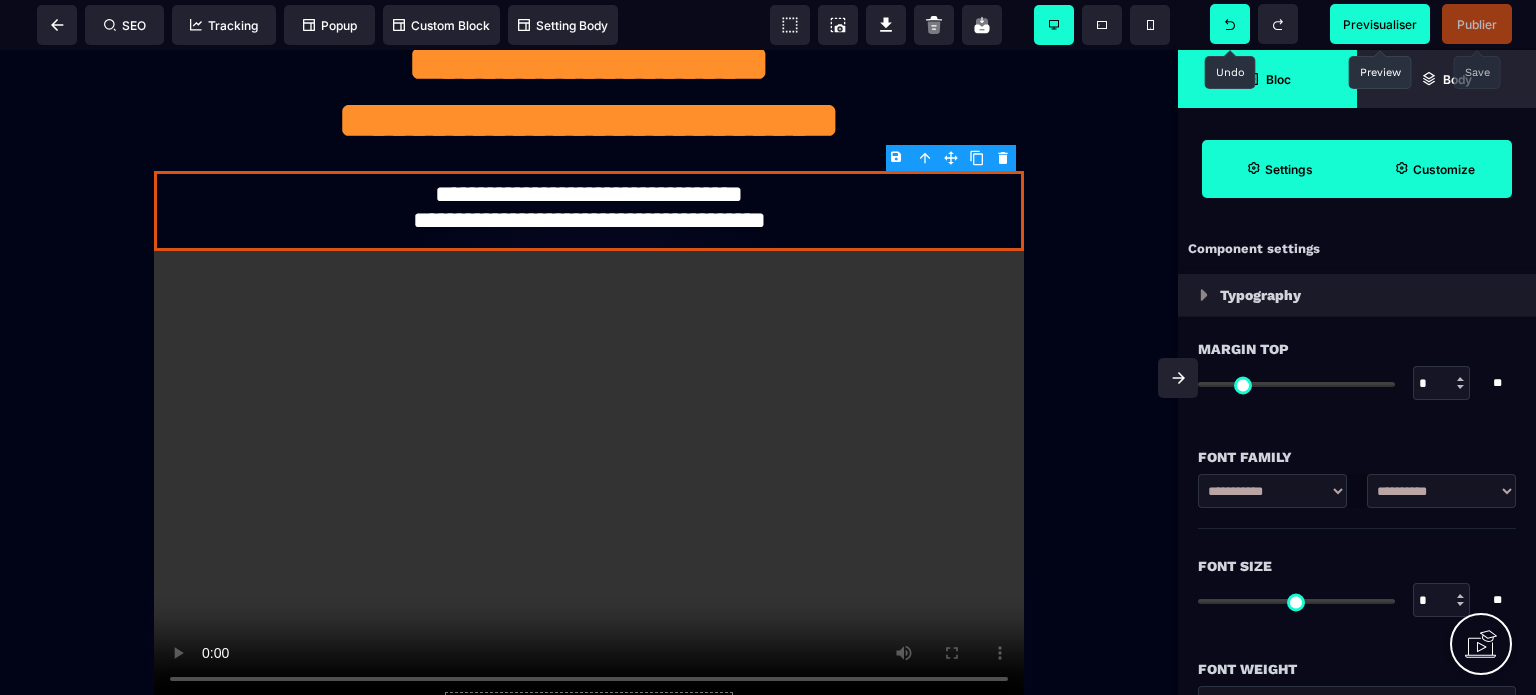 click on "Previsualiser" at bounding box center (1380, 24) 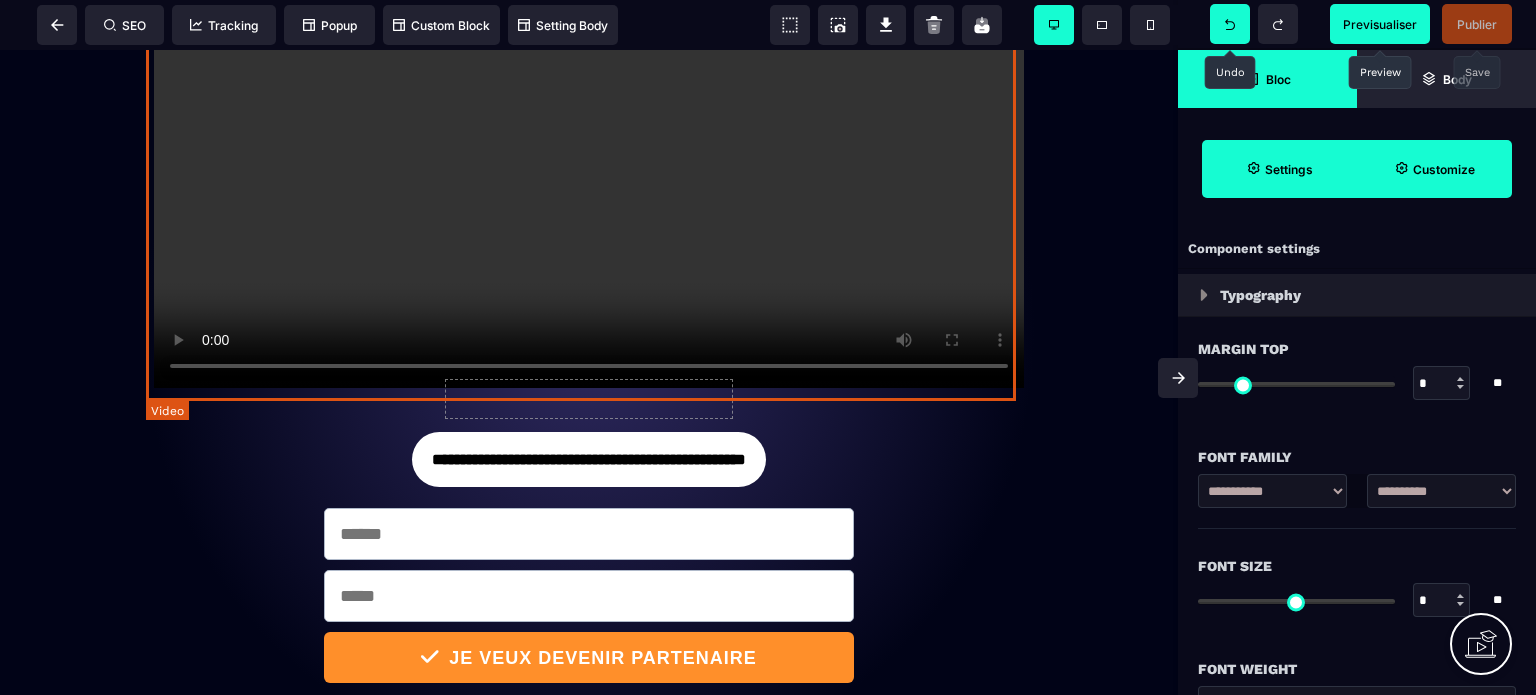 scroll, scrollTop: 500, scrollLeft: 0, axis: vertical 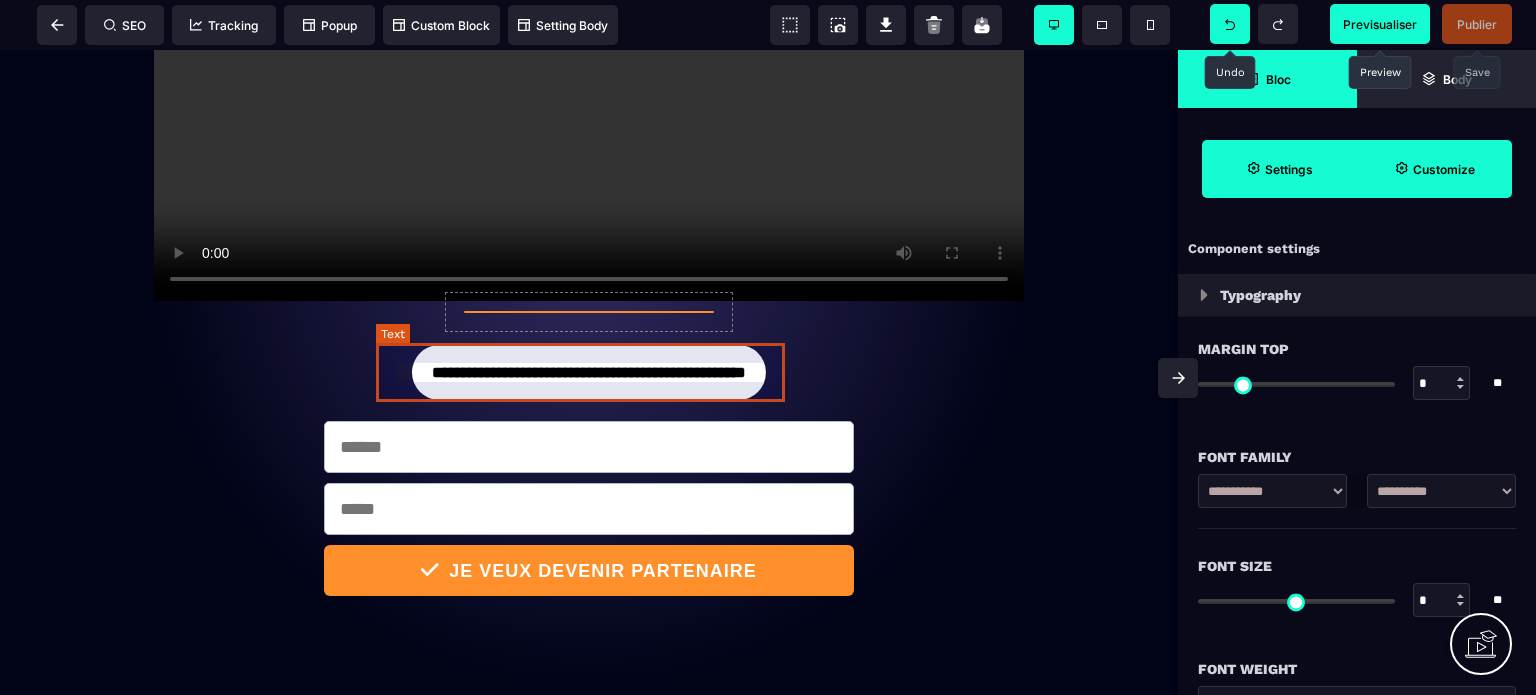 click on "**********" at bounding box center [589, 372] 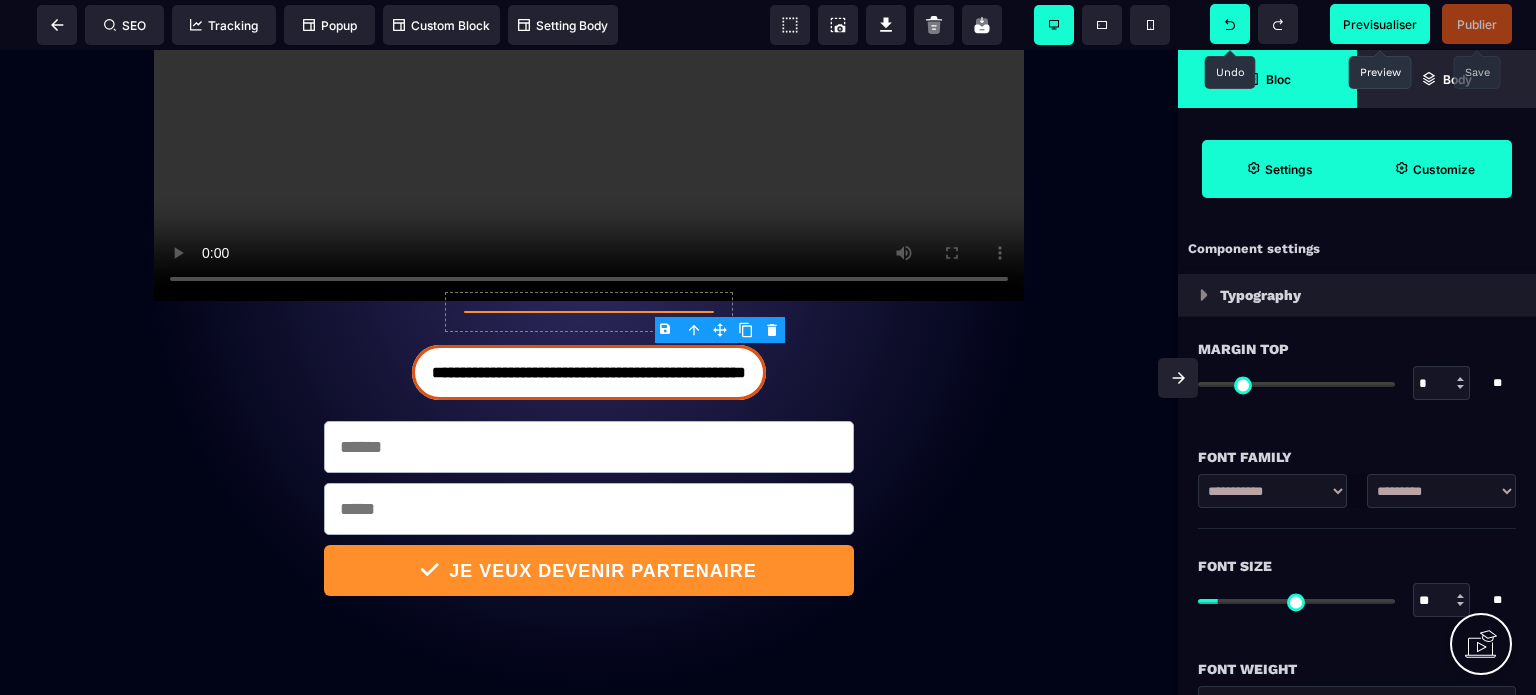 click on "B I U S
A *******
Column
SEO
Tracking" at bounding box center (768, 347) 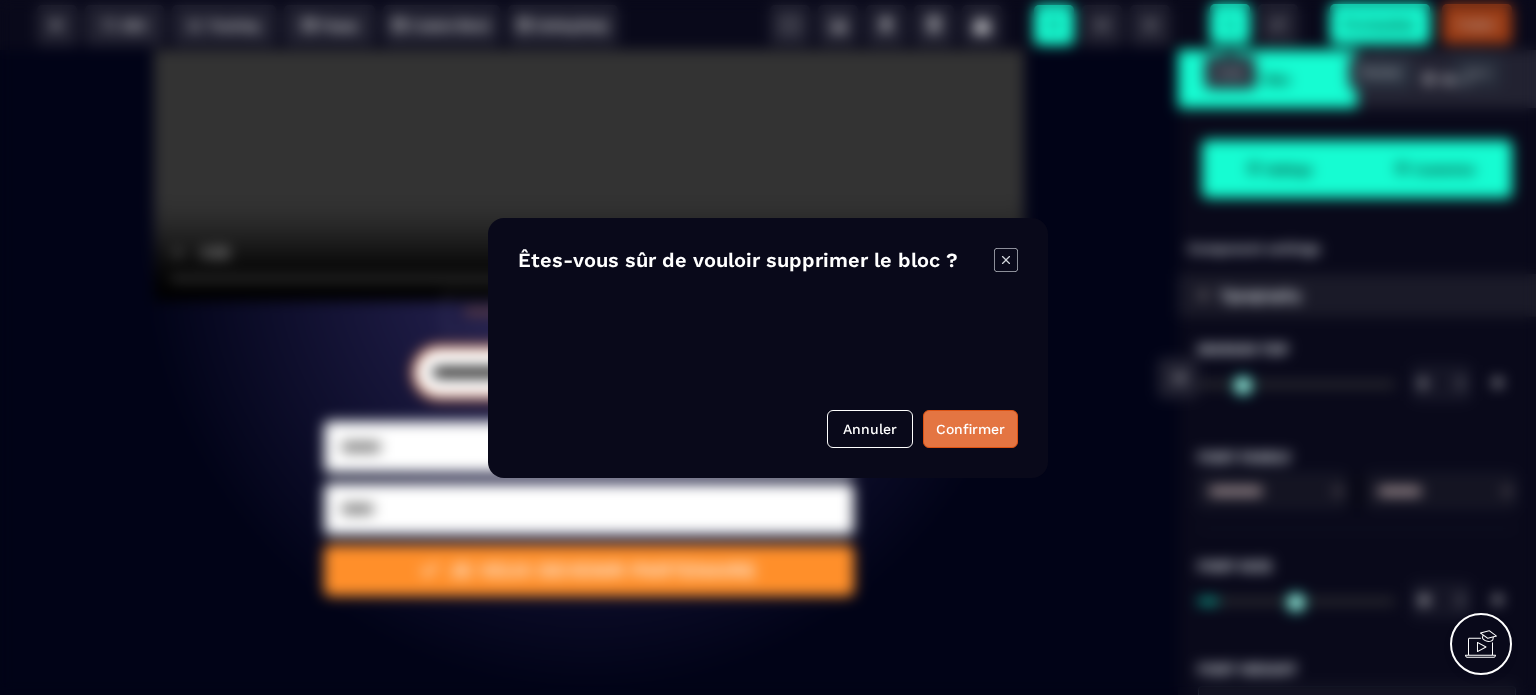 click on "Confirmer" at bounding box center (970, 429) 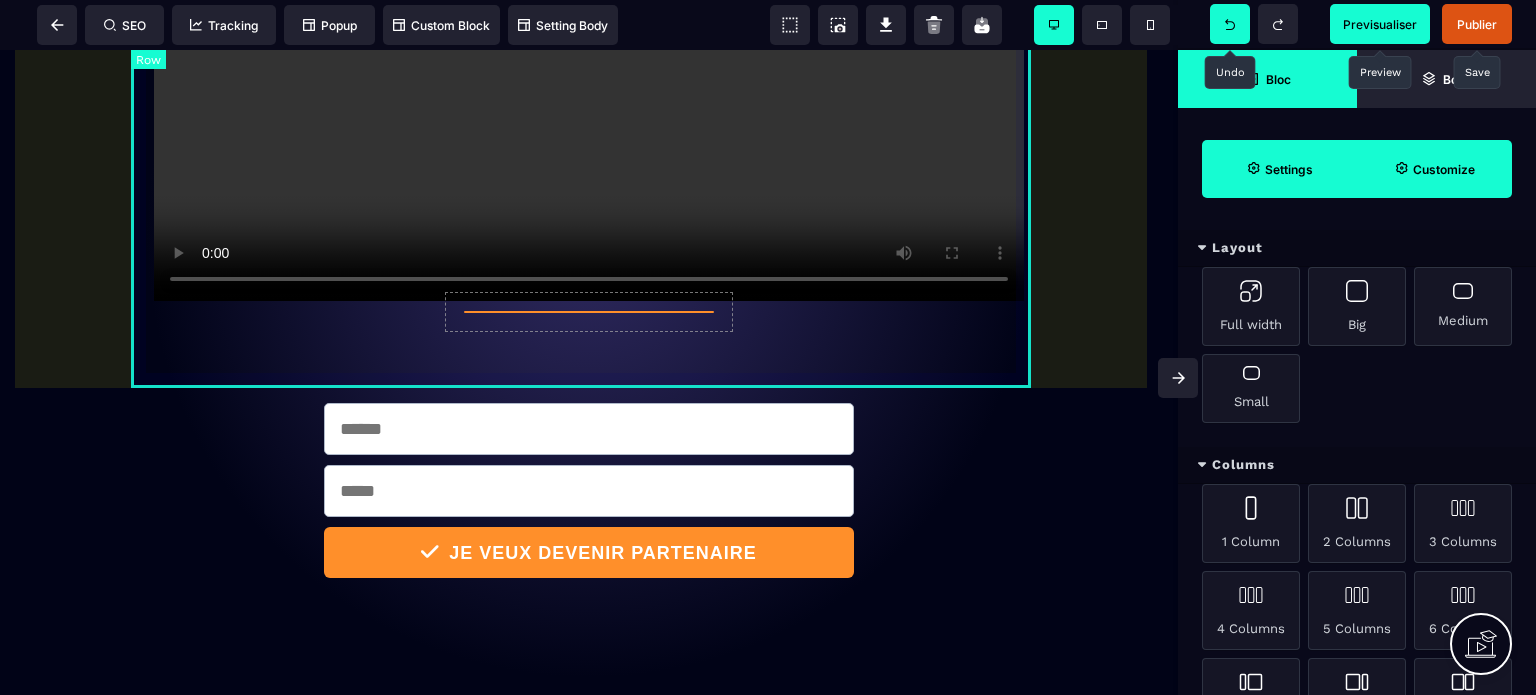 click on "**********" at bounding box center (589, -26) 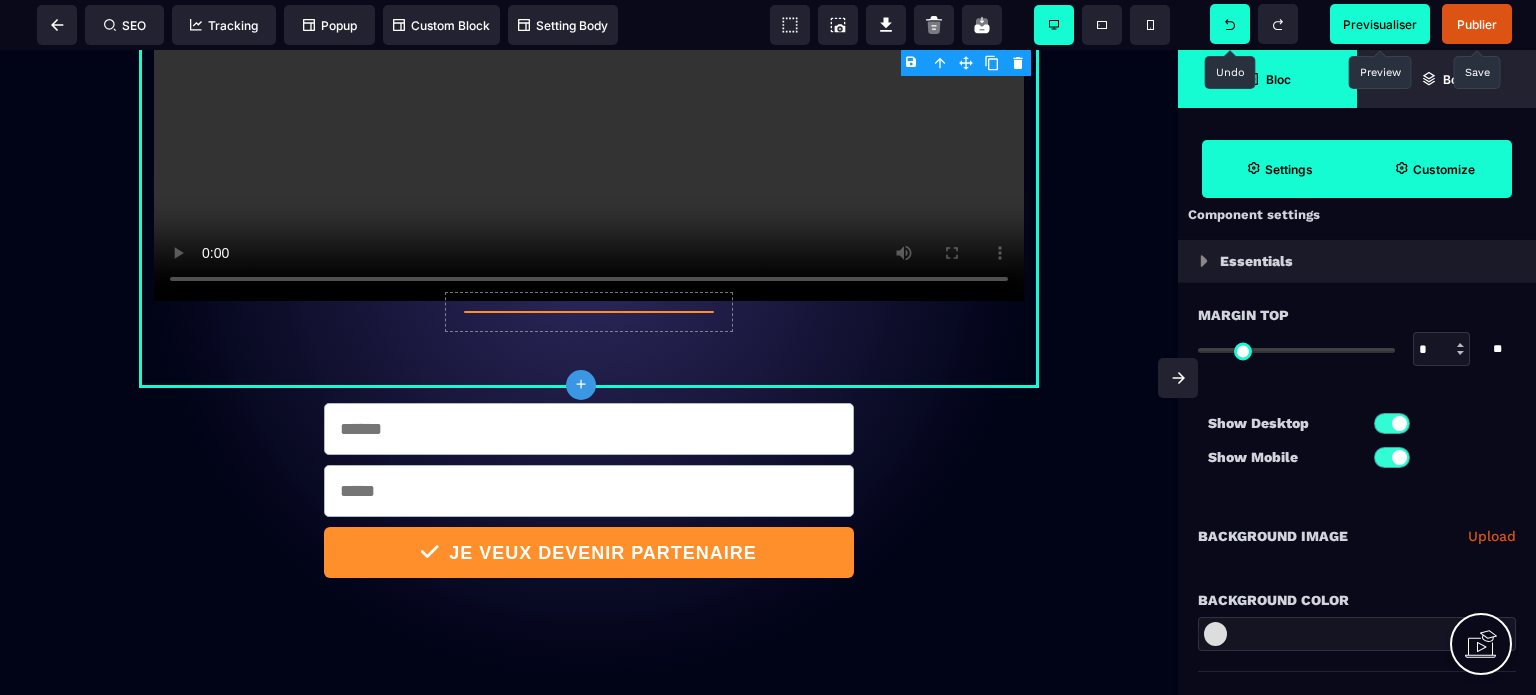 scroll, scrollTop: 0, scrollLeft: 0, axis: both 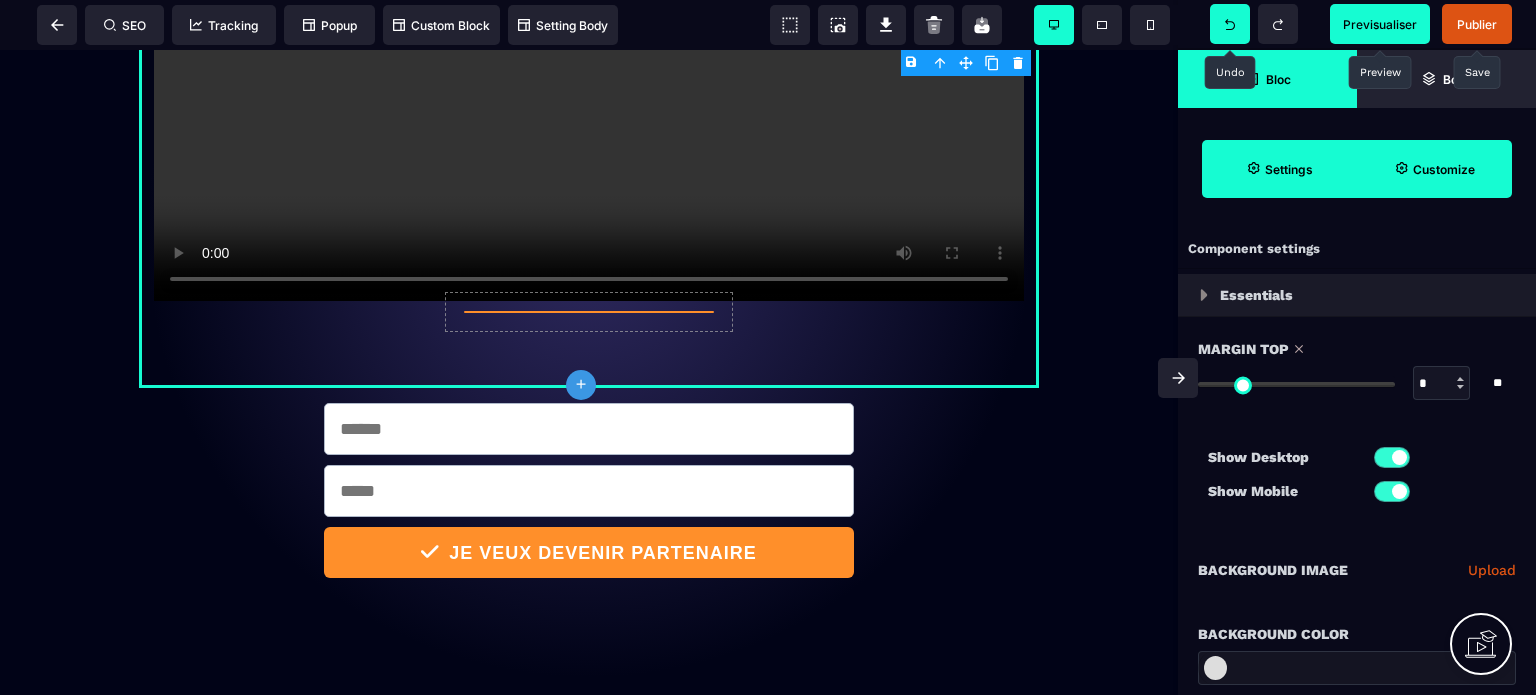 drag, startPoint x: 1210, startPoint y: 385, endPoint x: 1188, endPoint y: 384, distance: 22.022715 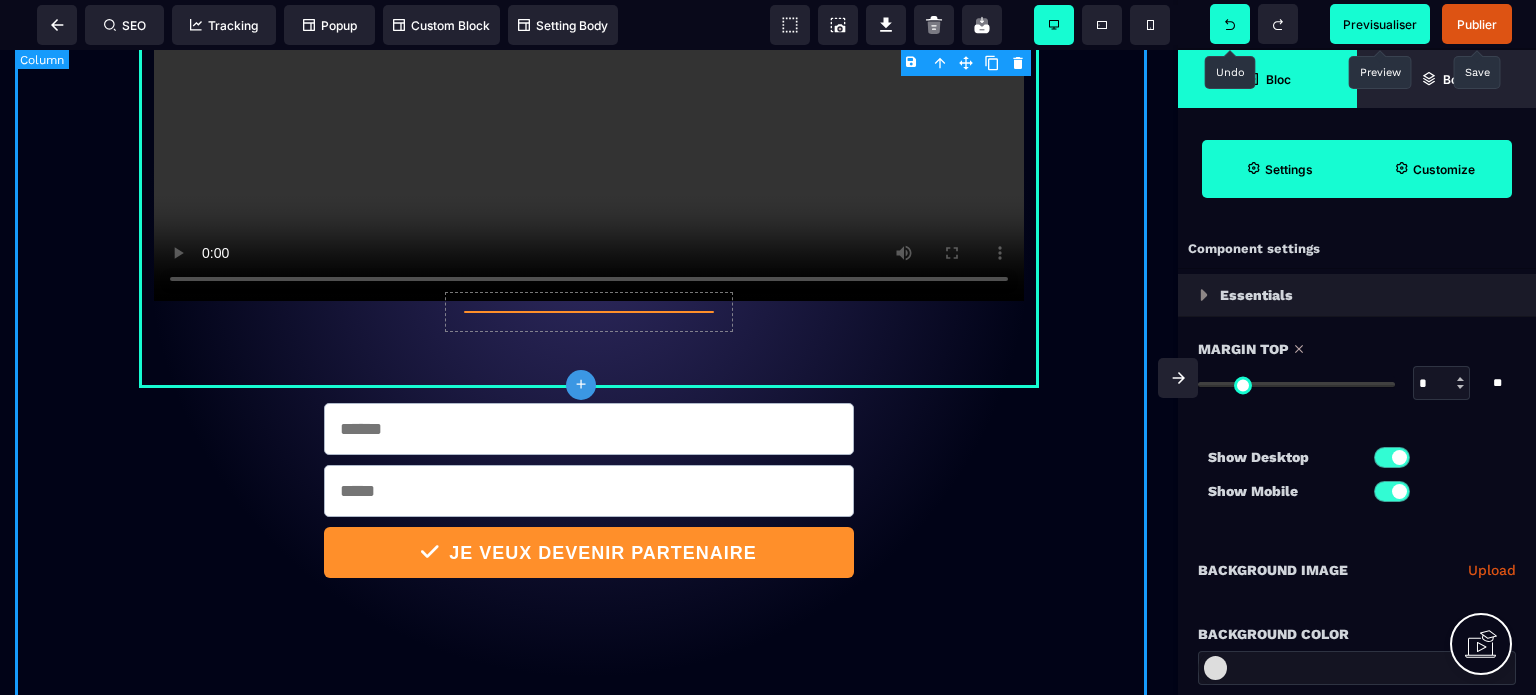 click on "**********" at bounding box center [589, 160] 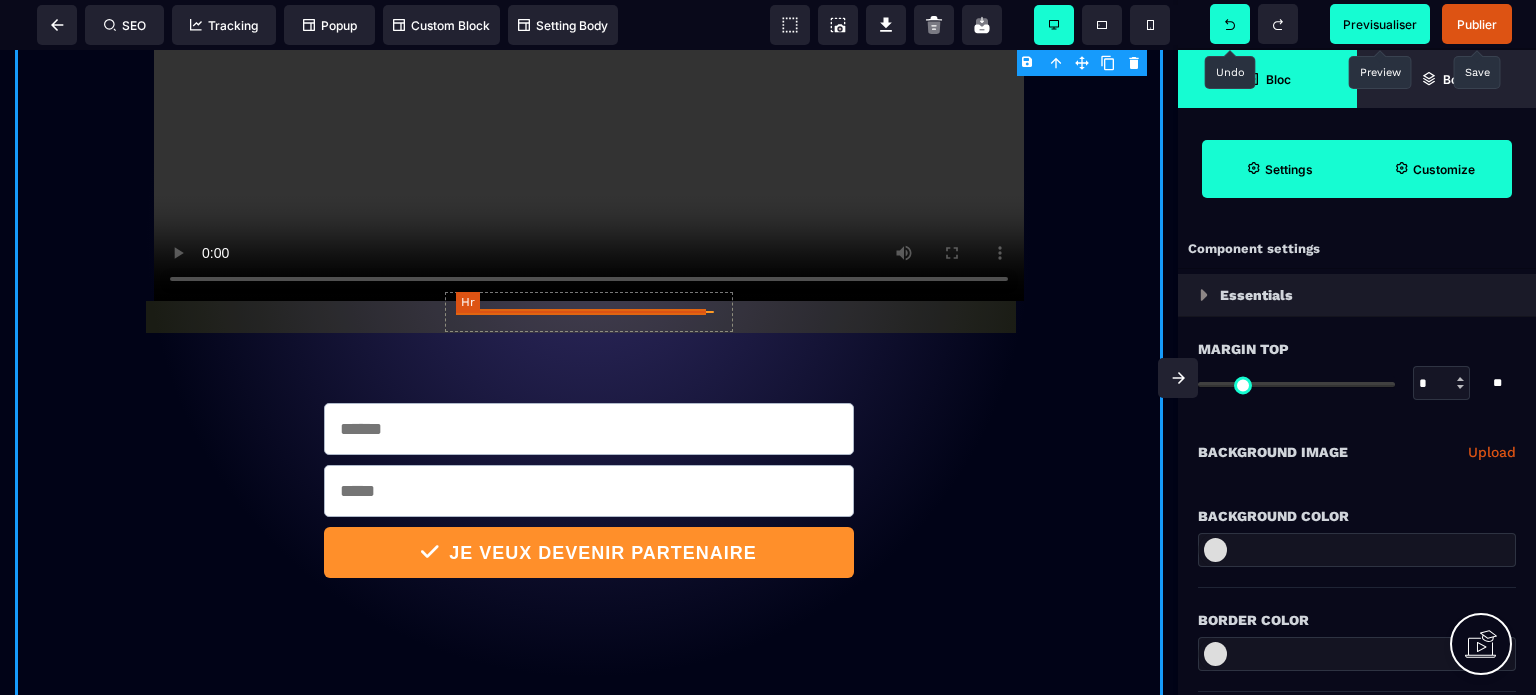 click at bounding box center [589, 312] 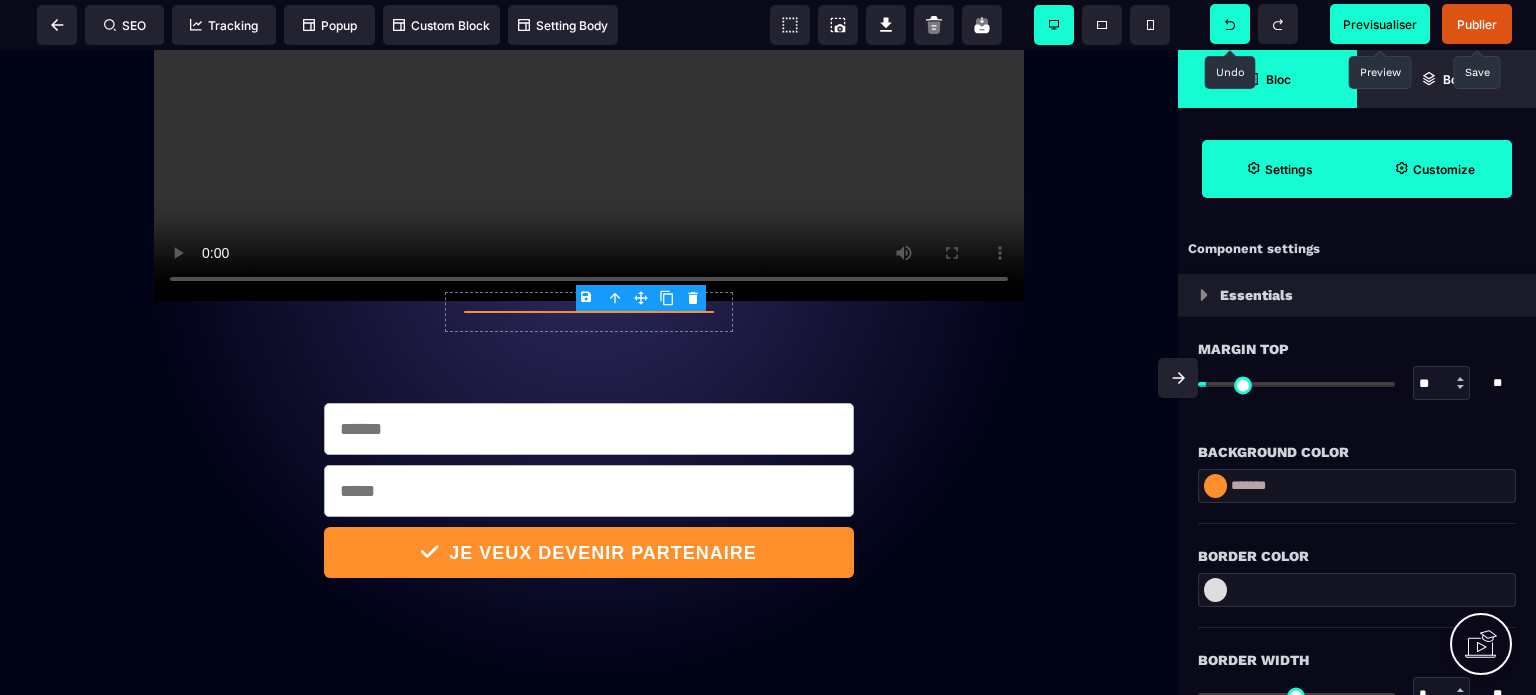 click on "B I U S
A *******
Hr
SEO
Tracking
Popup" at bounding box center [768, 347] 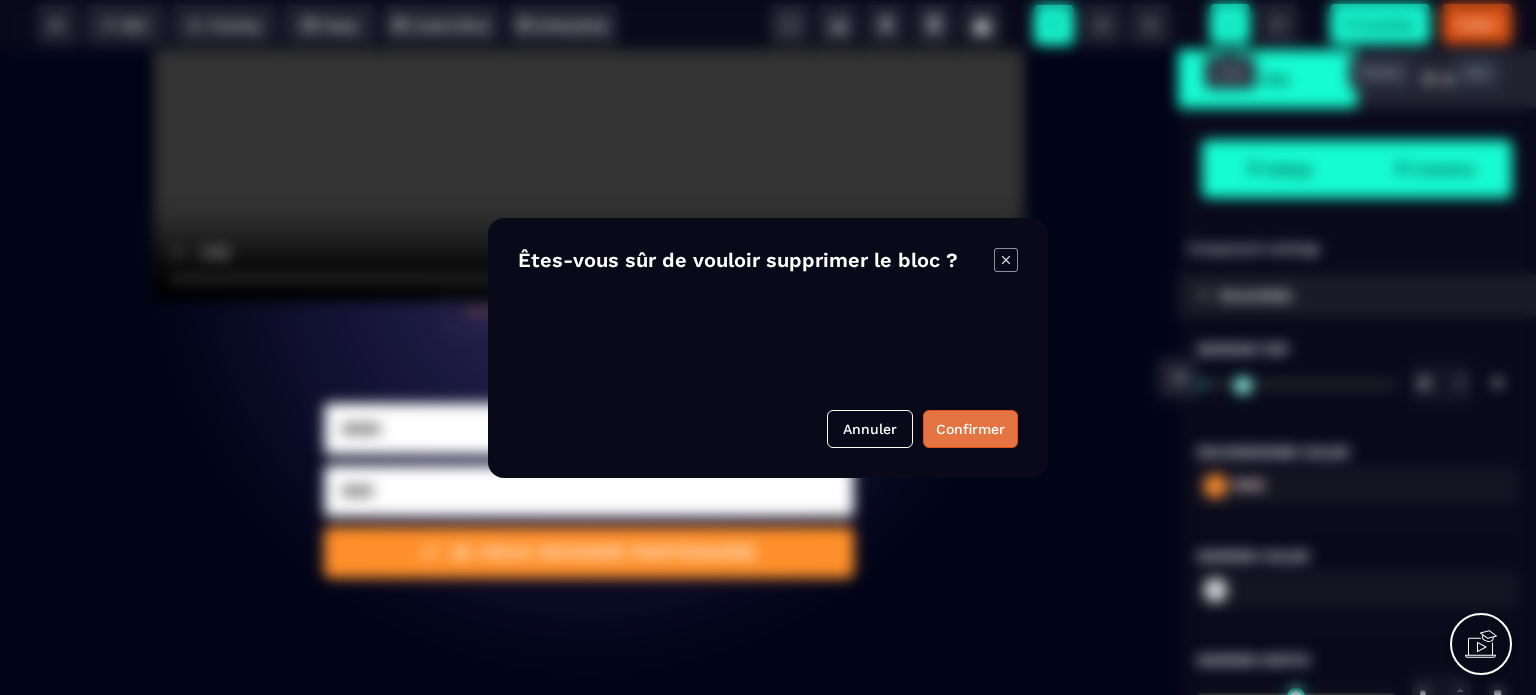 click on "Confirmer" at bounding box center [970, 429] 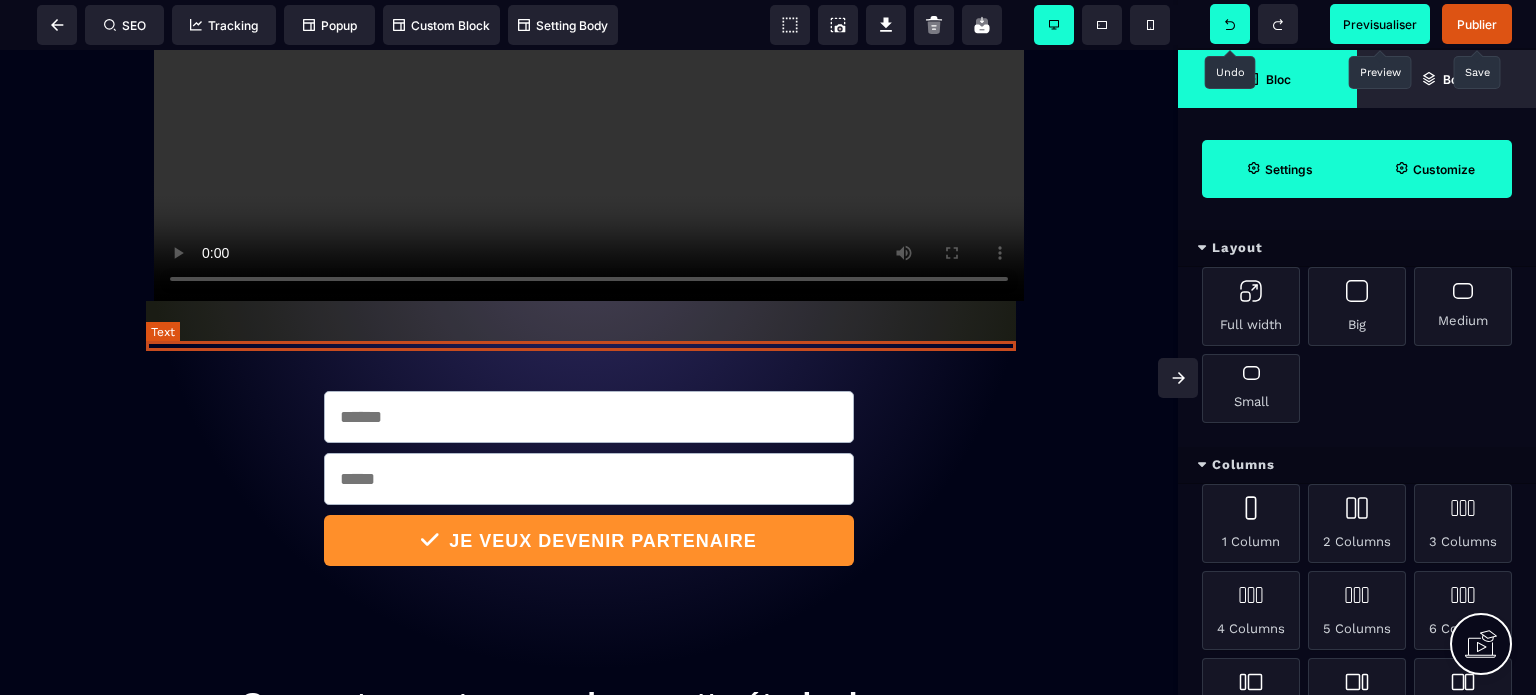 click at bounding box center [589, 346] 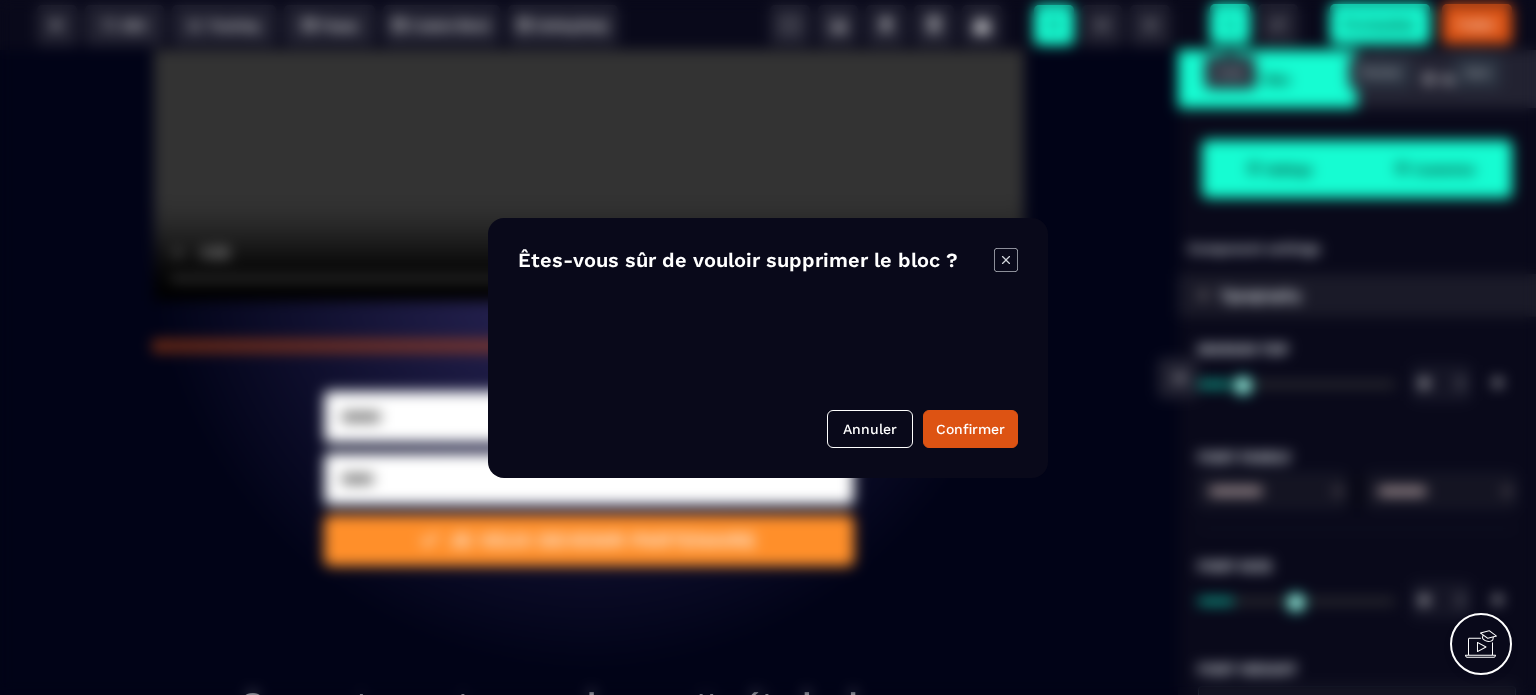 click on "B I U S
A *******
Text
SEO
Tracking
Popup" at bounding box center (768, 347) 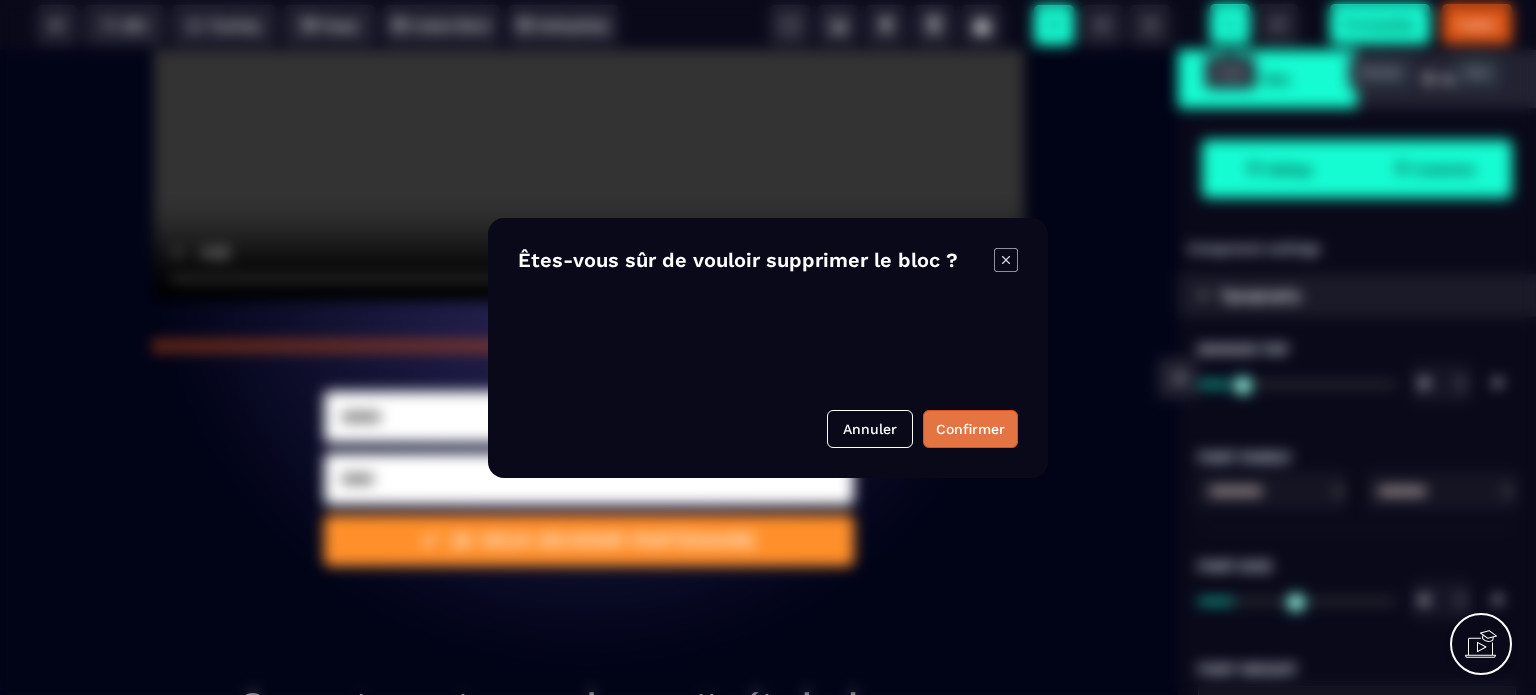 click on "Confirmer" at bounding box center [970, 429] 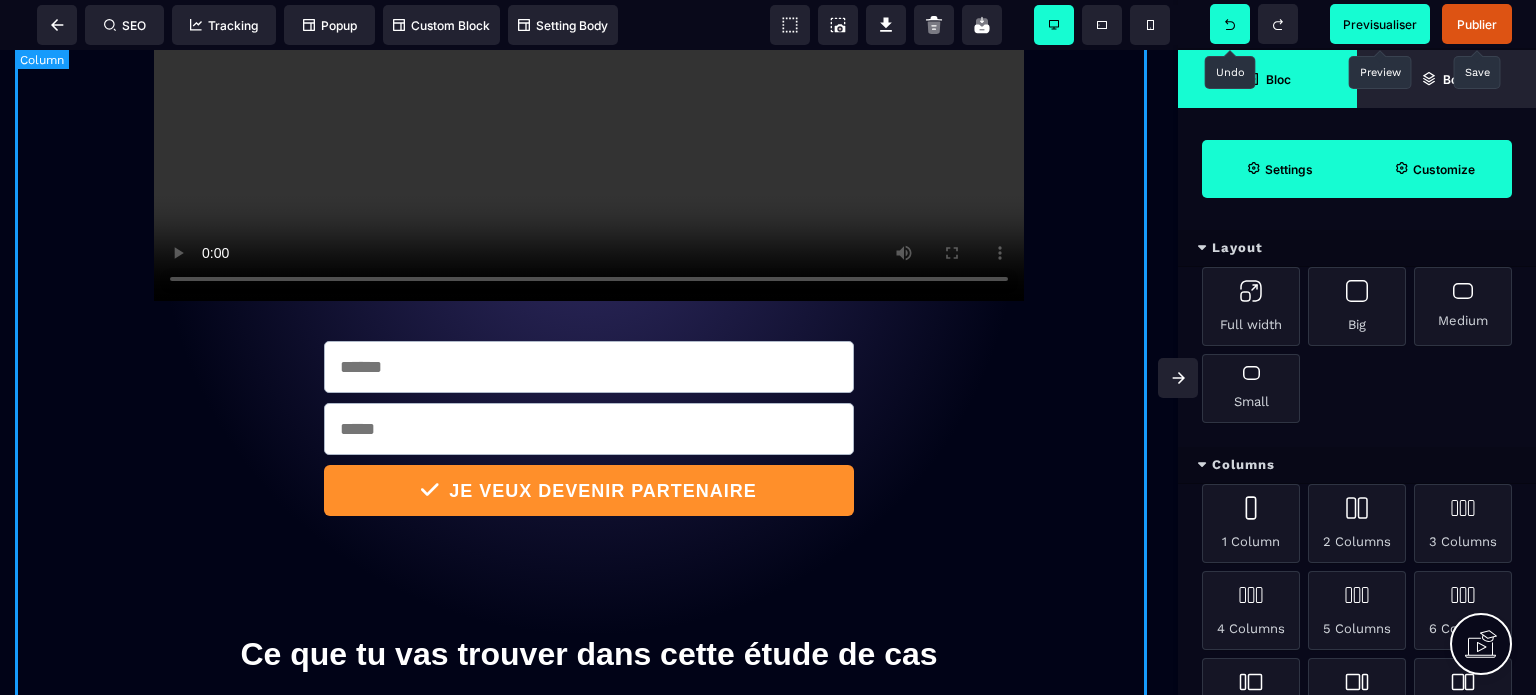 click on "**********" at bounding box center (589, 129) 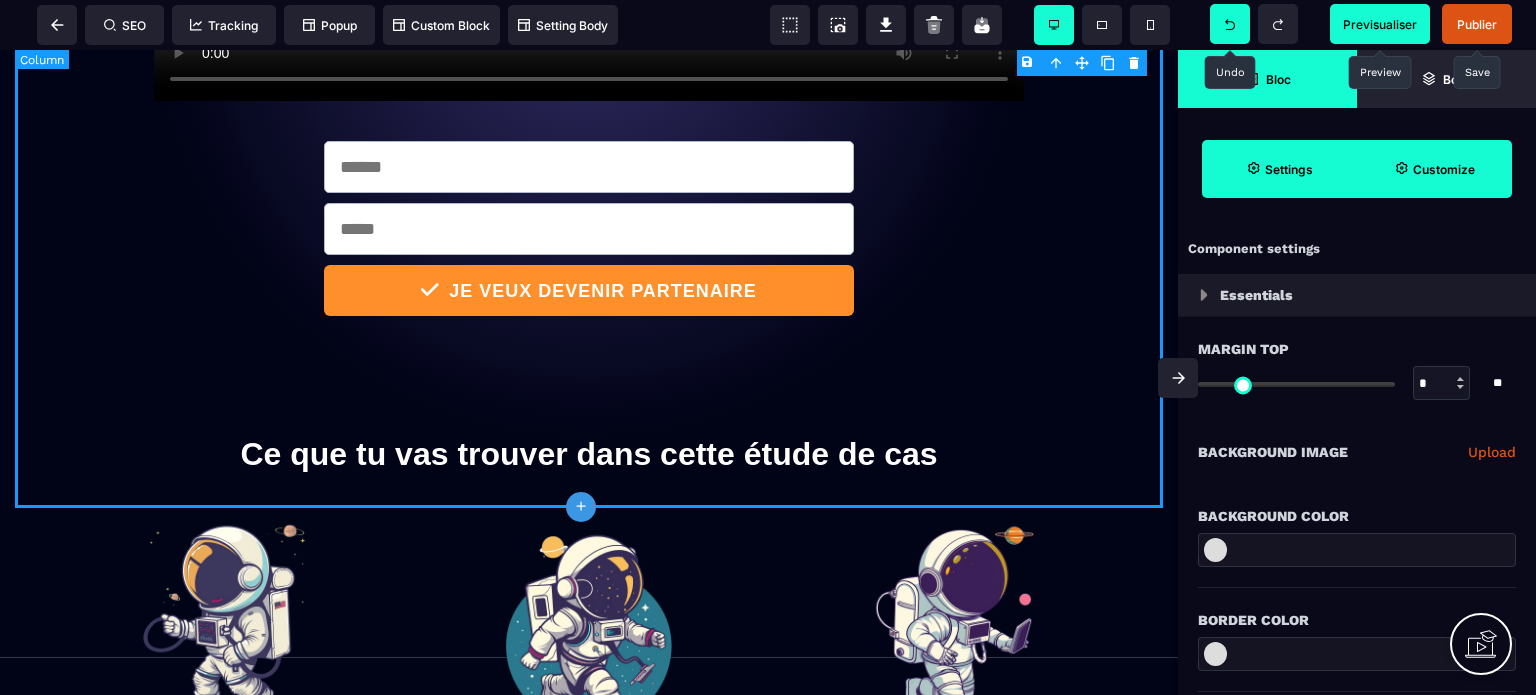 scroll, scrollTop: 800, scrollLeft: 0, axis: vertical 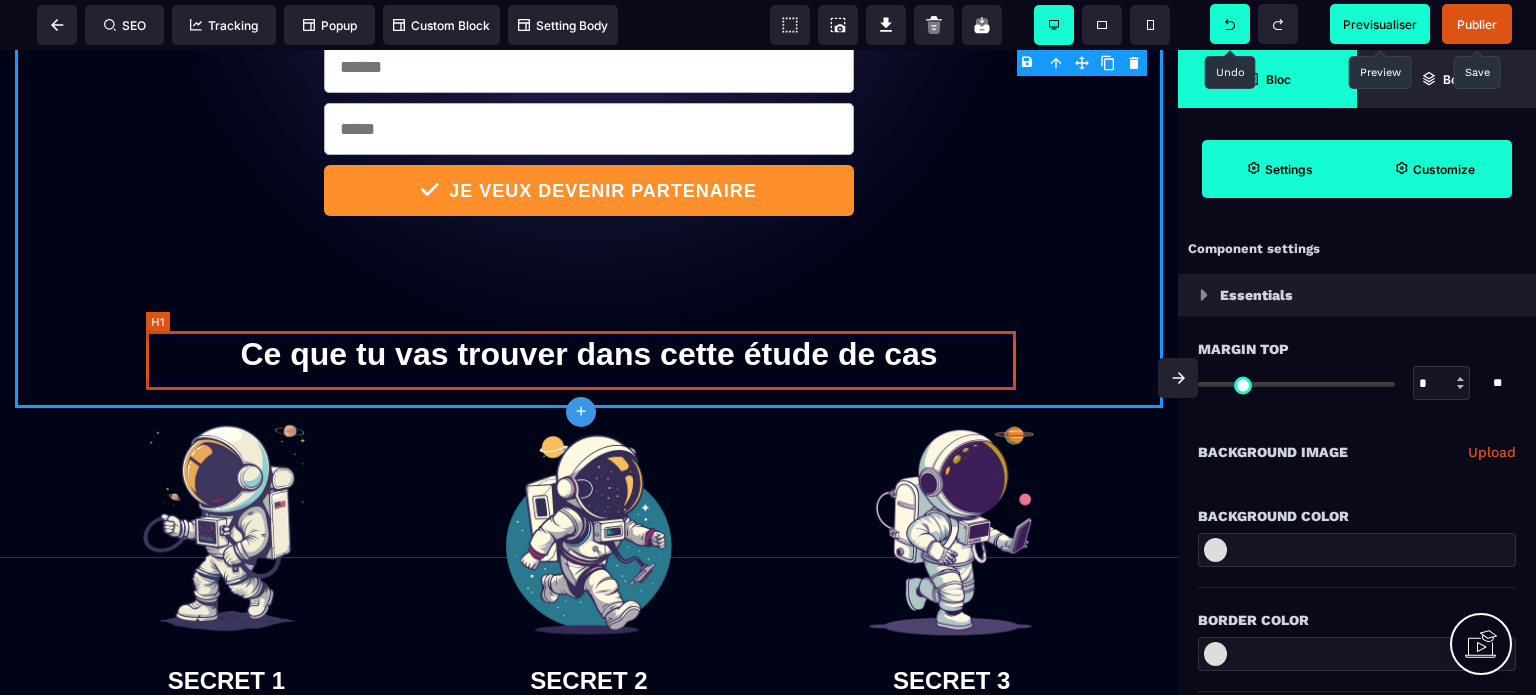 click on "Ce que tu vas trouver dans cette étude de cas" at bounding box center [589, 354] 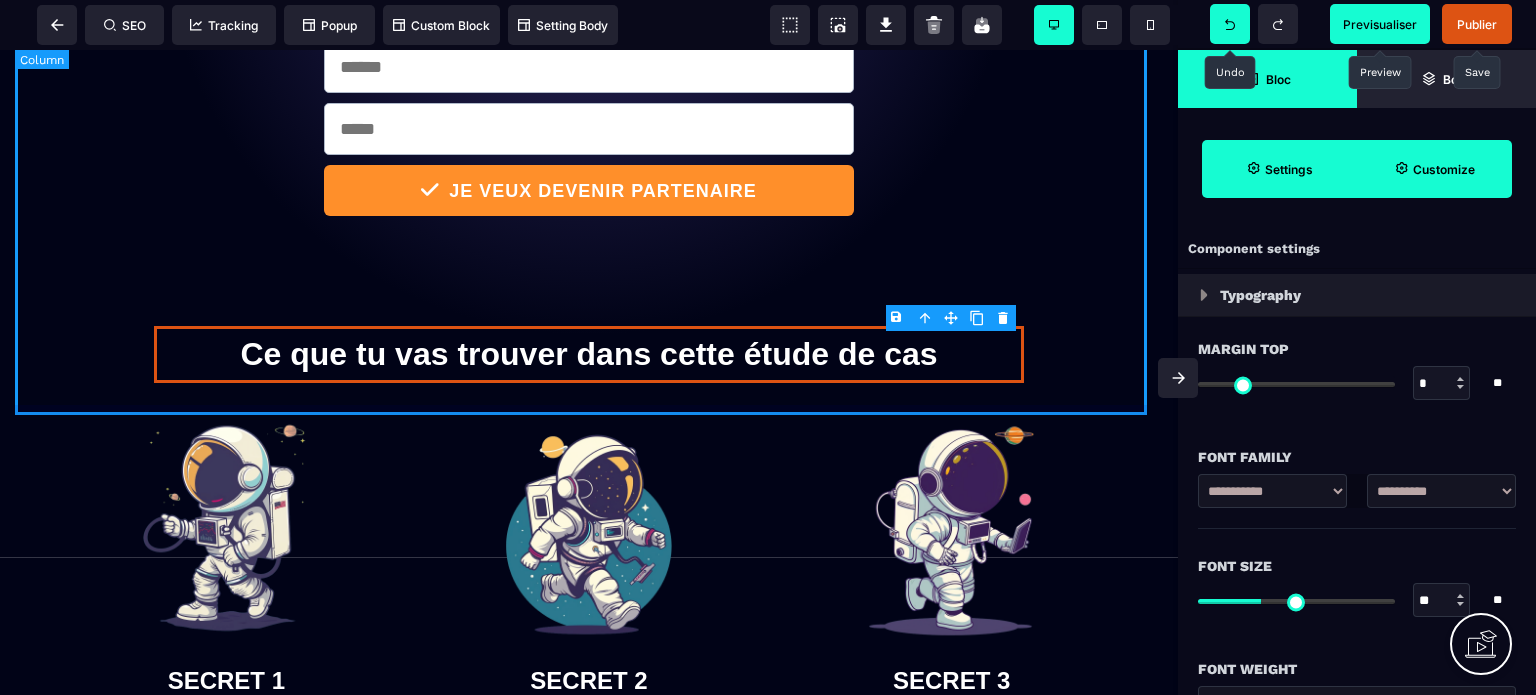 click on "**********" at bounding box center [589, -171] 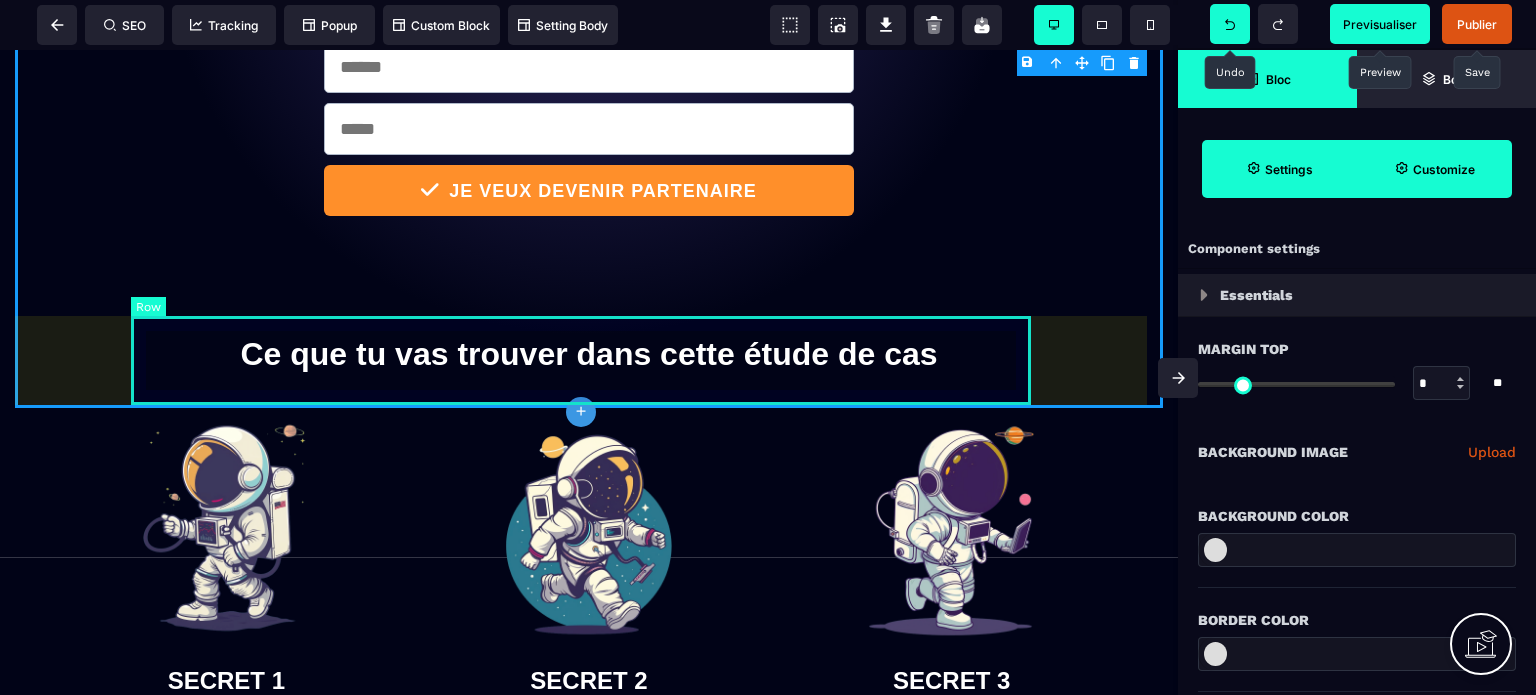 click on "Ce que tu vas trouver dans cette étude de cas" at bounding box center (589, 354) 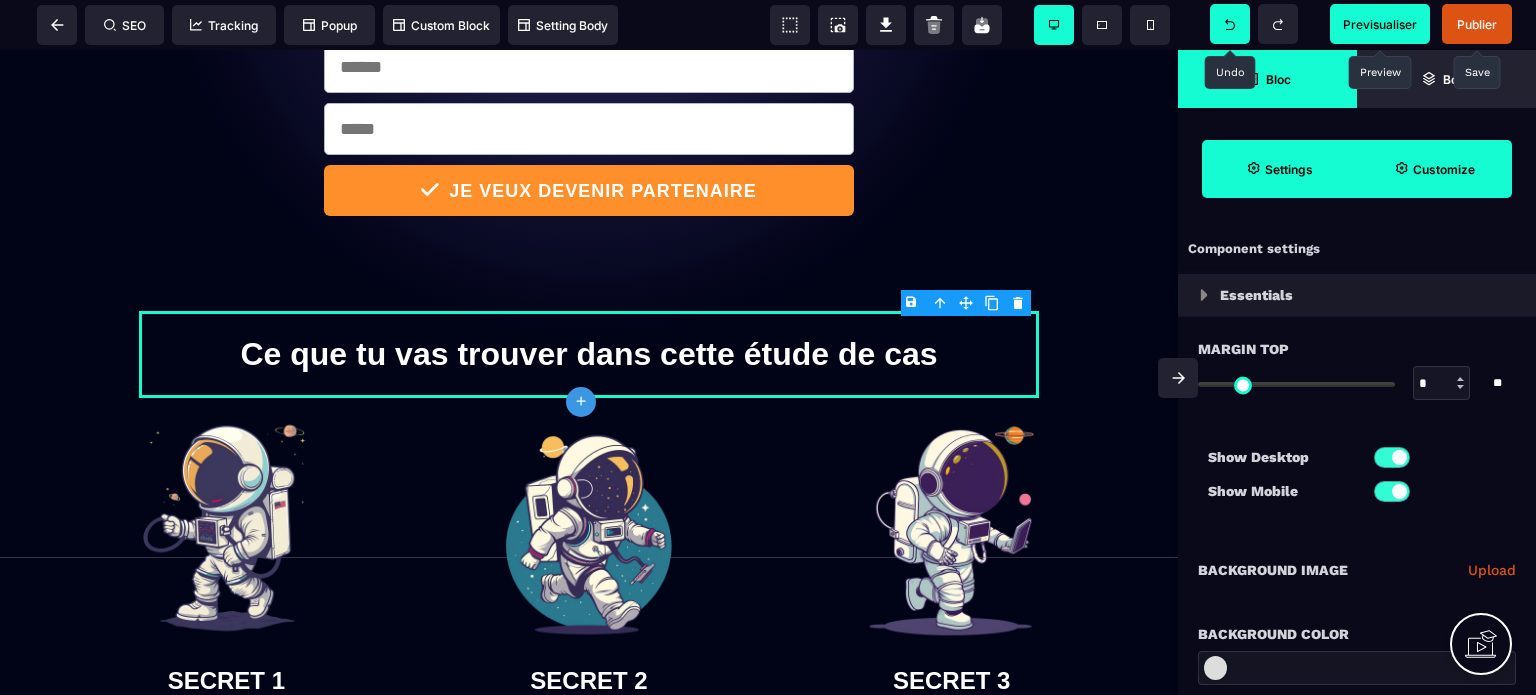 click on "B I U S
A *******
plus
Row
SEO
Big" at bounding box center [768, 347] 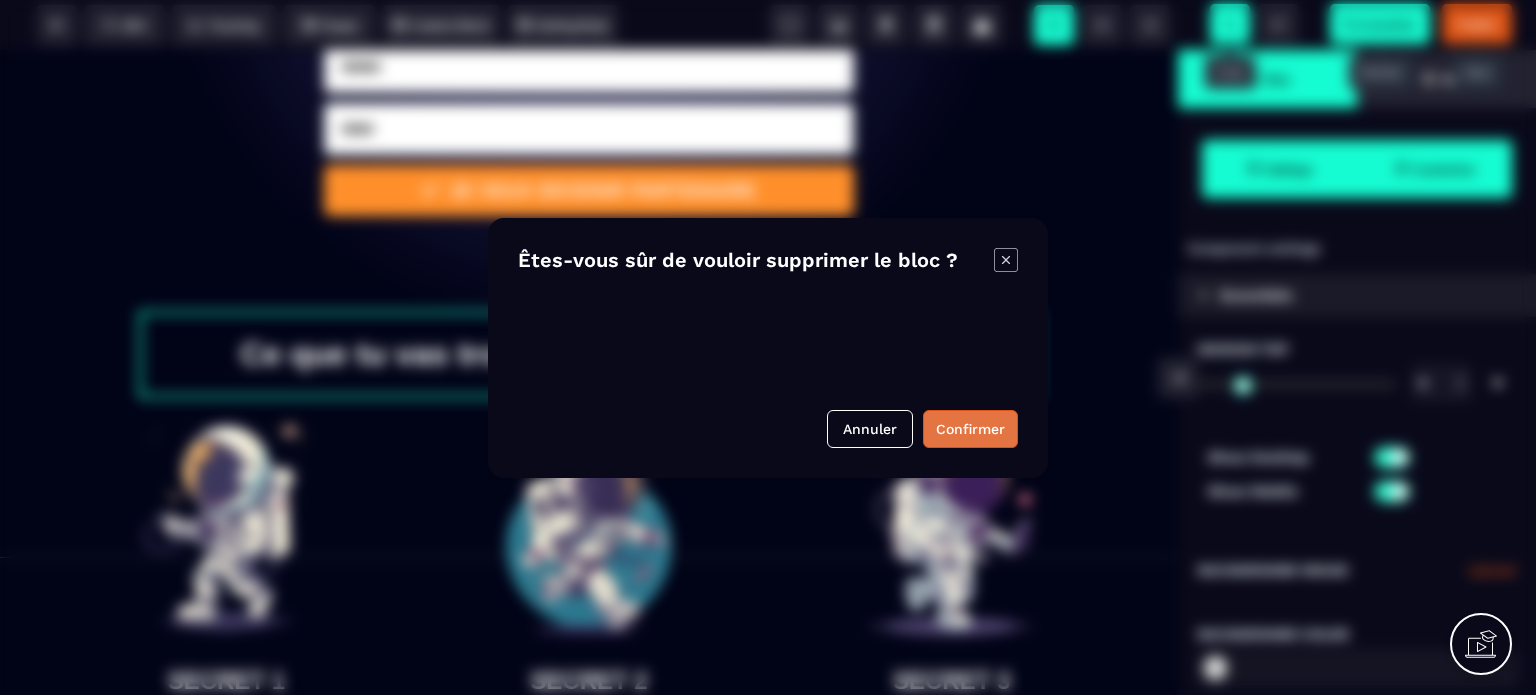 click on "Confirmer" at bounding box center (970, 429) 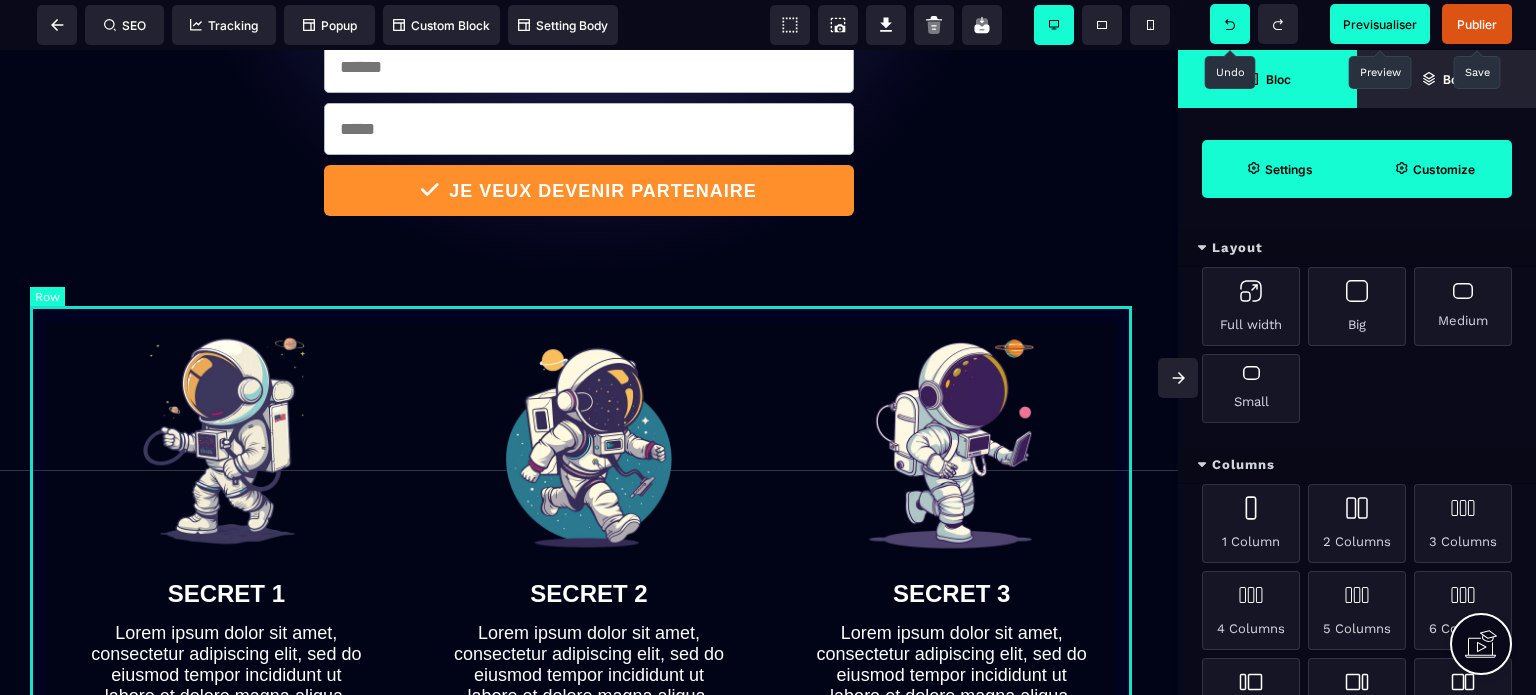 click on "SECRET 1 Lorem ipsum dolor sit amet, consectetur adipiscing elit, sed do eiusmod tempor incididunt ut labore et dolore magna aliqua. SECRET 2 Lorem ipsum dolor sit amet, consectetur adipiscing elit, sed do eiusmod tempor incididunt ut labore et dolore magna aliqua. SECRET 3 Lorem ipsum dolor sit amet, consectetur adipiscing elit, sed do eiusmod tempor incididunt ut labore et dolore magna aliqua." at bounding box center (589, 514) 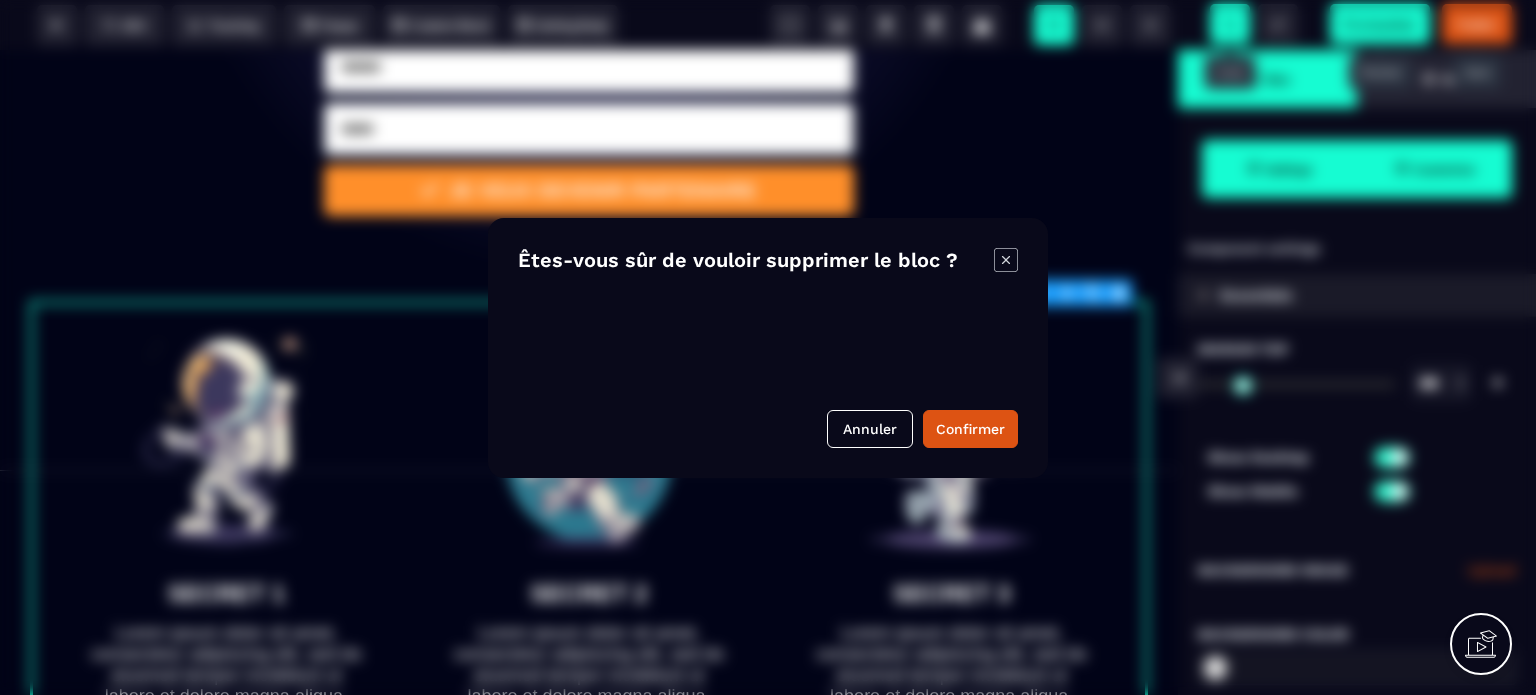 click on "B I U S
A *******
plus
Row
SEO
Big" at bounding box center (768, 347) 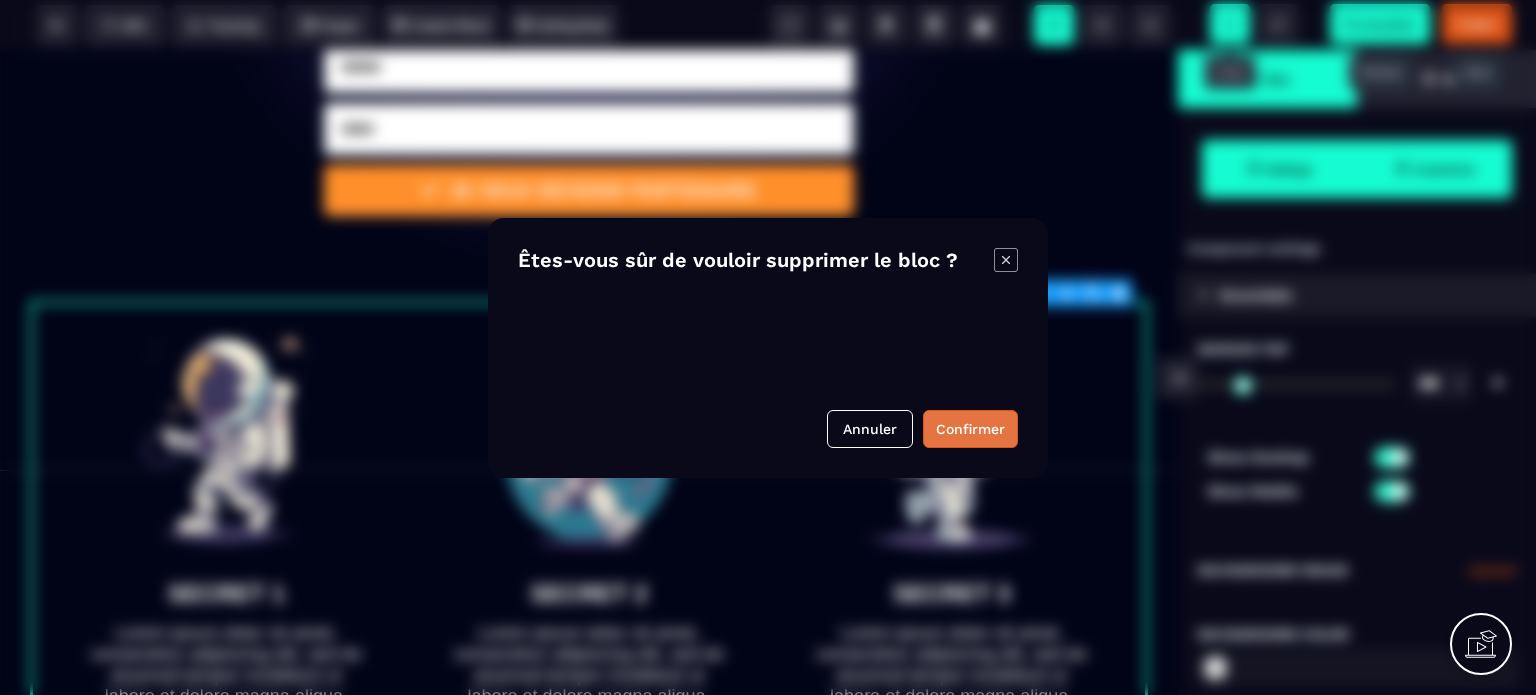 click on "Confirmer" at bounding box center (970, 429) 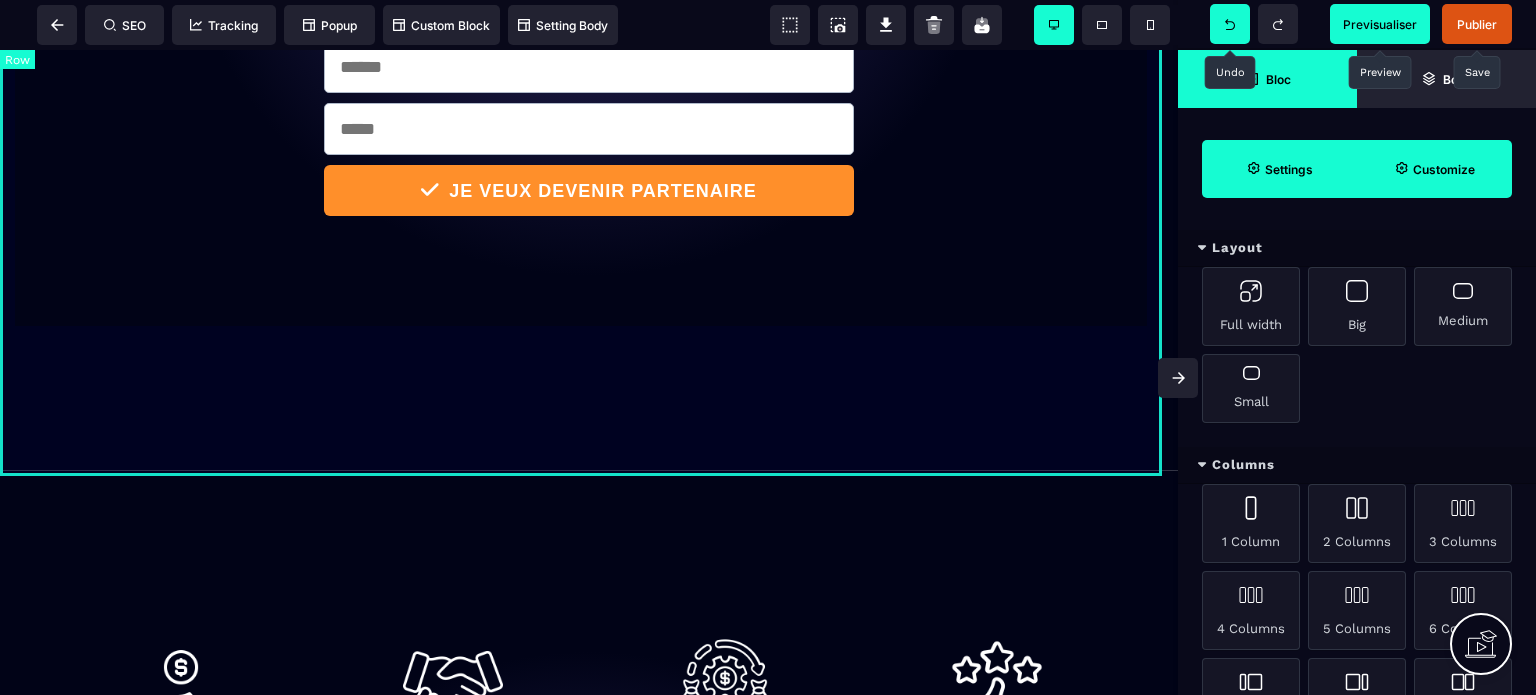 click on "**********" at bounding box center (589, -140) 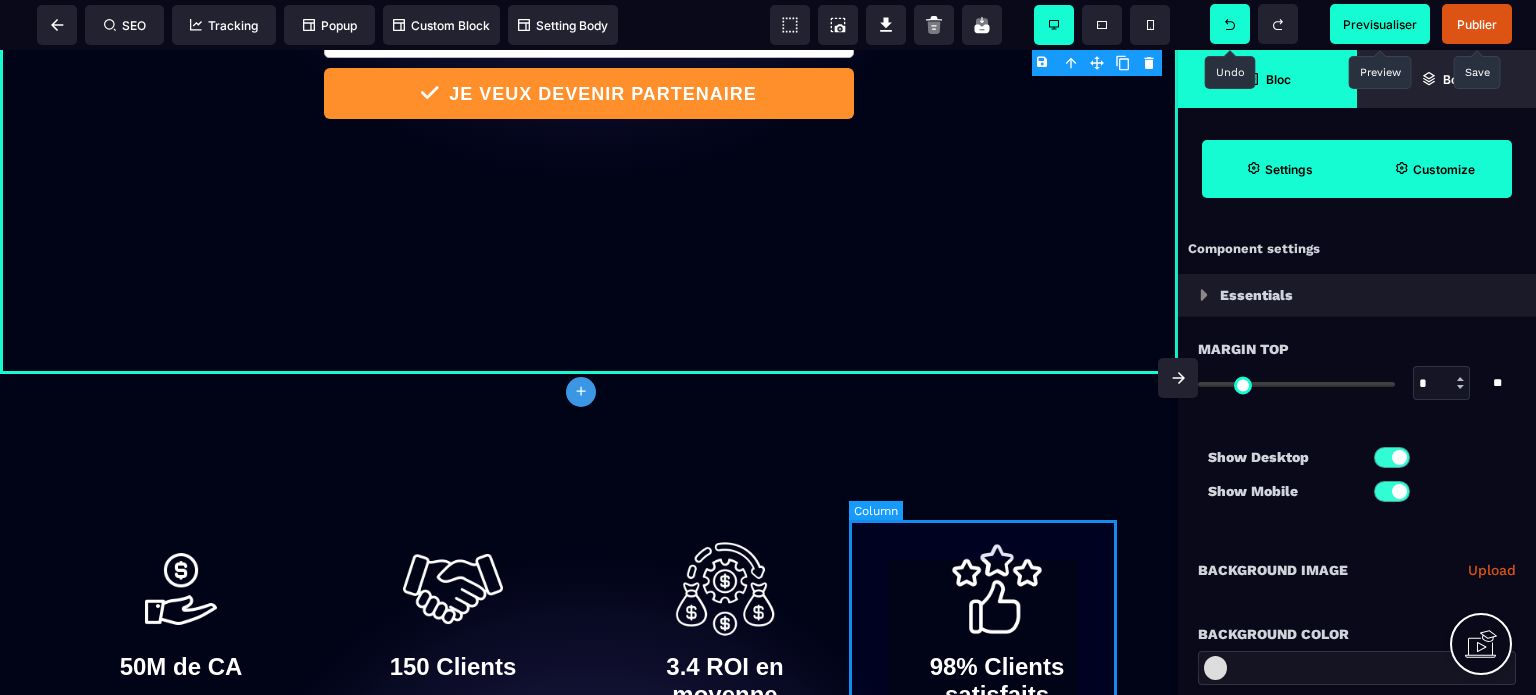 scroll, scrollTop: 900, scrollLeft: 0, axis: vertical 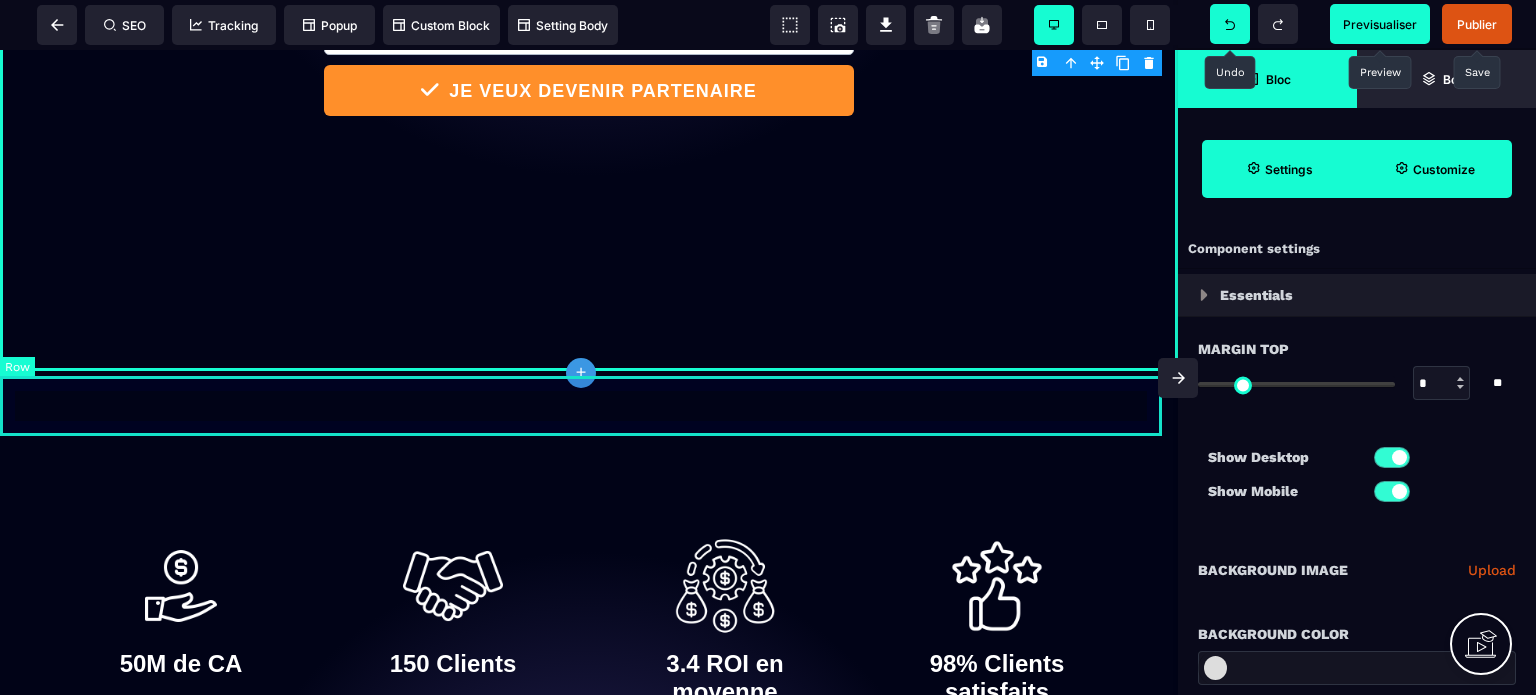 click at bounding box center [589, 401] 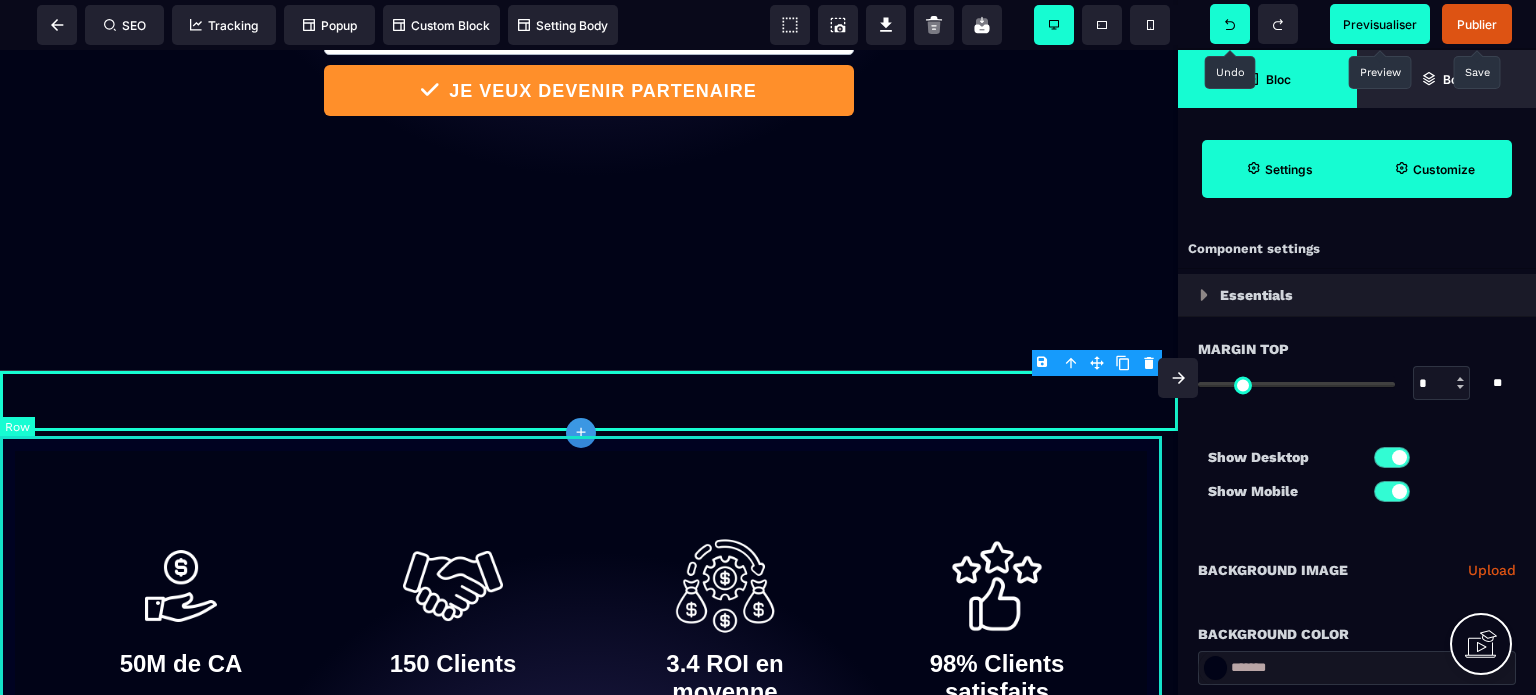 click on "[NUMBER]M de CA [NUMBER] Clients [NUMBER] ROI en moyenne [NUMBER]% Clients satisfaits ACCEDER A L'ETUDE DE CAS Présenté par : Lorem ipsum dolor sit amet, consectetur adipiscing elit, sed do eiusmod tempor incididunt ut labore et dolore magna aliqua.Ut etiam sit amet nisl purus in. Egestas pretium aenean pharetra magna ac placerat vestibulum. Libero nunc consequat interdum varius. Augue mauris augue neque gravida in fermentum et. In mollis nunc sed id semper risus in hendrerit. Massa sed elementum tempus egestas. Donec ultrices tincidunt arcu non." at bounding box center [589, 929] 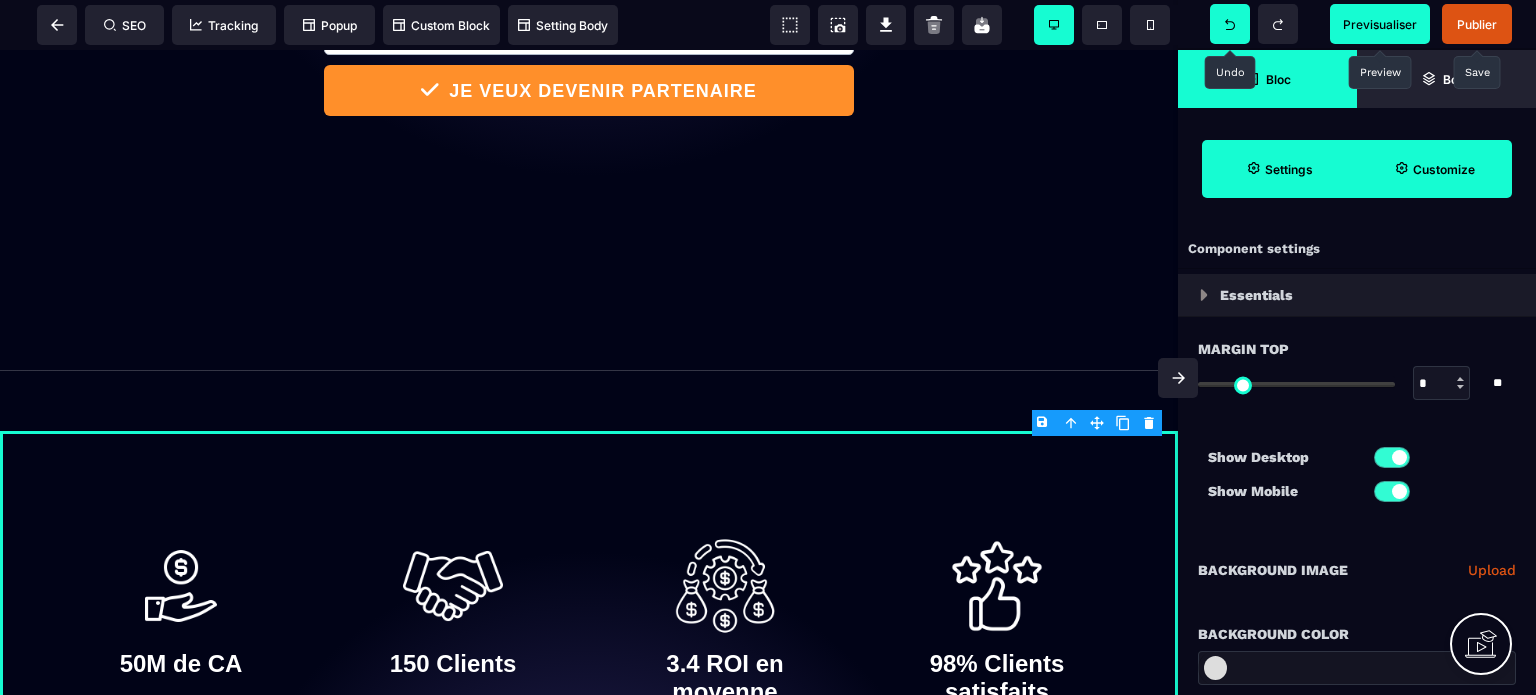 click on "B I U S
A *******
plus
Row
SEO
Big" at bounding box center [768, 347] 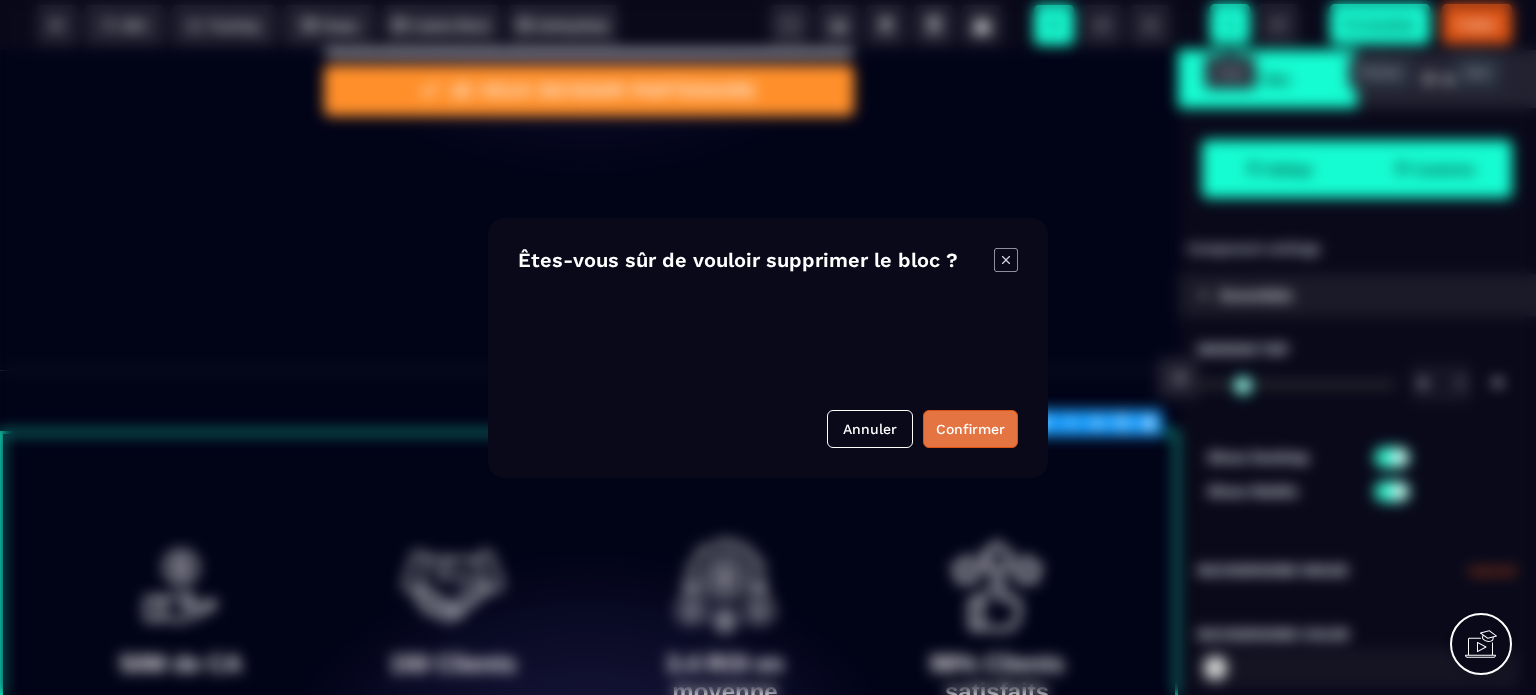 click on "Confirmer" at bounding box center [970, 429] 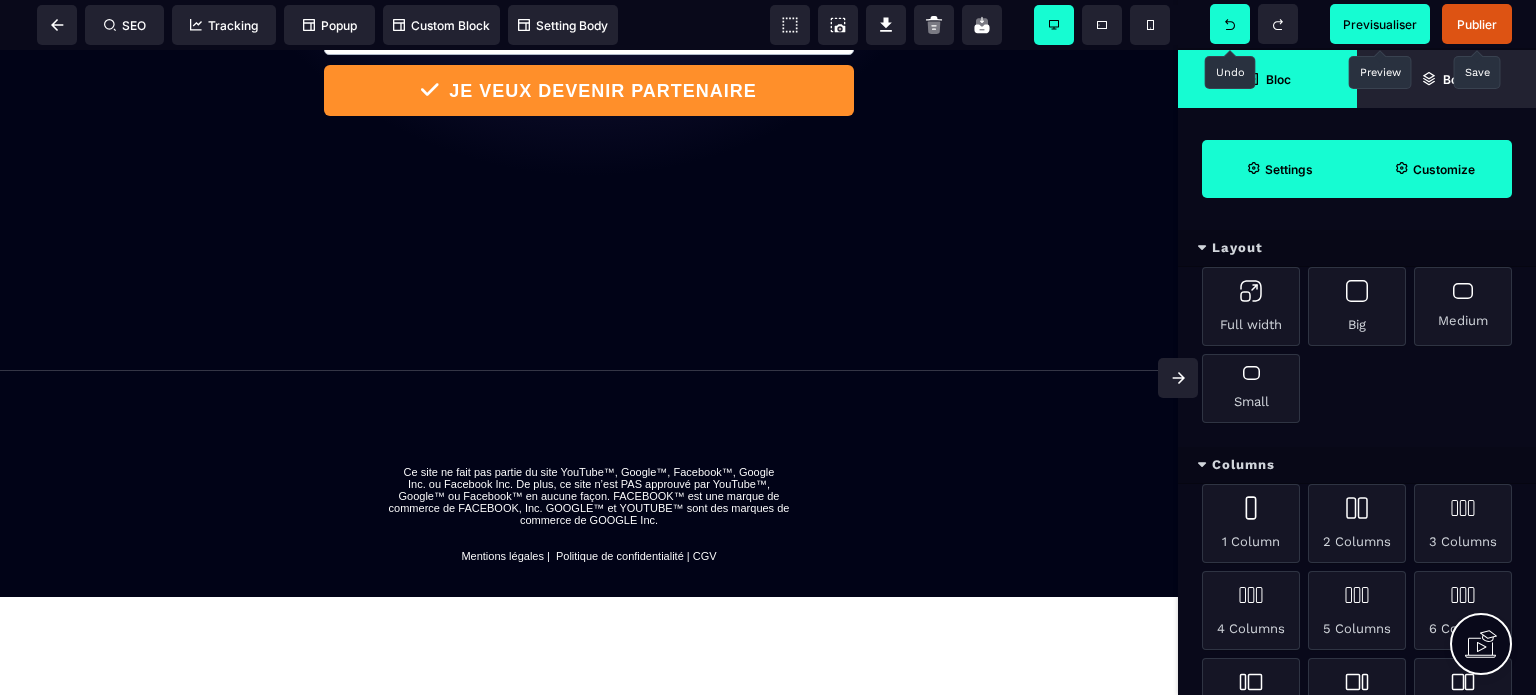 click on "Are you sure want to delete? Annuler Confirmer" 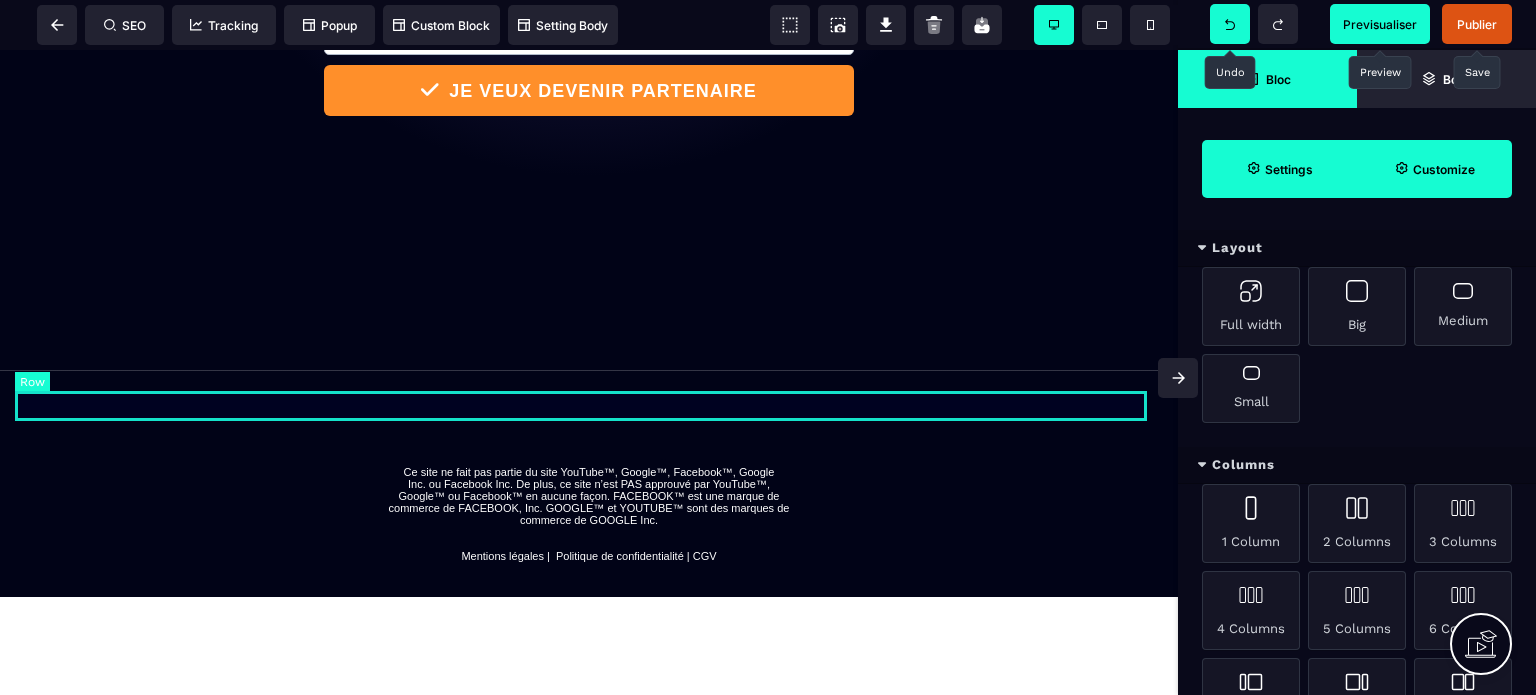 click at bounding box center [589, 401] 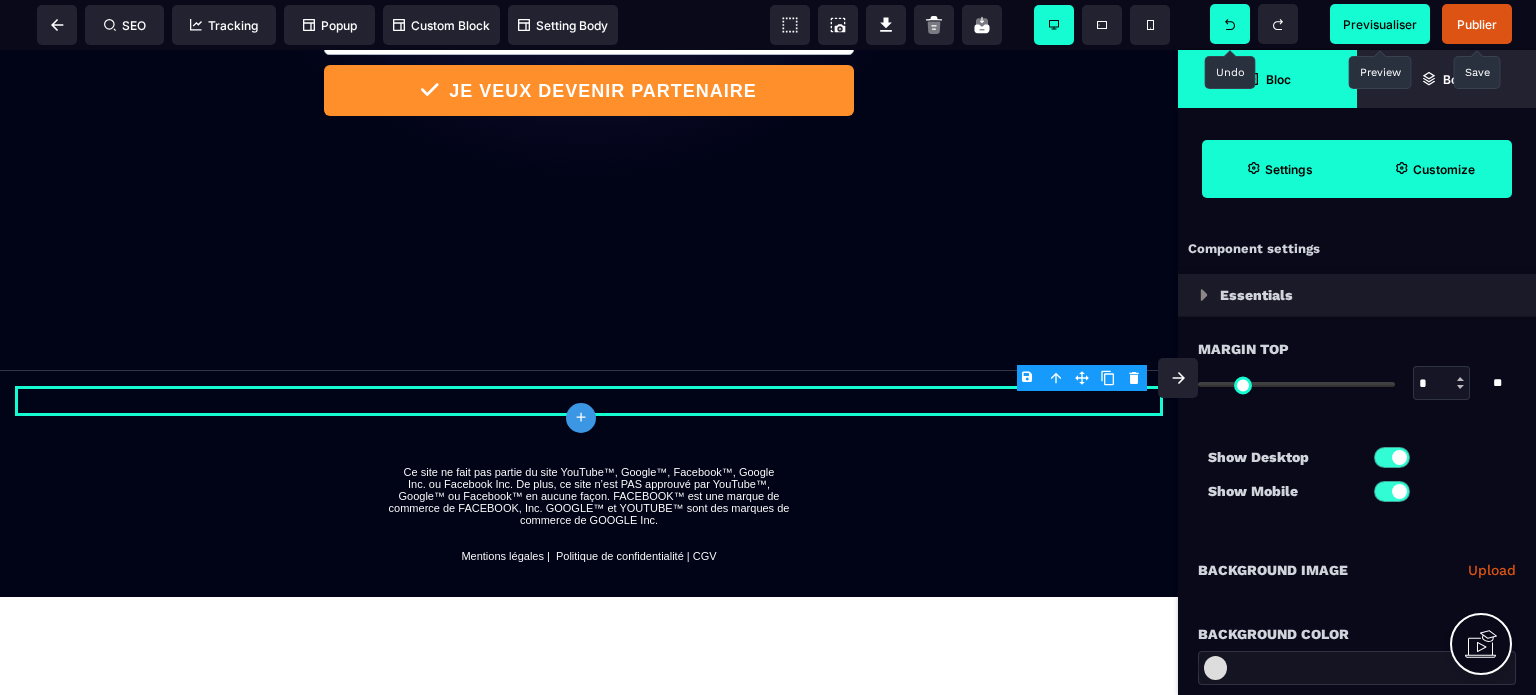click on "B I U S
A *******
plus
Row
SEO
Big" at bounding box center (768, 347) 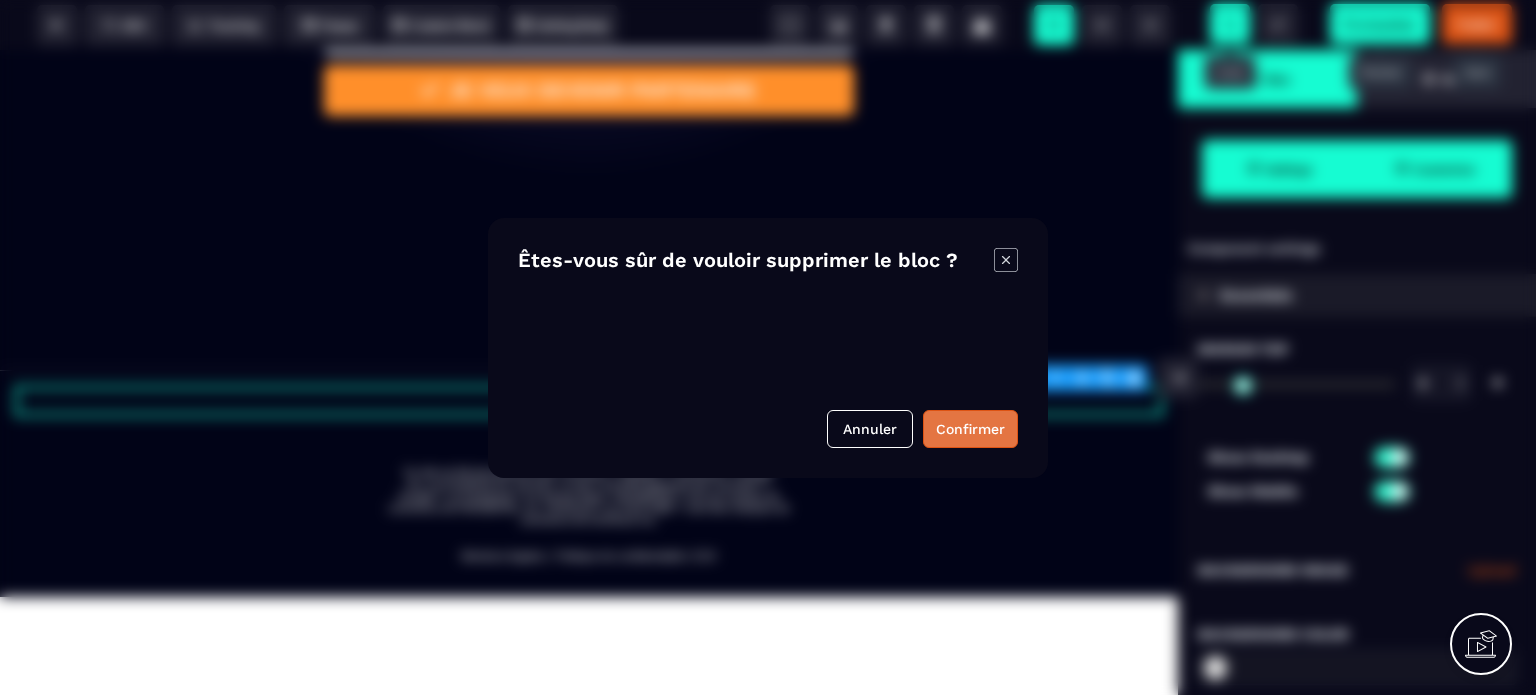 click on "Confirmer" at bounding box center (970, 429) 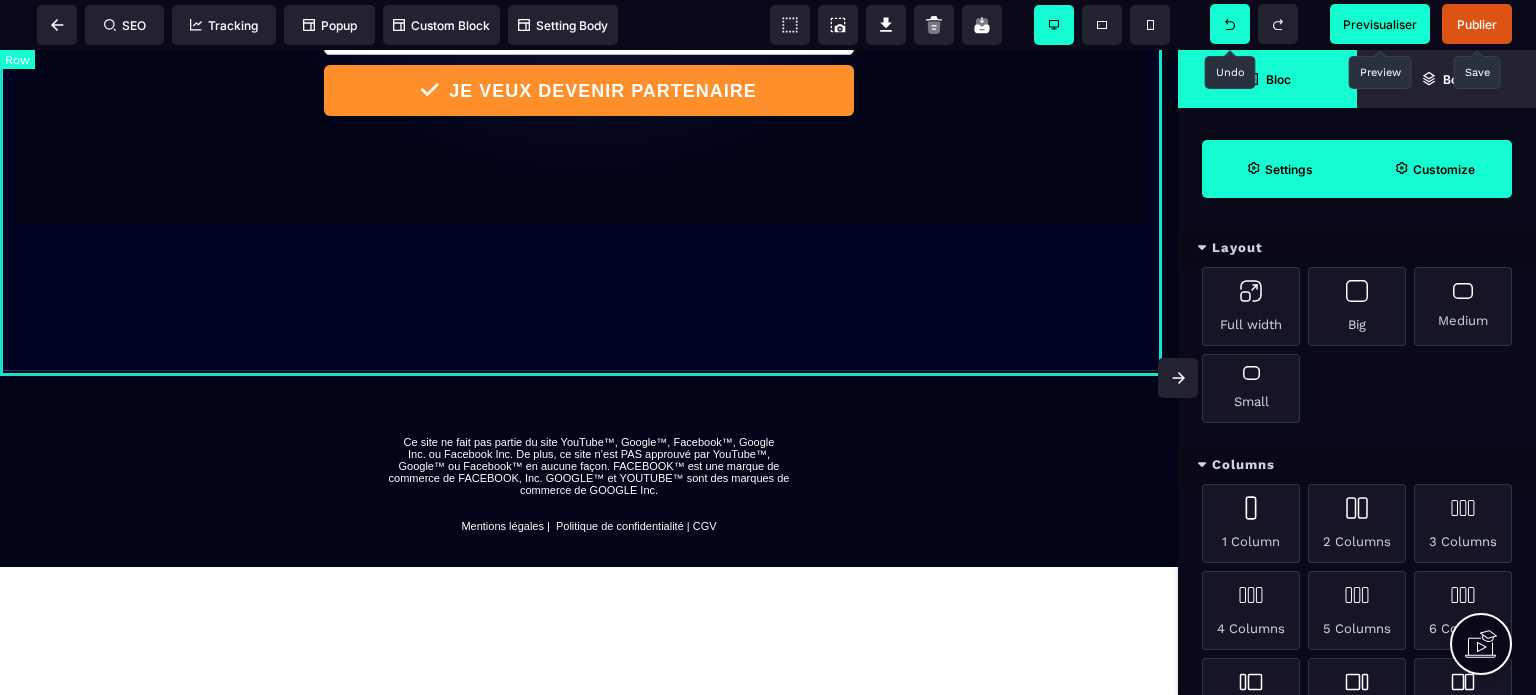 click on "**********" at bounding box center (589, -240) 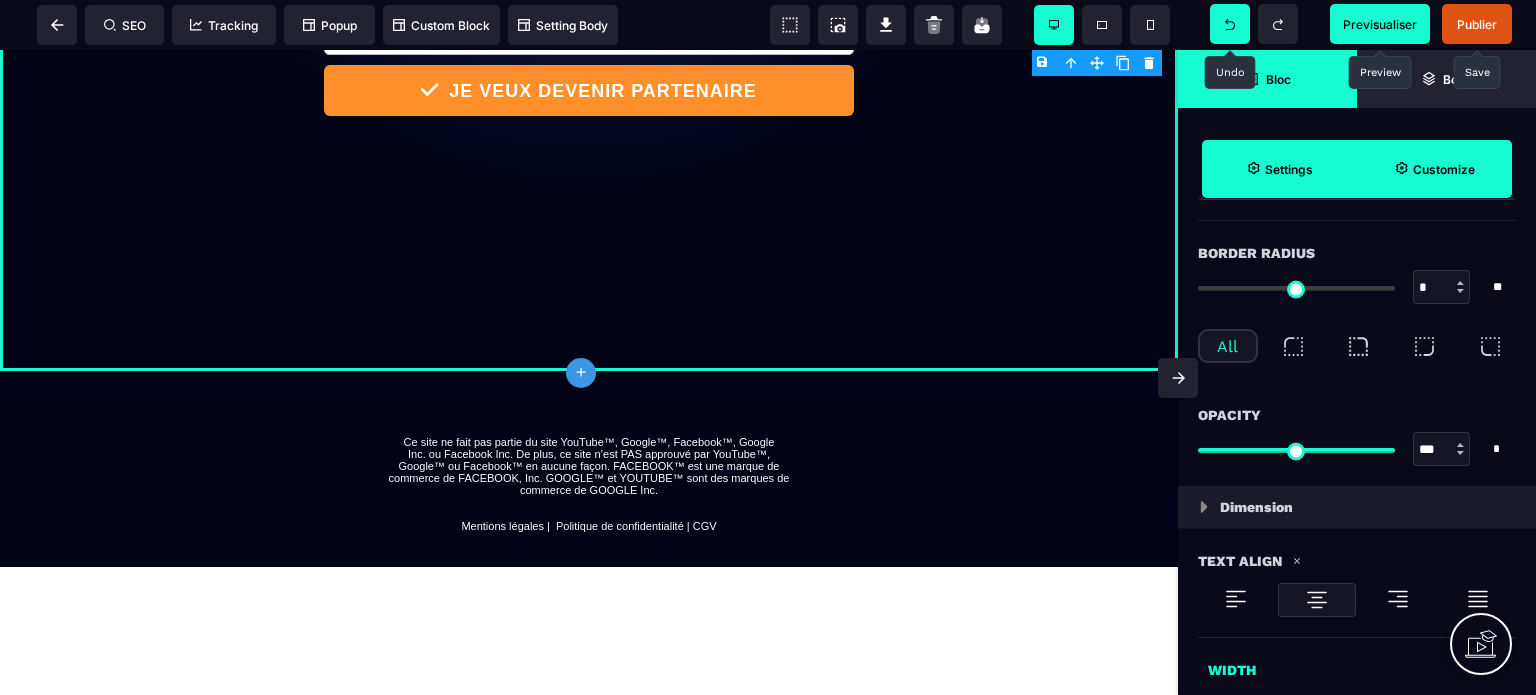 scroll, scrollTop: 800, scrollLeft: 0, axis: vertical 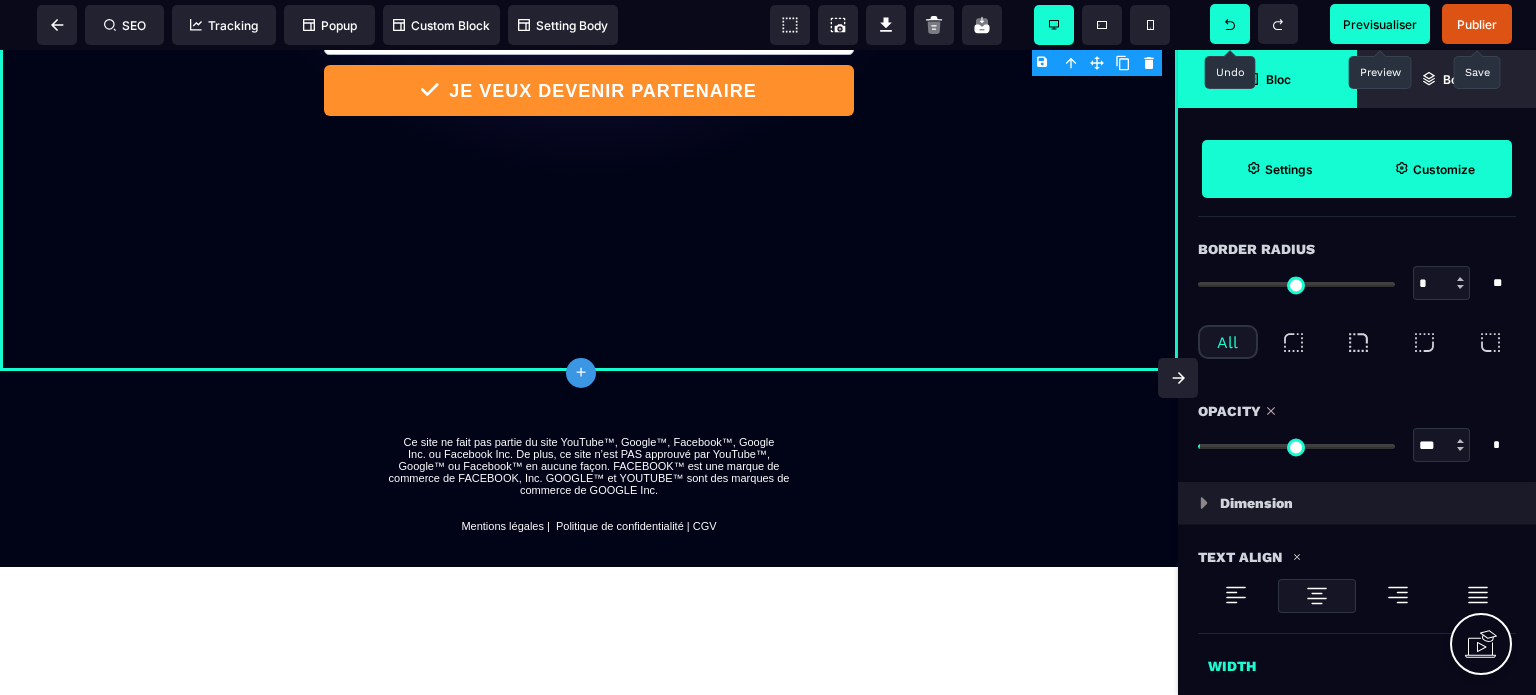 drag, startPoint x: 1378, startPoint y: 443, endPoint x: 1396, endPoint y: 443, distance: 18 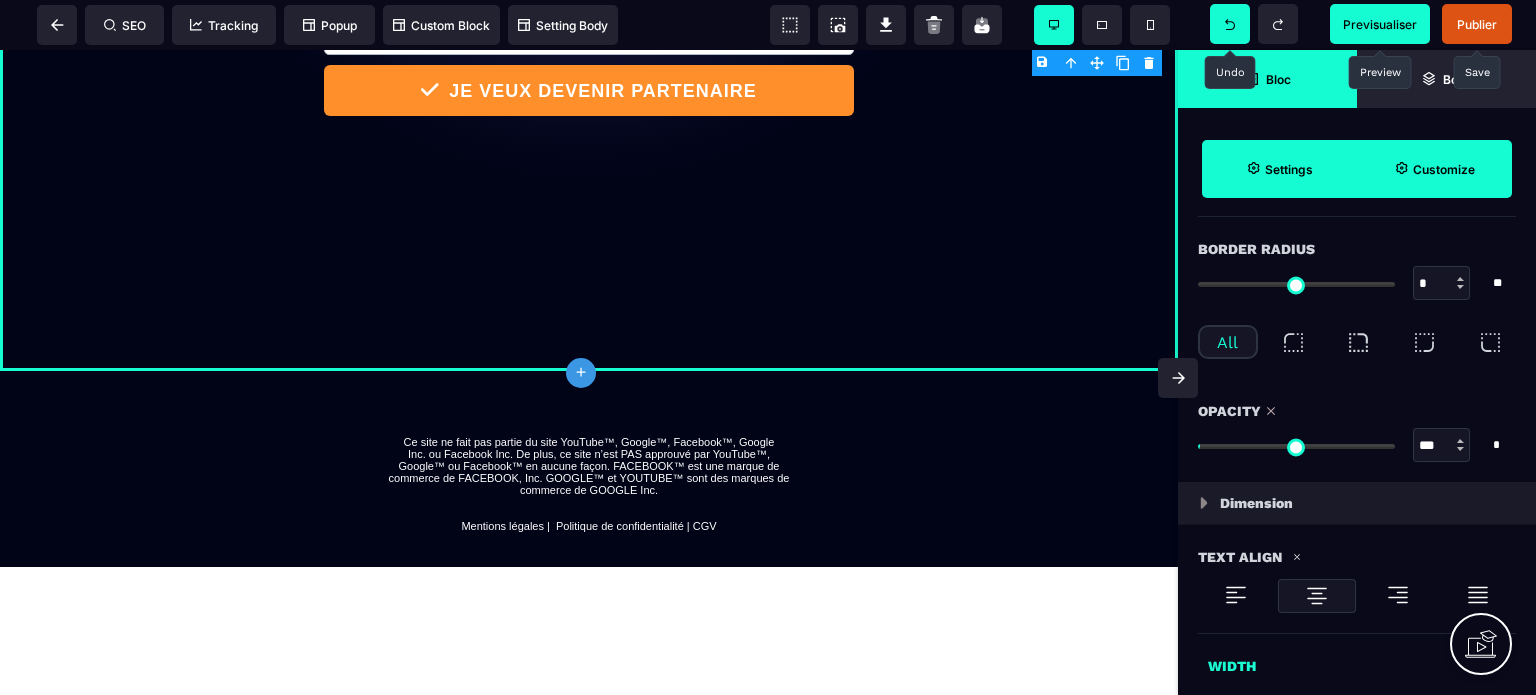 click at bounding box center [1296, 446] 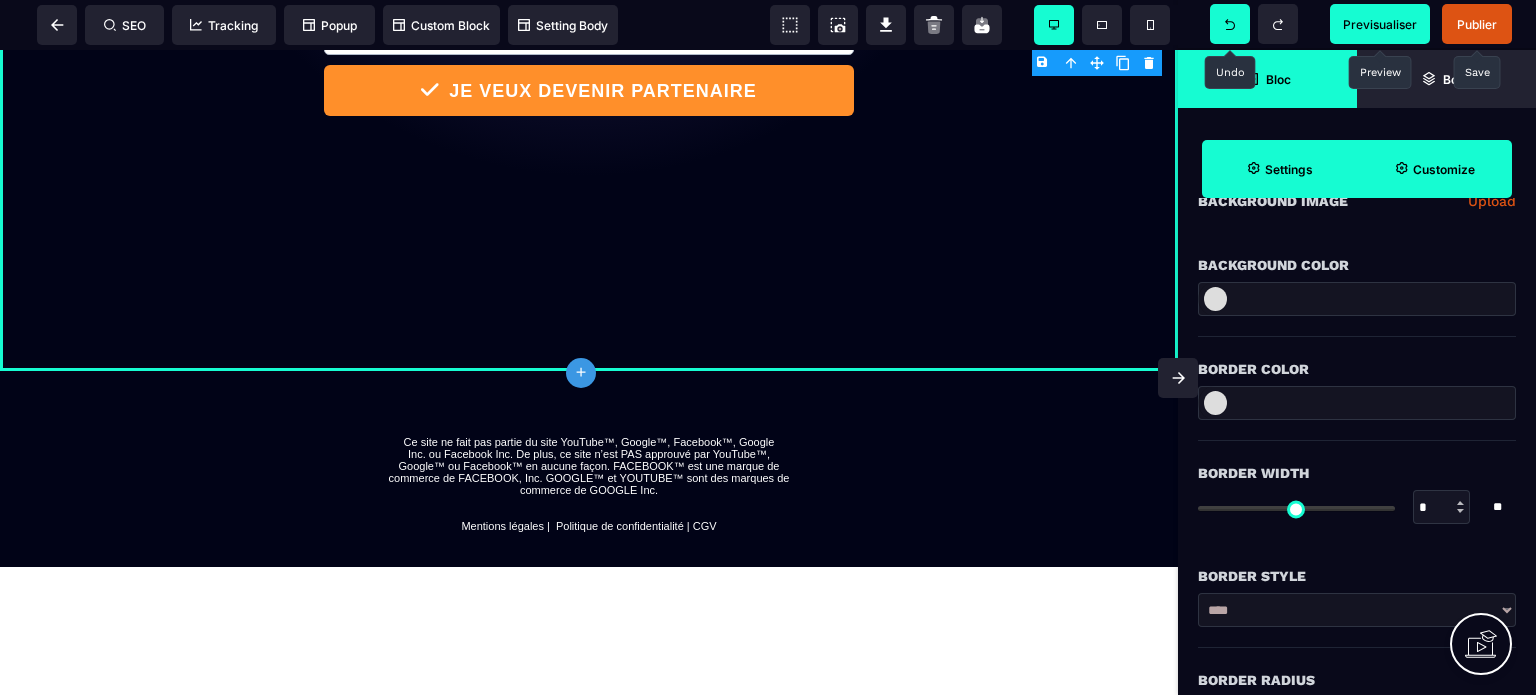 scroll, scrollTop: 0, scrollLeft: 0, axis: both 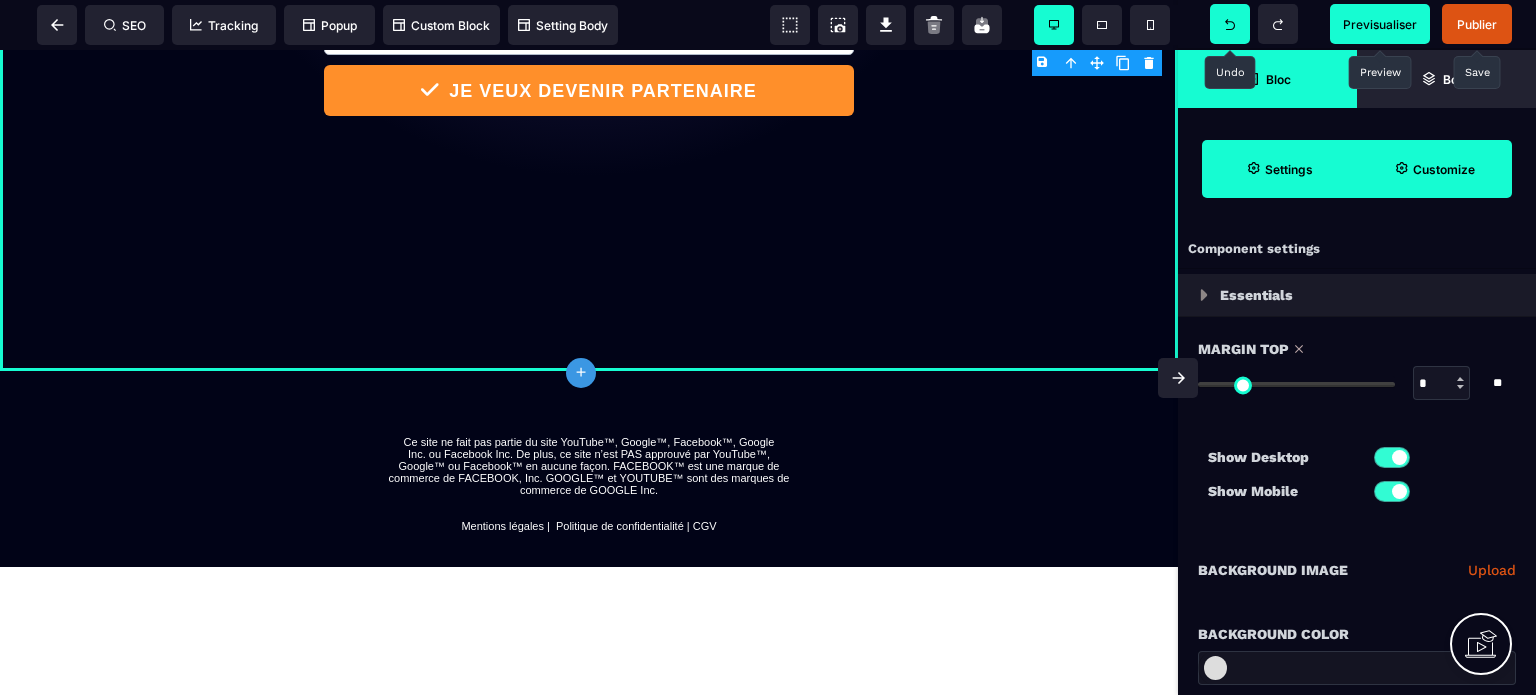drag, startPoint x: 1214, startPoint y: 384, endPoint x: 1190, endPoint y: 385, distance: 24.020824 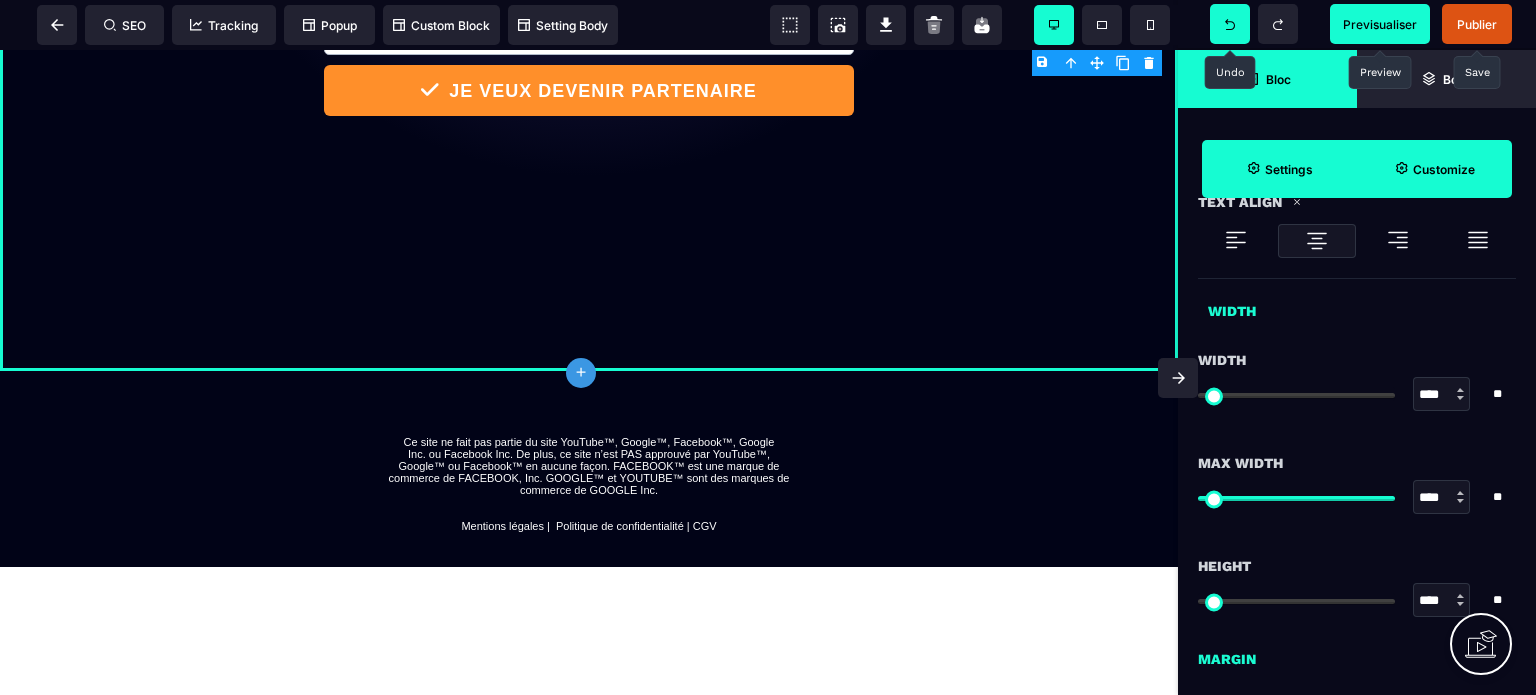 scroll, scrollTop: 1200, scrollLeft: 0, axis: vertical 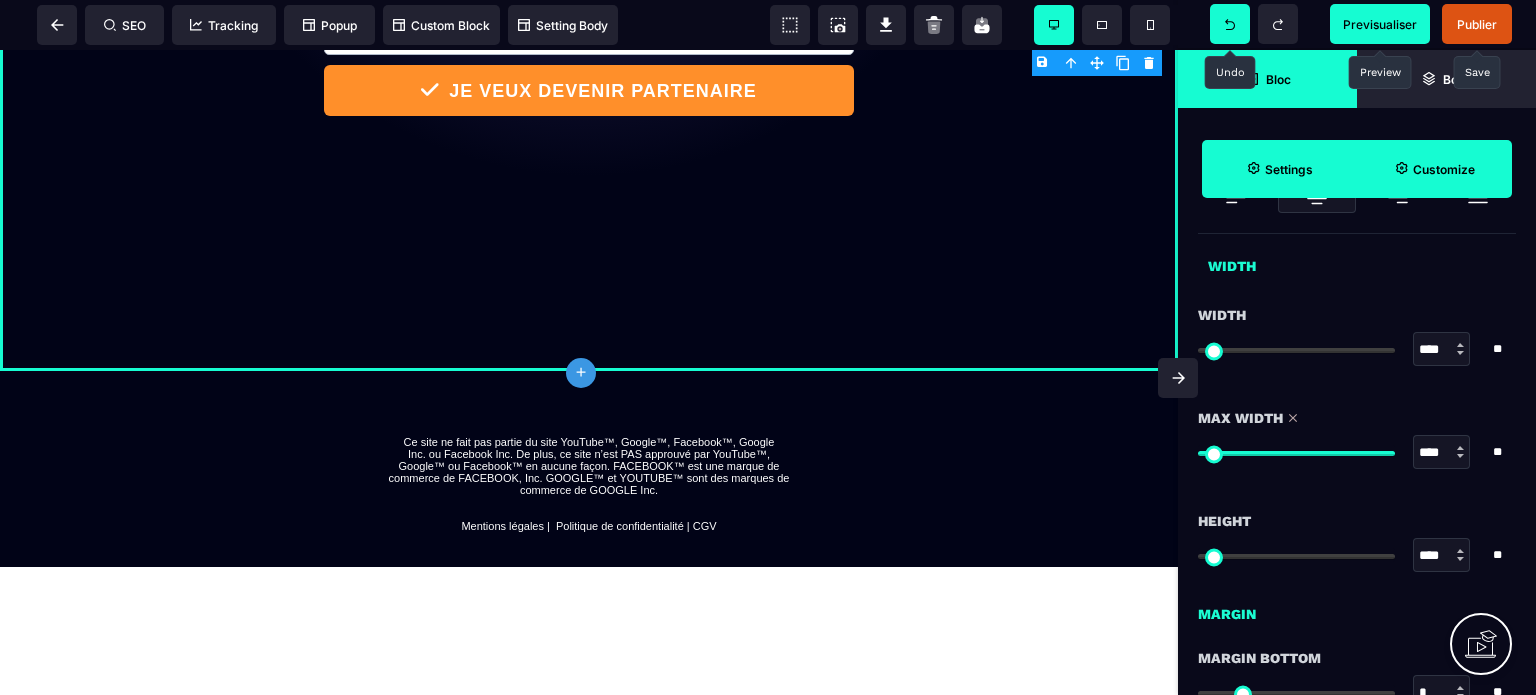 drag, startPoint x: 1388, startPoint y: 448, endPoint x: 1429, endPoint y: 443, distance: 41.303753 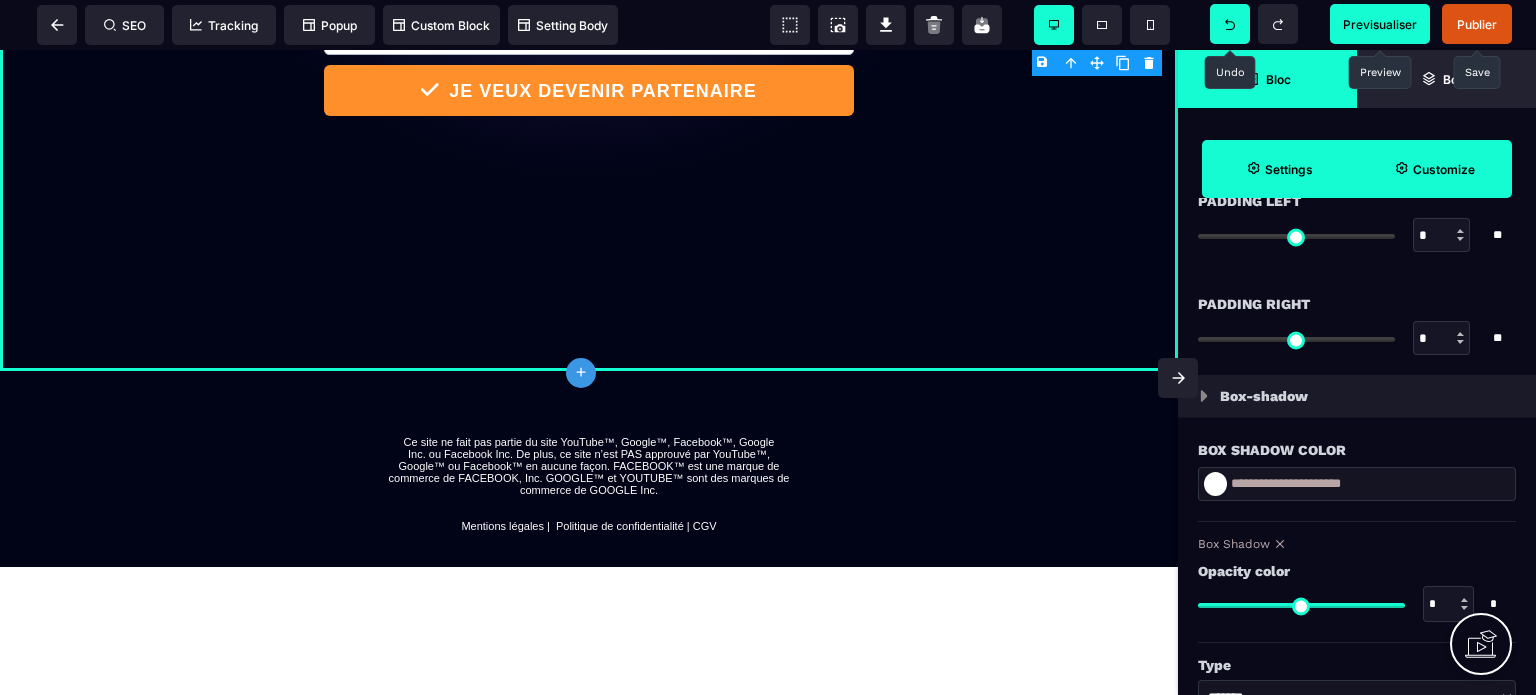 scroll, scrollTop: 2100, scrollLeft: 0, axis: vertical 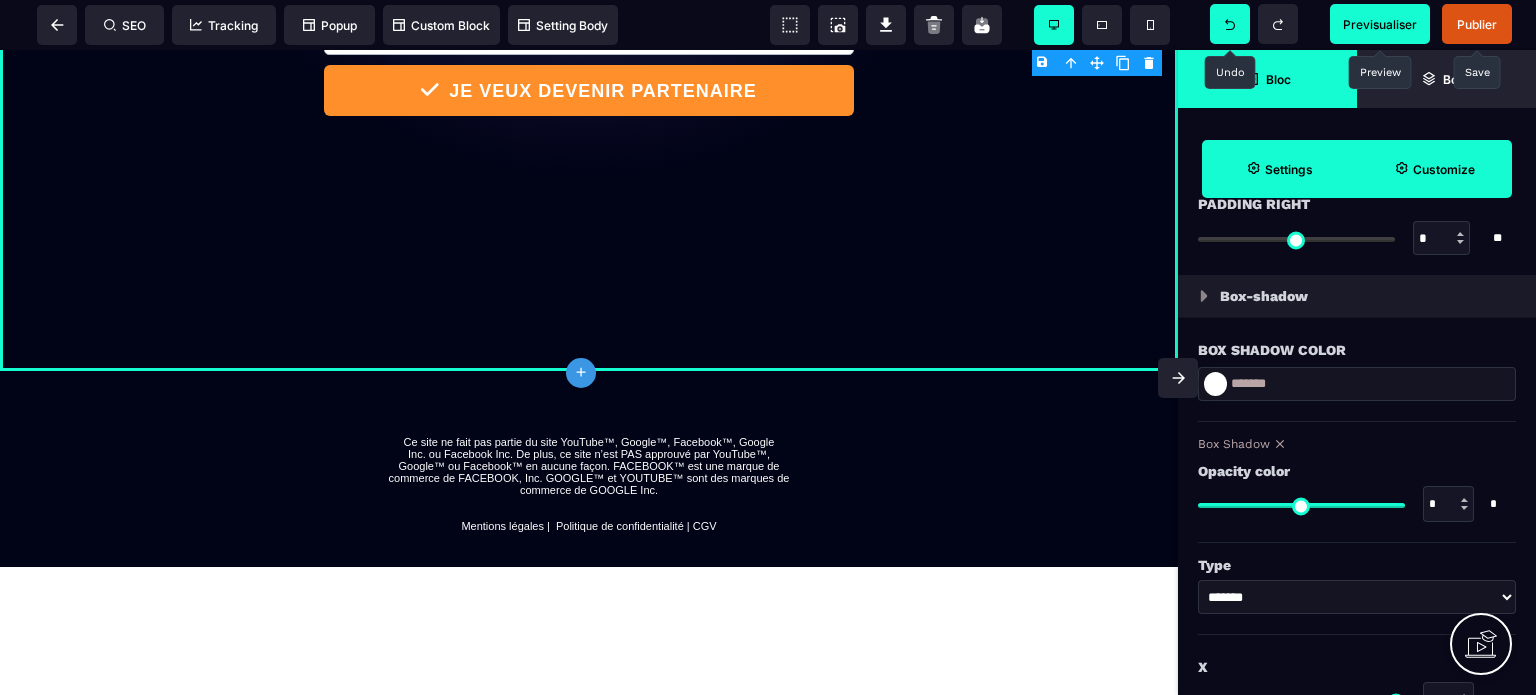 drag, startPoint x: 1396, startPoint y: 501, endPoint x: 1386, endPoint y: 505, distance: 10.770329 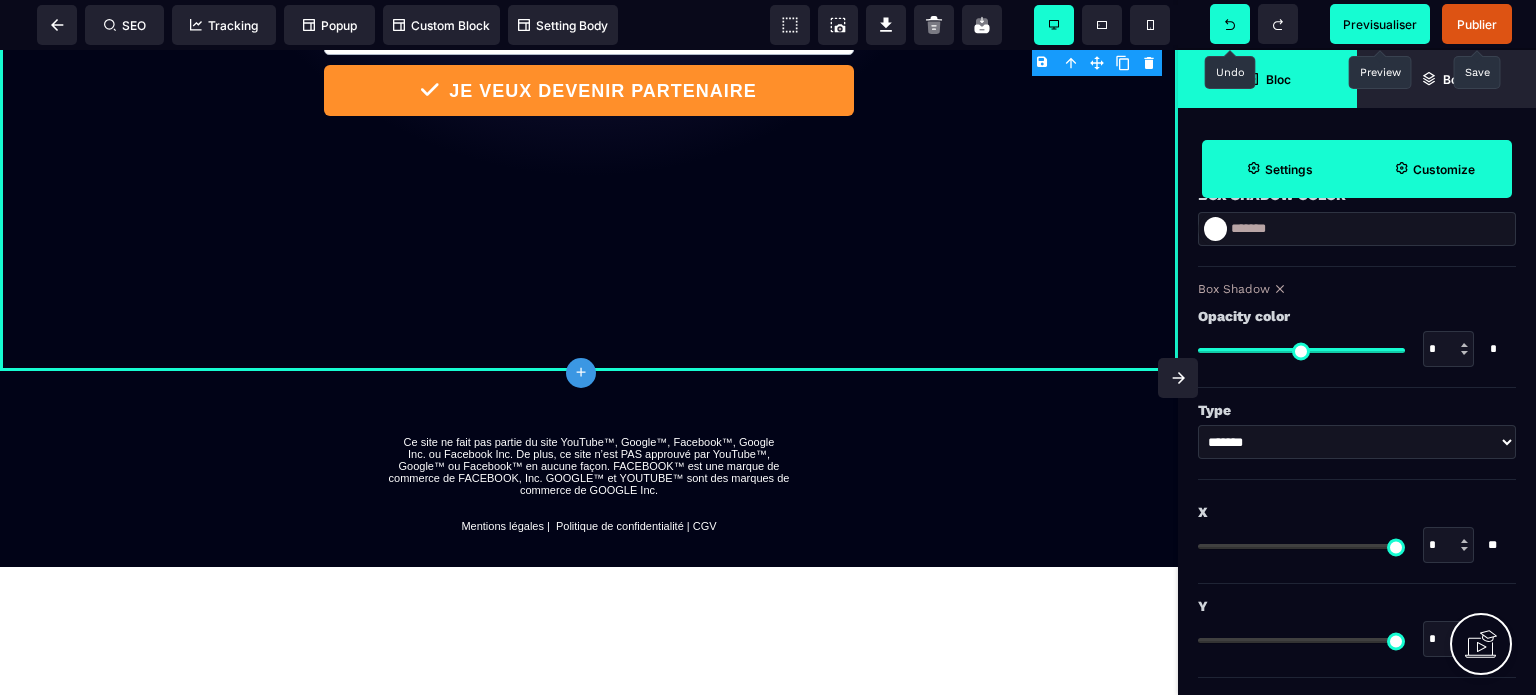 scroll, scrollTop: 2155, scrollLeft: 0, axis: vertical 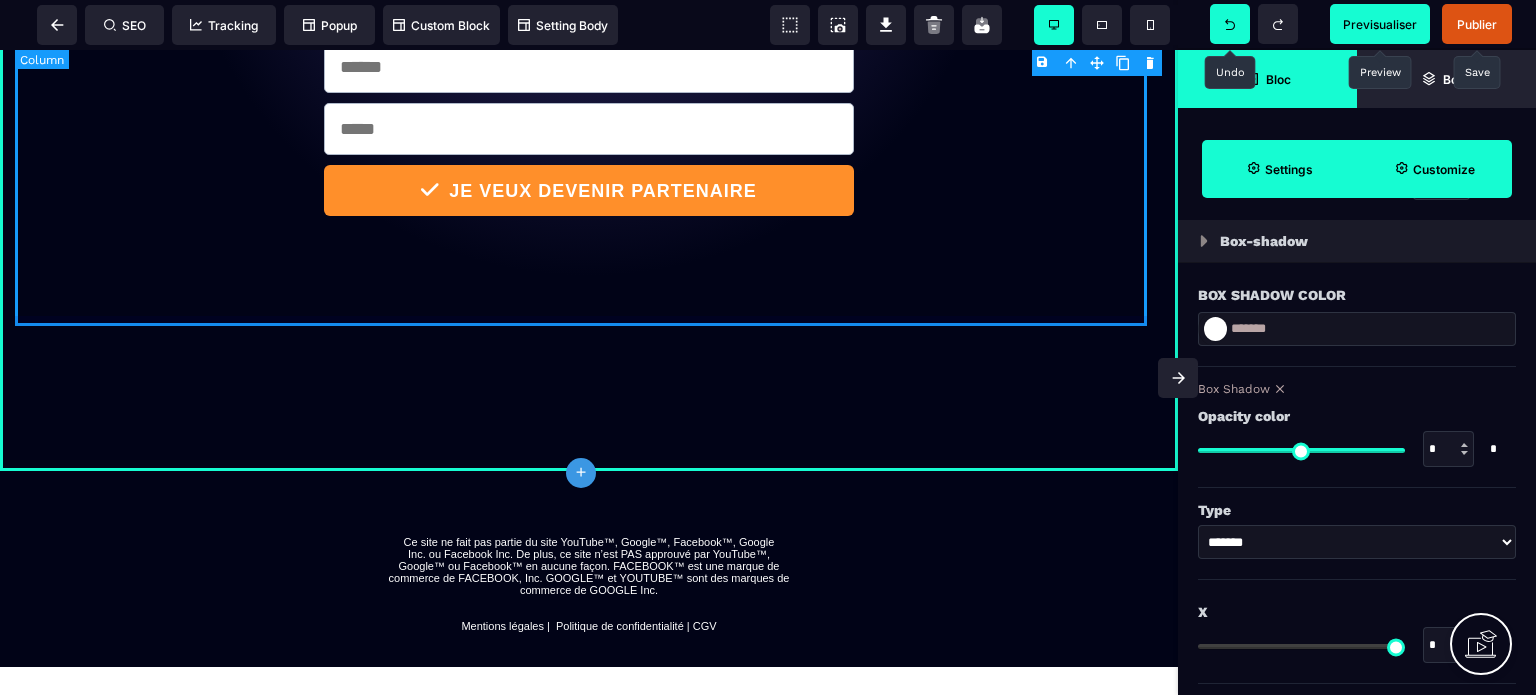 click on "**********" at bounding box center [589, -215] 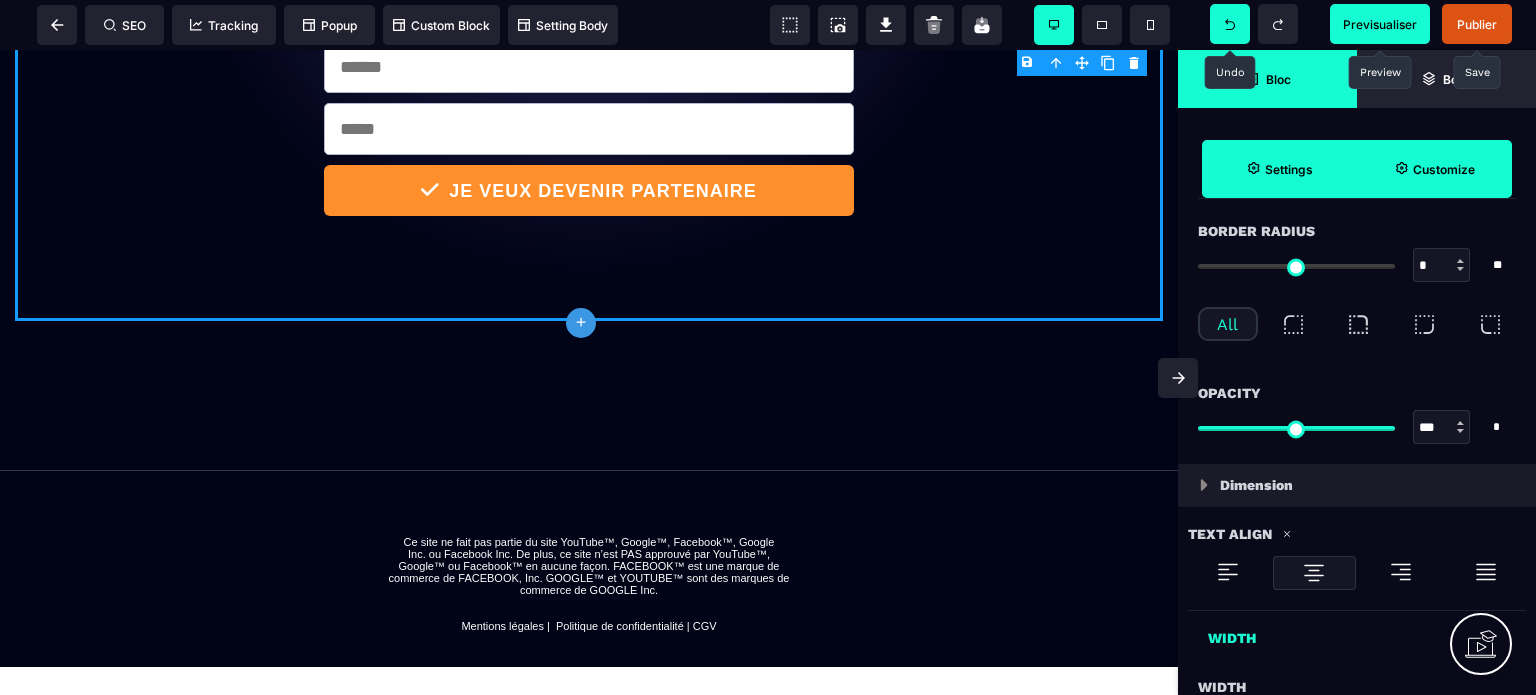 scroll, scrollTop: 800, scrollLeft: 0, axis: vertical 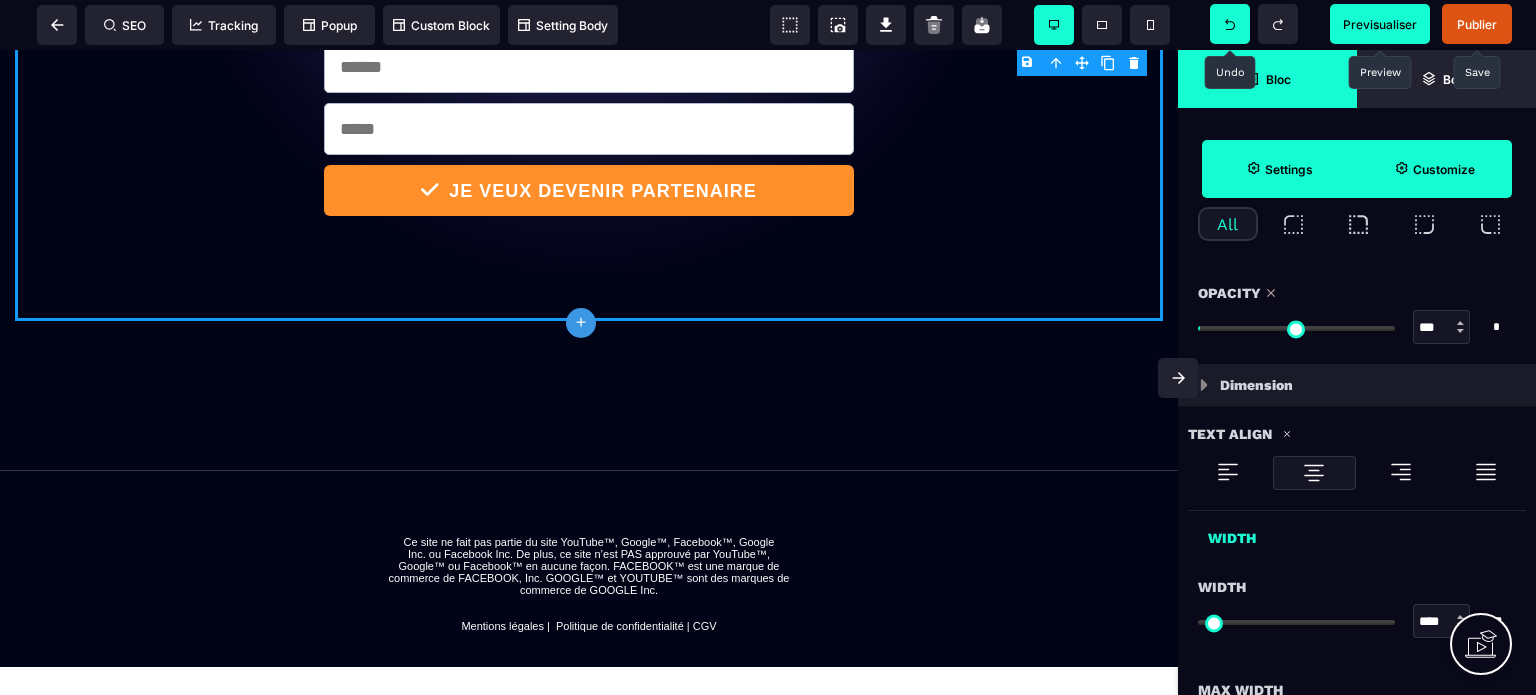 drag, startPoint x: 1383, startPoint y: 323, endPoint x: 1417, endPoint y: 325, distance: 34.058773 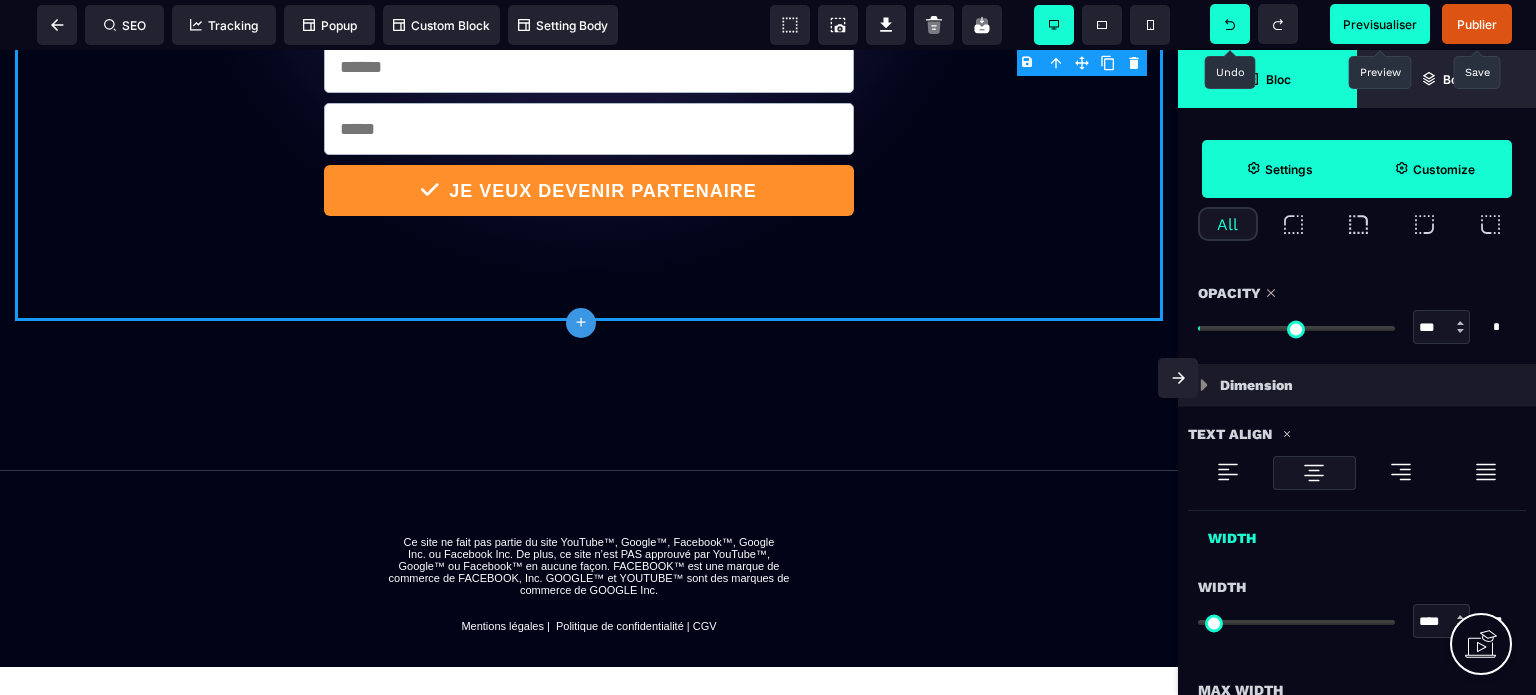 click at bounding box center [1296, 328] 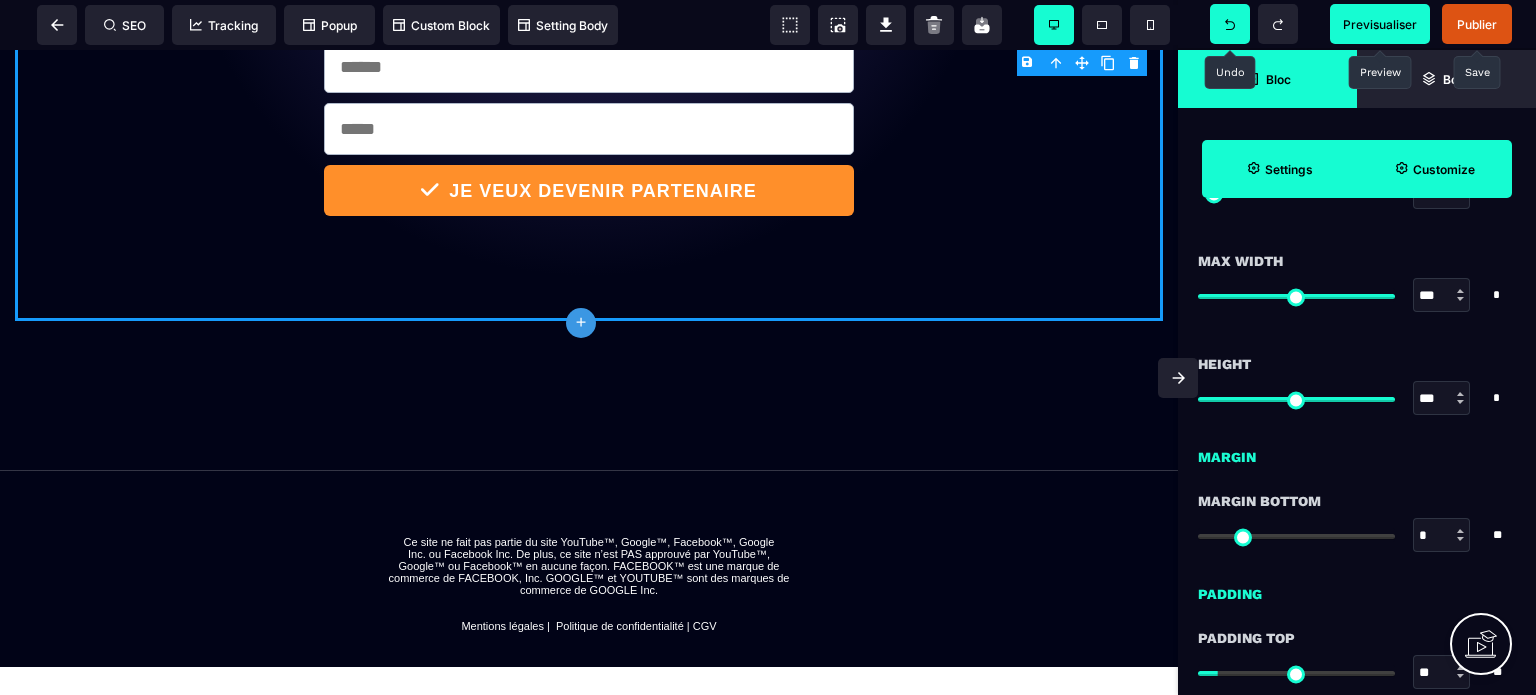 scroll, scrollTop: 1200, scrollLeft: 0, axis: vertical 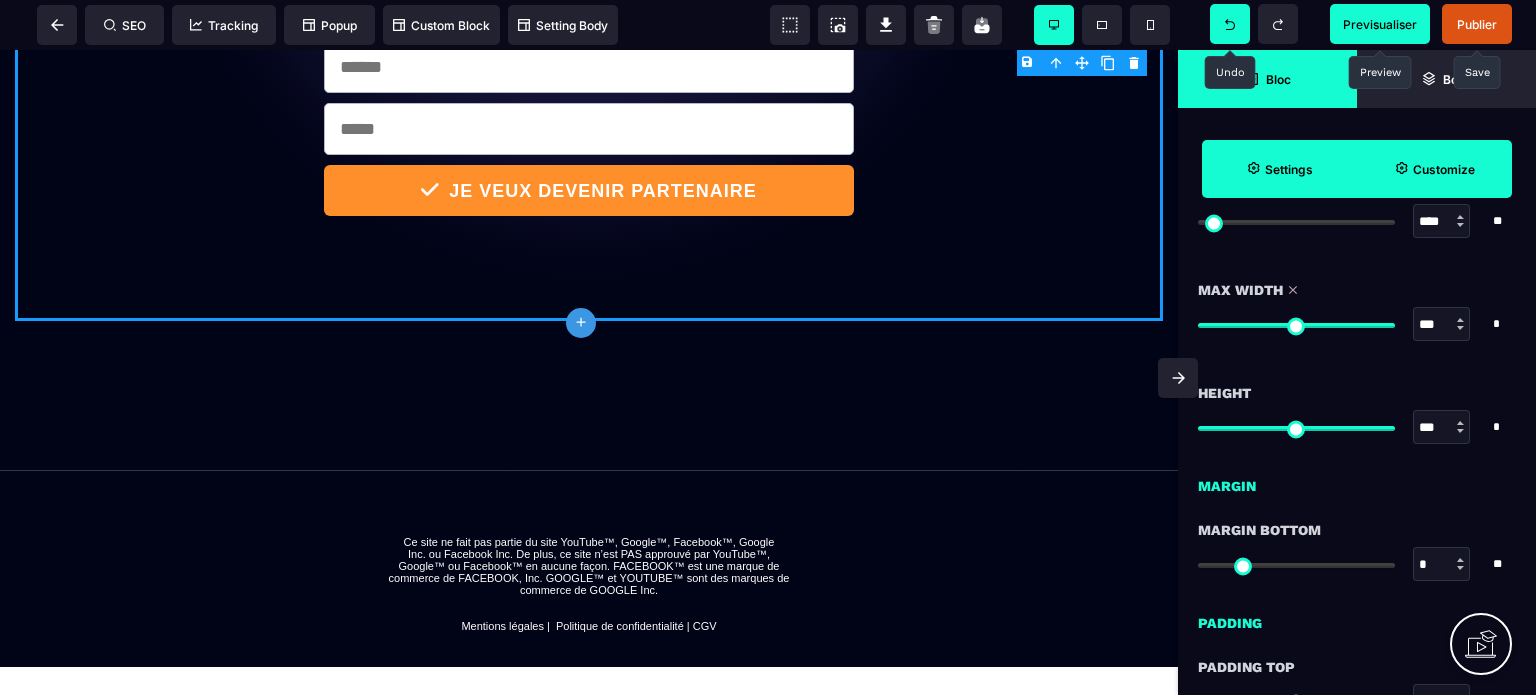 drag, startPoint x: 1380, startPoint y: 321, endPoint x: 1408, endPoint y: 325, distance: 28.284271 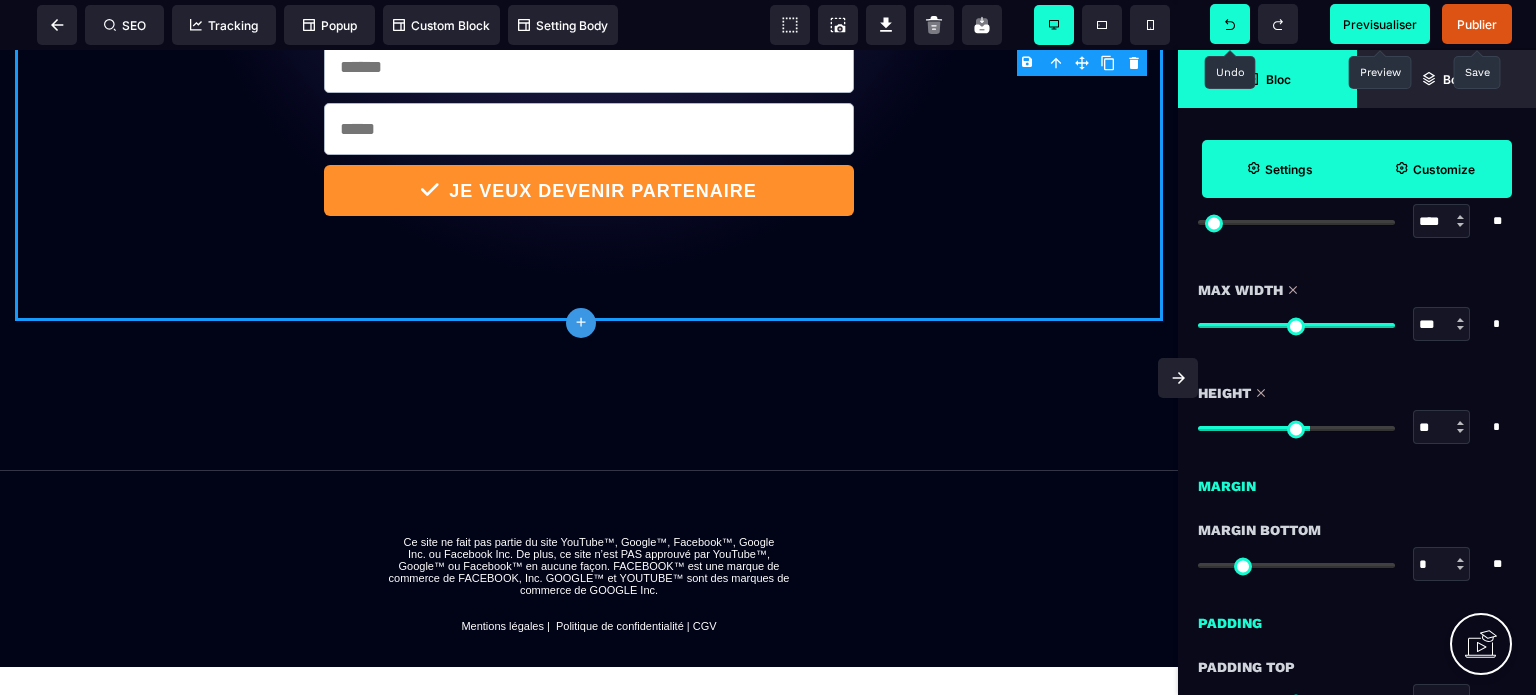 drag, startPoint x: 1348, startPoint y: 424, endPoint x: 1302, endPoint y: 427, distance: 46.09772 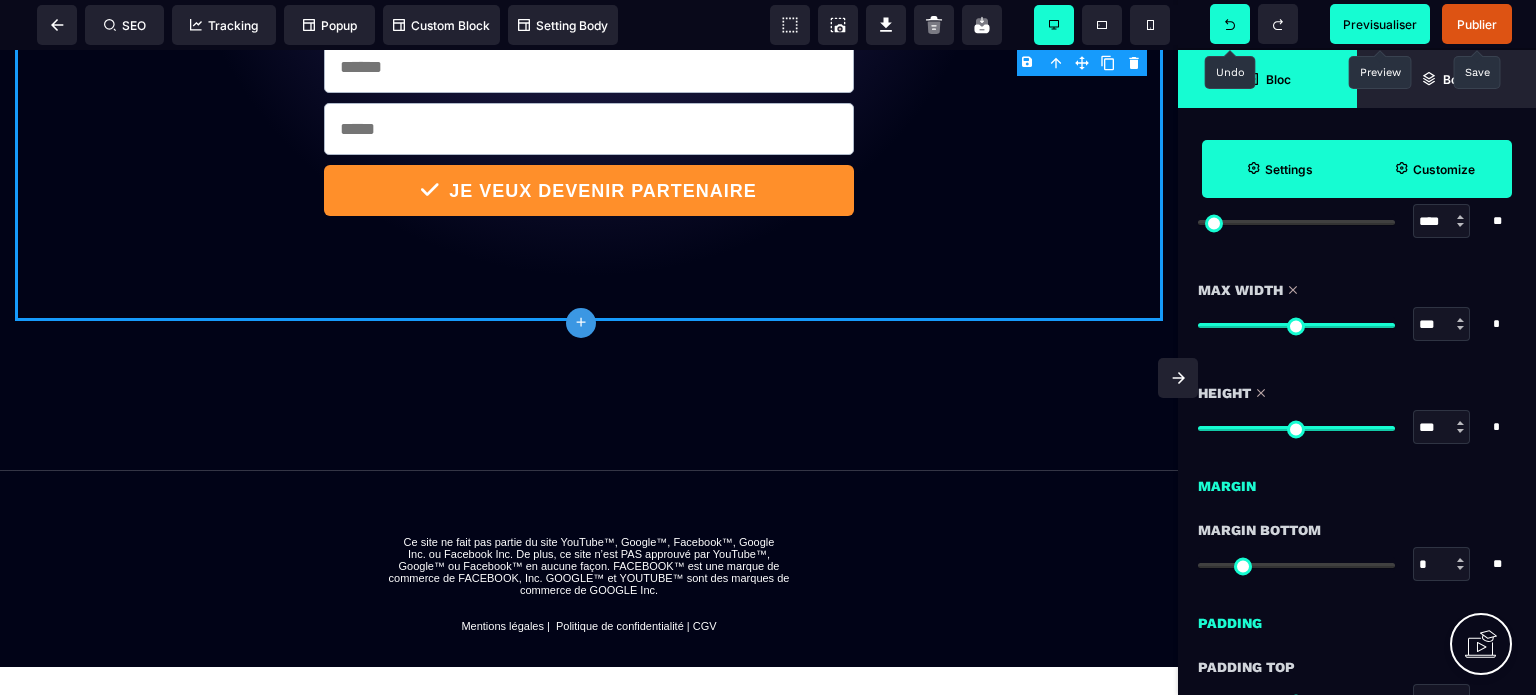 drag, startPoint x: 1300, startPoint y: 427, endPoint x: 1396, endPoint y: 422, distance: 96.13012 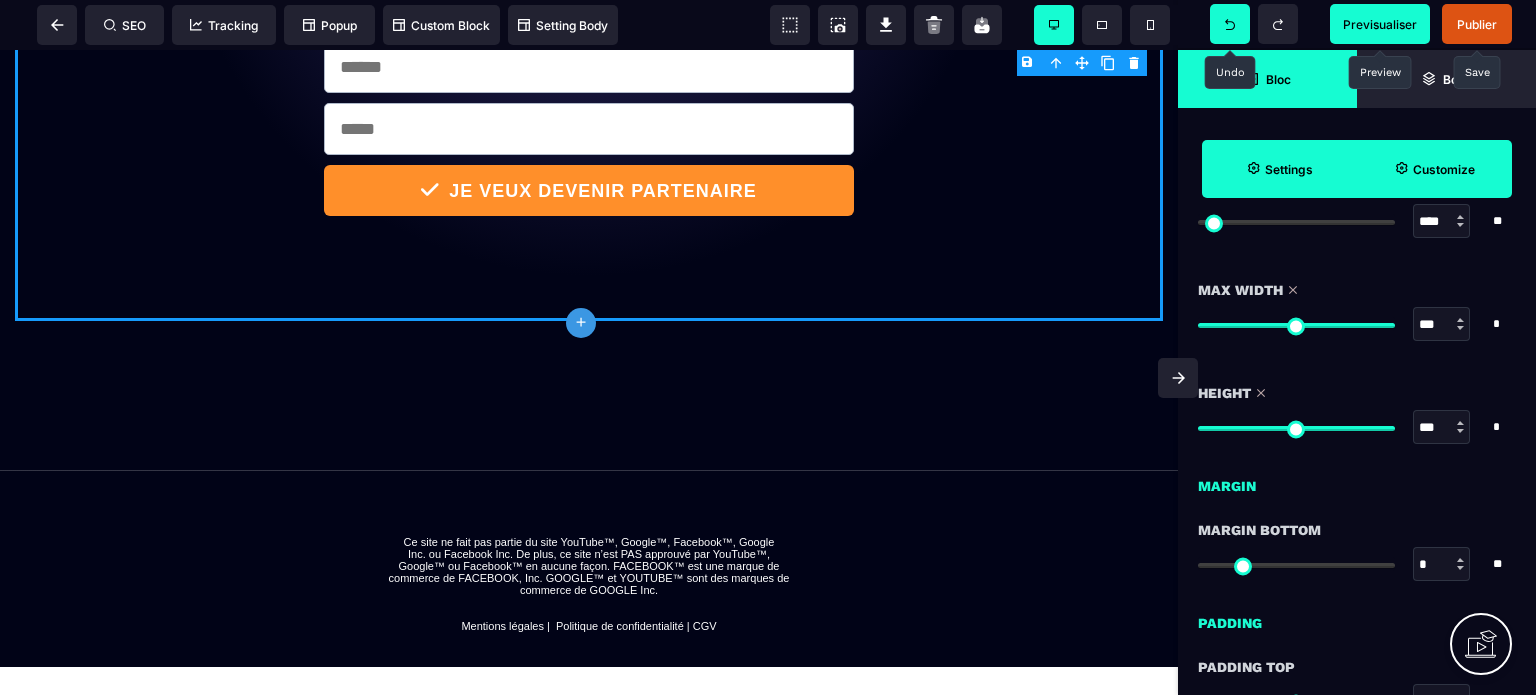 click at bounding box center [1296, 428] 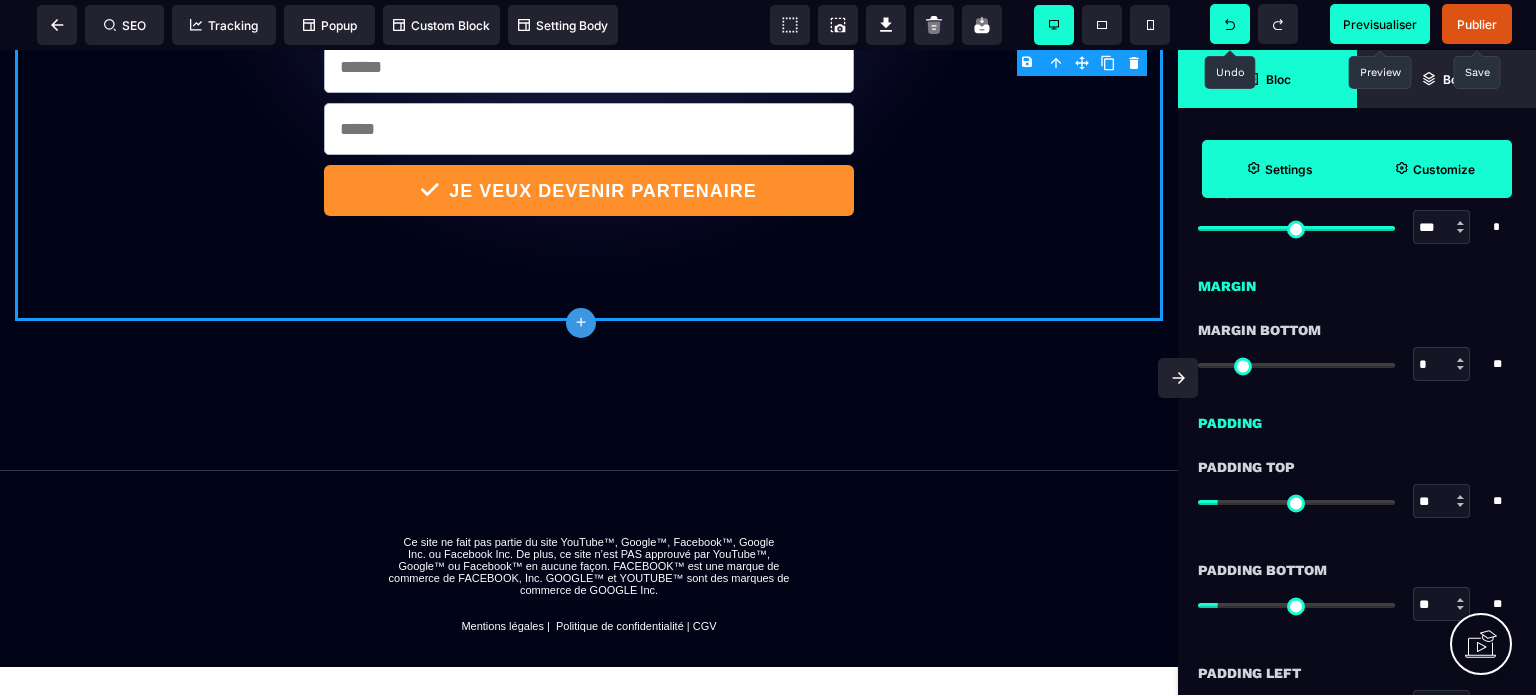 scroll, scrollTop: 1500, scrollLeft: 0, axis: vertical 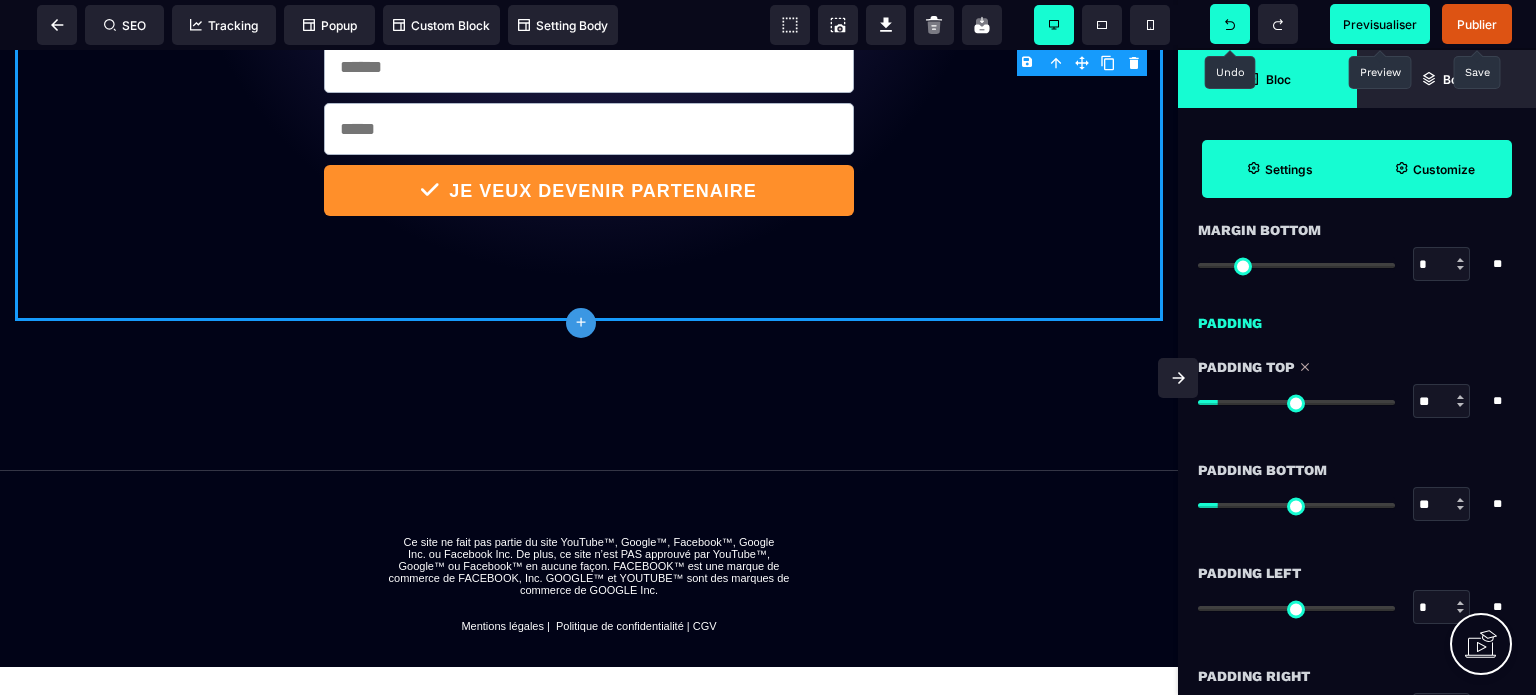 click at bounding box center [1296, 402] 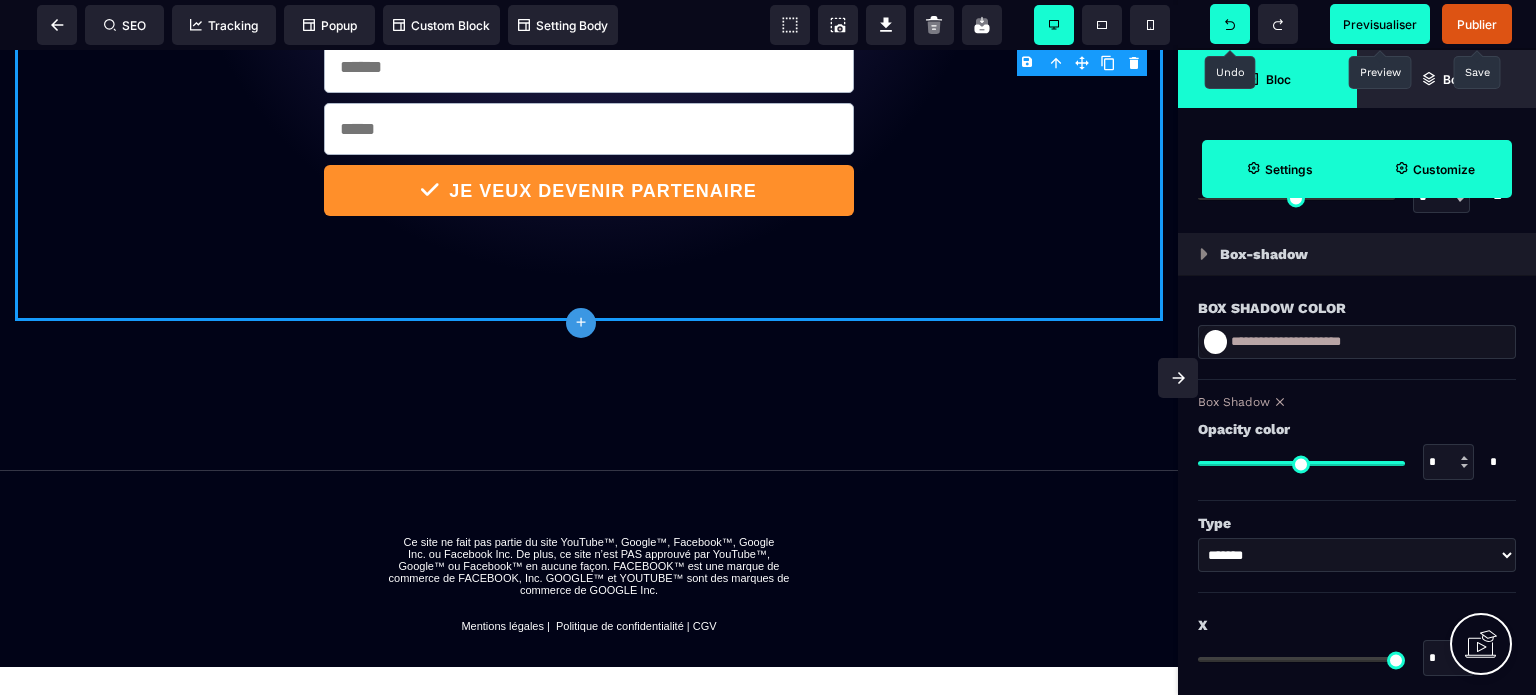 scroll, scrollTop: 1827, scrollLeft: 0, axis: vertical 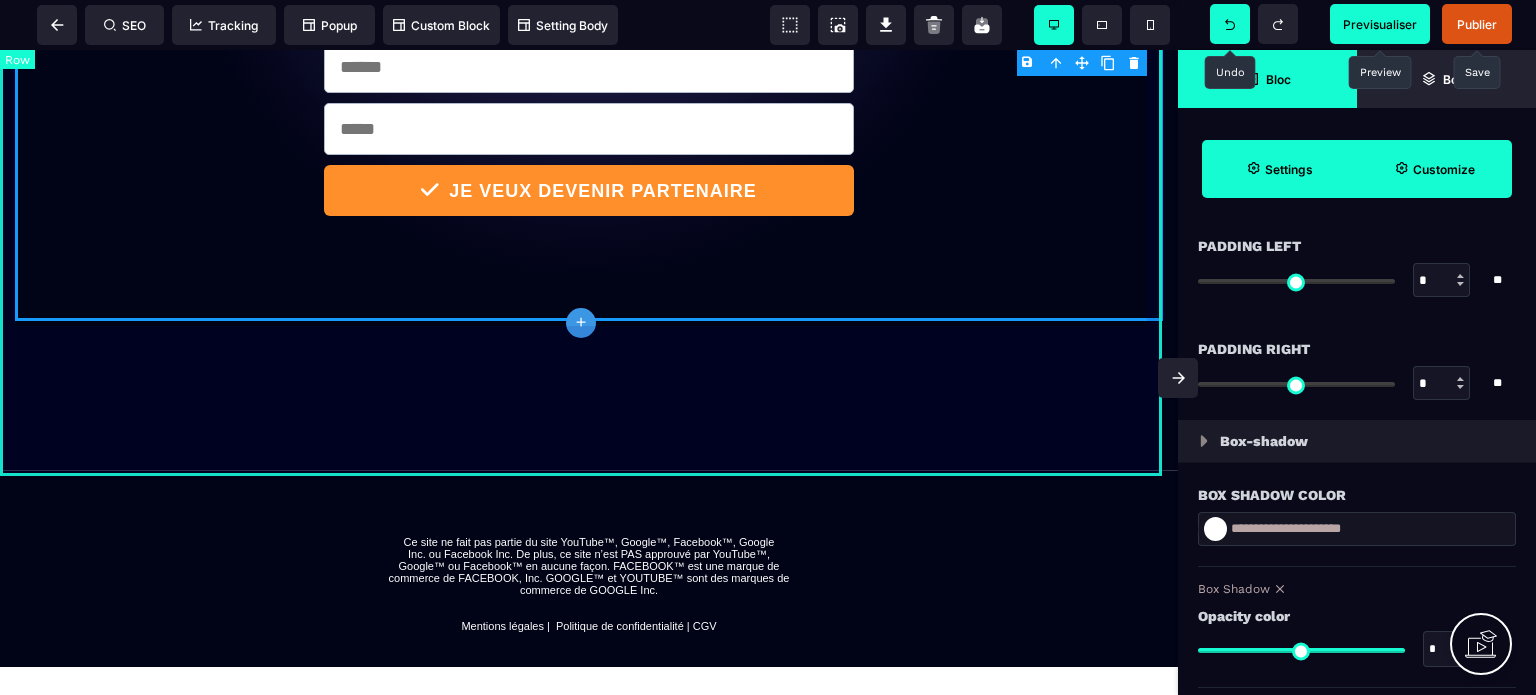 click on "**********" at bounding box center [589, -140] 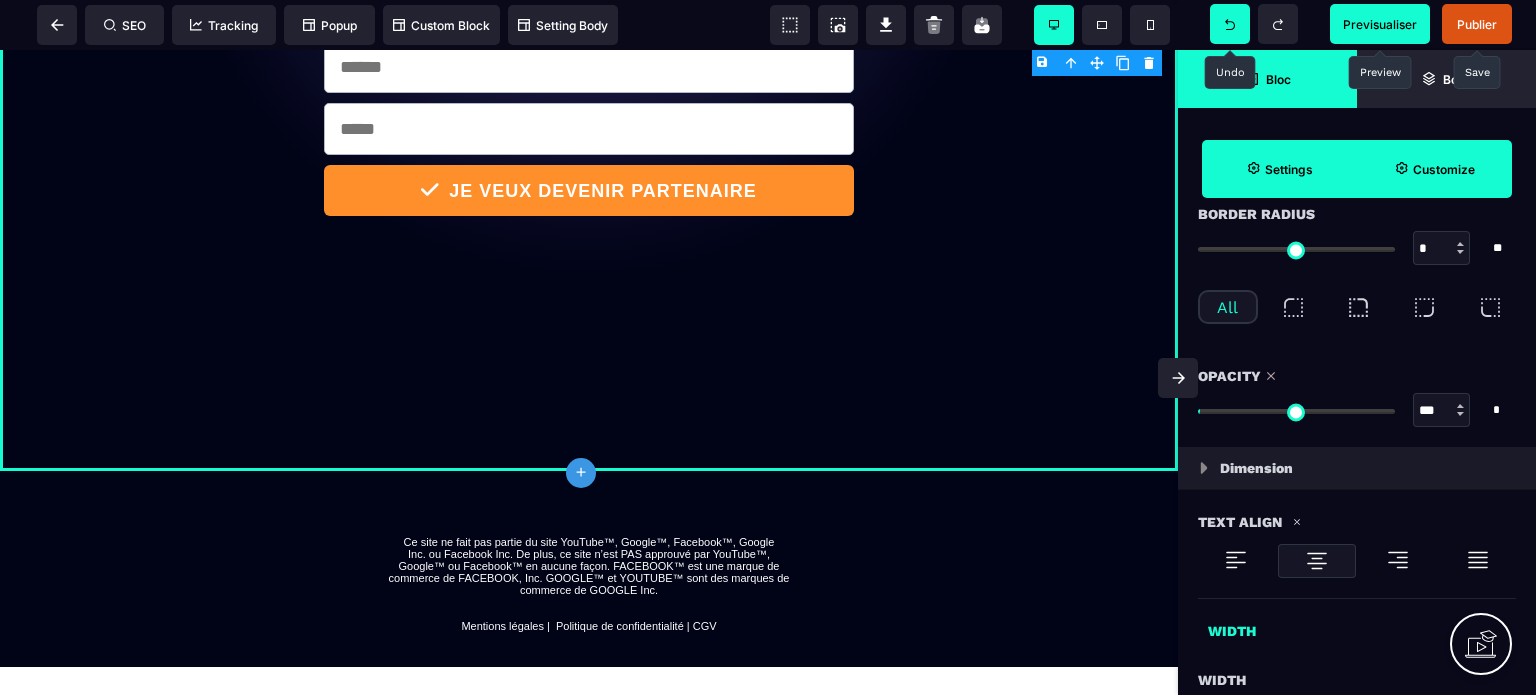 scroll, scrollTop: 900, scrollLeft: 0, axis: vertical 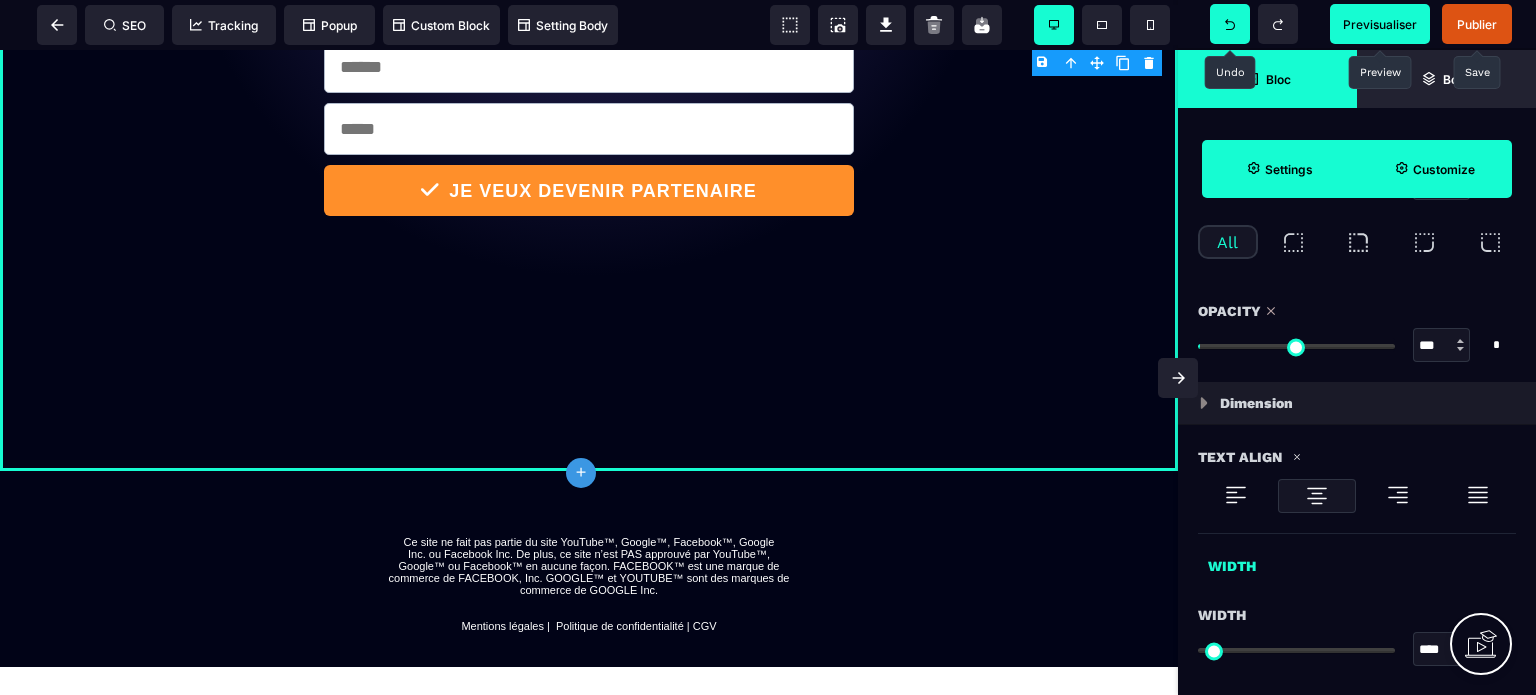 click at bounding box center (1296, 346) 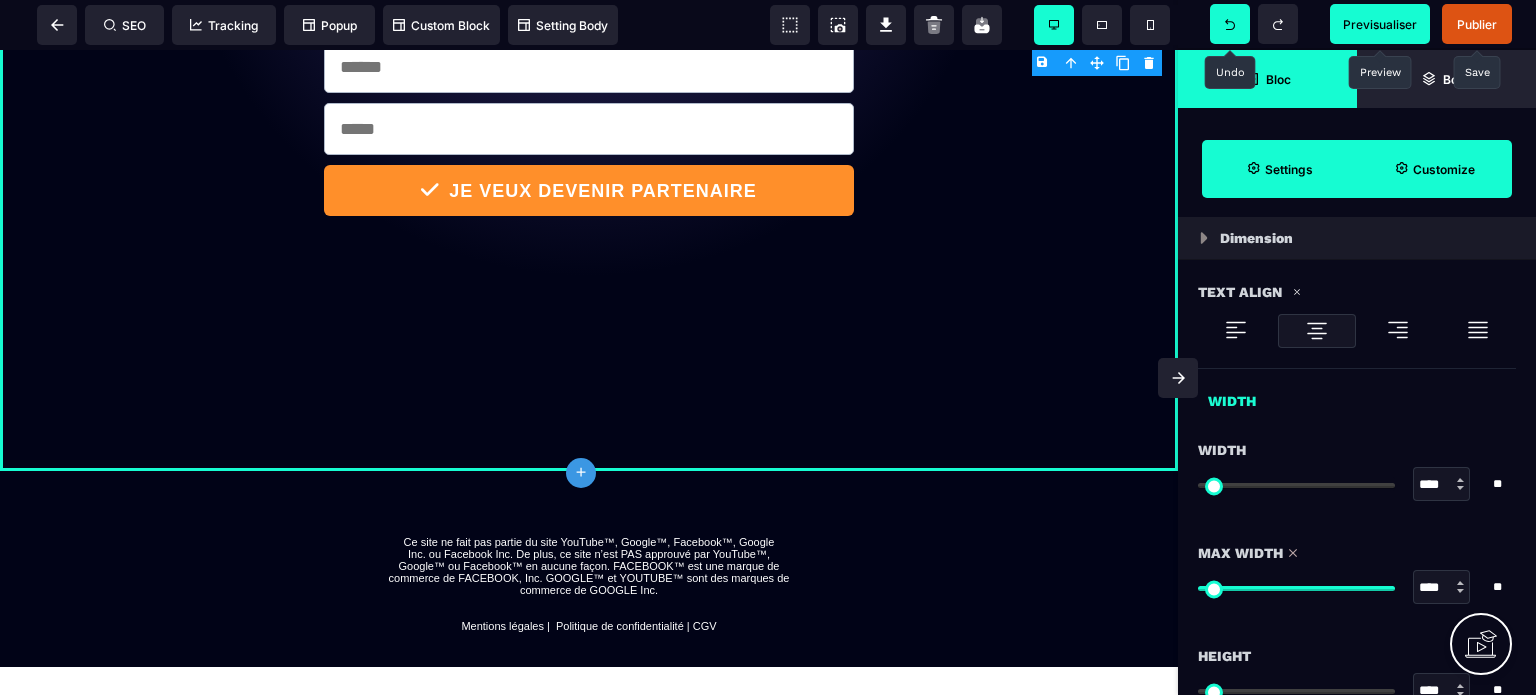 scroll, scrollTop: 1100, scrollLeft: 0, axis: vertical 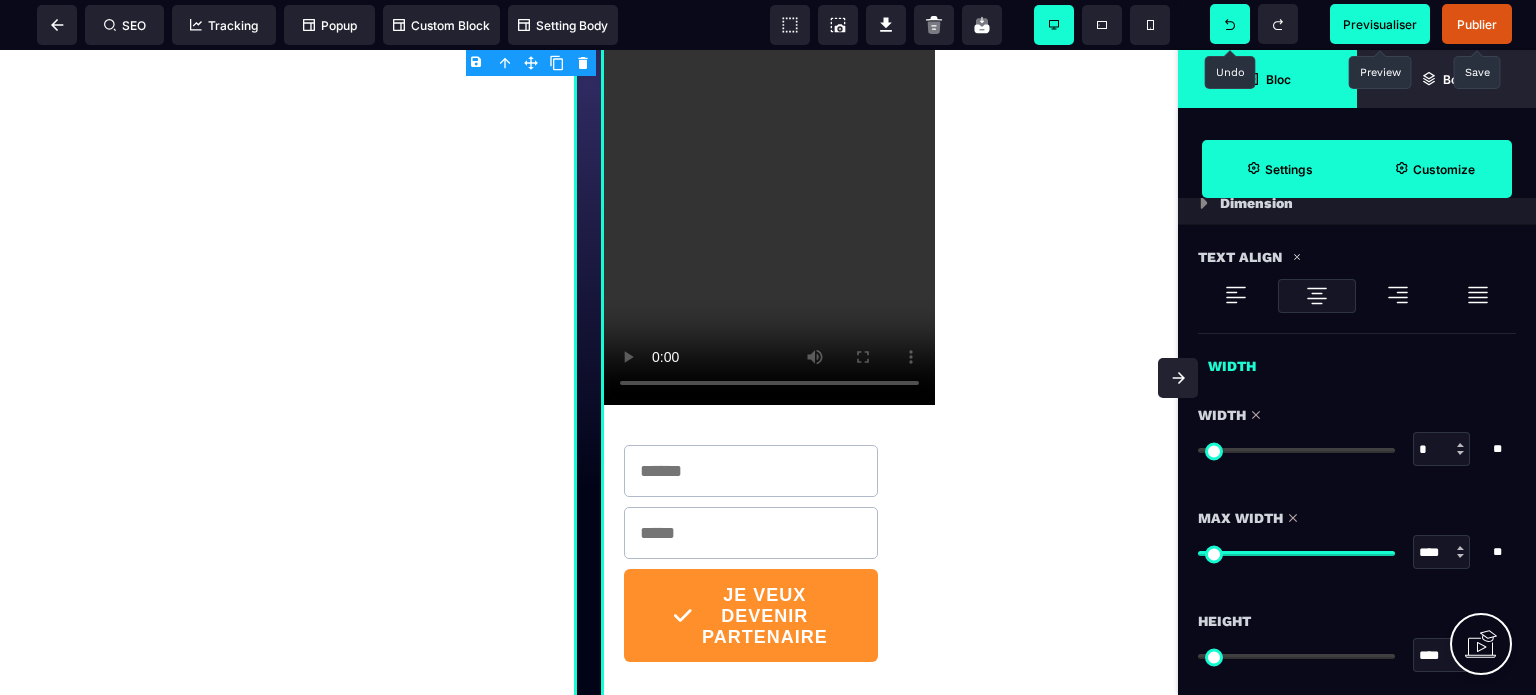 drag, startPoint x: 1208, startPoint y: 447, endPoint x: 1153, endPoint y: 447, distance: 55 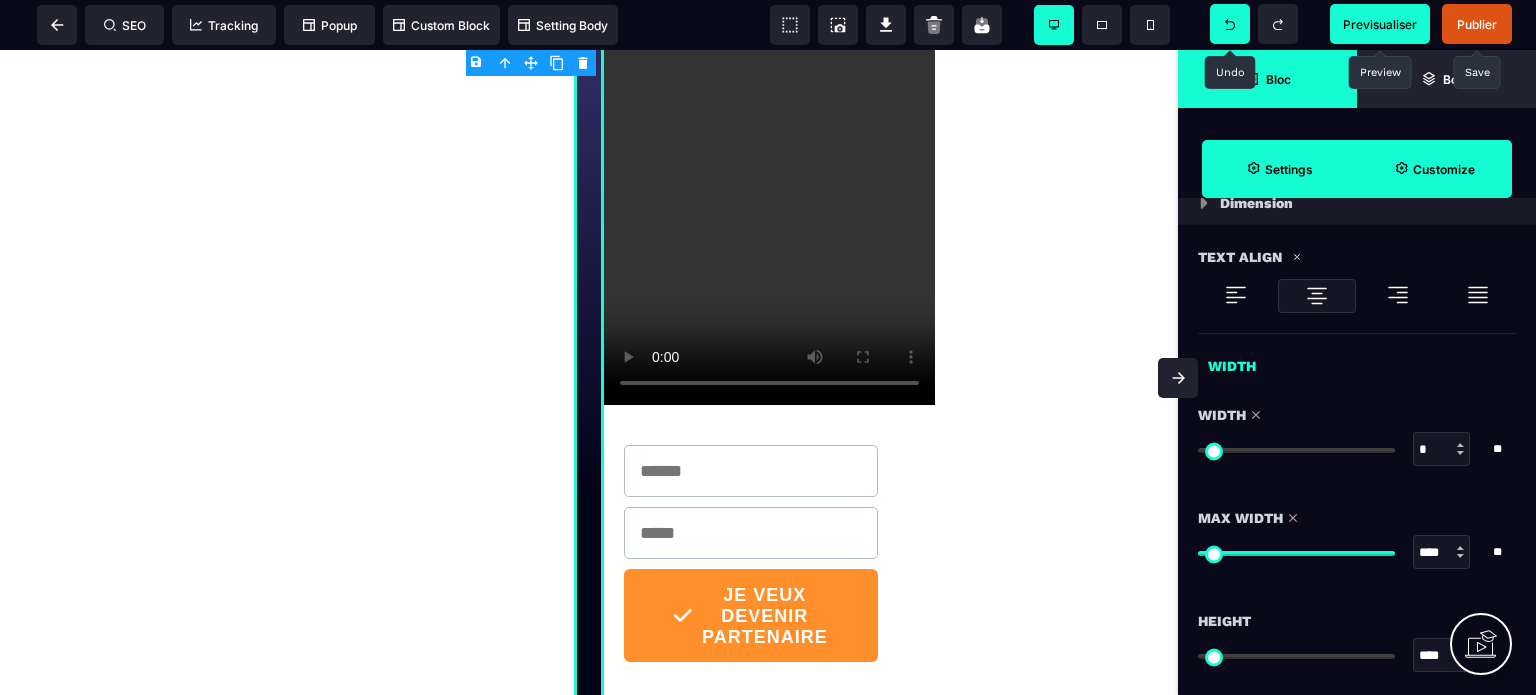 click at bounding box center (1296, 450) 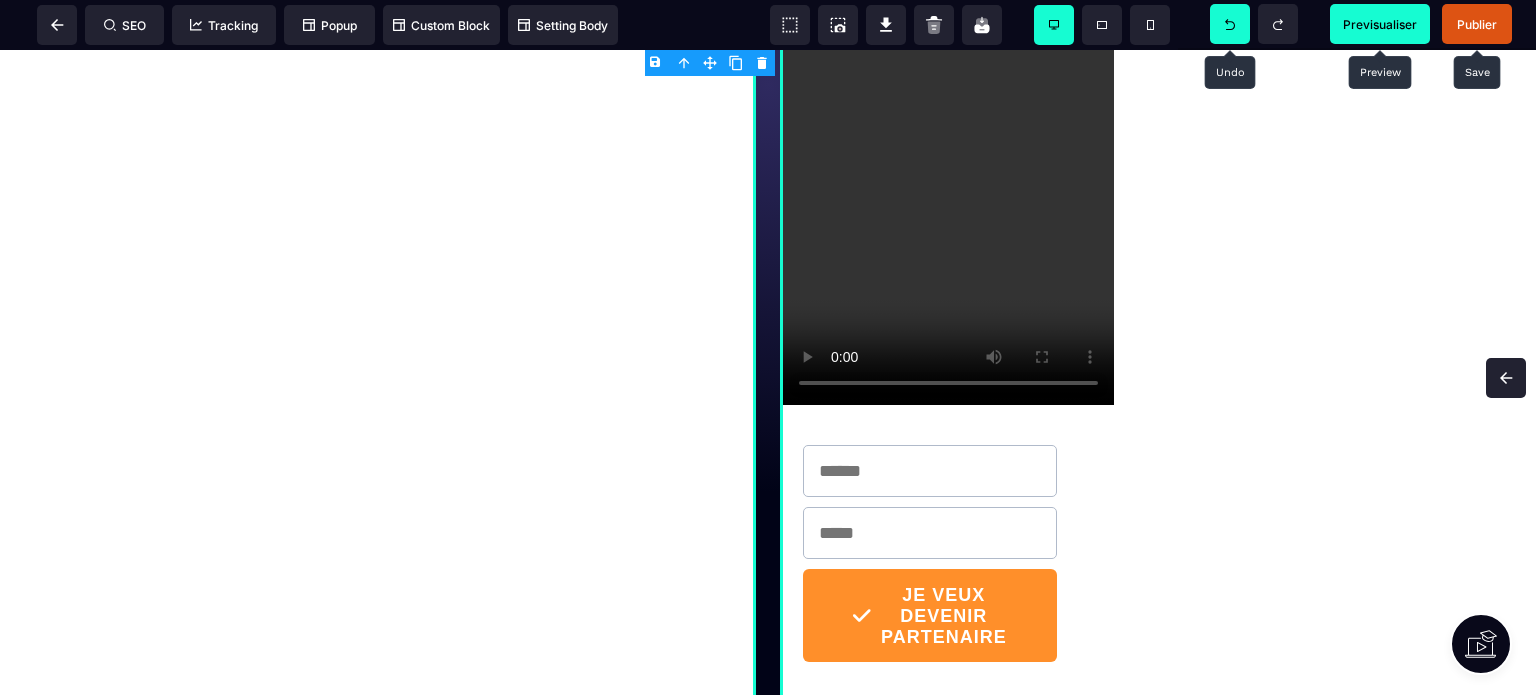 click 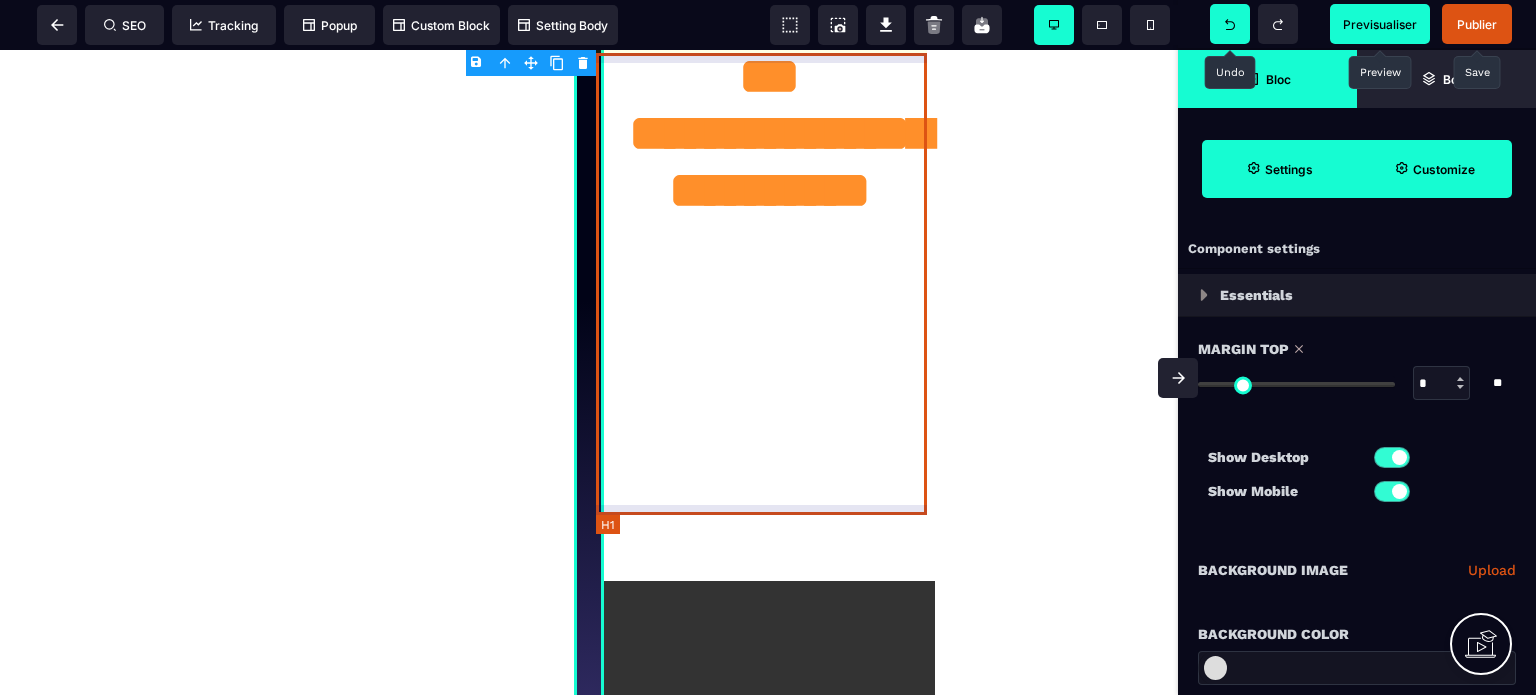 scroll, scrollTop: 200, scrollLeft: 0, axis: vertical 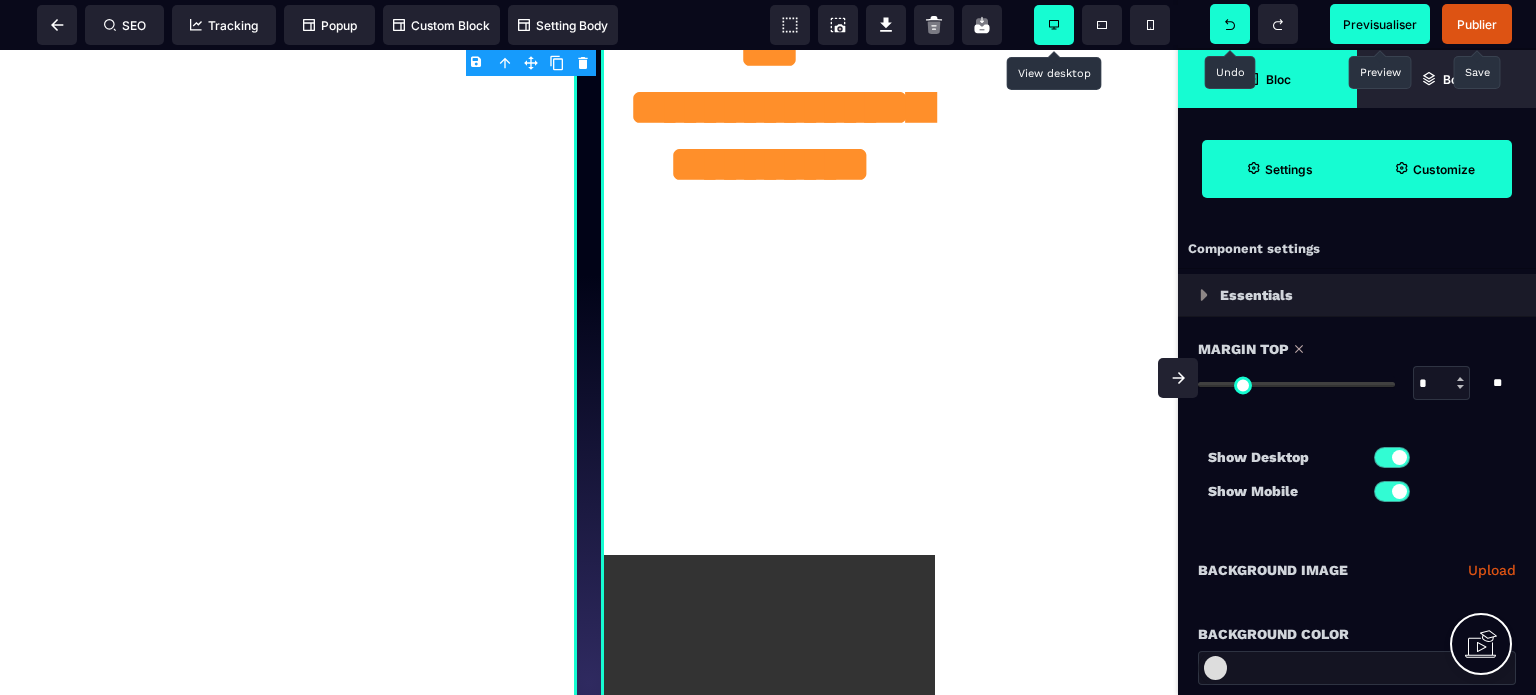 click 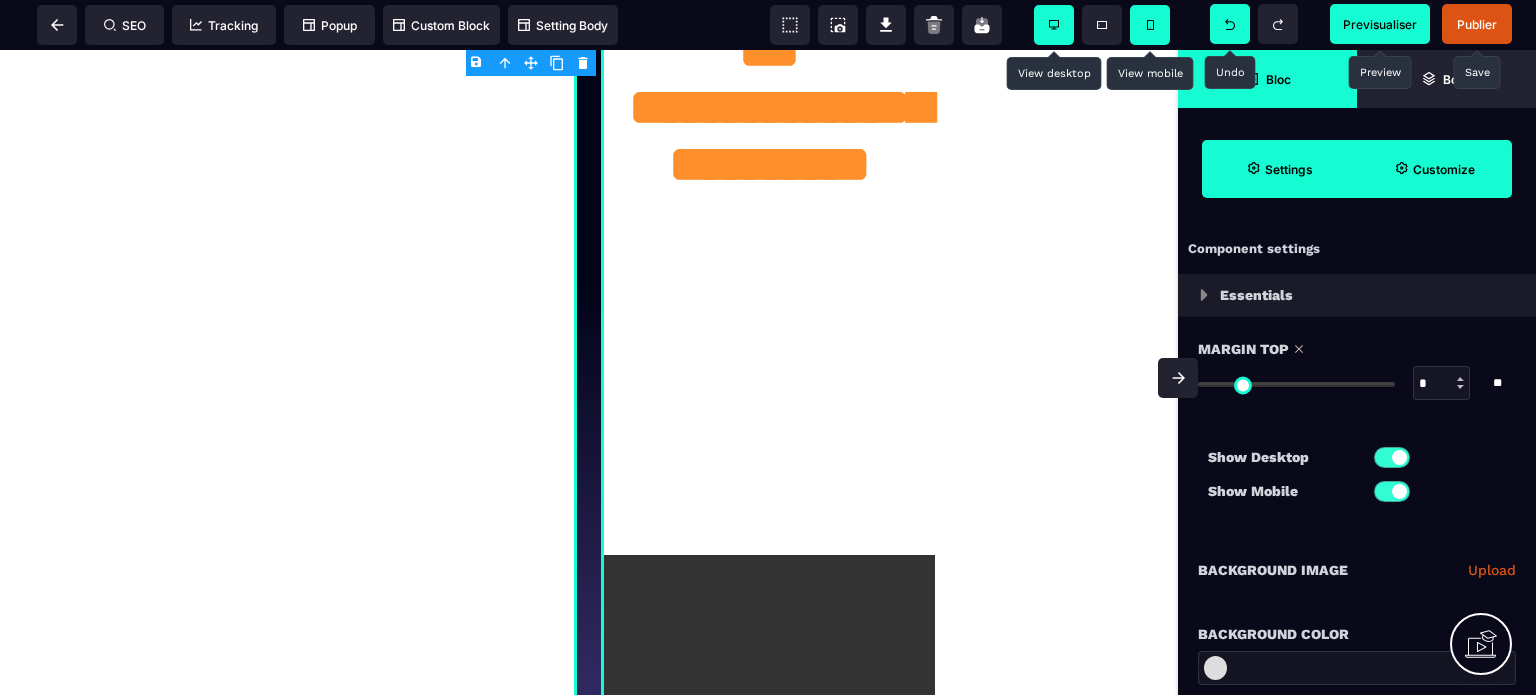 click 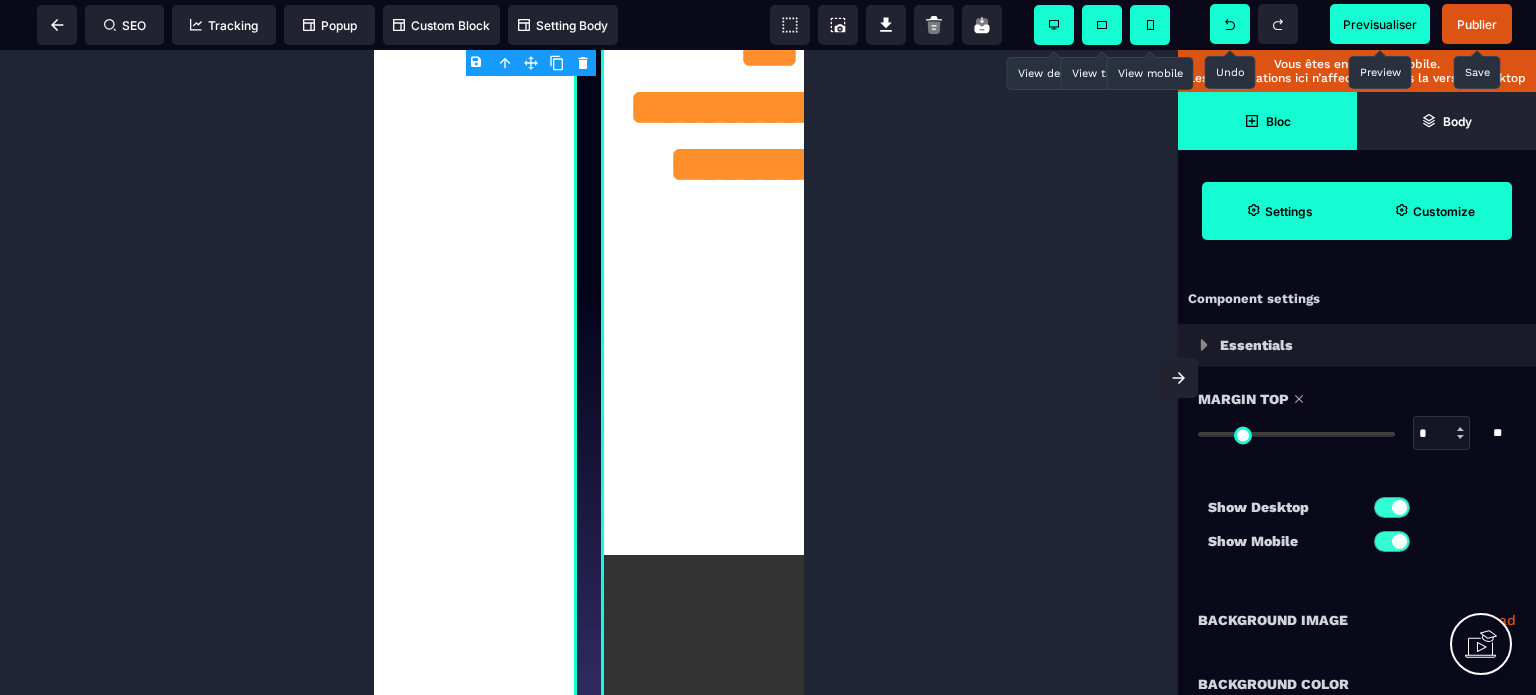 click 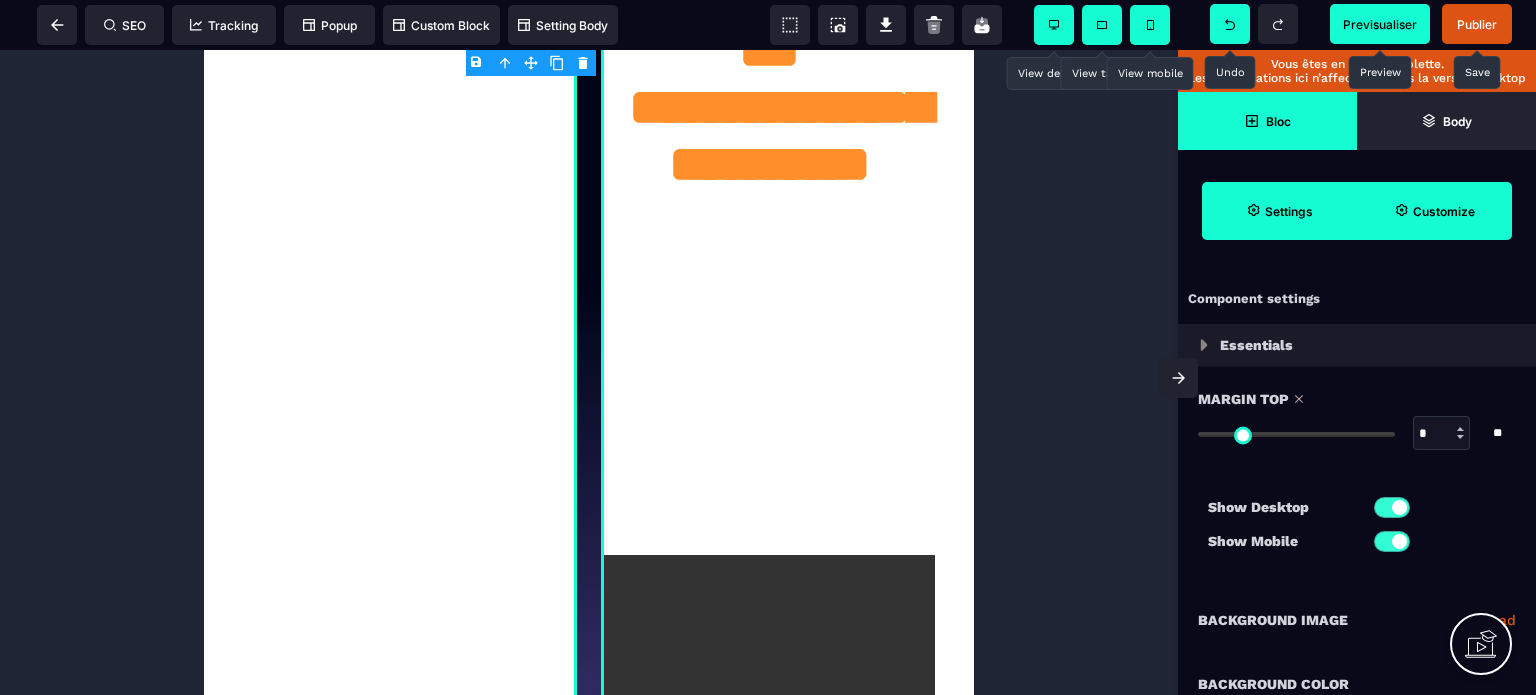 click 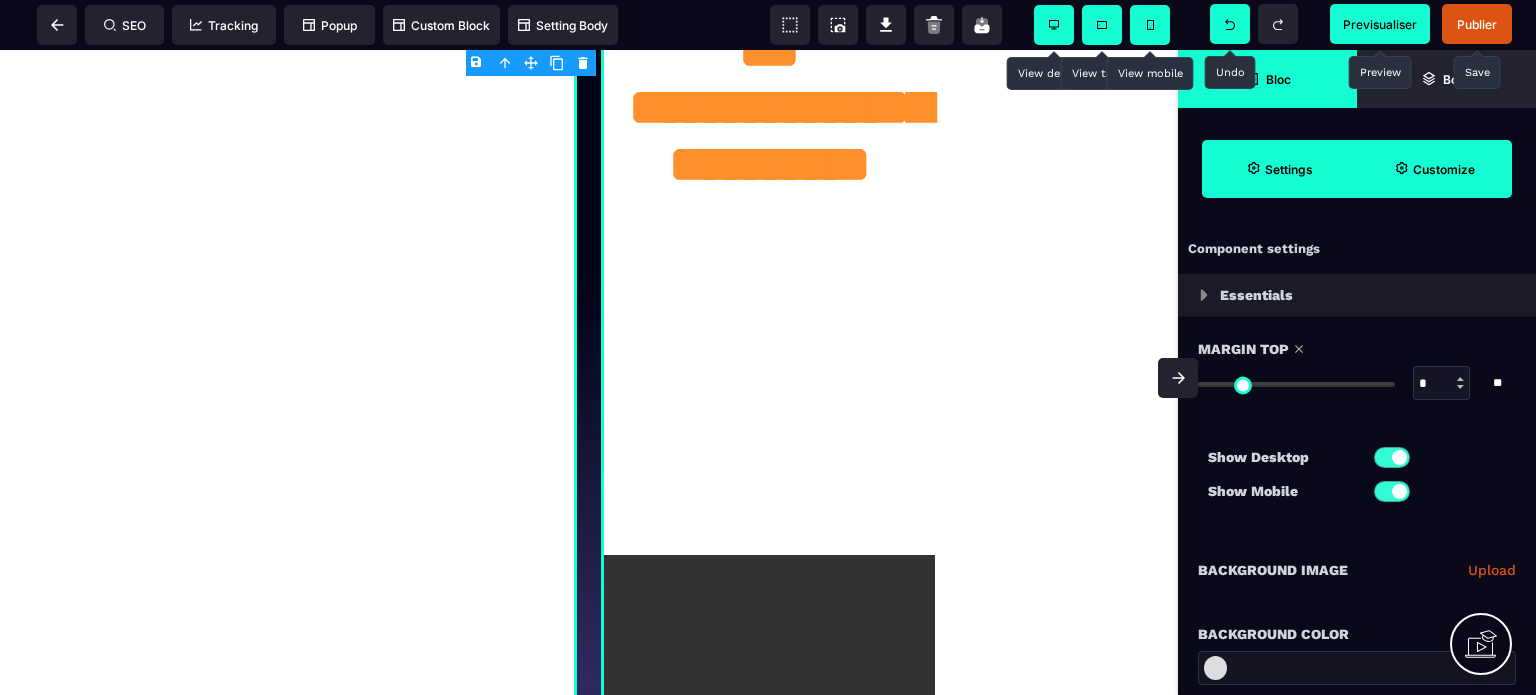 click at bounding box center [1399, 457] 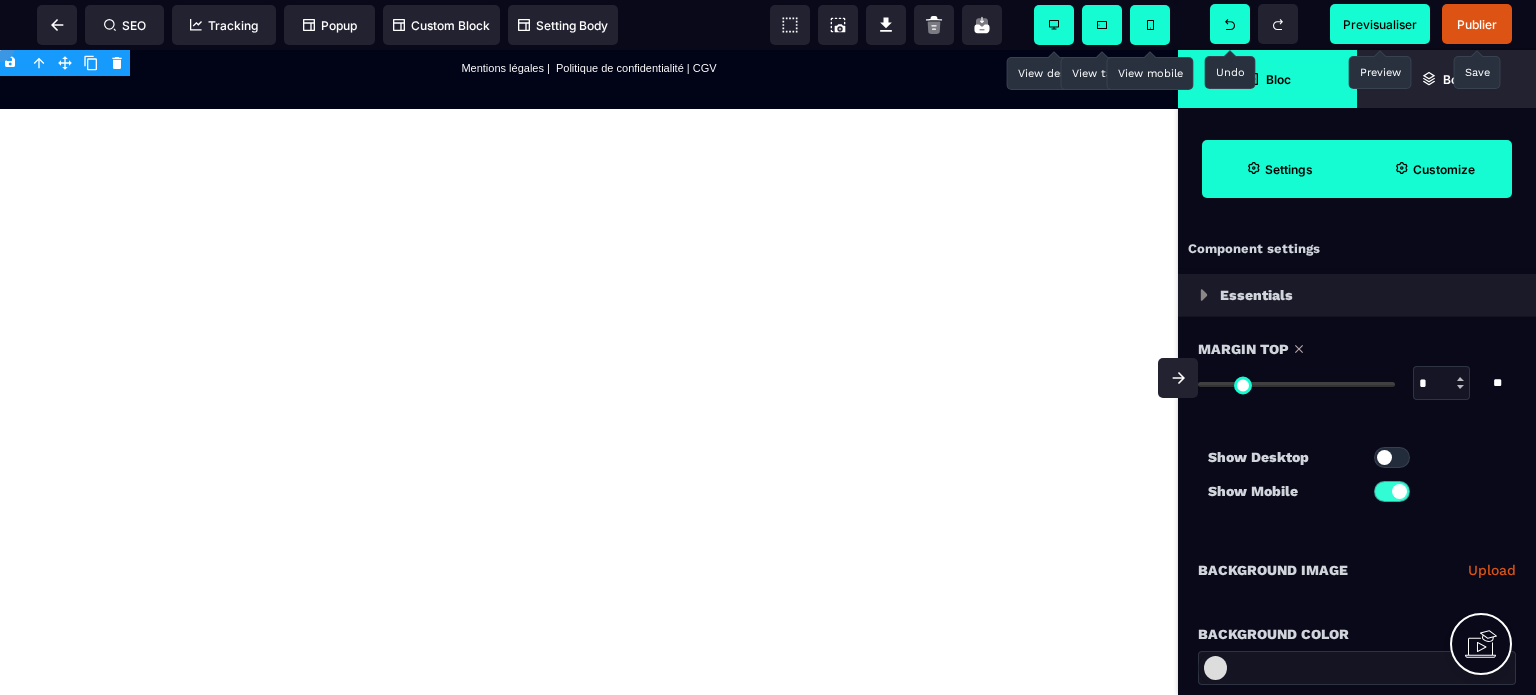 click at bounding box center [1392, 457] 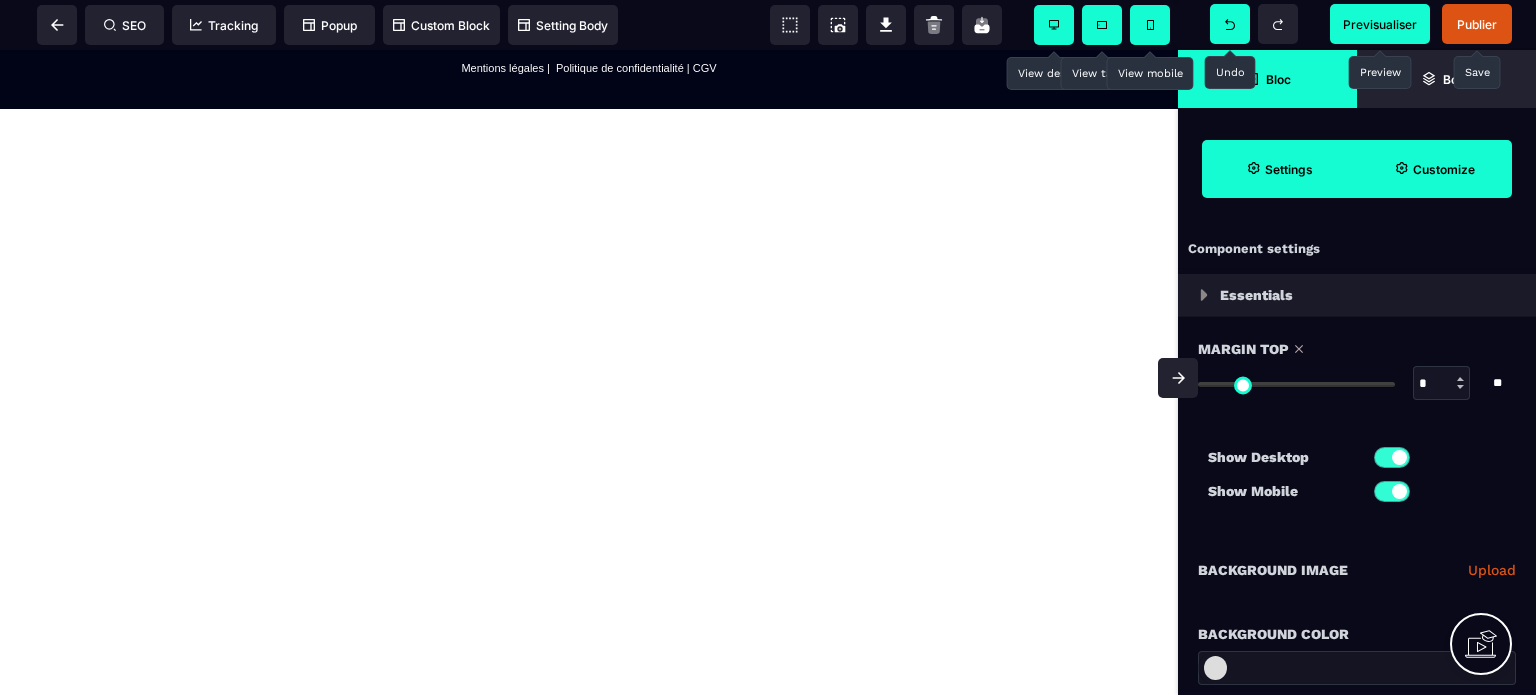 scroll, scrollTop: 200, scrollLeft: 0, axis: vertical 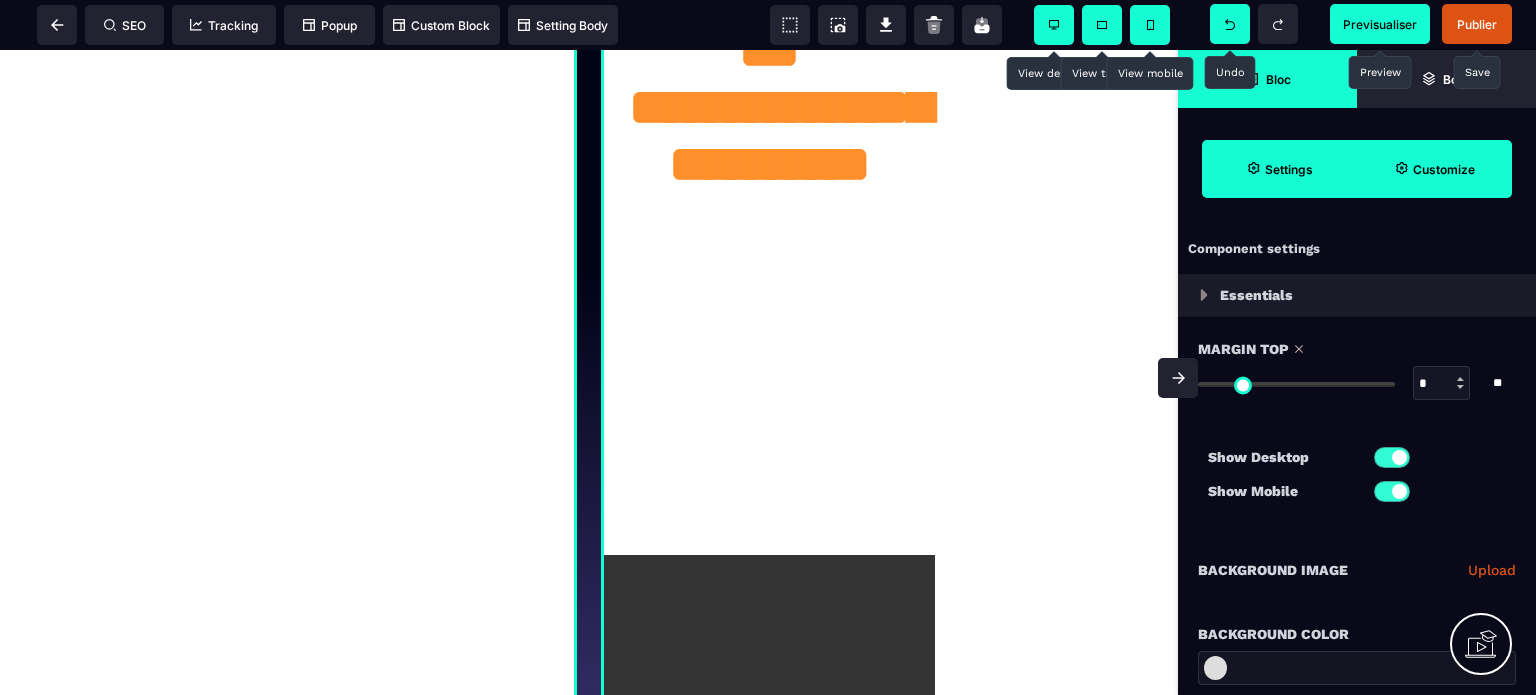 click at bounding box center (1392, 491) 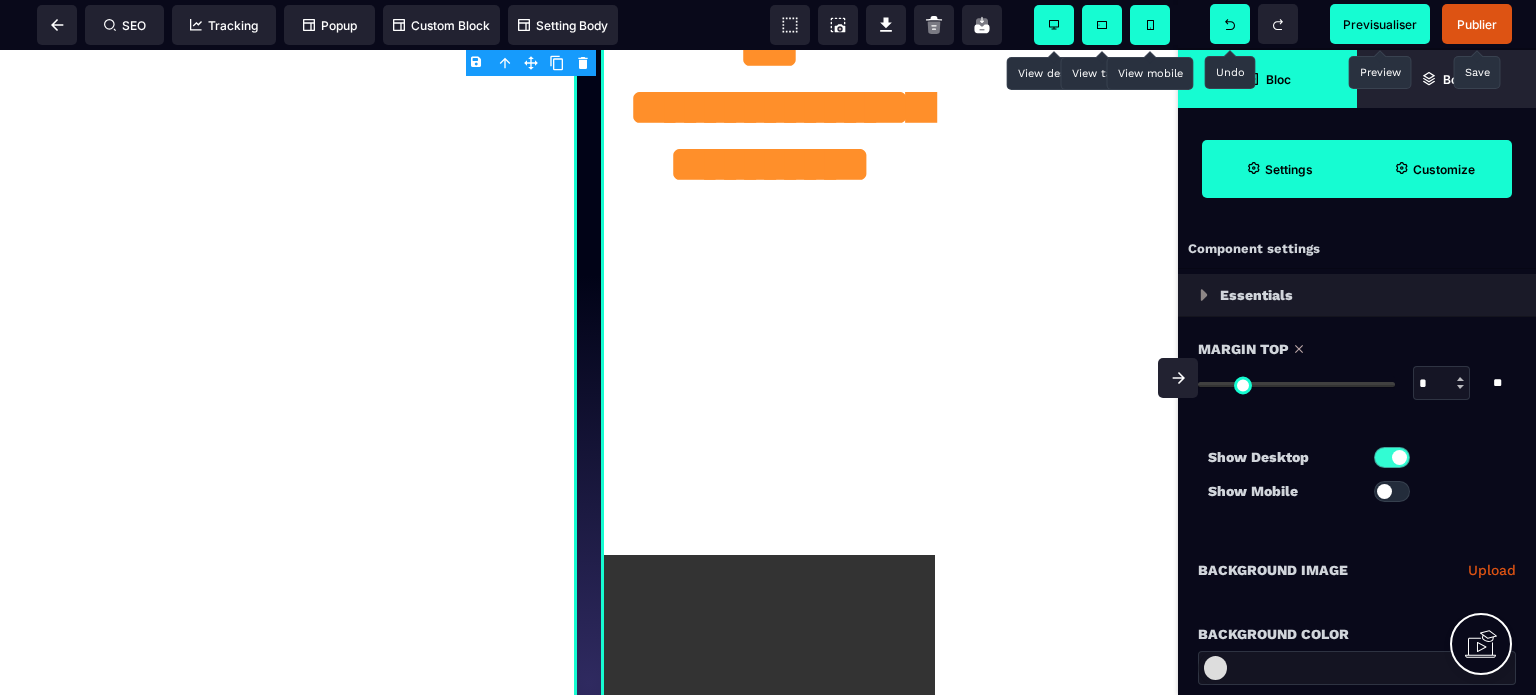 click at bounding box center (1384, 491) 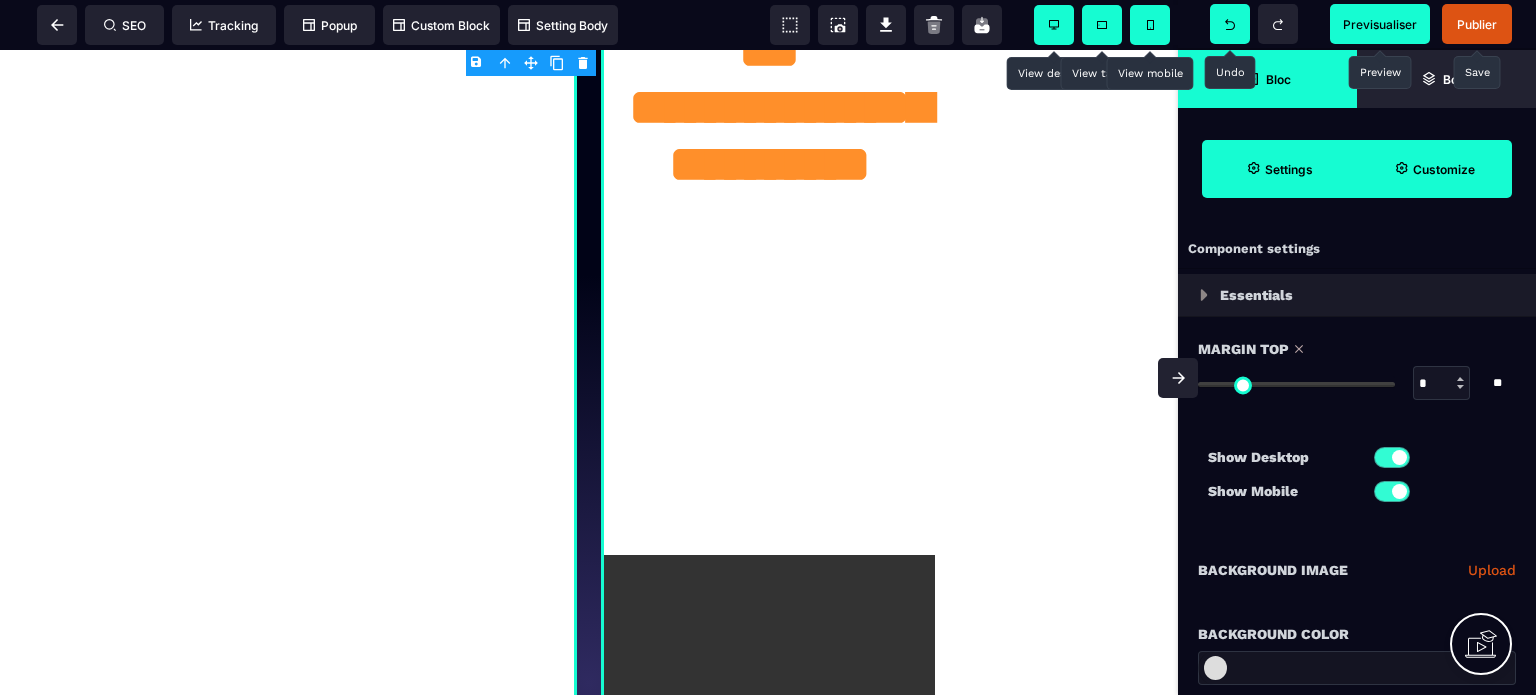 drag, startPoint x: 1211, startPoint y: 384, endPoint x: 1160, endPoint y: 388, distance: 51.156624 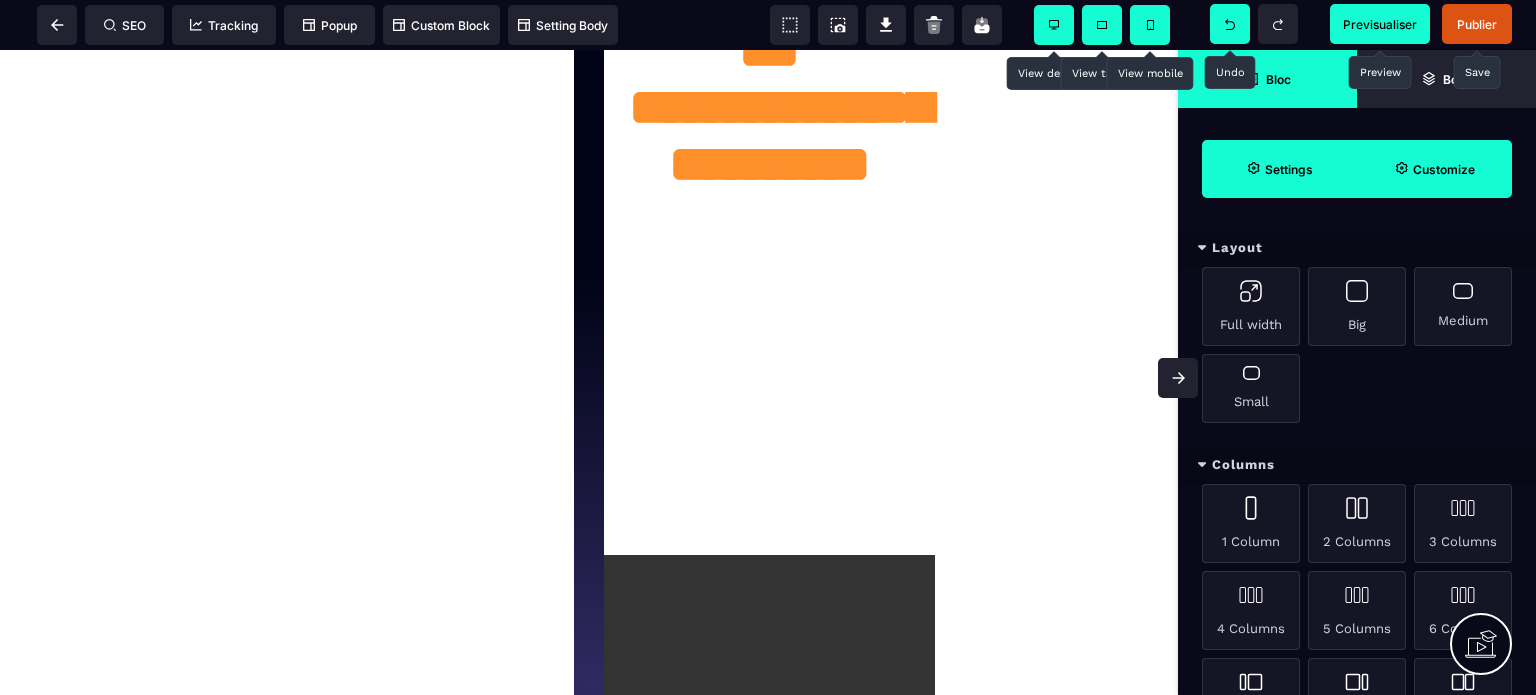 drag, startPoint x: 485, startPoint y: 307, endPoint x: 410, endPoint y: 302, distance: 75.16648 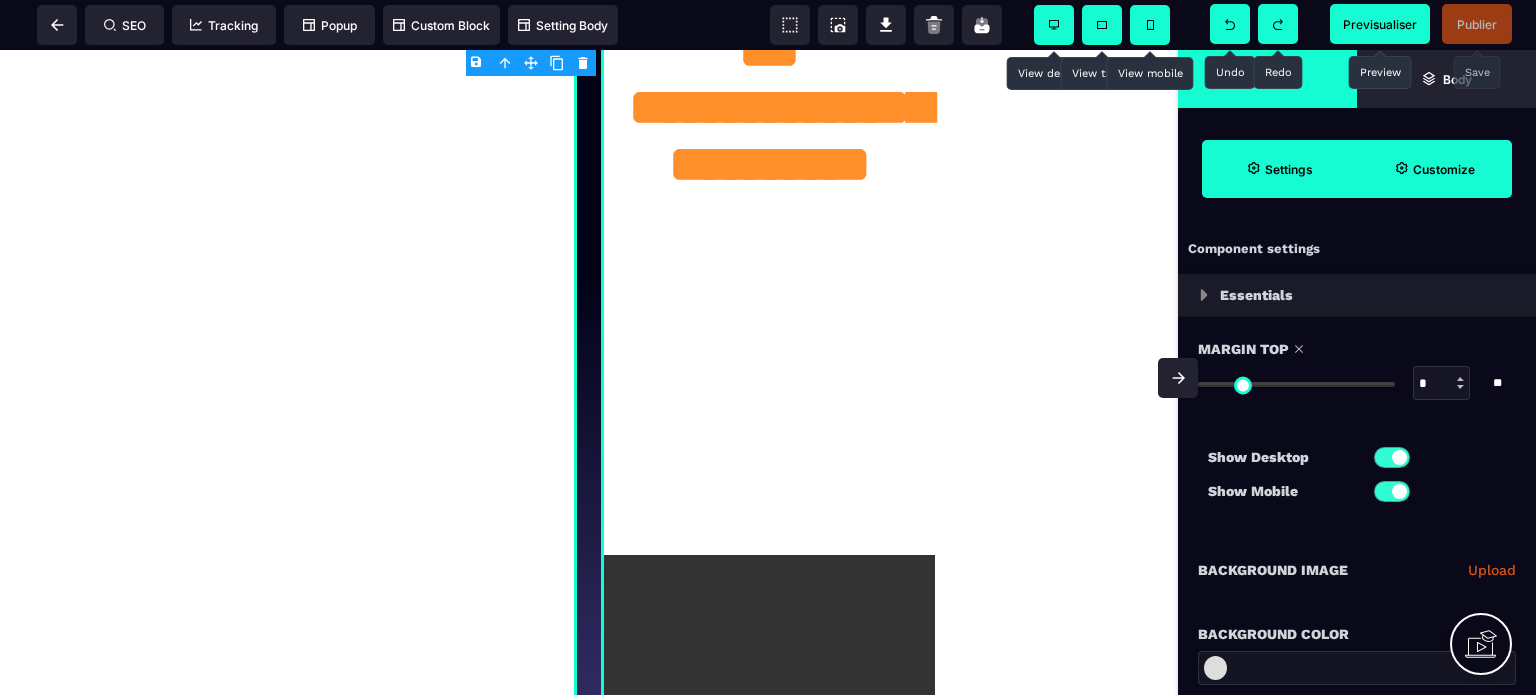 click 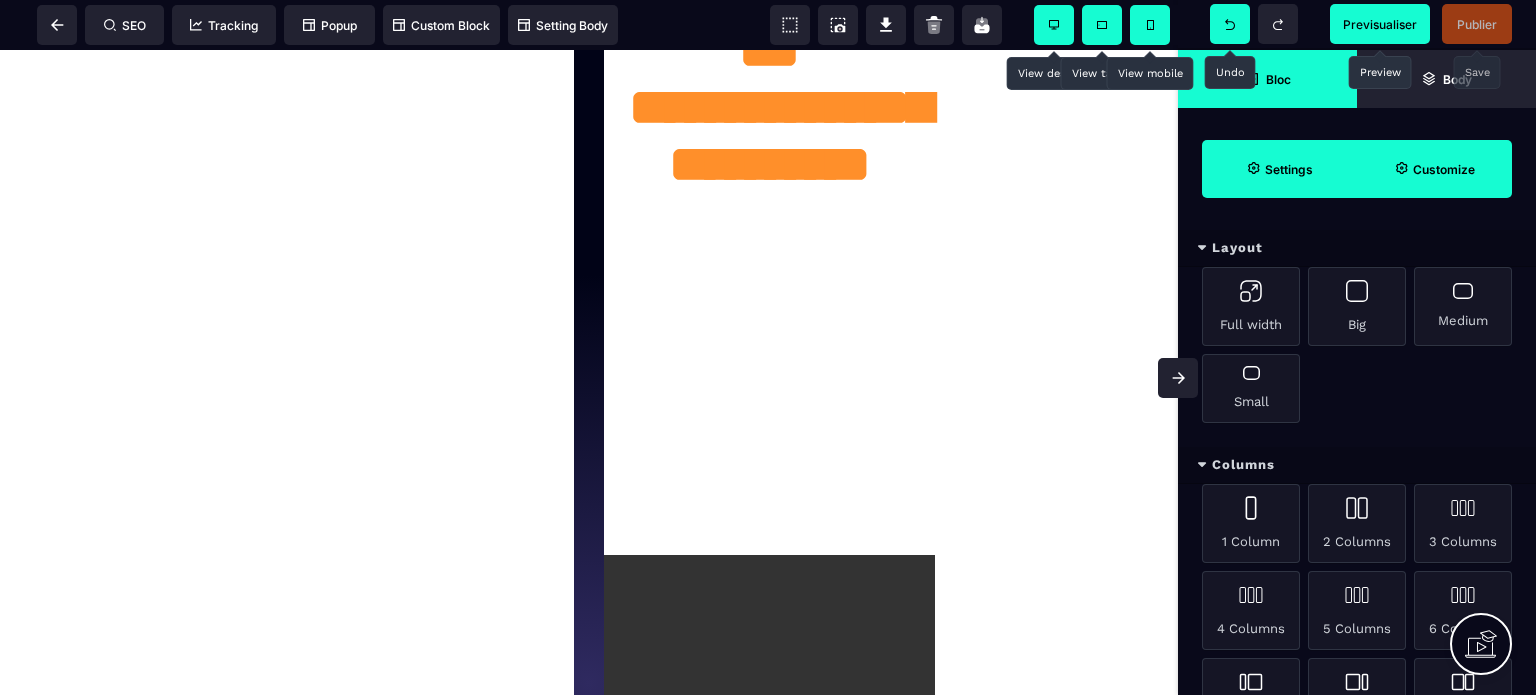 click 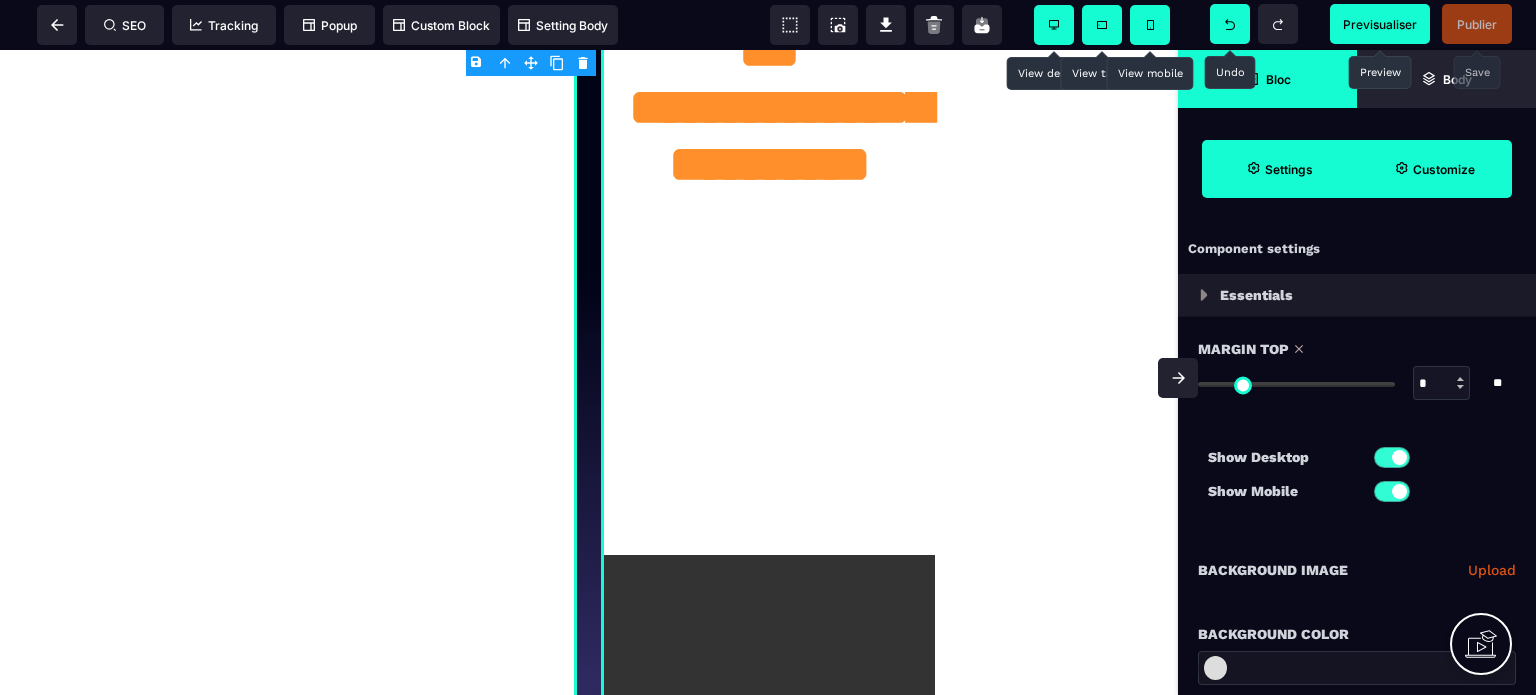 click 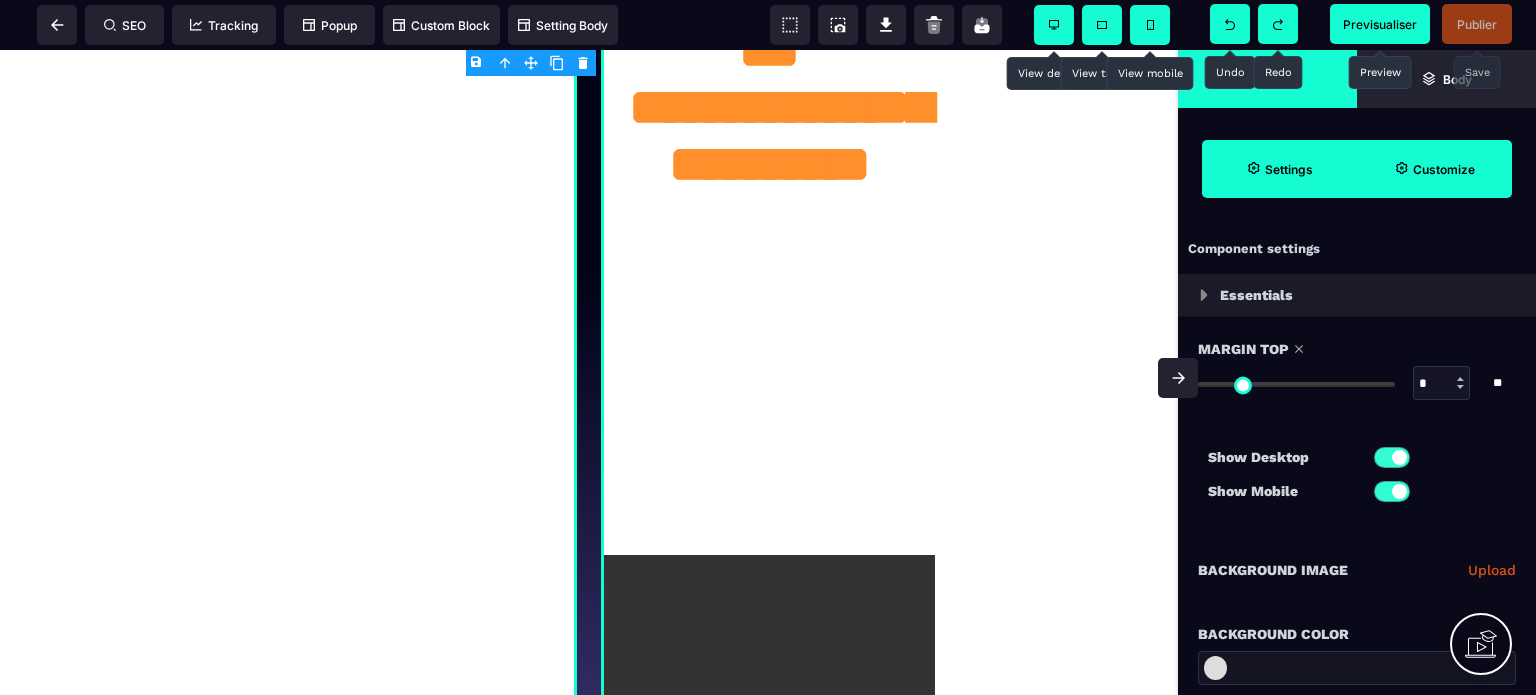 click at bounding box center [1278, 24] 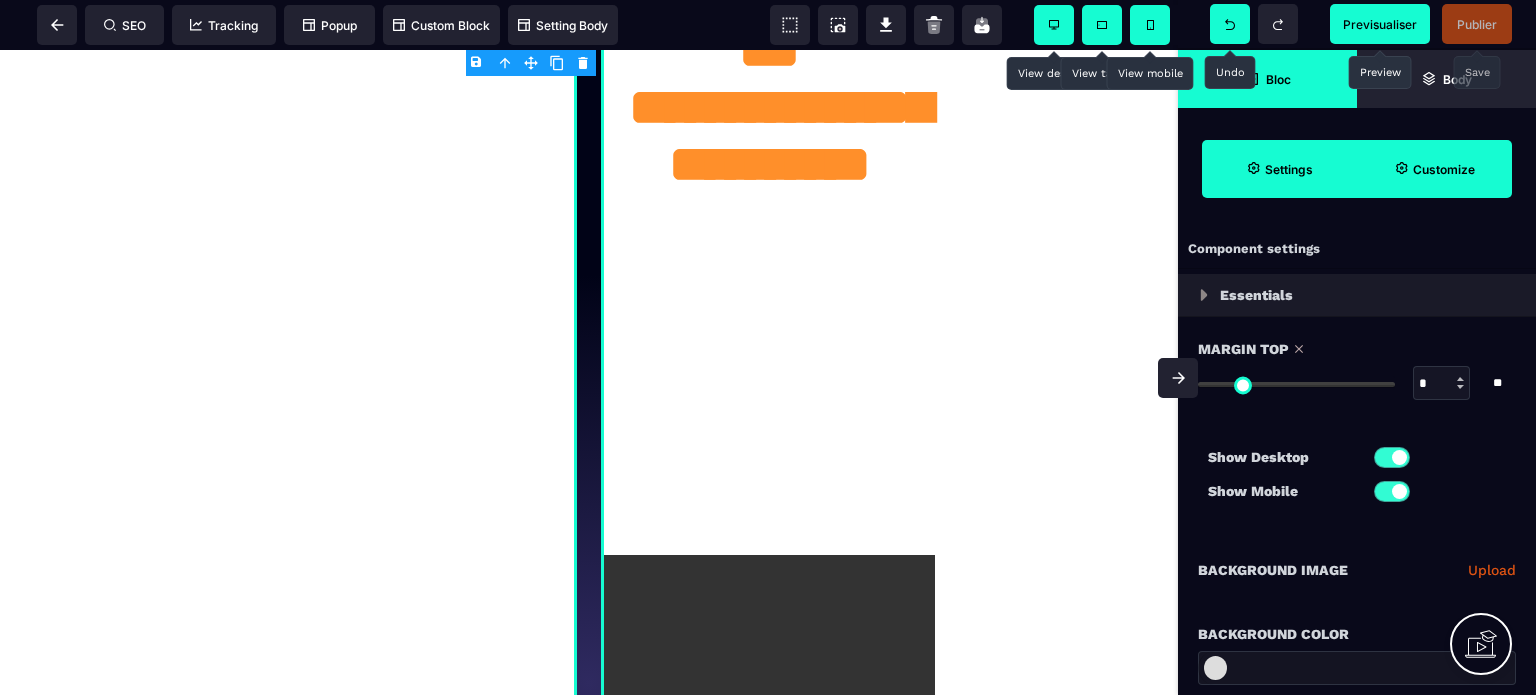click on "Previsualiser" at bounding box center [1380, 24] 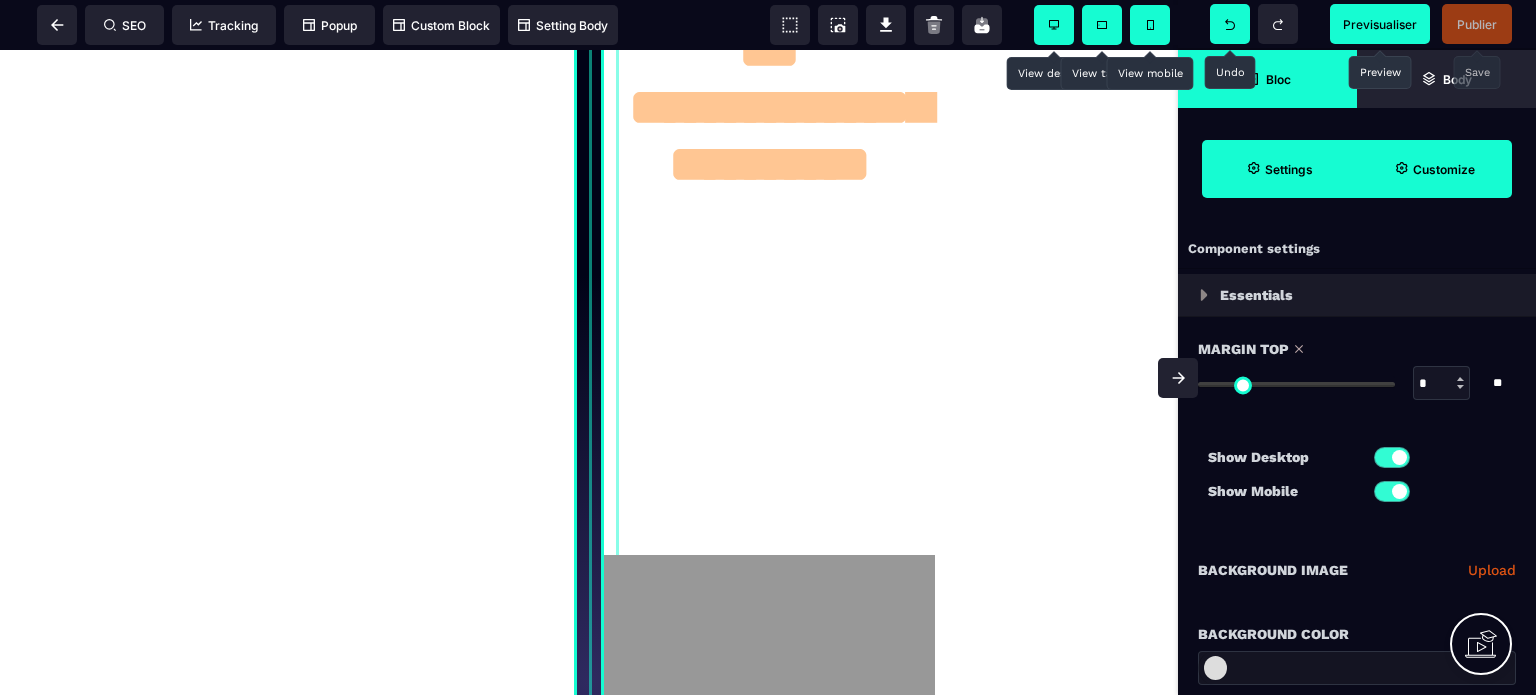 drag, startPoint x: 588, startPoint y: 182, endPoint x: 547, endPoint y: 185, distance: 41.109608 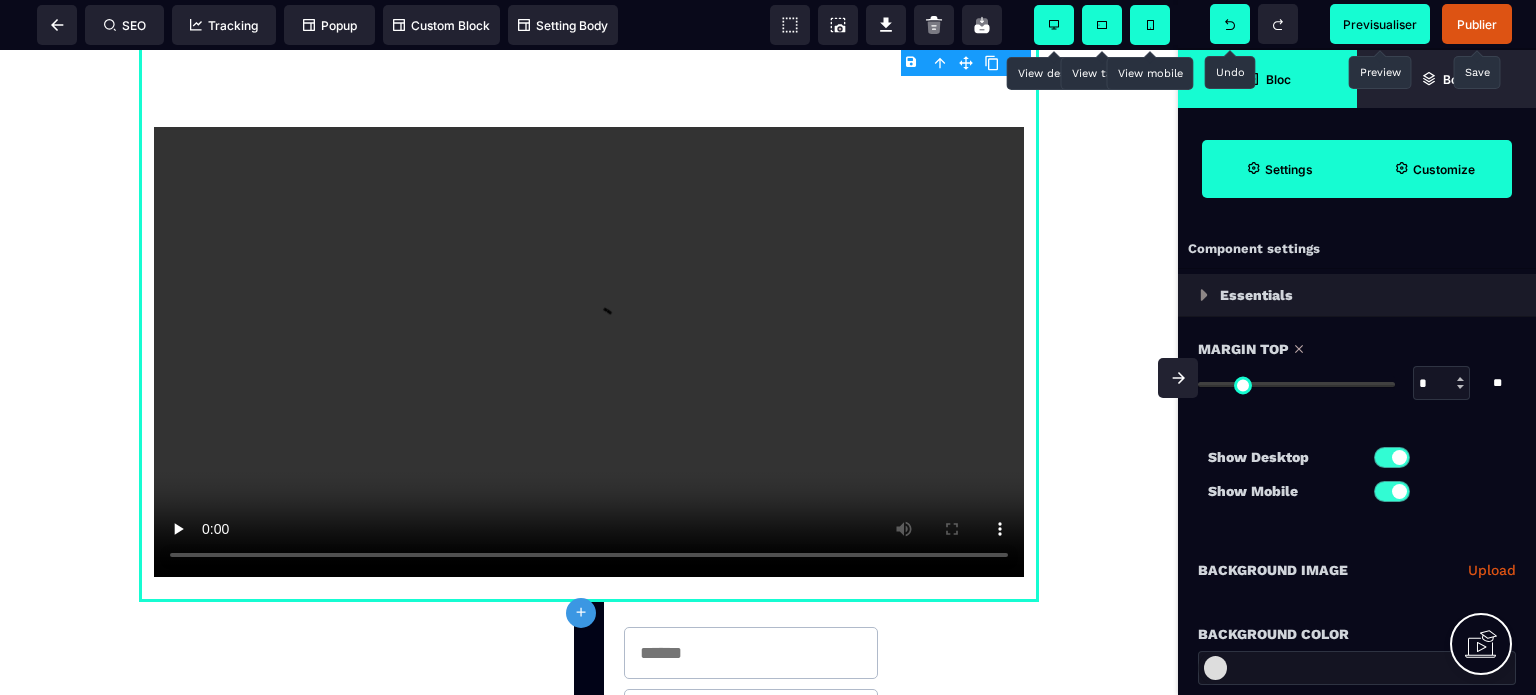 click on "🔴 Devenez notre prochain partenaire associé ouvrez votre club
C4U aventures dans 4 mois Obtenez un revenu mensuel de 4000€
Accompagnement et formation 100% adapté JE VEUX DEVENIR PARTENAIRE Ce site ne fait pas partie du site YouTube™, Google™, Facebook™, Google  Inc. ou Facebook Inc. De plus, ce site n’est PAS approuvé par YouTube™,  Google™ ou Facebook™ en aucune façon. FACEBOOK™ est une marque de  commerce de FACEBOOK, Inc. GOOGLE™ et YOUTUBE™ sont des marques de  commerce de GOOGLE Inc. Mentions légales |  Politique de confidentialité | CGV" at bounding box center (589, 867) 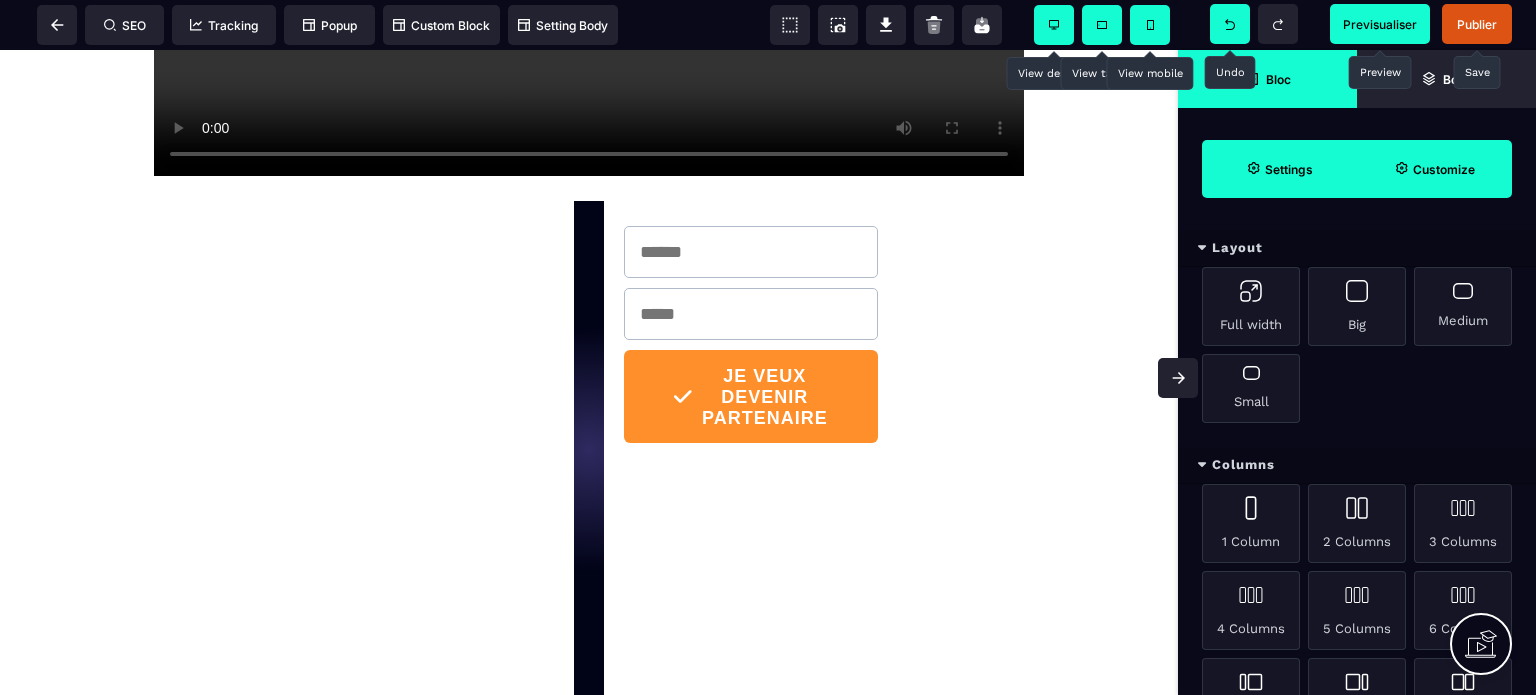 scroll, scrollTop: 600, scrollLeft: 0, axis: vertical 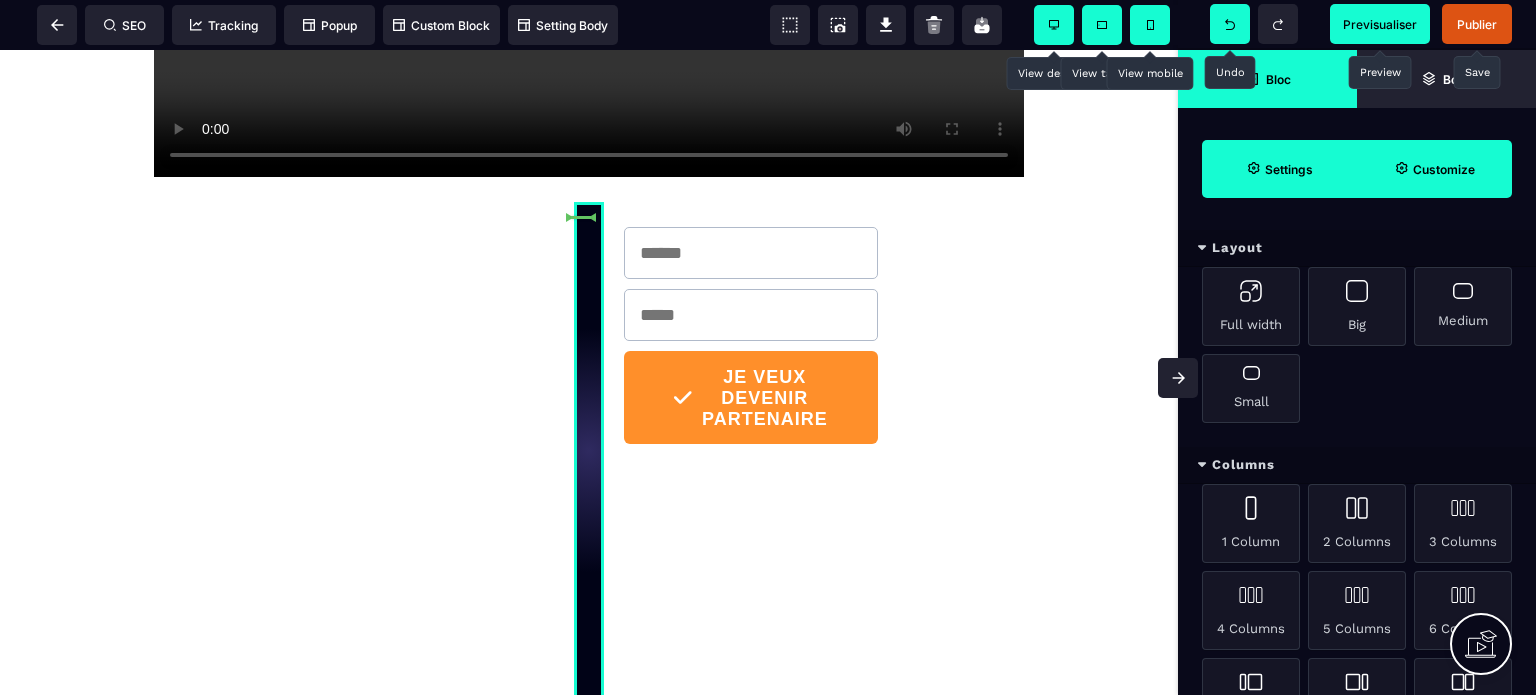 drag, startPoint x: 576, startPoint y: 357, endPoint x: 460, endPoint y: 358, distance: 116.00431 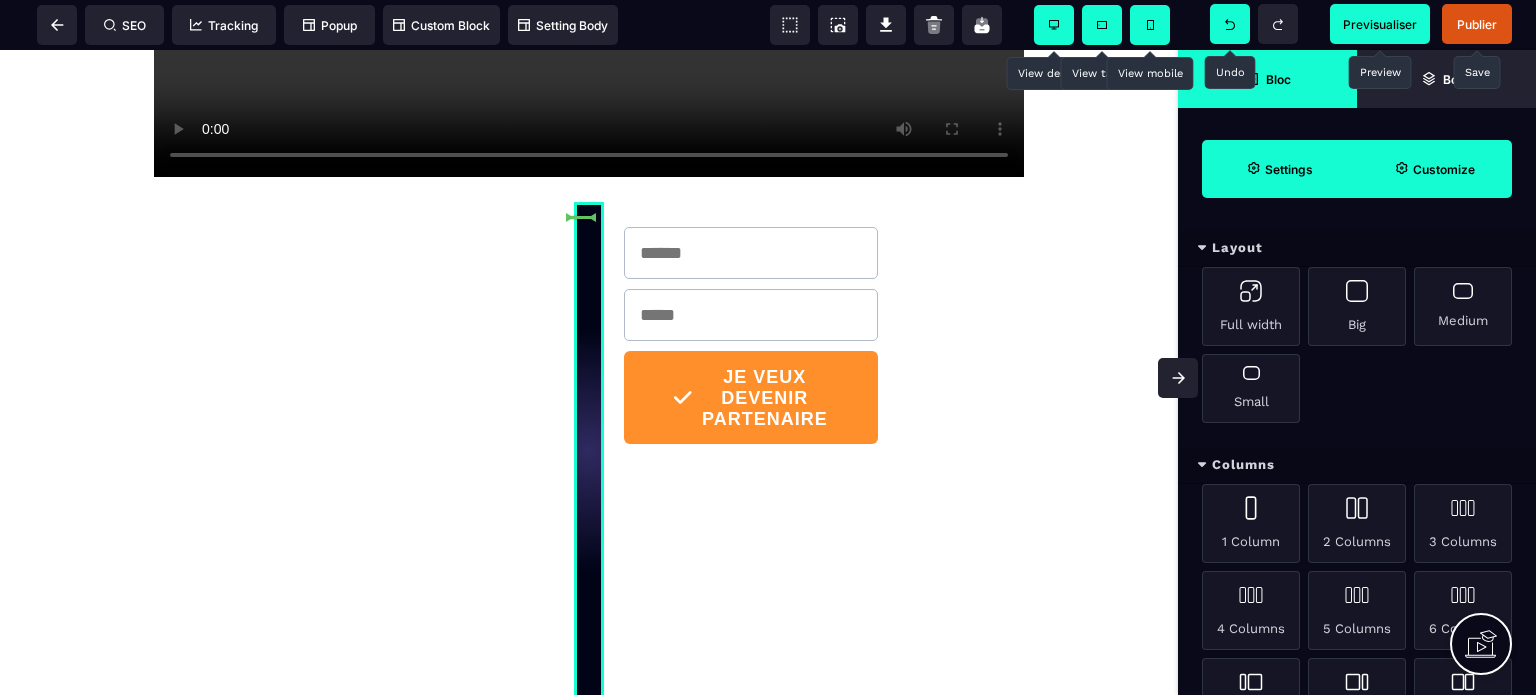 click on "🔴 Devenez notre prochain partenaire associé ouvrez votre club
C4U aventures dans 4 mois Obtenez un revenu mensuel de 4000€
Accompagnement et formation 100% adapté JE VEUX DEVENIR PARTENAIRE Ce site ne fait pas partie du site YouTube™, Google™, Facebook™, Google  Inc. ou Facebook Inc. De plus, ce site n’est PAS approuvé par YouTube™,  Google™ ou Facebook™ en aucune façon. FACEBOOK™ est une marque de  commerce de FACEBOOK, Inc. GOOGLE™ et YOUTUBE™ sont des marques de  commerce de GOOGLE Inc. Mentions légales |  Politique de confidentialité | CGV" at bounding box center [589, 467] 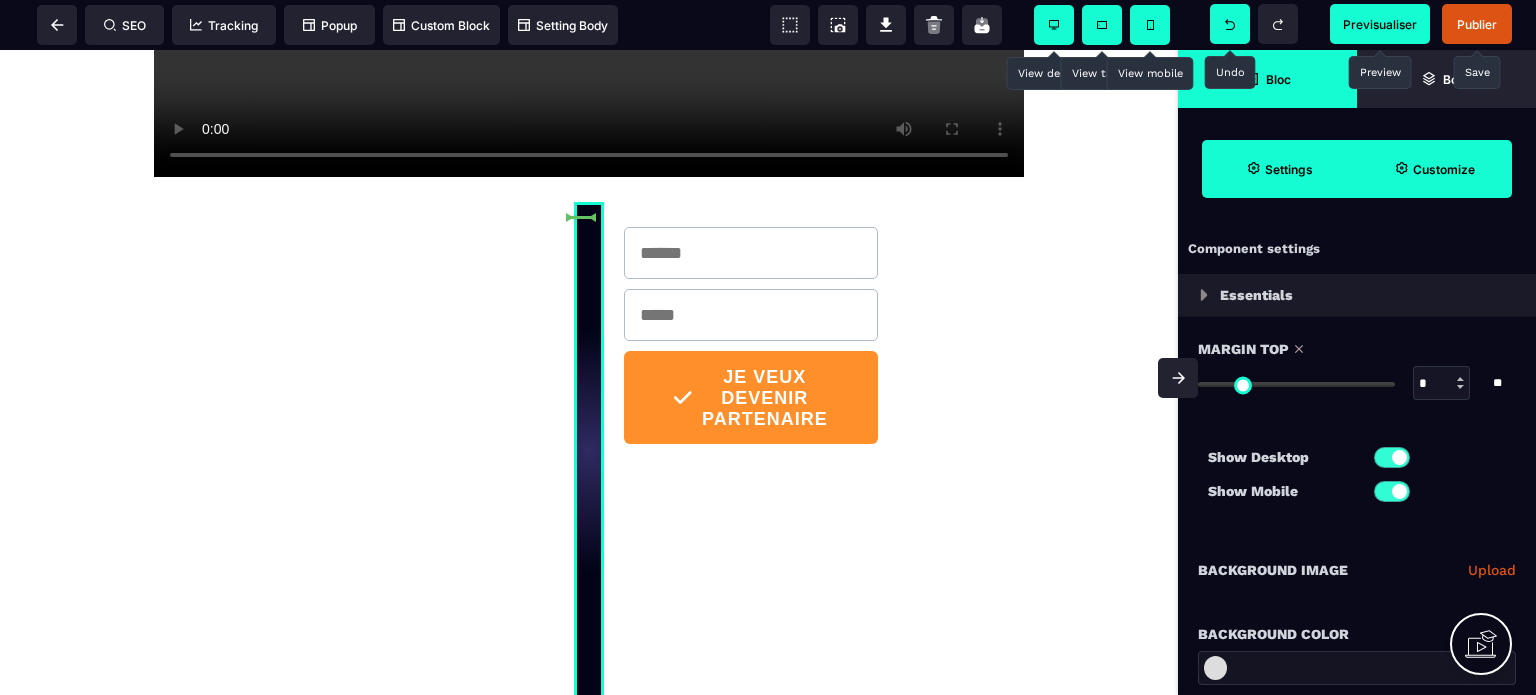 drag, startPoint x: 567, startPoint y: 320, endPoint x: 444, endPoint y: 315, distance: 123.101585 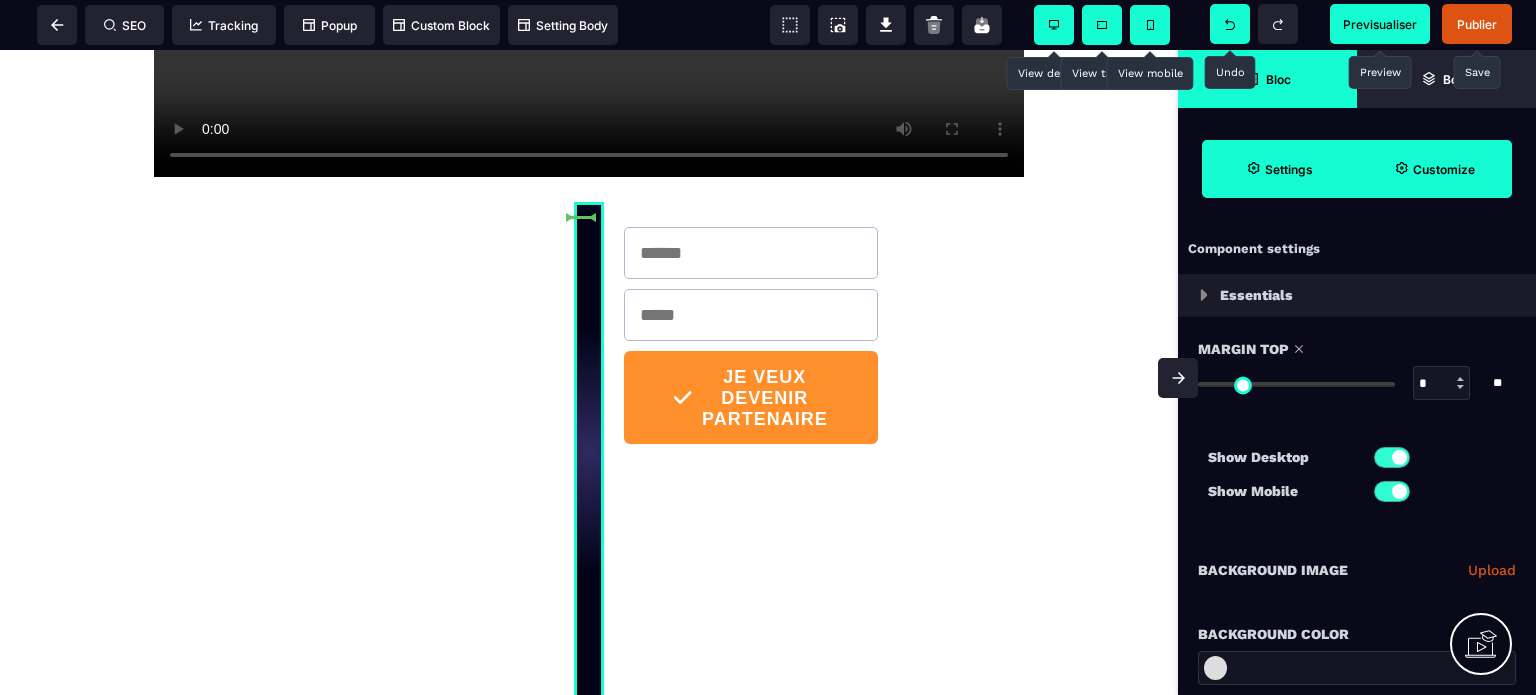 click on "🔴 Devenez notre prochain partenaire associé ouvrez votre club
C4U aventures dans 4 mois Obtenez un revenu mensuel de 4000€
Accompagnement et formation 100% adapté JE VEUX DEVENIR PARTENAIRE Ce site ne fait pas partie du site YouTube™, Google™, Facebook™, Google  Inc. ou Facebook Inc. De plus, ce site n’est PAS approuvé par YouTube™,  Google™ ou Facebook™ en aucune façon. FACEBOOK™ est une marque de  commerce de FACEBOOK, Inc. GOOGLE™ et YOUTUBE™ sont des marques de  commerce de GOOGLE Inc. Mentions légales |  Politique de confidentialité | CGV" at bounding box center (589, 467) 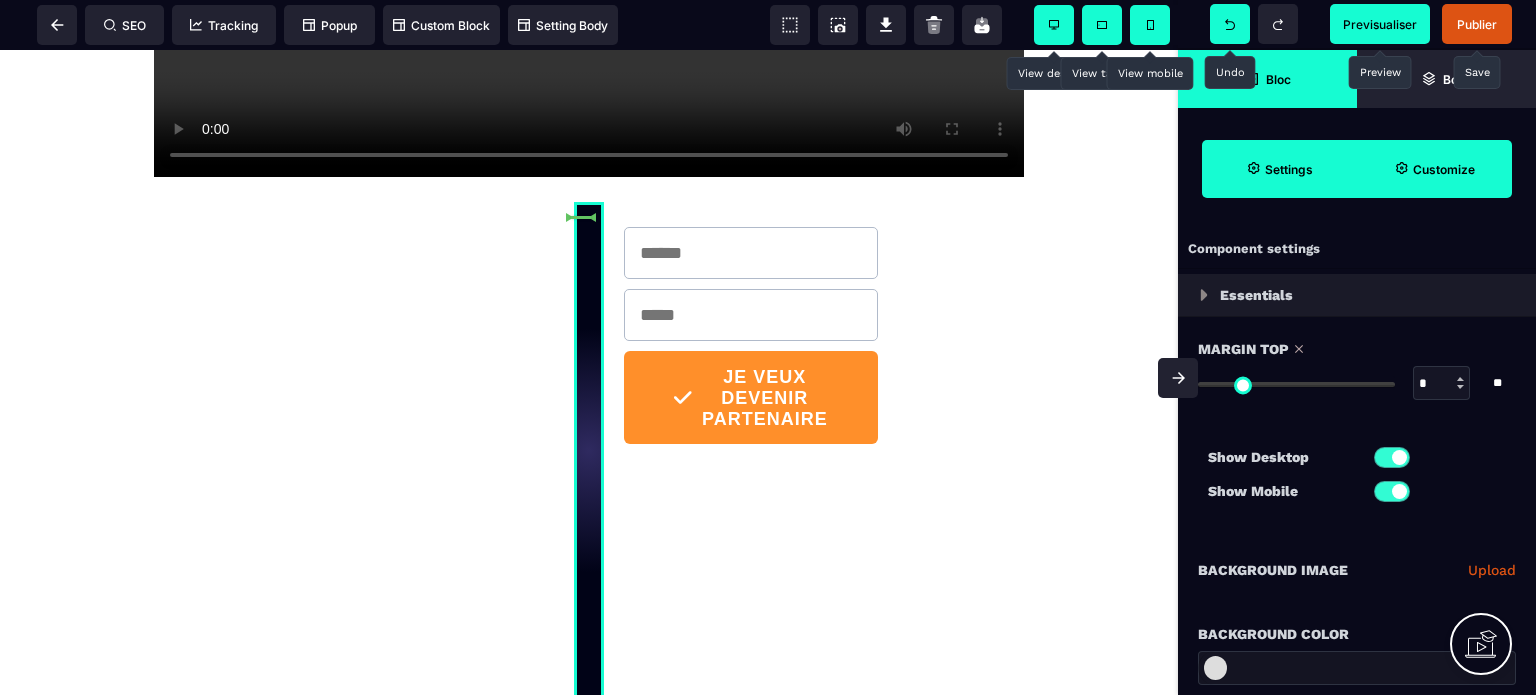 drag, startPoint x: 470, startPoint y: 252, endPoint x: 572, endPoint y: 256, distance: 102.0784 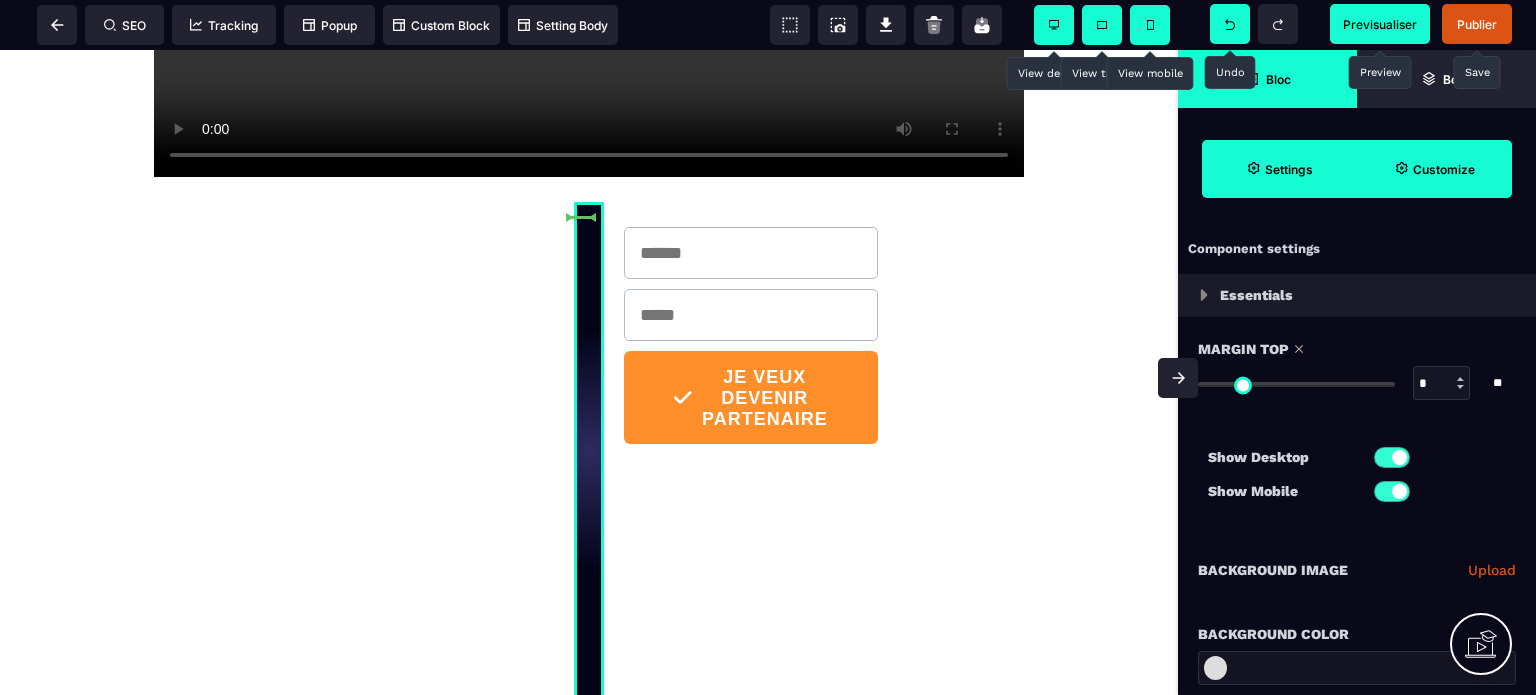 click on "🔴 Devenez notre prochain partenaire associé ouvrez votre club
C4U aventures dans 4 mois Obtenez un revenu mensuel de 4000€
Accompagnement et formation 100% adapté JE VEUX DEVENIR PARTENAIRE Ce site ne fait pas partie du site YouTube™, Google™, Facebook™, Google  Inc. ou Facebook Inc. De plus, ce site n’est PAS approuvé par YouTube™,  Google™ ou Facebook™ en aucune façon. FACEBOOK™ est une marque de  commerce de FACEBOOK, Inc. GOOGLE™ et YOUTUBE™ sont des marques de  commerce de GOOGLE Inc. Mentions légales |  Politique de confidentialité | CGV" at bounding box center (589, 467) 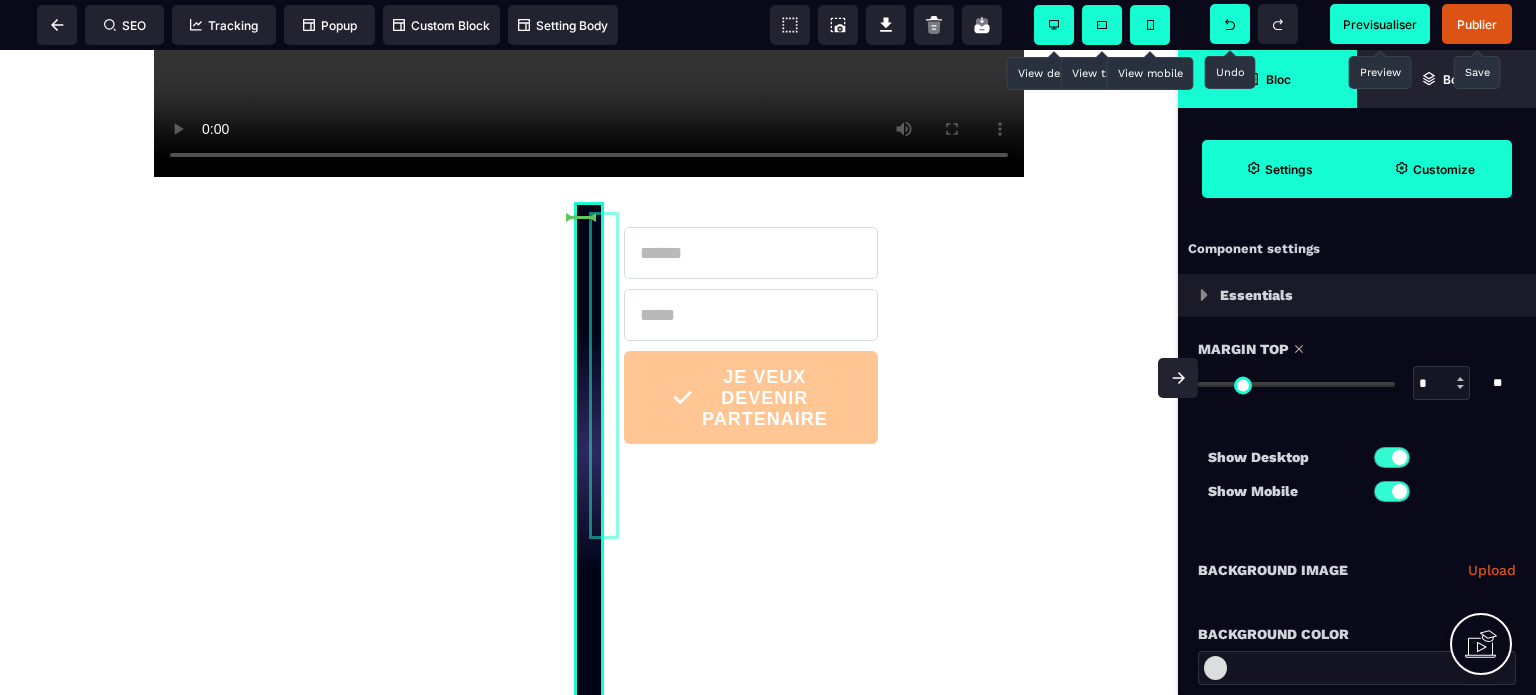 drag, startPoint x: 581, startPoint y: 257, endPoint x: 443, endPoint y: 259, distance: 138.0145 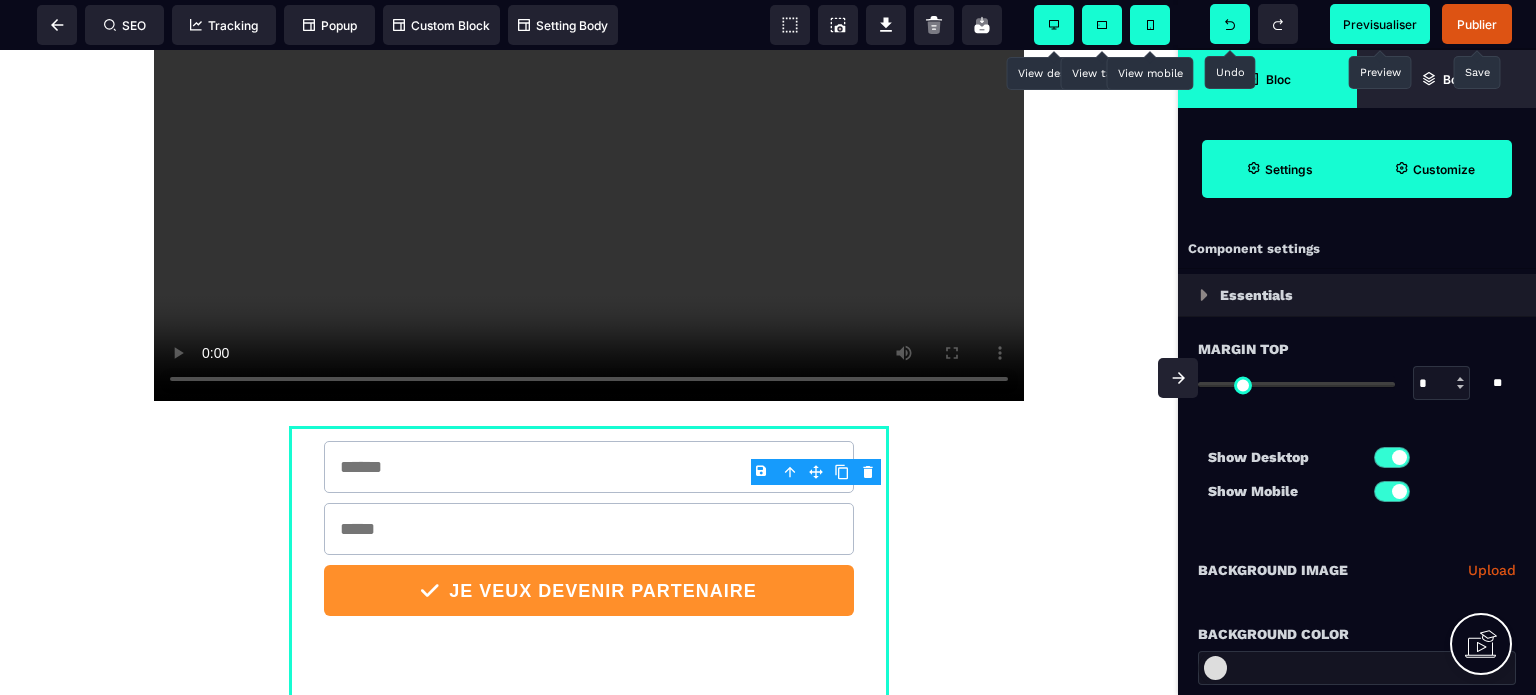 scroll, scrollTop: 400, scrollLeft: 0, axis: vertical 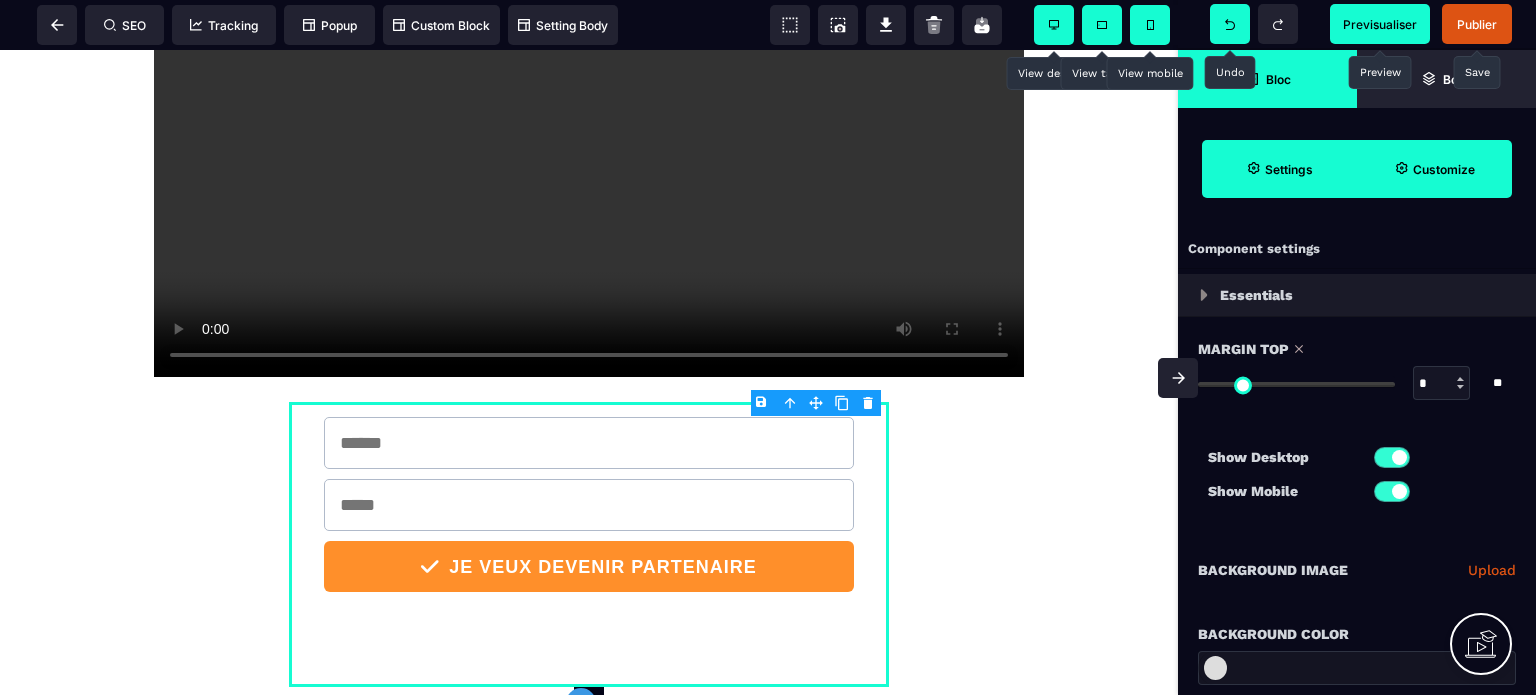 drag, startPoint x: 1216, startPoint y: 381, endPoint x: 1177, endPoint y: 388, distance: 39.623226 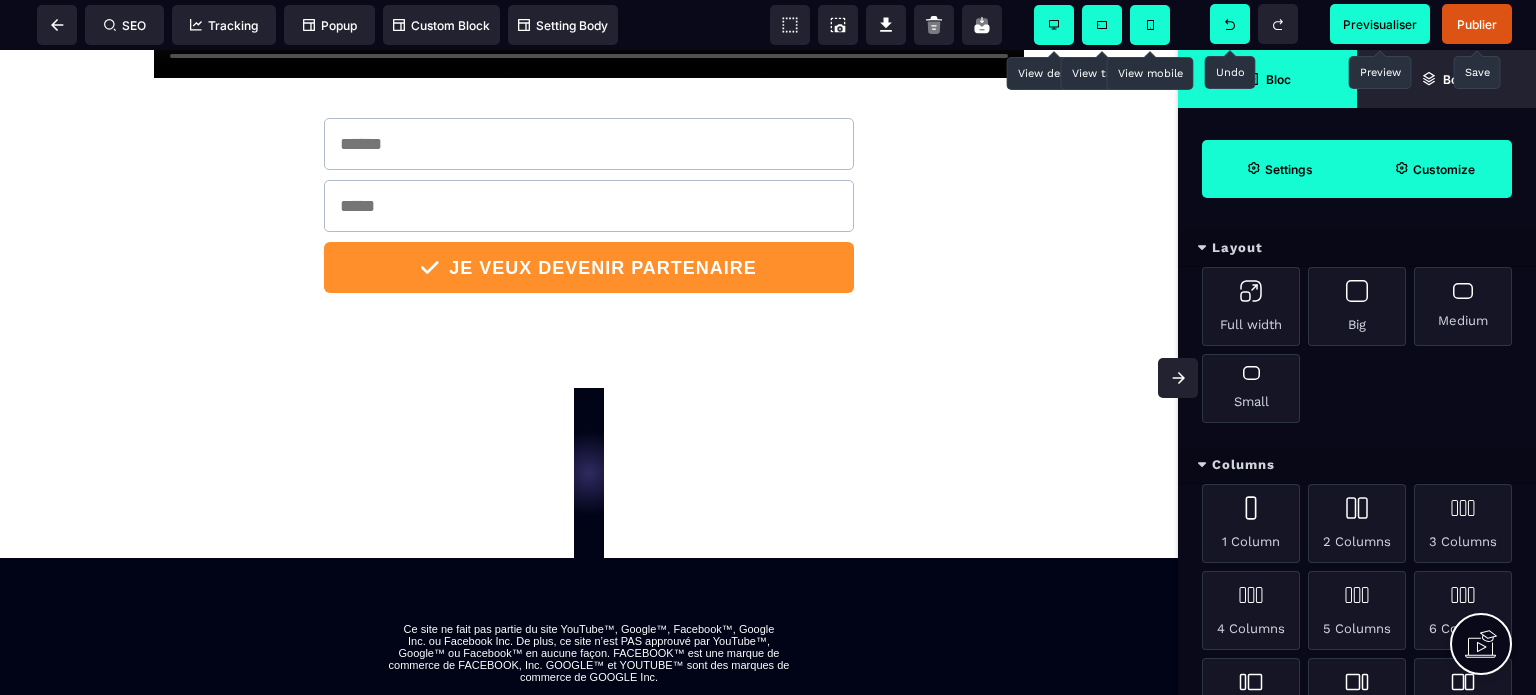 scroll, scrollTop: 700, scrollLeft: 0, axis: vertical 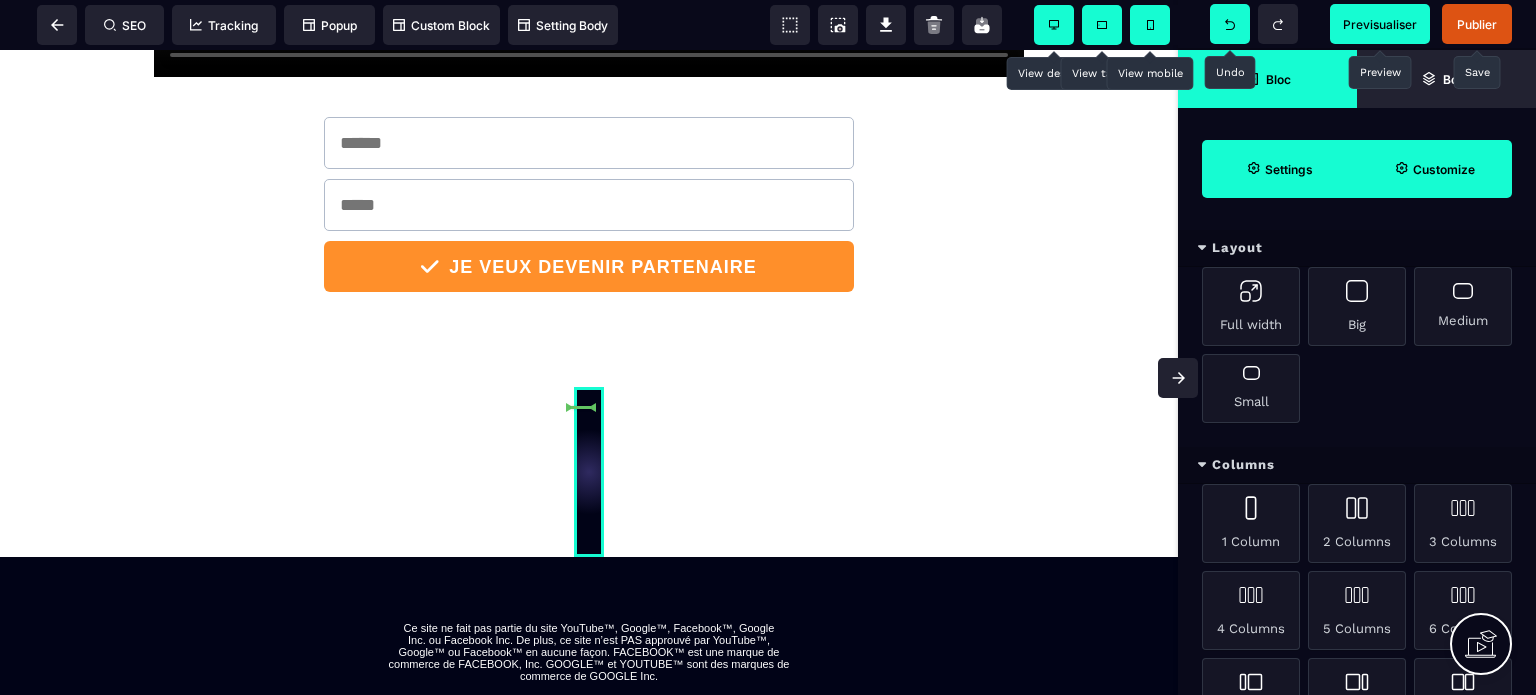drag, startPoint x: 576, startPoint y: 485, endPoint x: 555, endPoint y: 479, distance: 21.84033 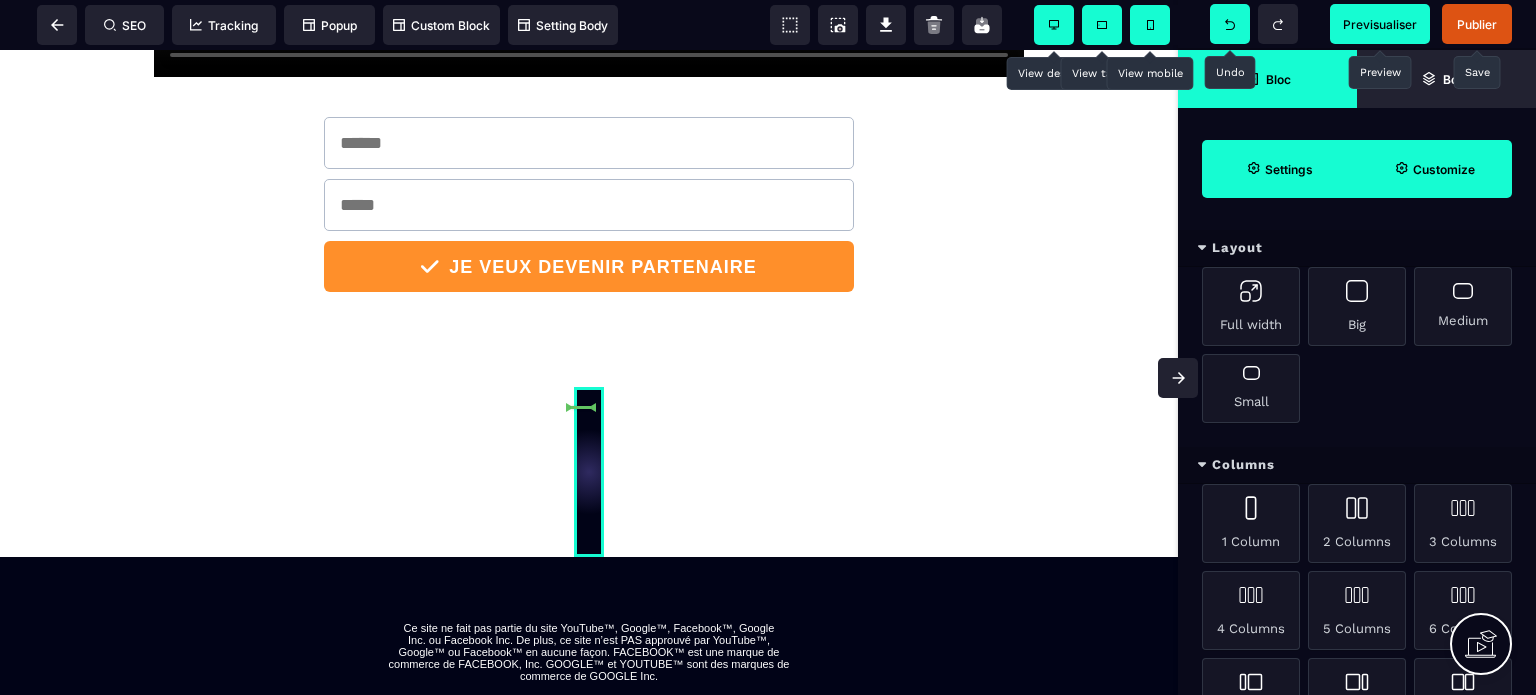click on "🔴 Devenez notre prochain partenaire associé ouvrez votre club
C4U aventures dans 4 mois Obtenez un revenu mensuel de 4000€
Accompagnement et formation 100% adapté JE VEUX DEVENIR PARTENAIRE Ce site ne fait pas partie du site YouTube™, Google™, Facebook™, Google  Inc. ou Facebook Inc. De plus, ce site n’est PAS approuvé par YouTube™,  Google™ ou Facebook™ en aucune façon. FACEBOOK™ est une marque de  commerce de FACEBOOK, Inc. GOOGLE™ et YOUTUBE™ sont des marques de  commerce de GOOGLE Inc. Mentions légales |  Politique de confidentialité | CGV" at bounding box center [589, 346] 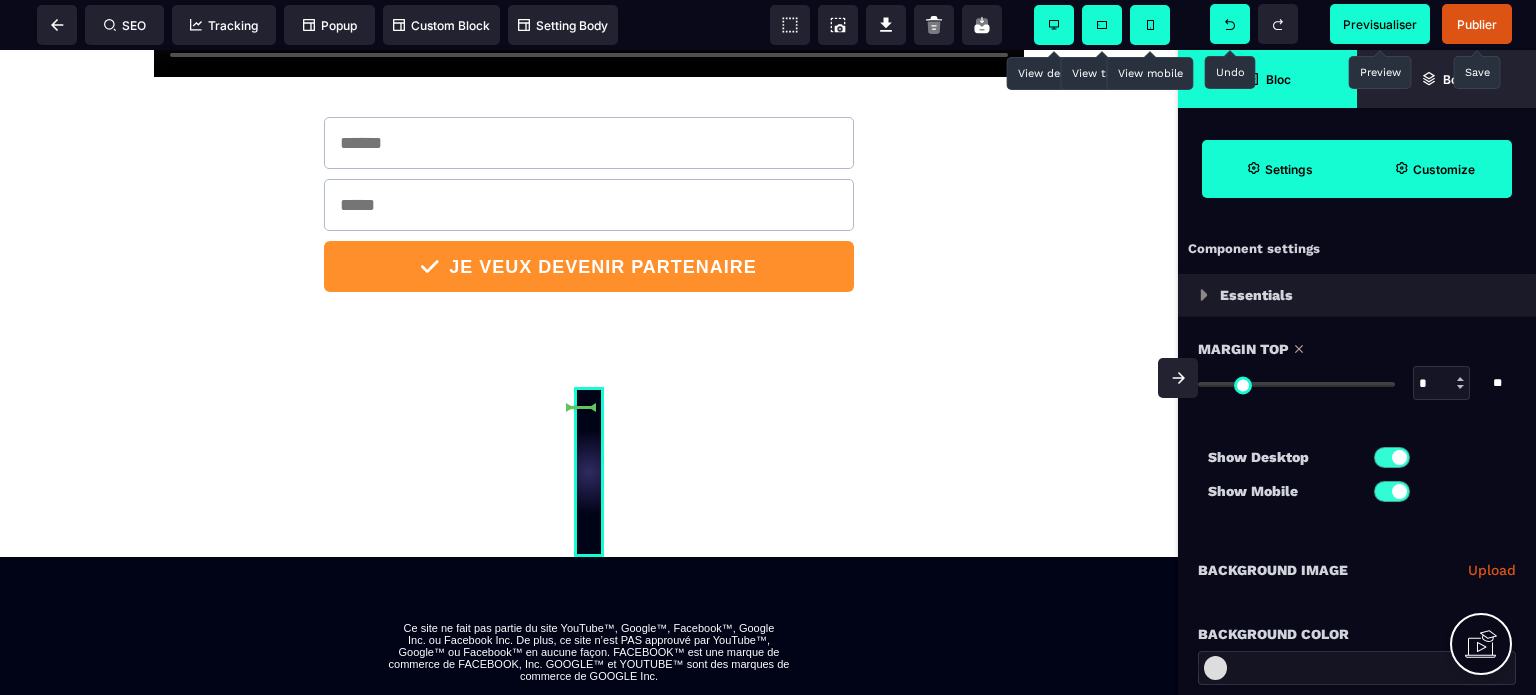 drag, startPoint x: 570, startPoint y: 475, endPoint x: 516, endPoint y: 471, distance: 54.147945 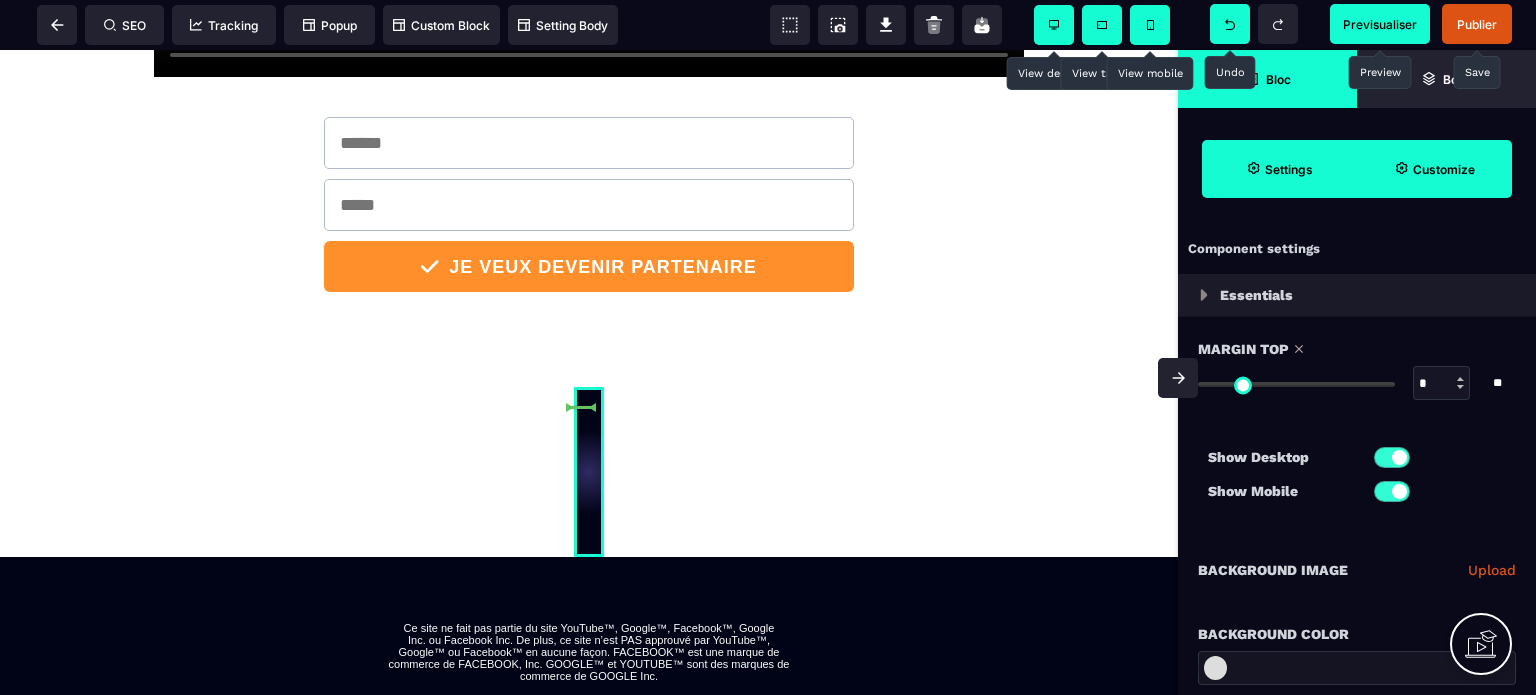 click on "🔴 Devenez notre prochain partenaire associé ouvrez votre club
C4U aventures dans 4 mois Obtenez un revenu mensuel de 4000€
Accompagnement et formation 100% adapté JE VEUX DEVENIR PARTENAIRE Ce site ne fait pas partie du site YouTube™, Google™, Facebook™, Google  Inc. ou Facebook Inc. De plus, ce site n’est PAS approuvé par YouTube™,  Google™ ou Facebook™ en aucune façon. FACEBOOK™ est une marque de  commerce de FACEBOOK, Inc. GOOGLE™ et YOUTUBE™ sont des marques de  commerce de GOOGLE Inc. Mentions légales |  Politique de confidentialité | CGV" at bounding box center [589, 346] 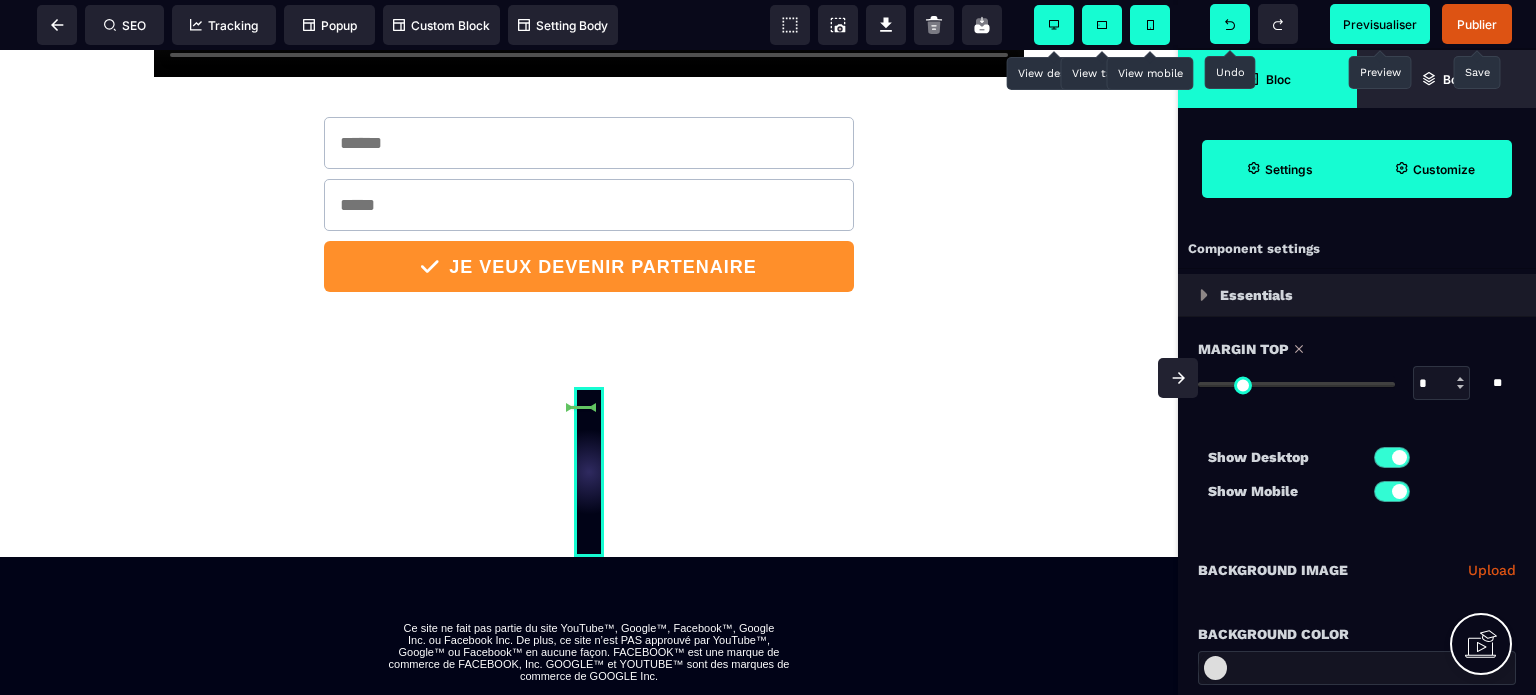 drag, startPoint x: 567, startPoint y: 437, endPoint x: 476, endPoint y: 419, distance: 92.76314 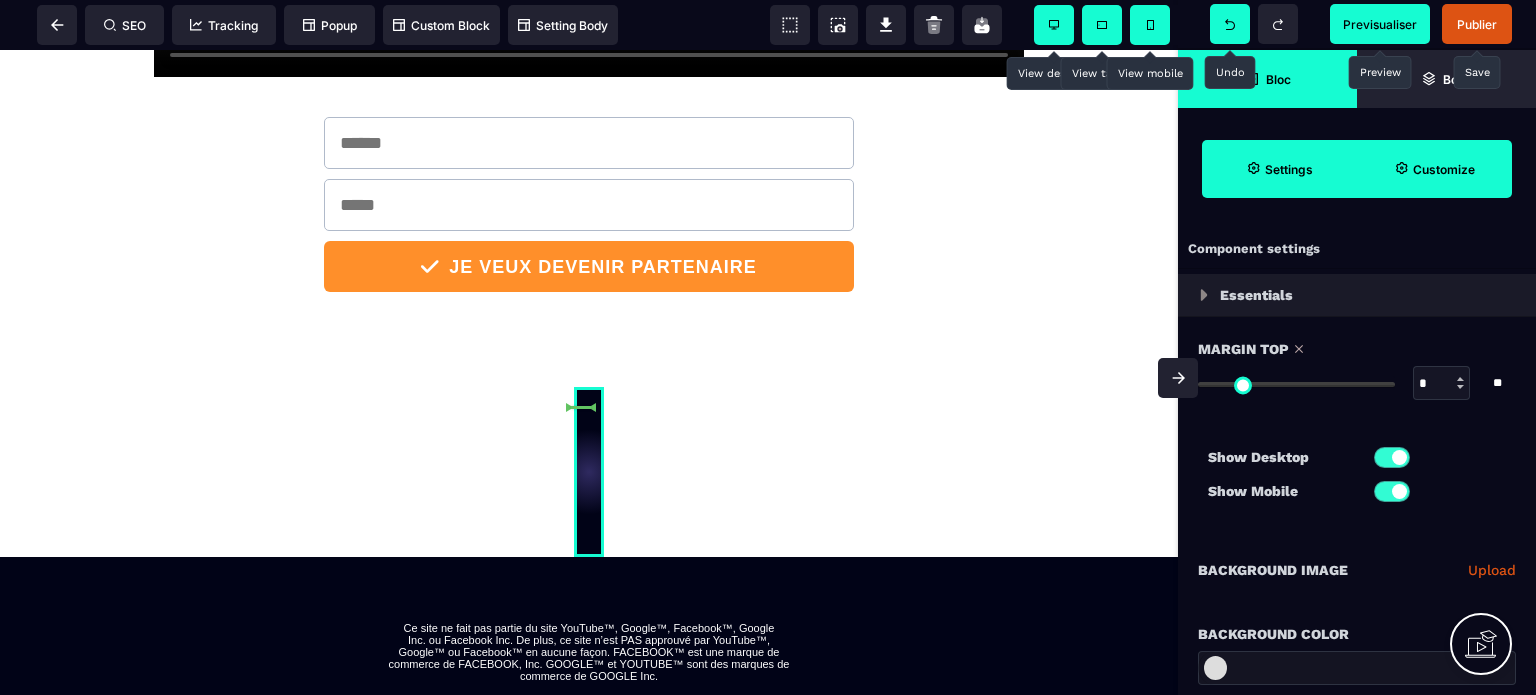 click on "🔴 Devenez notre prochain partenaire associé ouvrez votre club
C4U aventures dans 4 mois Obtenez un revenu mensuel de 4000€
Accompagnement et formation 100% adapté JE VEUX DEVENIR PARTENAIRE Ce site ne fait pas partie du site YouTube™, Google™, Facebook™, Google  Inc. ou Facebook Inc. De plus, ce site n’est PAS approuvé par YouTube™,  Google™ ou Facebook™ en aucune façon. FACEBOOK™ est une marque de  commerce de FACEBOOK, Inc. GOOGLE™ et YOUTUBE™ sont des marques de  commerce de GOOGLE Inc. Mentions légales |  Politique de confidentialité | CGV" at bounding box center (589, 346) 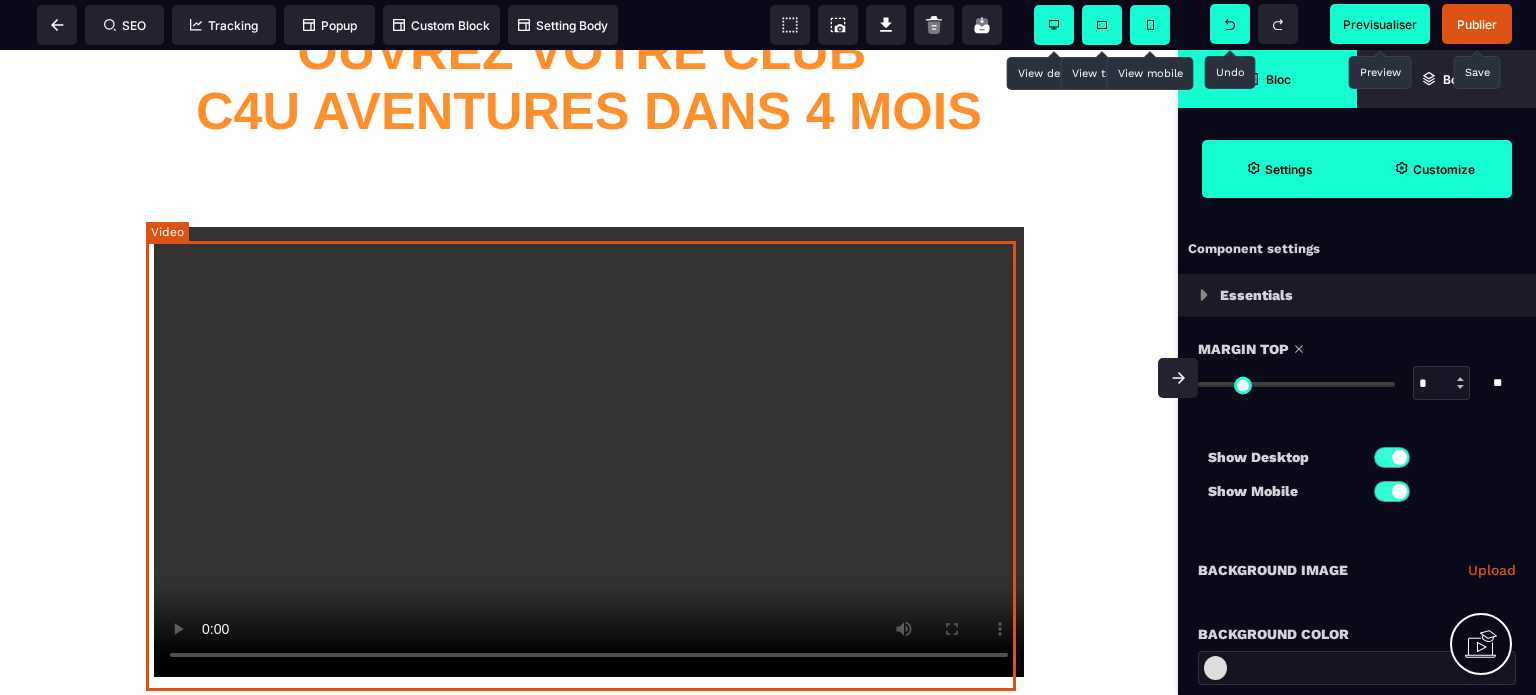 scroll, scrollTop: 0, scrollLeft: 0, axis: both 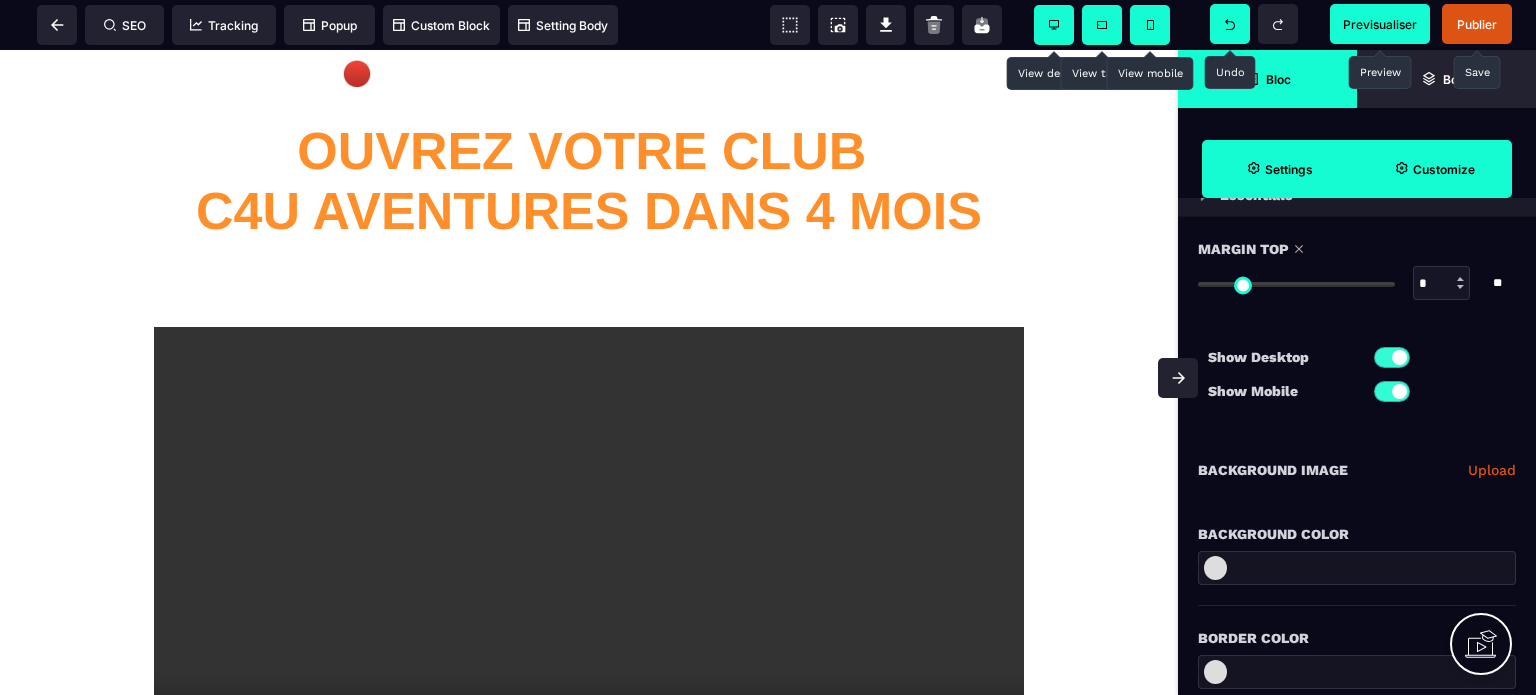 click at bounding box center [1357, 568] 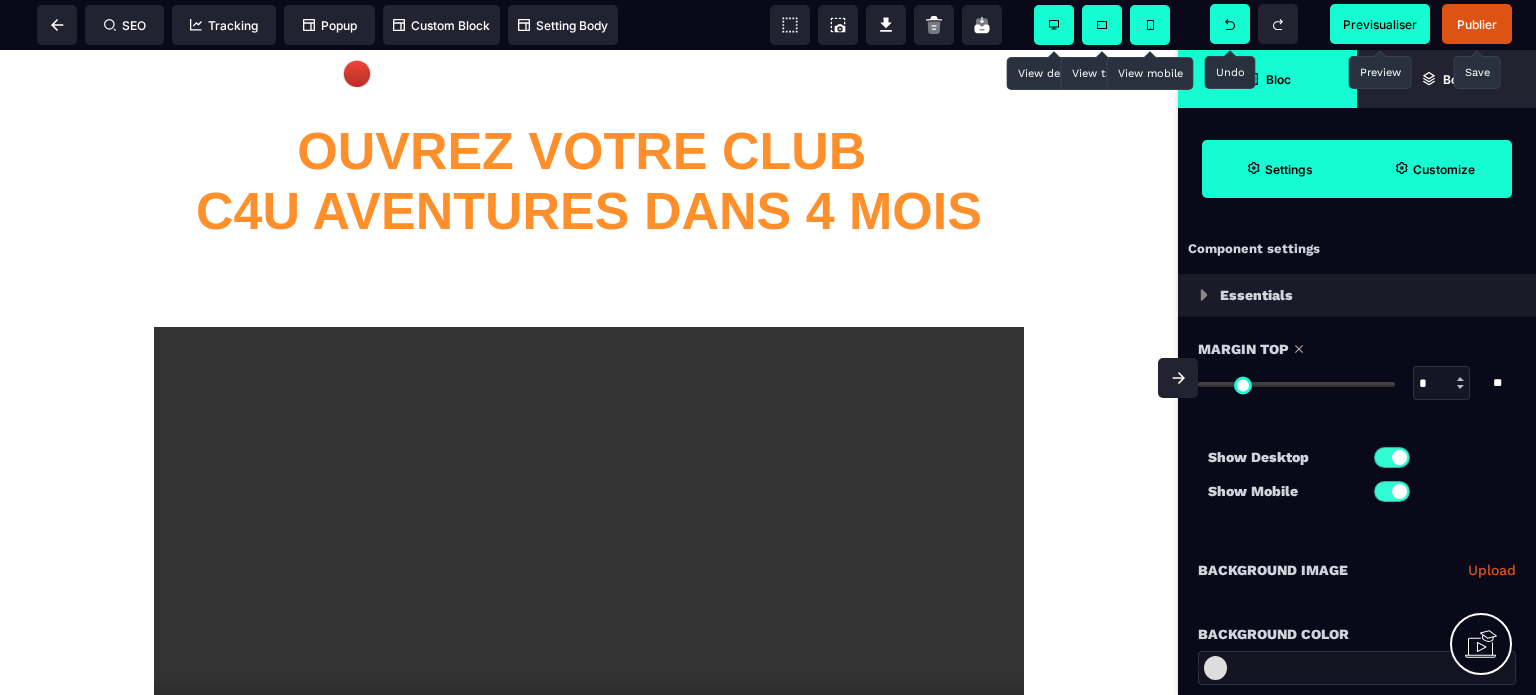 scroll, scrollTop: 0, scrollLeft: 0, axis: both 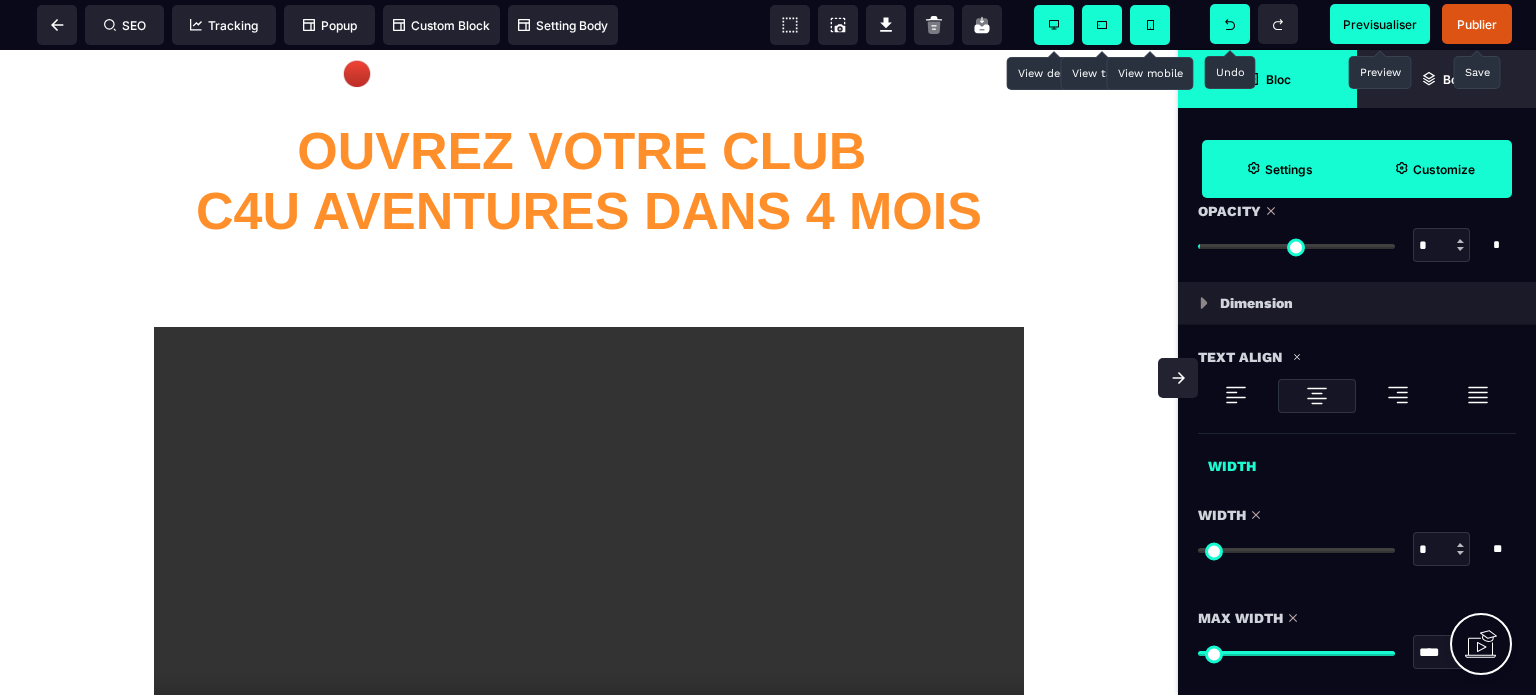 drag, startPoint x: 1212, startPoint y: 551, endPoint x: 1309, endPoint y: 613, distance: 115.12167 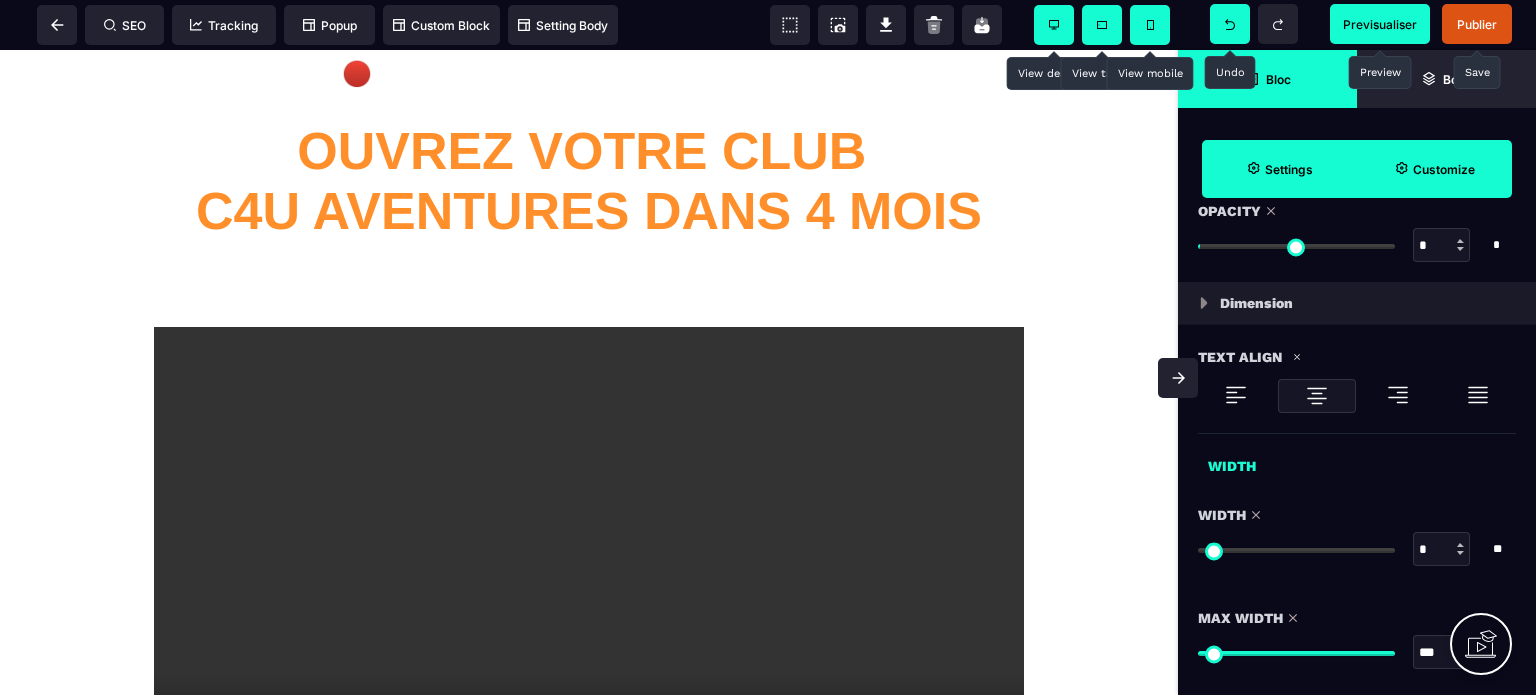 drag, startPoint x: 1268, startPoint y: 650, endPoint x: 1309, endPoint y: 651, distance: 41.01219 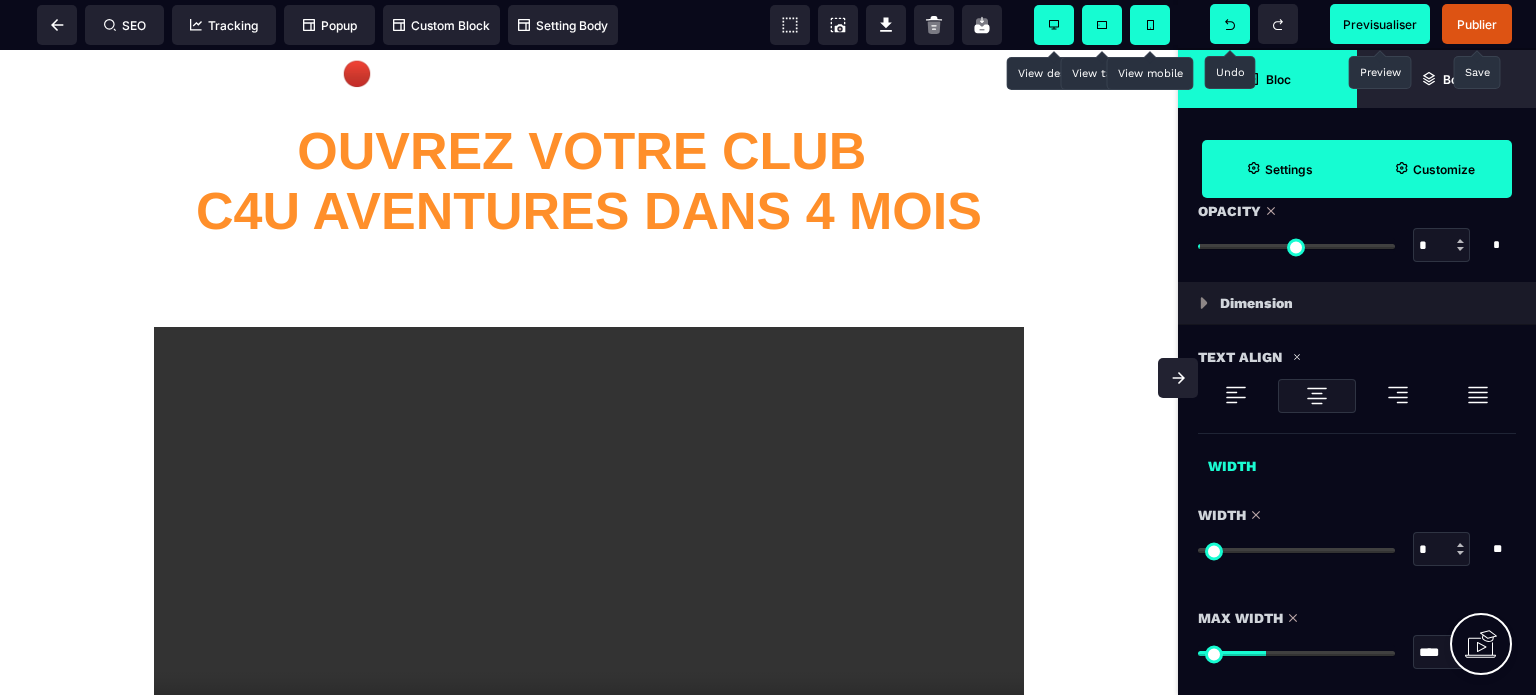 drag, startPoint x: 1268, startPoint y: 653, endPoint x: 1331, endPoint y: 463, distance: 200.17242 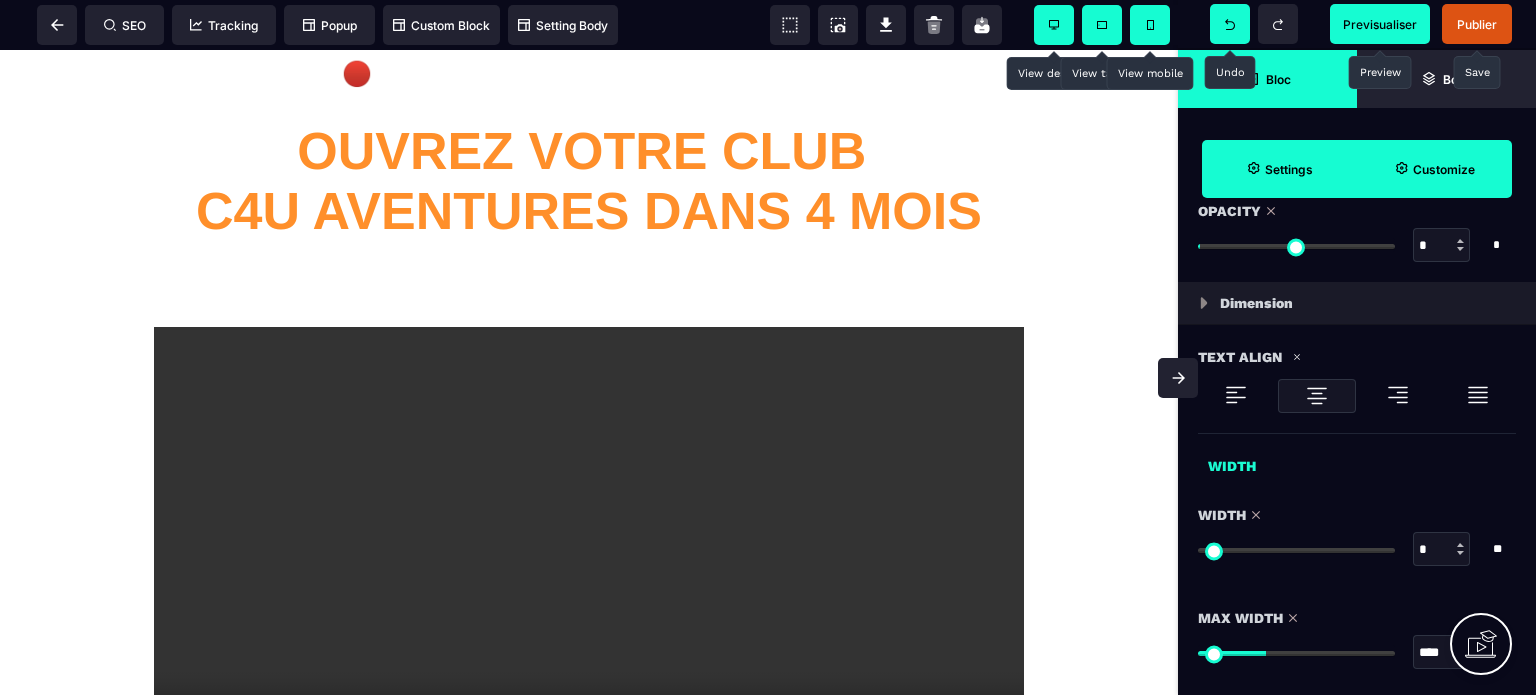 click at bounding box center [1296, 653] 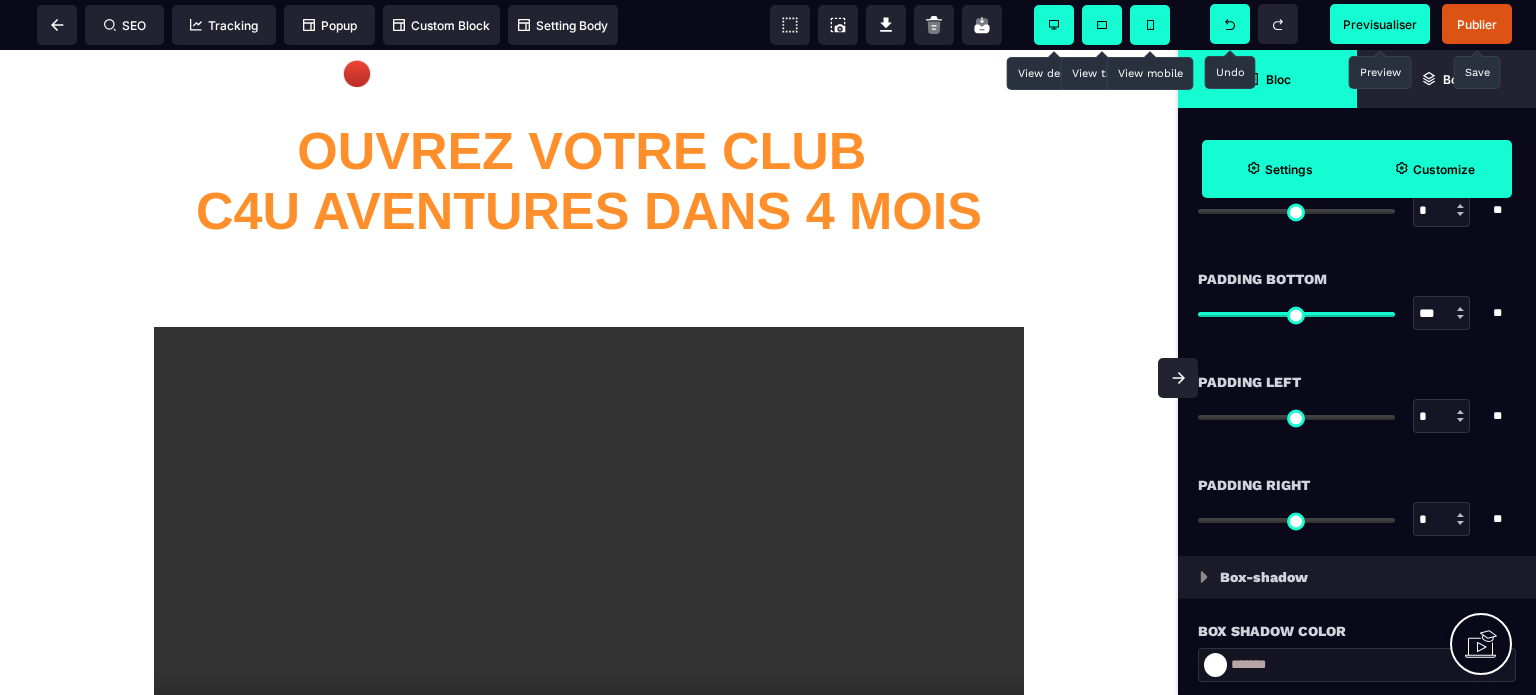 scroll, scrollTop: 1700, scrollLeft: 0, axis: vertical 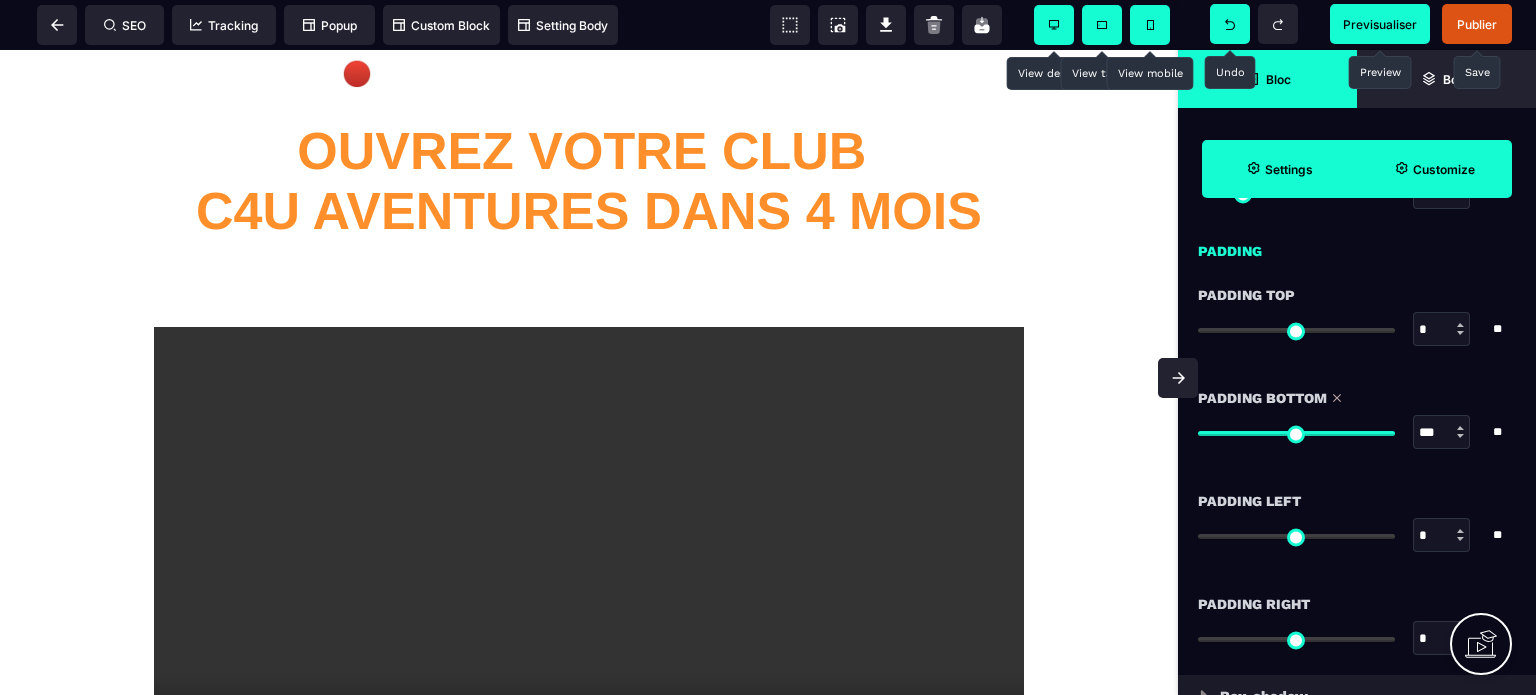 drag, startPoint x: 1381, startPoint y: 431, endPoint x: 1295, endPoint y: 452, distance: 88.52683 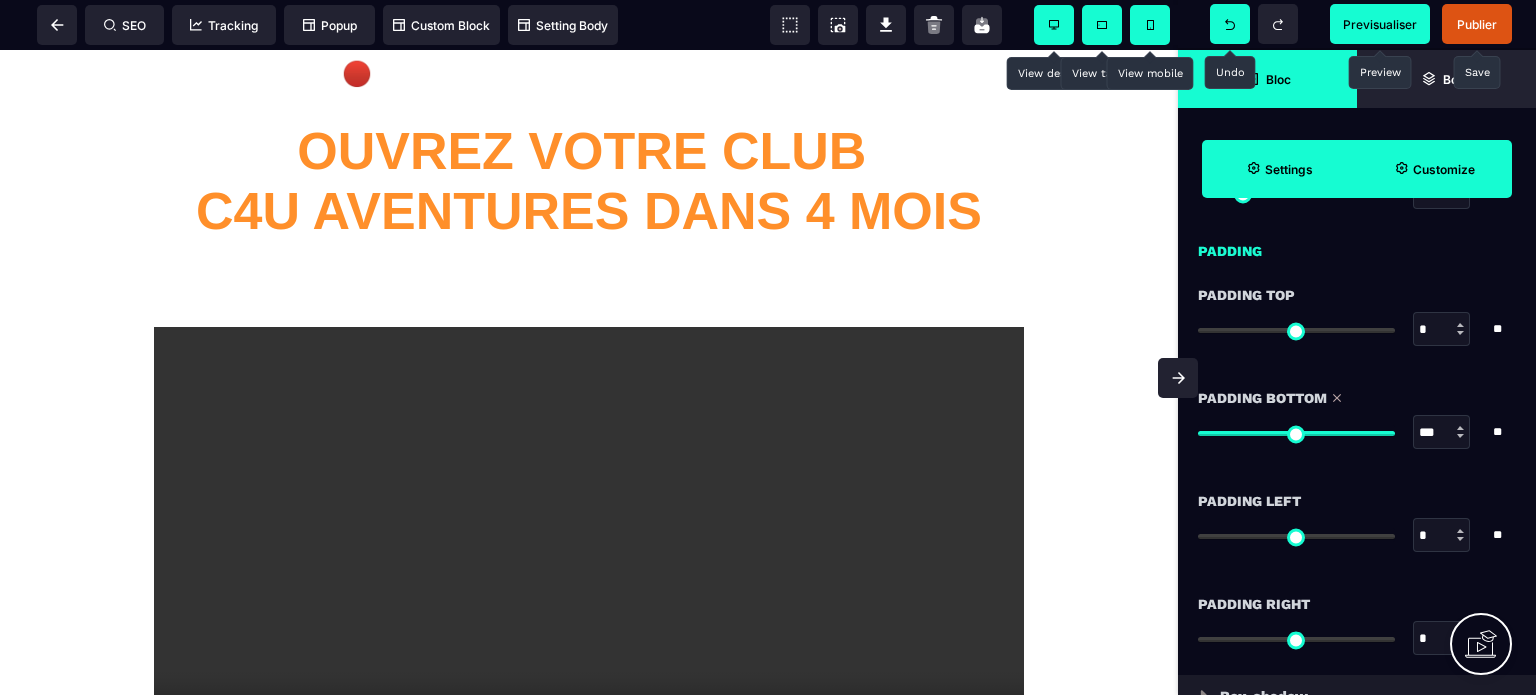 click at bounding box center (1296, 433) 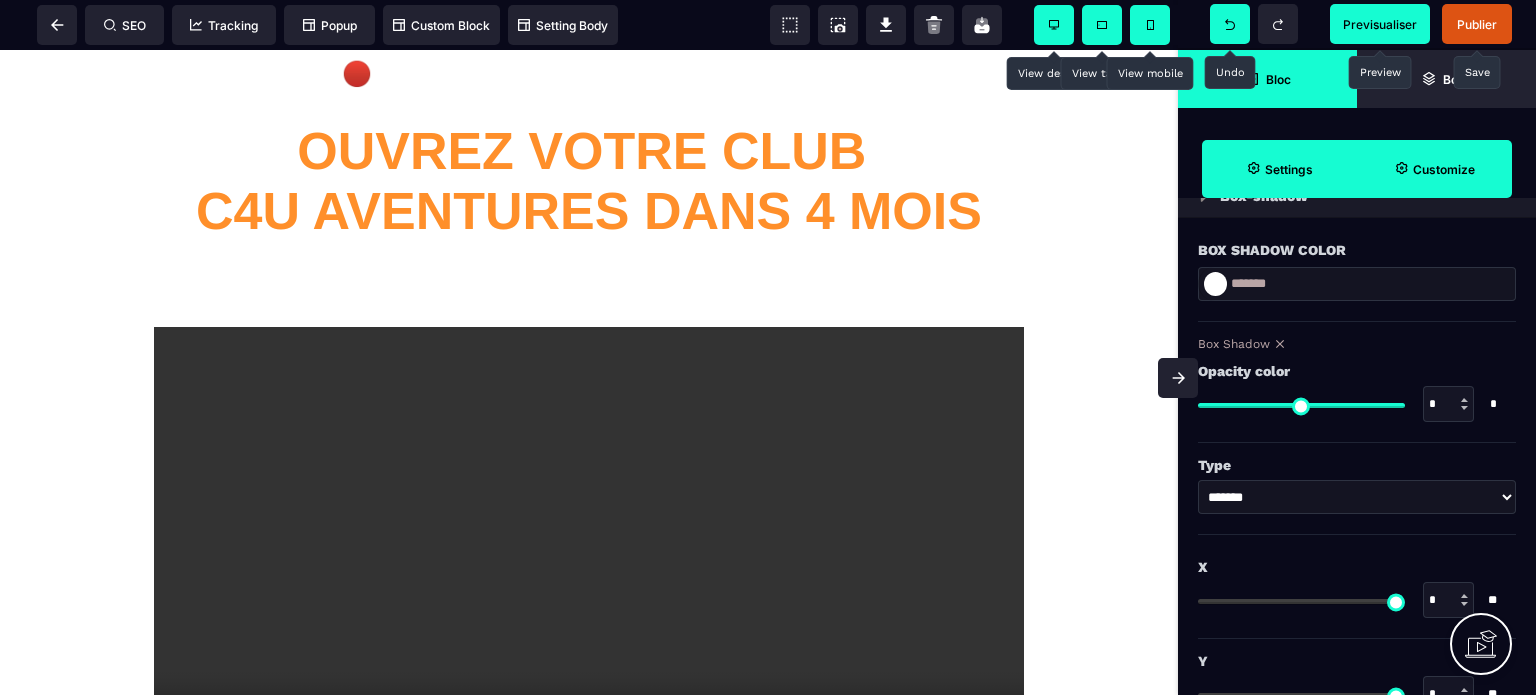 scroll, scrollTop: 2300, scrollLeft: 0, axis: vertical 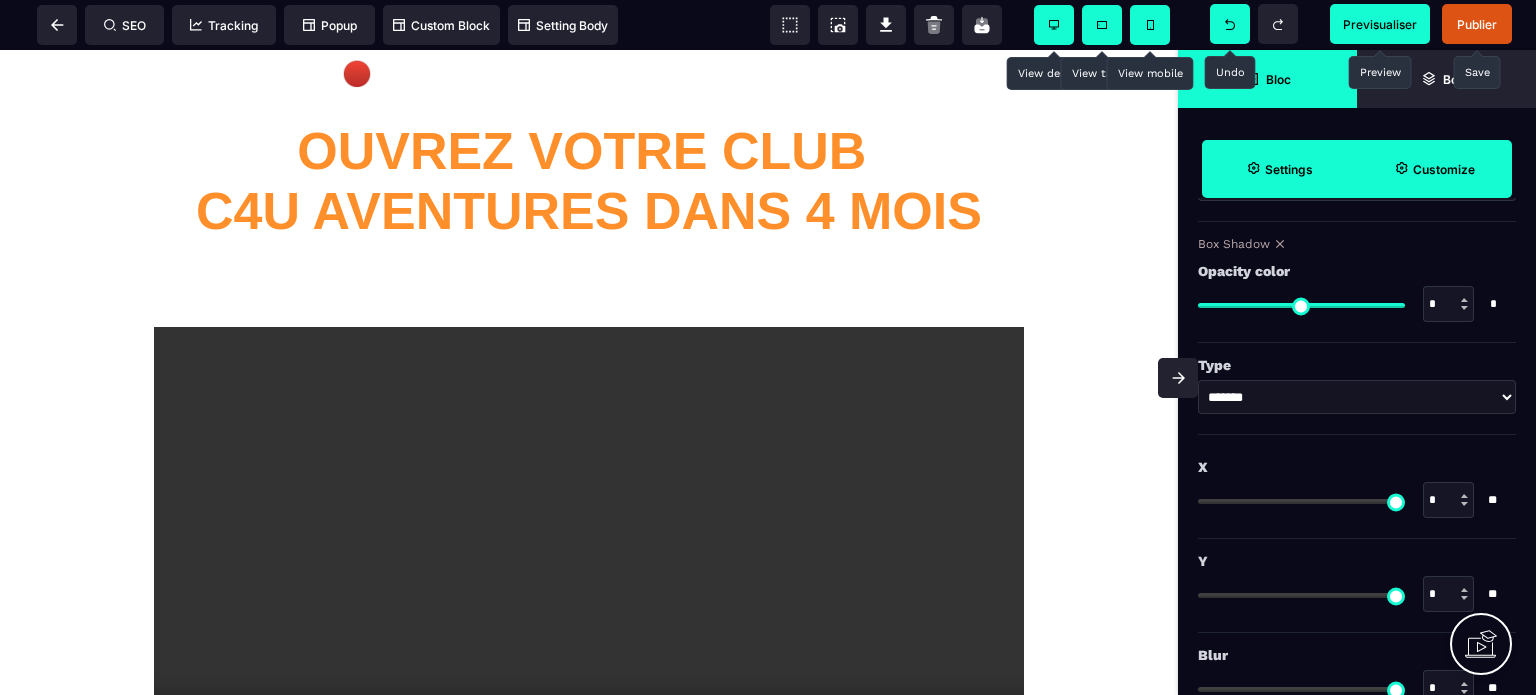 drag, startPoint x: 1362, startPoint y: 302, endPoint x: 1410, endPoint y: 305, distance: 48.09366 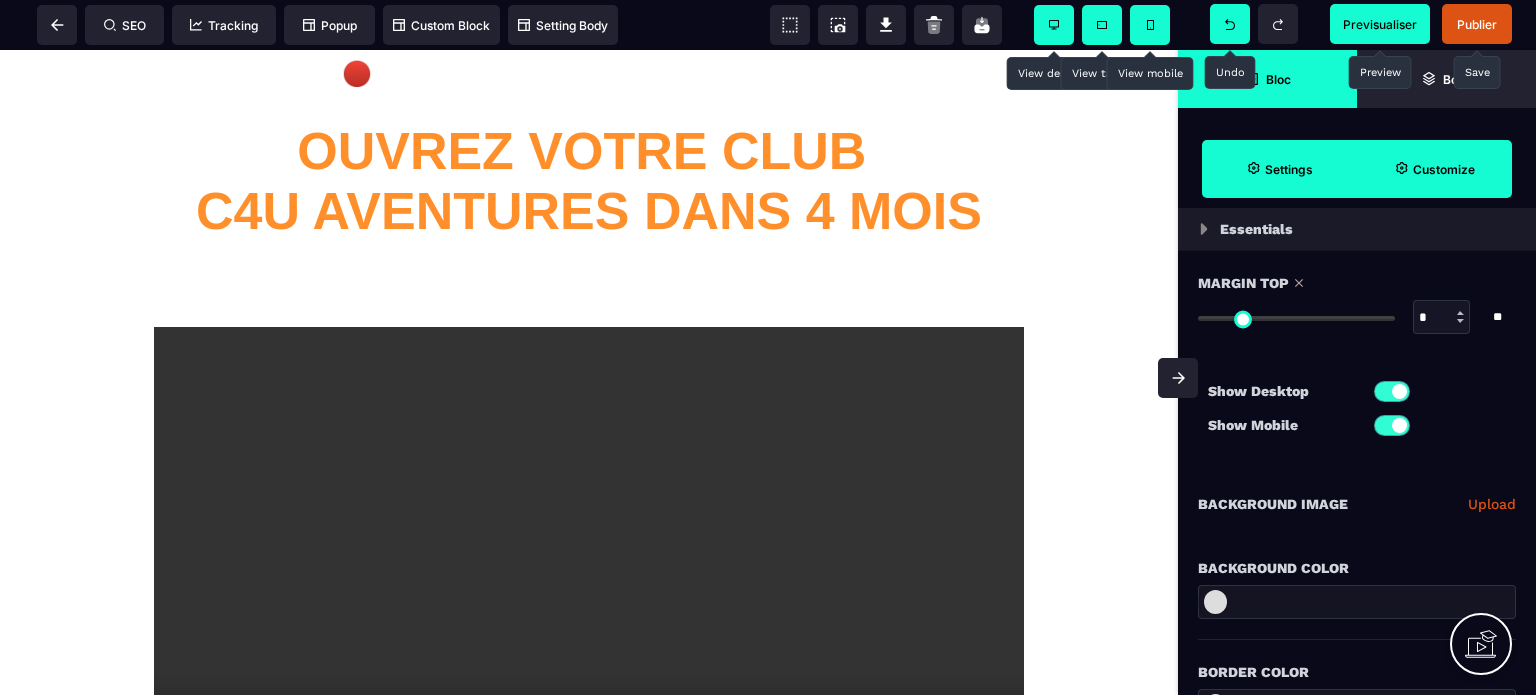 scroll, scrollTop: 100, scrollLeft: 0, axis: vertical 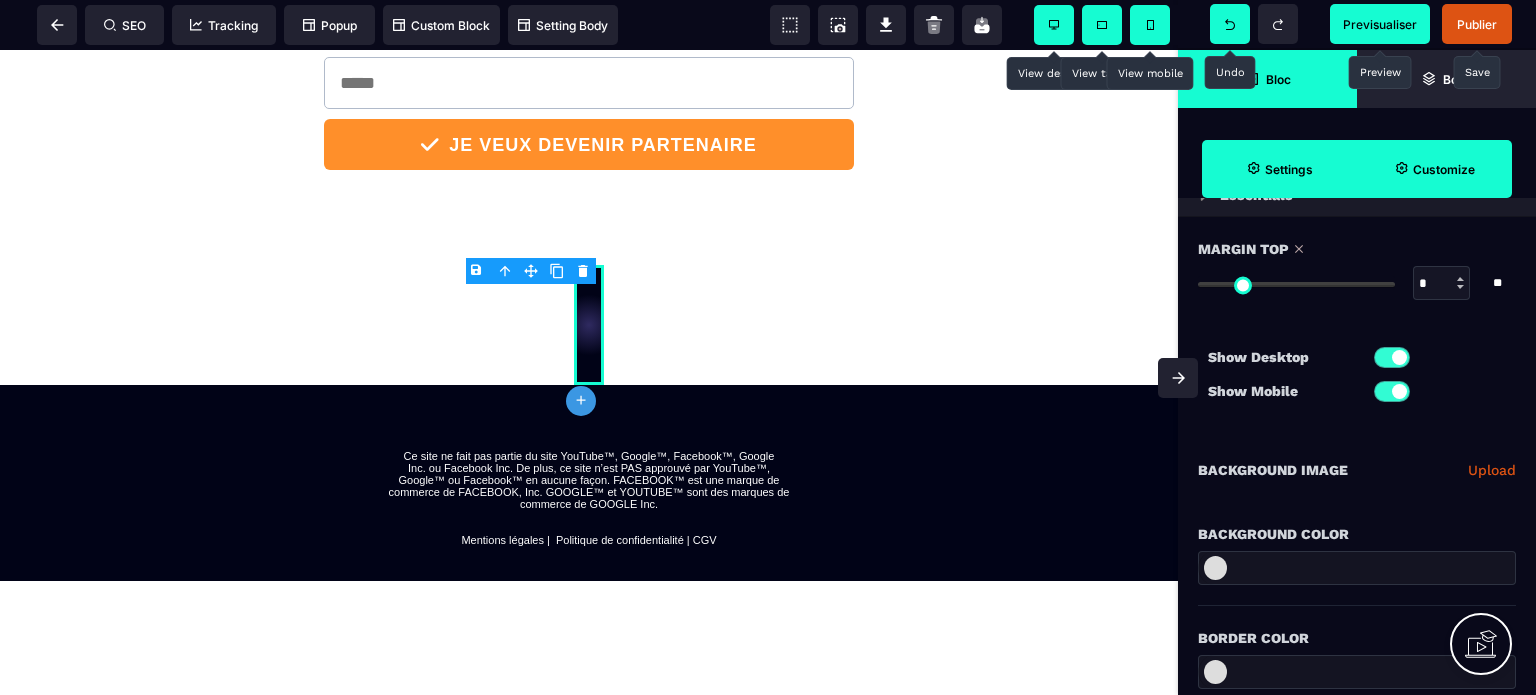 drag, startPoint x: 1173, startPoint y: 185, endPoint x: 1190, endPoint y: 491, distance: 306.47186 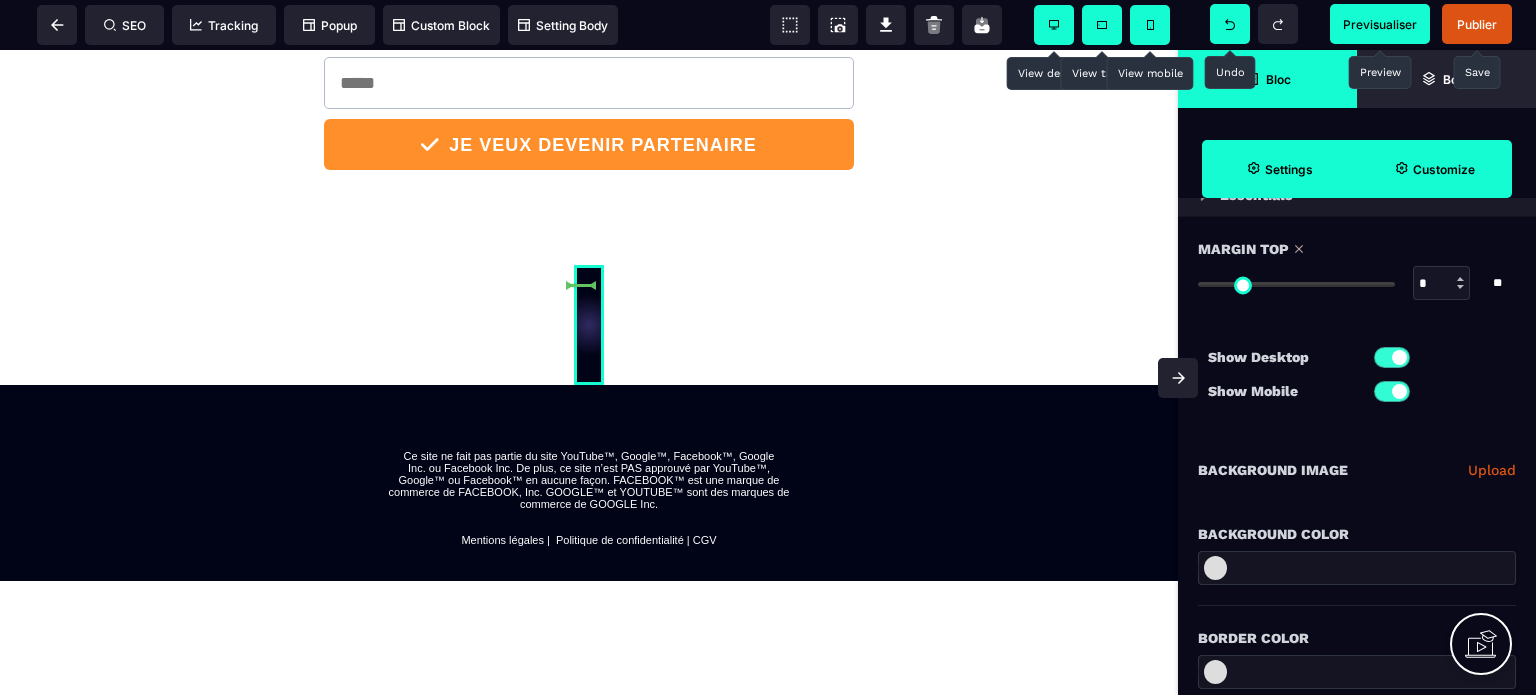 click on "🔴 Devenez notre prochain partenaire associé ouvrez votre club
C4U aventures dans 4 mois Obtenez un revenu mensuel de 4000€
Accompagnement et formation 100% adapté JE VEUX DEVENIR PARTENAIRE Ce site ne fait pas partie du site YouTube™, Google™, Facebook™, Google  Inc. ou Facebook Inc. De plus, ce site n’est PAS approuvé par YouTube™,  Google™ ou Facebook™ en aucune façon. FACEBOOK™ est une marque de  commerce de FACEBOOK, Inc. GOOGLE™ et YOUTUBE™ sont des marques de  commerce de GOOGLE Inc. Mentions légales |  Politique de confidentialité | CGV" at bounding box center [589, 199] 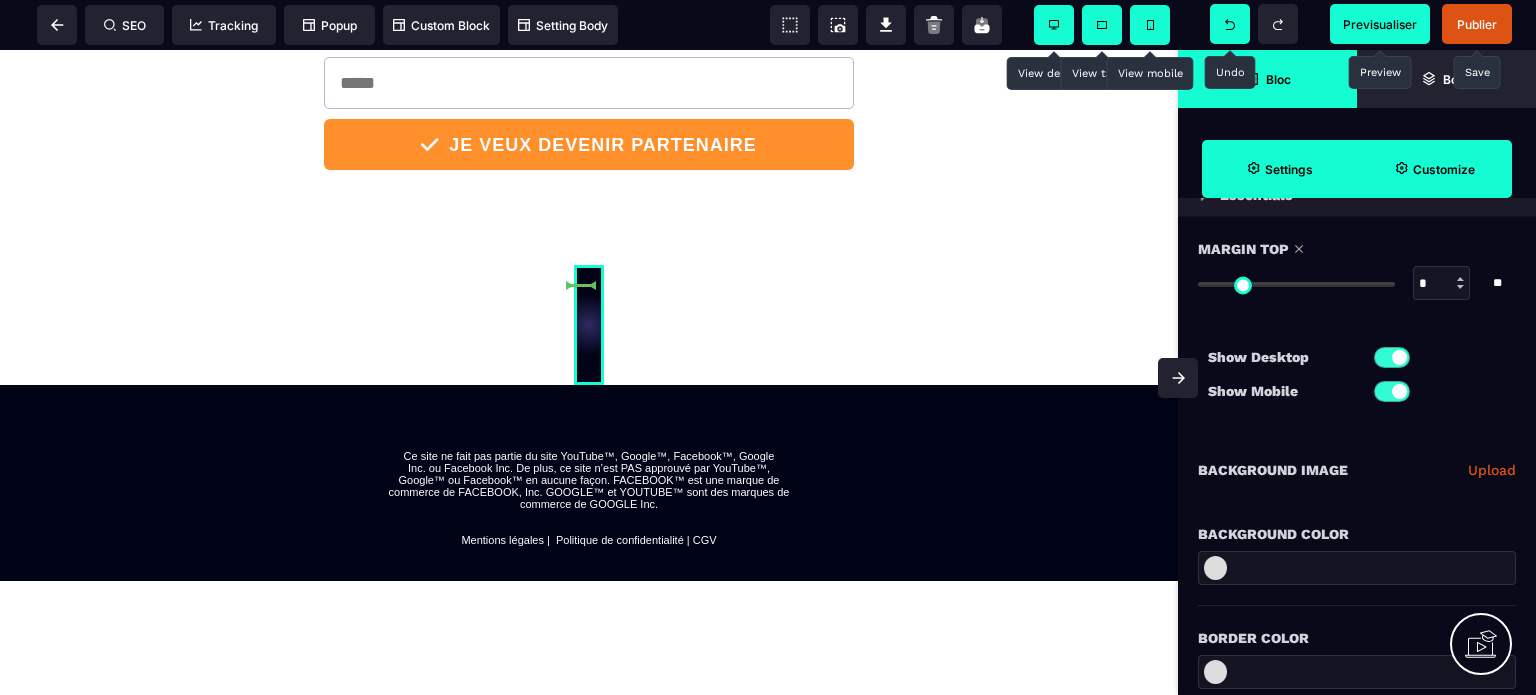 drag, startPoint x: 568, startPoint y: 311, endPoint x: 558, endPoint y: 308, distance: 10.440307 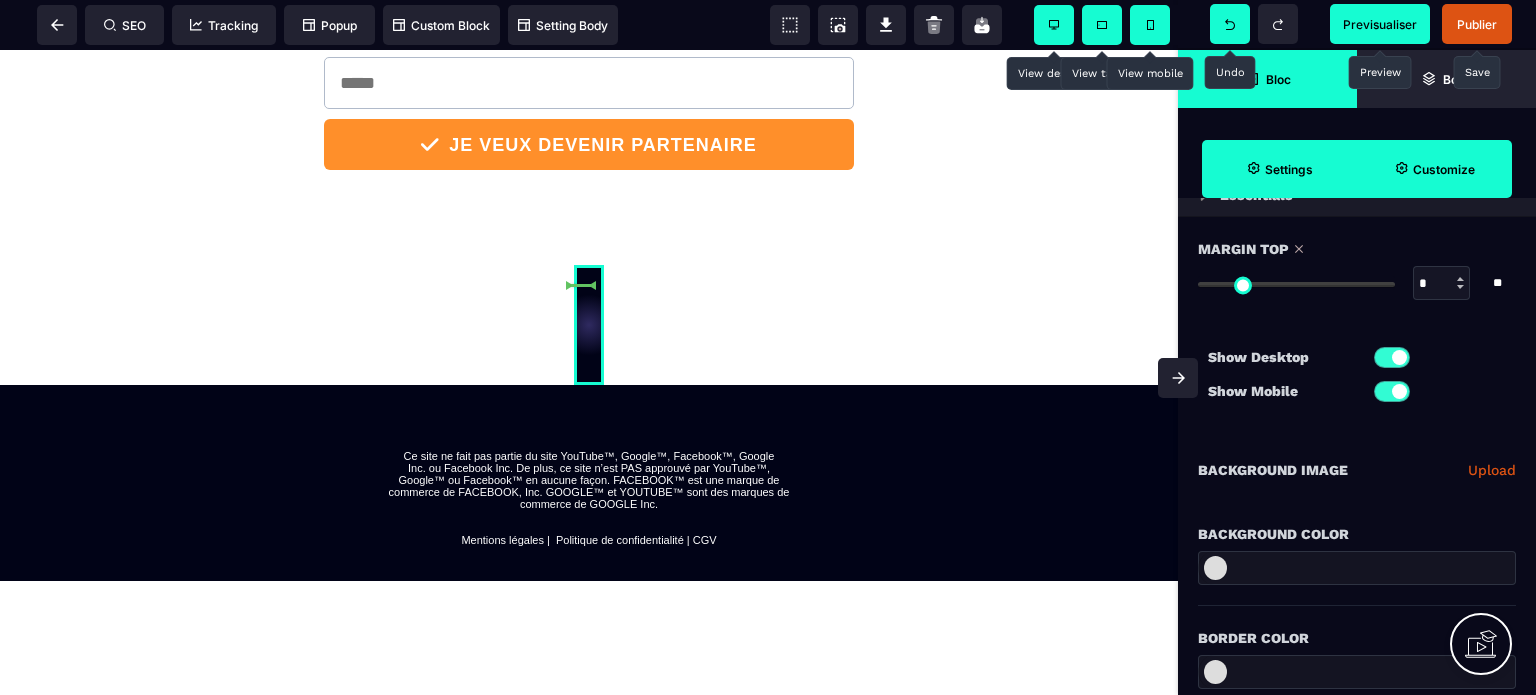 click on "🔴 Devenez notre prochain partenaire associé ouvrez votre club
C4U aventures dans 4 mois Obtenez un revenu mensuel de 4000€
Accompagnement et formation 100% adapté JE VEUX DEVENIR PARTENAIRE Ce site ne fait pas partie du site YouTube™, Google™, Facebook™, Google  Inc. ou Facebook Inc. De plus, ce site n’est PAS approuvé par YouTube™,  Google™ ou Facebook™ en aucune façon. FACEBOOK™ est une marque de  commerce de FACEBOOK, Inc. GOOGLE™ et YOUTUBE™ sont des marques de  commerce de GOOGLE Inc. Mentions légales |  Politique de confidentialité | CGV" at bounding box center (589, 199) 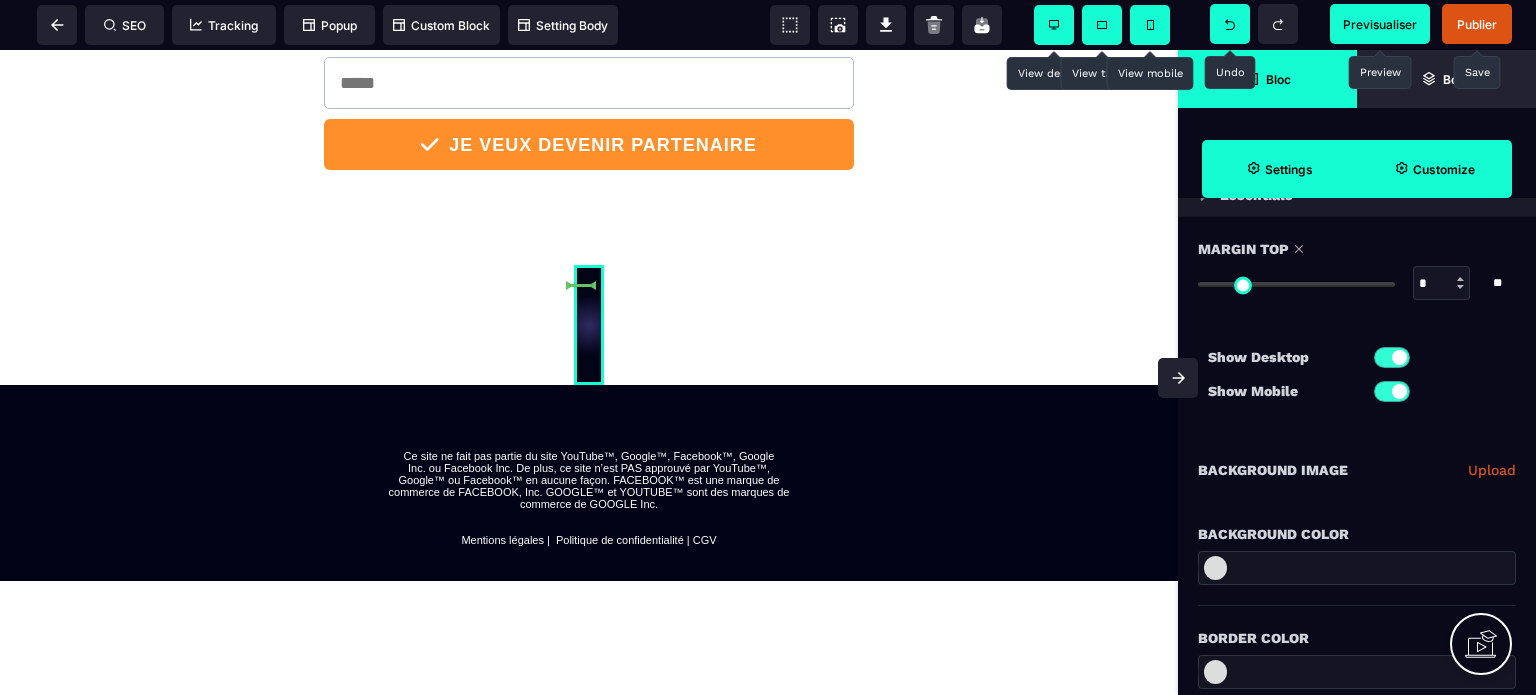 drag, startPoint x: 568, startPoint y: 299, endPoint x: 547, endPoint y: 282, distance: 27.018513 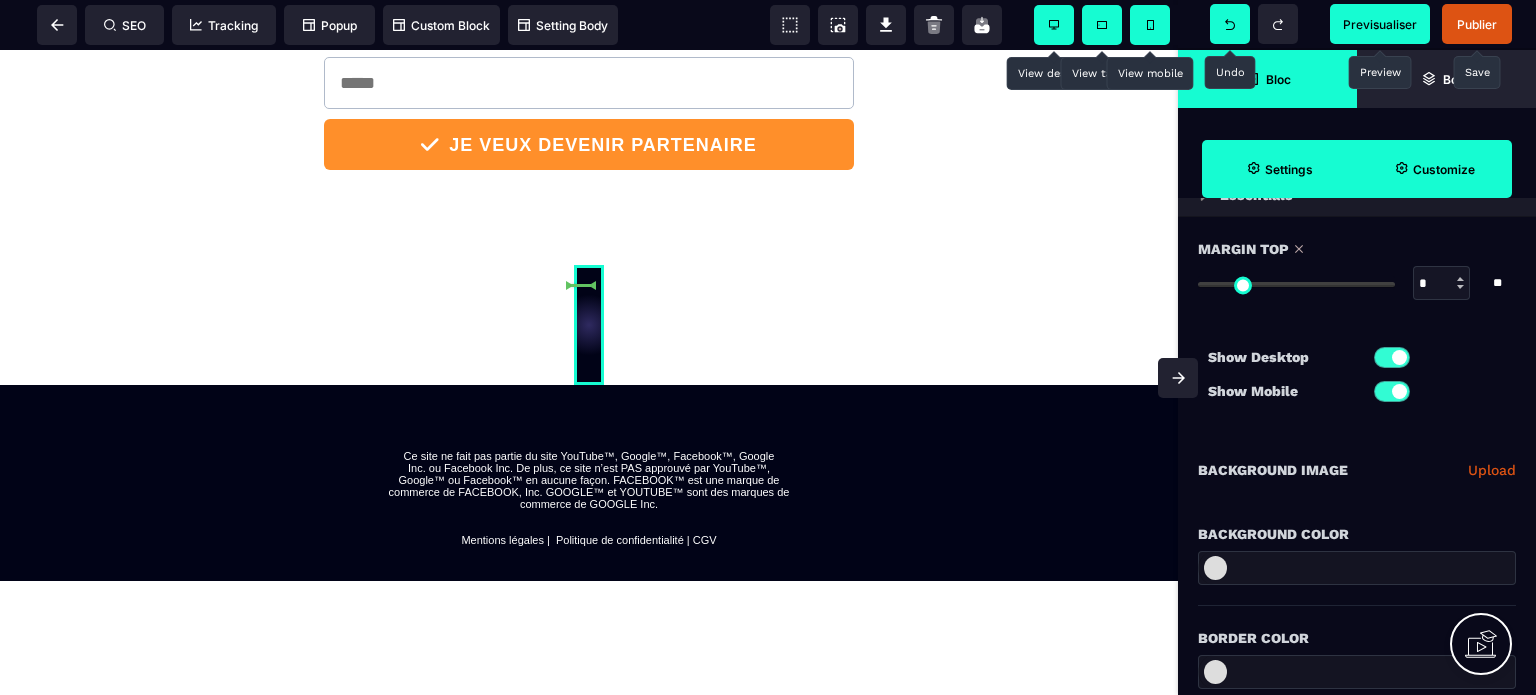 click on "🔴 Devenez notre prochain partenaire associé ouvrez votre club
C4U aventures dans 4 mois Obtenez un revenu mensuel de 4000€
Accompagnement et formation 100% adapté JE VEUX DEVENIR PARTENAIRE Ce site ne fait pas partie du site YouTube™, Google™, Facebook™, Google  Inc. ou Facebook Inc. De plus, ce site n’est PAS approuvé par YouTube™,  Google™ ou Facebook™ en aucune façon. FACEBOOK™ est une marque de  commerce de FACEBOOK, Inc. GOOGLE™ et YOUTUBE™ sont des marques de  commerce de GOOGLE Inc. Mentions légales |  Politique de confidentialité | CGV" at bounding box center [589, 199] 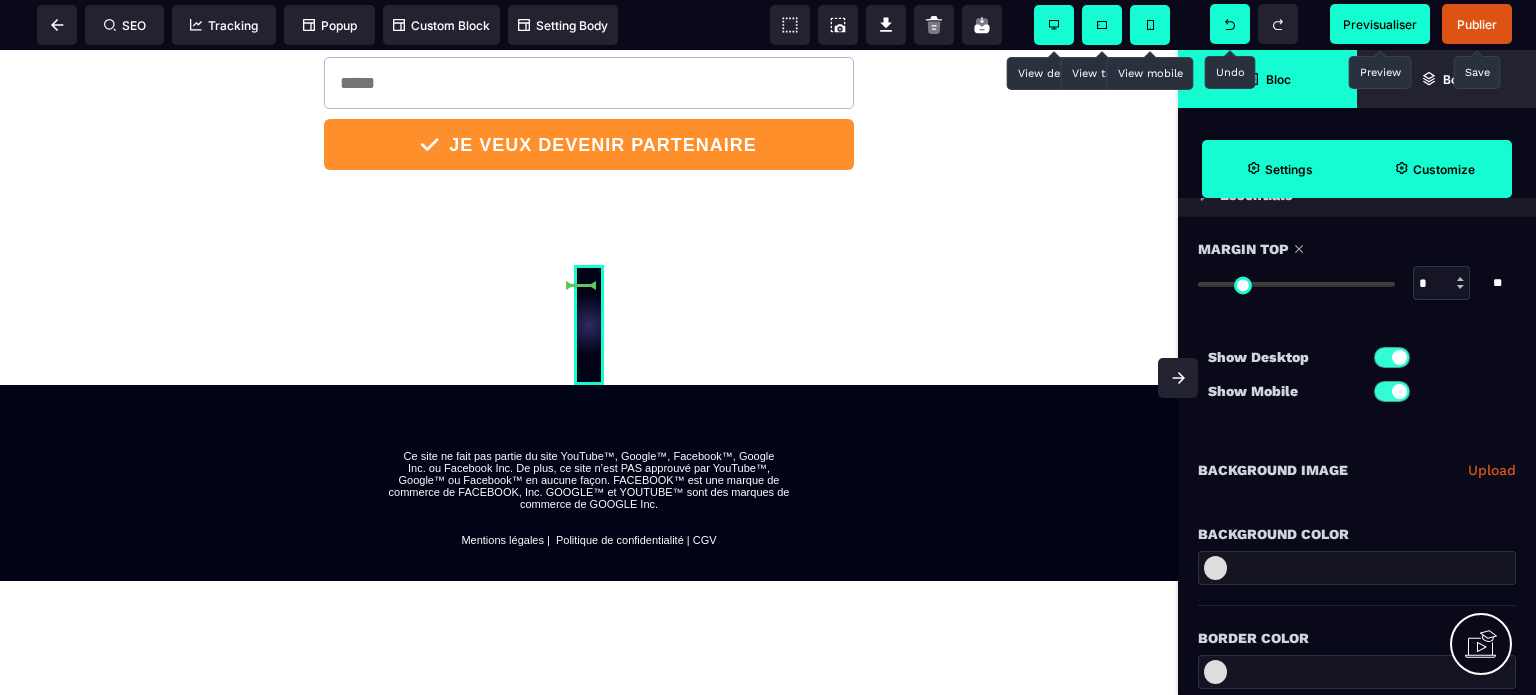 drag, startPoint x: 575, startPoint y: 287, endPoint x: 549, endPoint y: 330, distance: 50.24938 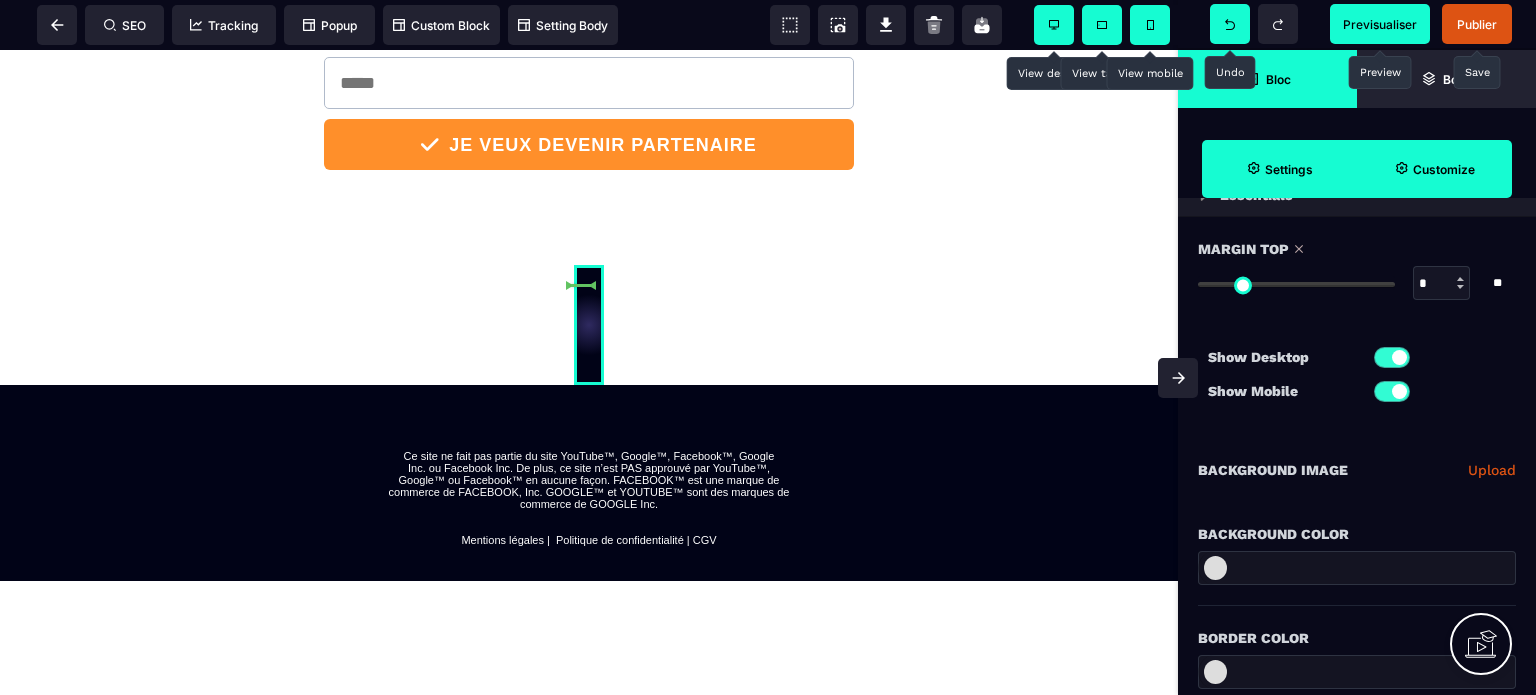 click on "🔴 Devenez notre prochain partenaire associé ouvrez votre club
C4U aventures dans 4 mois Obtenez un revenu mensuel de 4000€
Accompagnement et formation 100% adapté JE VEUX DEVENIR PARTENAIRE Ce site ne fait pas partie du site YouTube™, Google™, Facebook™, Google  Inc. ou Facebook Inc. De plus, ce site n’est PAS approuvé par YouTube™,  Google™ ou Facebook™ en aucune façon. FACEBOOK™ est une marque de  commerce de FACEBOOK, Inc. GOOGLE™ et YOUTUBE™ sont des marques de  commerce de GOOGLE Inc. Mentions légales |  Politique de confidentialité | CGV" at bounding box center (589, 199) 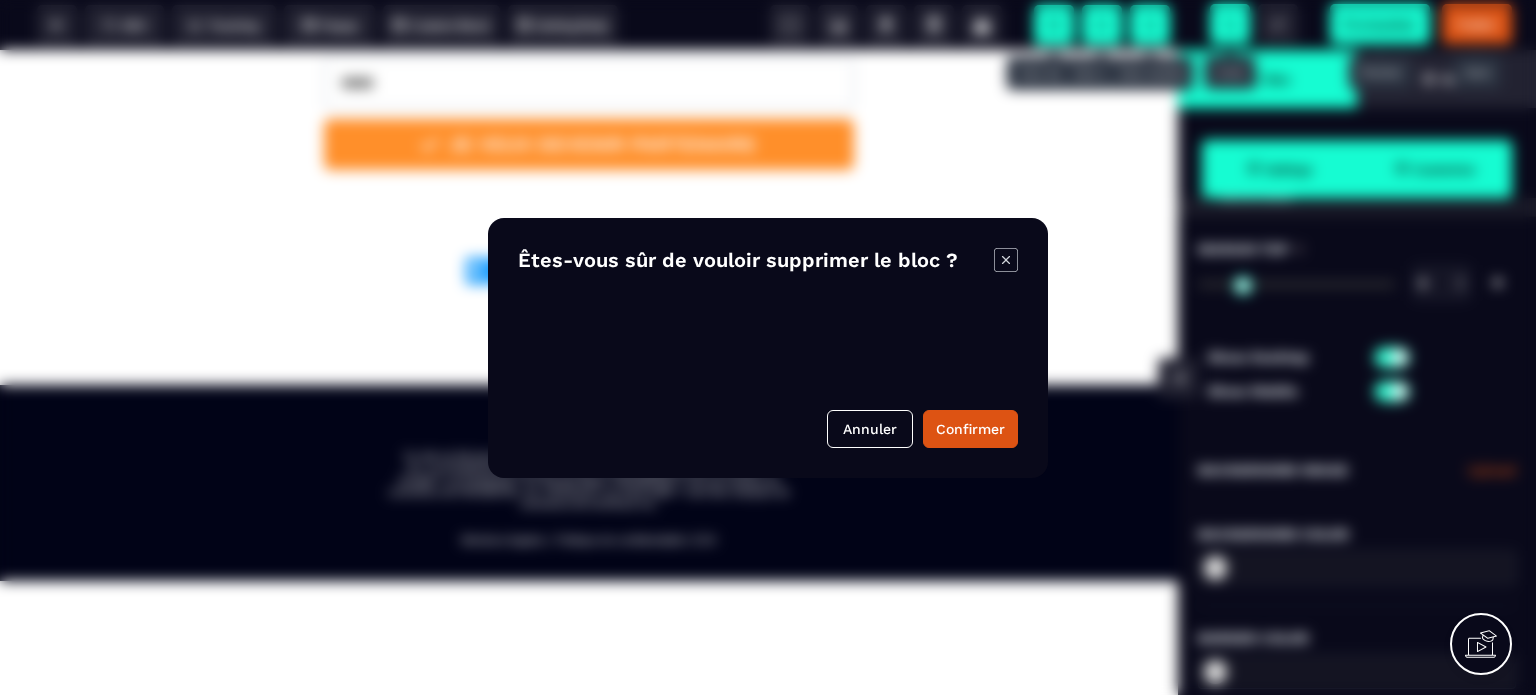 click on "B I U S
A *******
plus
Row
SEO
Big" at bounding box center [768, 347] 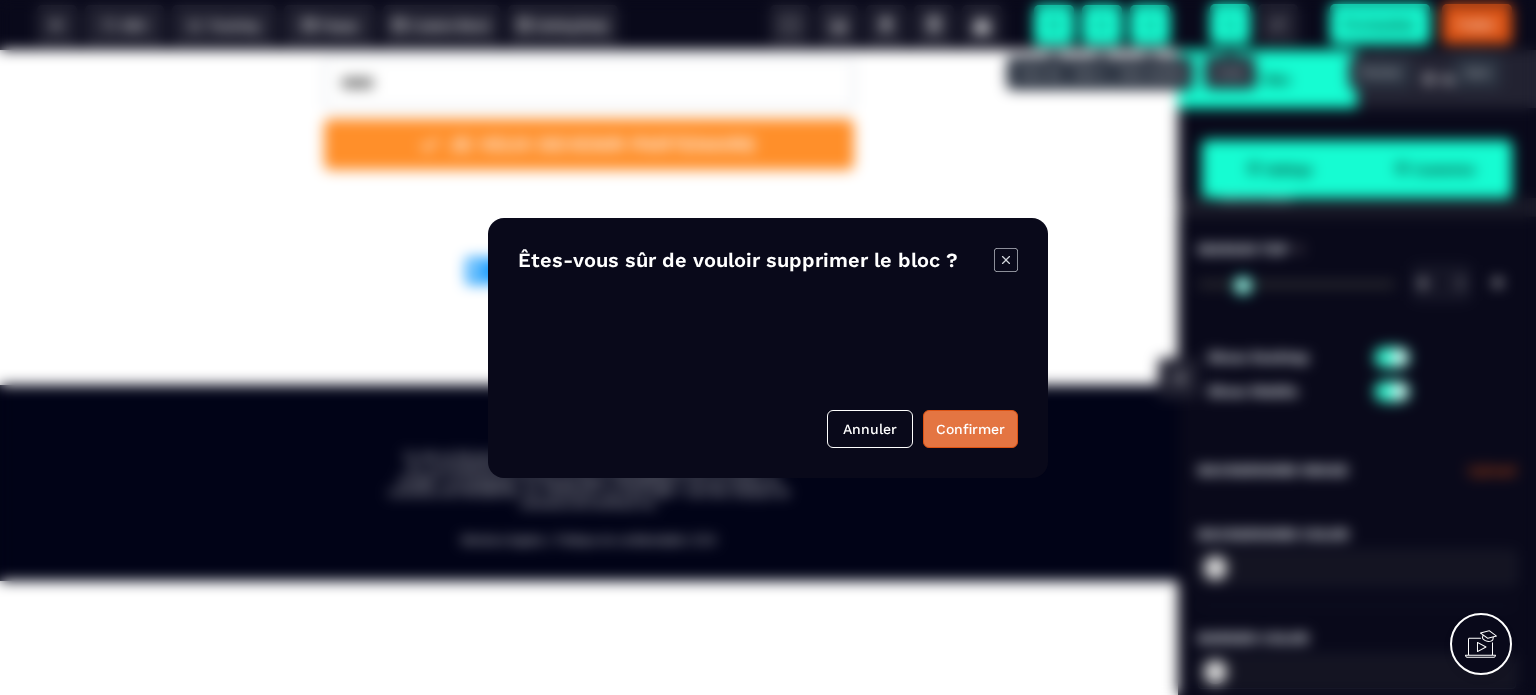 click on "Confirmer" at bounding box center (970, 429) 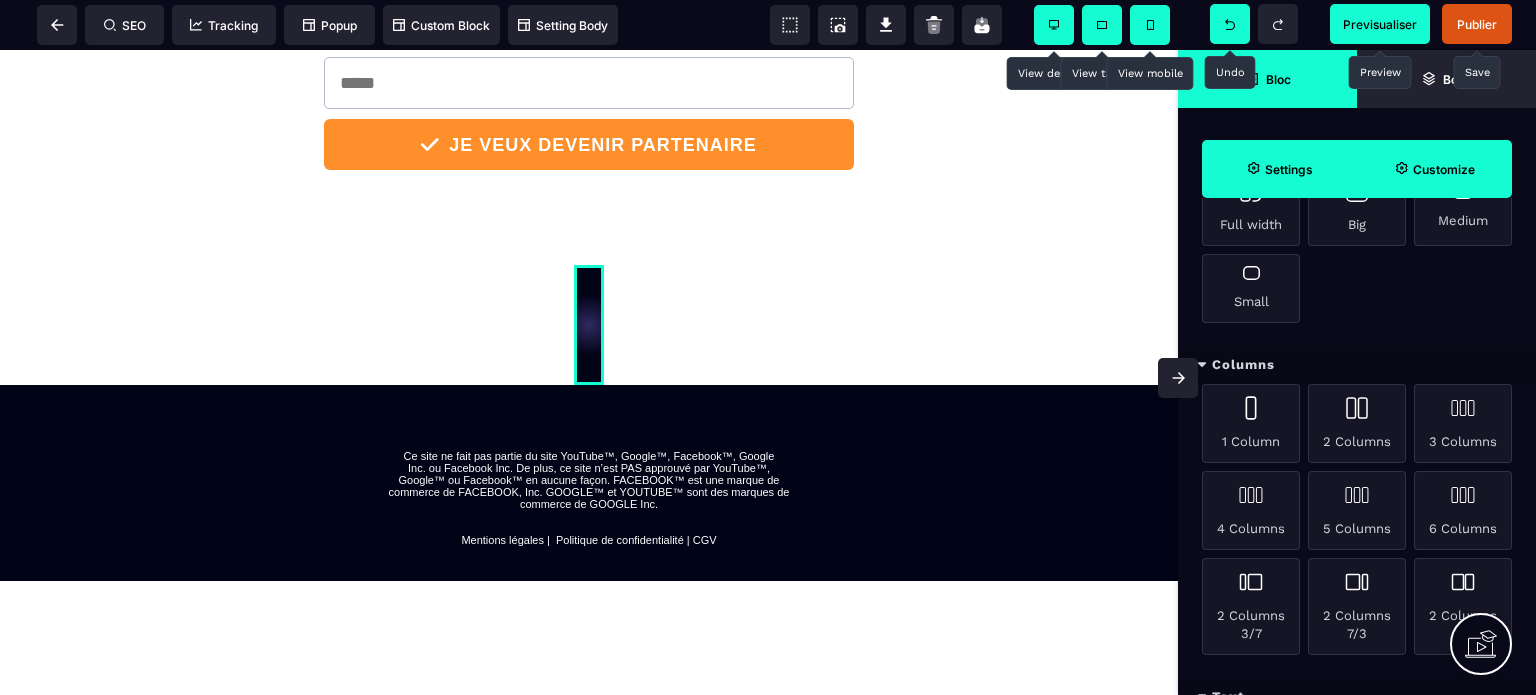 scroll, scrollTop: 1246, scrollLeft: 0, axis: vertical 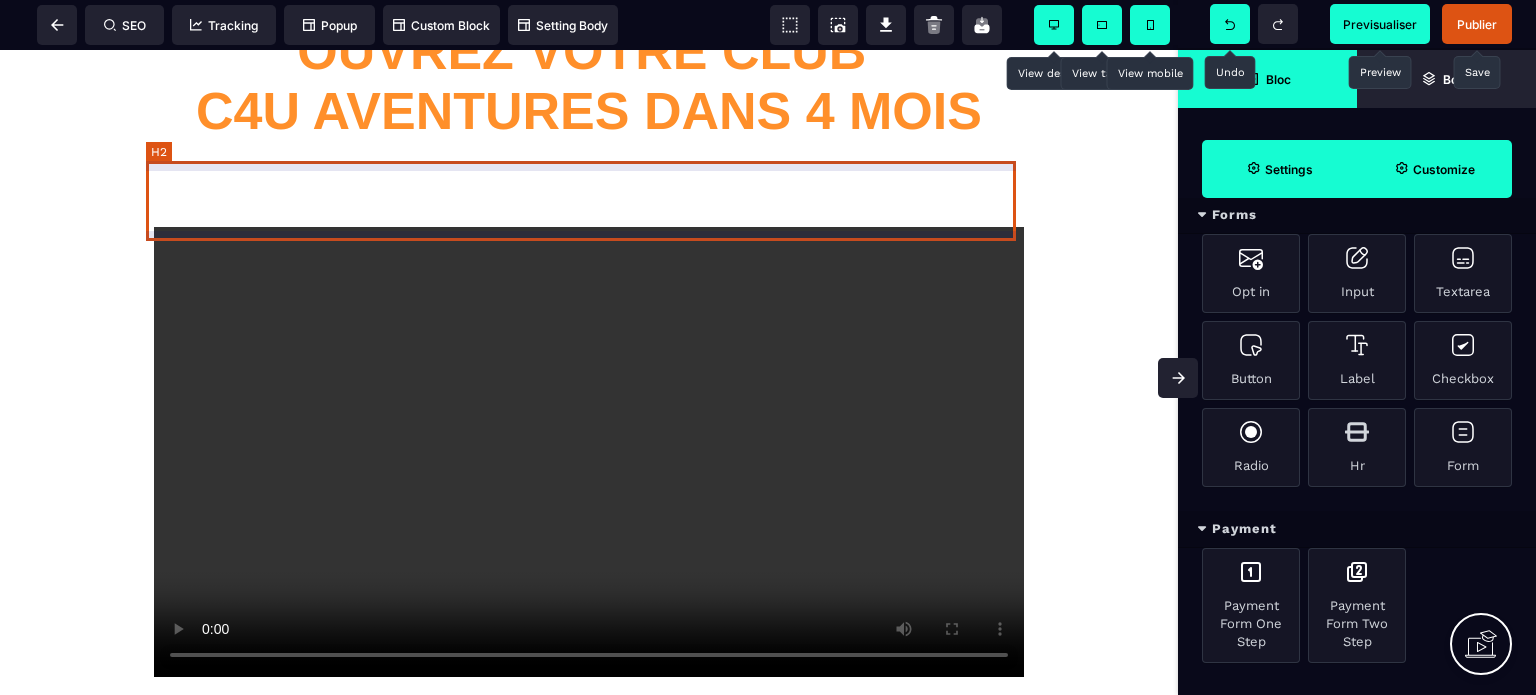 click on "Obtenez un revenu mensuel de 4000€
Accompagnement et formation 100% adapté" at bounding box center (589, 189) 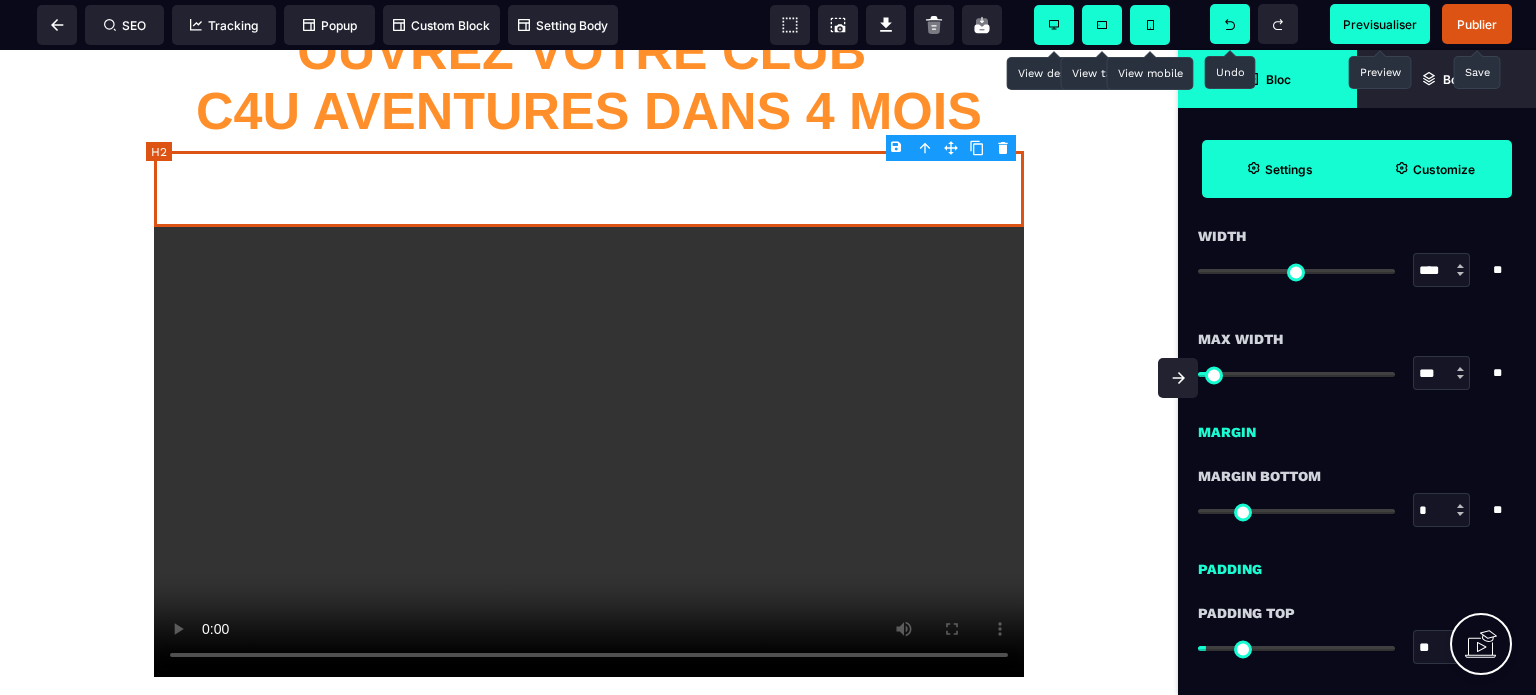 scroll, scrollTop: 0, scrollLeft: 0, axis: both 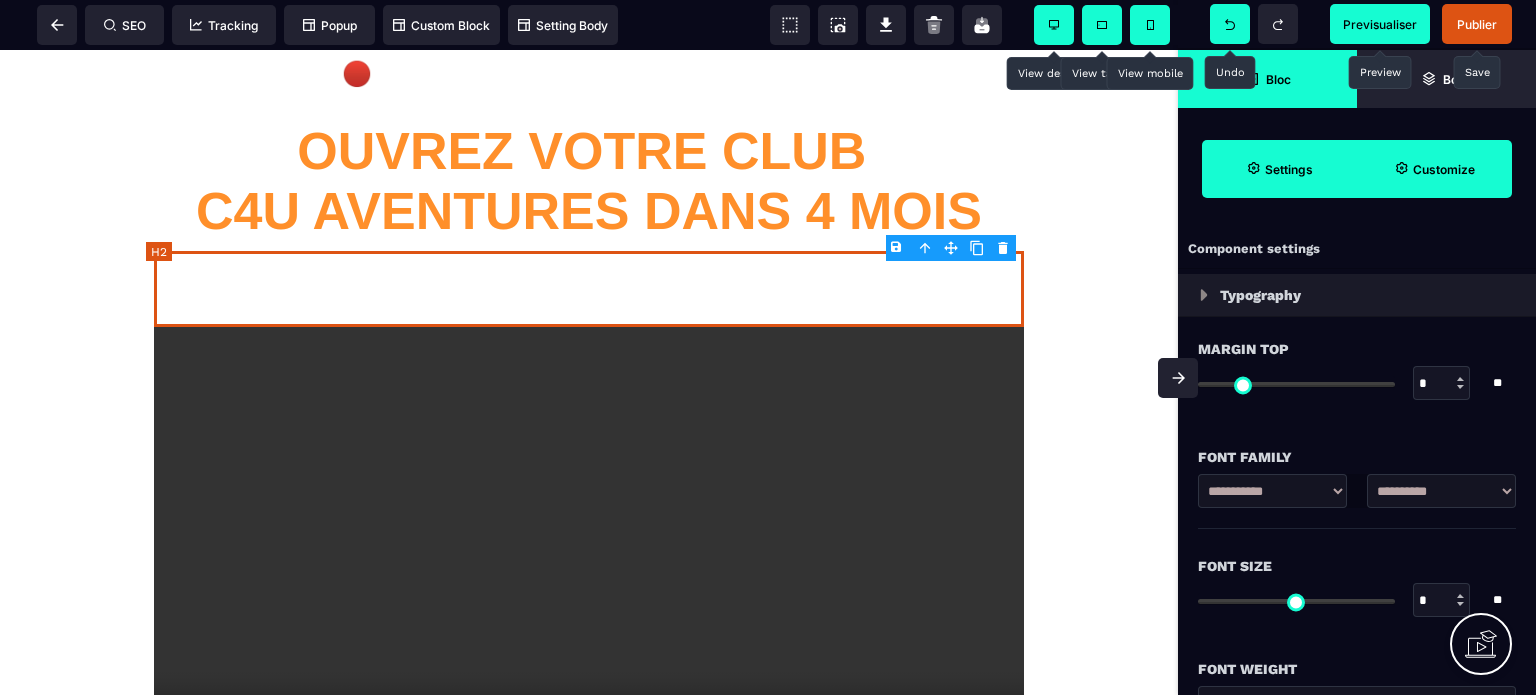 click on "Obtenez un revenu mensuel de 4000€
Accompagnement et formation 100% adapté" at bounding box center (589, 289) 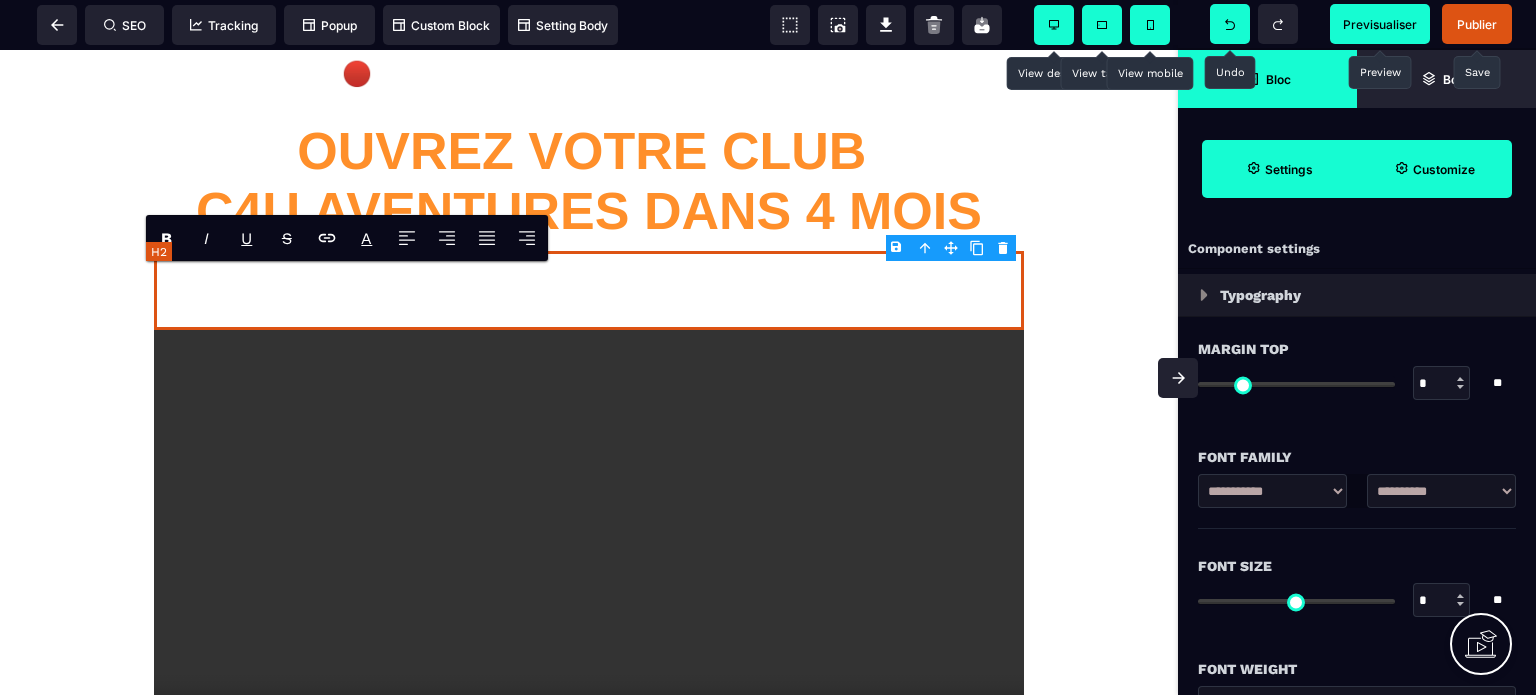 click on "**********" at bounding box center (589, 290) 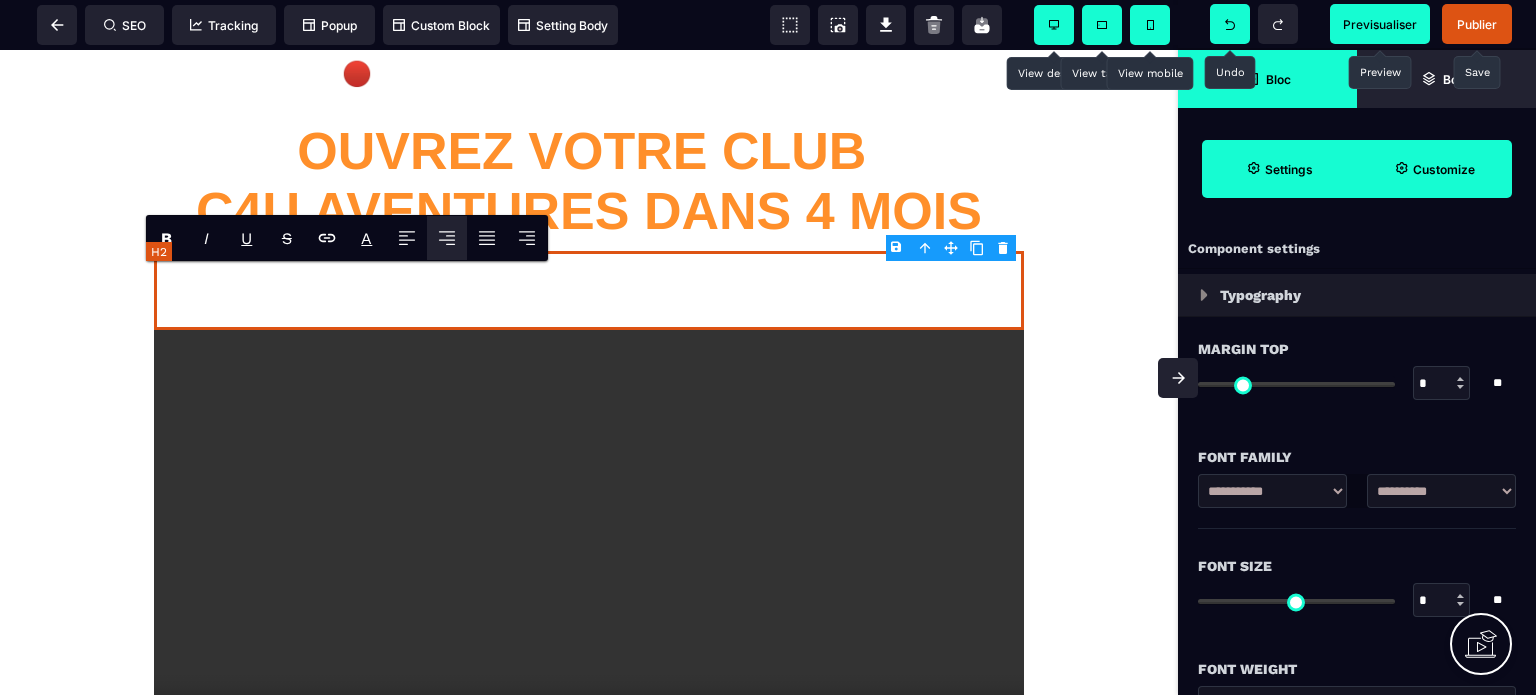 click on "**********" at bounding box center [589, 290] 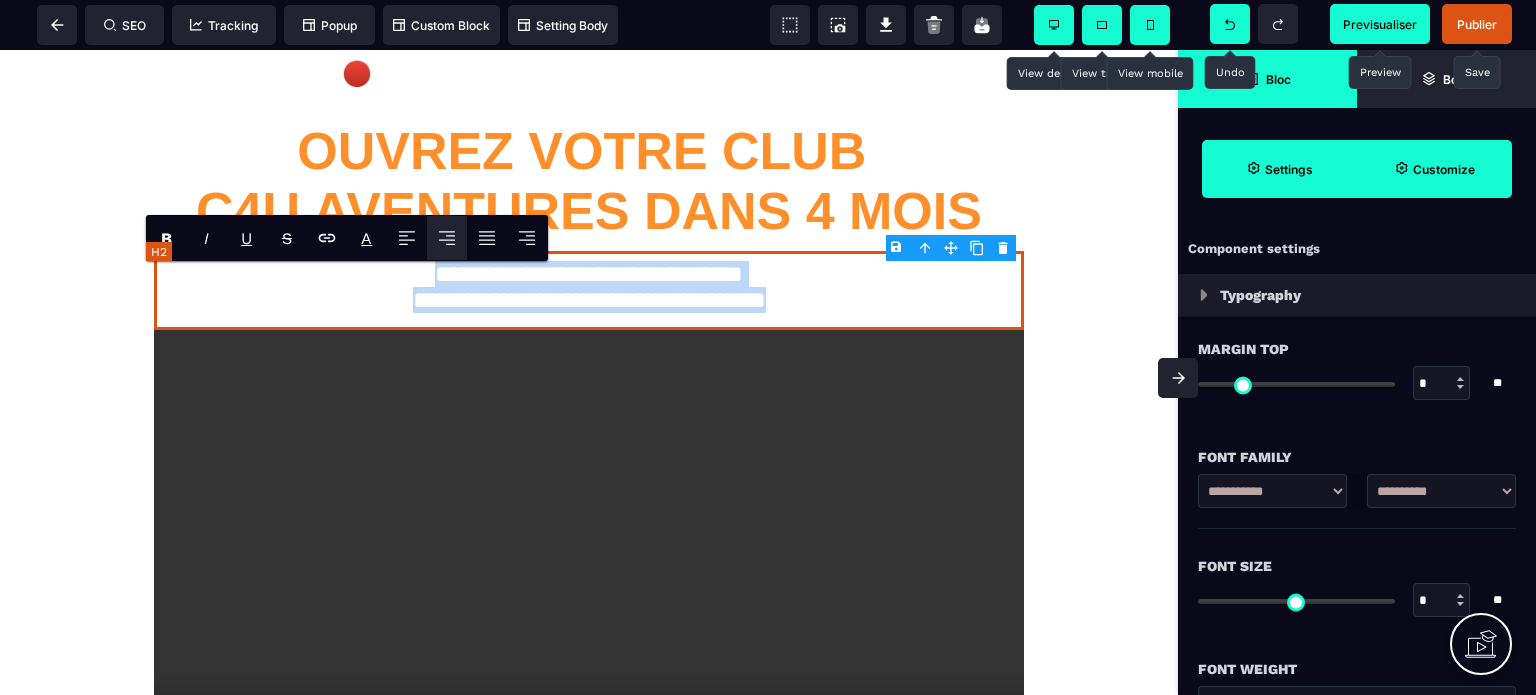 drag, startPoint x: 907, startPoint y: 310, endPoint x: 239, endPoint y: 288, distance: 668.3622 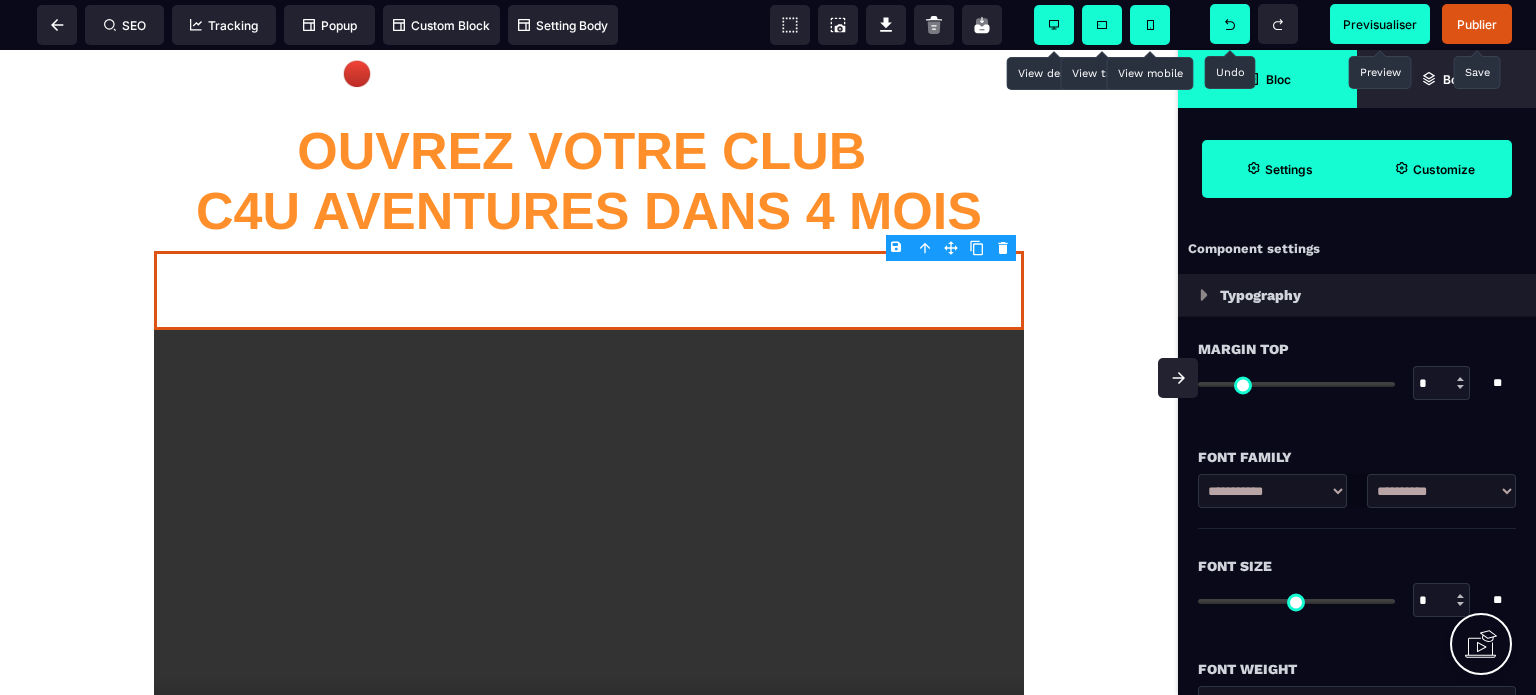 click on "**********" at bounding box center [589, 962] 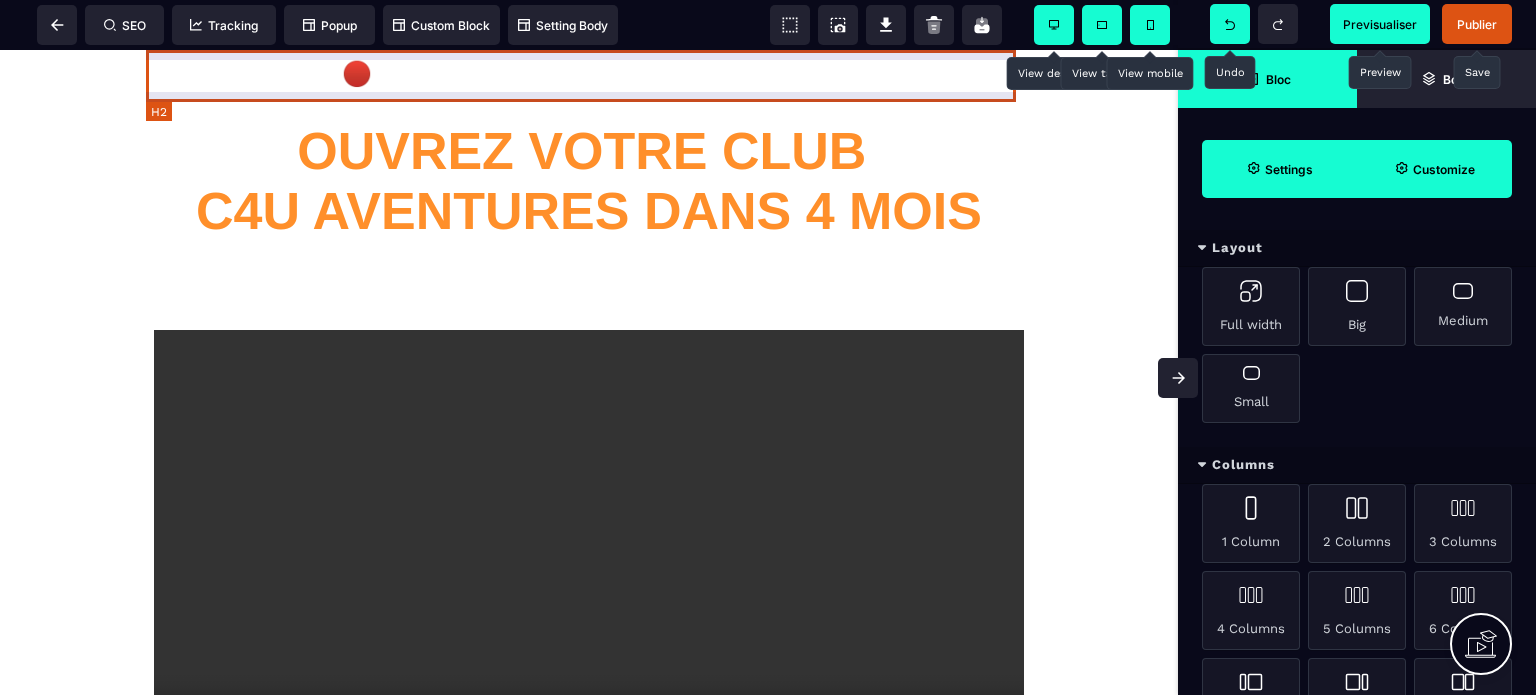 click on "🔴 Devenez notre prochain partenaire associé" at bounding box center (589, 74) 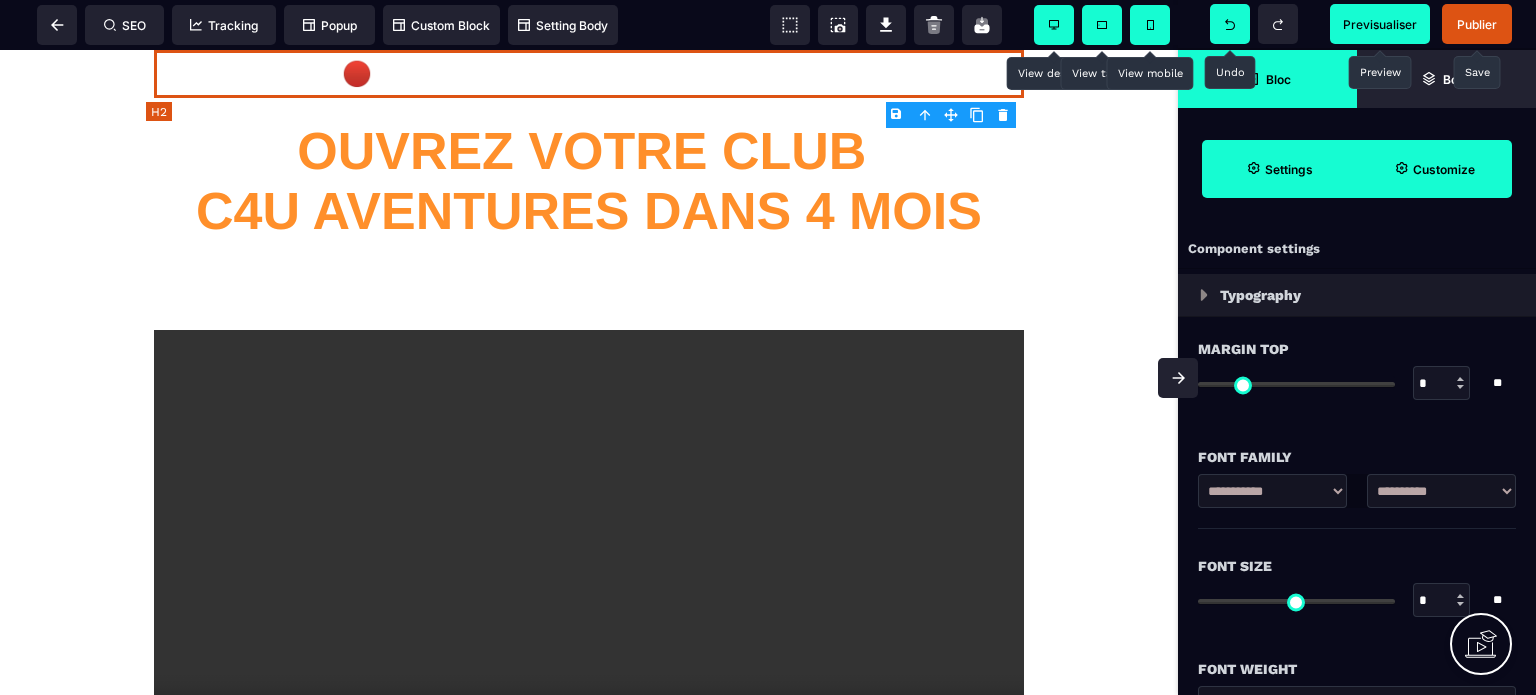 click on "🔴 Devenez notre prochain partenaire associé" at bounding box center (589, 74) 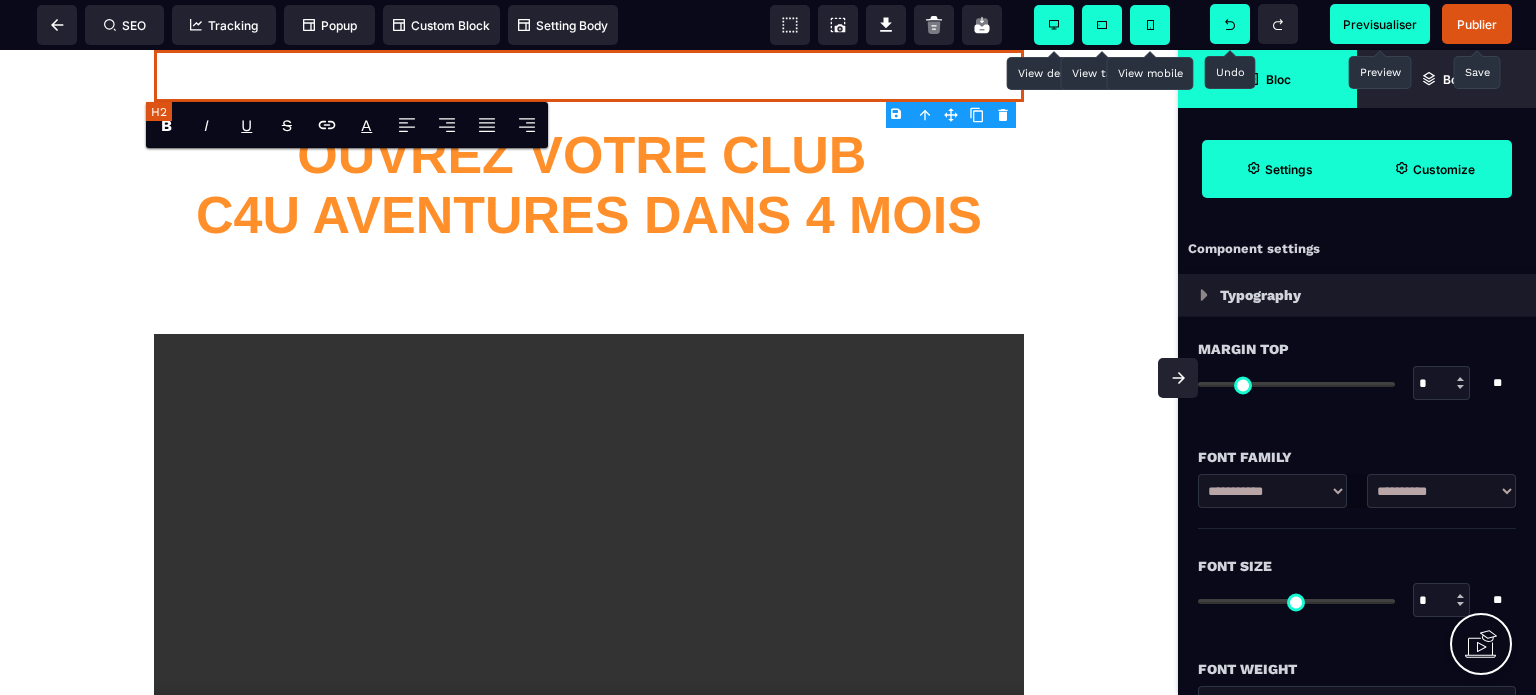 click on "**********" at bounding box center (589, 76) 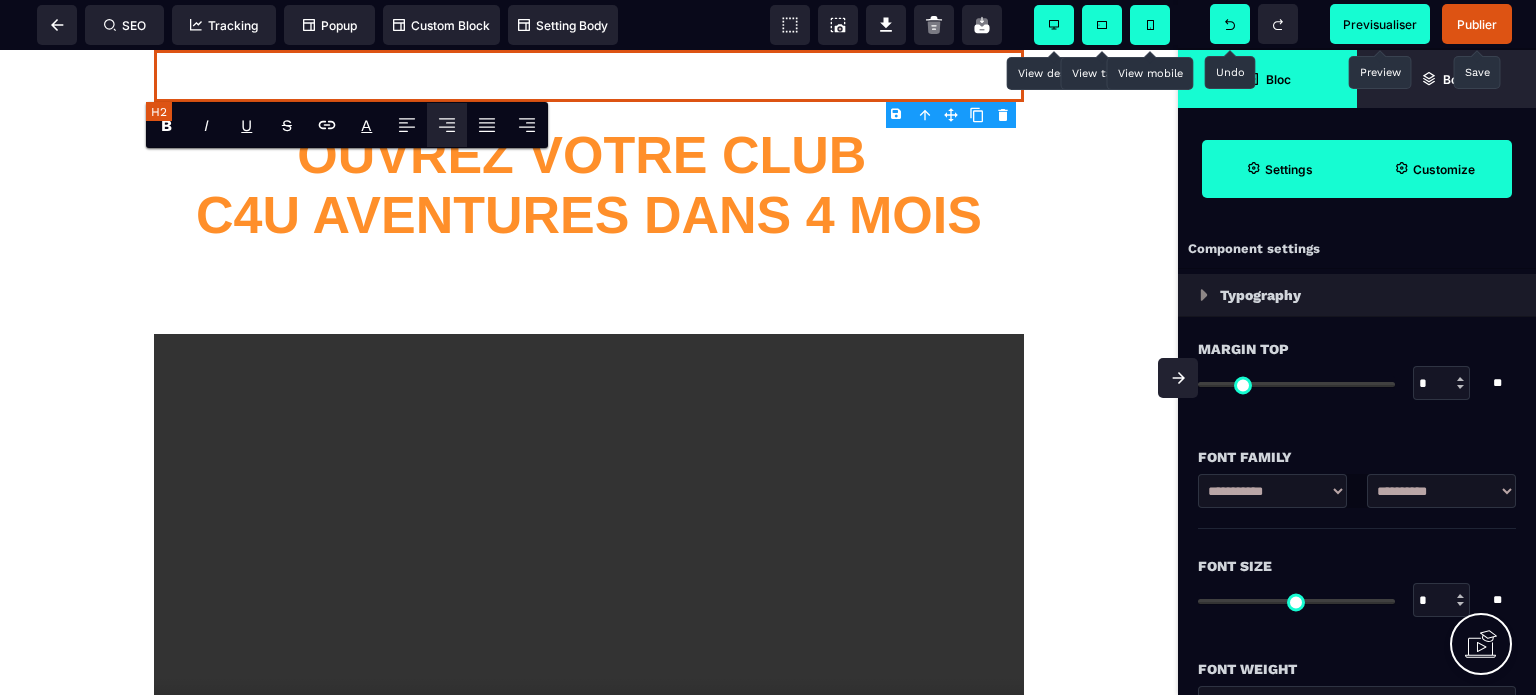 click on "**********" at bounding box center (589, 76) 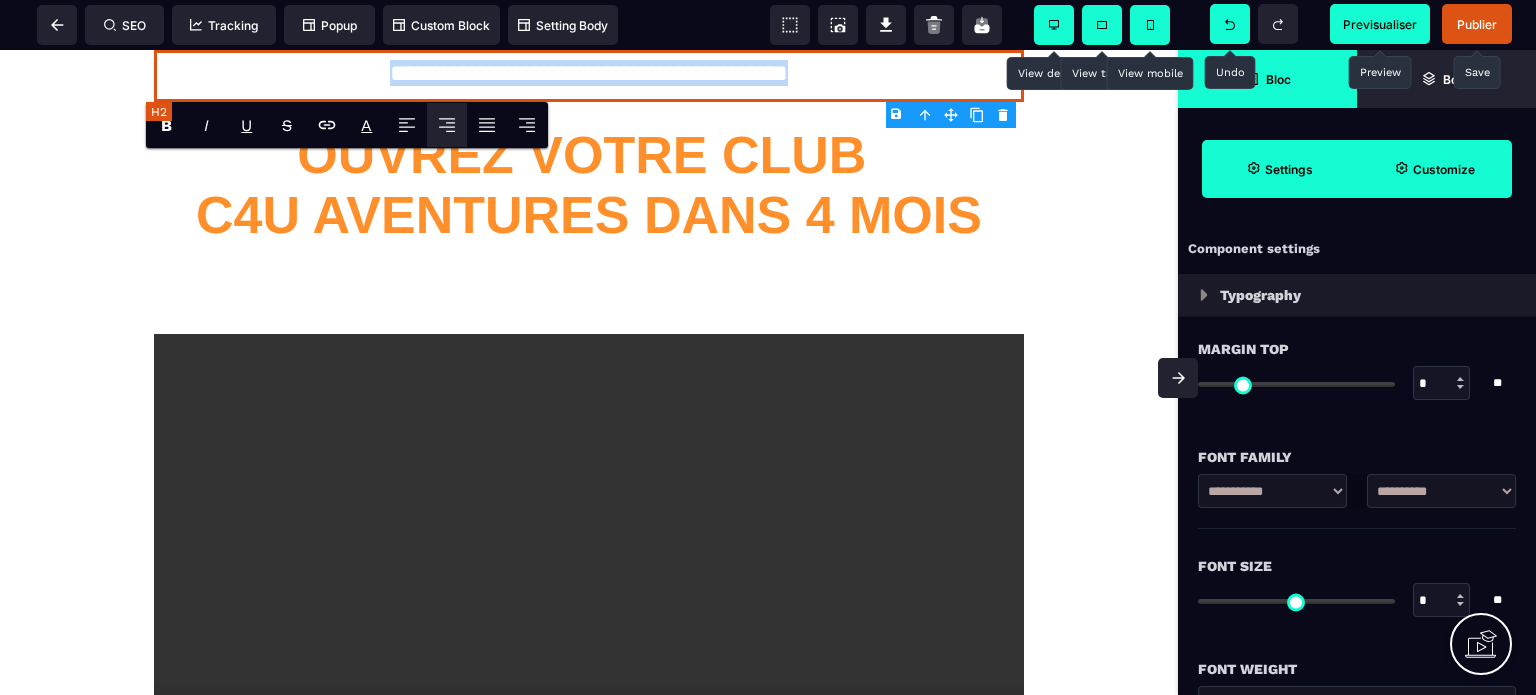 drag, startPoint x: 970, startPoint y: 79, endPoint x: 236, endPoint y: 84, distance: 734.017 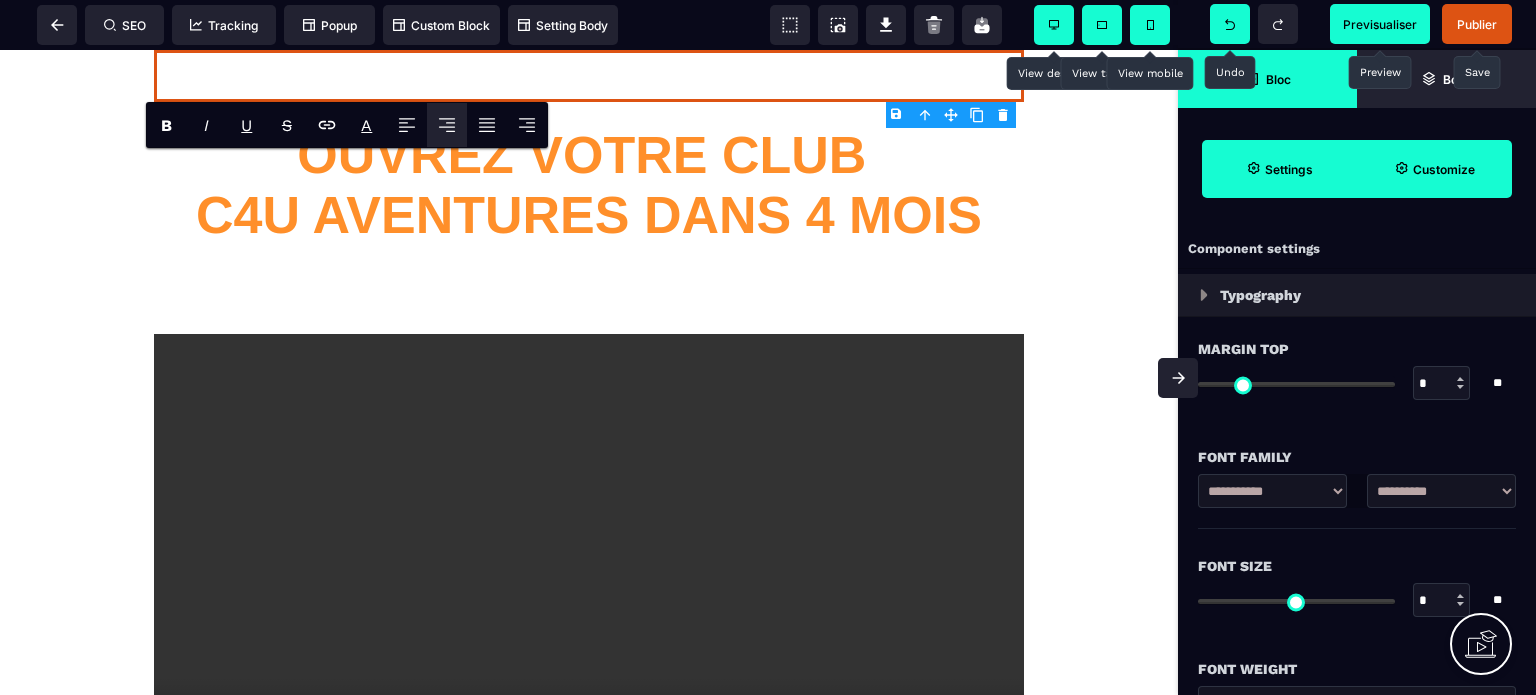 click on "**********" at bounding box center (589, 964) 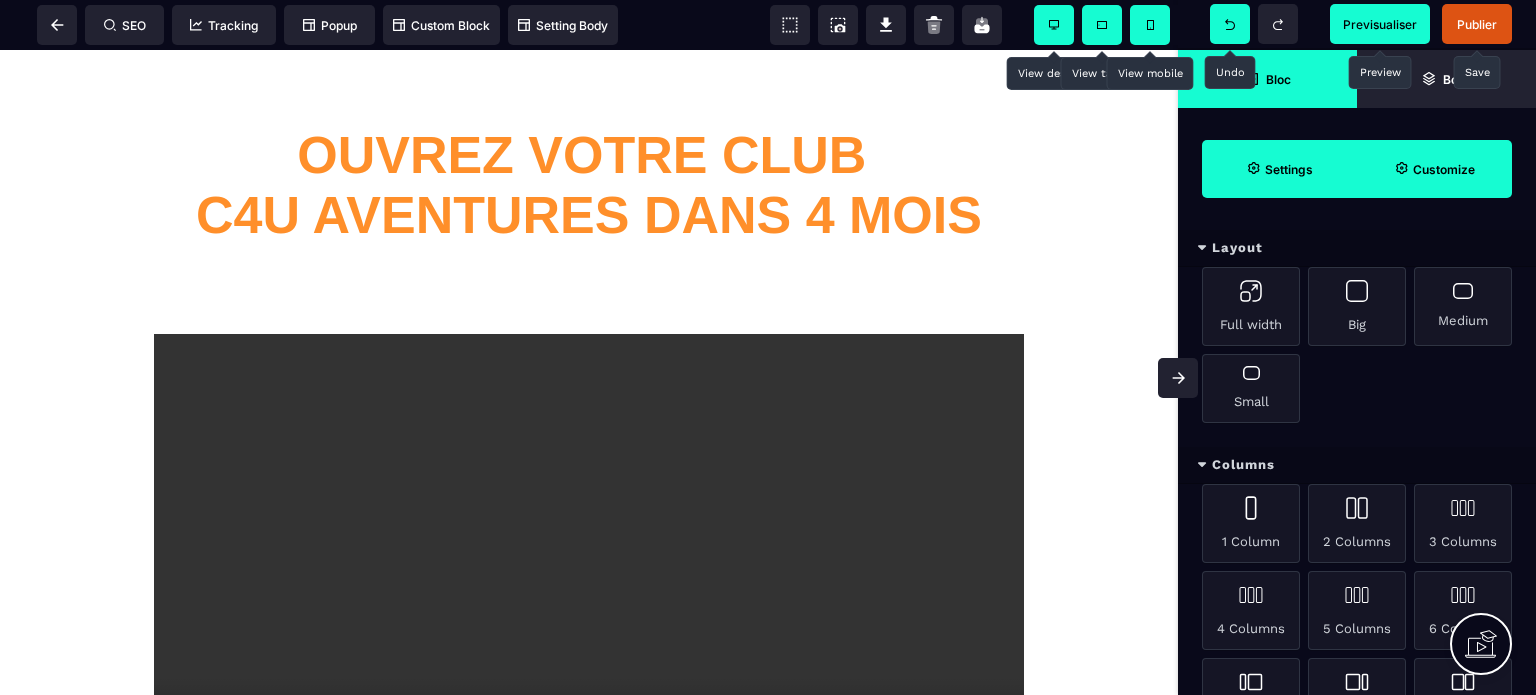 click on "**********" at bounding box center [589, 964] 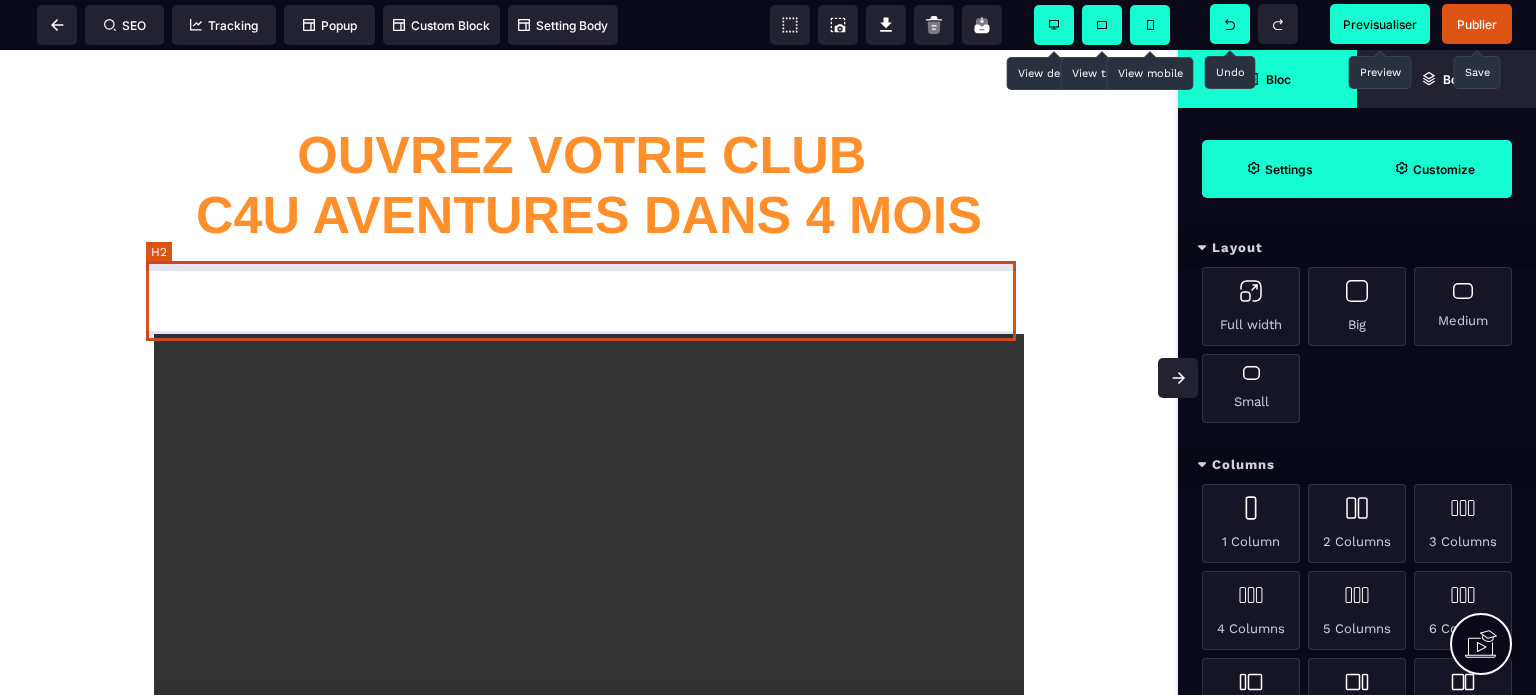 click on "**********" at bounding box center [589, 294] 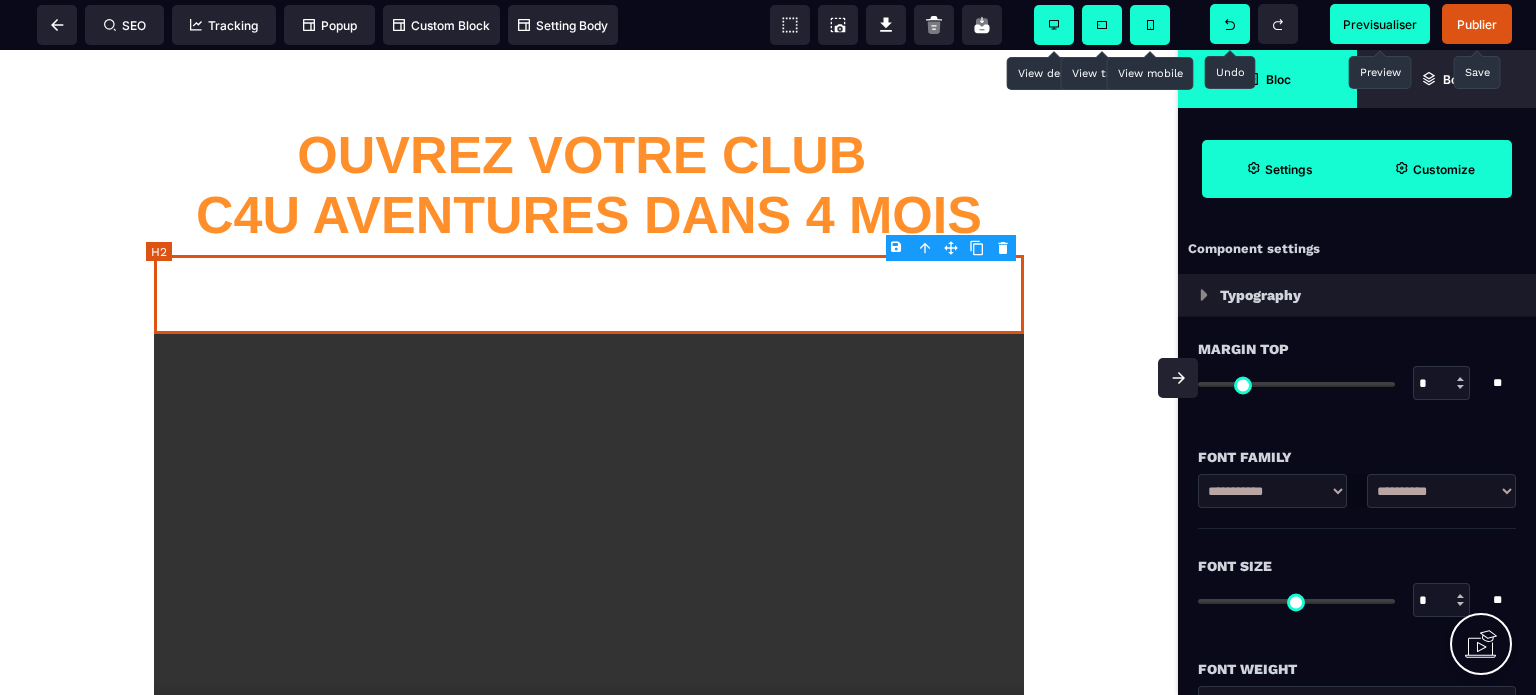 click on "**********" at bounding box center (589, 294) 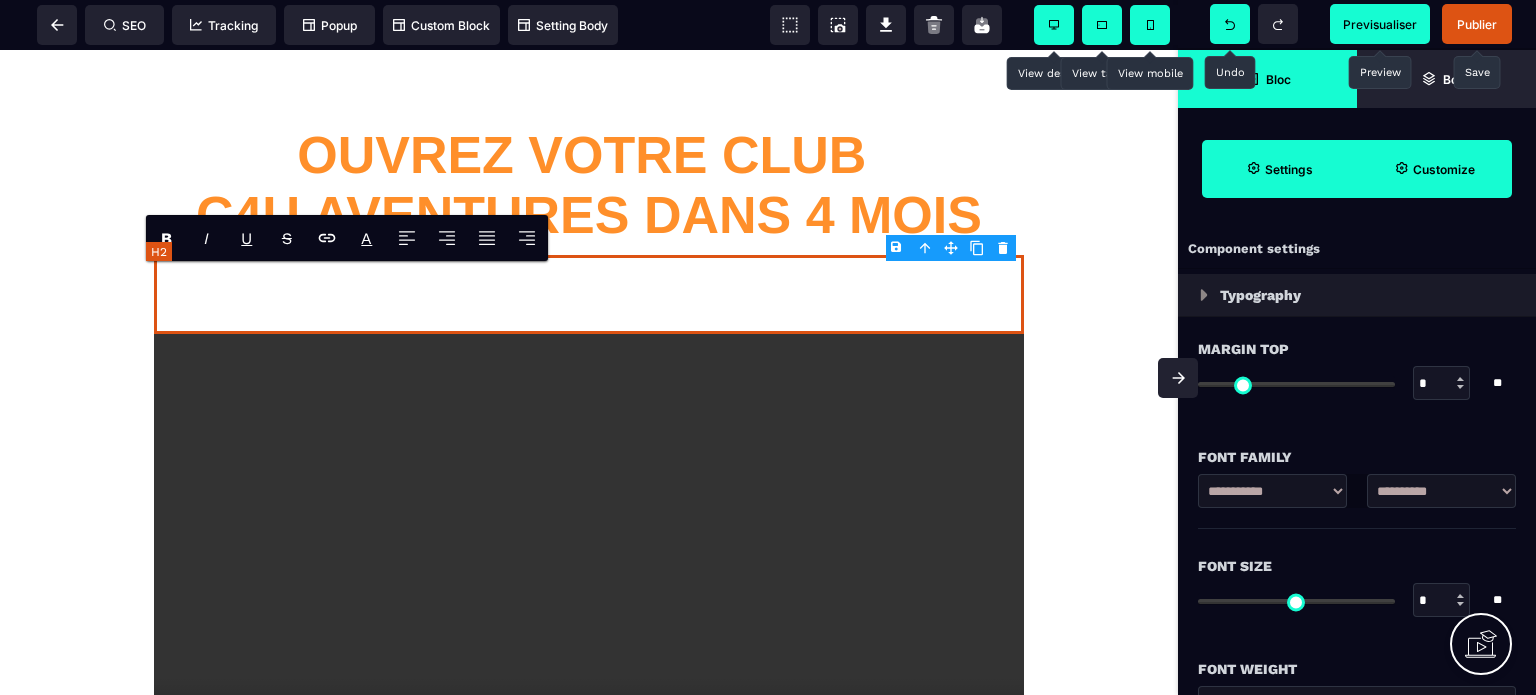 click on "**********" at bounding box center [589, 294] 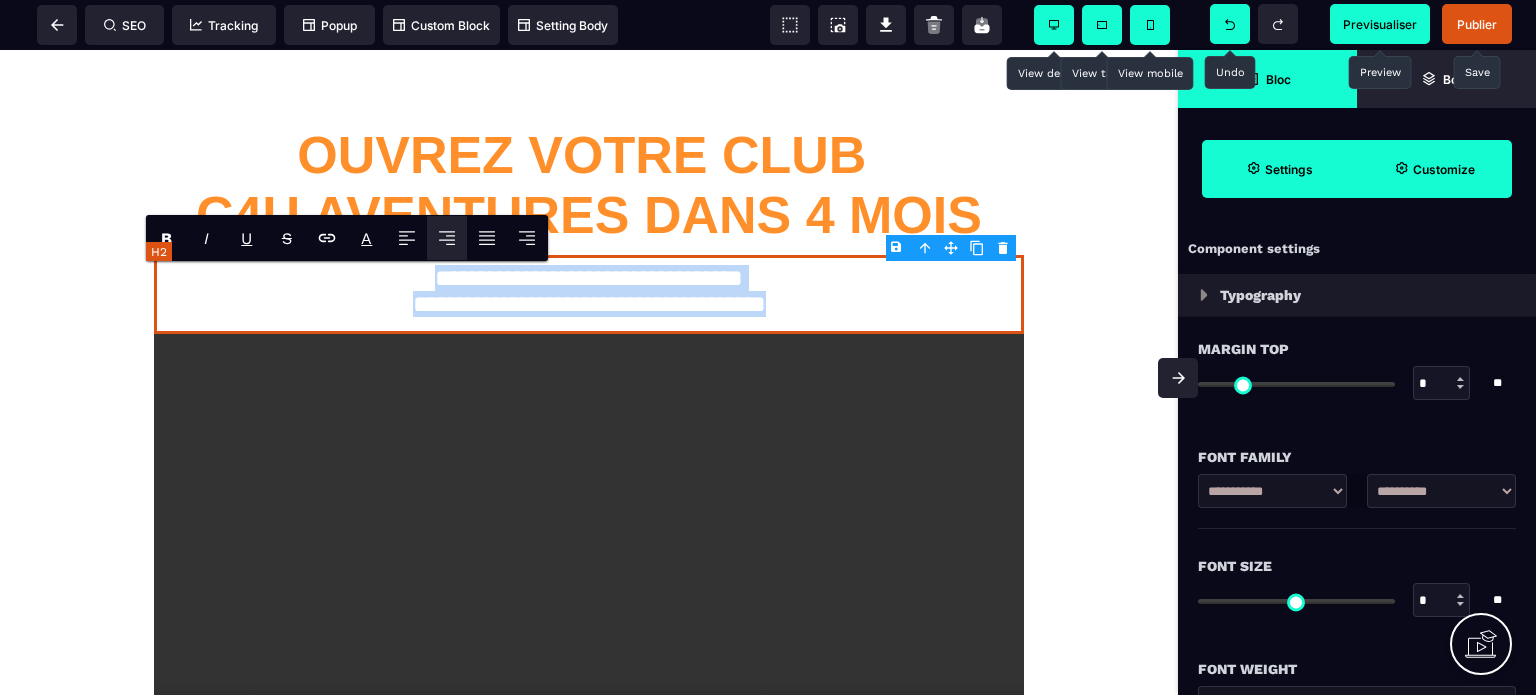 drag, startPoint x: 926, startPoint y: 313, endPoint x: 195, endPoint y: 275, distance: 731.987 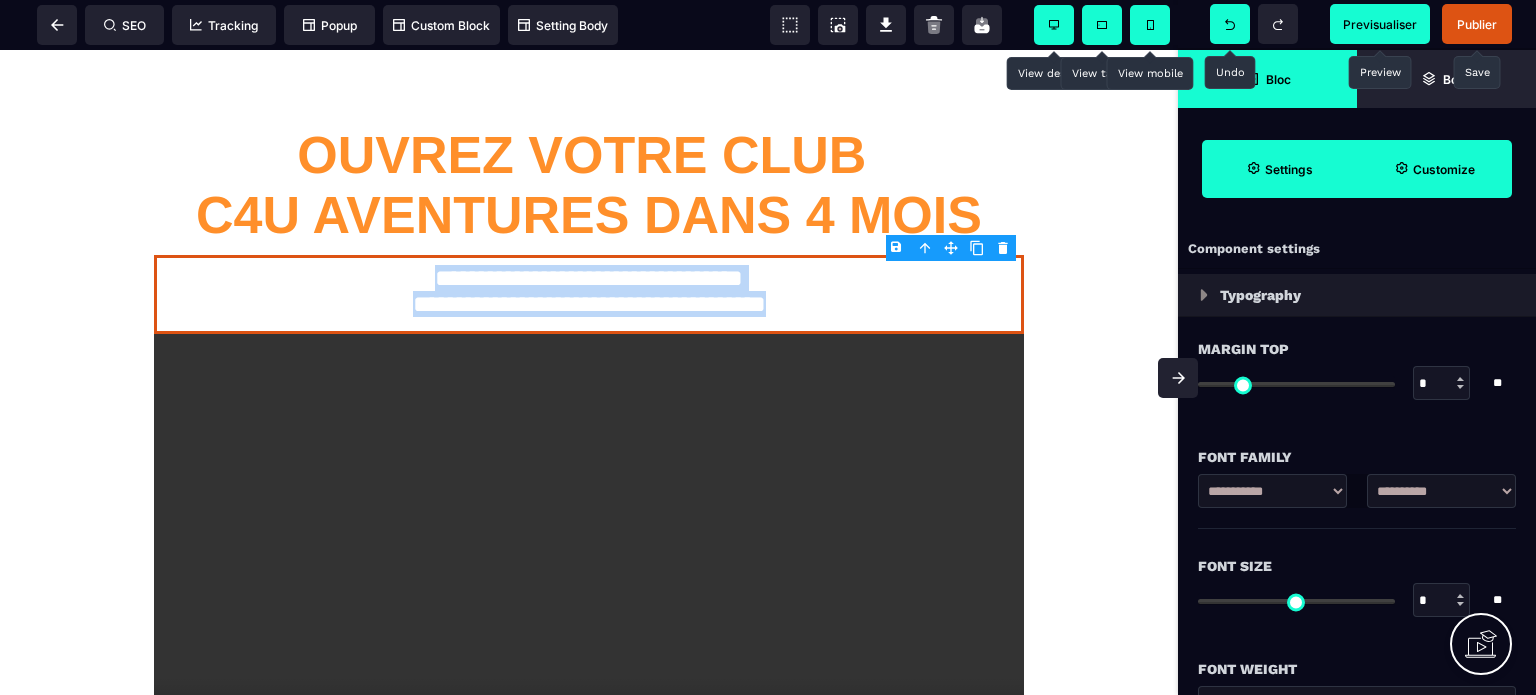 click on "**********" at bounding box center [589, 964] 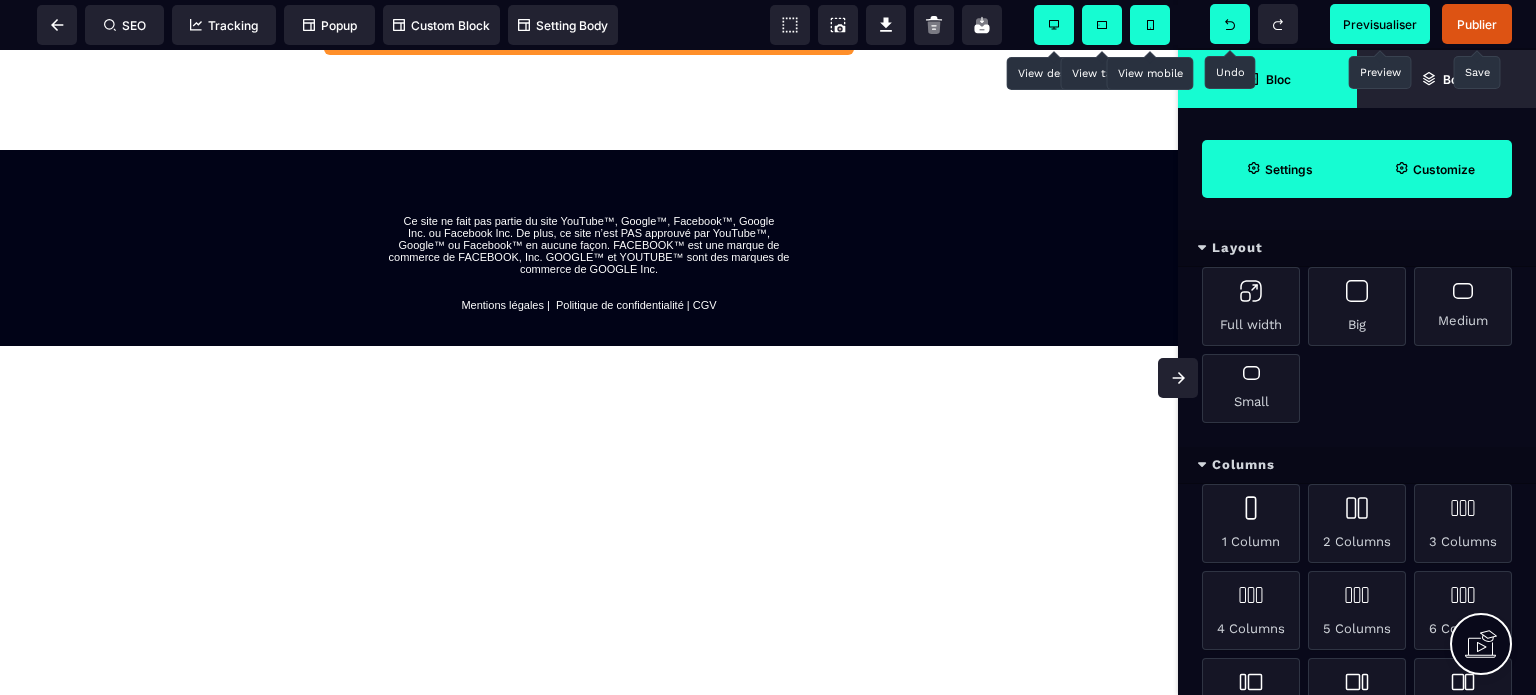 scroll, scrollTop: 893, scrollLeft: 0, axis: vertical 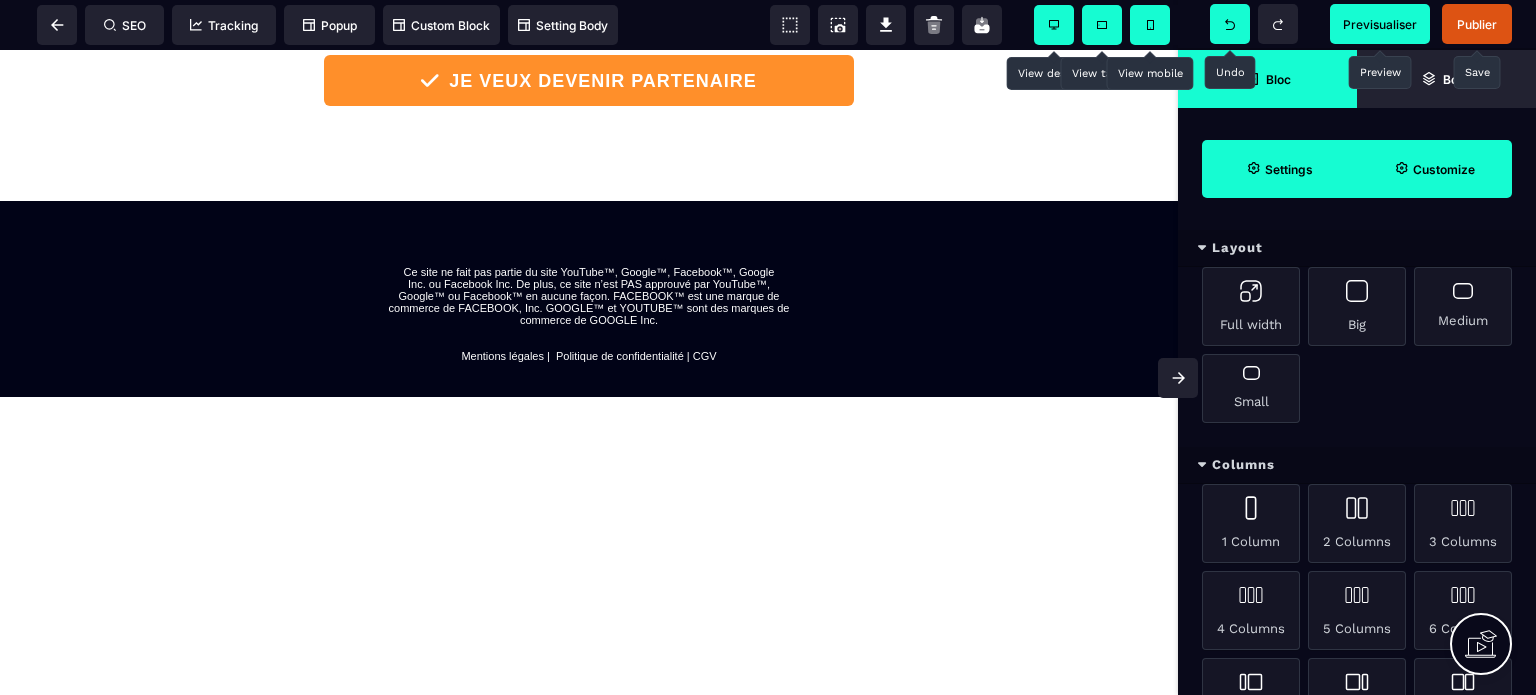 click on "**********" at bounding box center [589, 71] 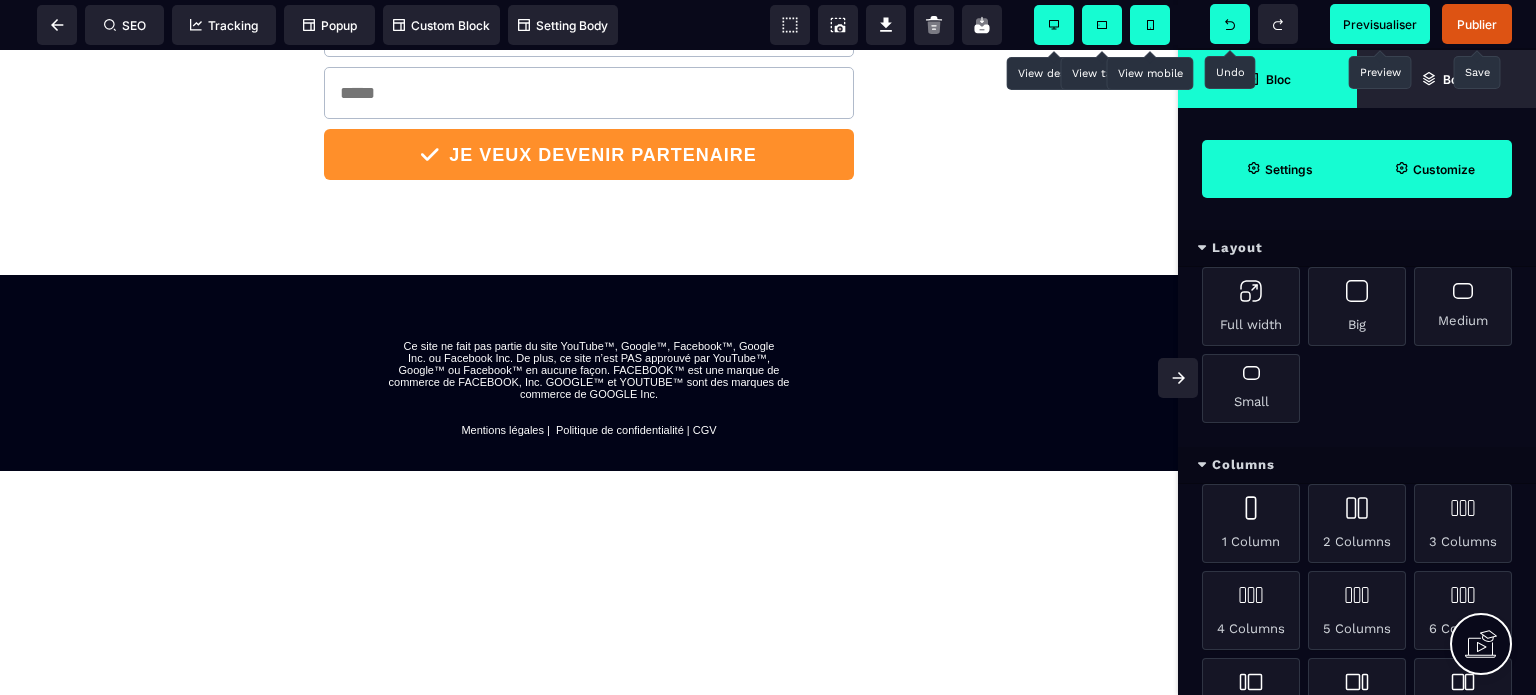 scroll, scrollTop: 793, scrollLeft: 0, axis: vertical 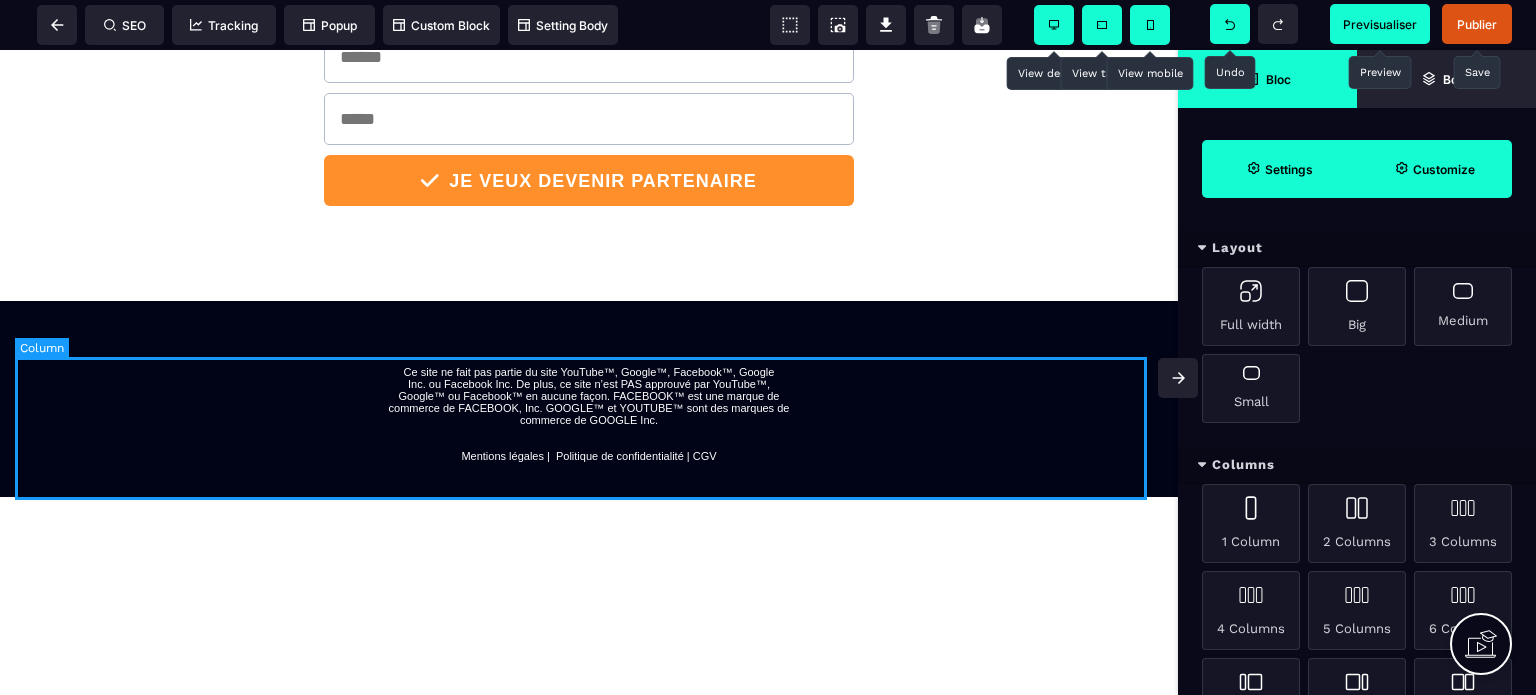 click on "Ce site ne fait pas partie du site YouTube™, Google™, Facebook™, Google  Inc. ou Facebook Inc. De plus, ce site n’est PAS approuvé par YouTube™,  Google™ ou Facebook™ en aucune façon. FACEBOOK™ est une marque de  commerce de FACEBOOK, Inc. GOOGLE™ et YOUTUBE™ sont des marques de  commerce de GOOGLE Inc. Mentions légales |  Politique de confidentialité | CGV" at bounding box center (589, 414) 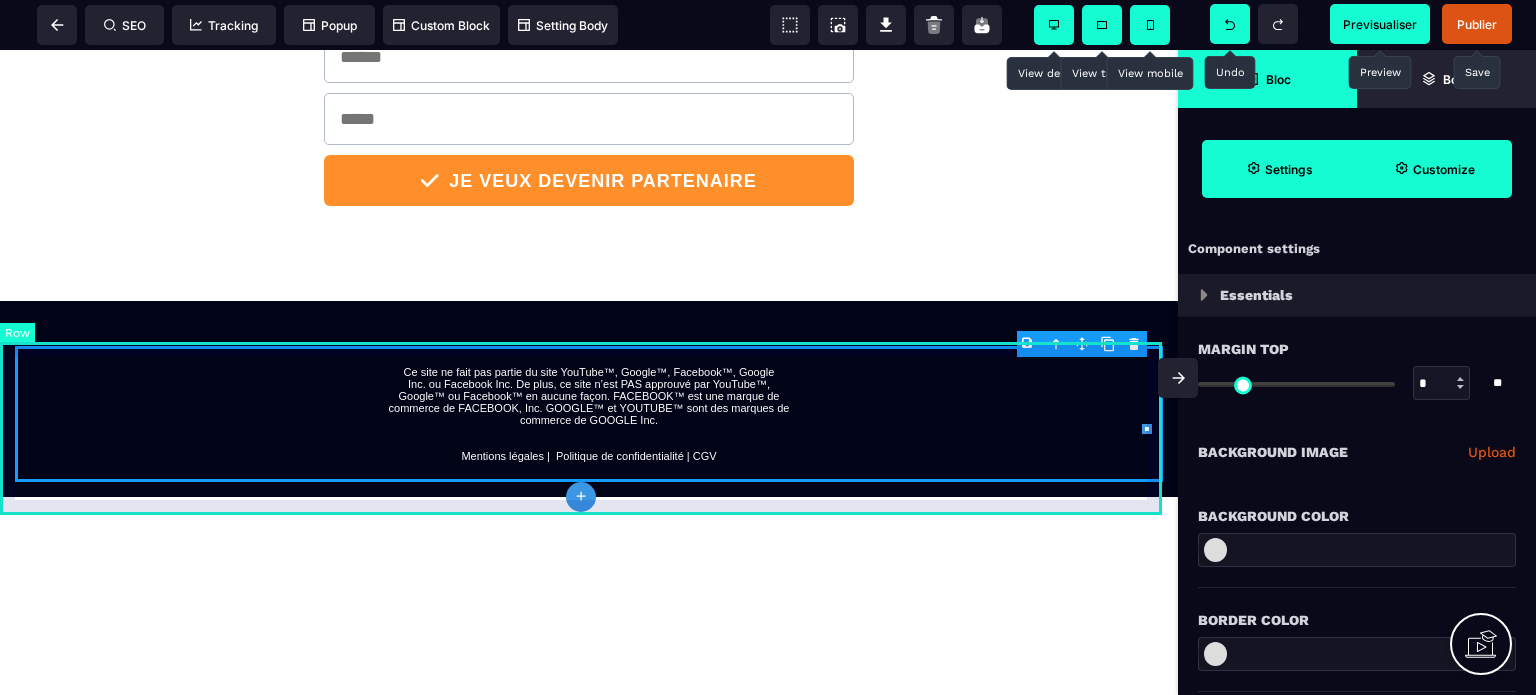 click on "Ce site ne fait pas partie du site YouTube™, Google™, Facebook™, Google  Inc. ou Facebook Inc. De plus, ce site n’est PAS approuvé par YouTube™,  Google™ ou Facebook™ en aucune façon. FACEBOOK™ est une marque de  commerce de FACEBOOK, Inc. GOOGLE™ et YOUTUBE™ sont des marques de  commerce de GOOGLE Inc. Mentions légales |  Politique de confidentialité | CGV" at bounding box center (589, 414) 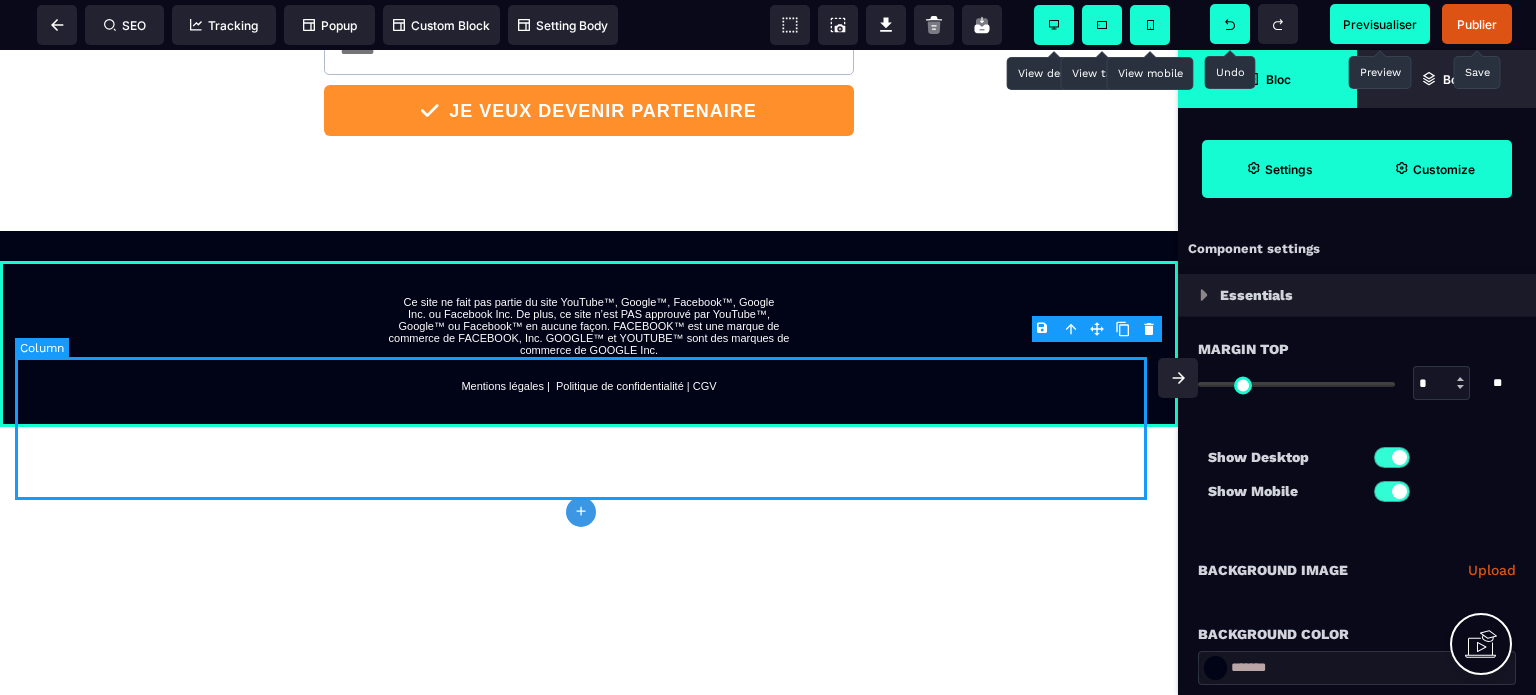 scroll, scrollTop: 993, scrollLeft: 0, axis: vertical 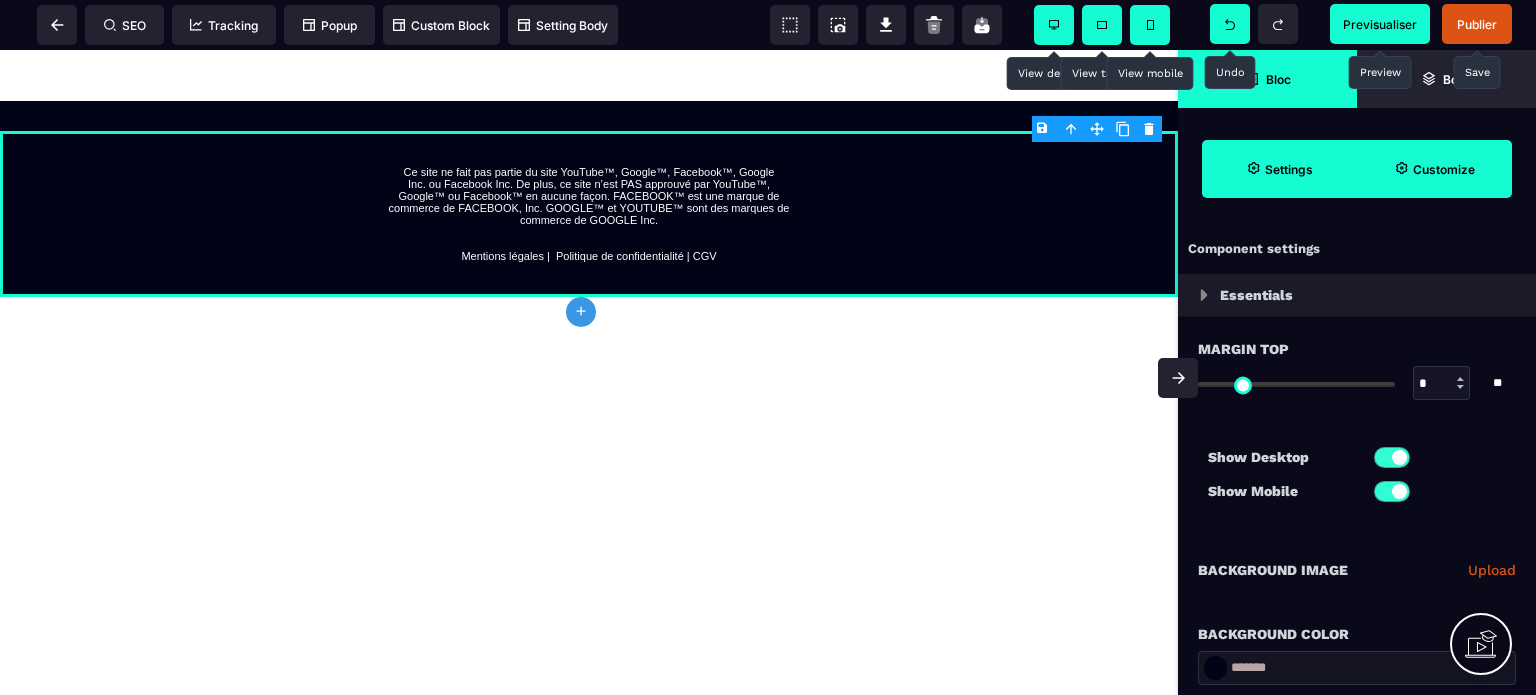 click on "**********" at bounding box center [589, -29] 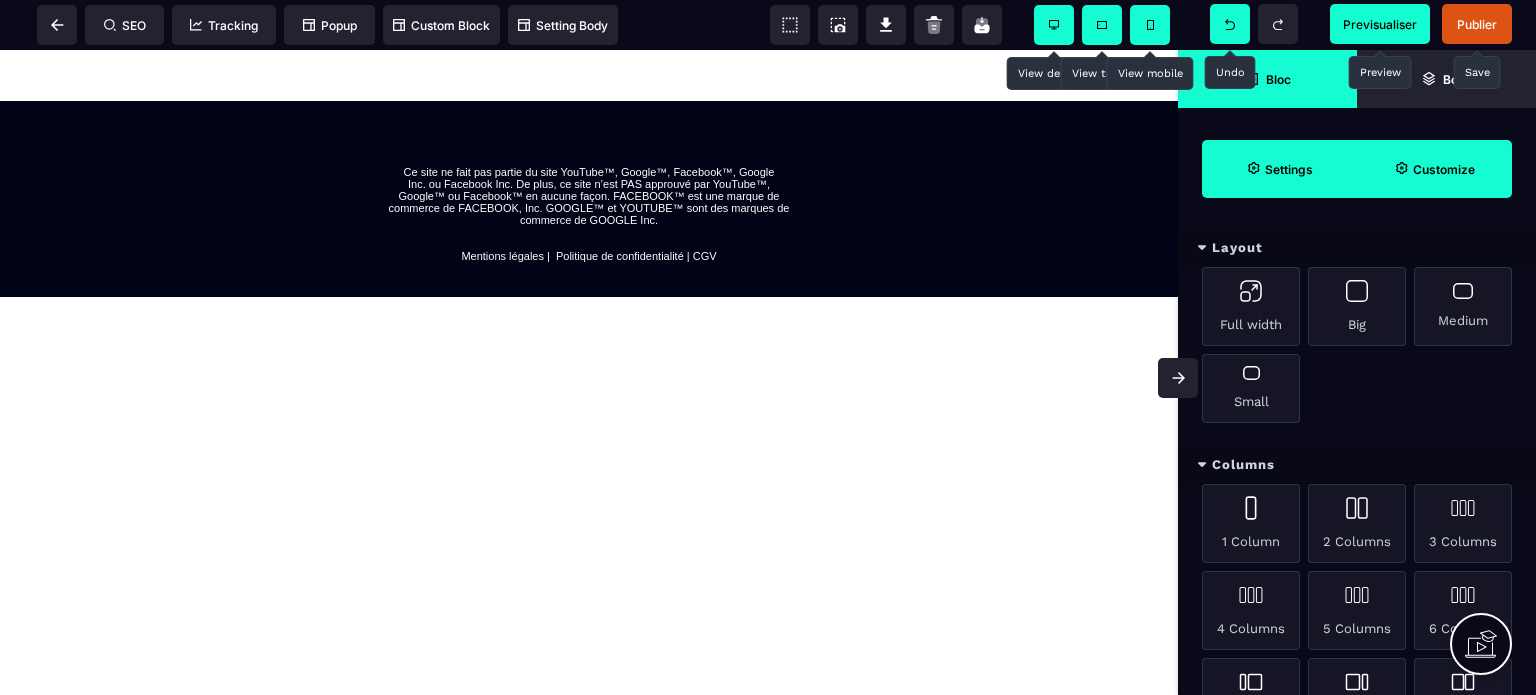 click on "**********" at bounding box center (589, -29) 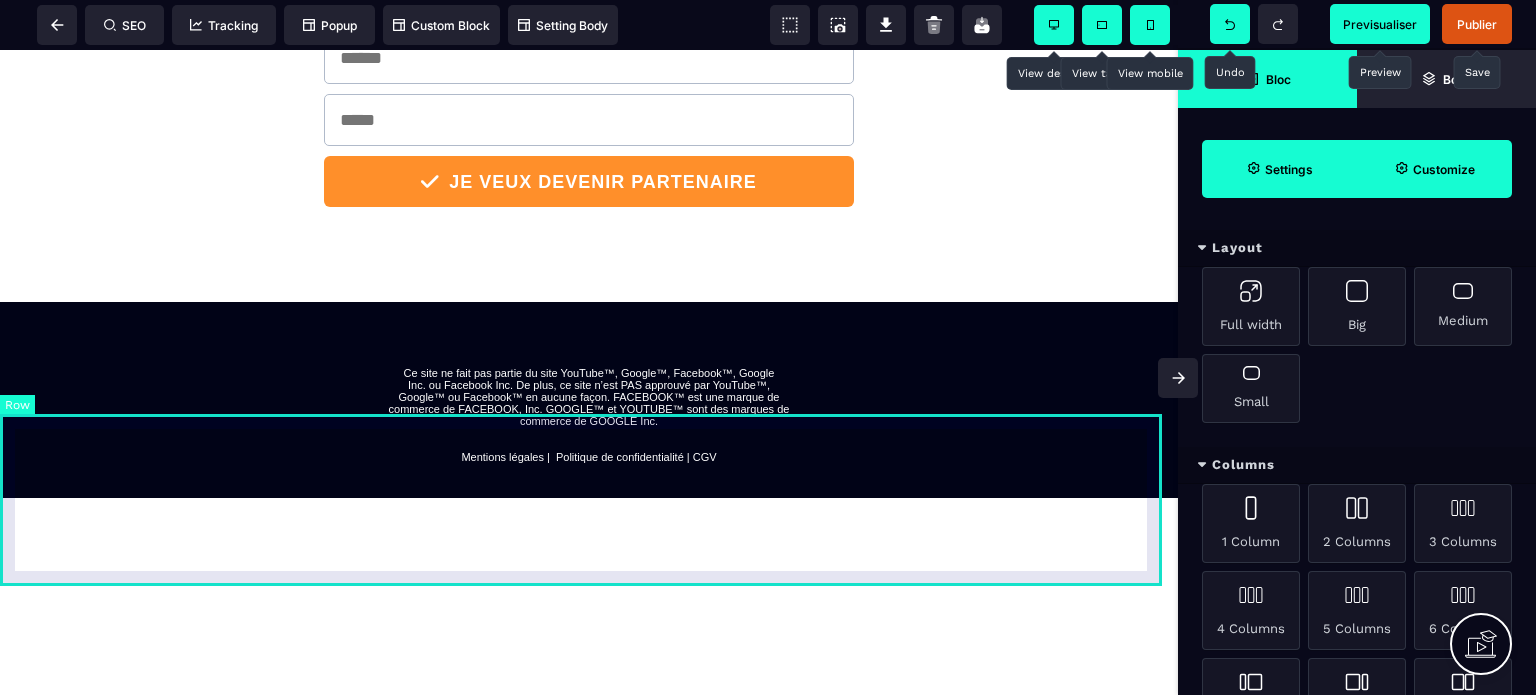 scroll, scrollTop: 893, scrollLeft: 0, axis: vertical 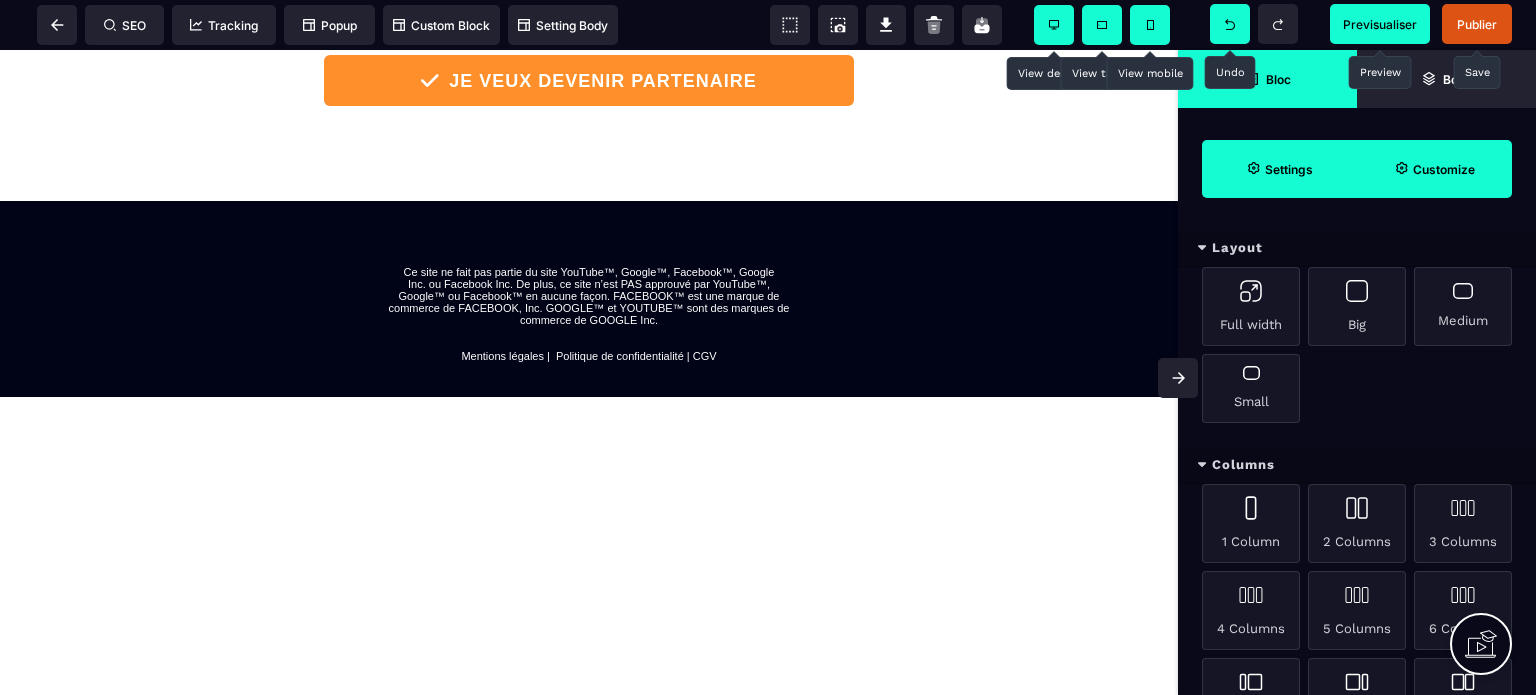 click on "**********" at bounding box center (589, 71) 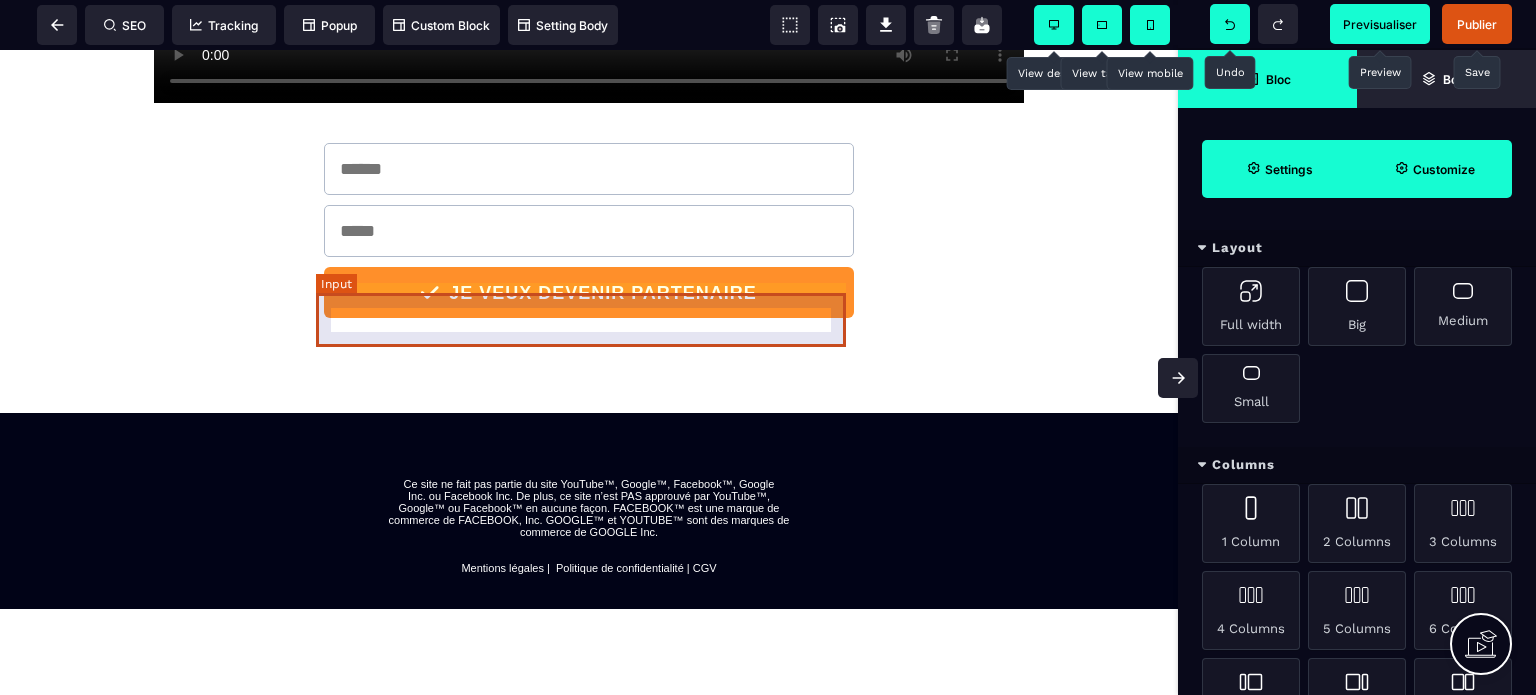 scroll, scrollTop: 700, scrollLeft: 0, axis: vertical 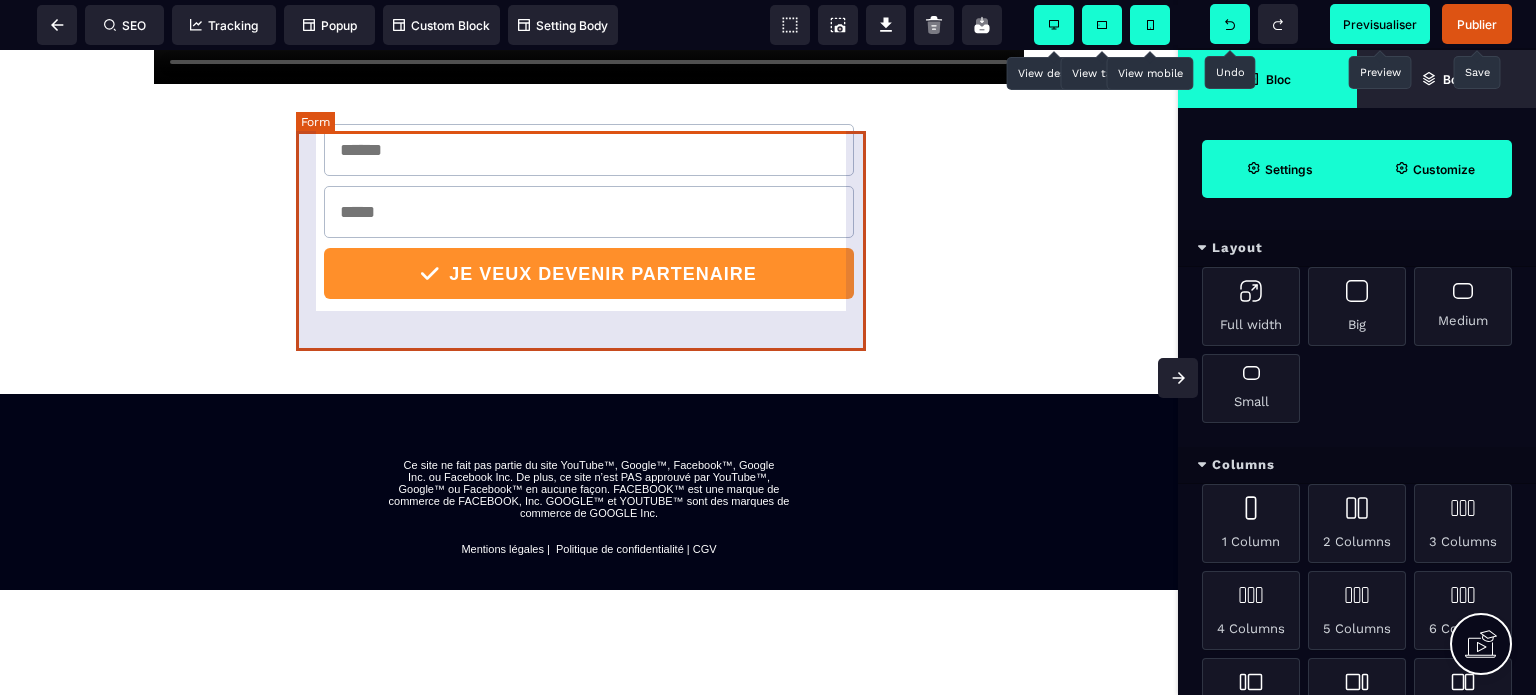 click on "JE VEUX DEVENIR PARTENAIRE" at bounding box center [589, 231] 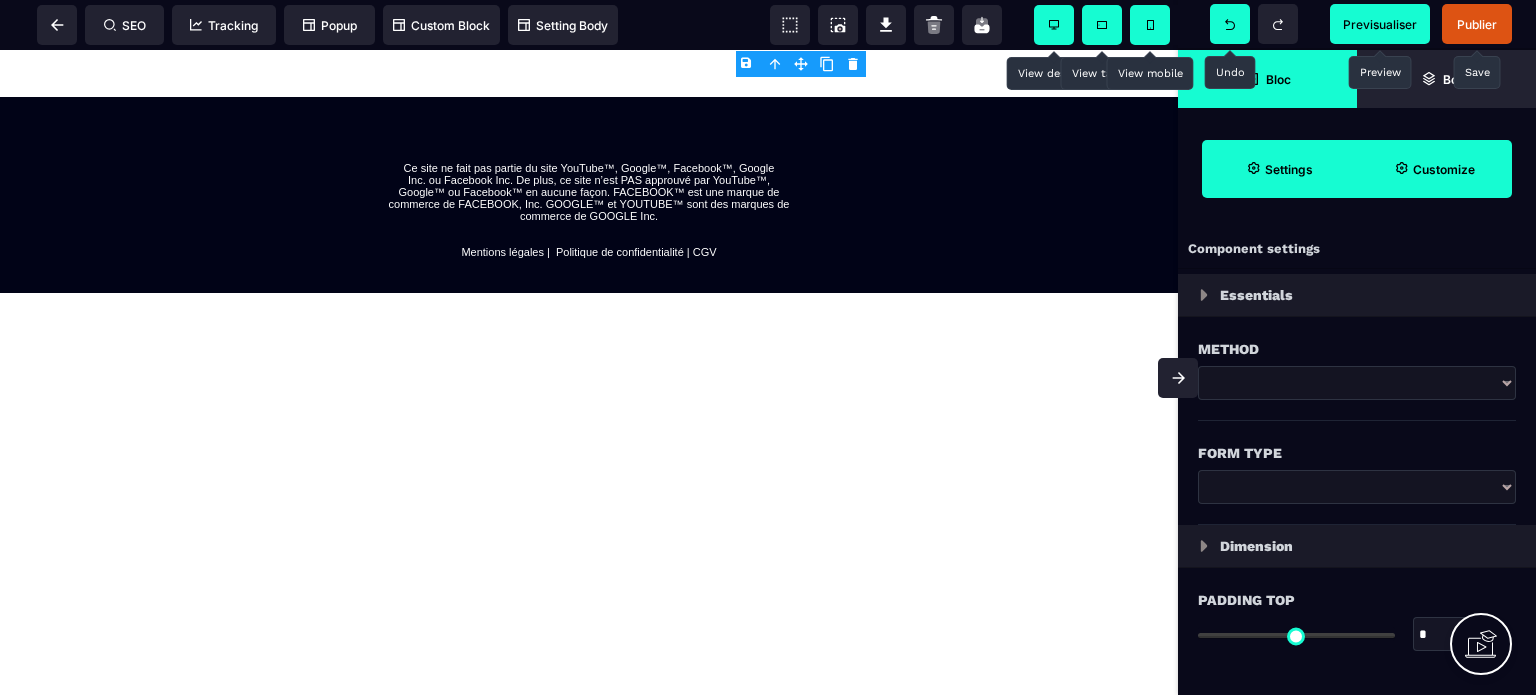 scroll, scrollTop: 1000, scrollLeft: 0, axis: vertical 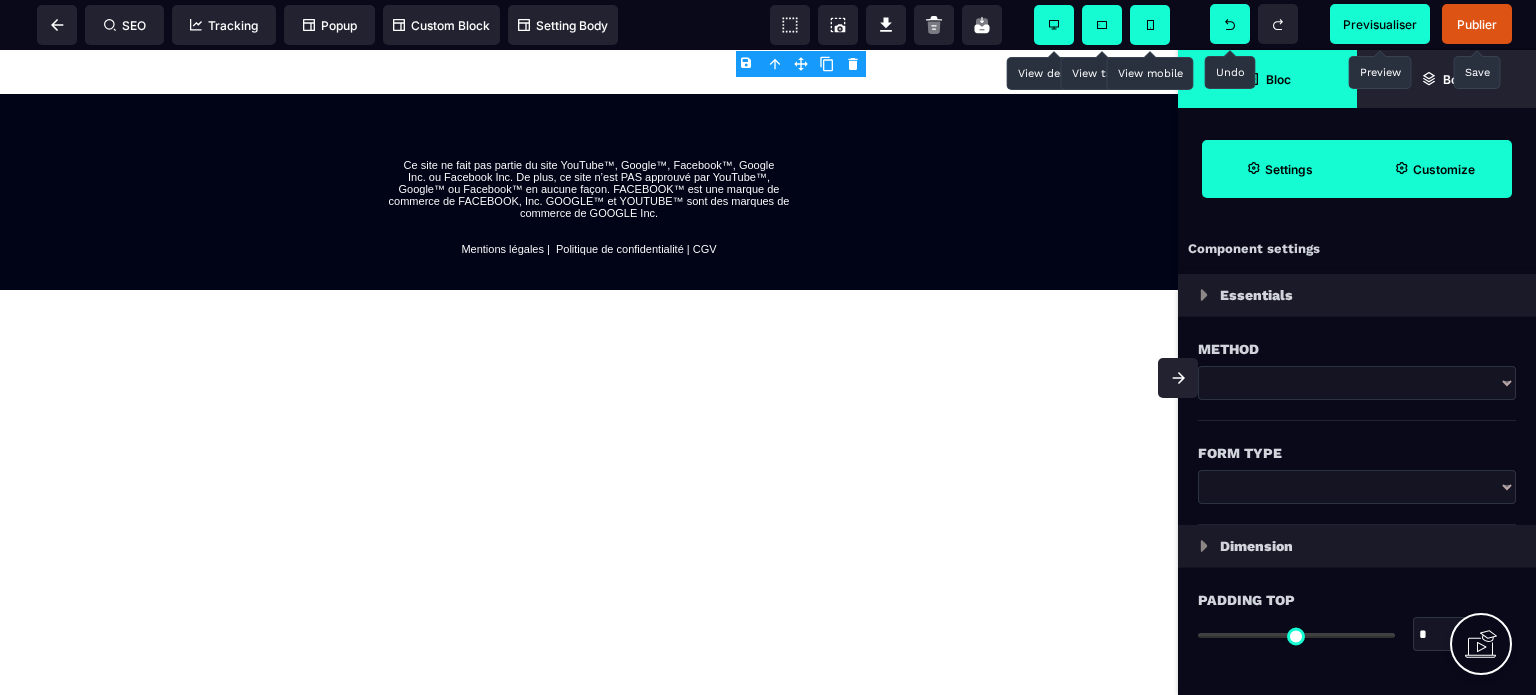 click on "**********" at bounding box center (589, -36) 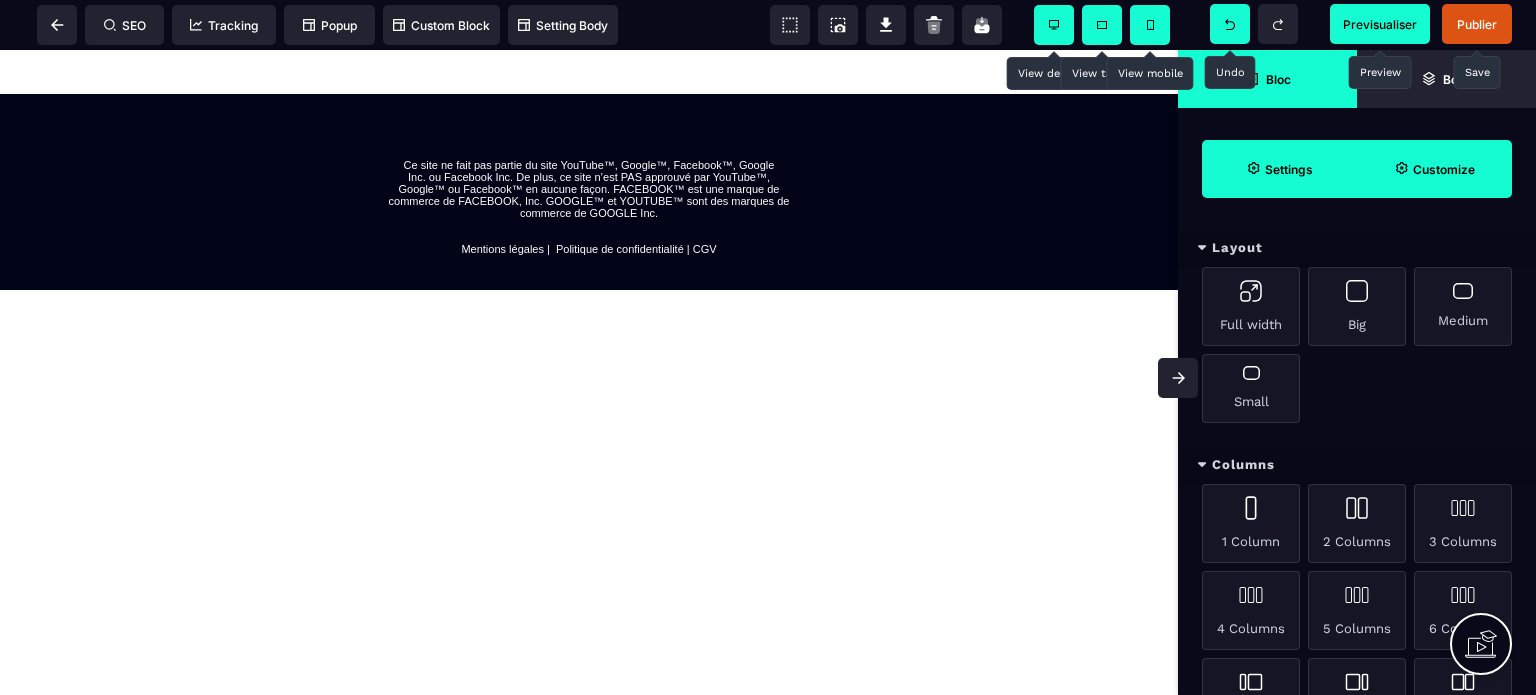 click on "**********" at bounding box center (589, -36) 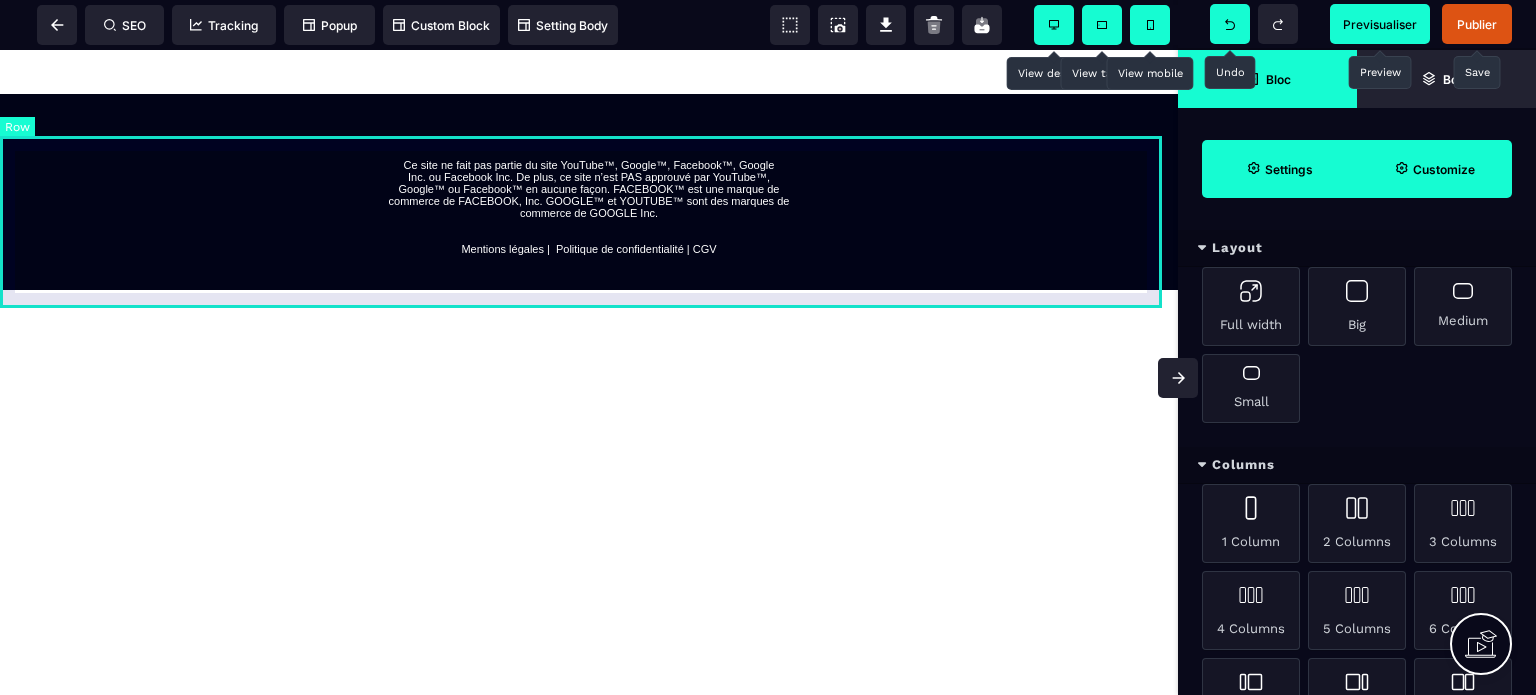 click on "Ce site ne fait pas partie du site YouTube™, Google™, Facebook™, Google  Inc. ou Facebook Inc. De plus, ce site n’est PAS approuvé par YouTube™,  Google™ ou Facebook™ en aucune façon. FACEBOOK™ est une marque de  commerce de FACEBOOK, Inc. GOOGLE™ et YOUTUBE™ sont des marques de  commerce de GOOGLE Inc. Mentions légales |  Politique de confidentialité | CGV" at bounding box center [589, 207] 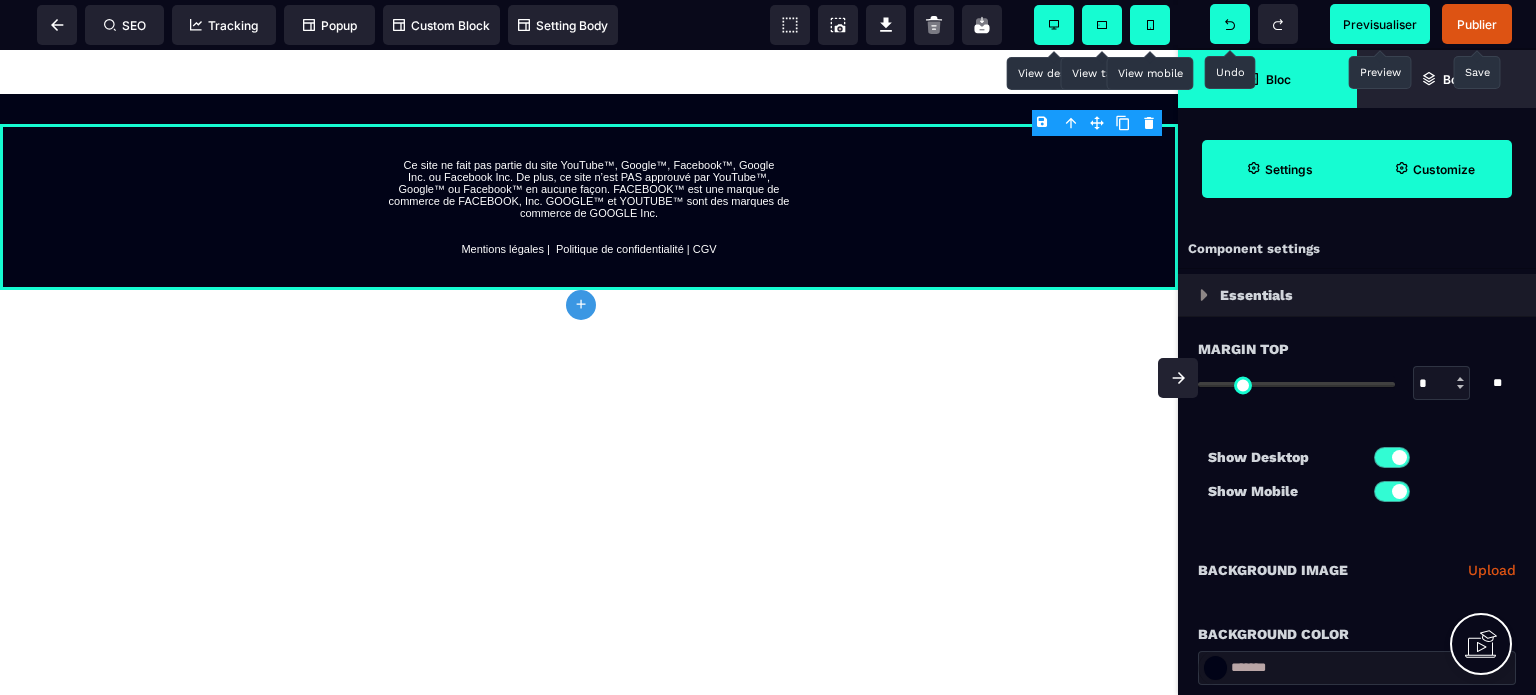 click on "**********" at bounding box center (589, -36) 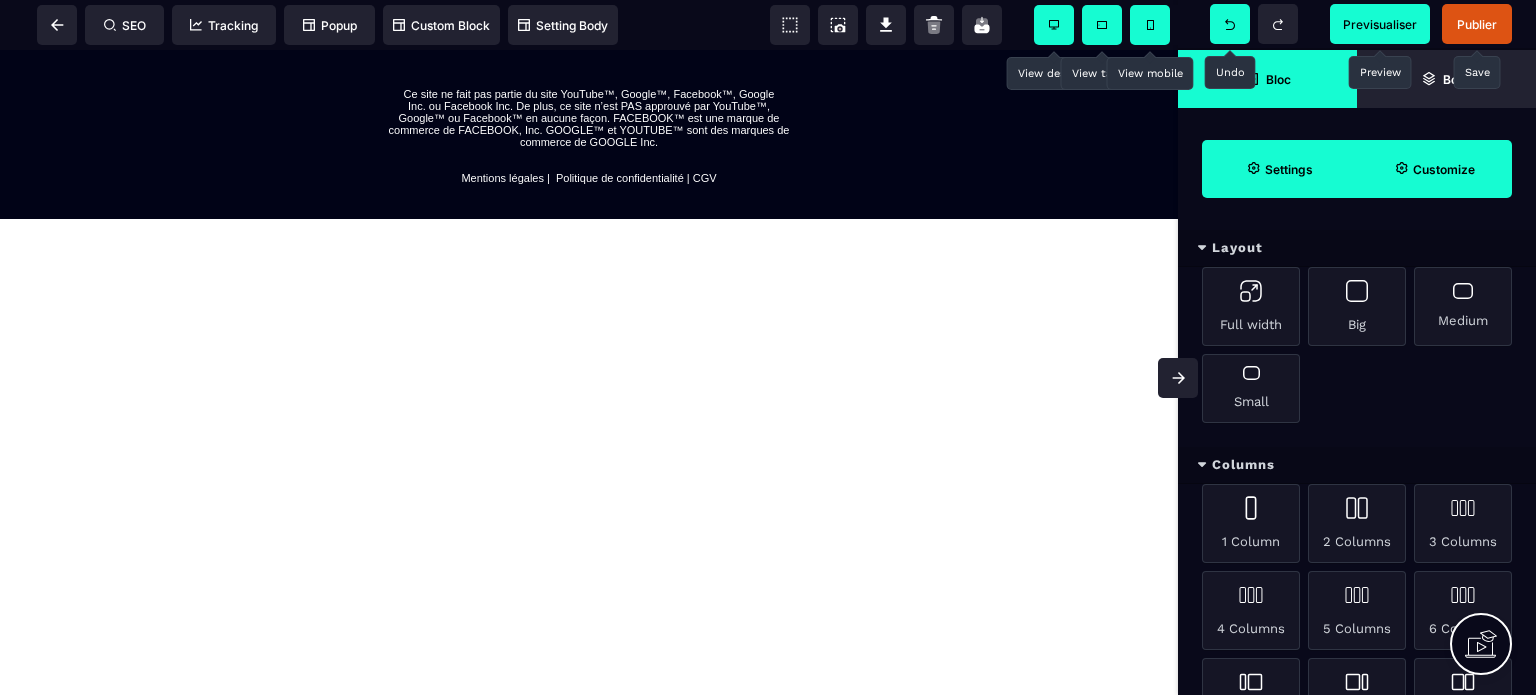 scroll, scrollTop: 1100, scrollLeft: 0, axis: vertical 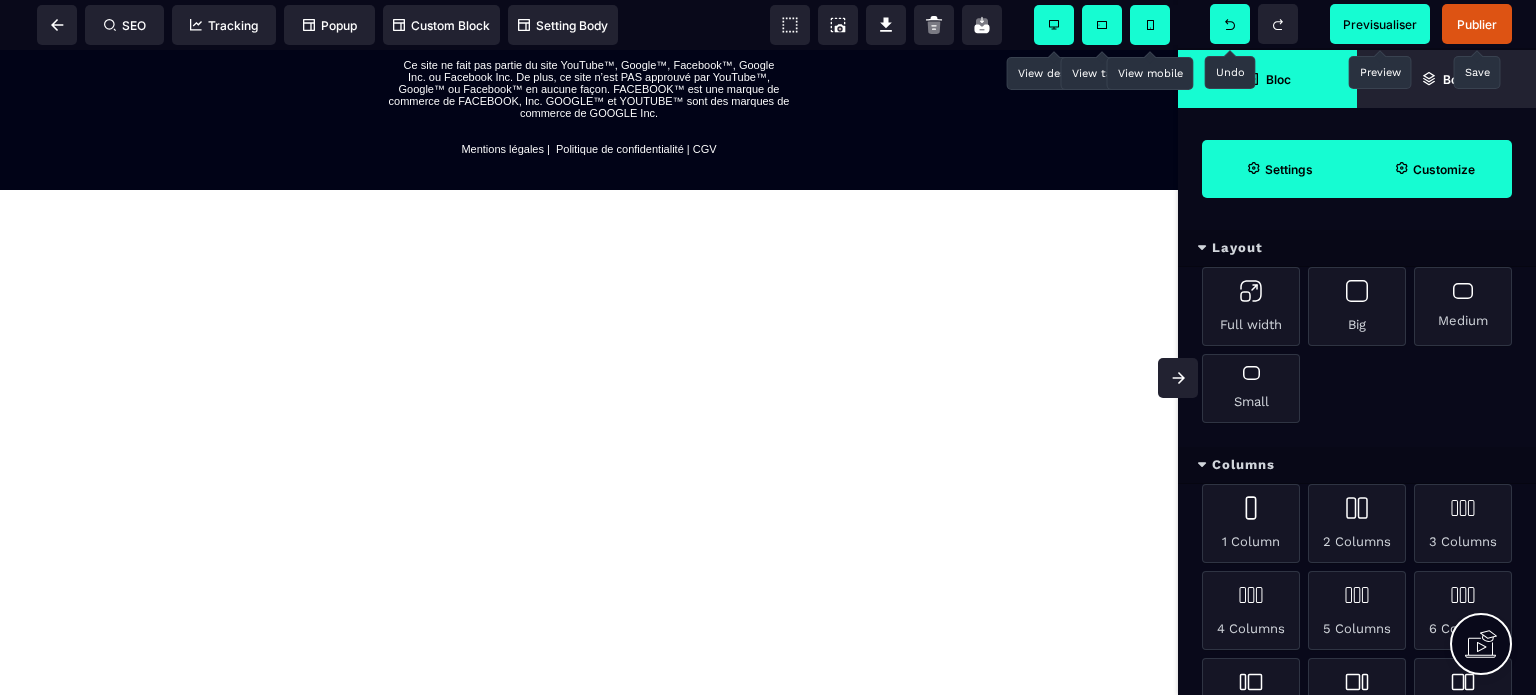 click on "**********" at bounding box center (589, -136) 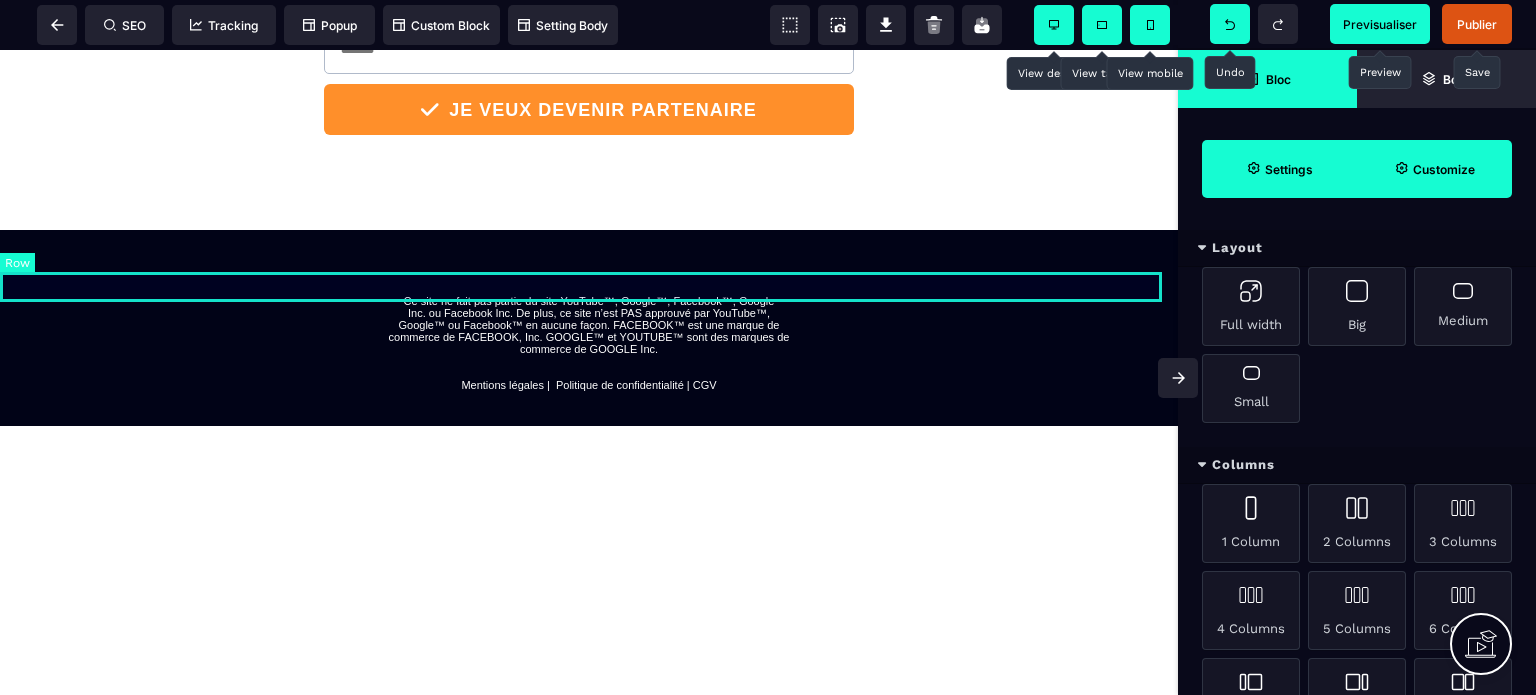 scroll, scrollTop: 893, scrollLeft: 0, axis: vertical 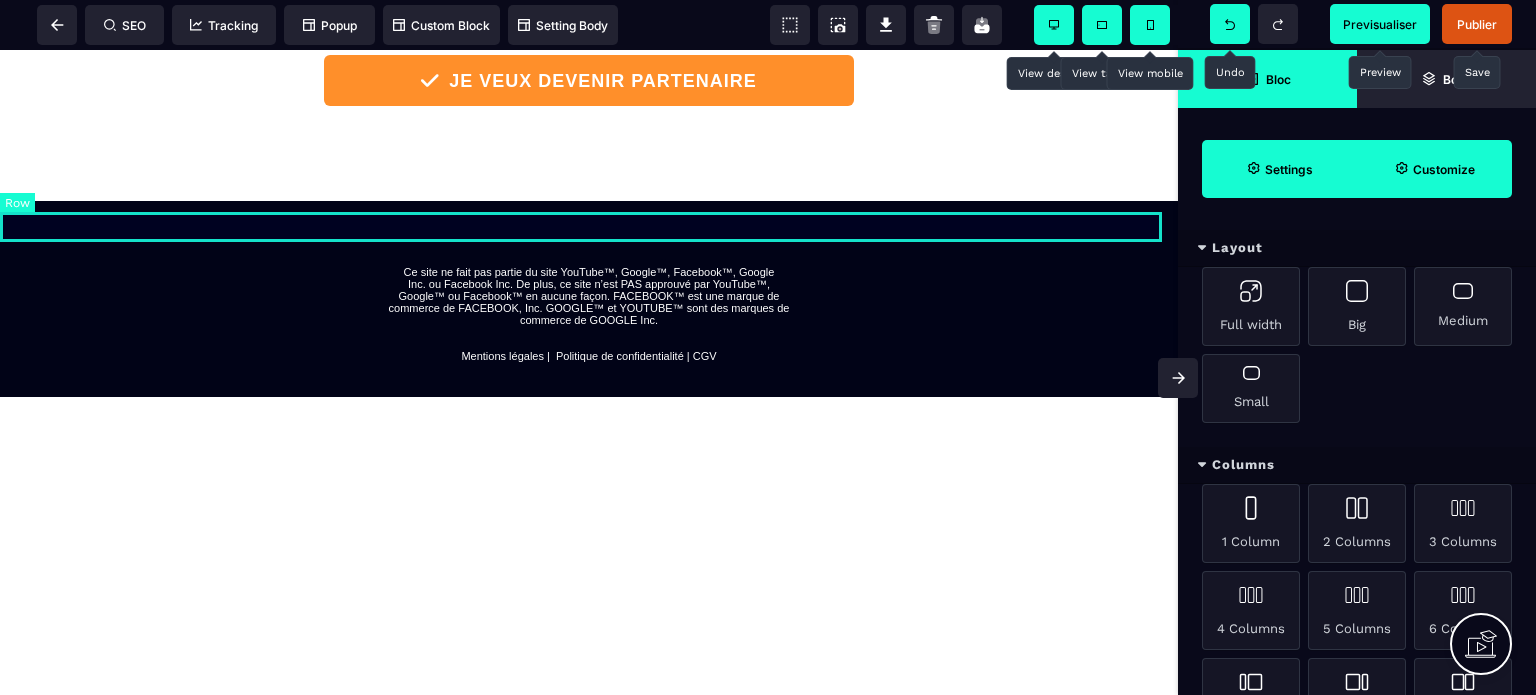 click at bounding box center [589, 216] 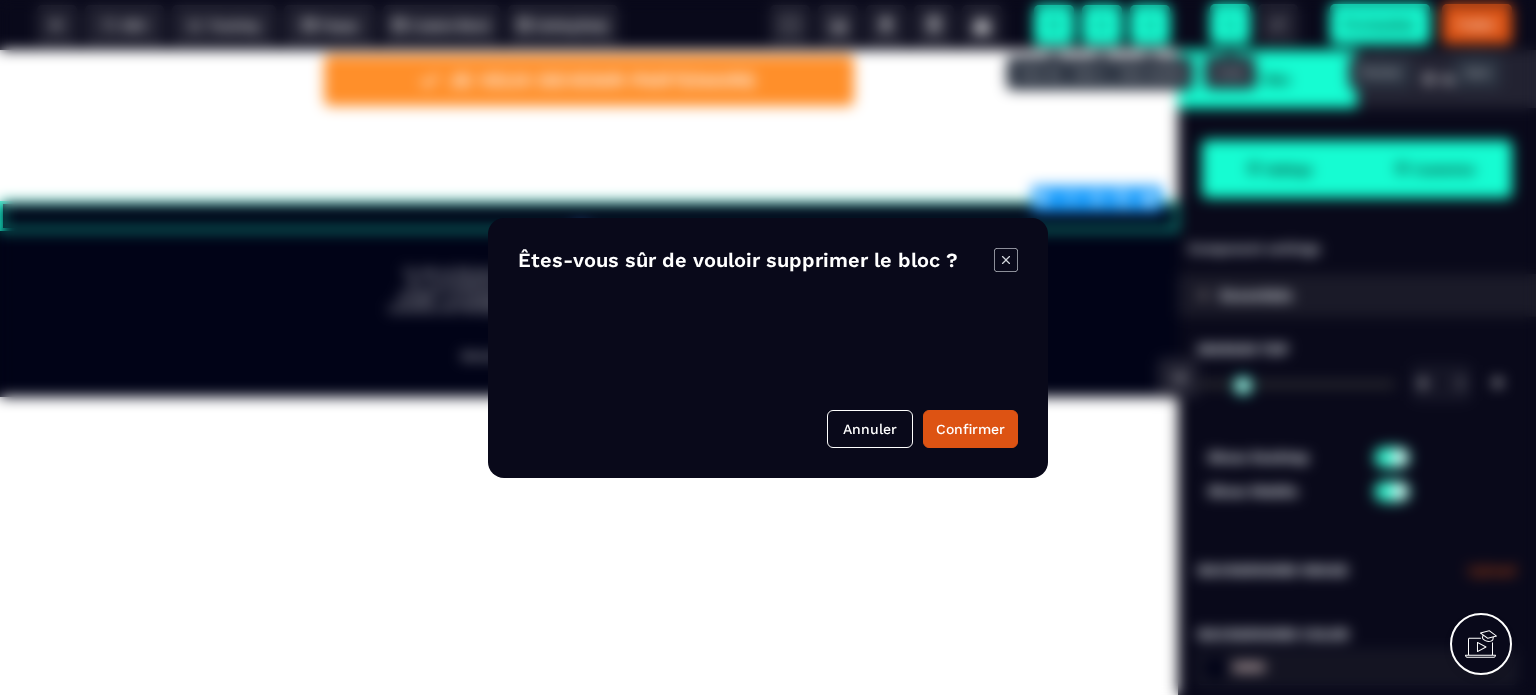 click on "B I U S
A *******
plus
Row
SEO
Big" at bounding box center (768, 347) 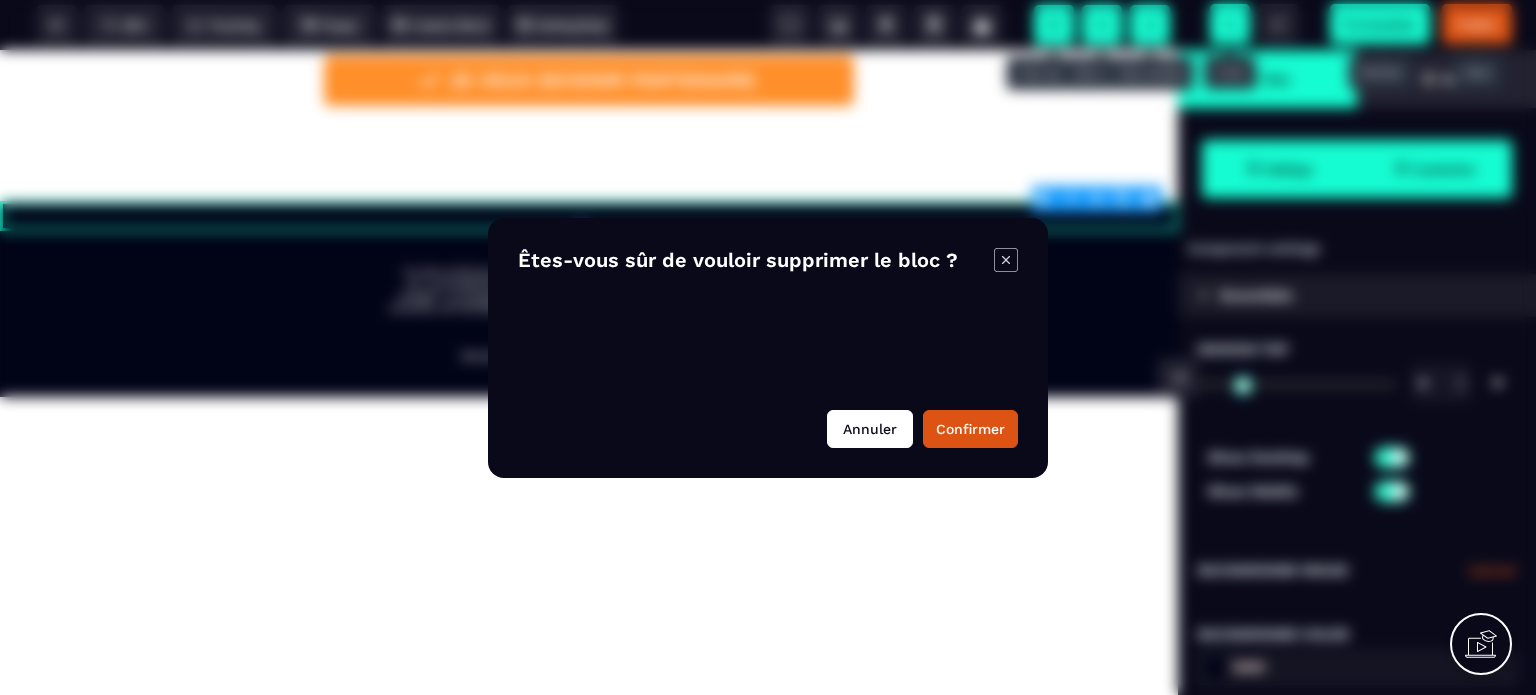 click on "Annuler" at bounding box center [870, 429] 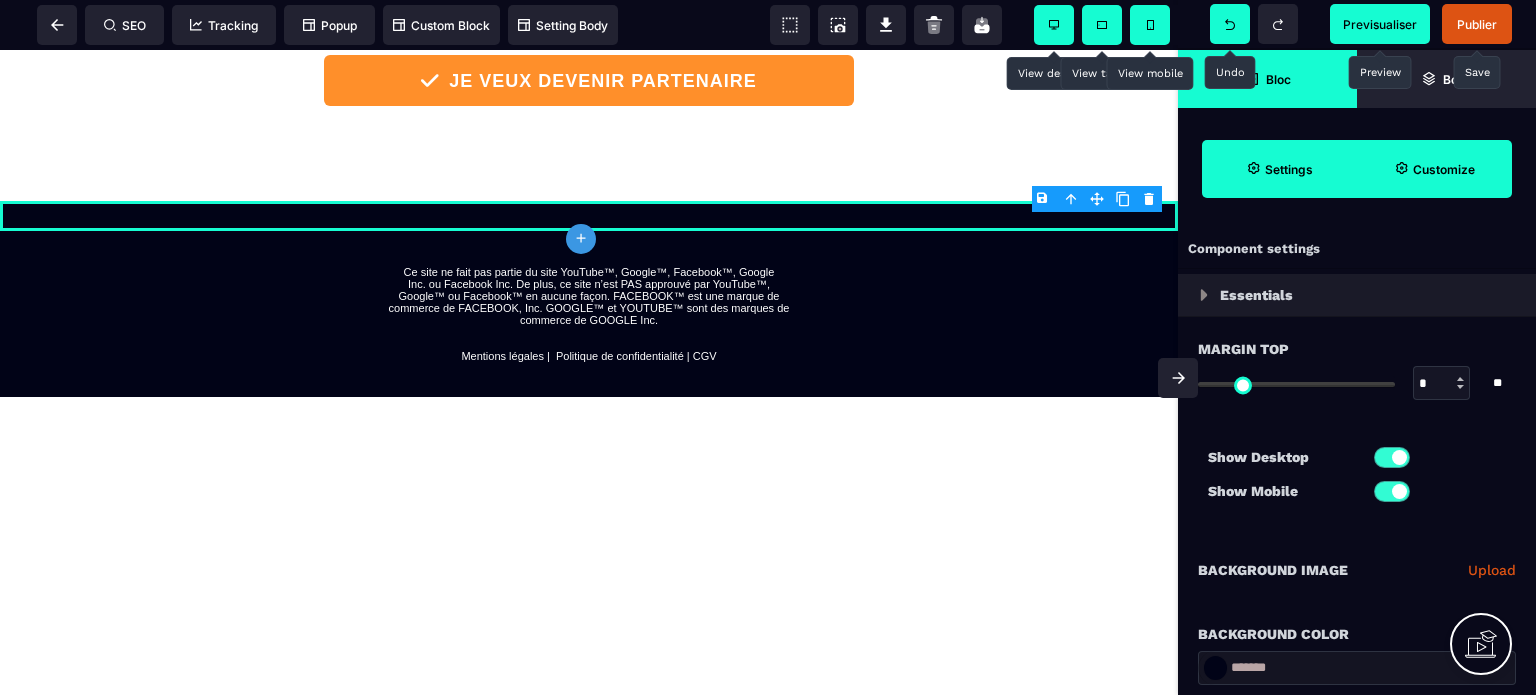 click on "B I U S
A *******
plus
Row
SEO
Big" at bounding box center [768, 347] 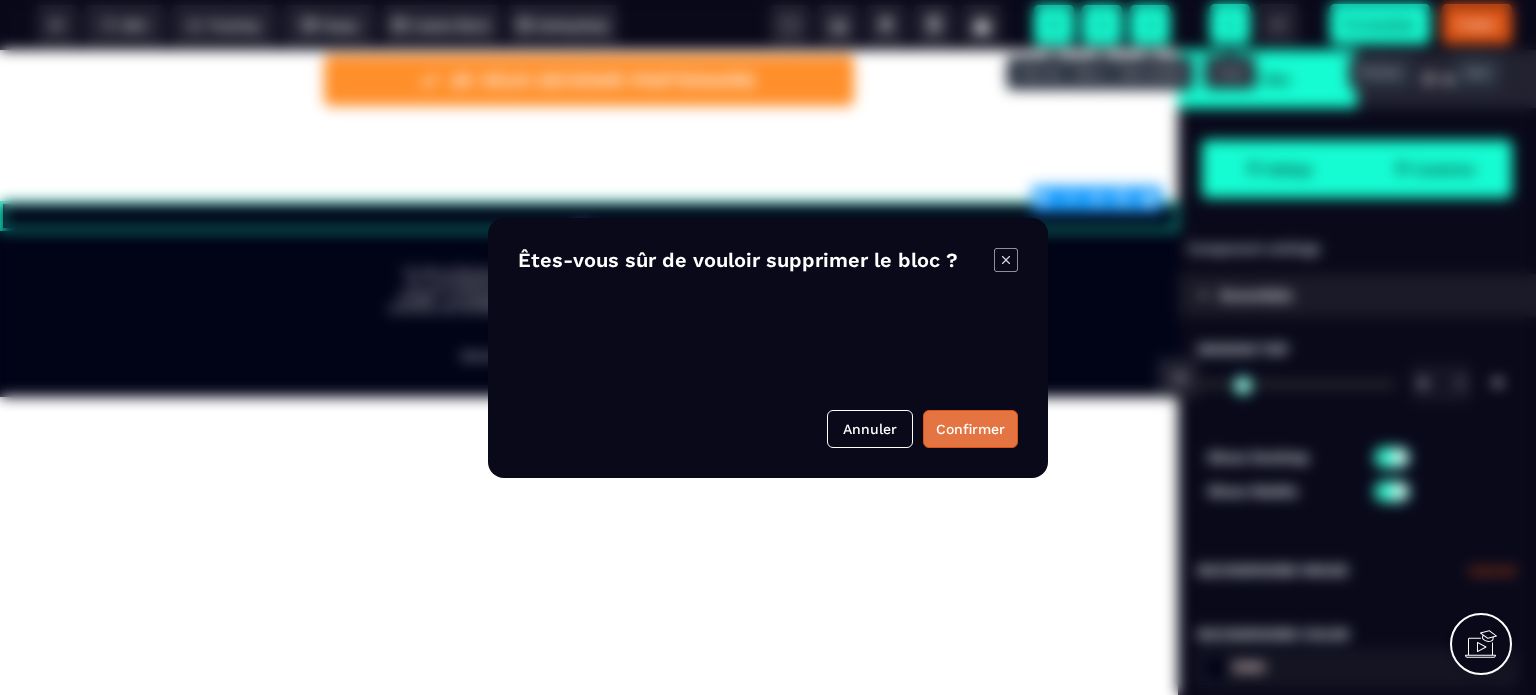 click on "Confirmer" at bounding box center (970, 429) 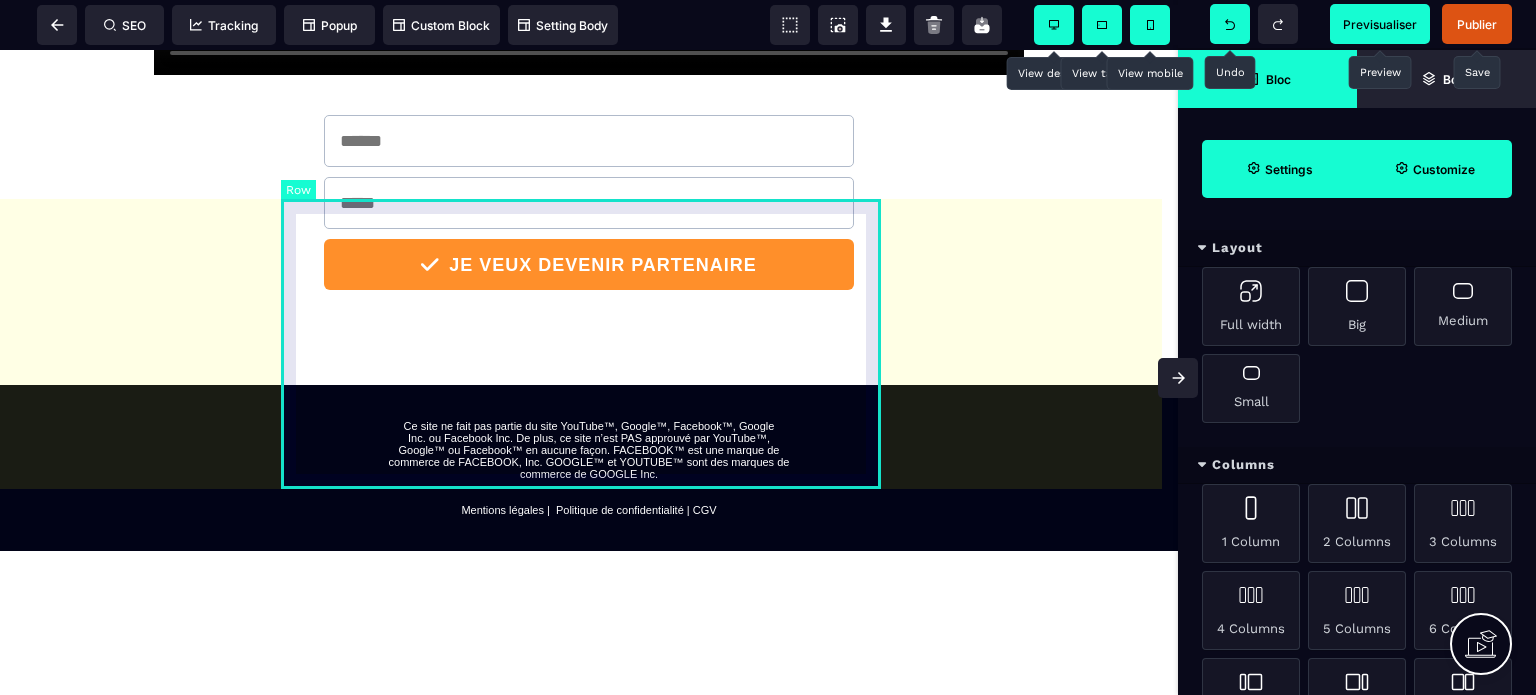 scroll, scrollTop: 593, scrollLeft: 0, axis: vertical 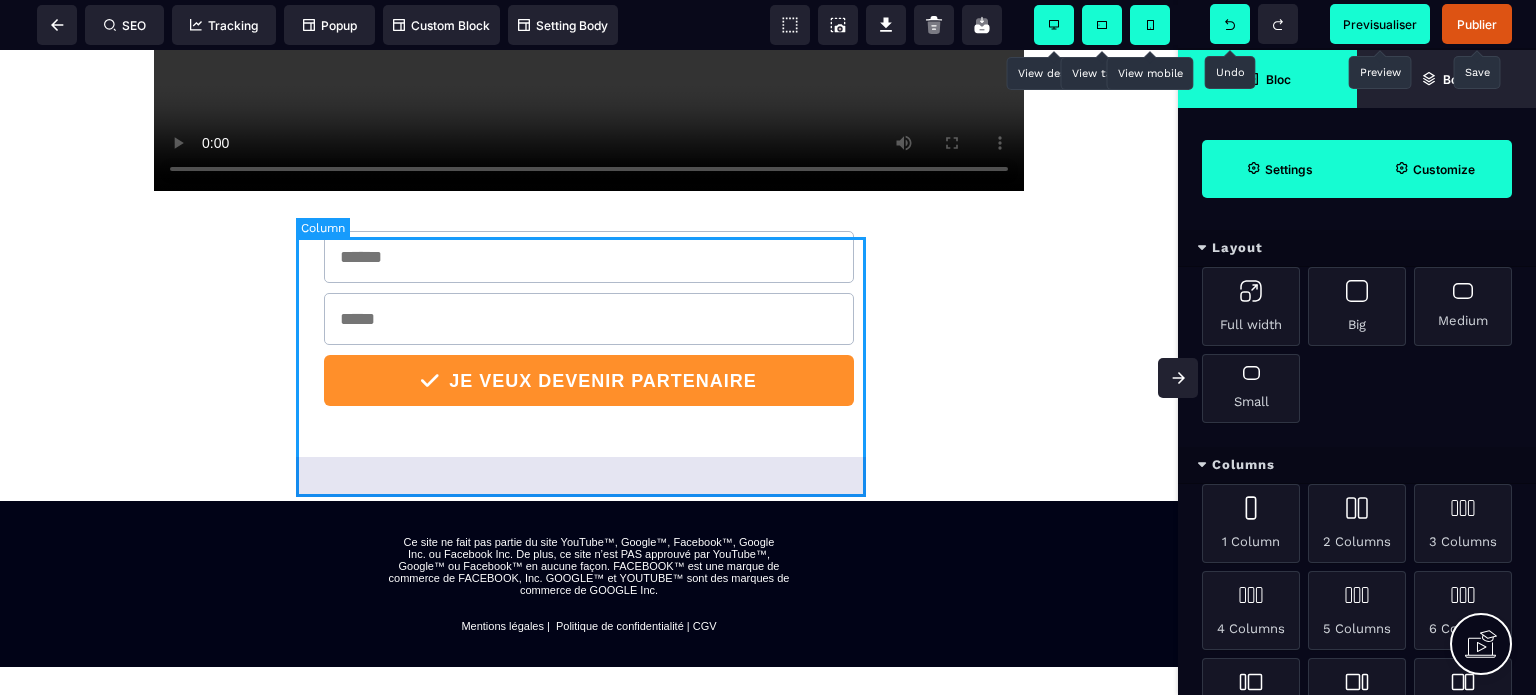 click on "JE VEUX DEVENIR PARTENAIRE" at bounding box center (589, 358) 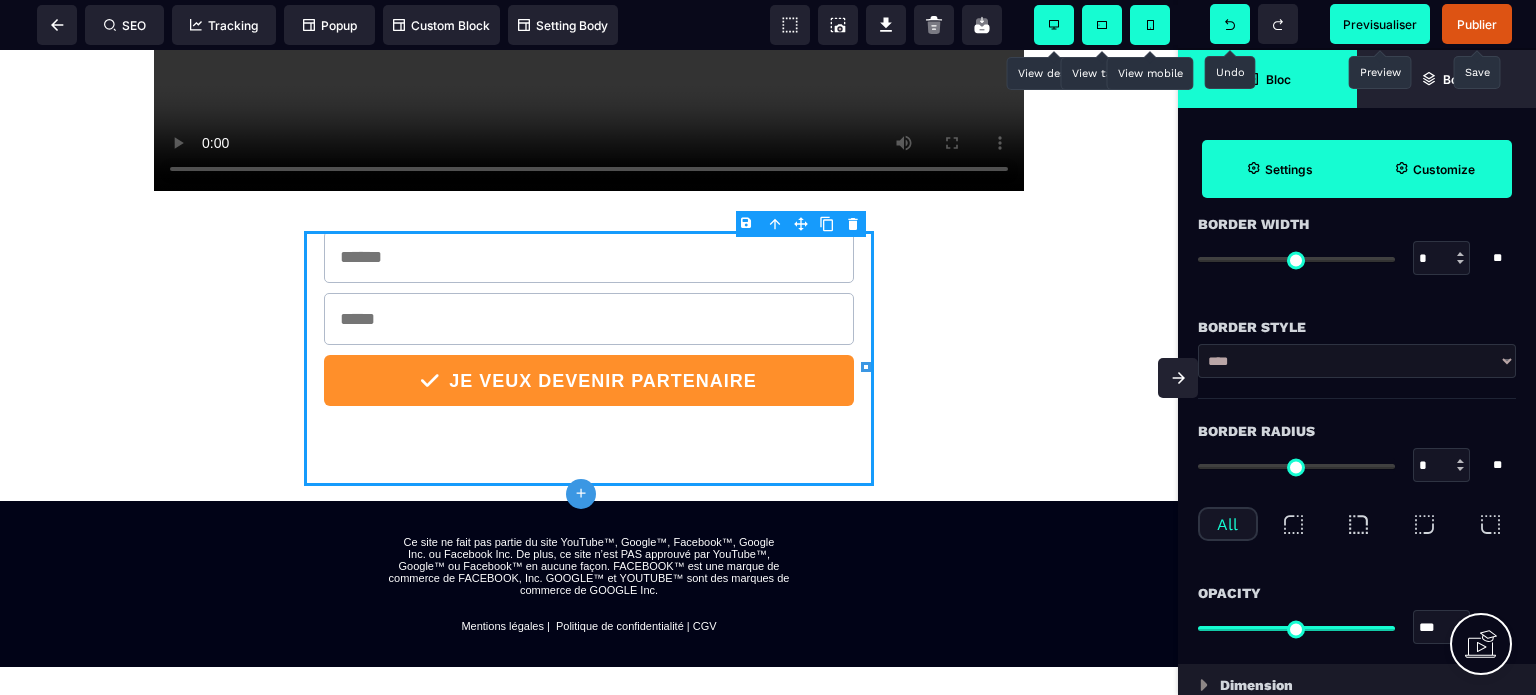 scroll, scrollTop: 700, scrollLeft: 0, axis: vertical 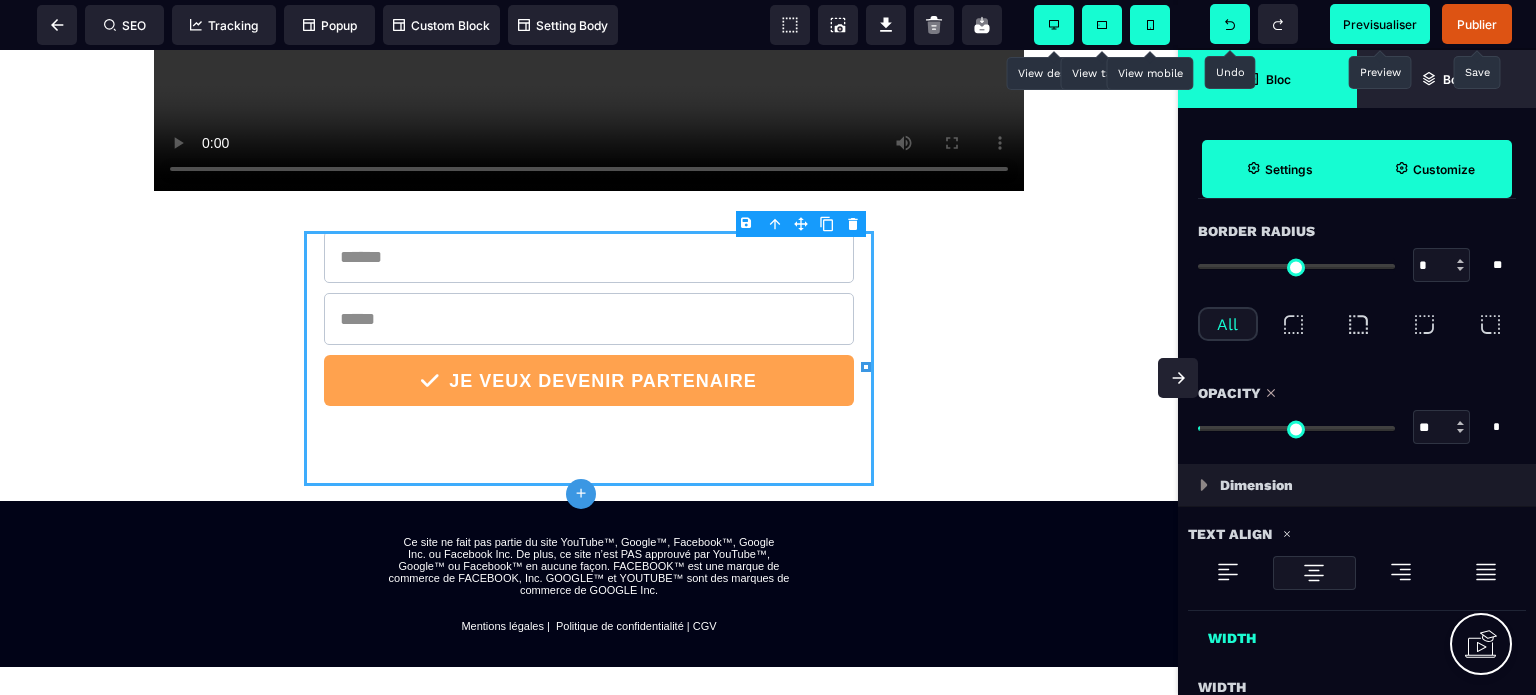 drag, startPoint x: 1388, startPoint y: 425, endPoint x: 1340, endPoint y: 430, distance: 48.259712 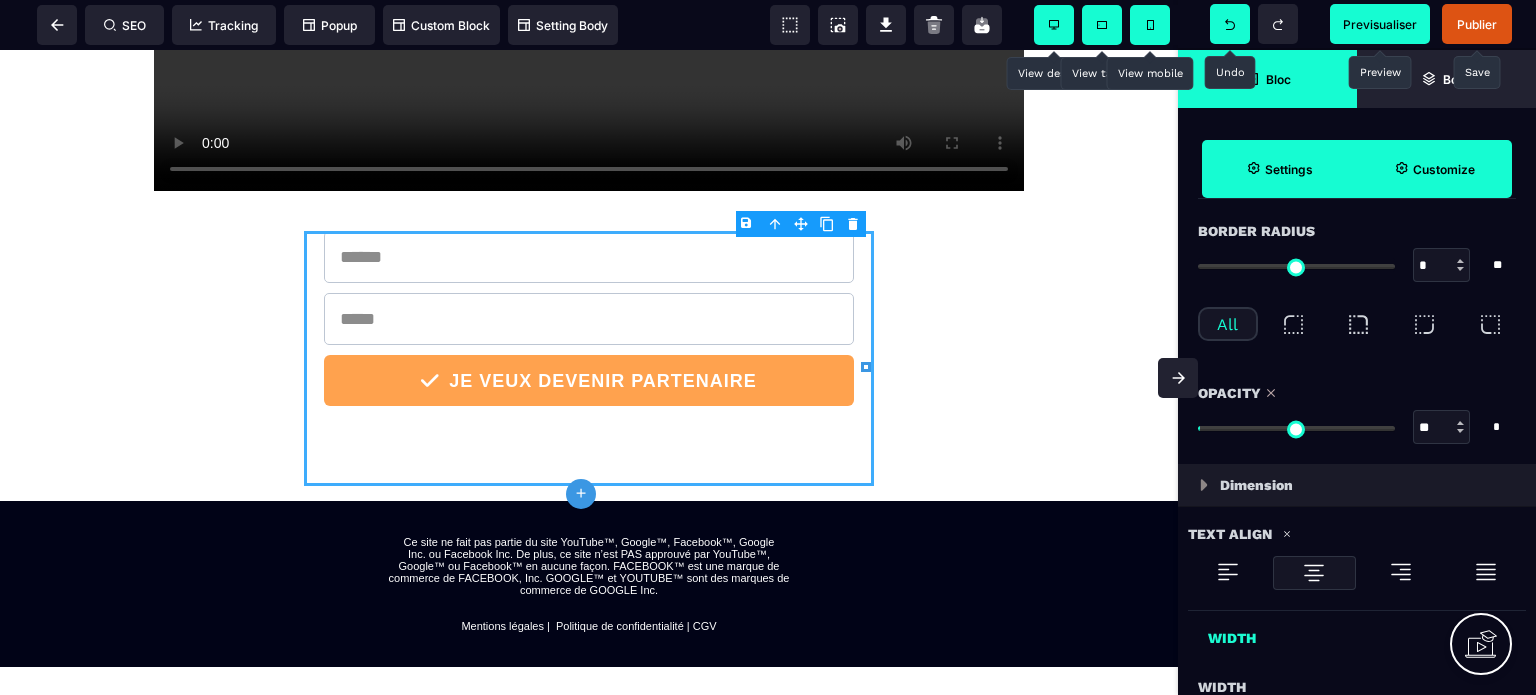 click at bounding box center [1296, 428] 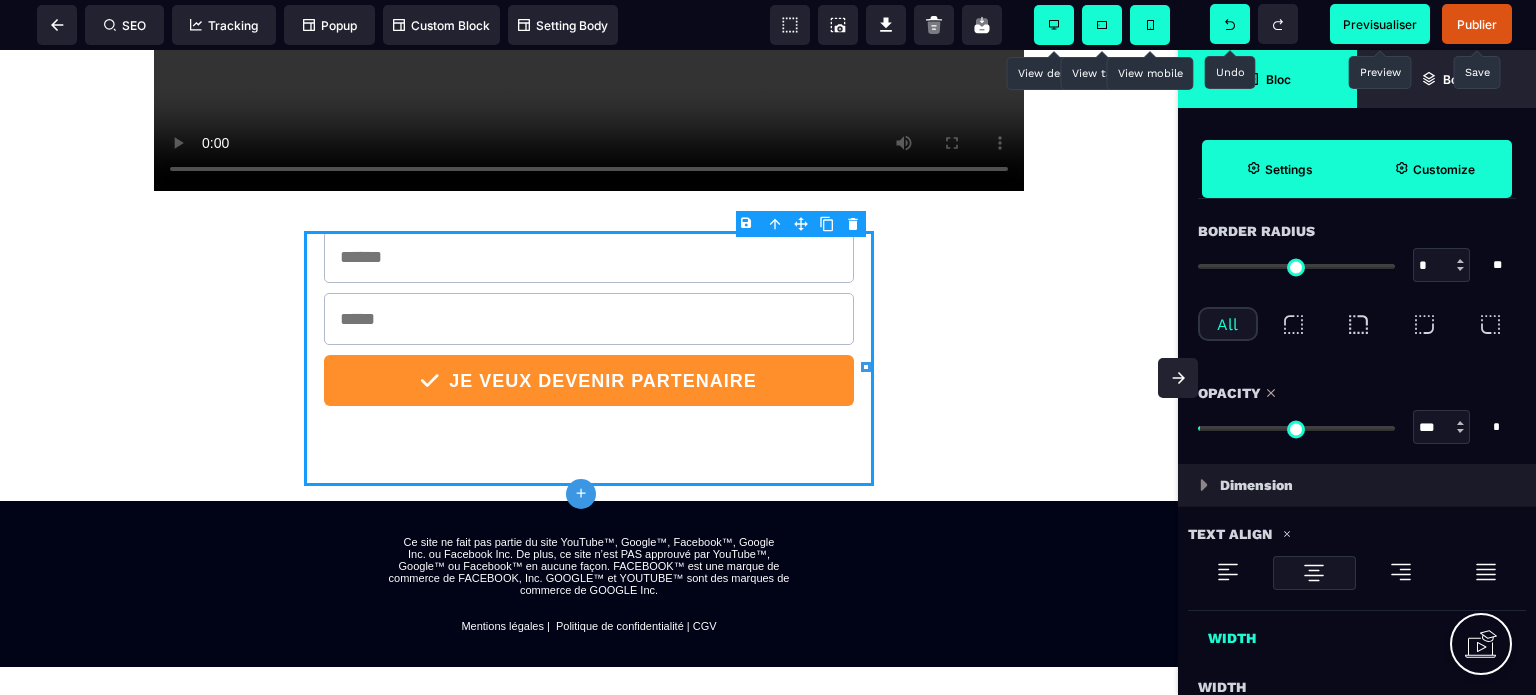 drag, startPoint x: 1344, startPoint y: 429, endPoint x: 1443, endPoint y: 411, distance: 100.62306 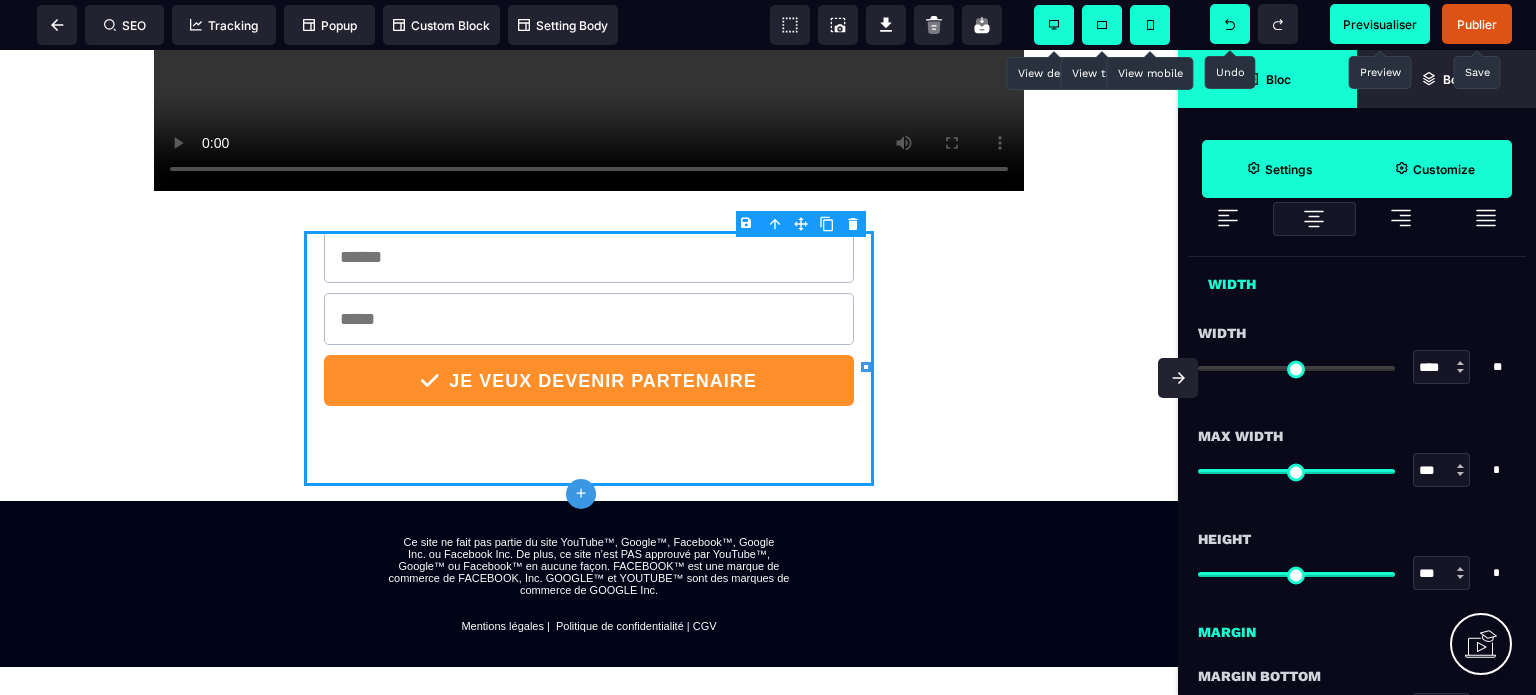 scroll, scrollTop: 1100, scrollLeft: 0, axis: vertical 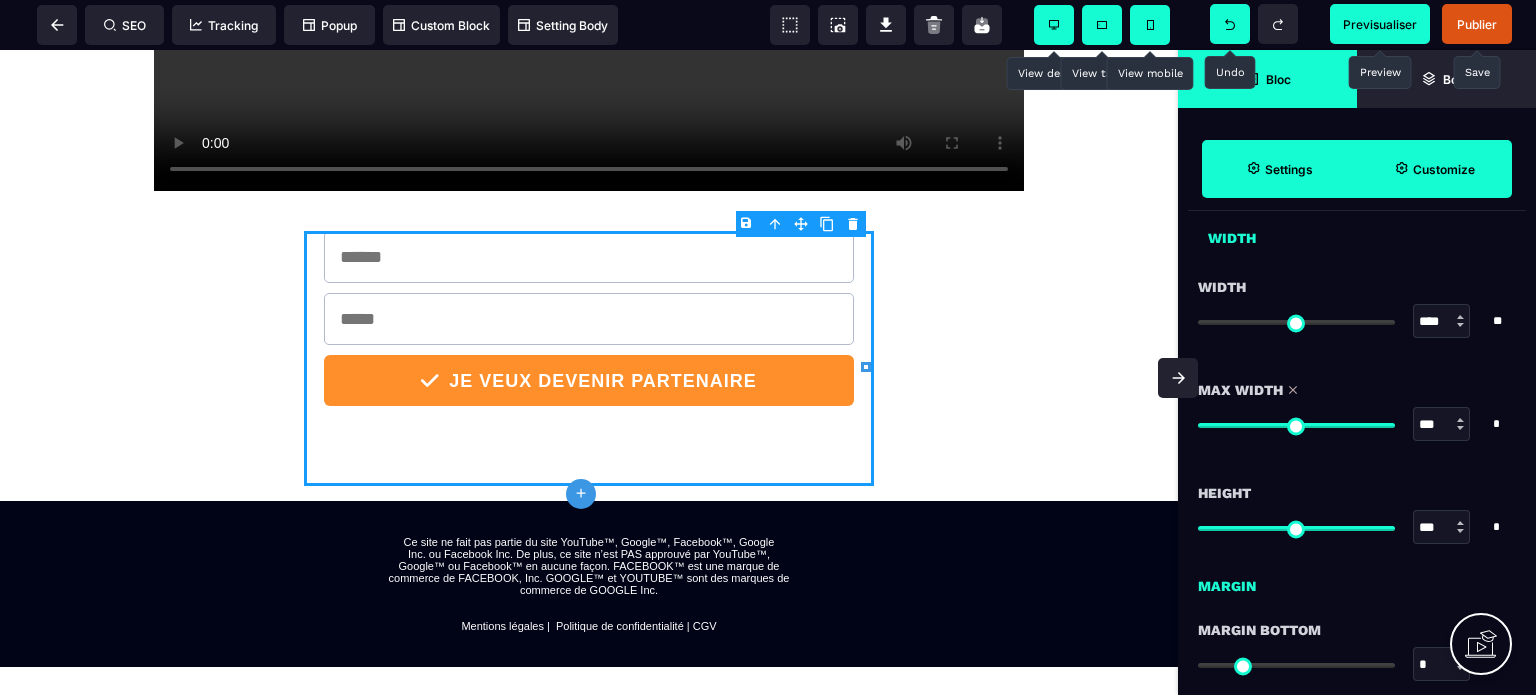 drag, startPoint x: 1285, startPoint y: 426, endPoint x: 1424, endPoint y: 423, distance: 139.03236 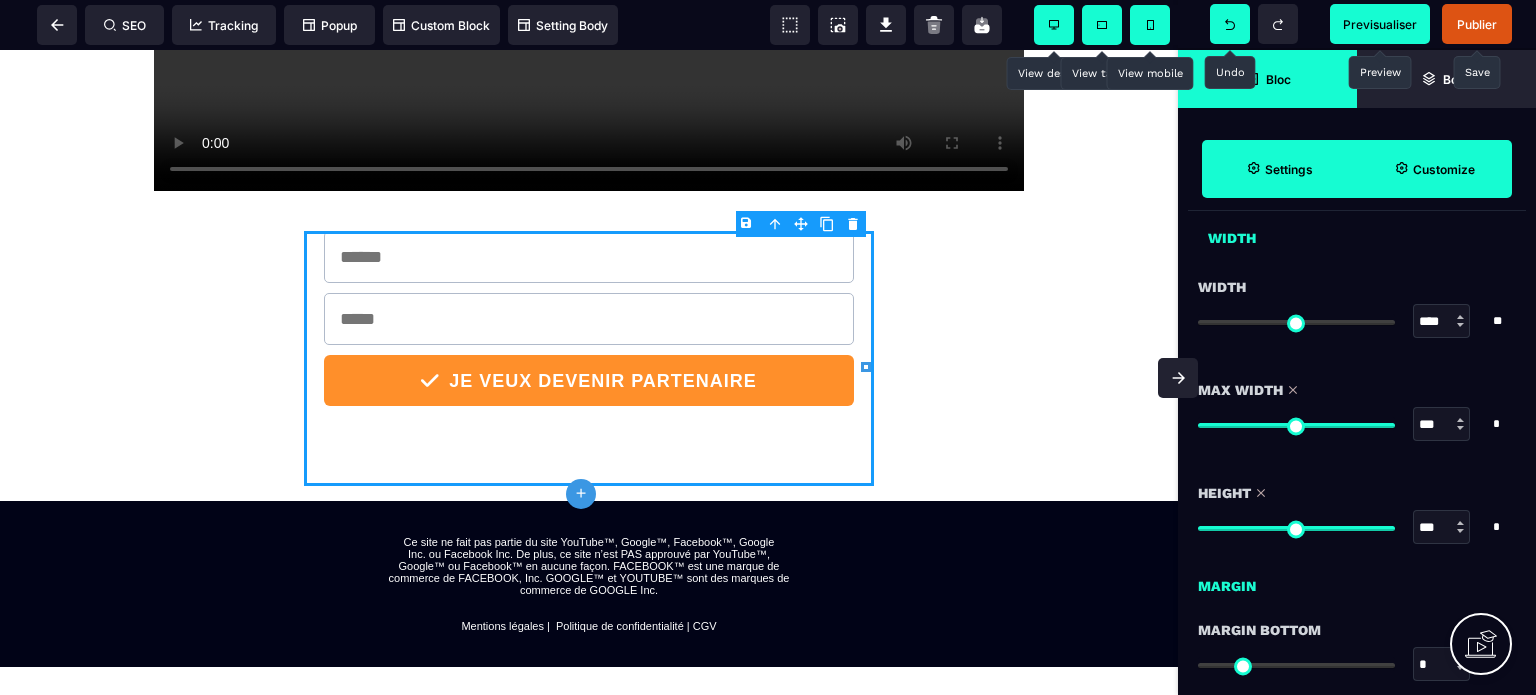 drag, startPoint x: 1384, startPoint y: 528, endPoint x: 1438, endPoint y: 528, distance: 54 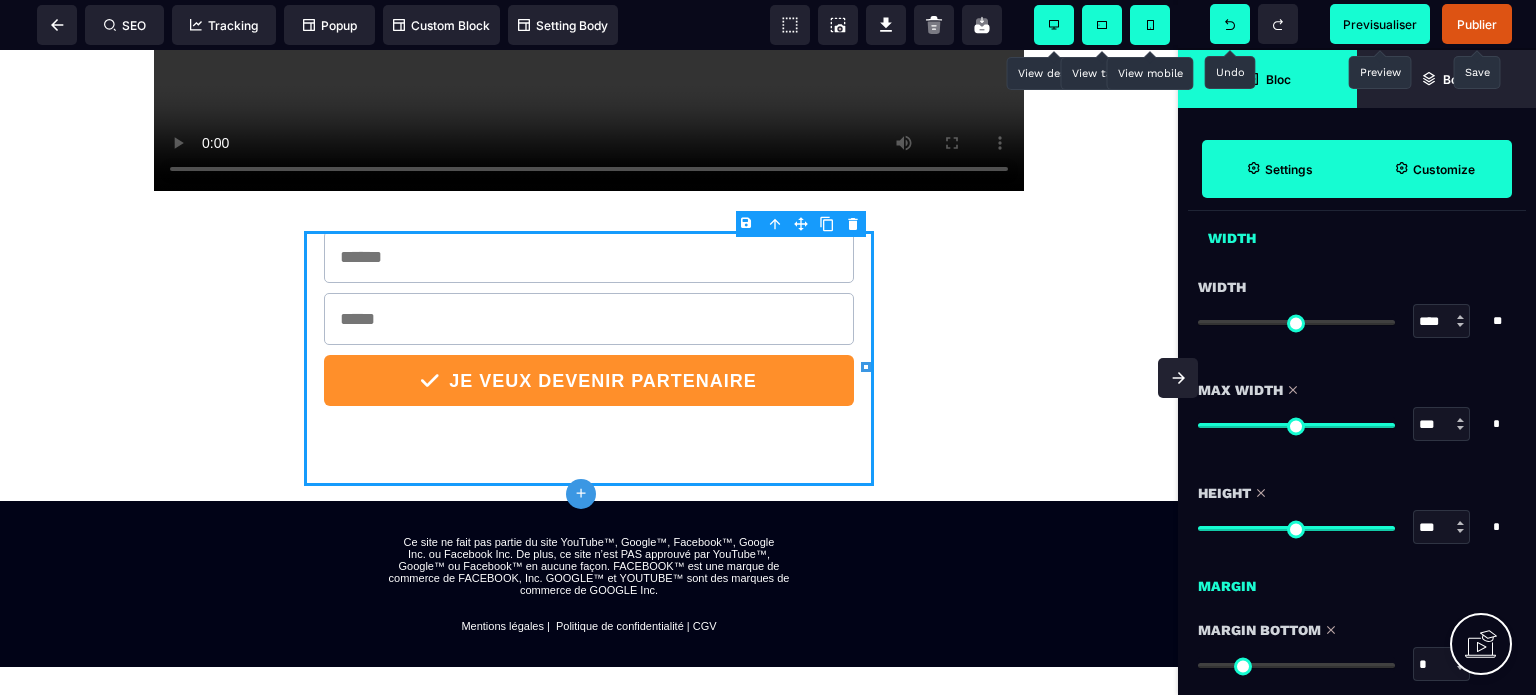 drag, startPoint x: 1259, startPoint y: 663, endPoint x: 1182, endPoint y: 661, distance: 77.02597 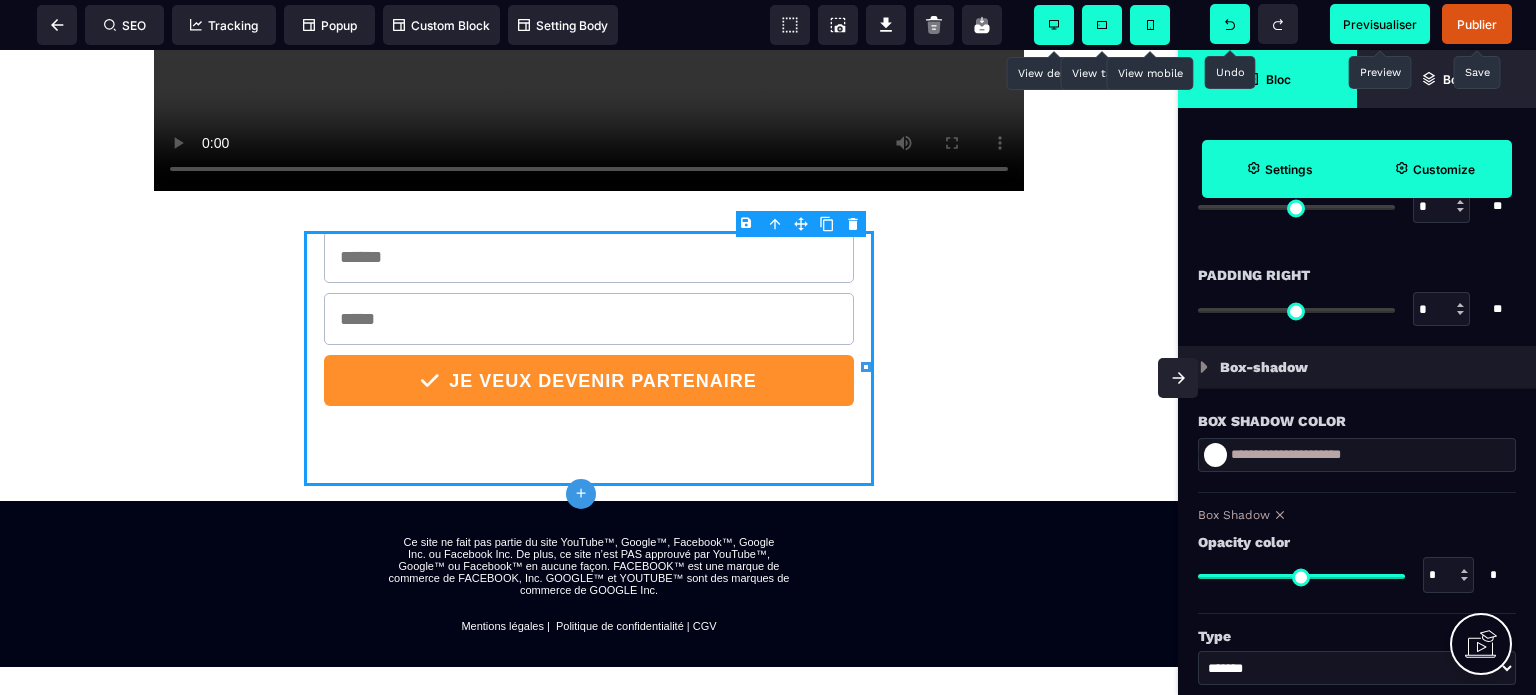 scroll, scrollTop: 2000, scrollLeft: 0, axis: vertical 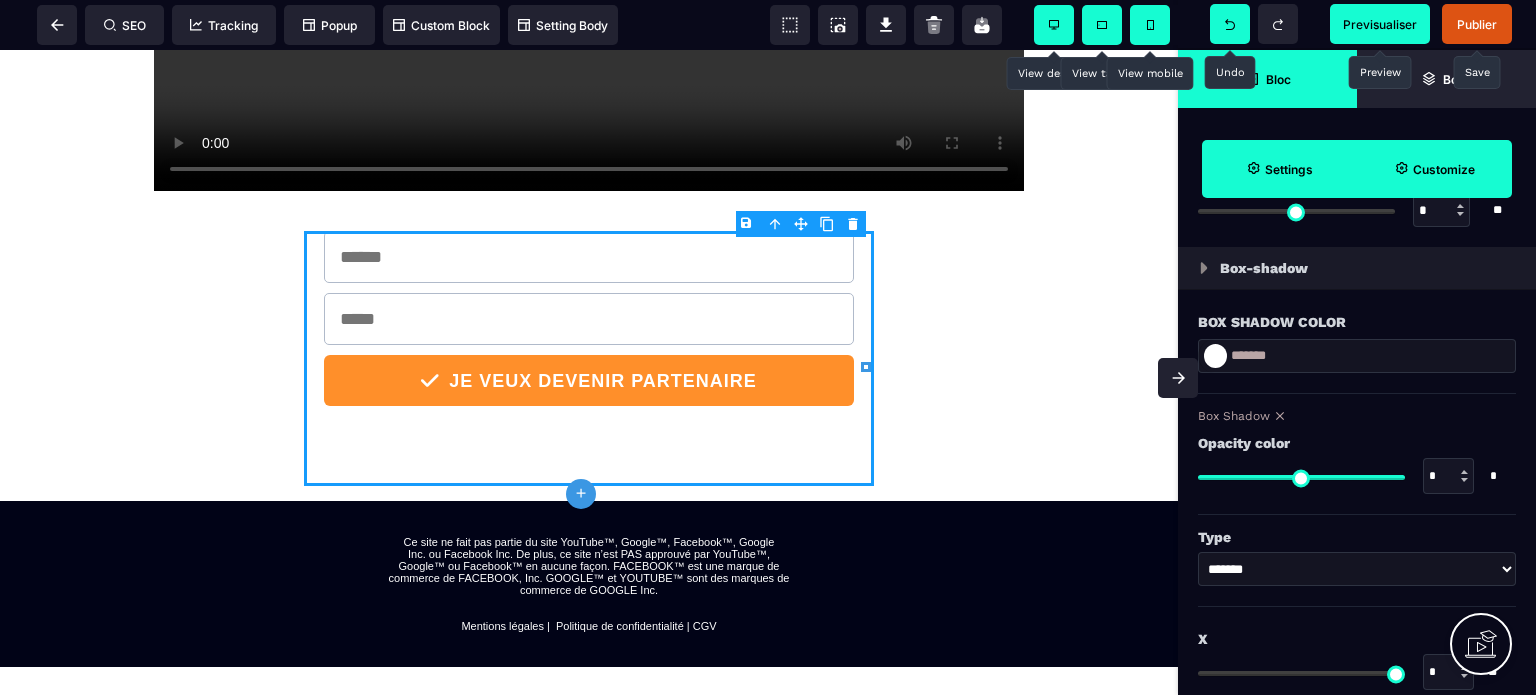 drag, startPoint x: 1392, startPoint y: 471, endPoint x: 1360, endPoint y: 478, distance: 32.75668 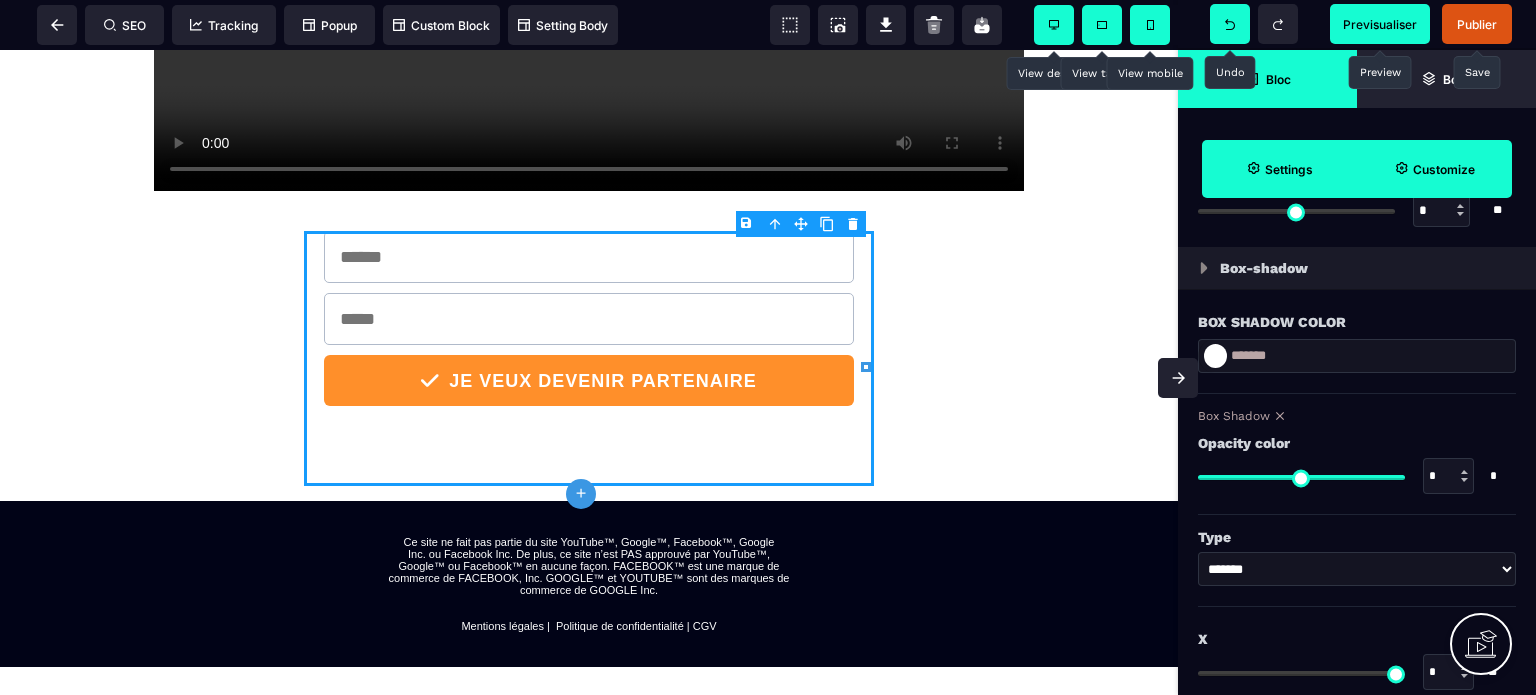 click at bounding box center [1301, 477] 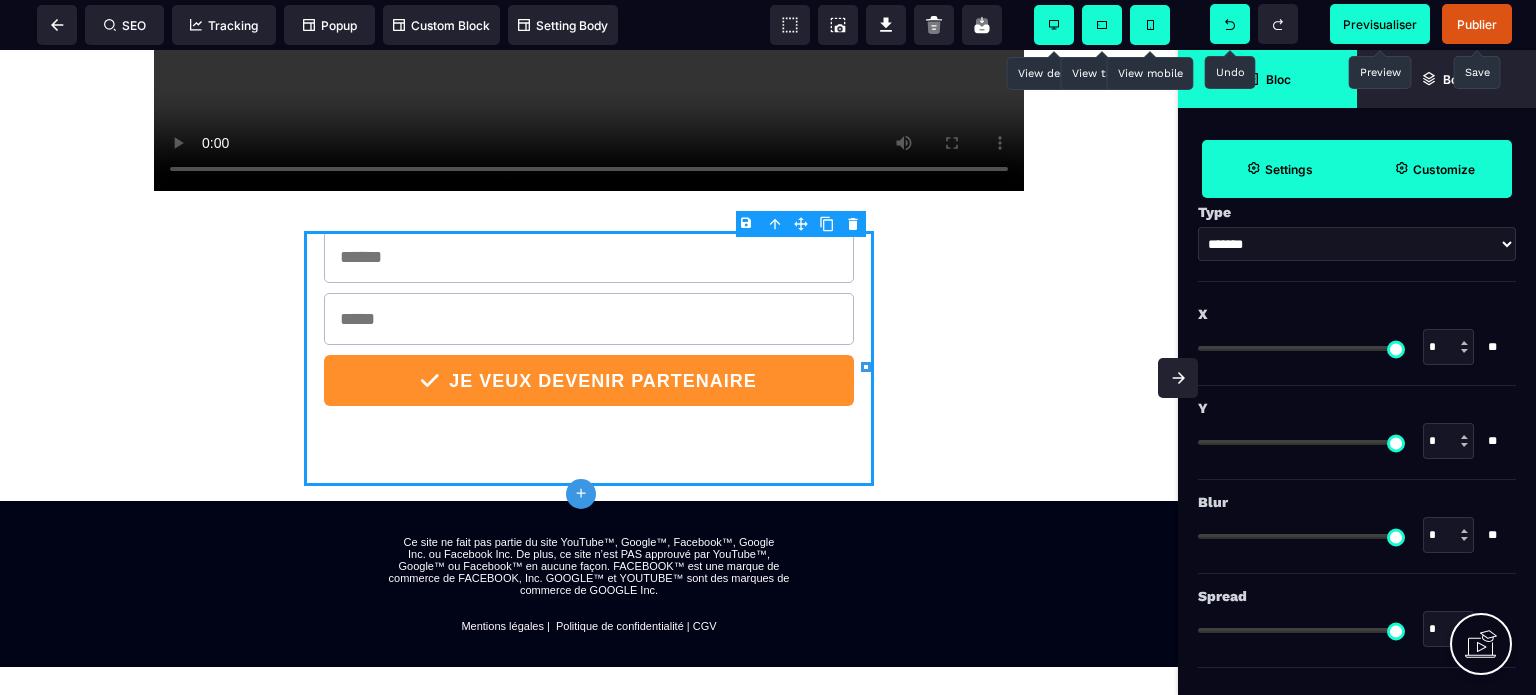 scroll, scrollTop: 2327, scrollLeft: 0, axis: vertical 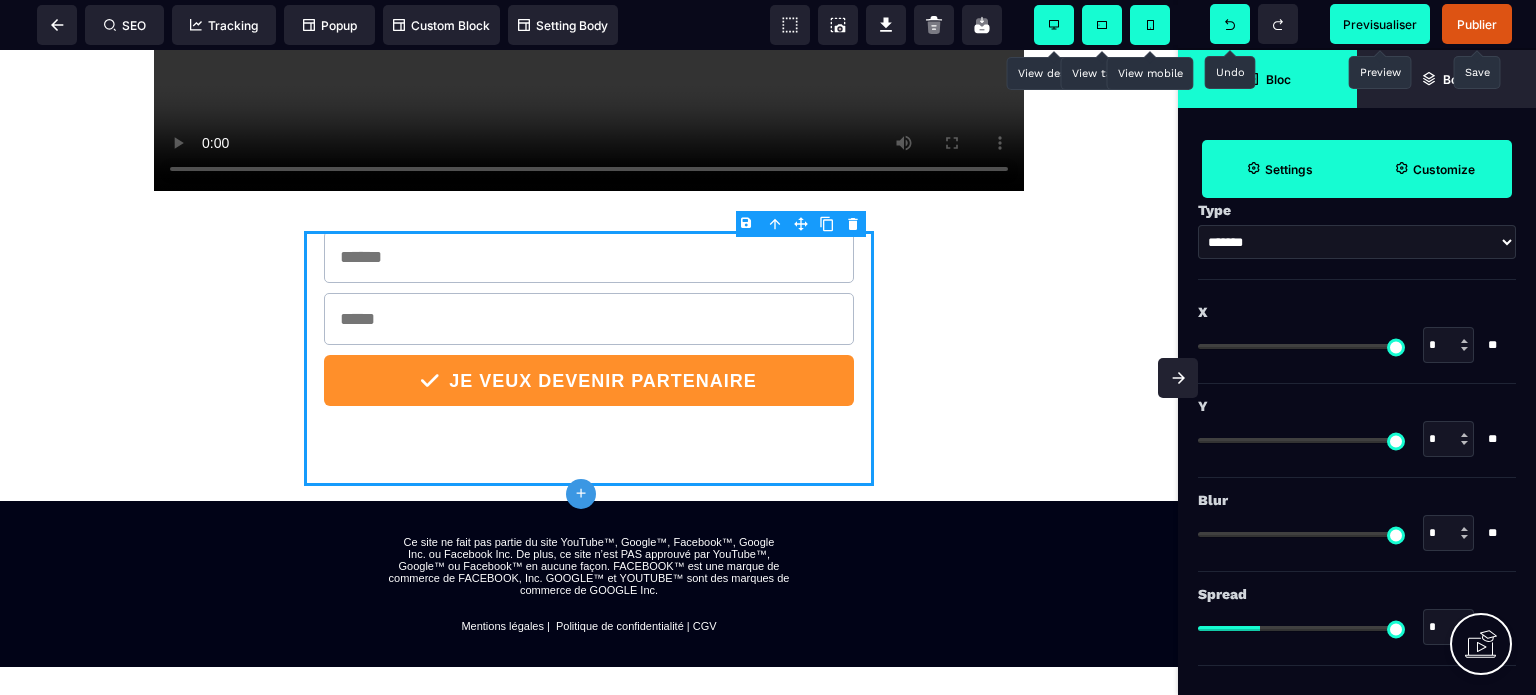 drag, startPoint x: 1207, startPoint y: 616, endPoint x: 1230, endPoint y: 543, distance: 76.537575 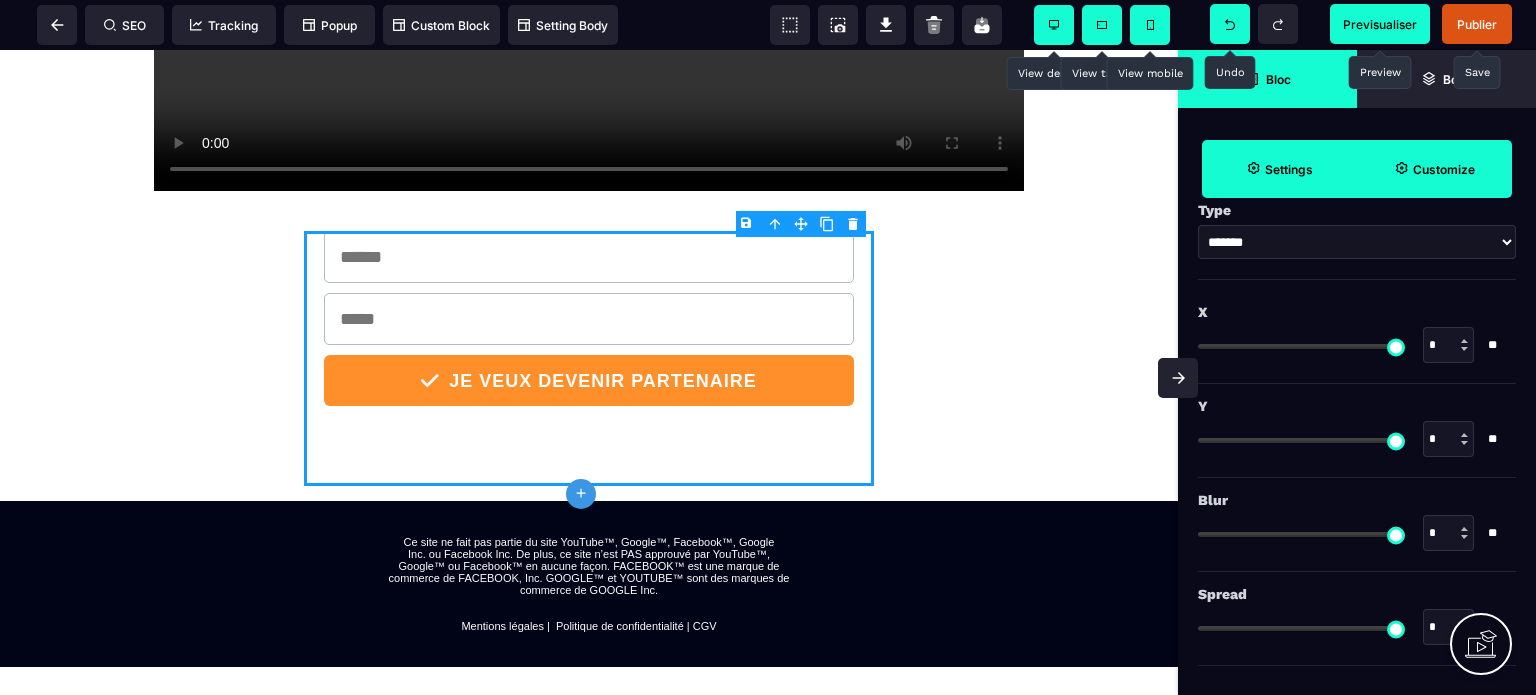 scroll, scrollTop: 1727, scrollLeft: 0, axis: vertical 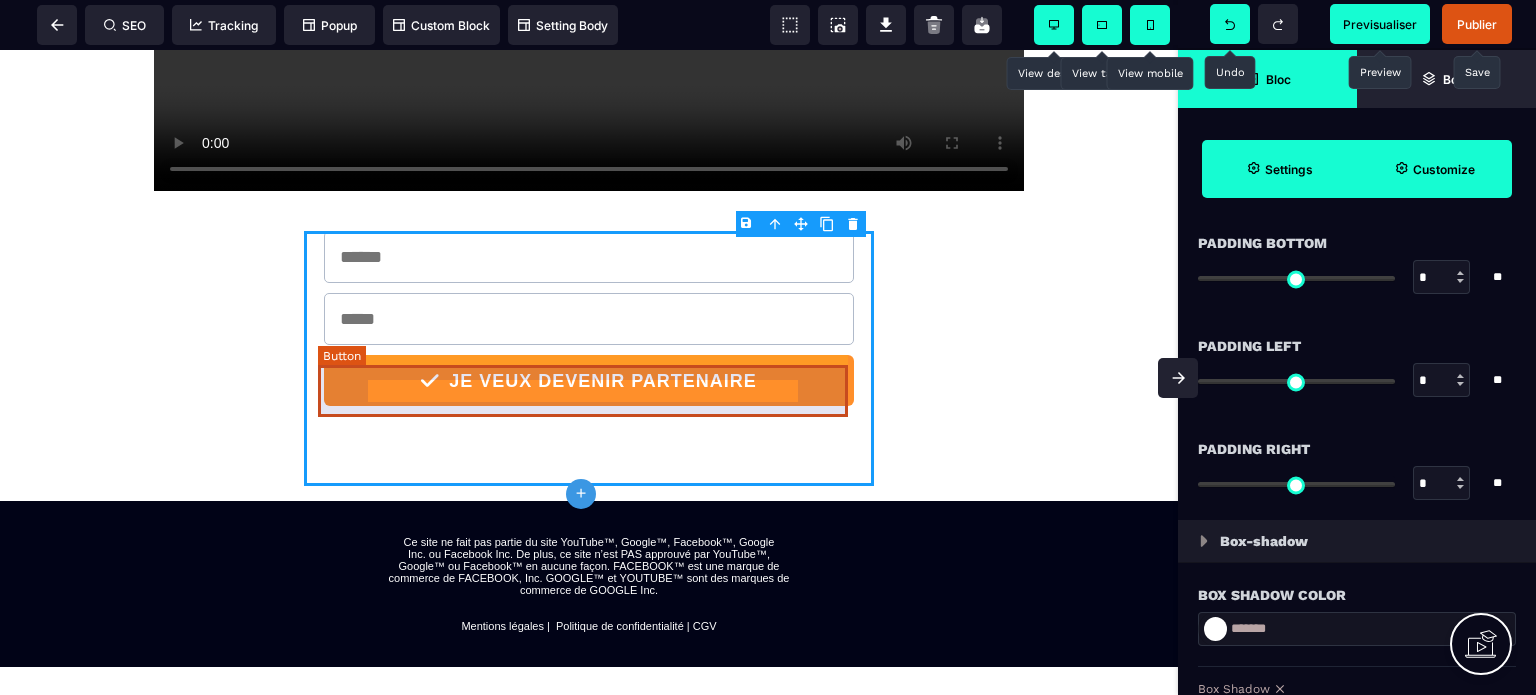 drag, startPoint x: 732, startPoint y: 436, endPoint x: 734, endPoint y: 425, distance: 11.18034 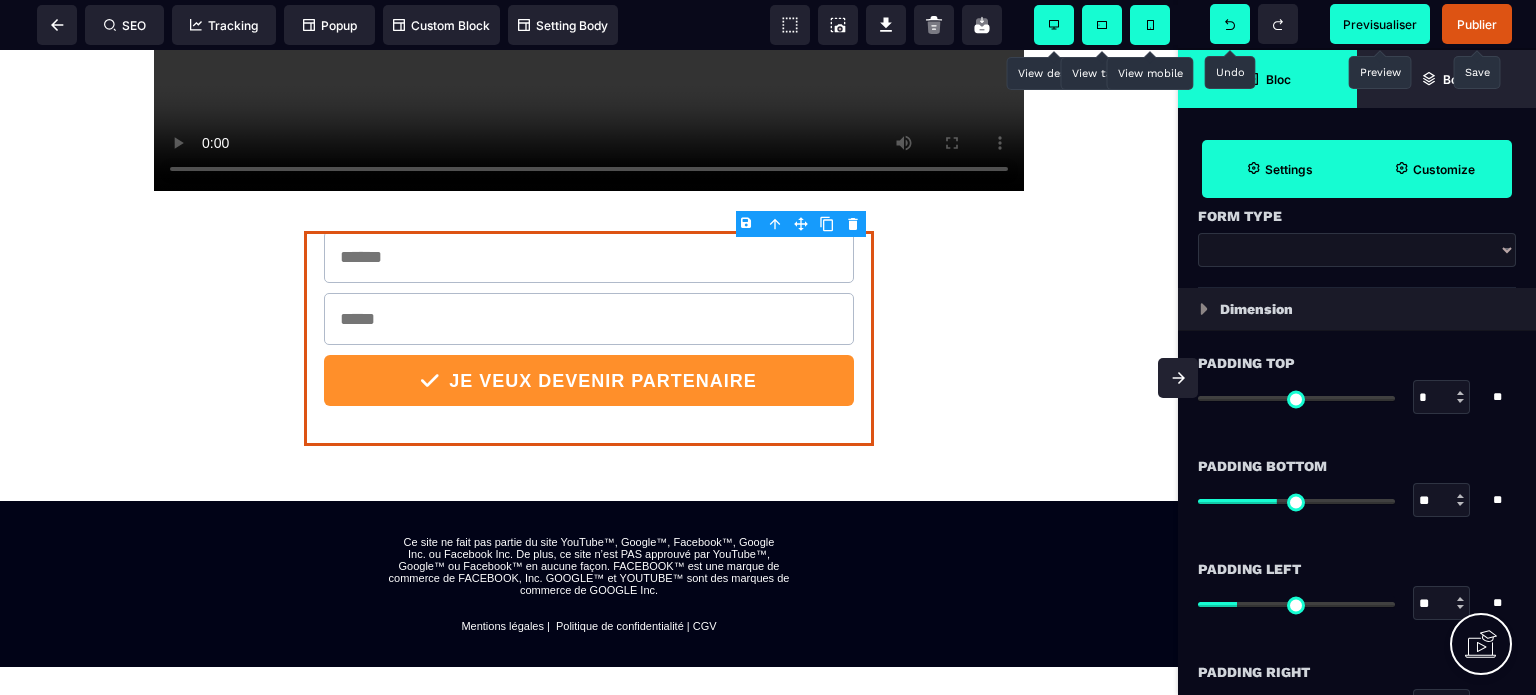 scroll, scrollTop: 304, scrollLeft: 0, axis: vertical 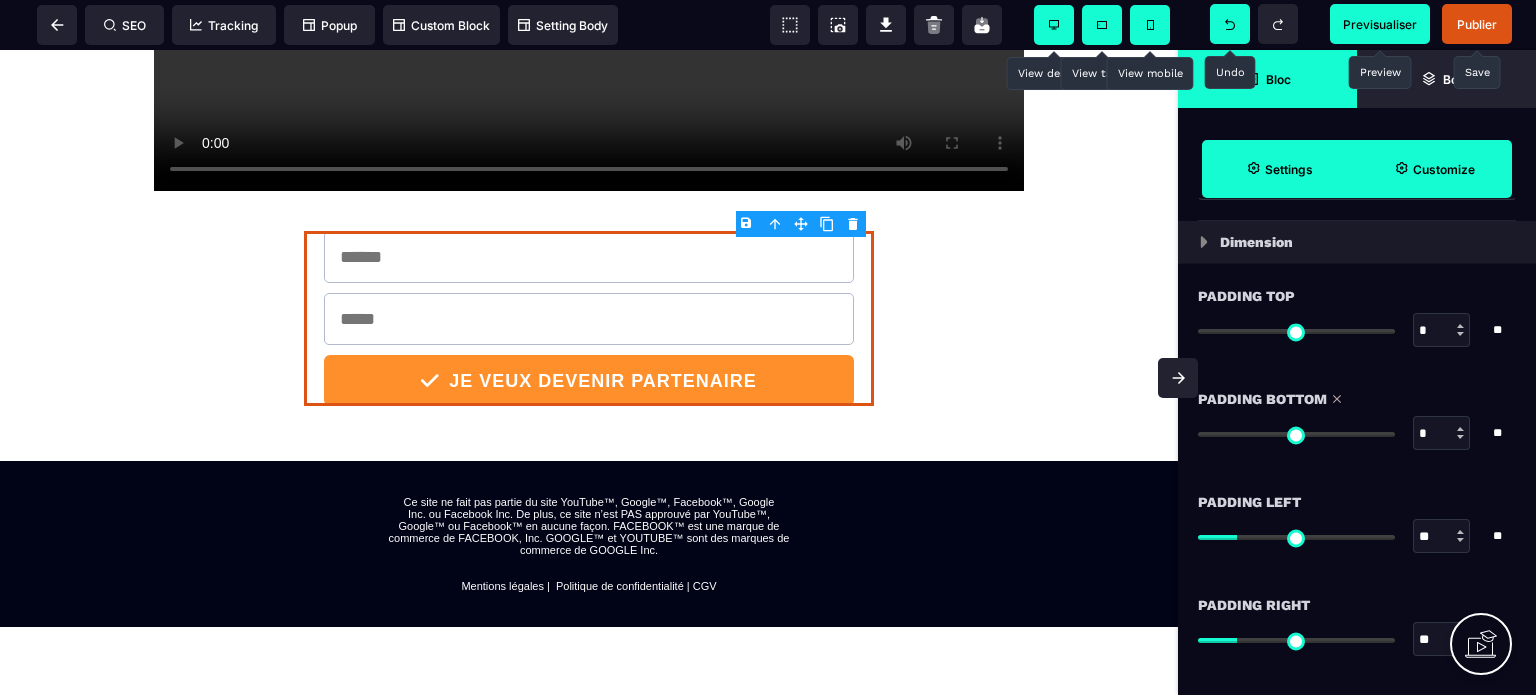 drag, startPoint x: 1279, startPoint y: 428, endPoint x: 1164, endPoint y: 439, distance: 115.52489 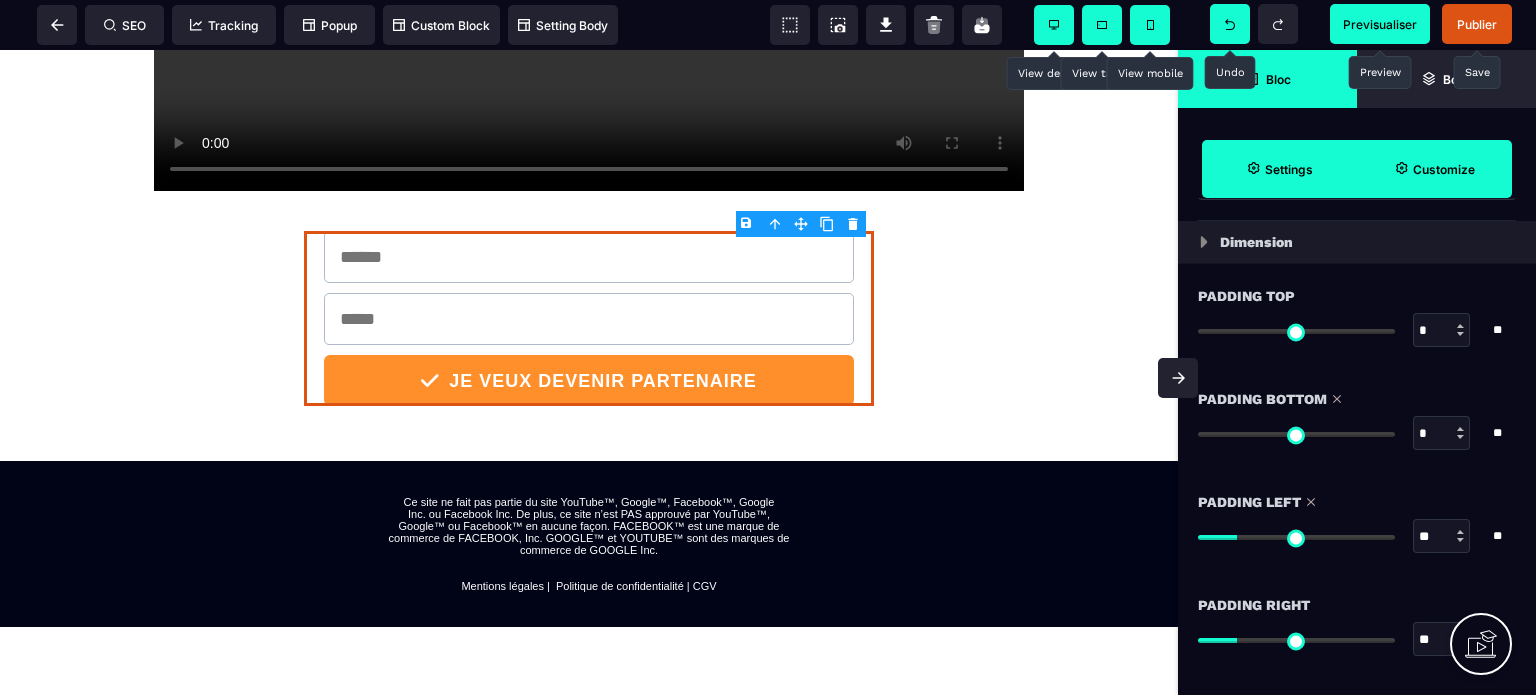 click at bounding box center [1296, 537] 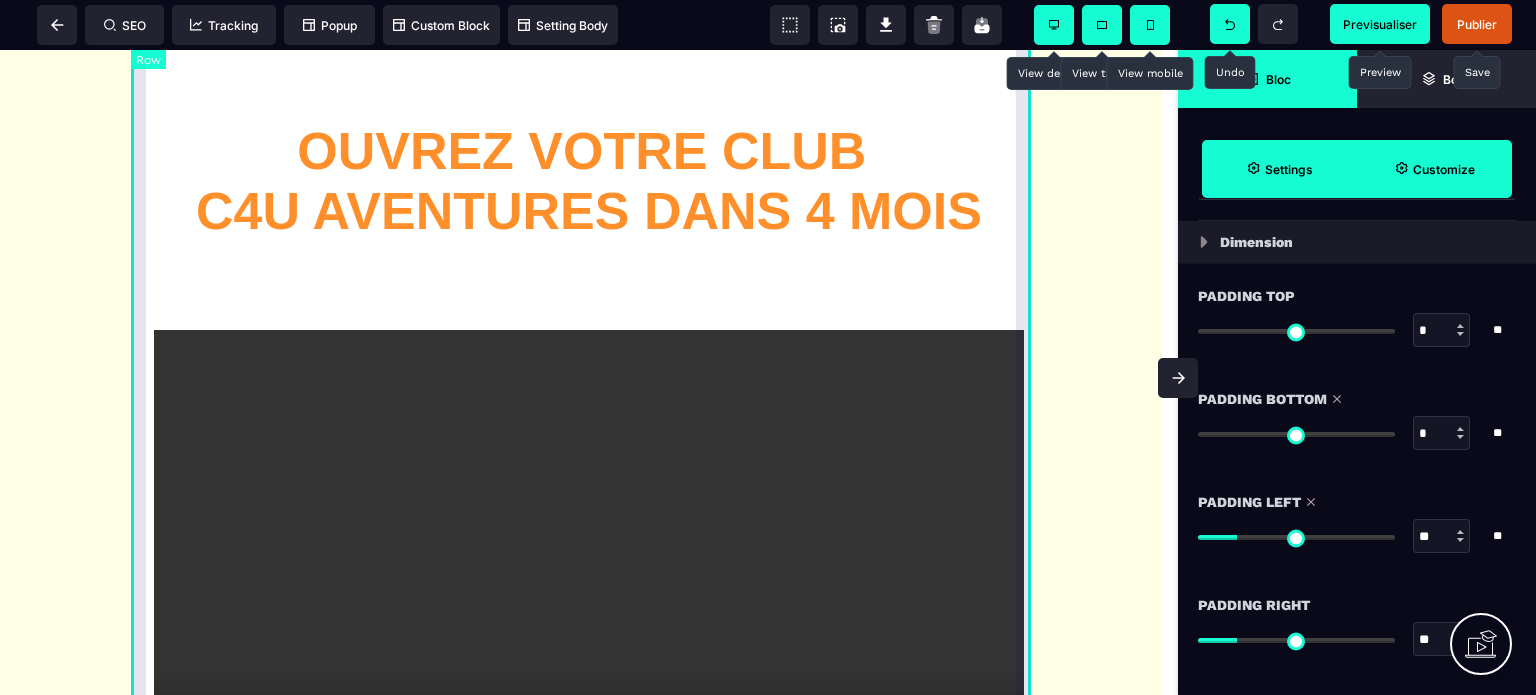 scroll, scrollTop: 0, scrollLeft: 0, axis: both 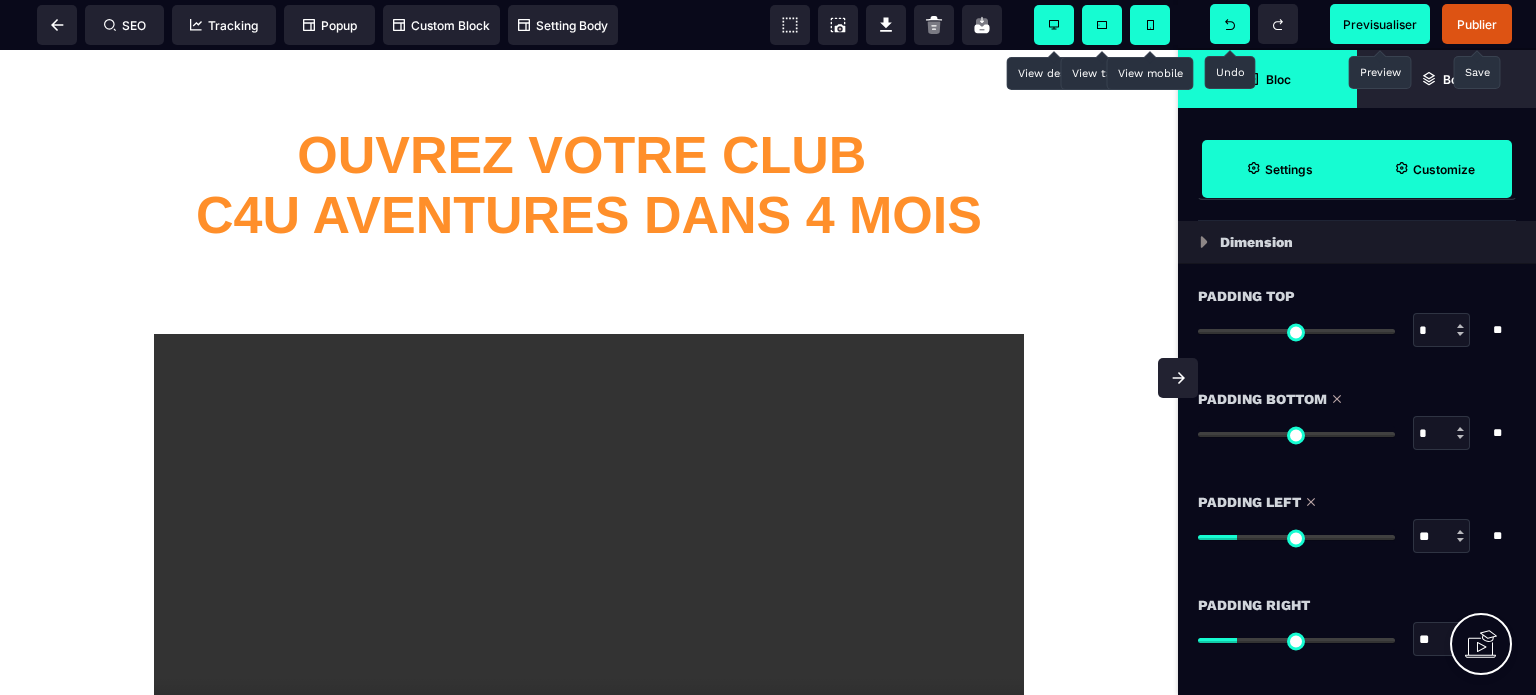 click on "**********" at bounding box center [589, 929] 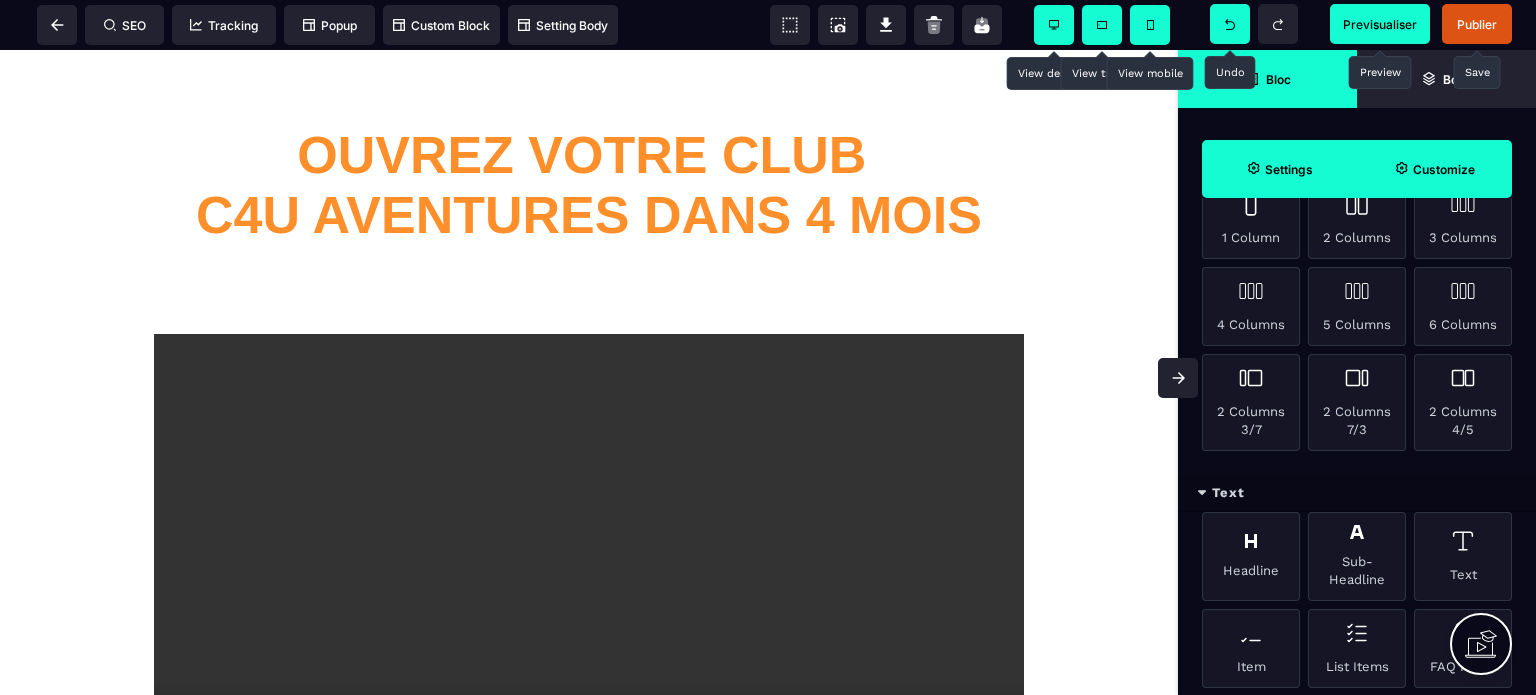 scroll, scrollTop: 1246, scrollLeft: 0, axis: vertical 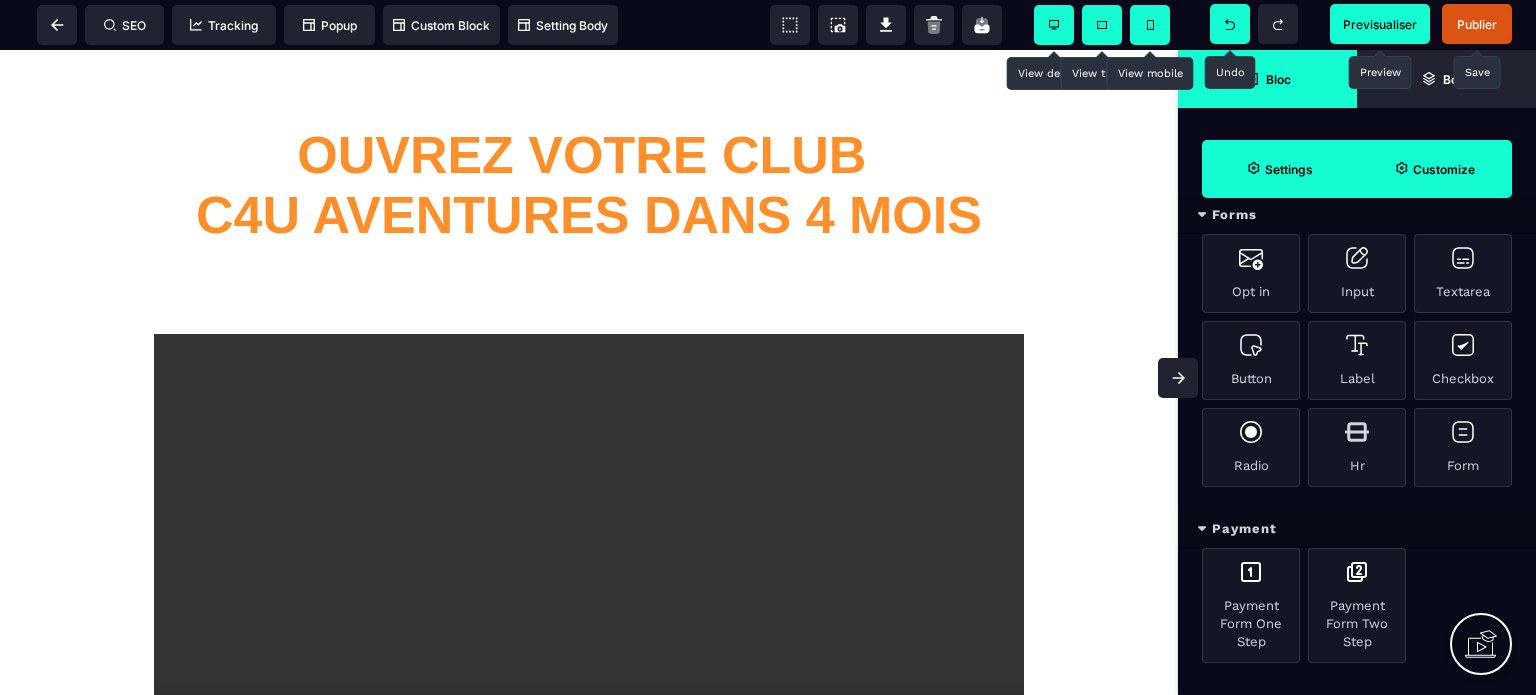 click on "**********" at bounding box center [589, 929] 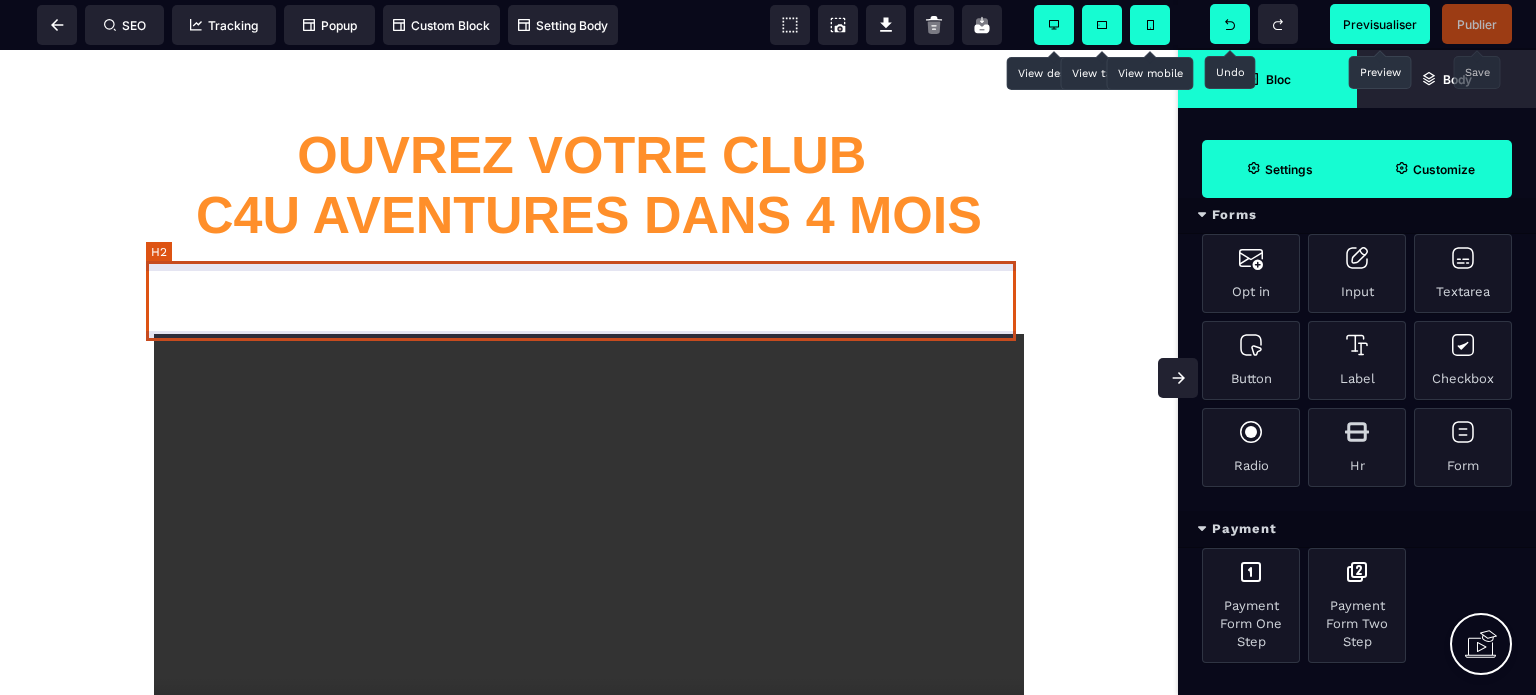 click on "**********" at bounding box center (589, 294) 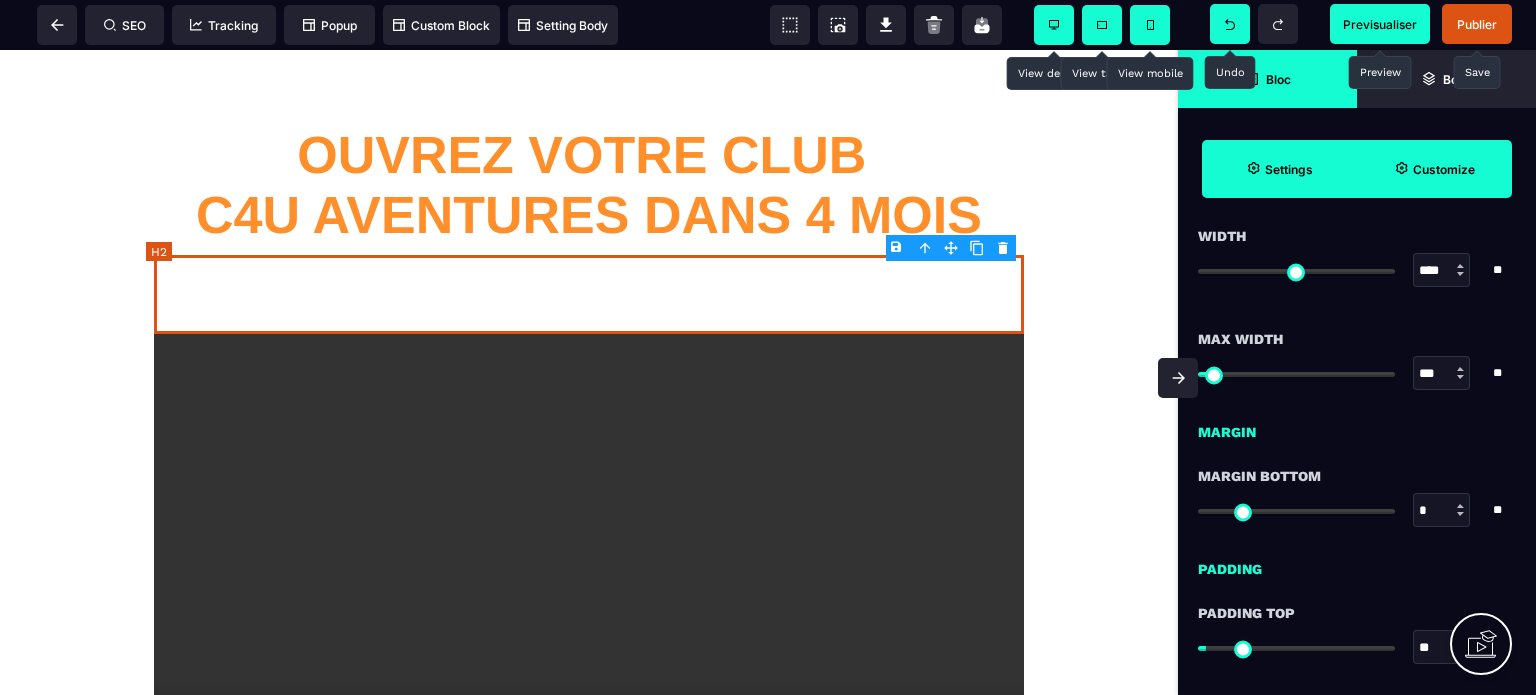 scroll, scrollTop: 0, scrollLeft: 0, axis: both 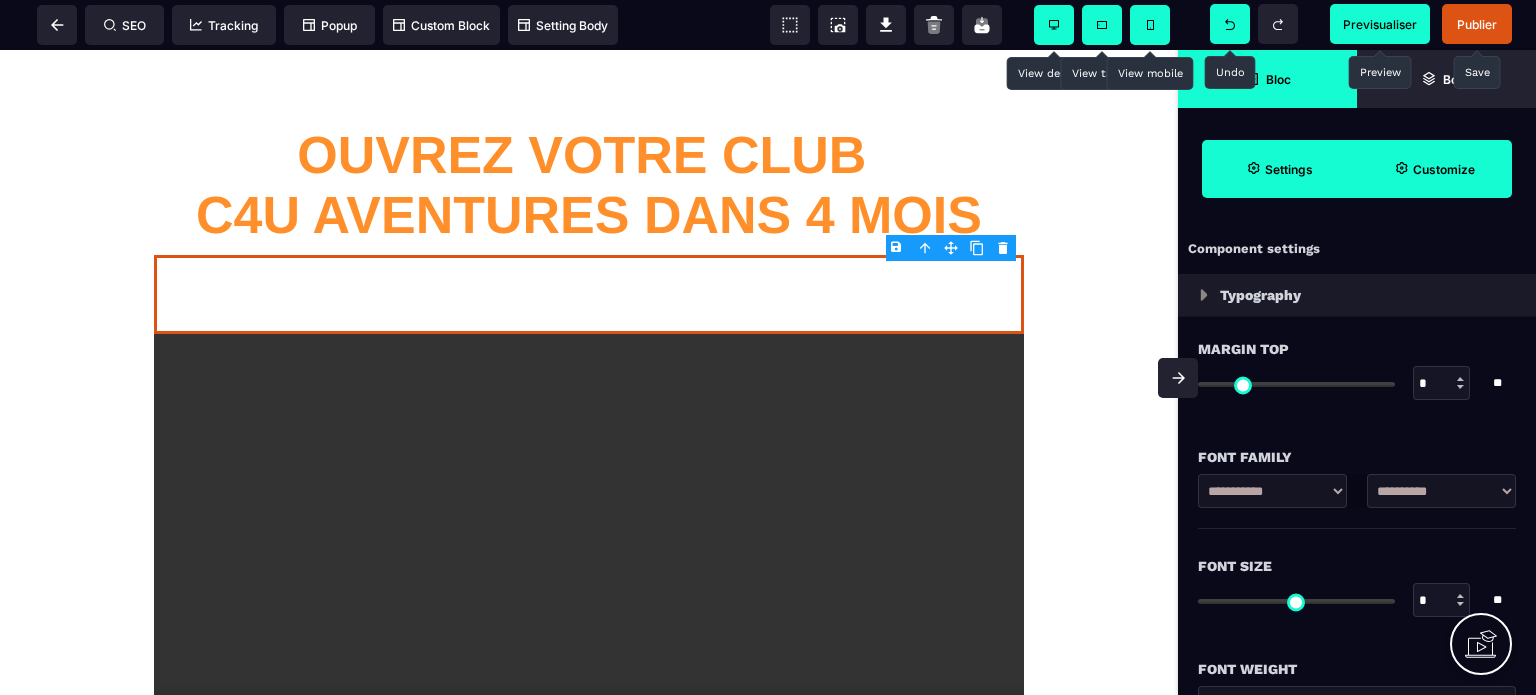 click on "**********" at bounding box center (589, 929) 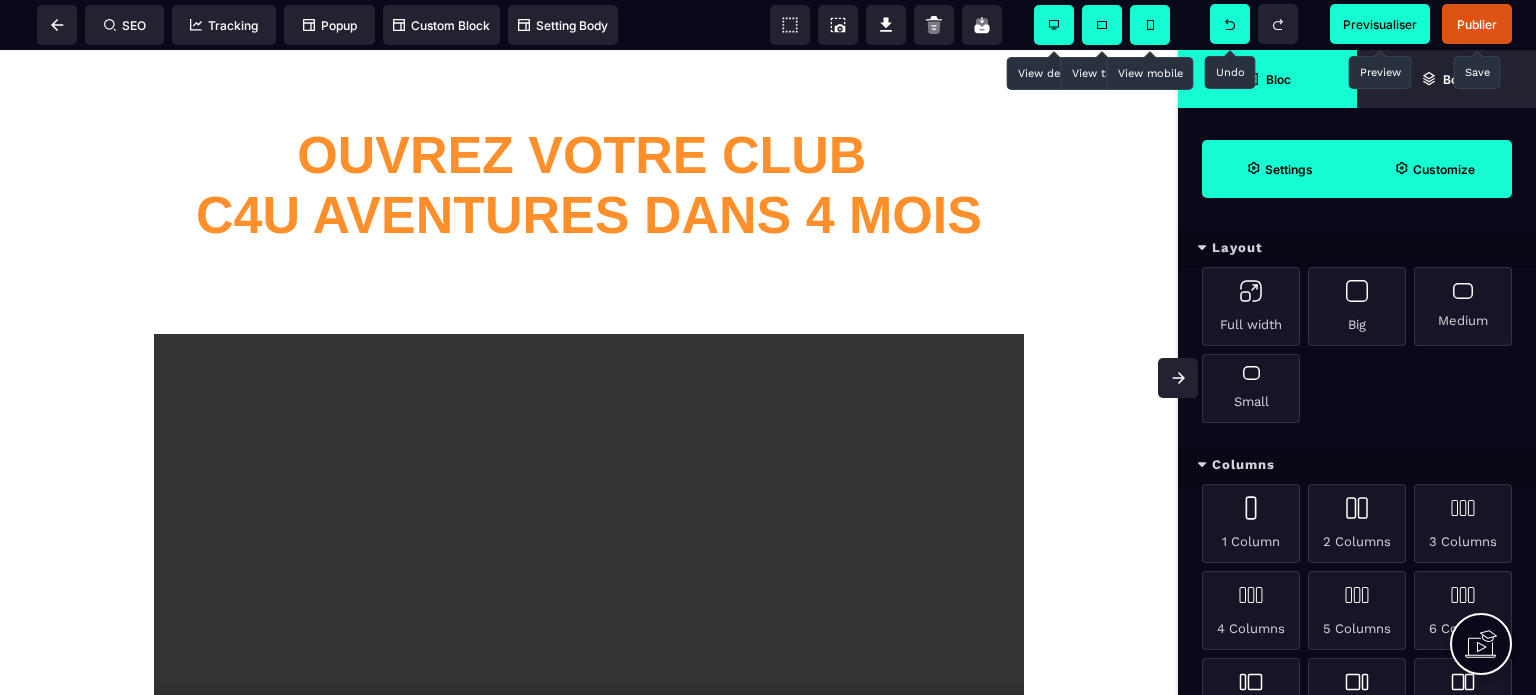 click on "**********" at bounding box center (589, 929) 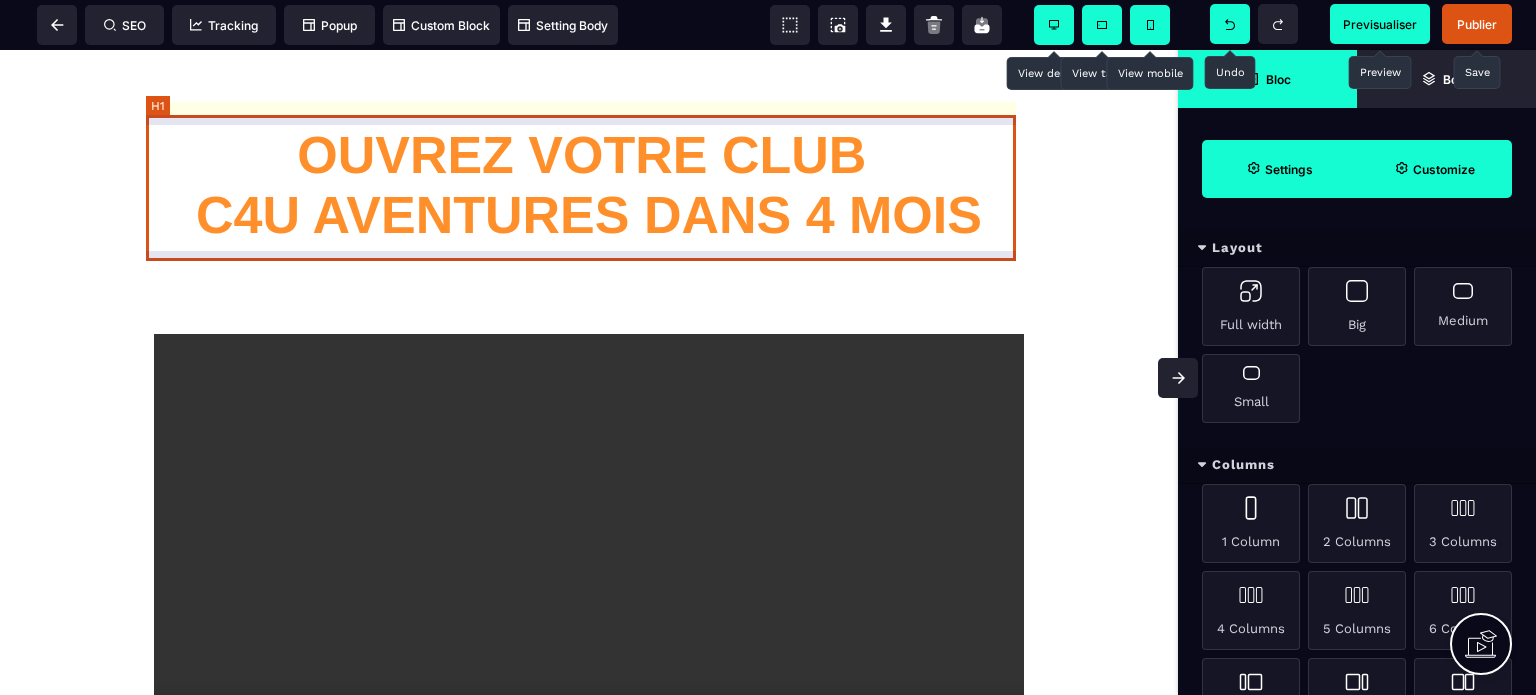 click on "**********" at bounding box center (589, 929) 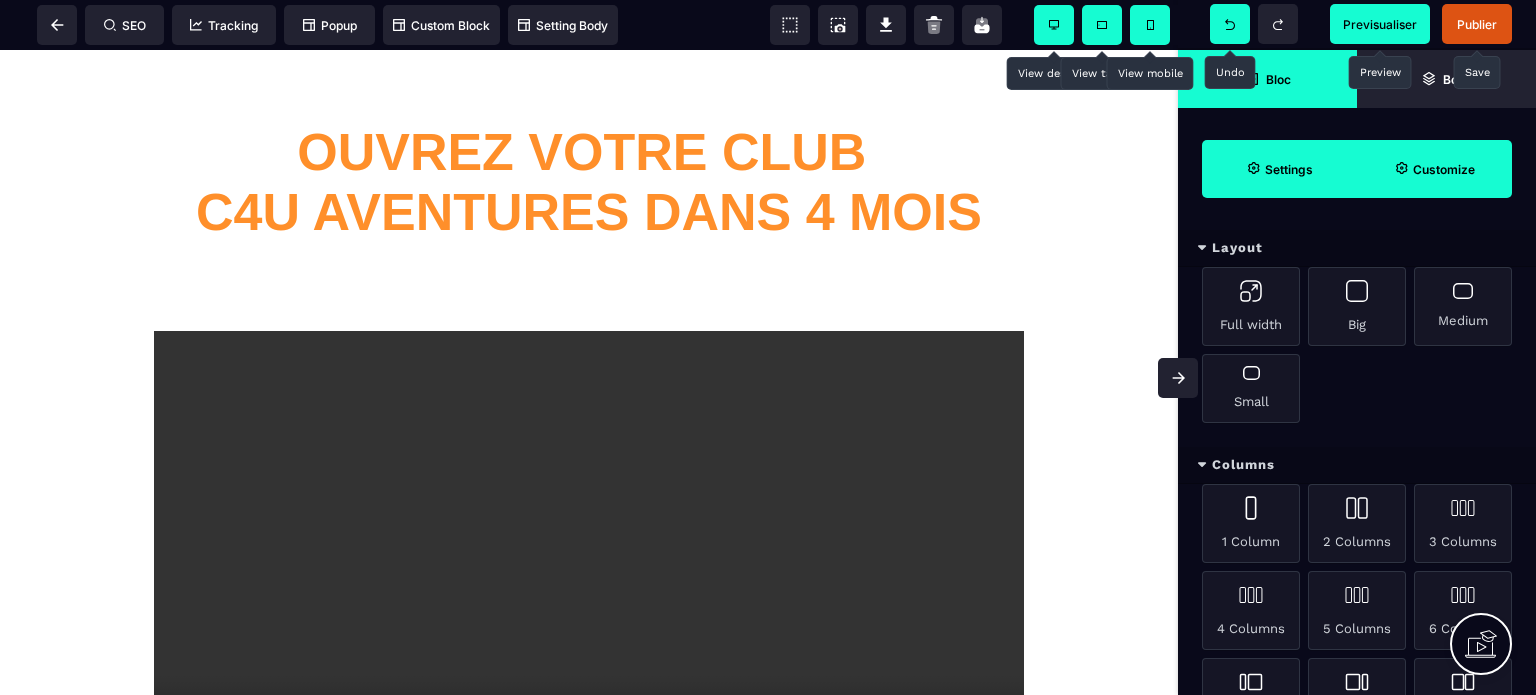 scroll, scrollTop: 0, scrollLeft: 0, axis: both 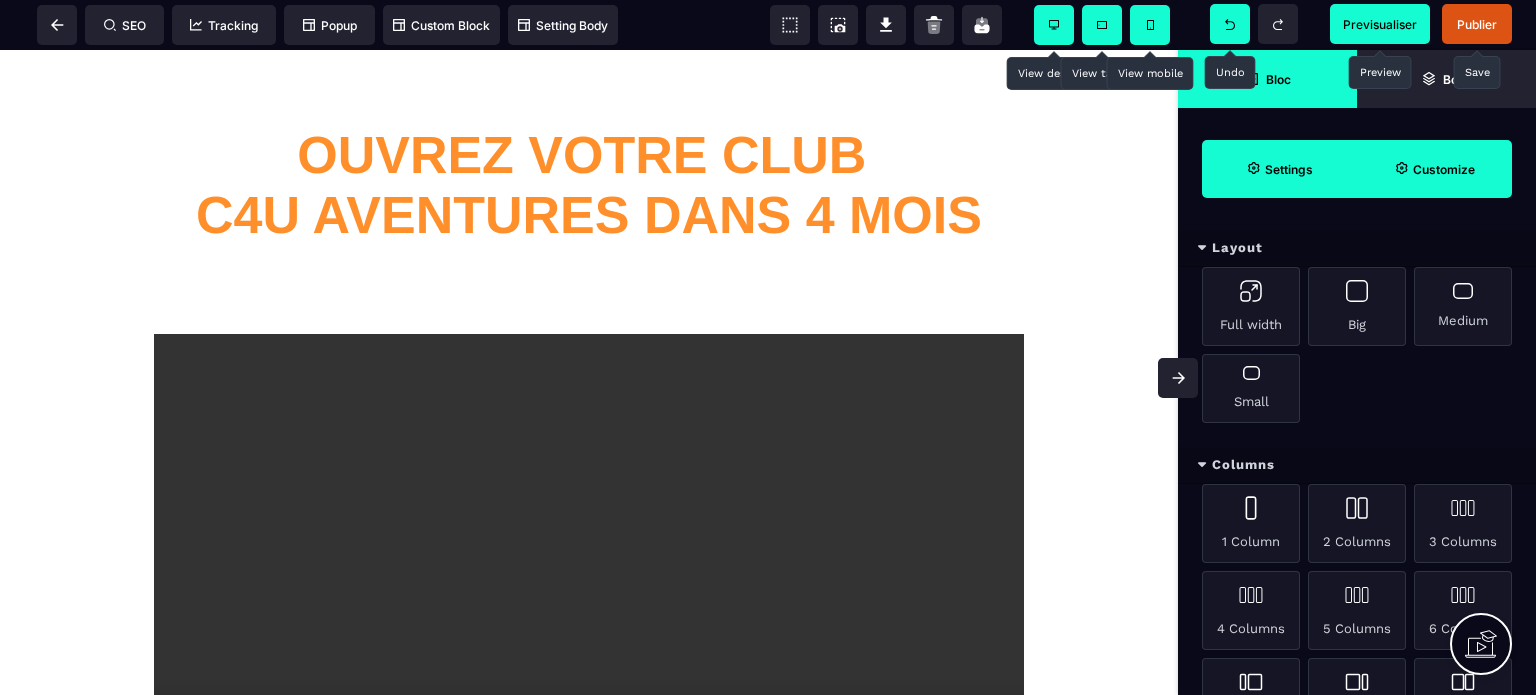click on "**********" at bounding box center [589, 929] 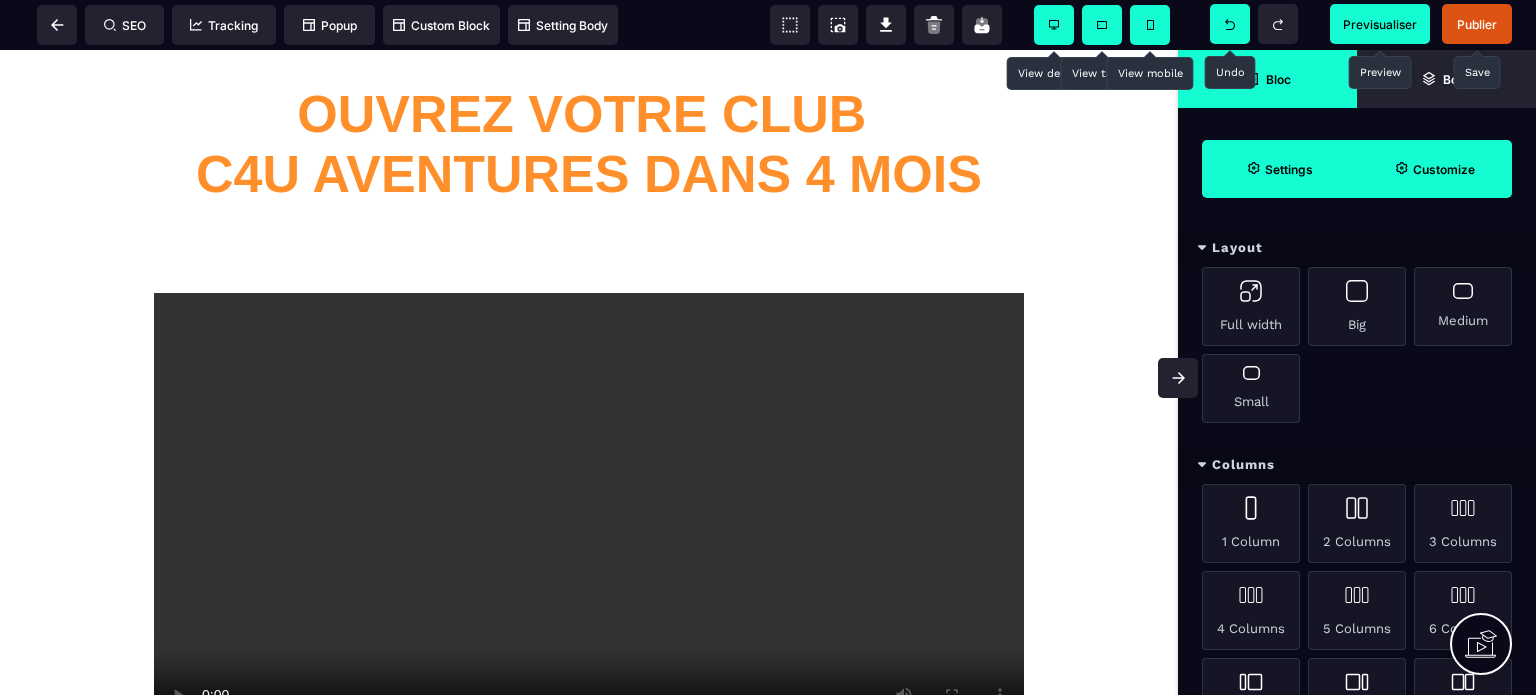 scroll, scrollTop: 0, scrollLeft: 0, axis: both 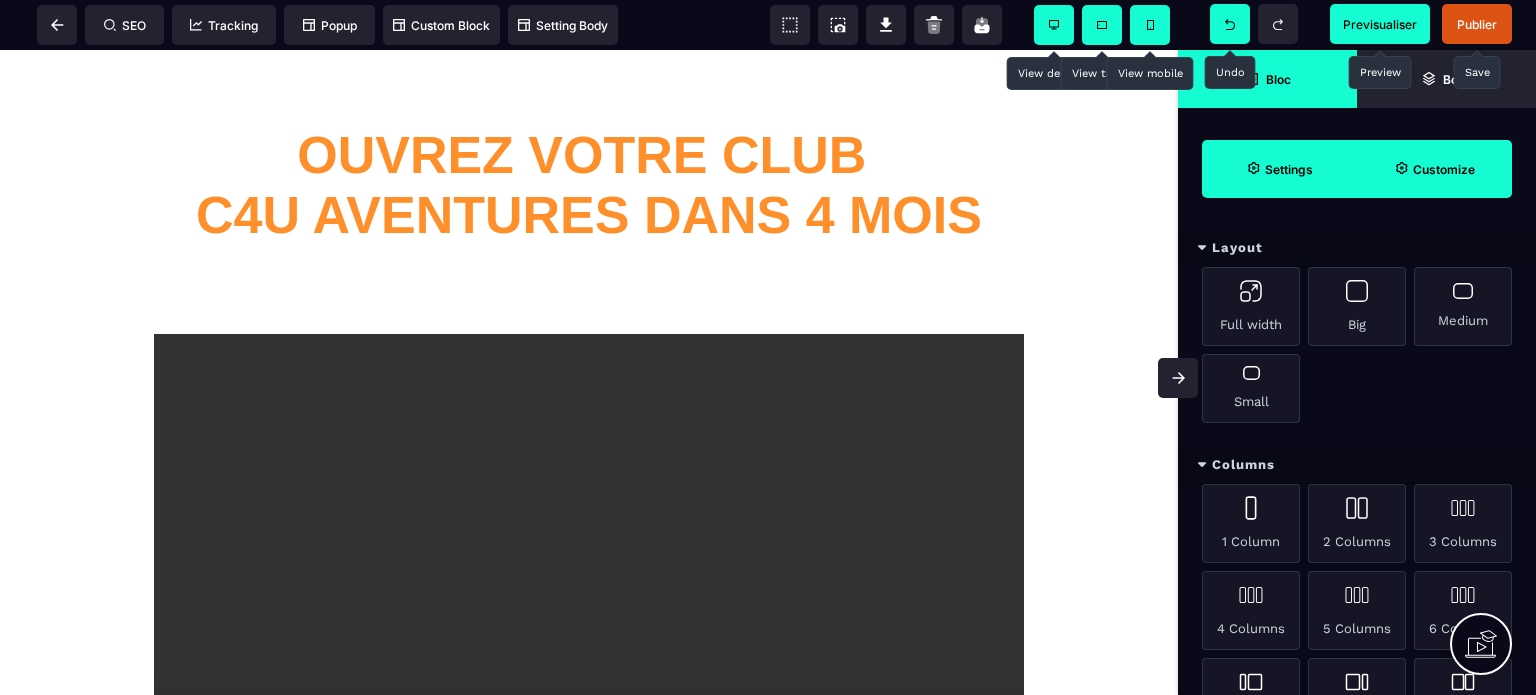 click on "**********" at bounding box center (589, 929) 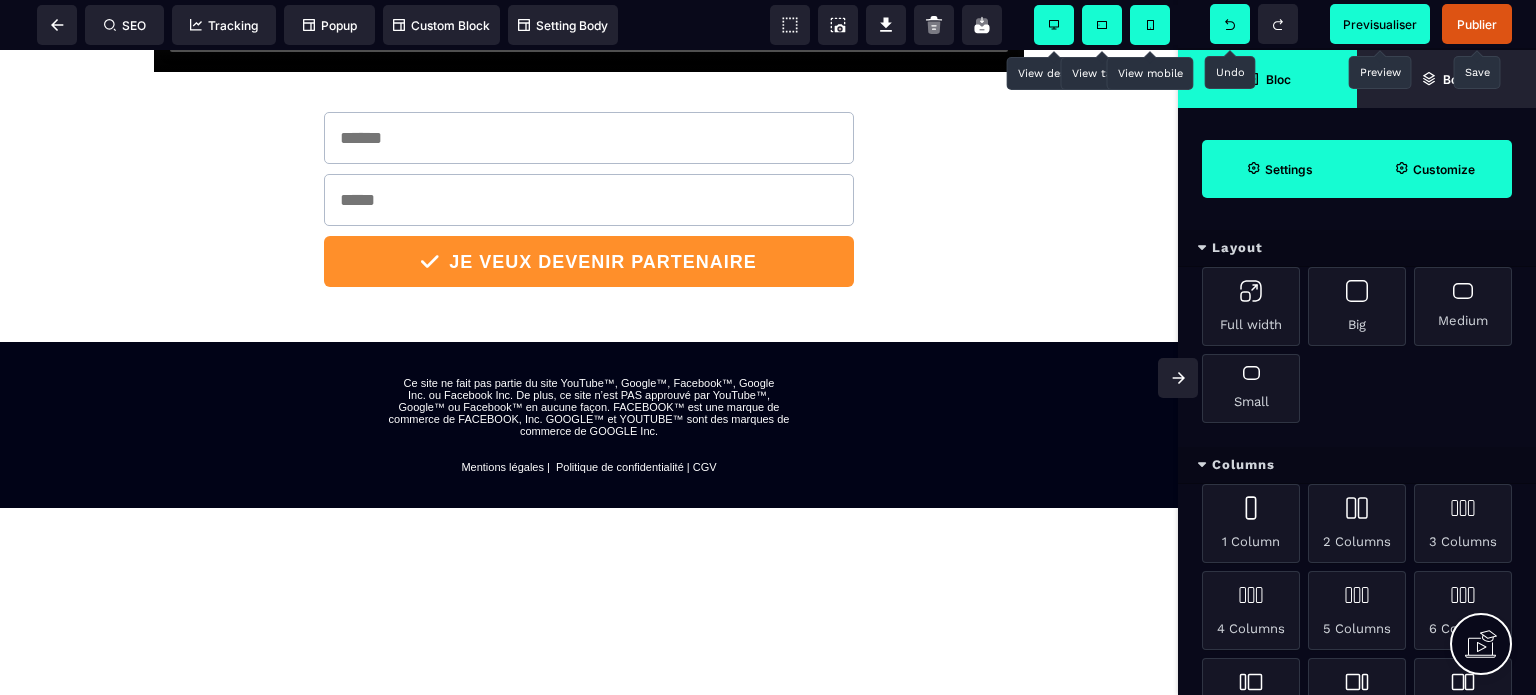 scroll, scrollTop: 800, scrollLeft: 0, axis: vertical 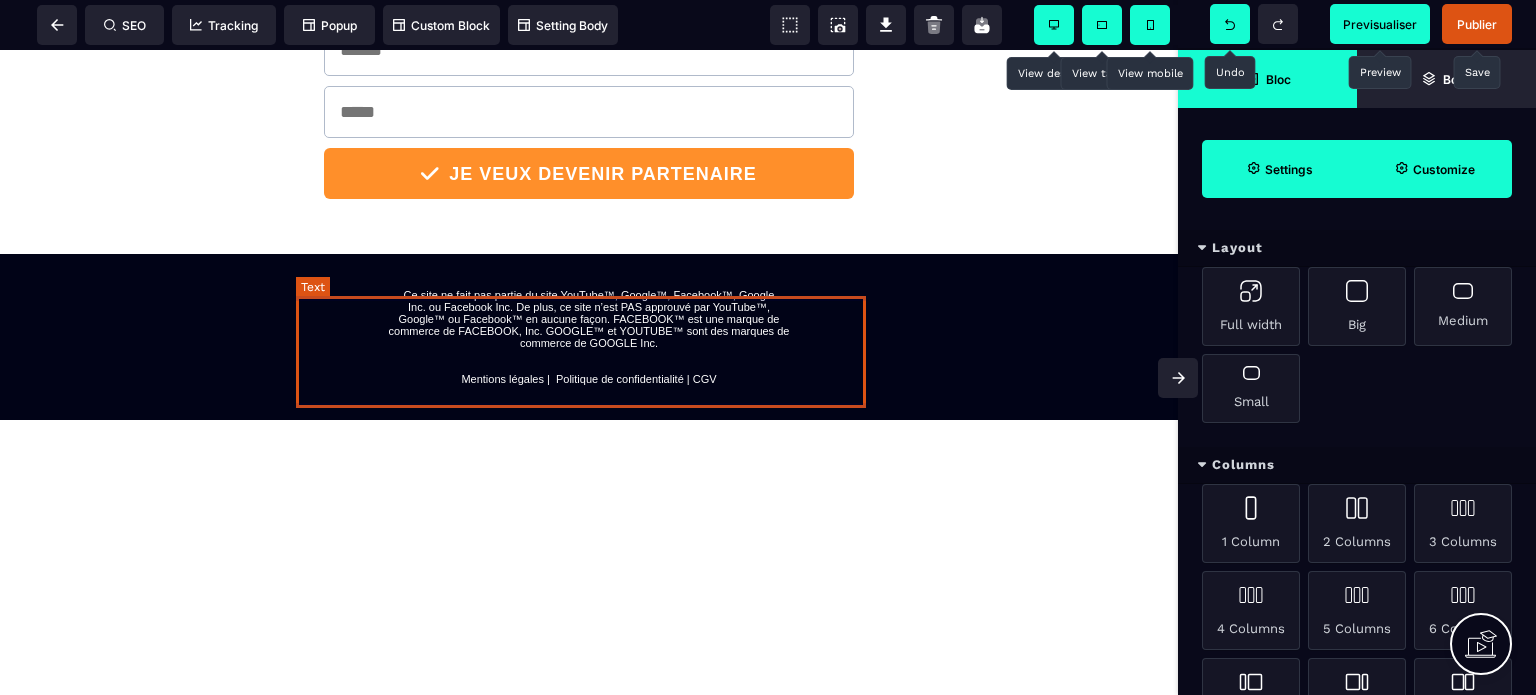 click on "Ce site ne fait pas partie du site YouTube™, Google™, Facebook™, Google  Inc. ou Facebook Inc. De plus, ce site n’est PAS approuvé par YouTube™,  Google™ ou Facebook™ en aucune façon. FACEBOOK™ est une marque de  commerce de FACEBOOK, Inc. GOOGLE™ et YOUTUBE™ sont des marques de  commerce de GOOGLE Inc. Mentions légales |  Politique de confidentialité | CGV" at bounding box center [589, 337] 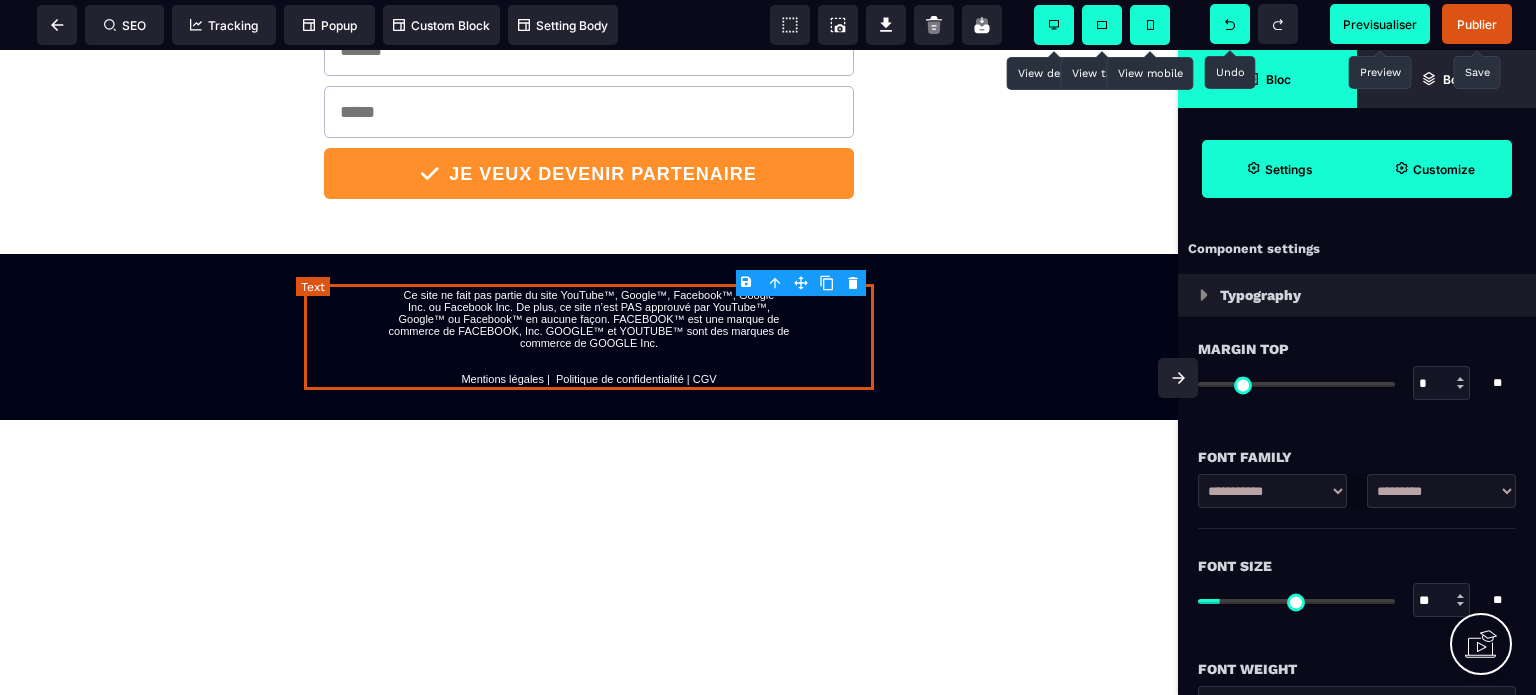 click on "Ce site ne fait pas partie du site YouTube™, Google™, Facebook™, Google  Inc. ou Facebook Inc. De plus, ce site n’est PAS approuvé par YouTube™,  Google™ ou Facebook™ en aucune façon. FACEBOOK™ est une marque de  commerce de FACEBOOK, Inc. GOOGLE™ et YOUTUBE™ sont des marques de  commerce de GOOGLE Inc. Mentions légales |  Politique de confidentialité | CGV" at bounding box center [589, 337] 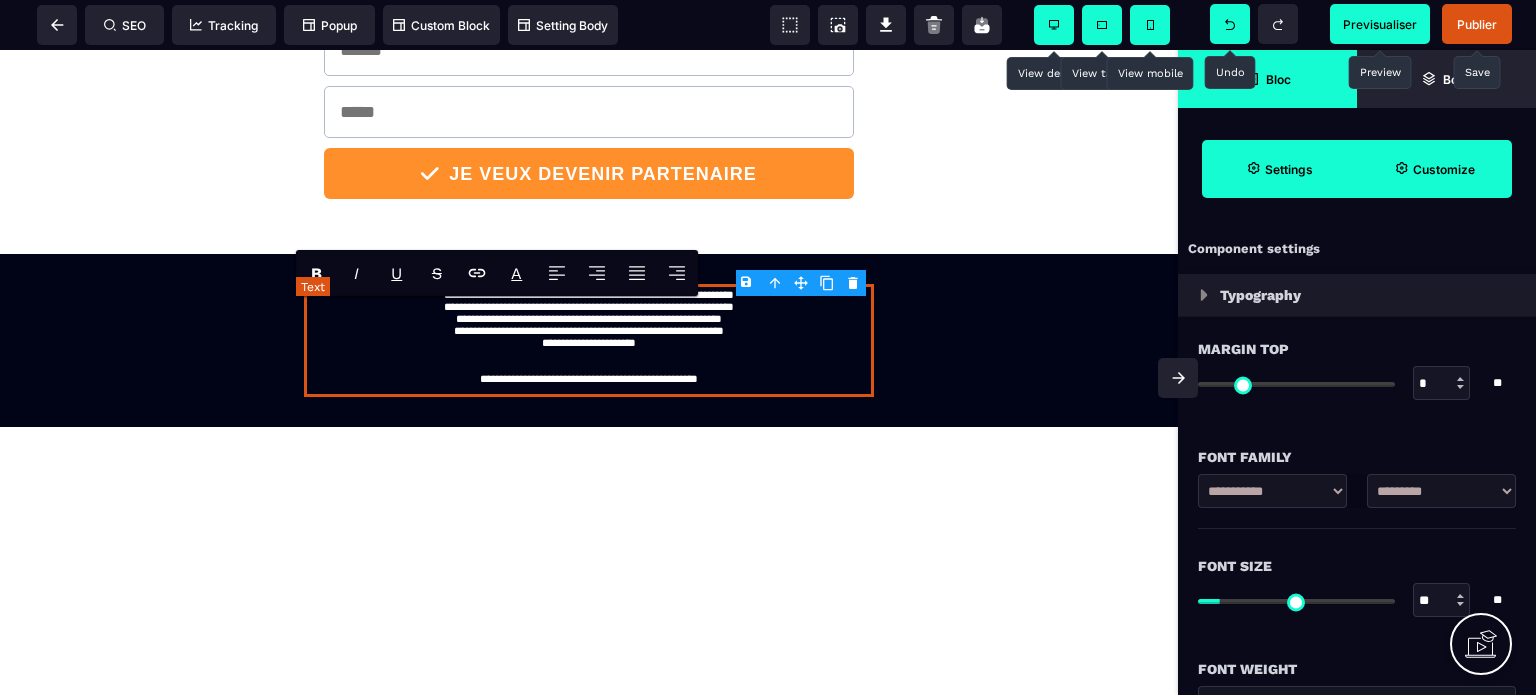 click on "**********" at bounding box center [589, 340] 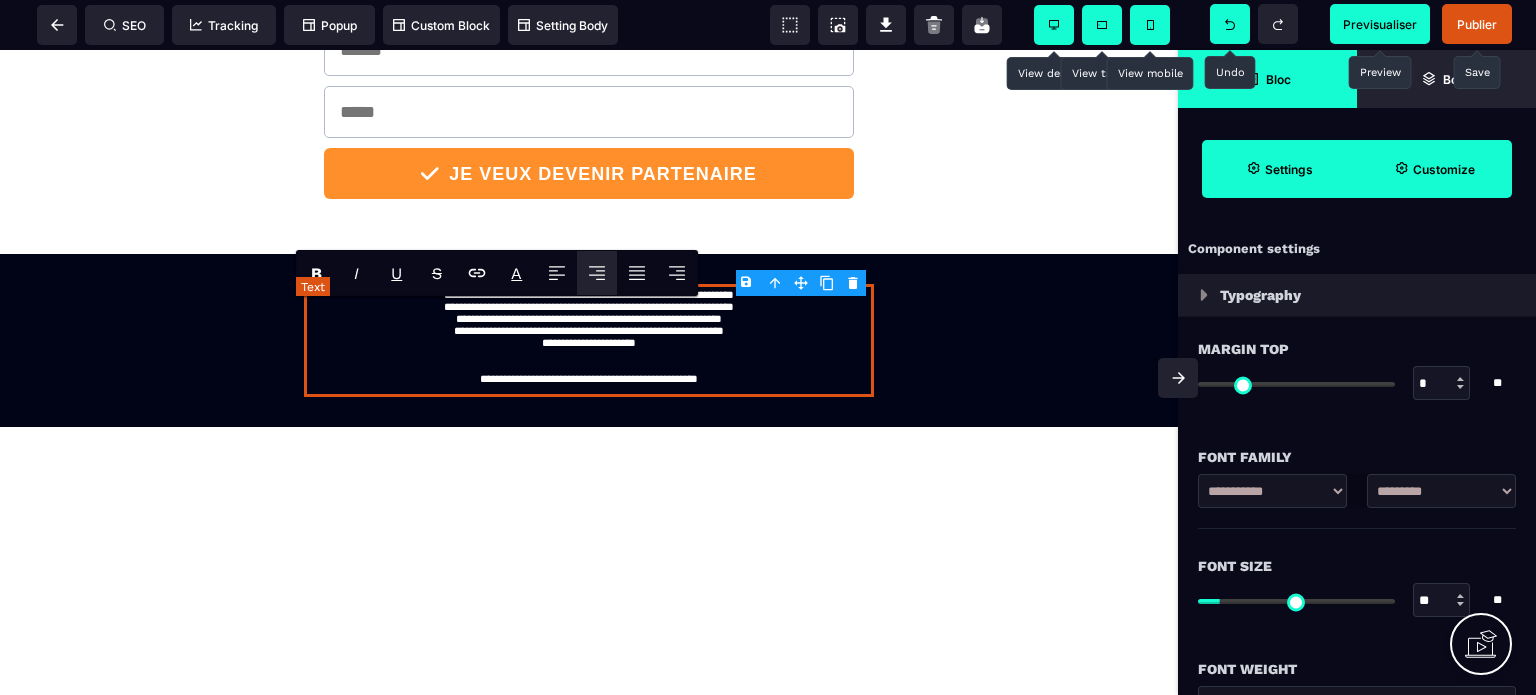 scroll, scrollTop: 804, scrollLeft: 0, axis: vertical 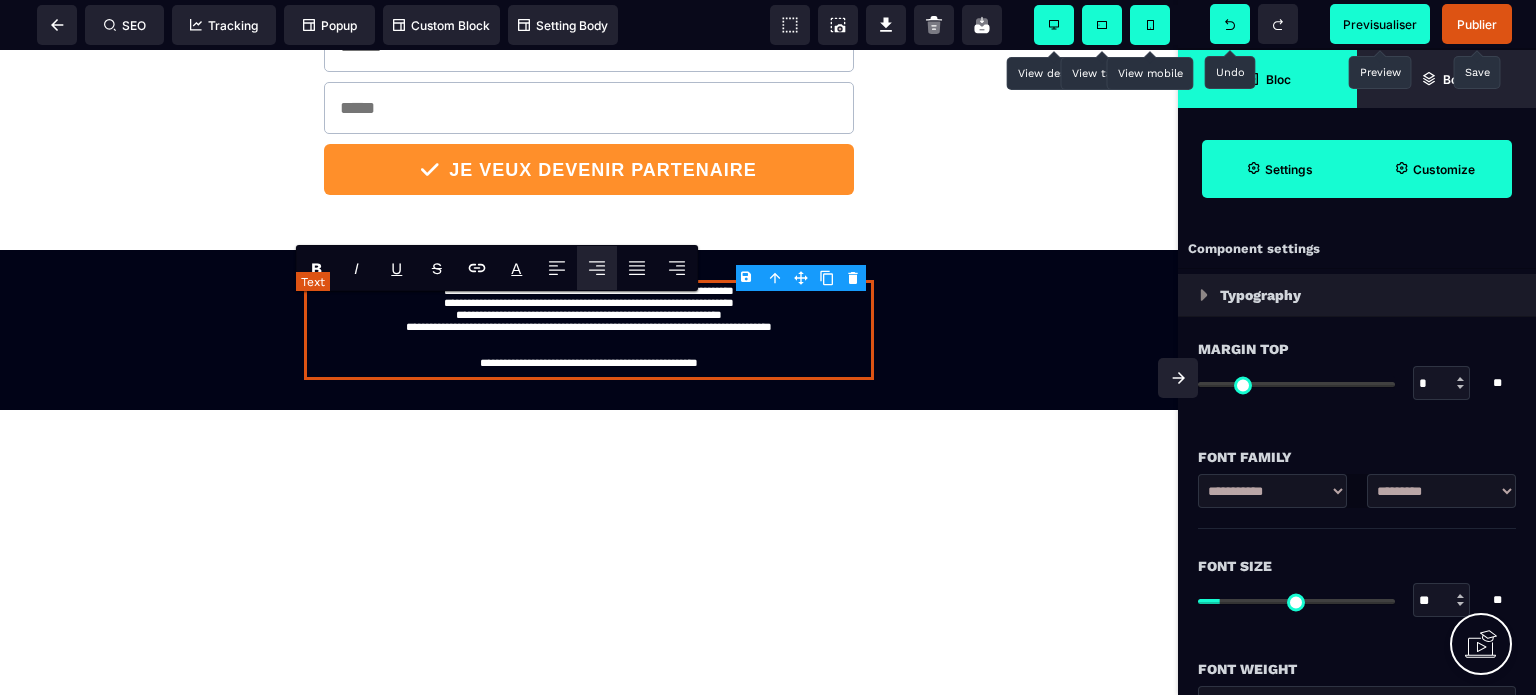 click on "**********" at bounding box center [589, 330] 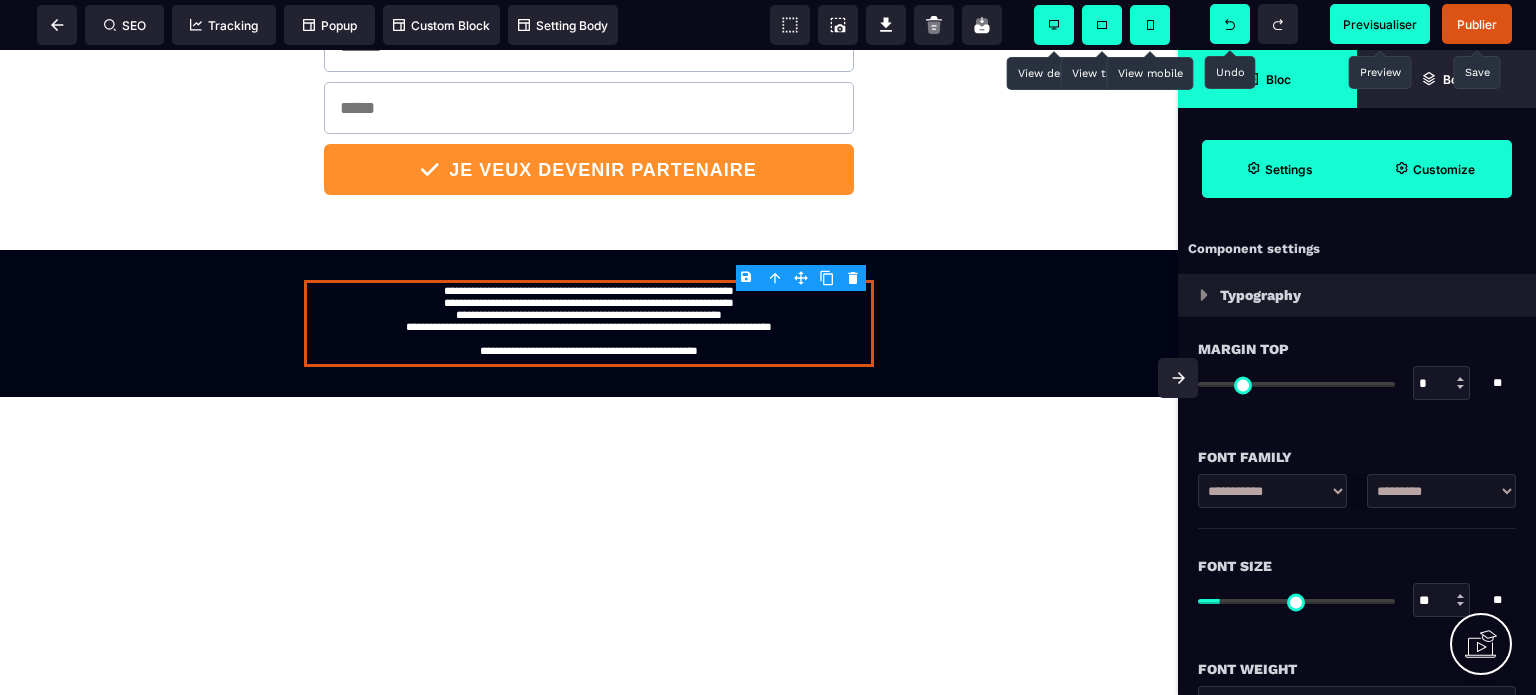 click on "**********" at bounding box center (589, 116) 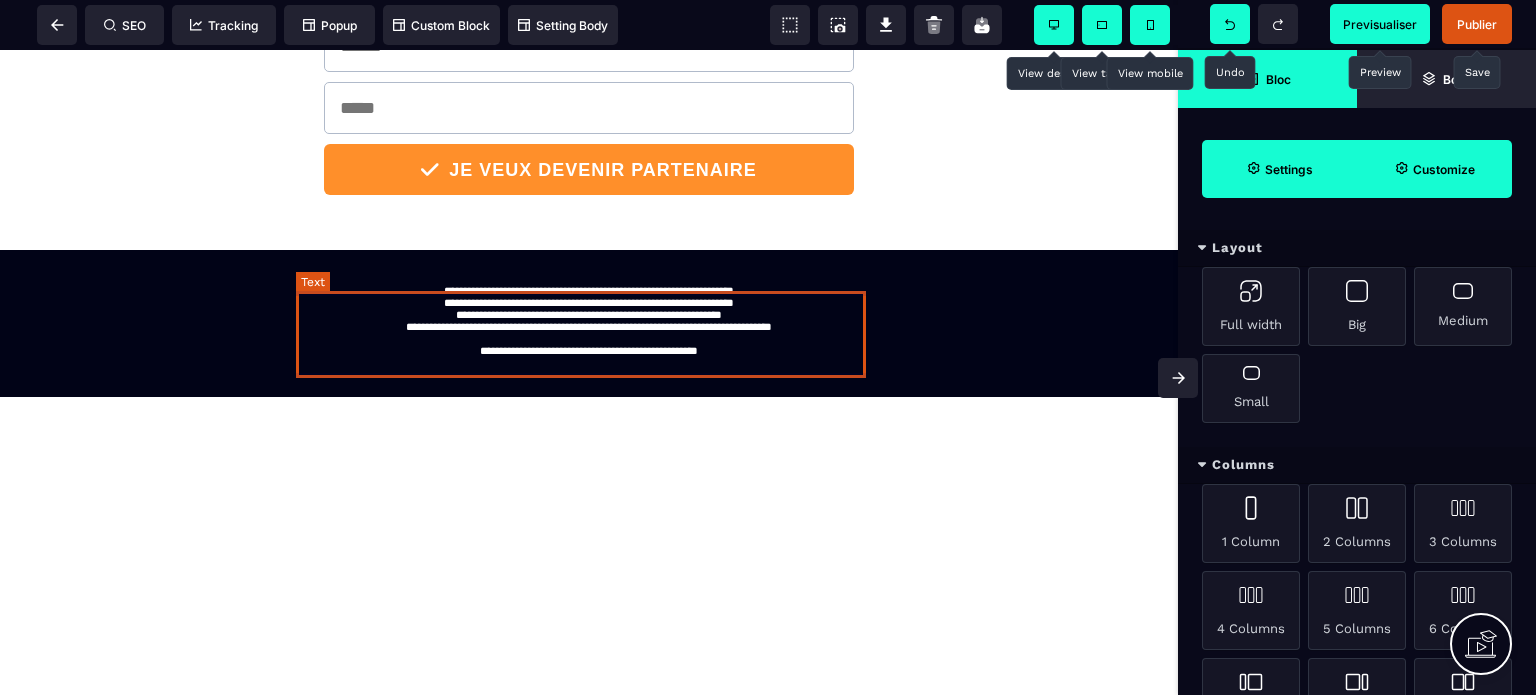 click on "**********" at bounding box center [589, 323] 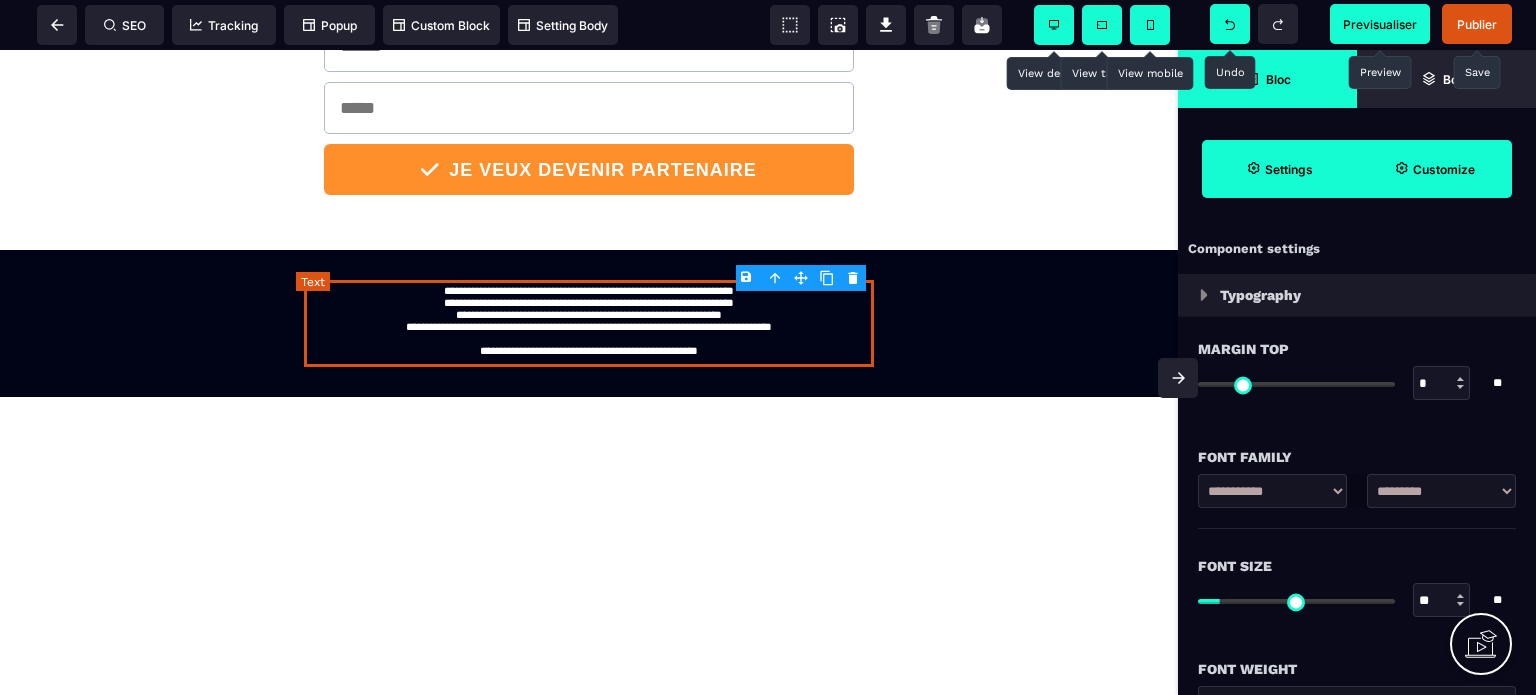 click on "**********" at bounding box center (589, 323) 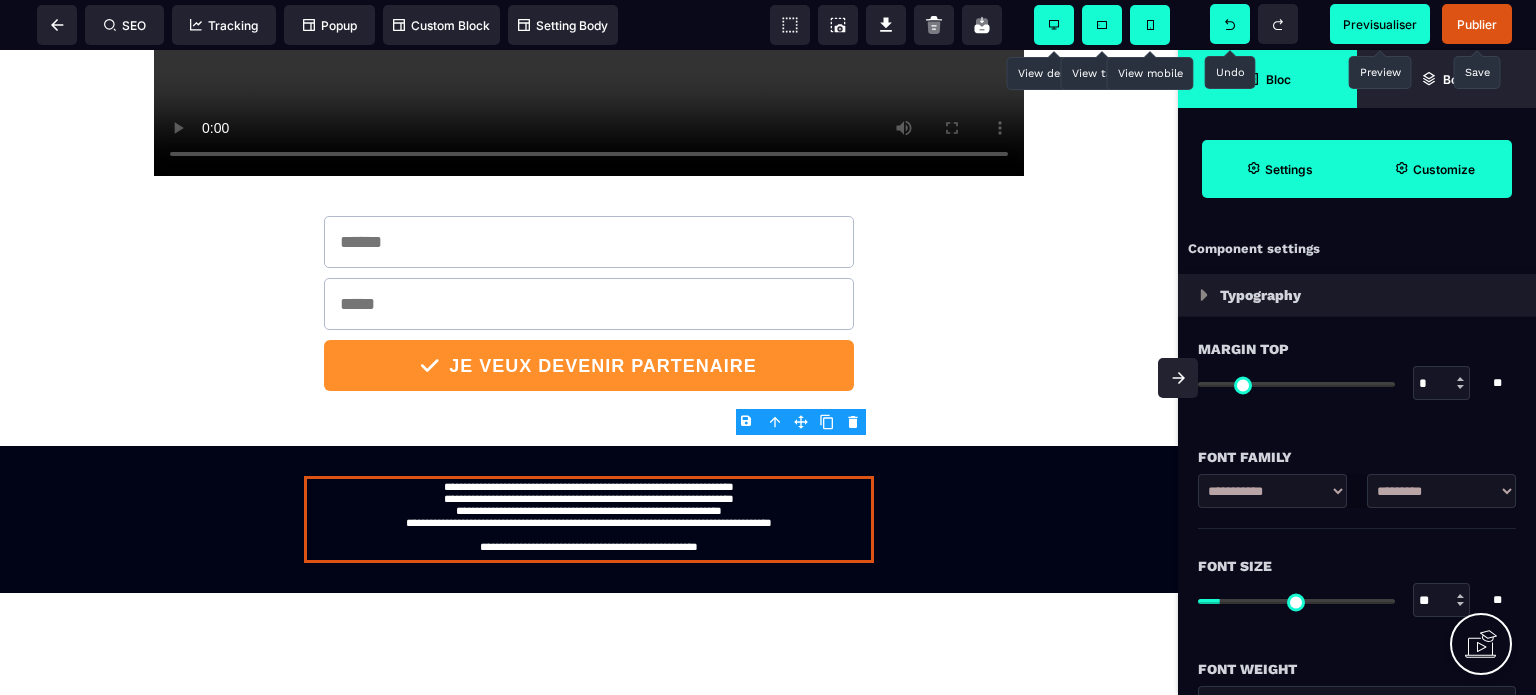 scroll, scrollTop: 660, scrollLeft: 0, axis: vertical 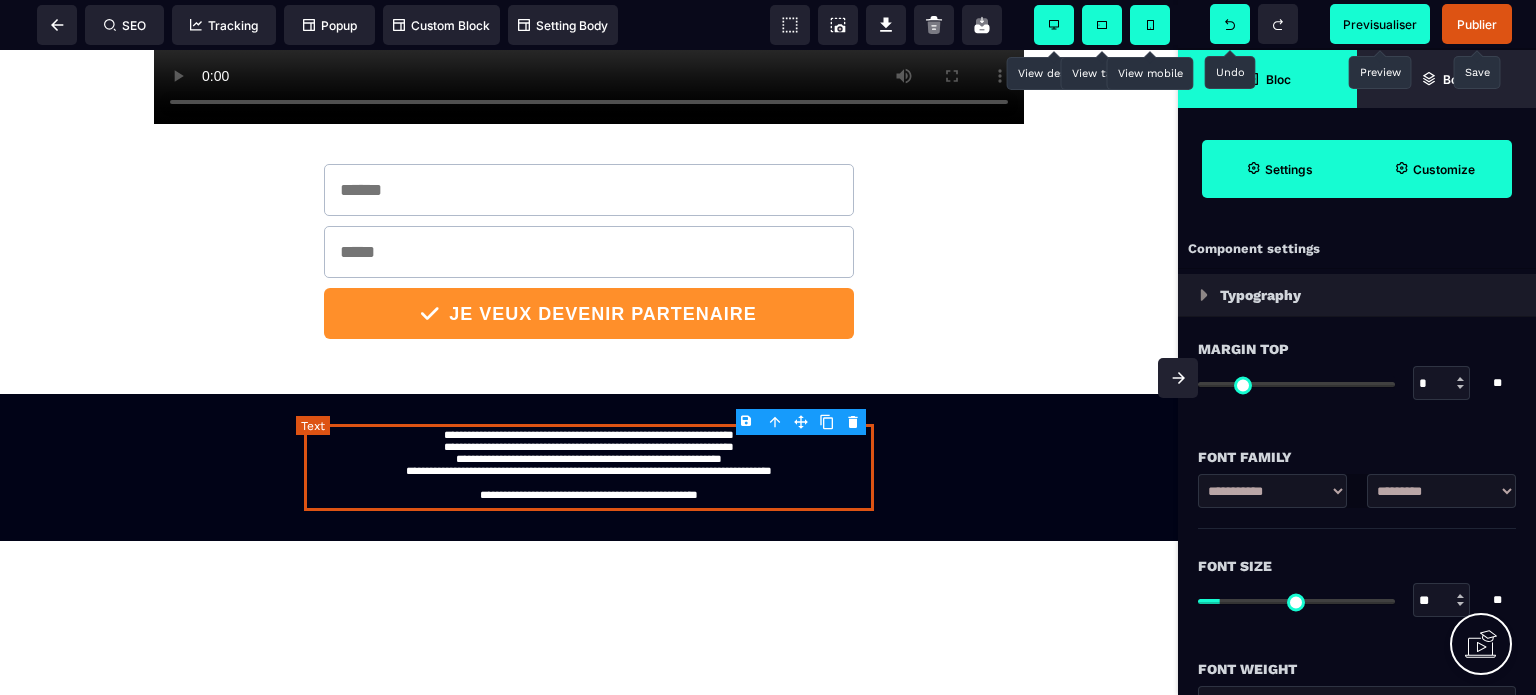 click on "**********" at bounding box center (589, 467) 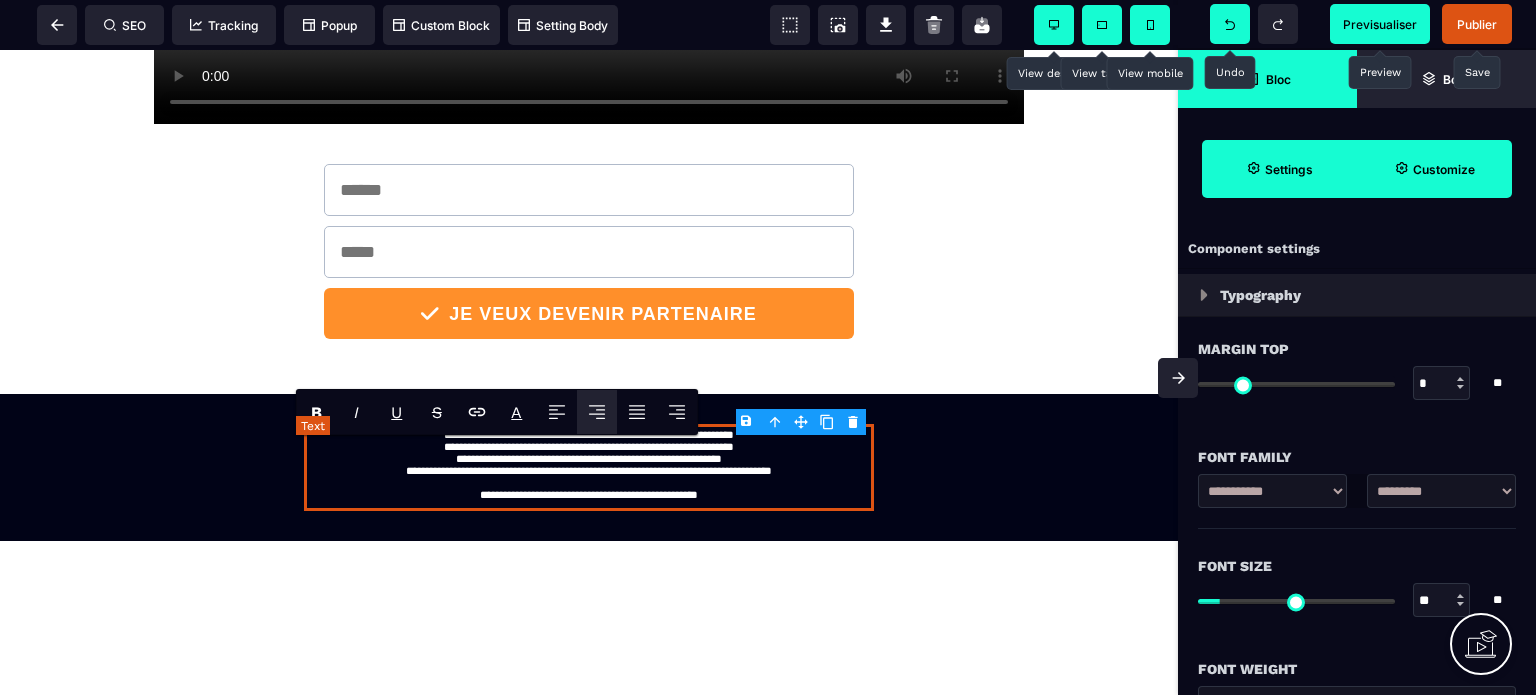 click on "**********" at bounding box center (589, 467) 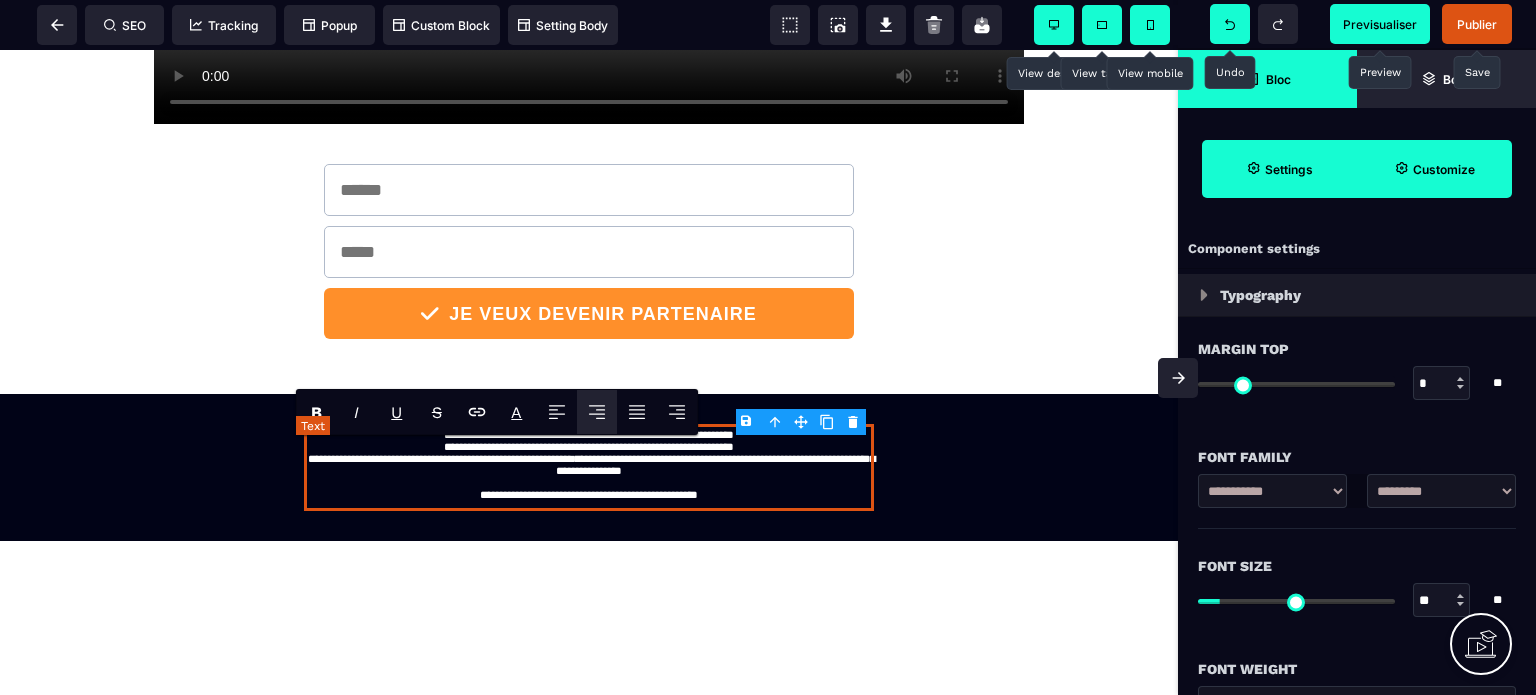 click on "**********" at bounding box center (589, 467) 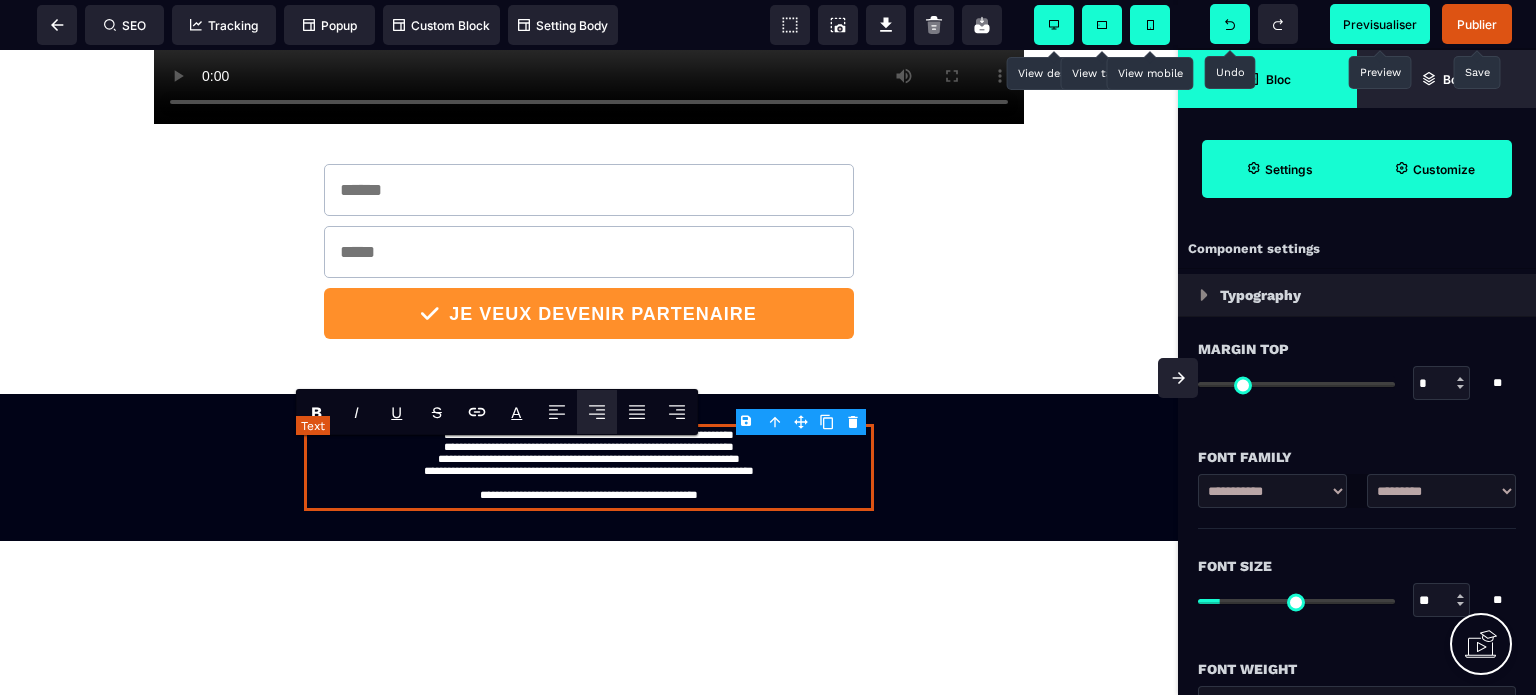 click on "**********" at bounding box center (589, 467) 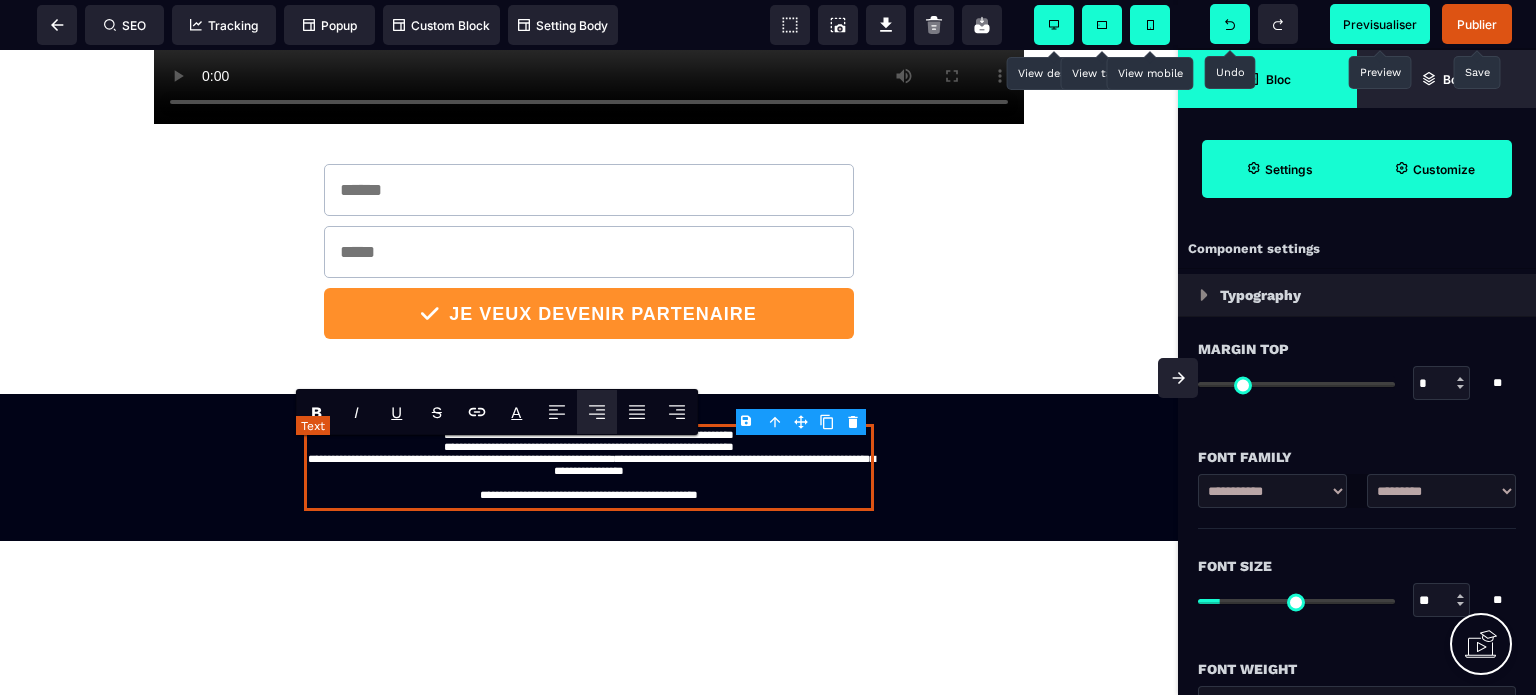 click on "**********" at bounding box center (589, 467) 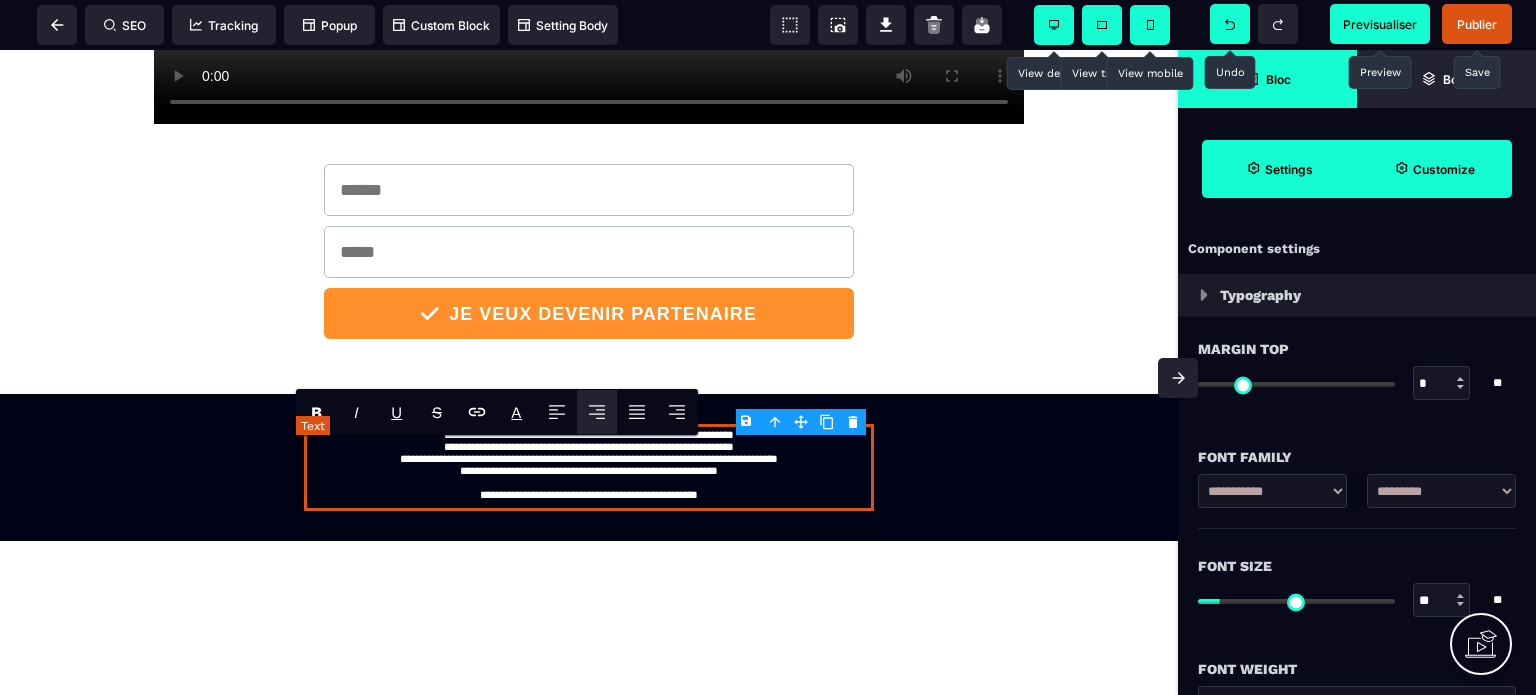 click on "**********" at bounding box center (589, 467) 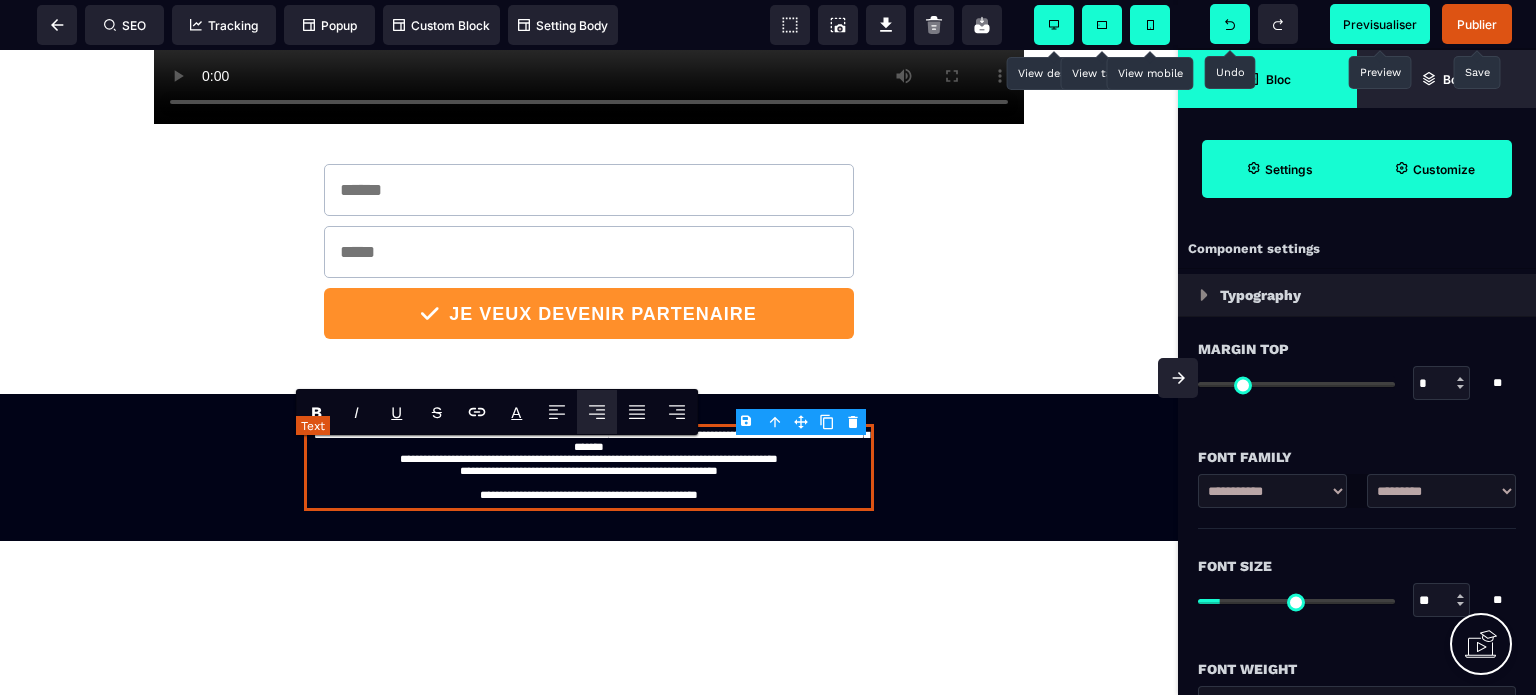 click on "**********" at bounding box center [589, 467] 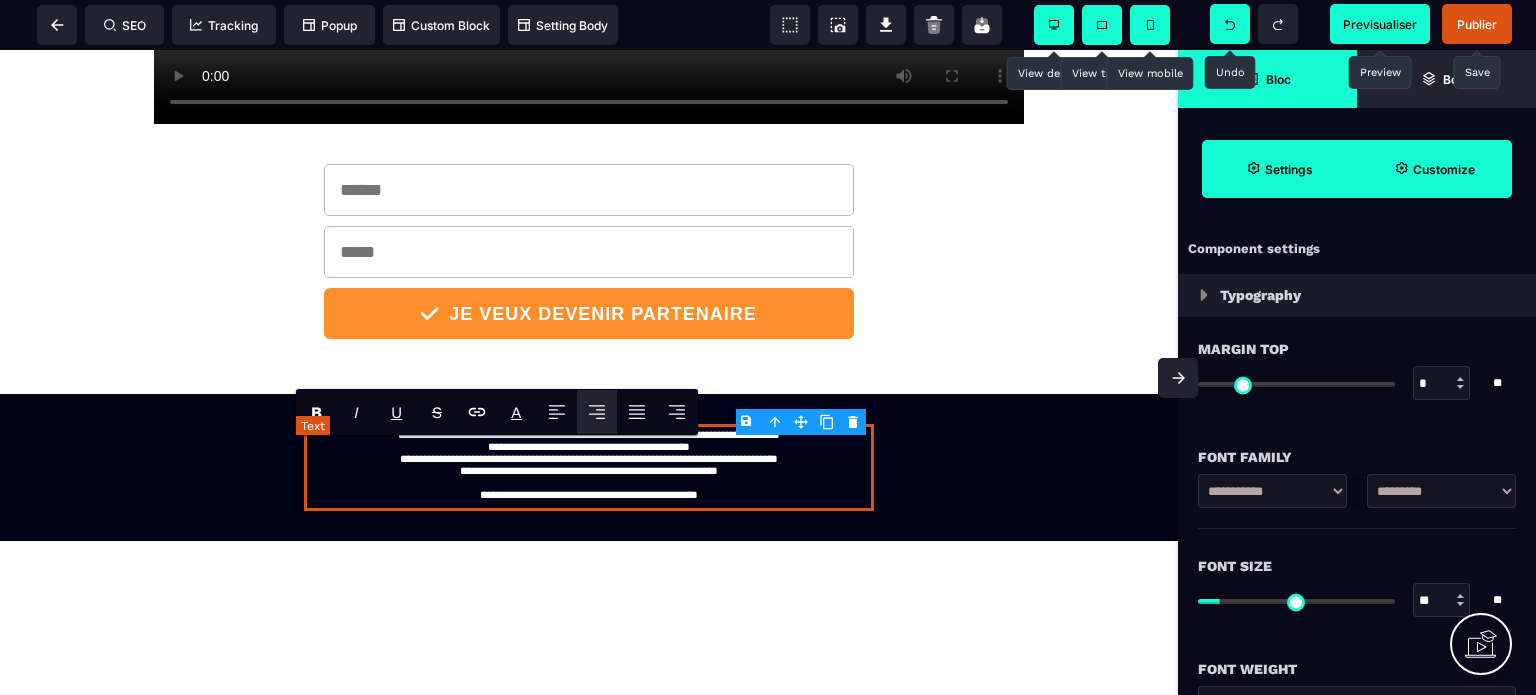 click on "**********" at bounding box center (589, 467) 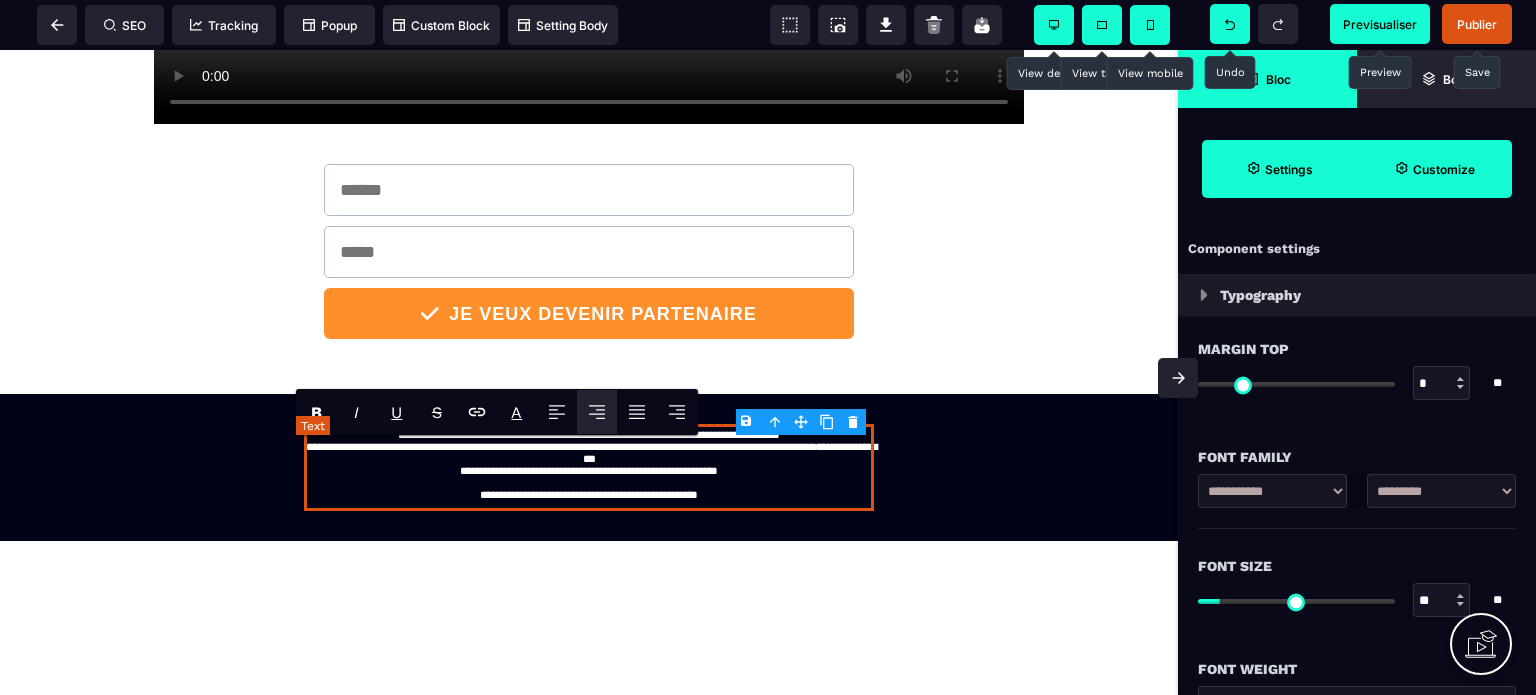 click on "**********" at bounding box center [589, 467] 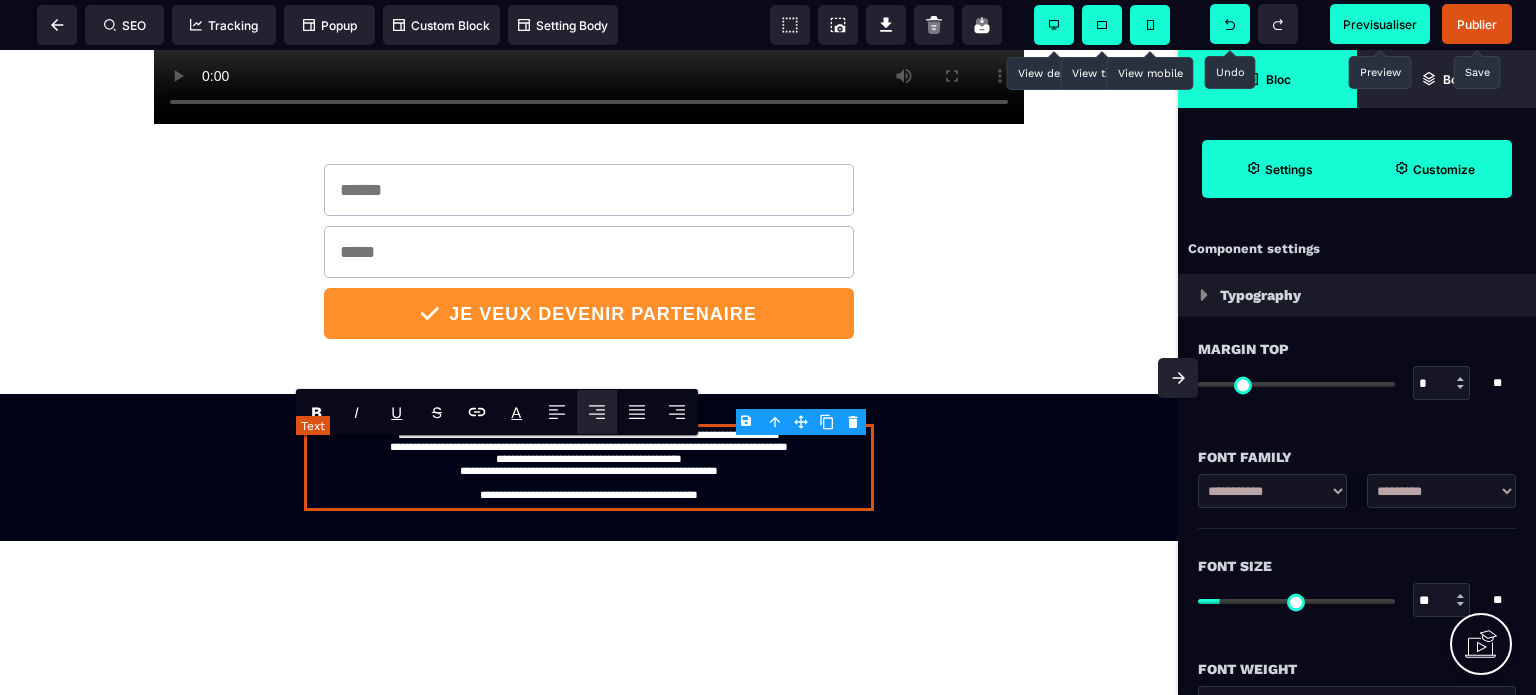 click on "**********" at bounding box center (589, 467) 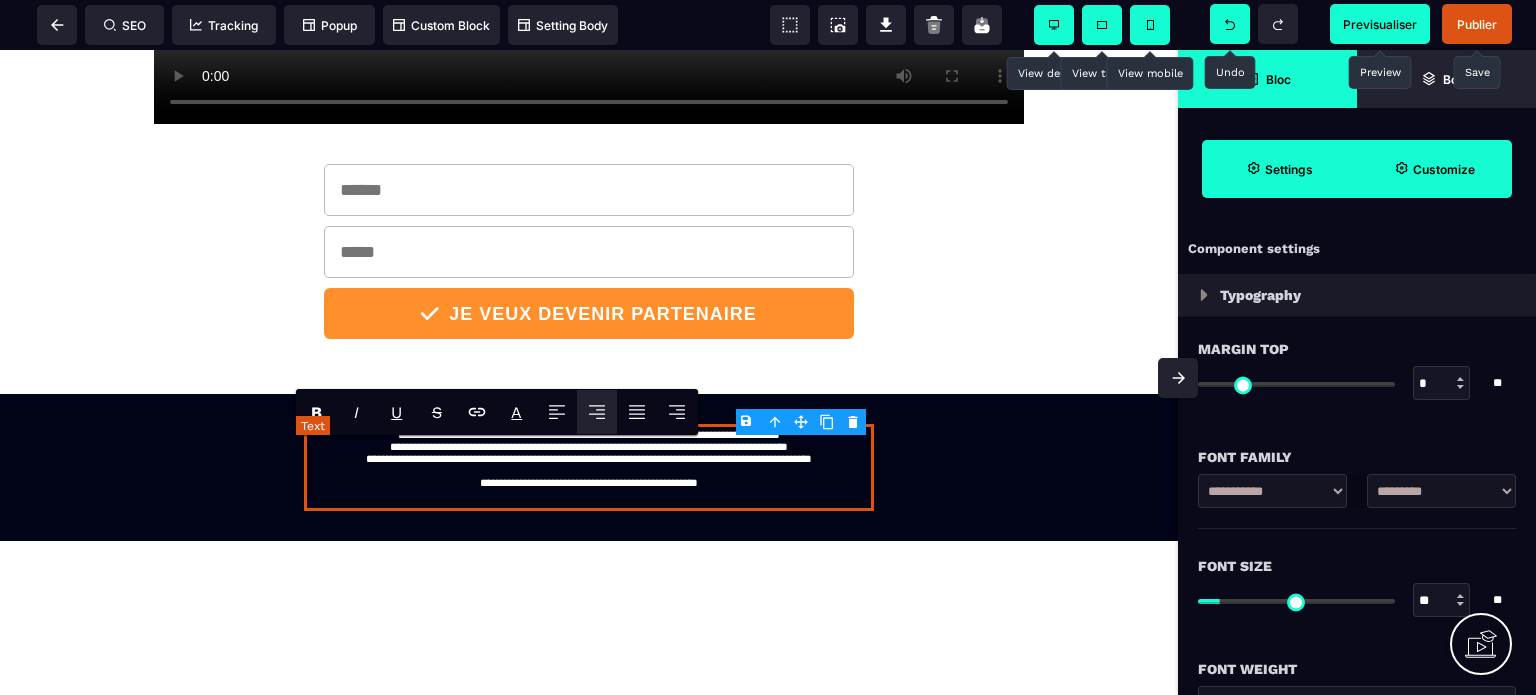 click on "**********" at bounding box center (589, 467) 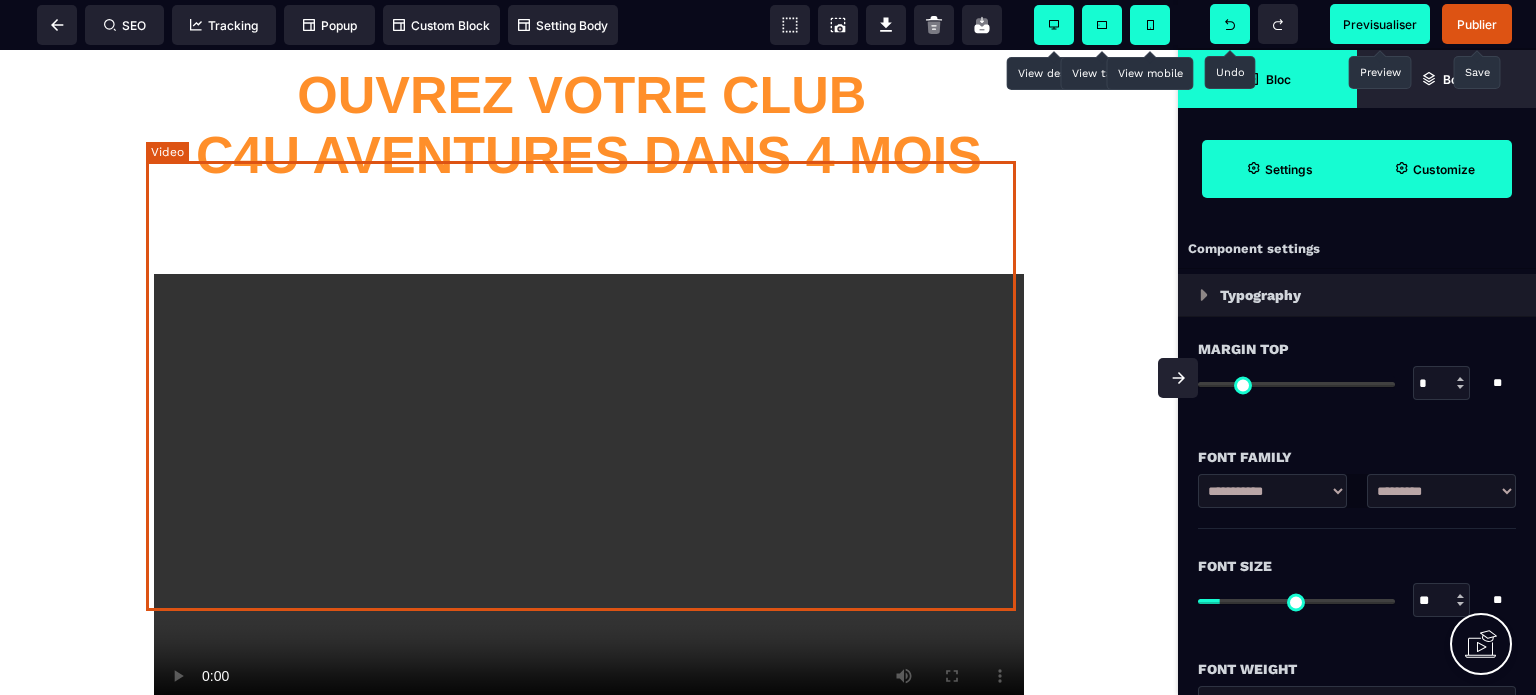 scroll, scrollTop: 0, scrollLeft: 0, axis: both 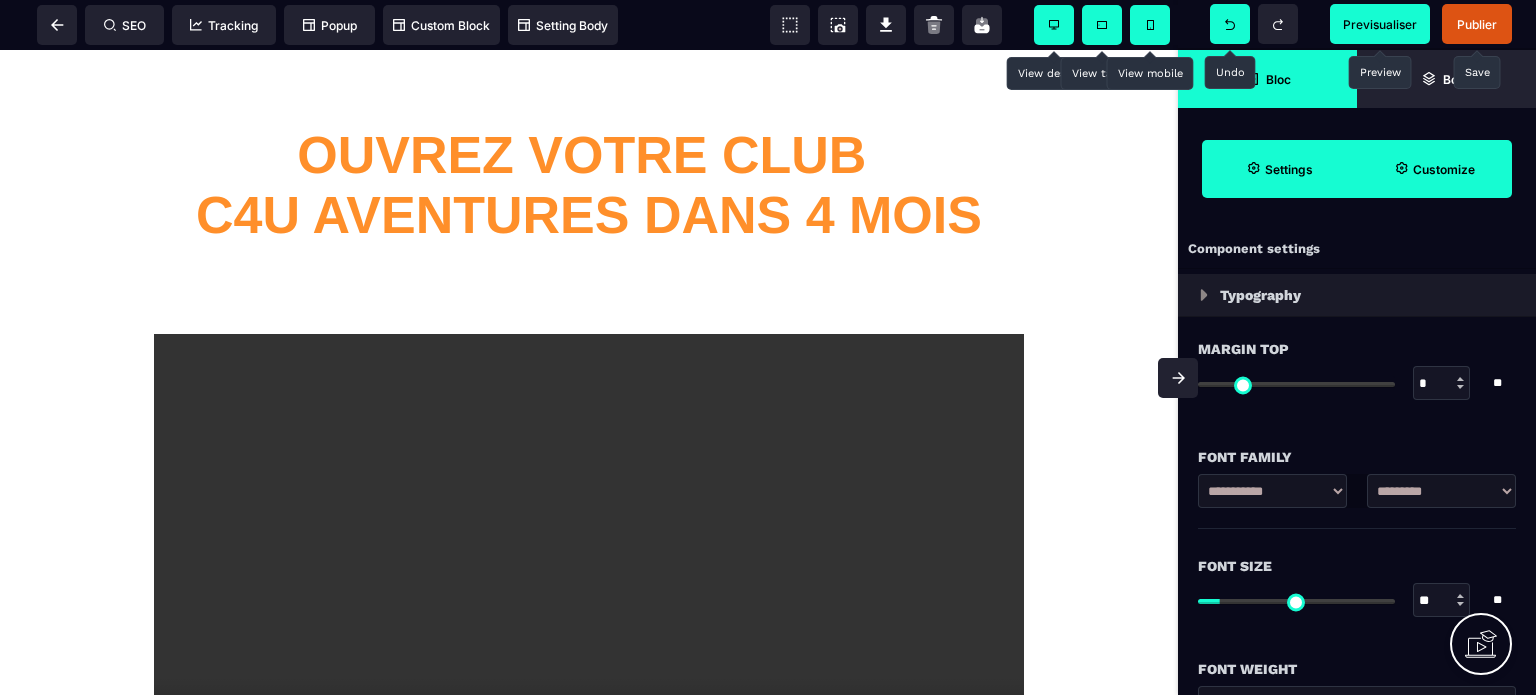 click on "**********" at bounding box center [589, 920] 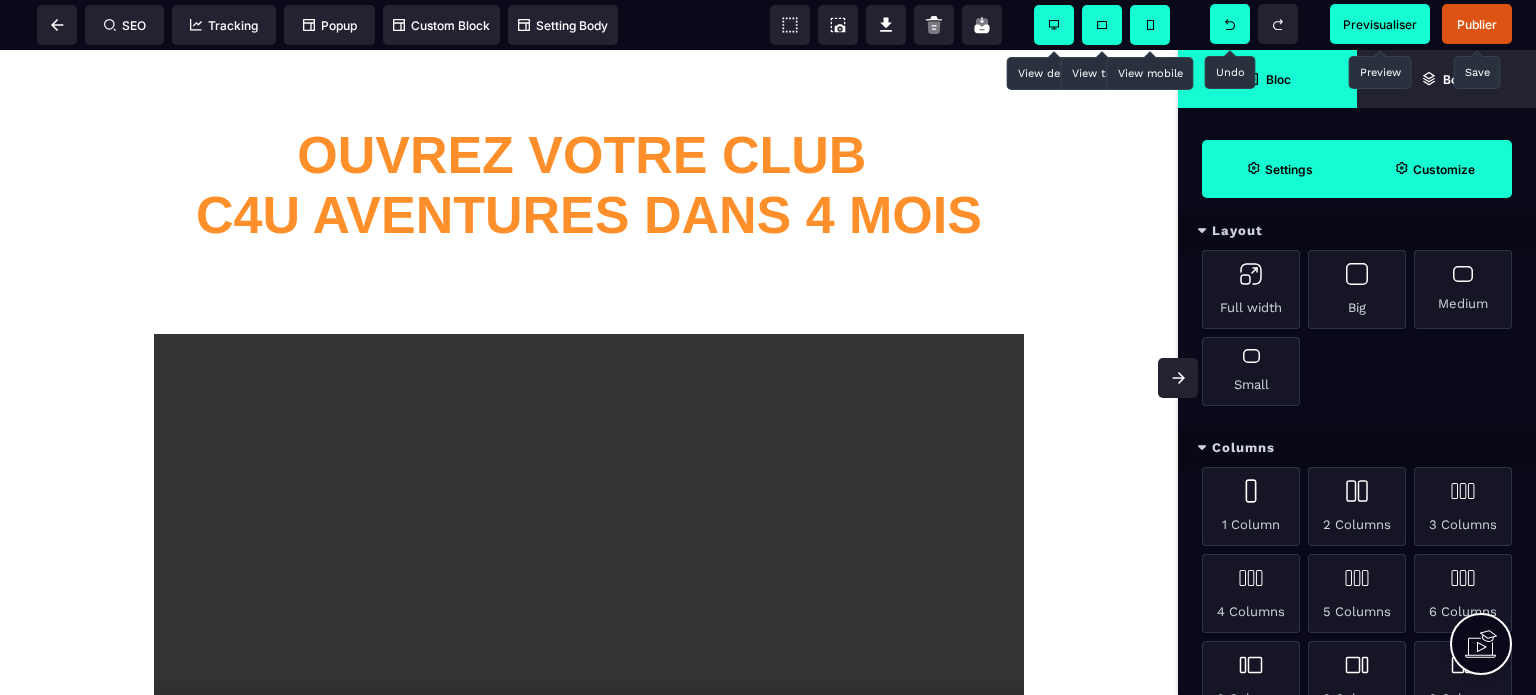 scroll, scrollTop: 0, scrollLeft: 0, axis: both 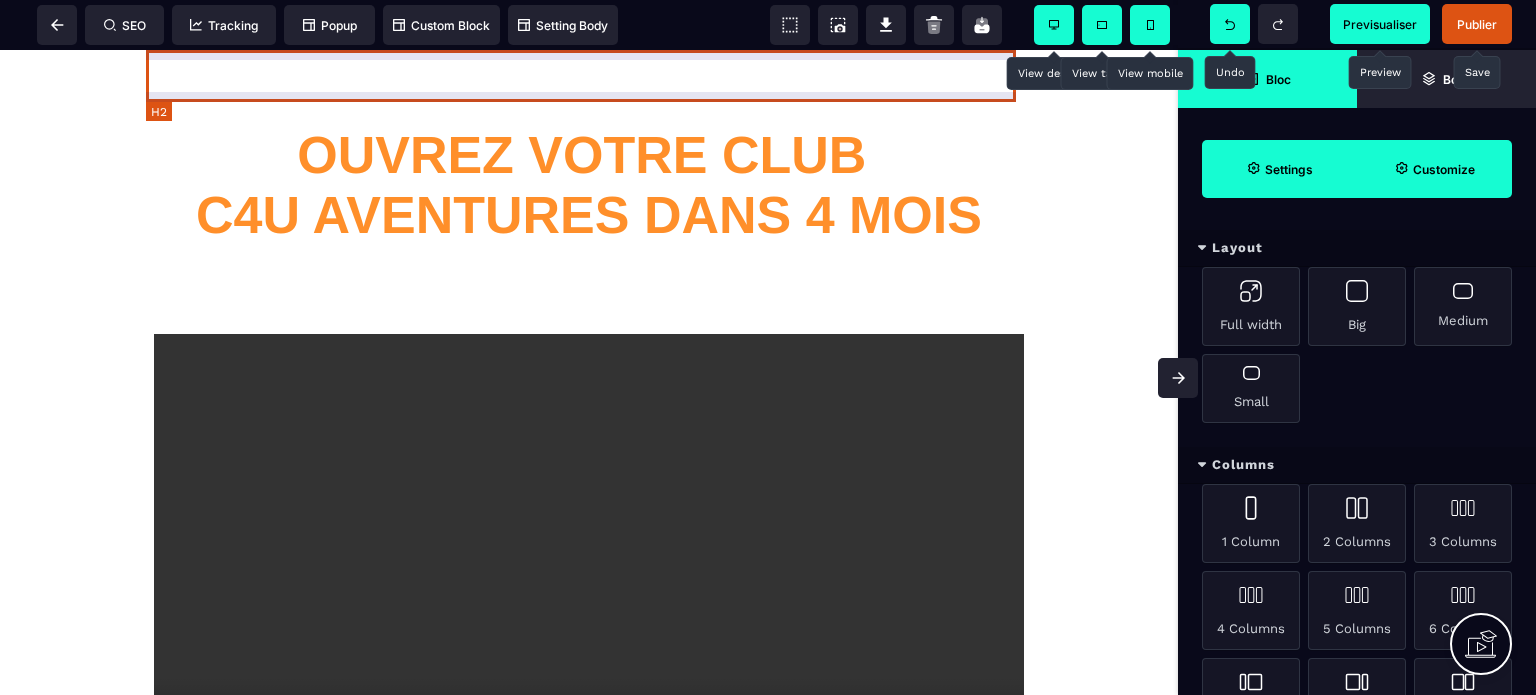 click on "**********" at bounding box center (589, 76) 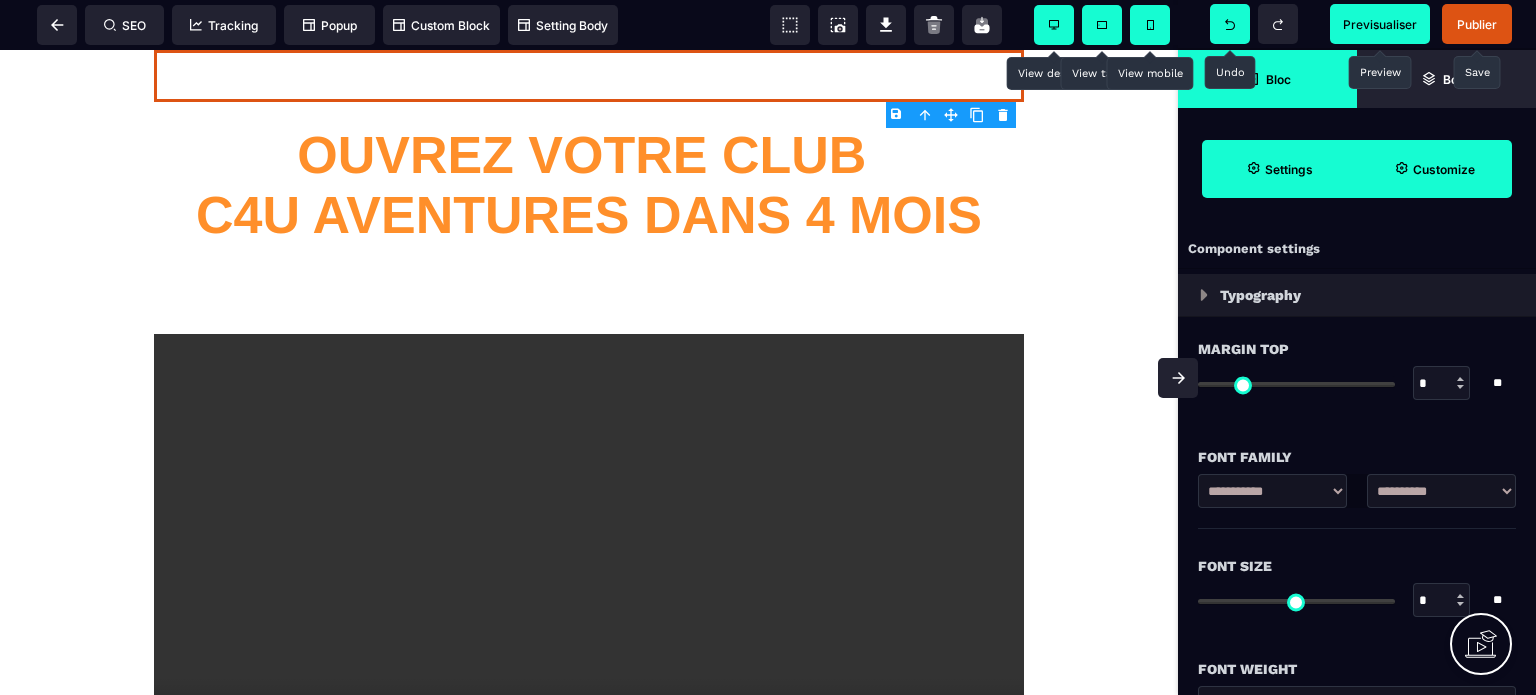 click on "Customize" at bounding box center [1444, 169] 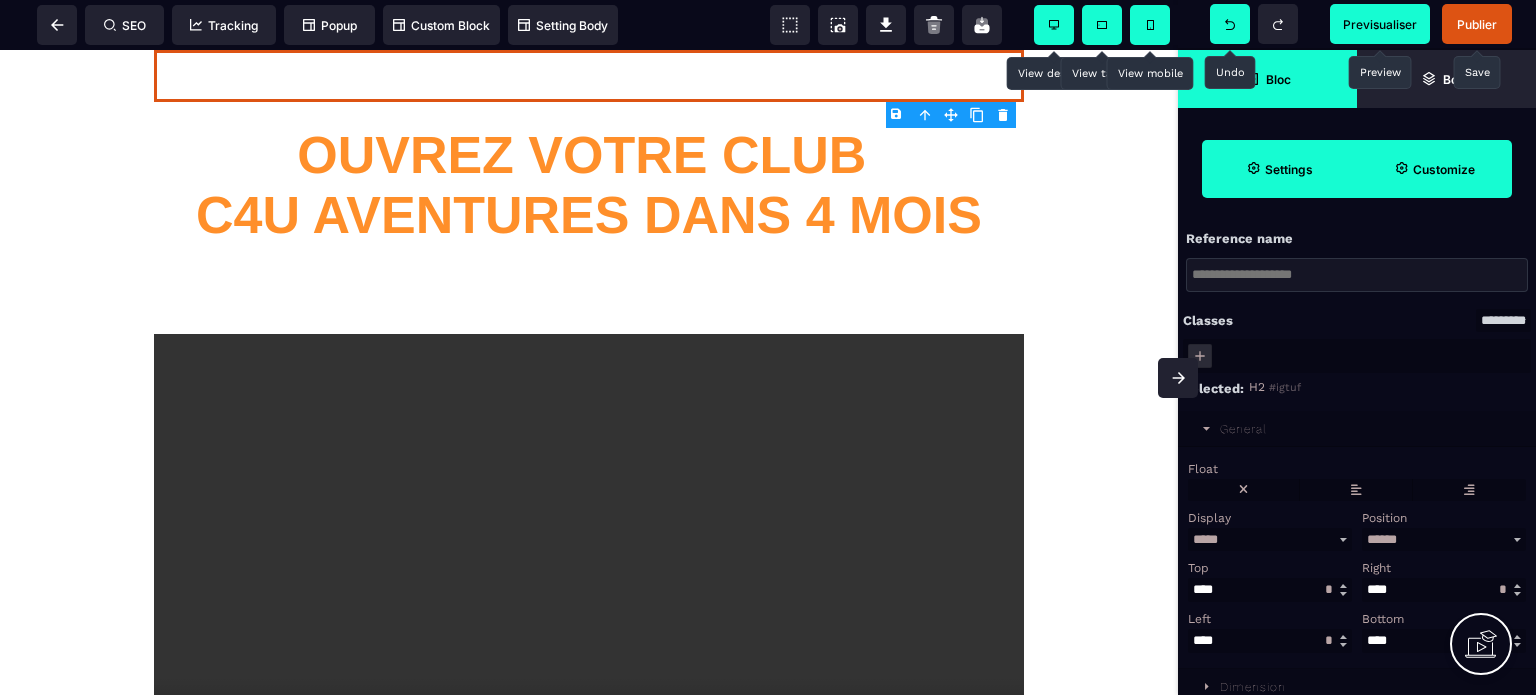click on "Settings" at bounding box center (1279, 169) 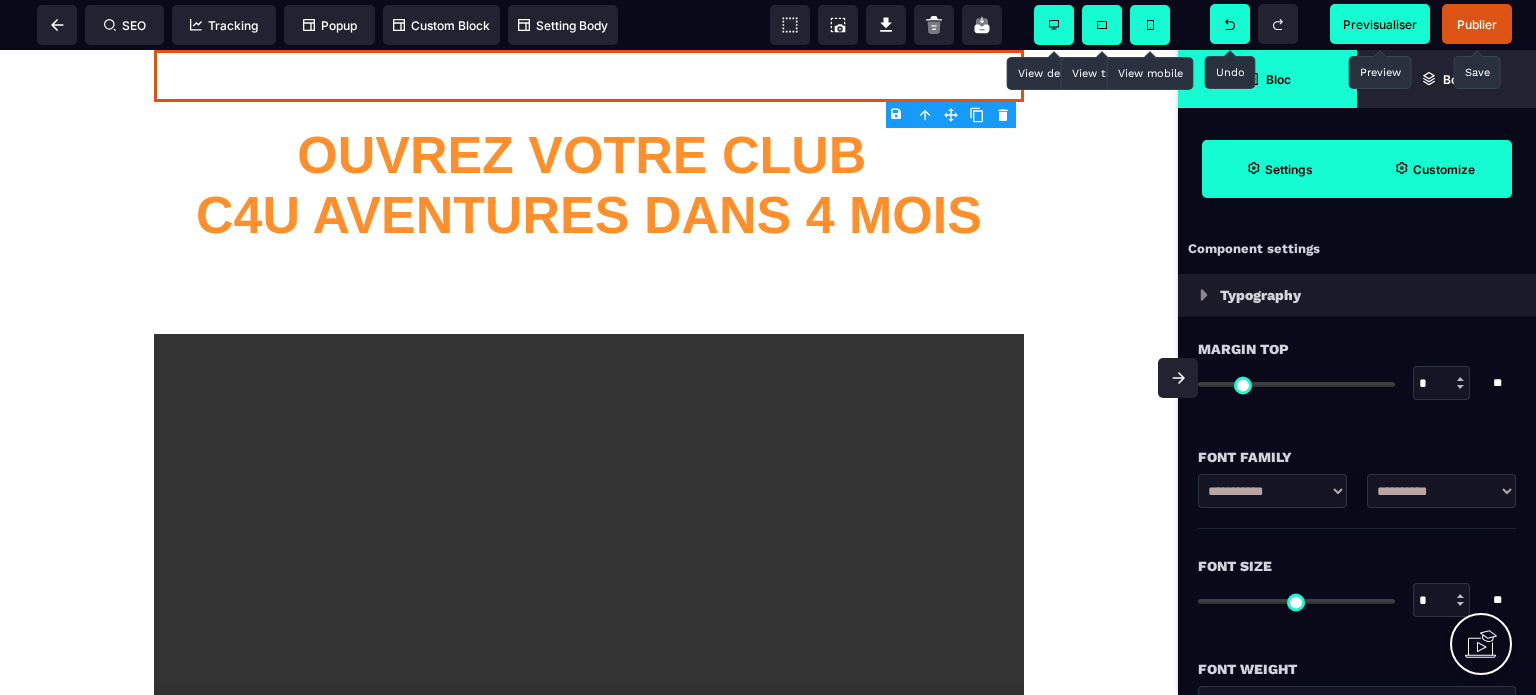 click on "Bloc" at bounding box center [1278, 79] 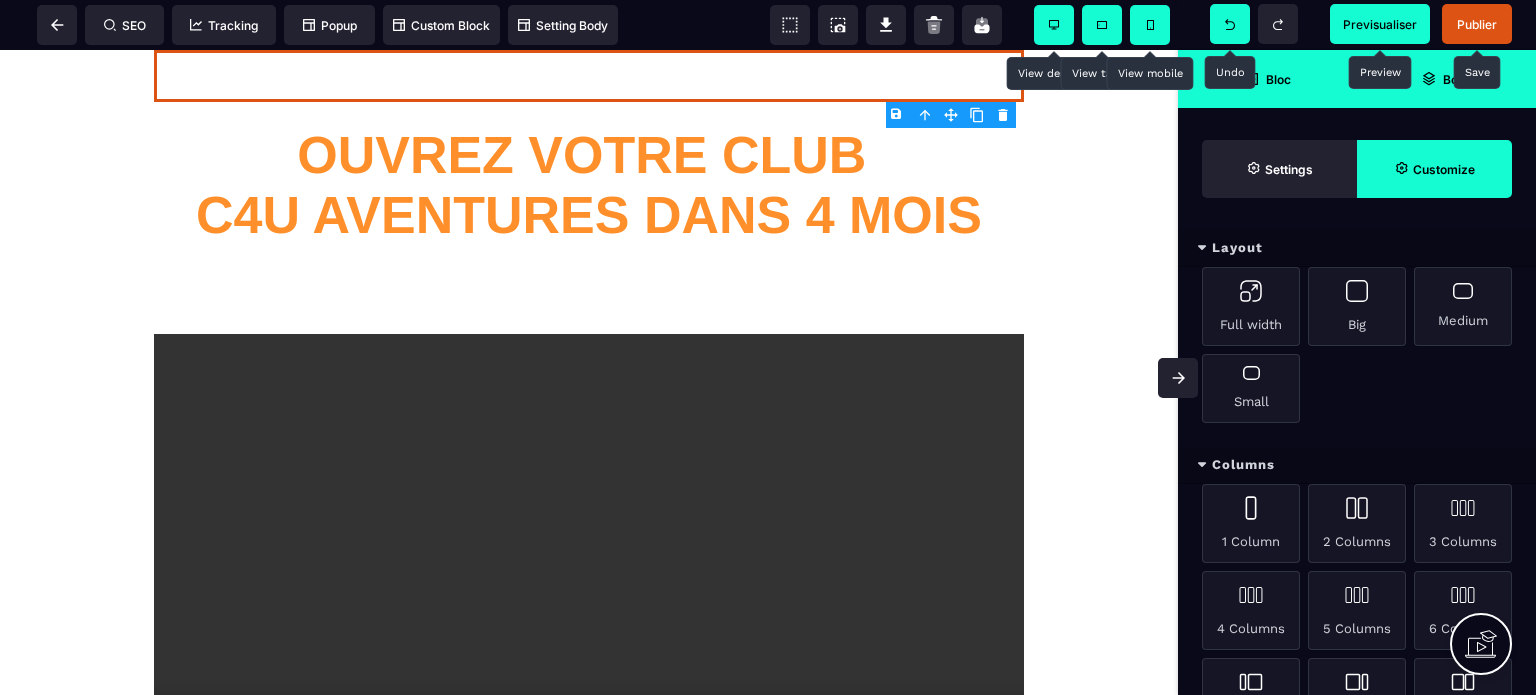 click on "Body" at bounding box center (1457, 79) 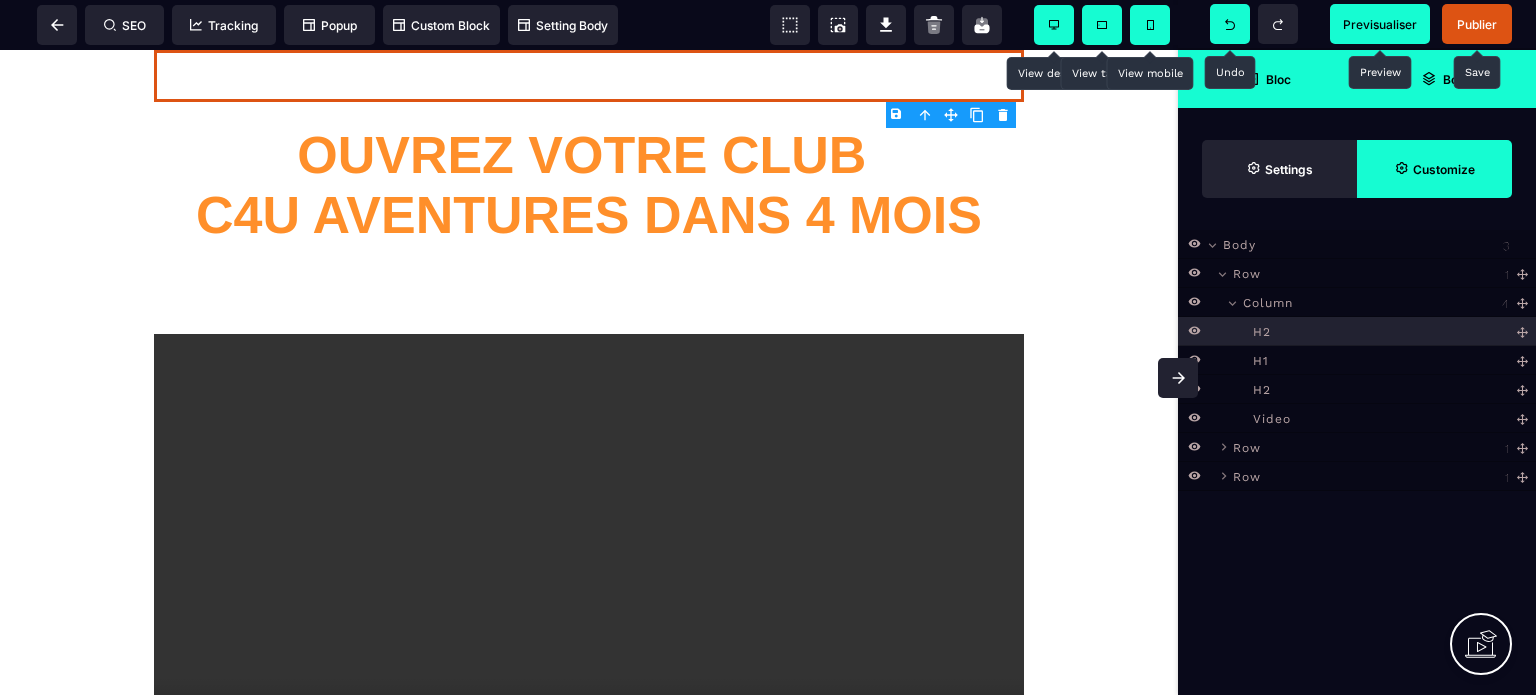 click on "Bloc" at bounding box center [1267, 79] 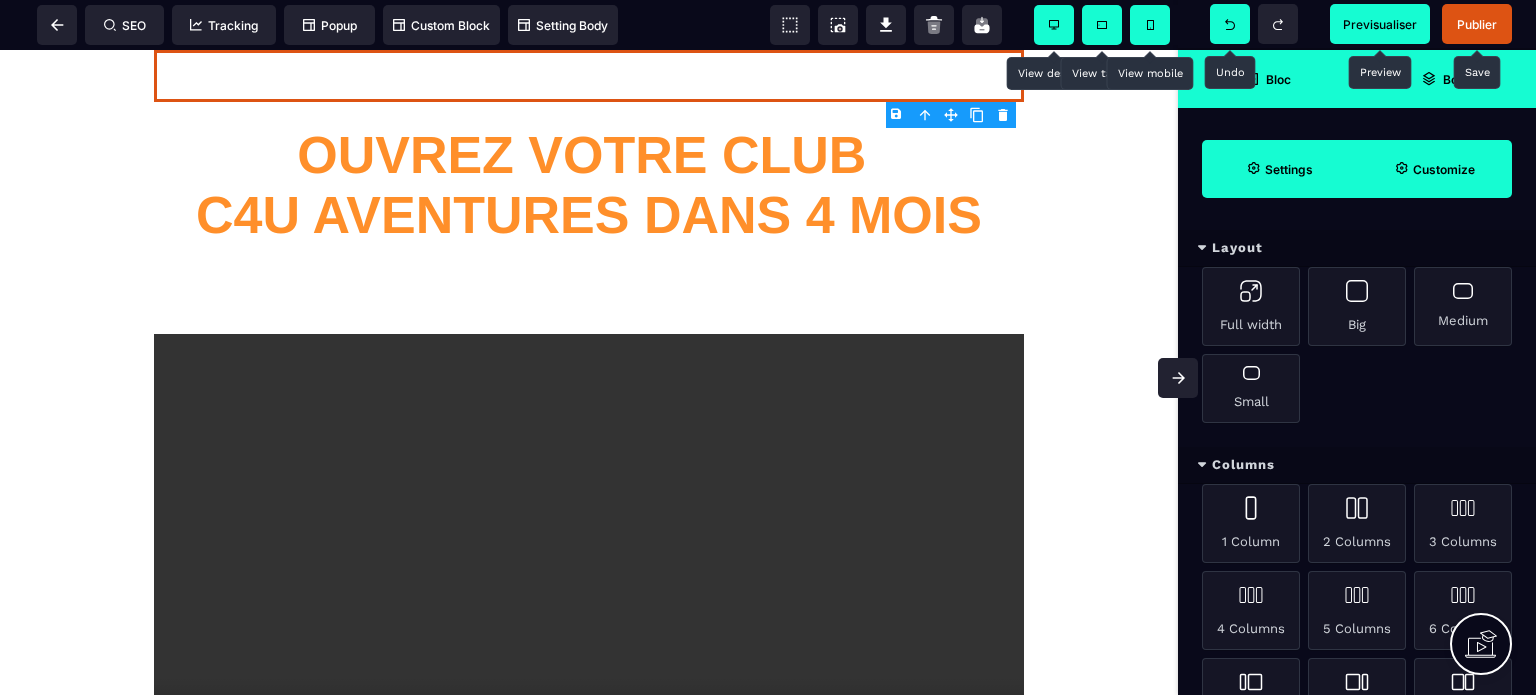 click on "Settings" at bounding box center [1289, 169] 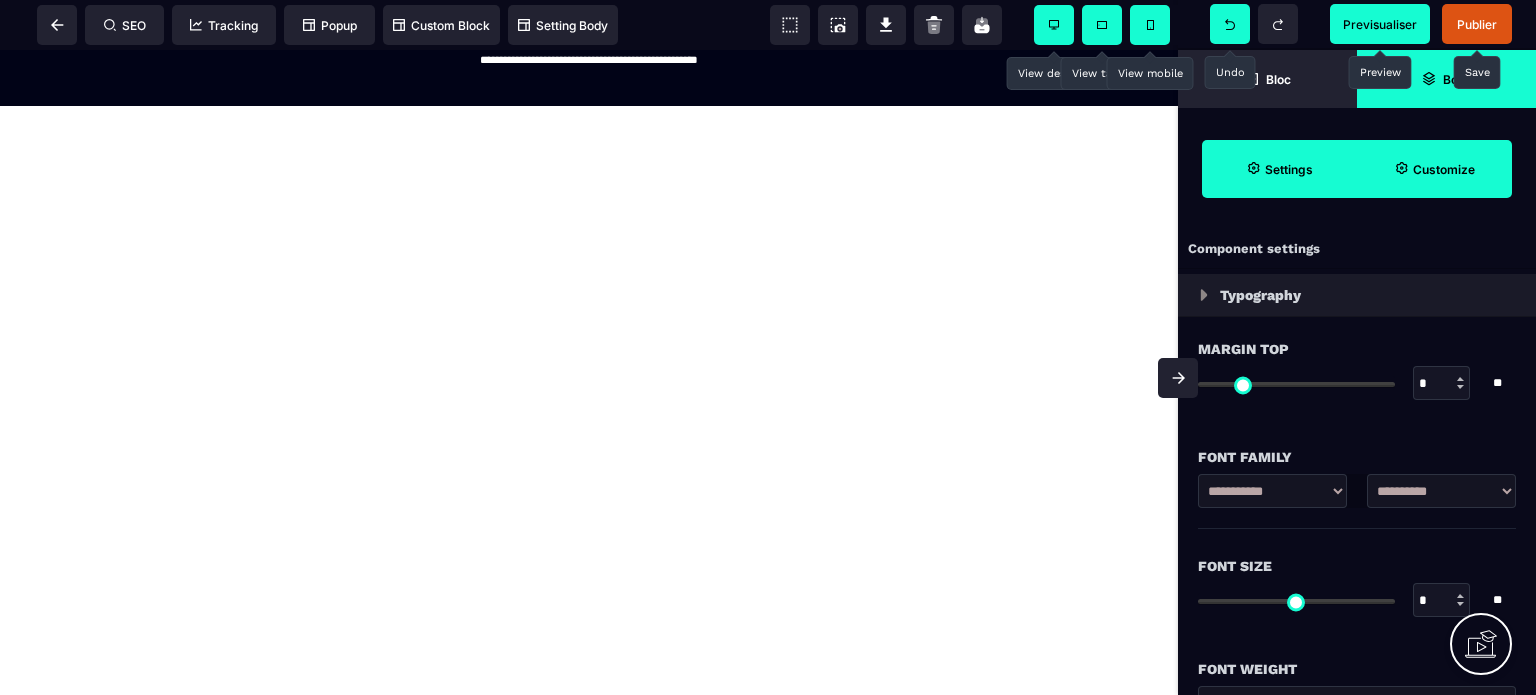 scroll, scrollTop: 998, scrollLeft: 0, axis: vertical 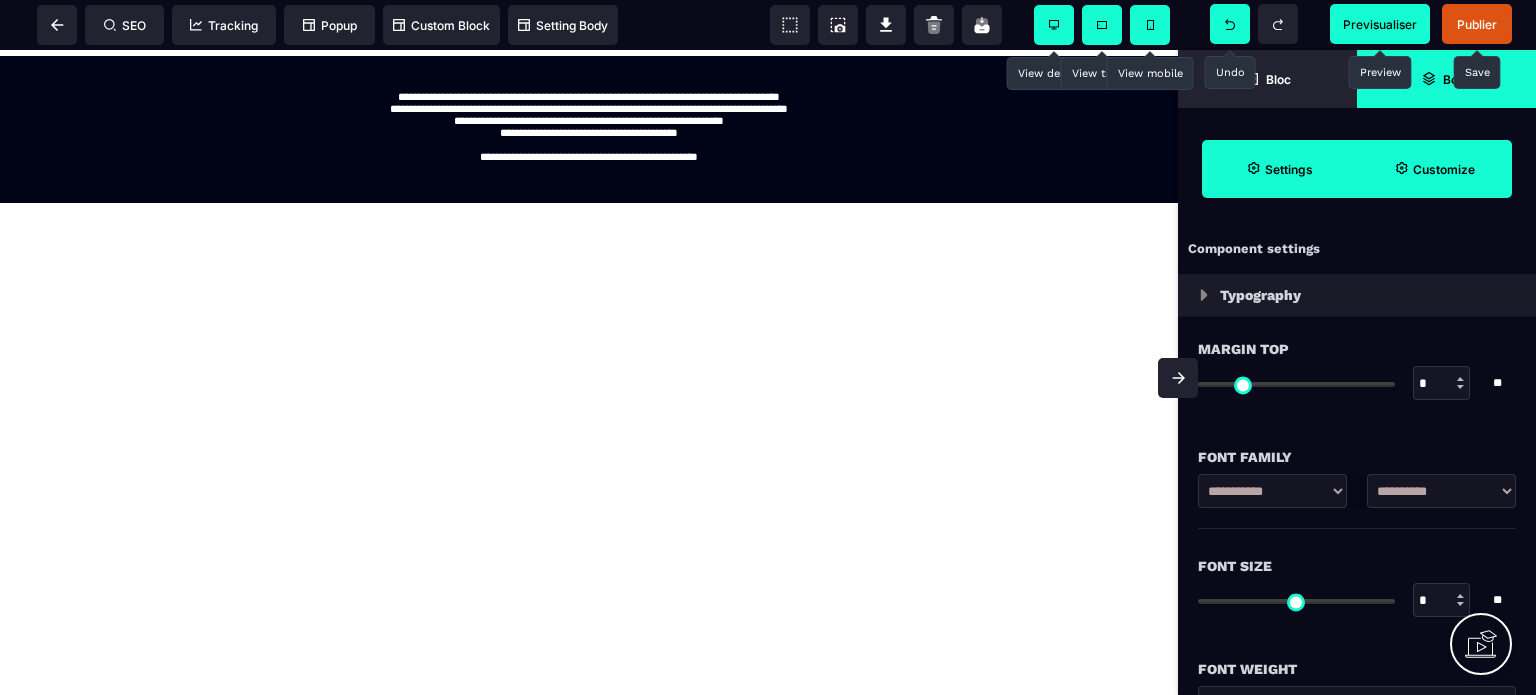 click on "**********" at bounding box center [589, -78] 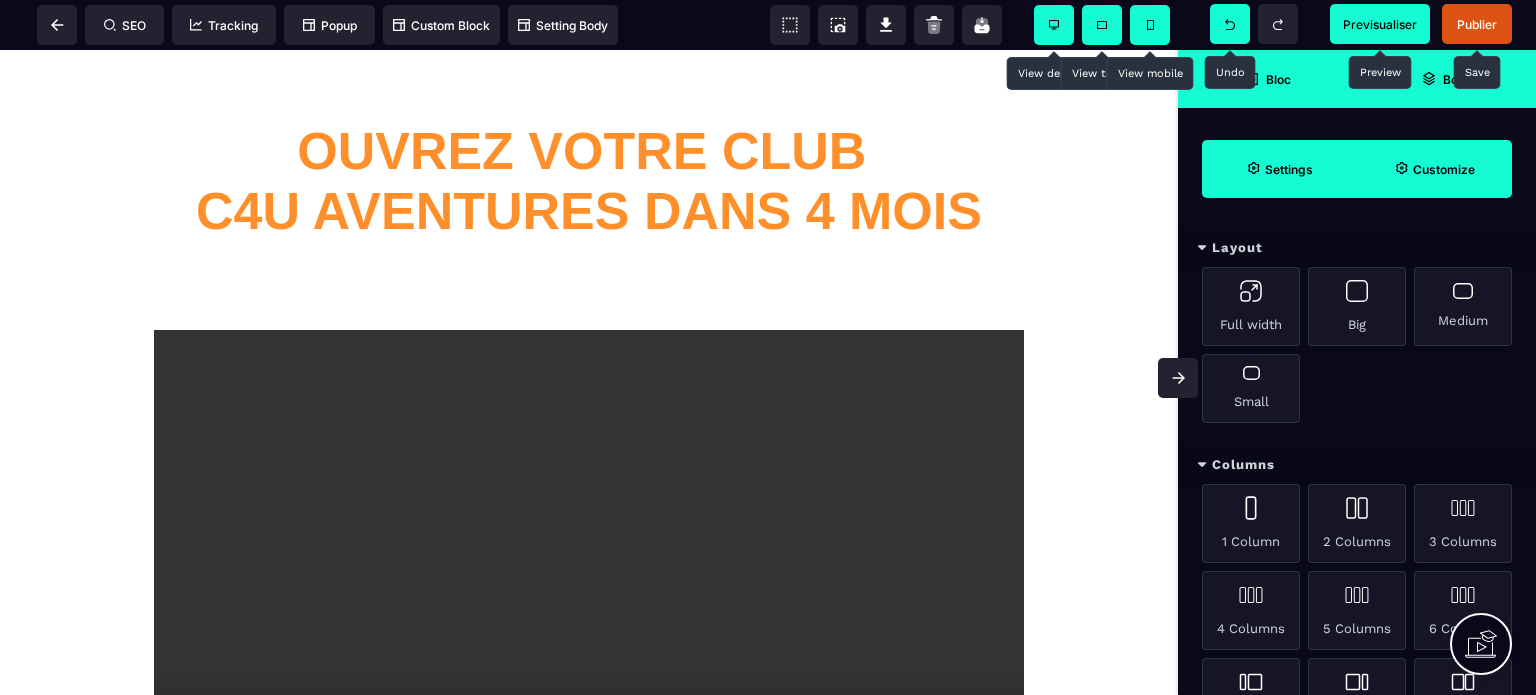 scroll, scrollTop: 0, scrollLeft: 0, axis: both 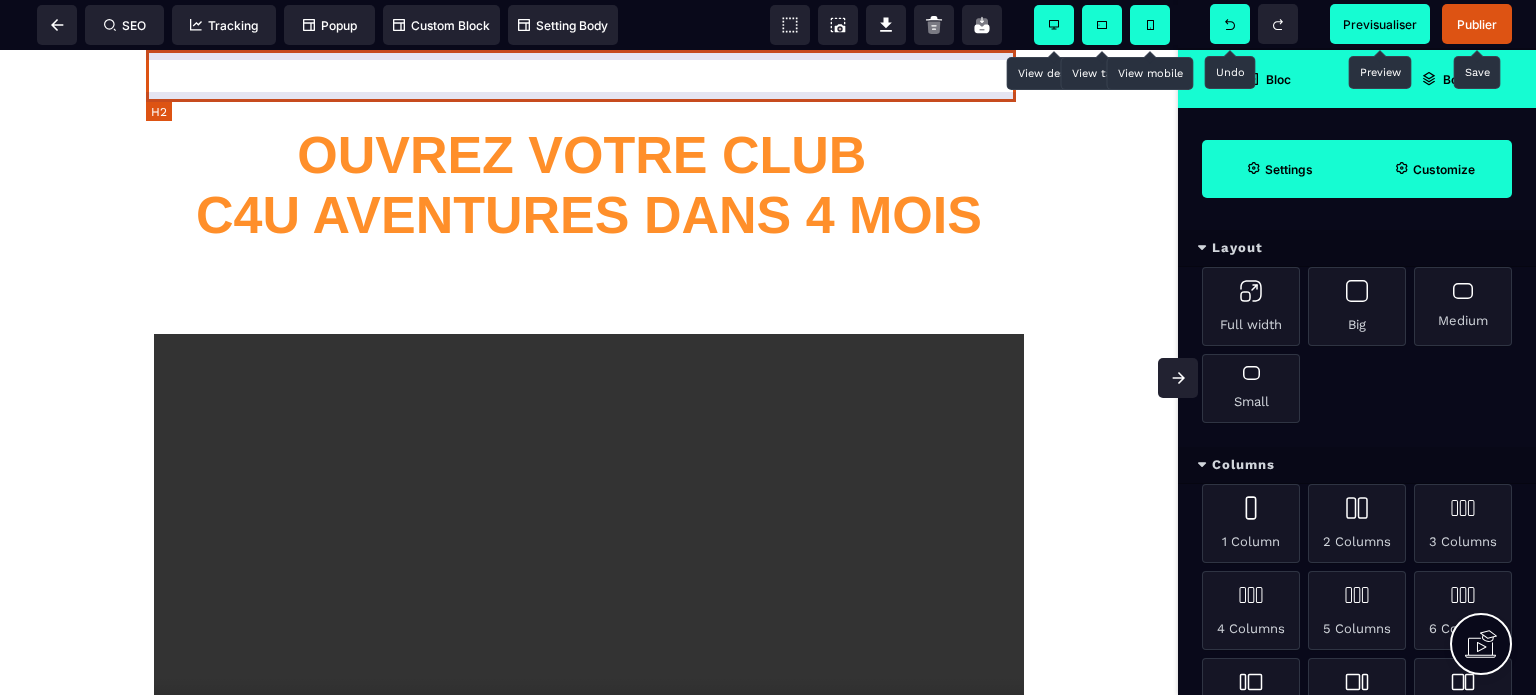 click on "**********" at bounding box center (589, 76) 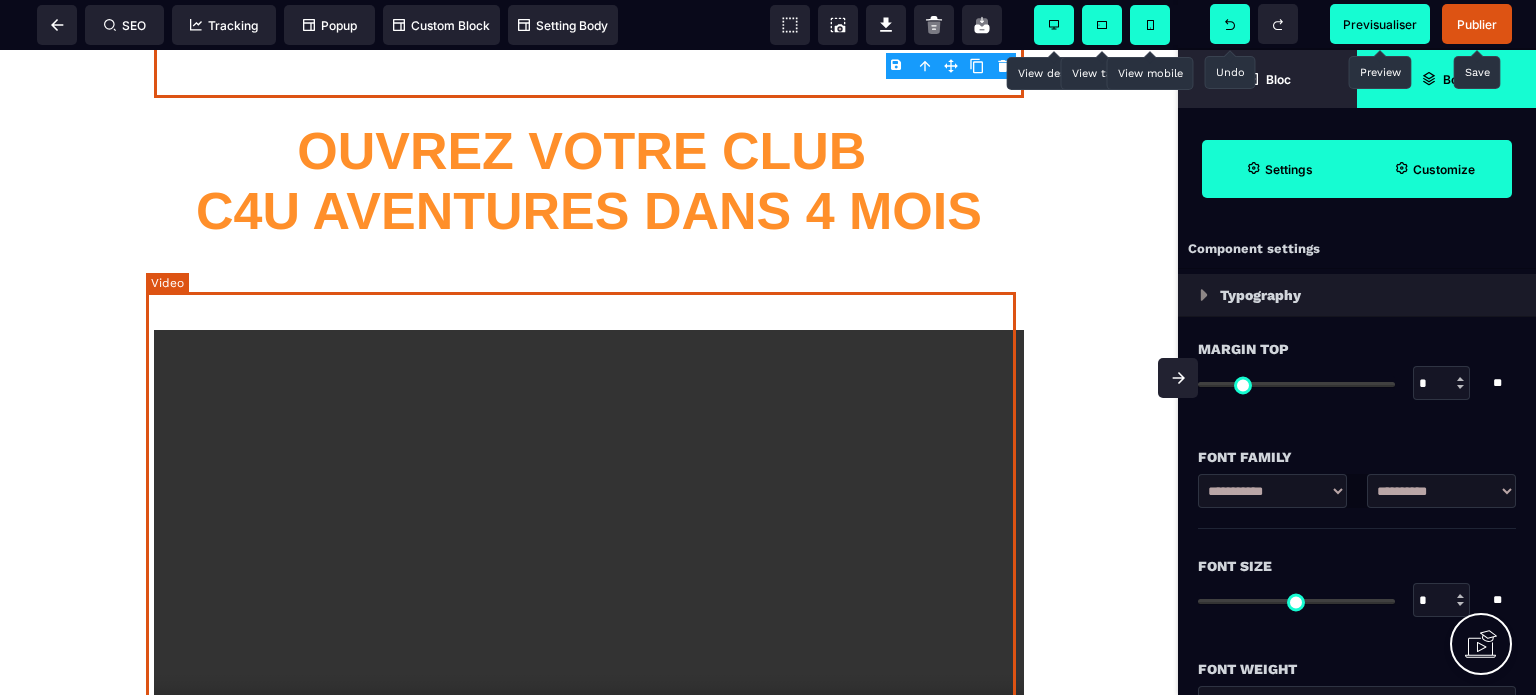 scroll, scrollTop: 0, scrollLeft: 0, axis: both 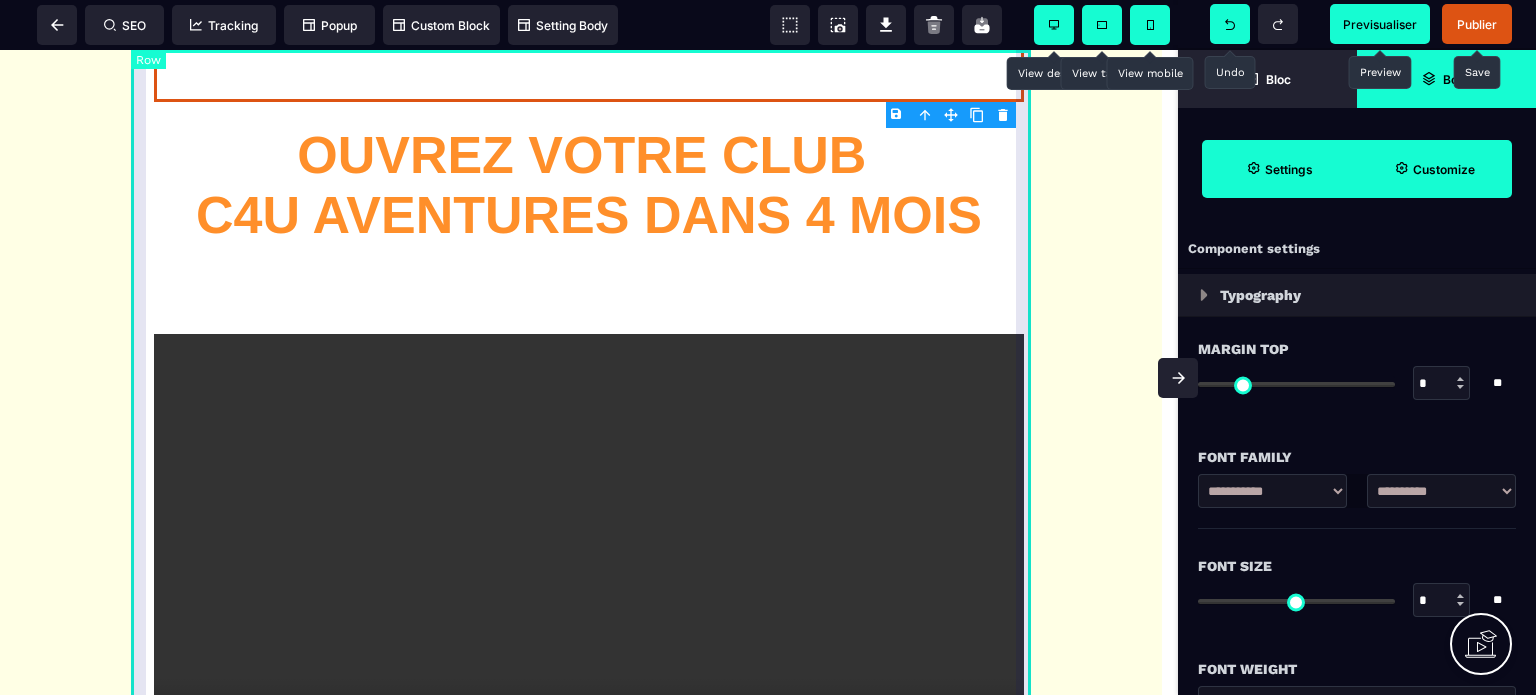 click on "**********" at bounding box center (589, 429) 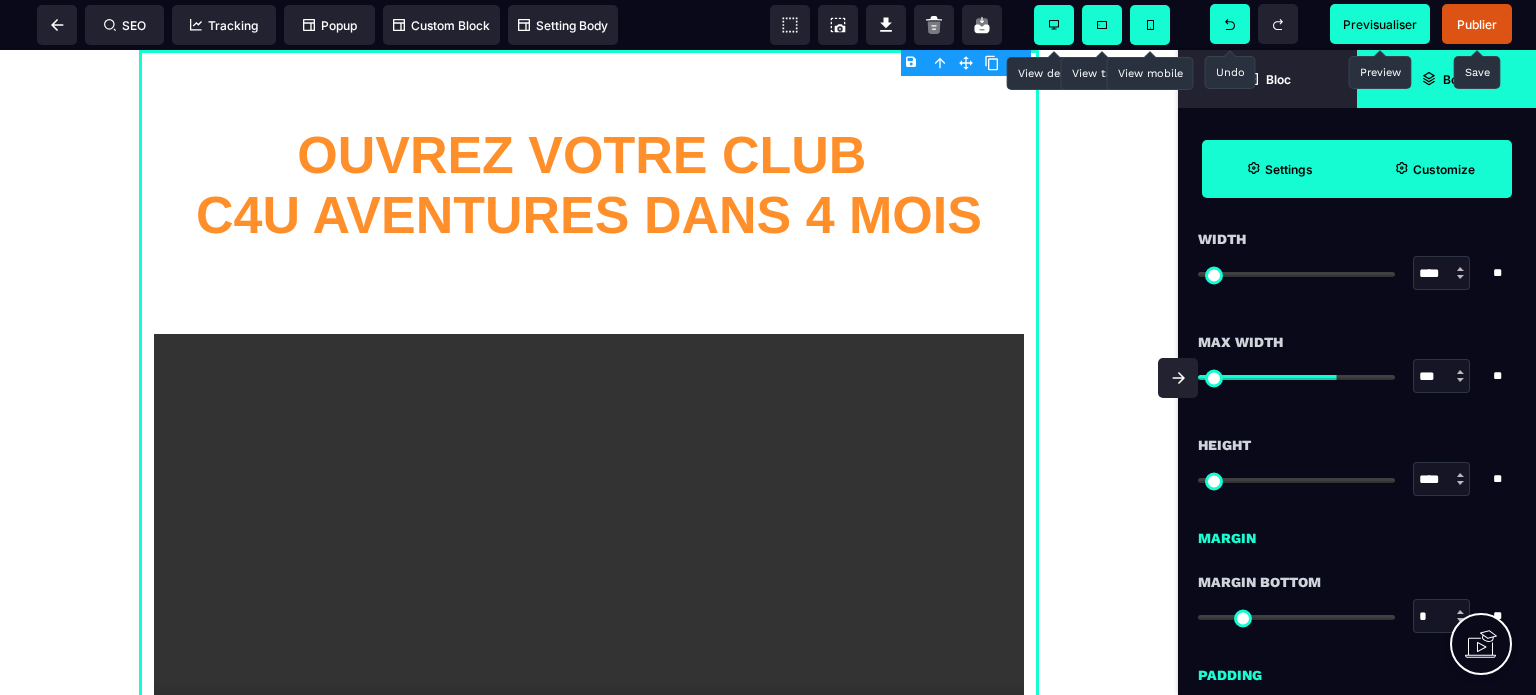 scroll, scrollTop: 1300, scrollLeft: 0, axis: vertical 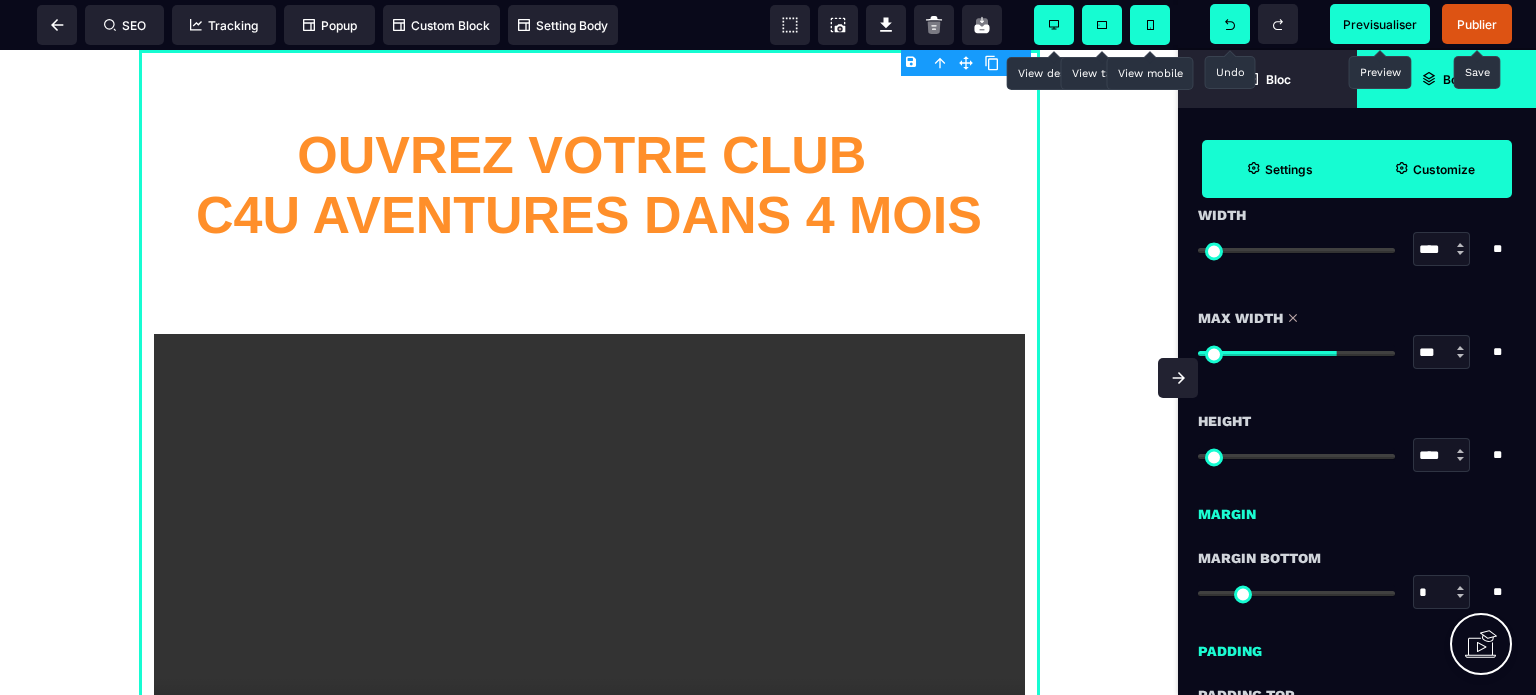 drag, startPoint x: 1329, startPoint y: 349, endPoint x: 1332, endPoint y: 365, distance: 16.27882 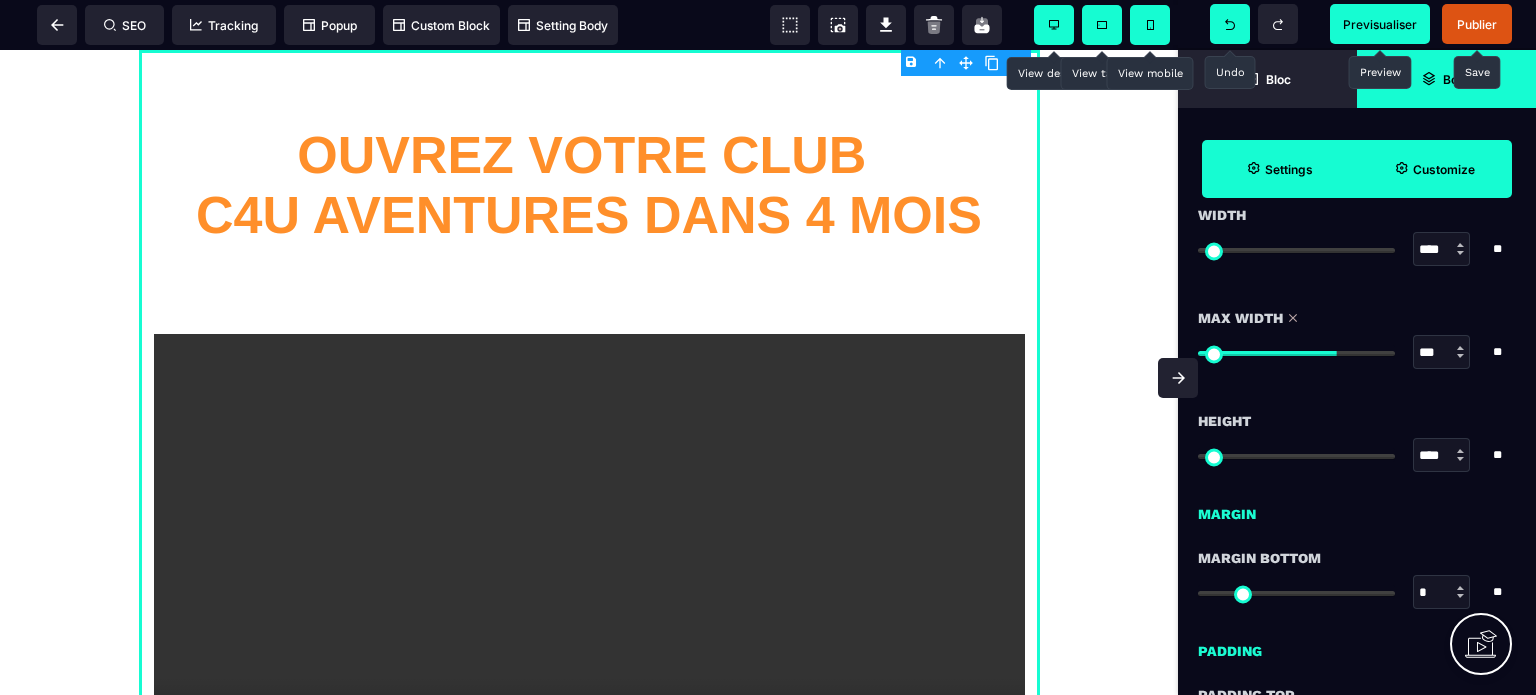 click at bounding box center (1460, 348) 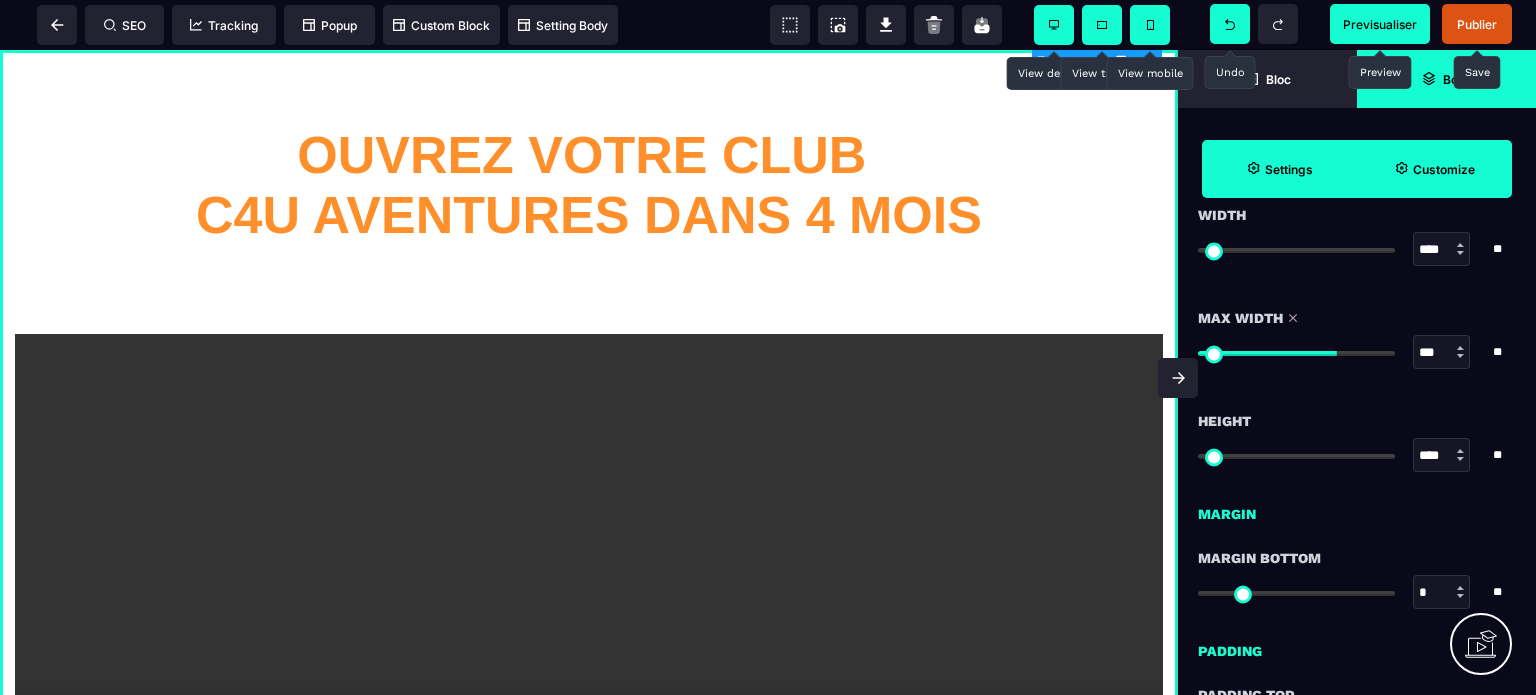 click at bounding box center [1460, 356] 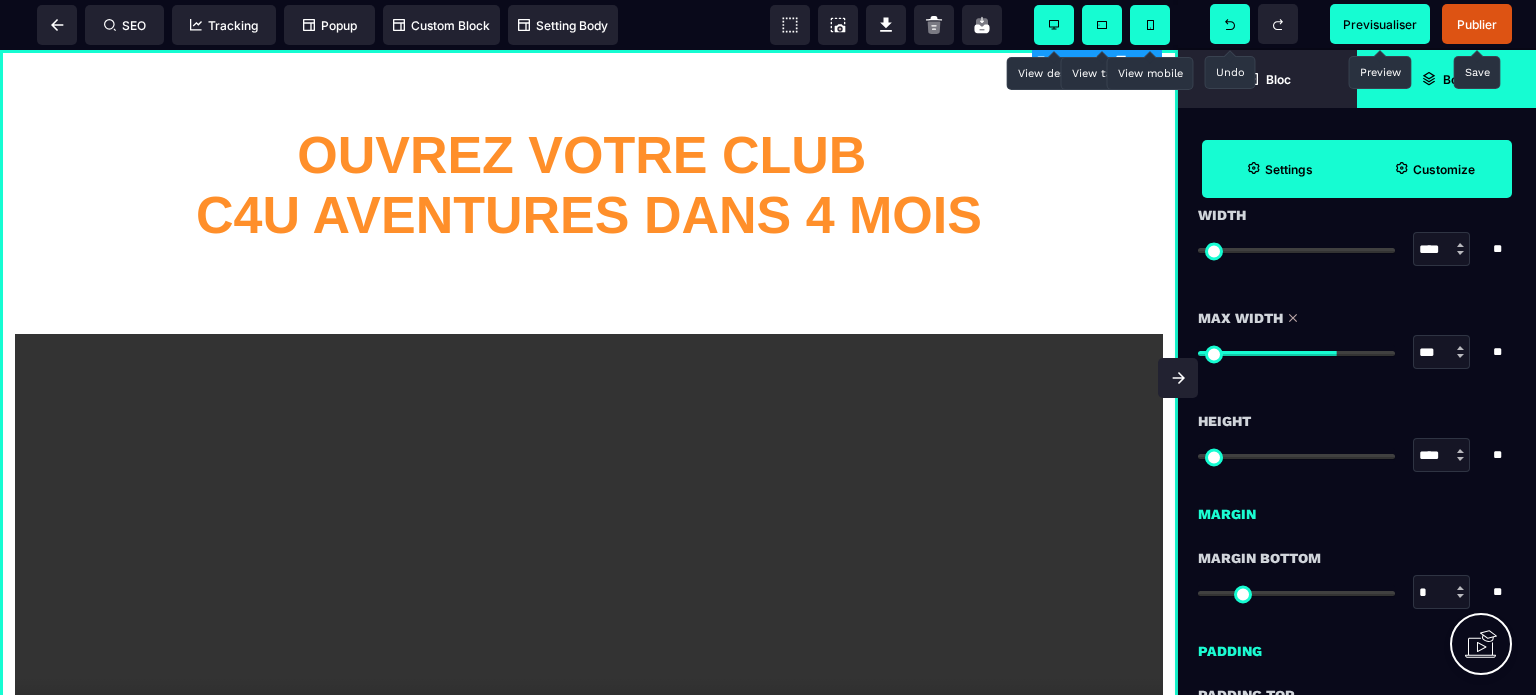 click at bounding box center [1460, 356] 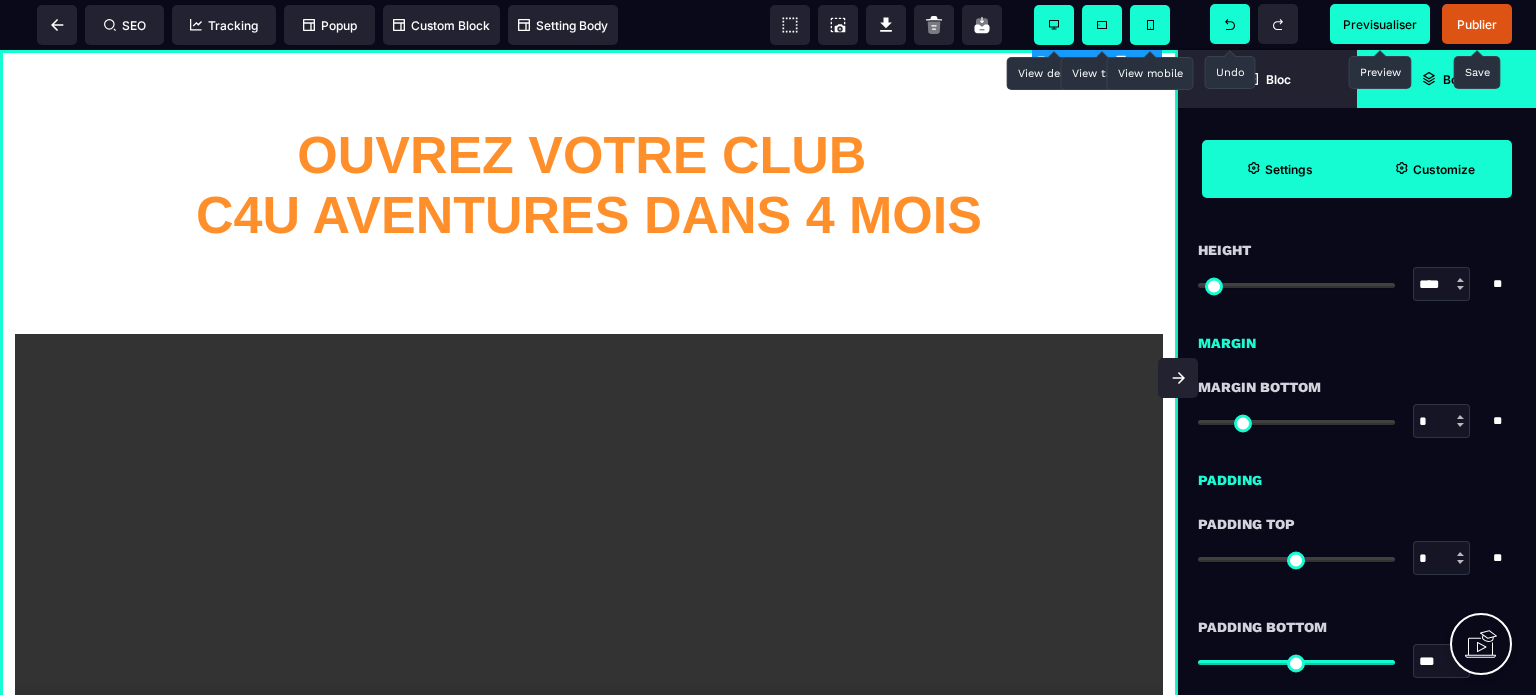 scroll, scrollTop: 1600, scrollLeft: 0, axis: vertical 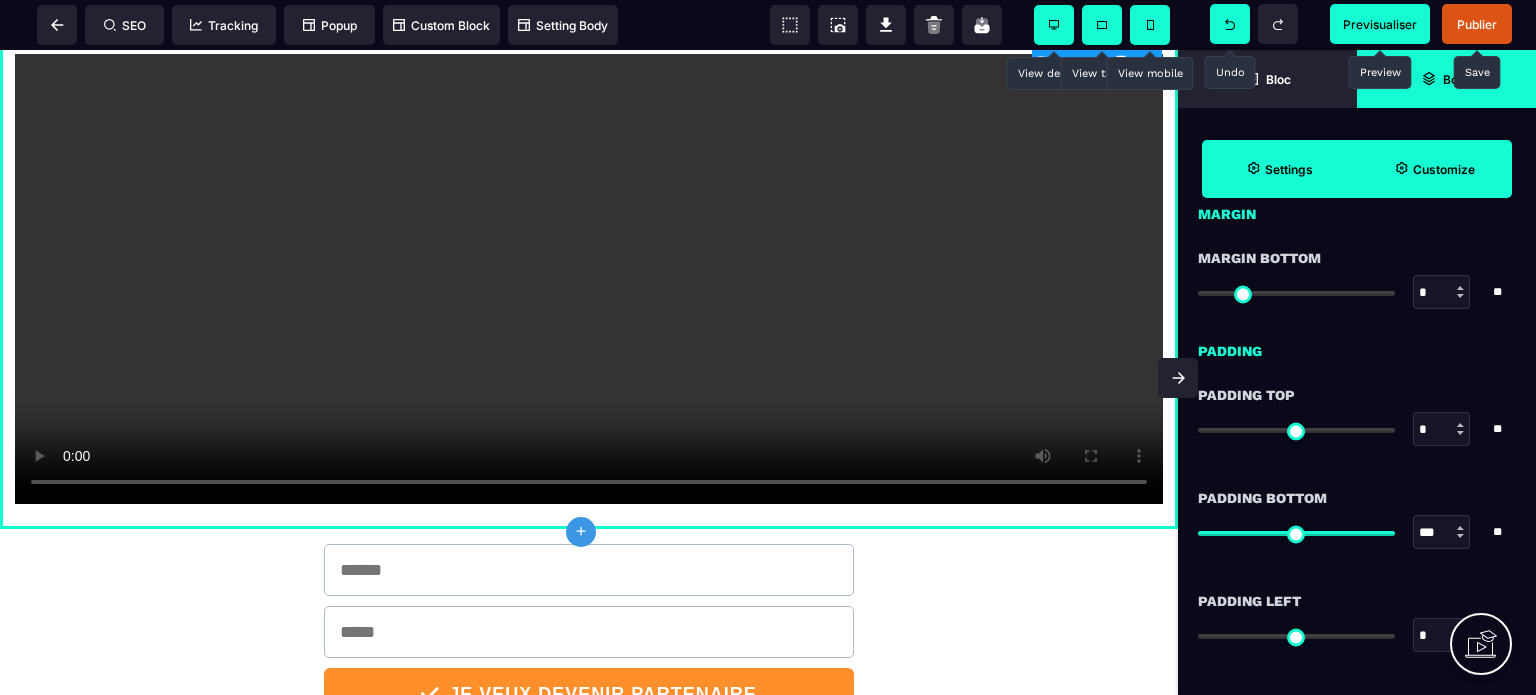 drag, startPoint x: 1163, startPoint y: 256, endPoint x: 1172, endPoint y: 421, distance: 165.24527 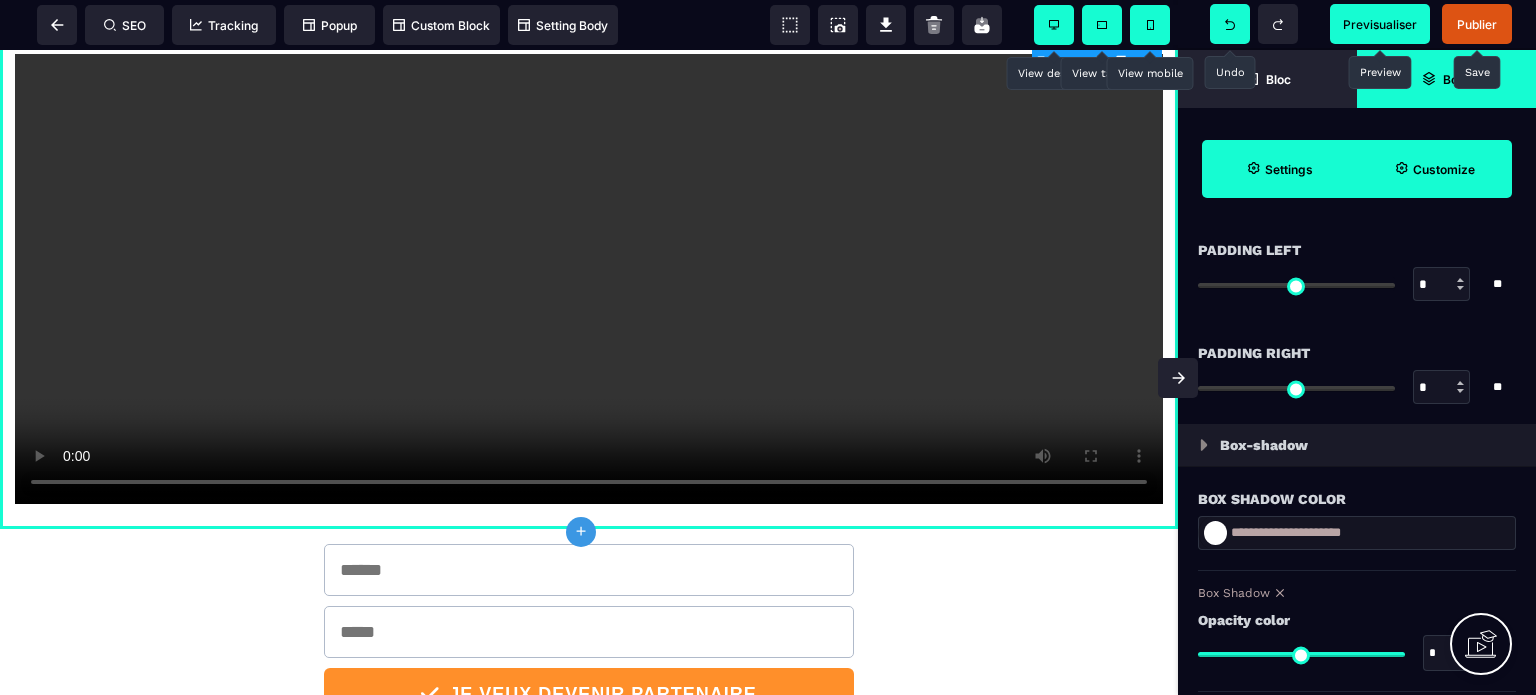 scroll, scrollTop: 2000, scrollLeft: 0, axis: vertical 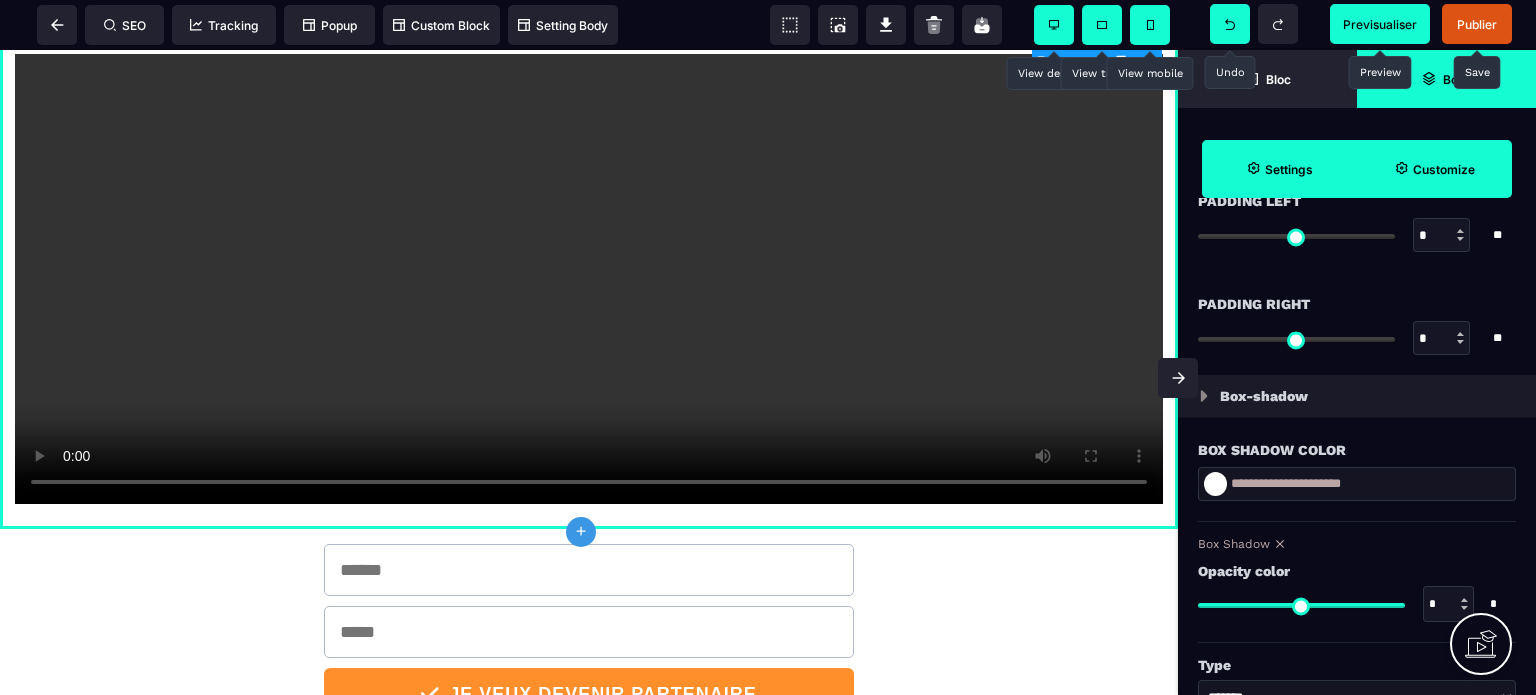 click on "**********" at bounding box center [1357, 484] 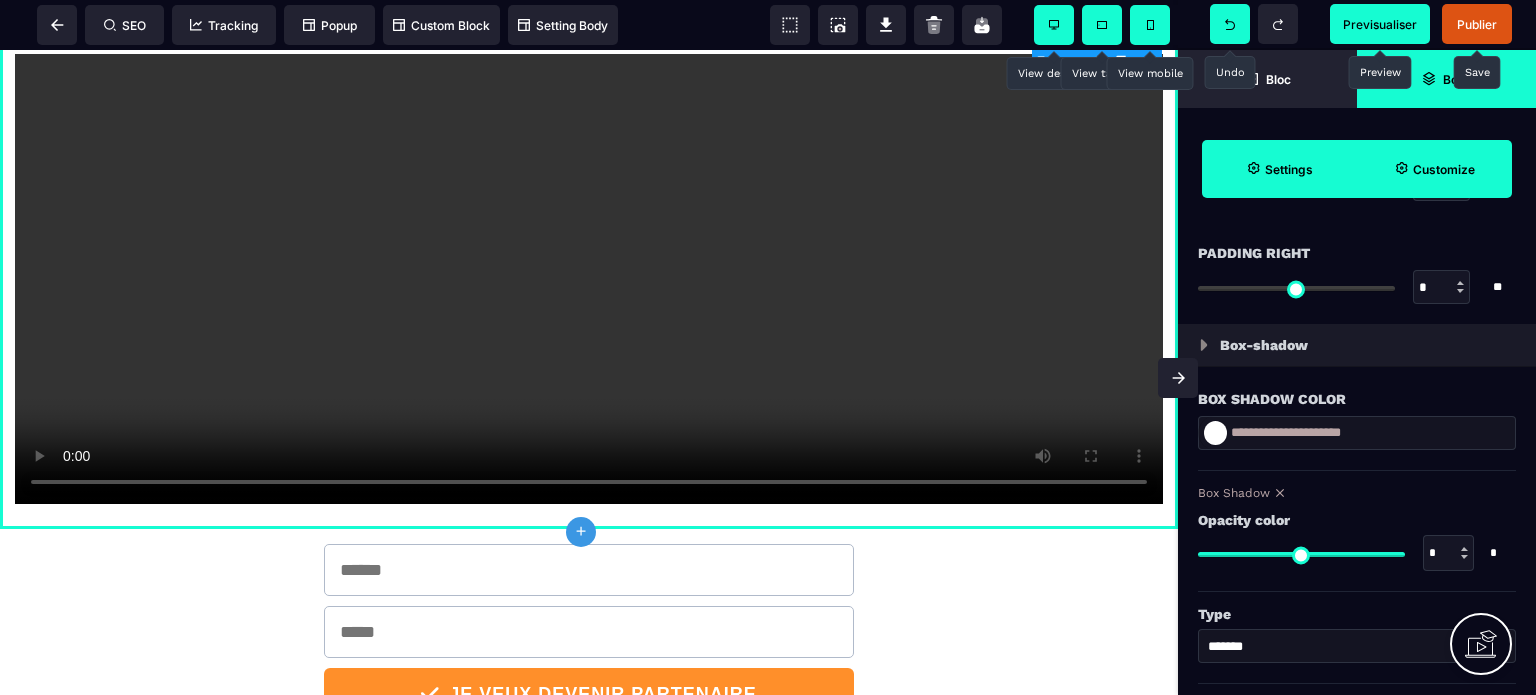 scroll, scrollTop: 2100, scrollLeft: 0, axis: vertical 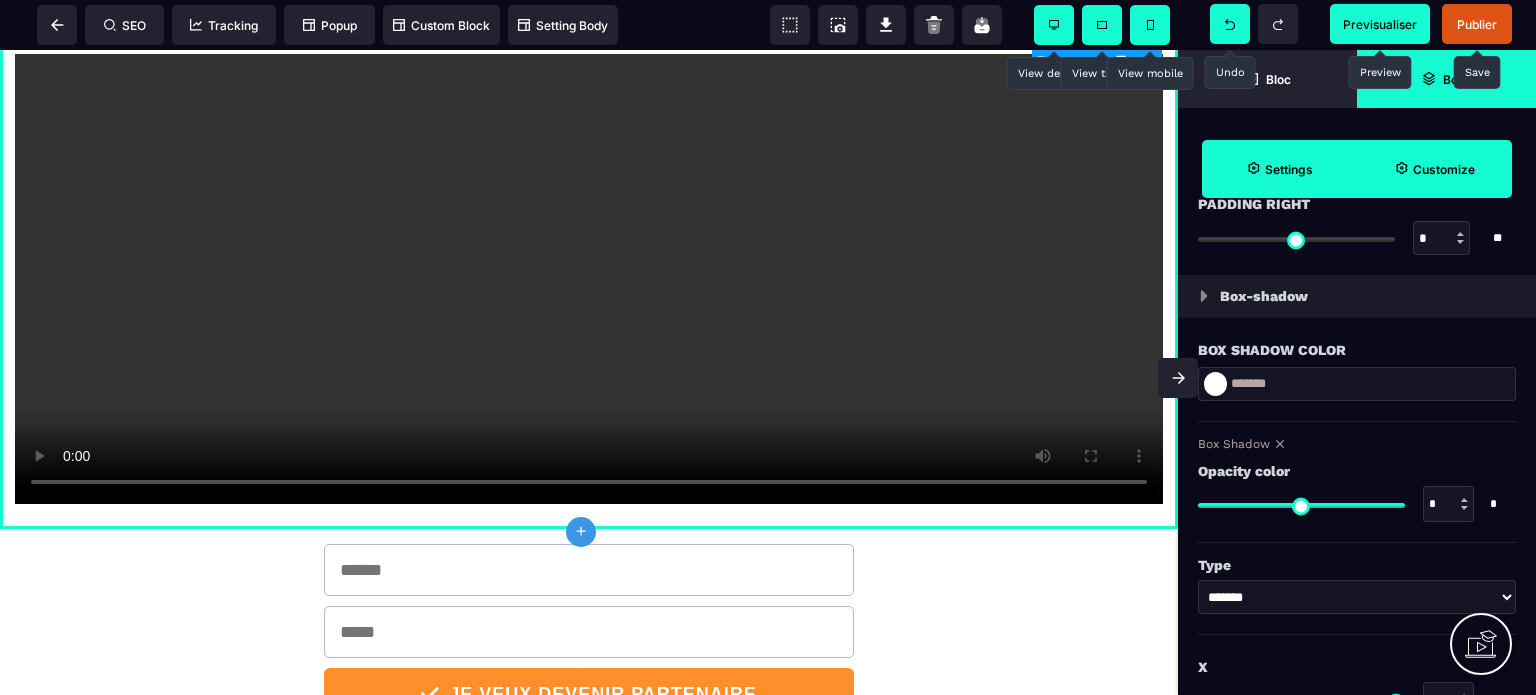 drag, startPoint x: 1385, startPoint y: 502, endPoint x: 1348, endPoint y: 508, distance: 37.48333 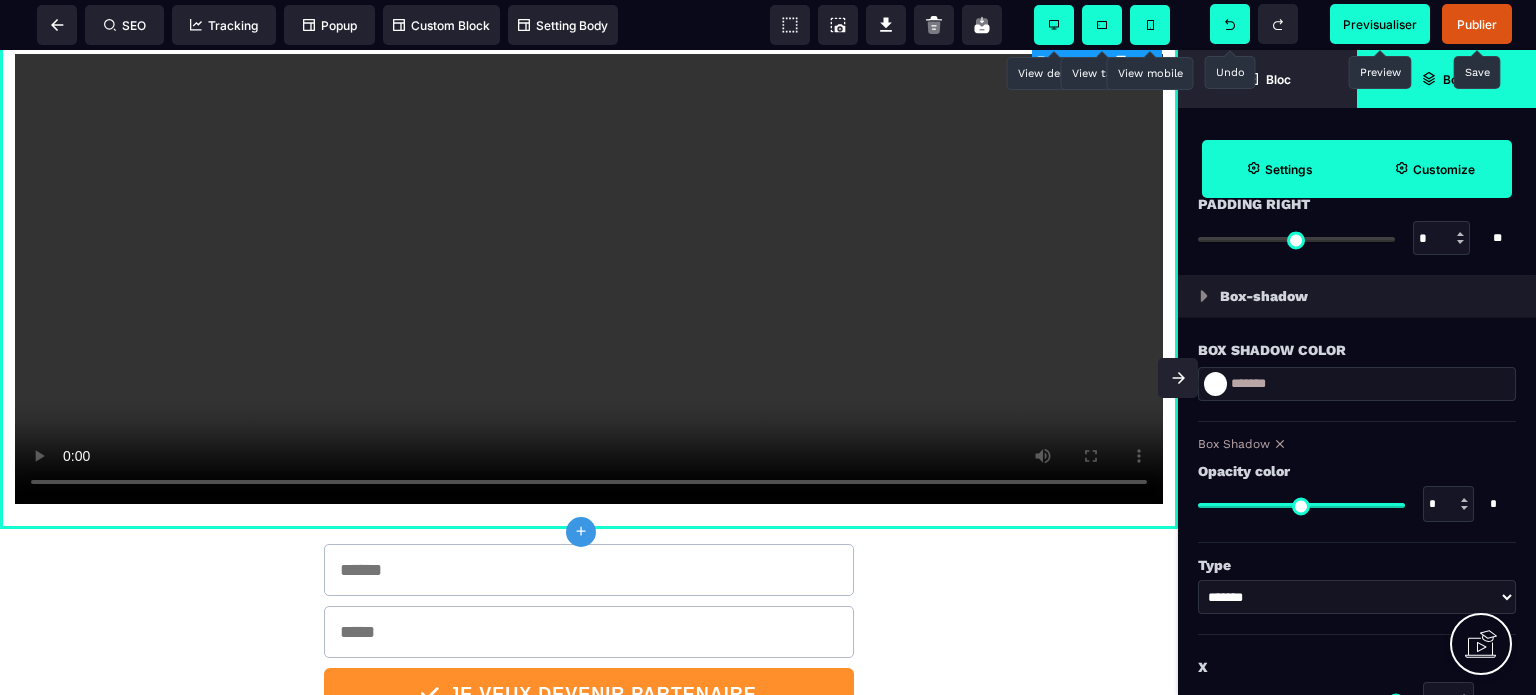click at bounding box center [1301, 505] 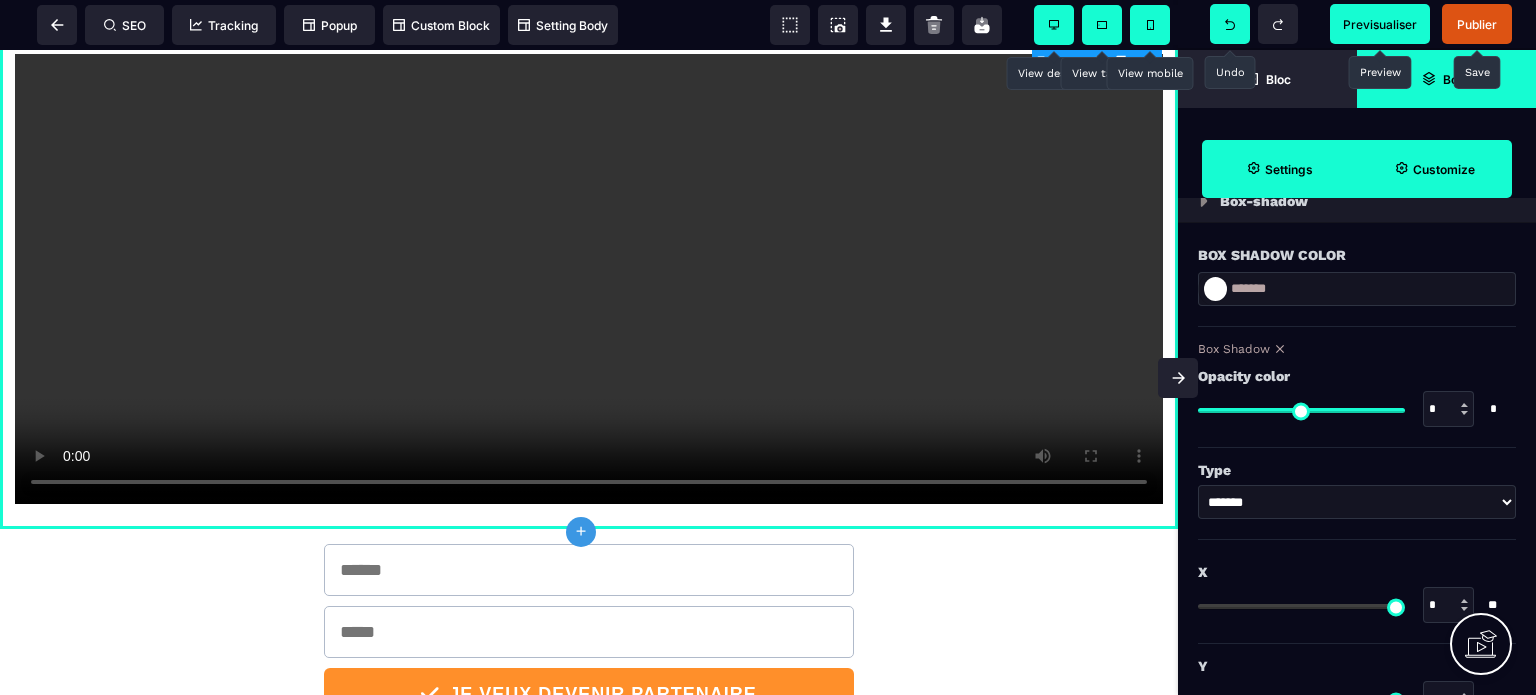 scroll, scrollTop: 2200, scrollLeft: 0, axis: vertical 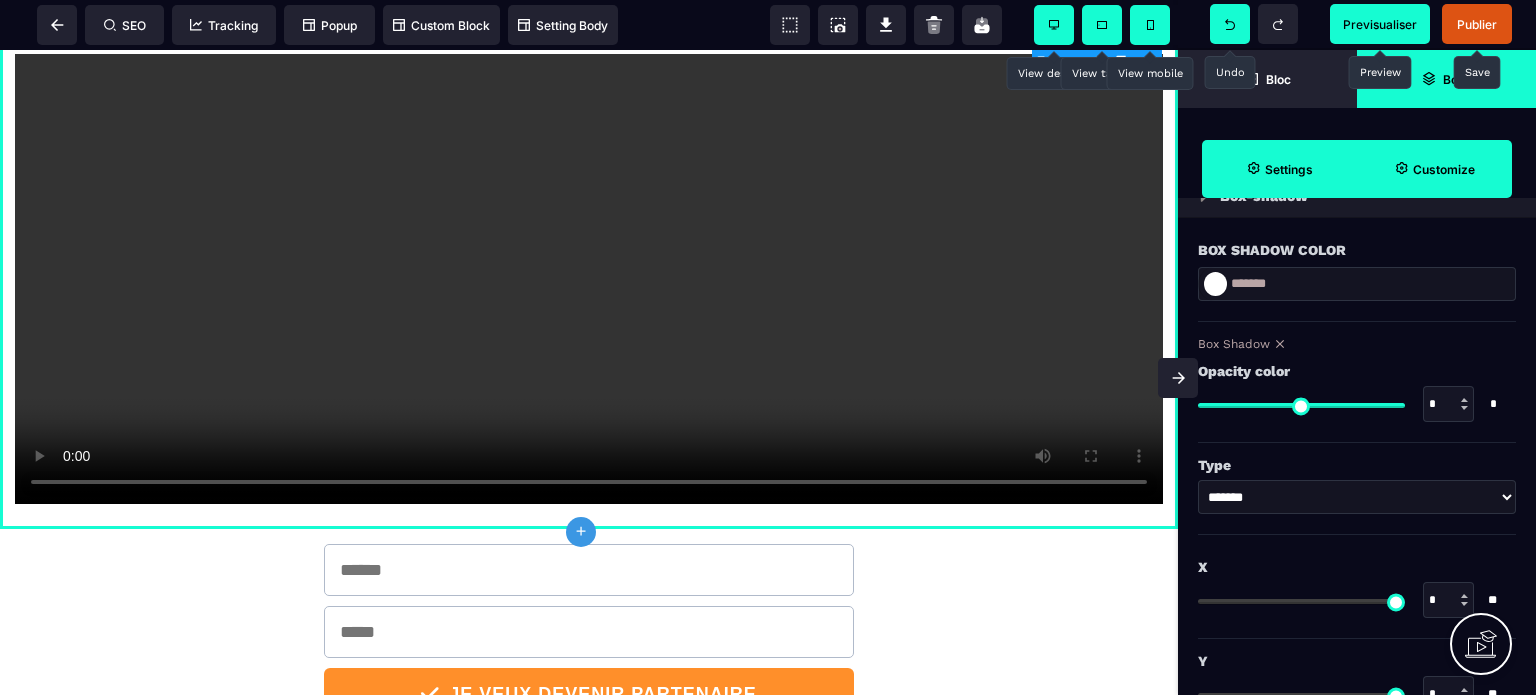 click on "******* * ******" at bounding box center [1357, 497] 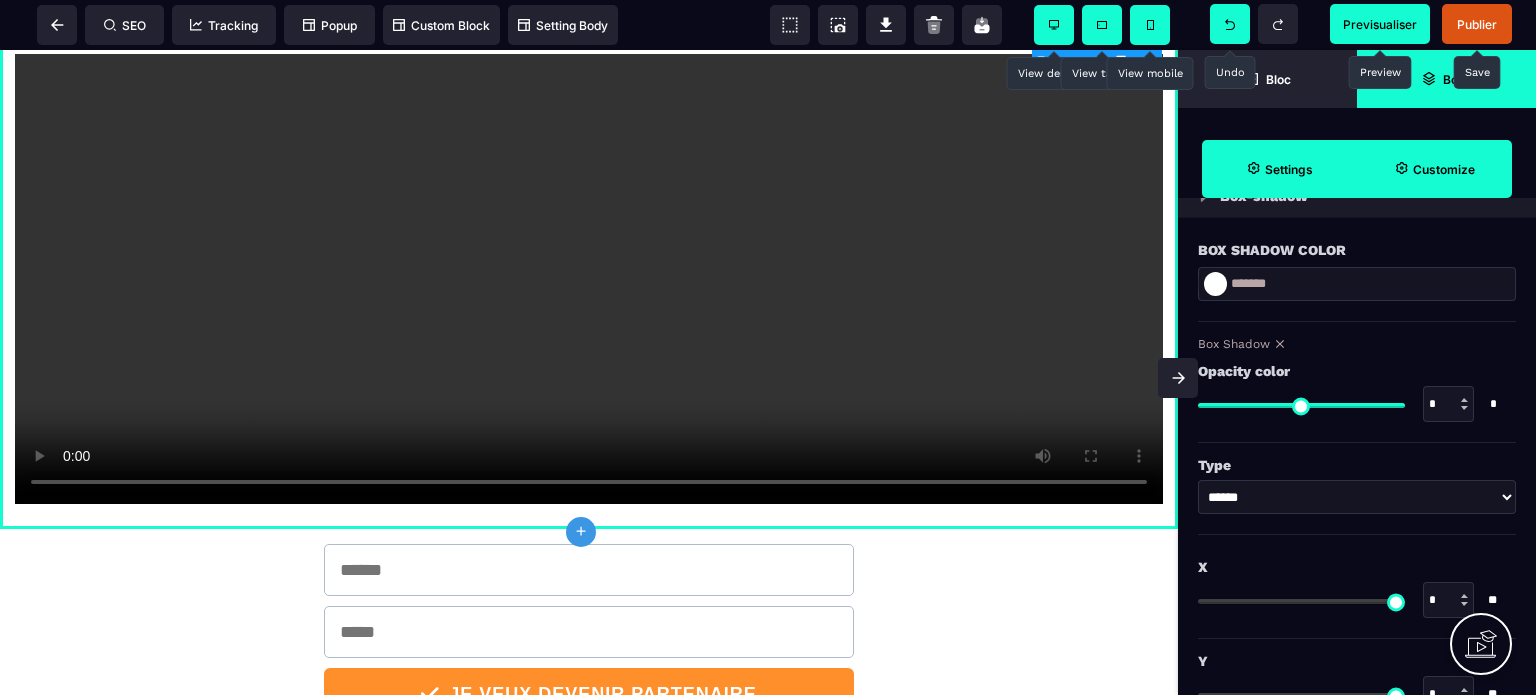 click on "******* * ******" at bounding box center (1357, 497) 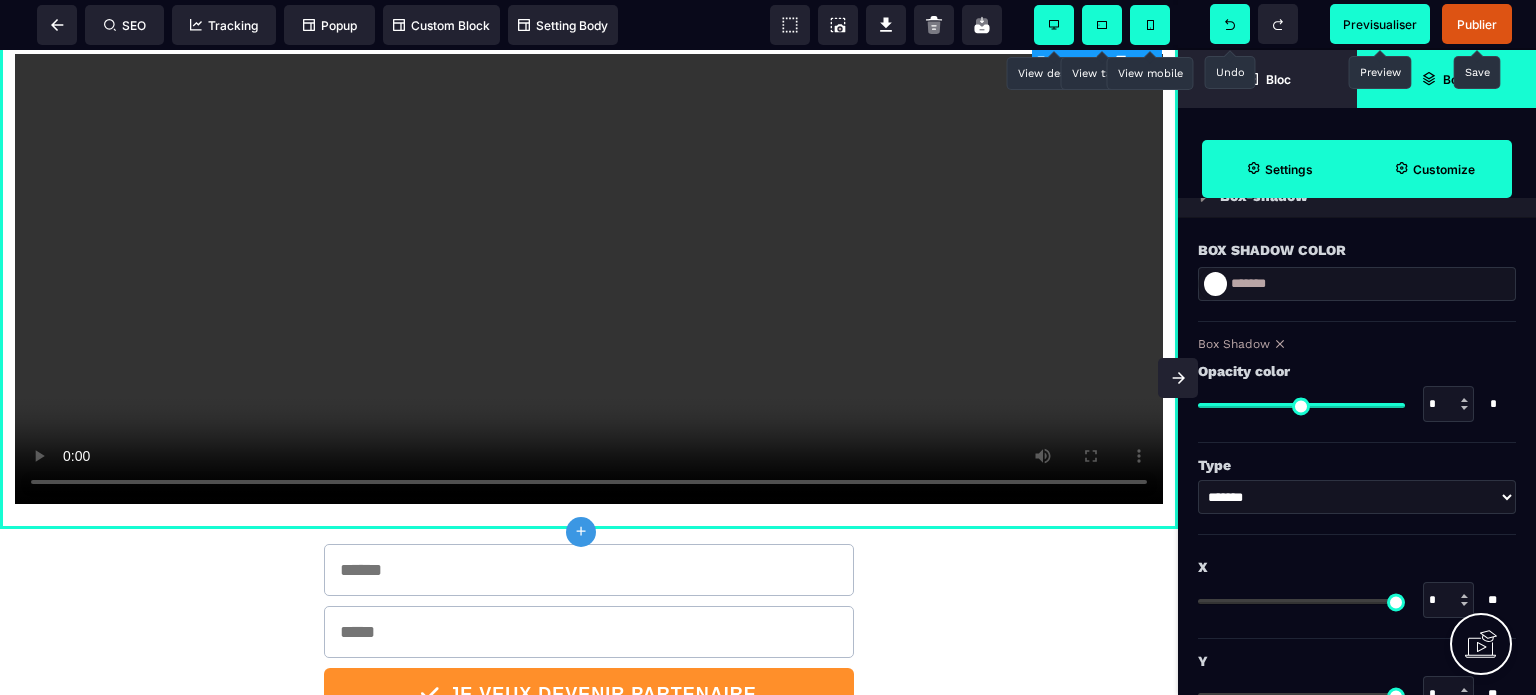 click on "******* * ******" at bounding box center [1357, 497] 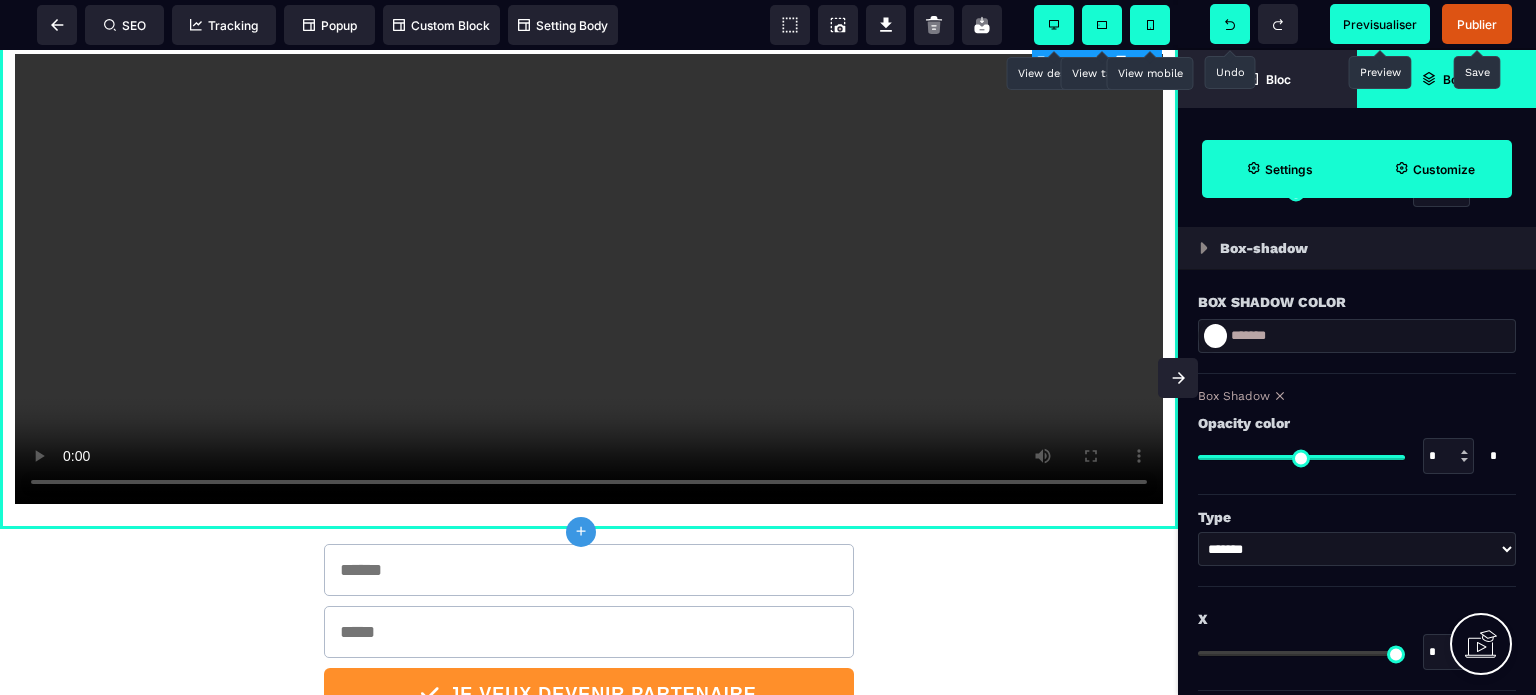 scroll, scrollTop: 2100, scrollLeft: 0, axis: vertical 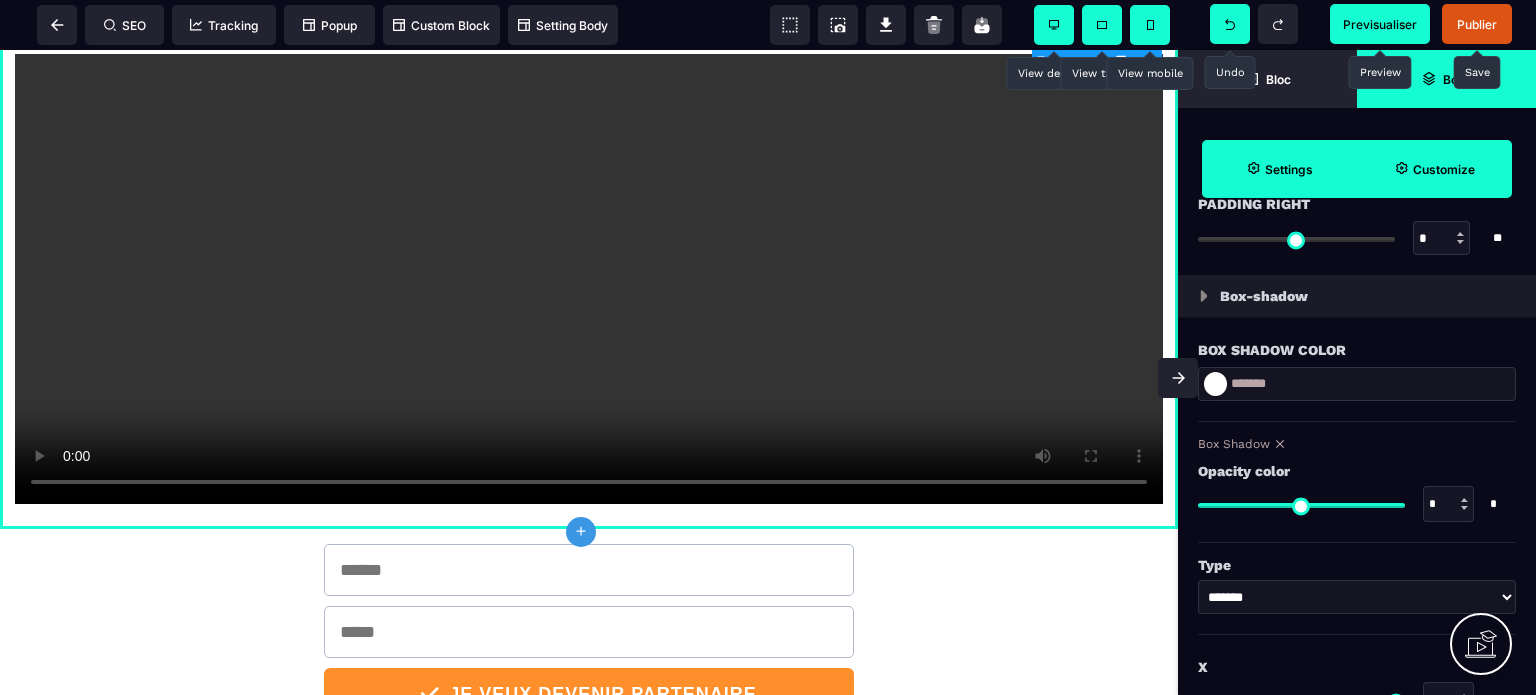 click on "*******" at bounding box center (1357, 384) 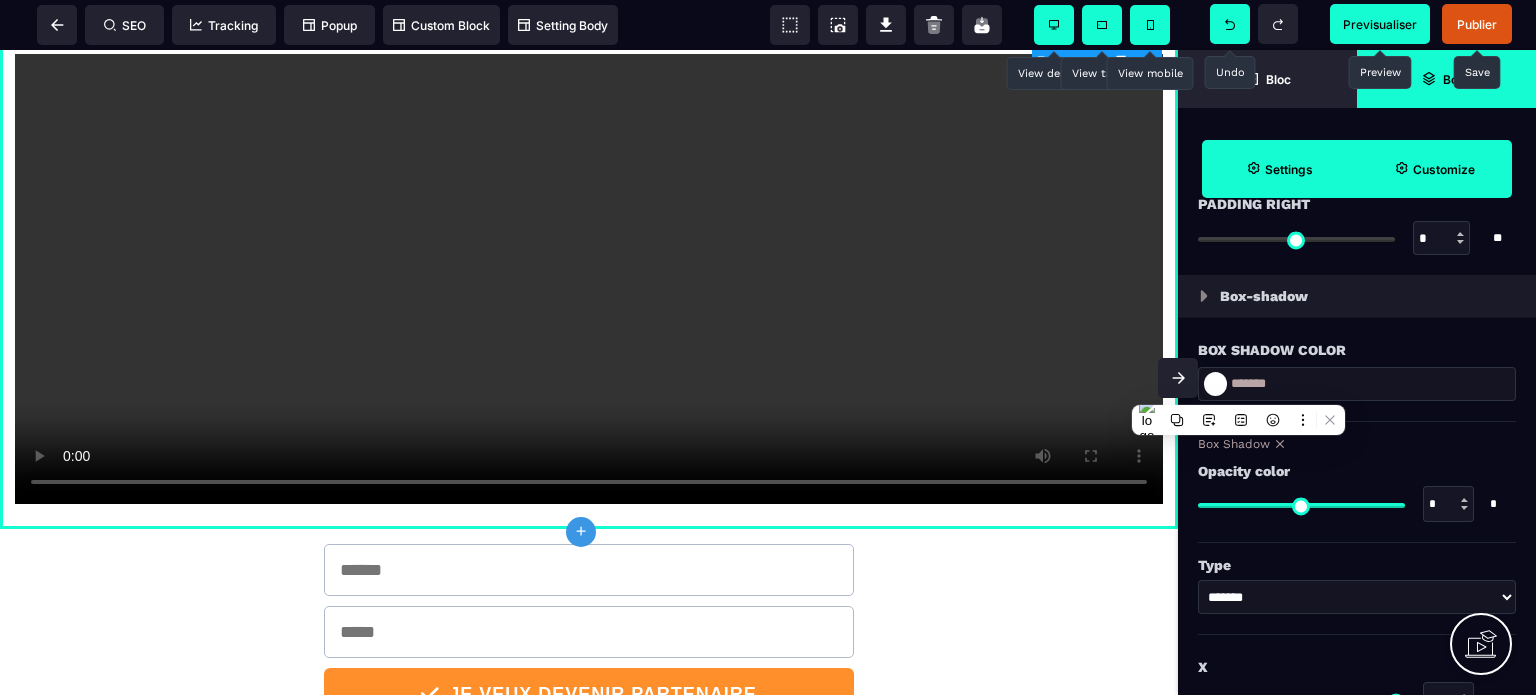 click at bounding box center (1215, 384) 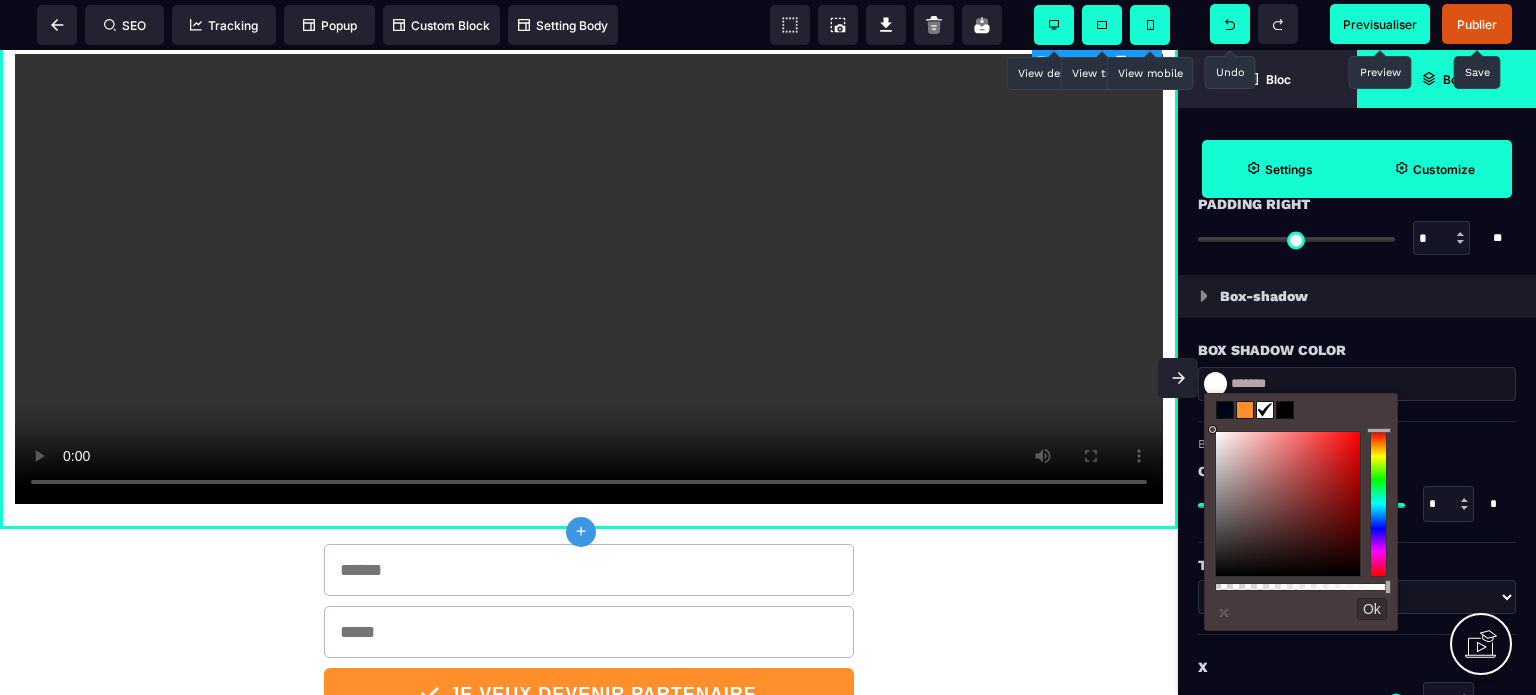 click at bounding box center [1285, 410] 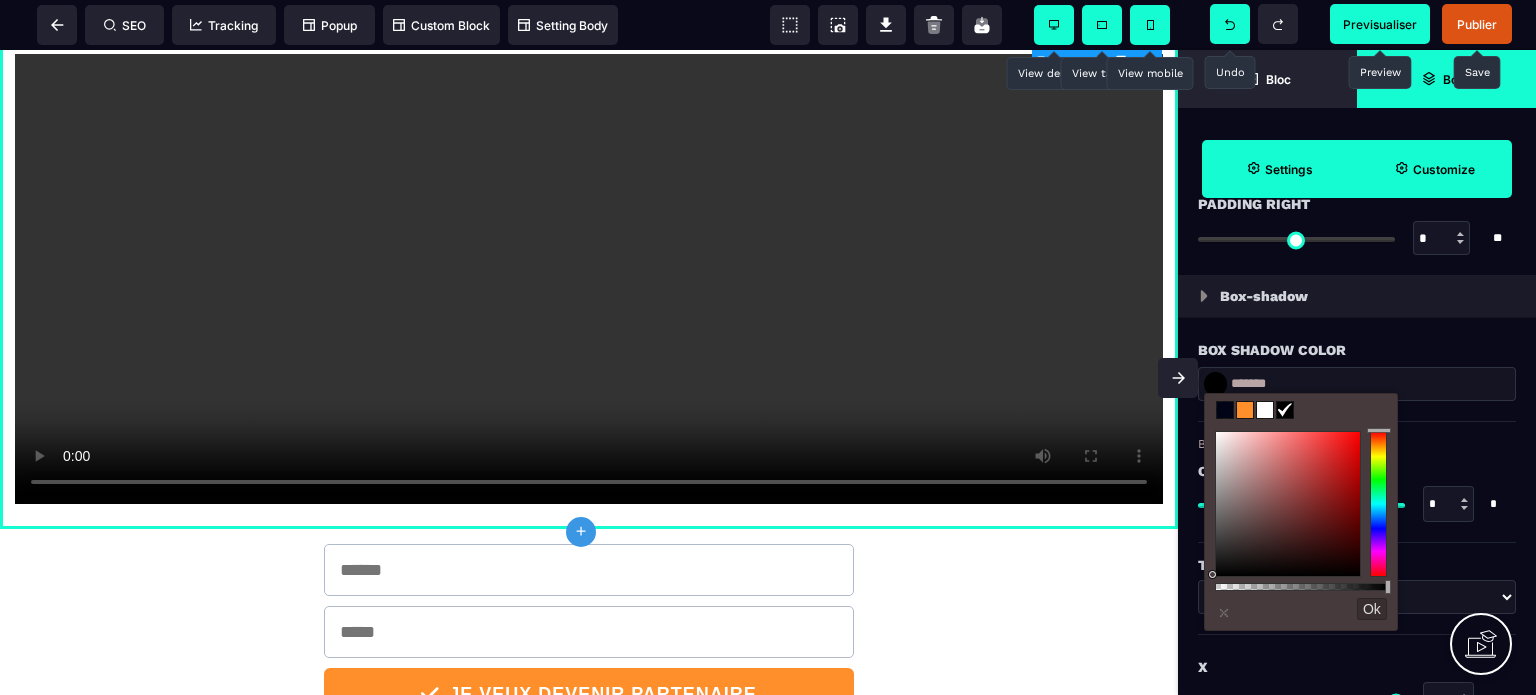 click at bounding box center [1225, 410] 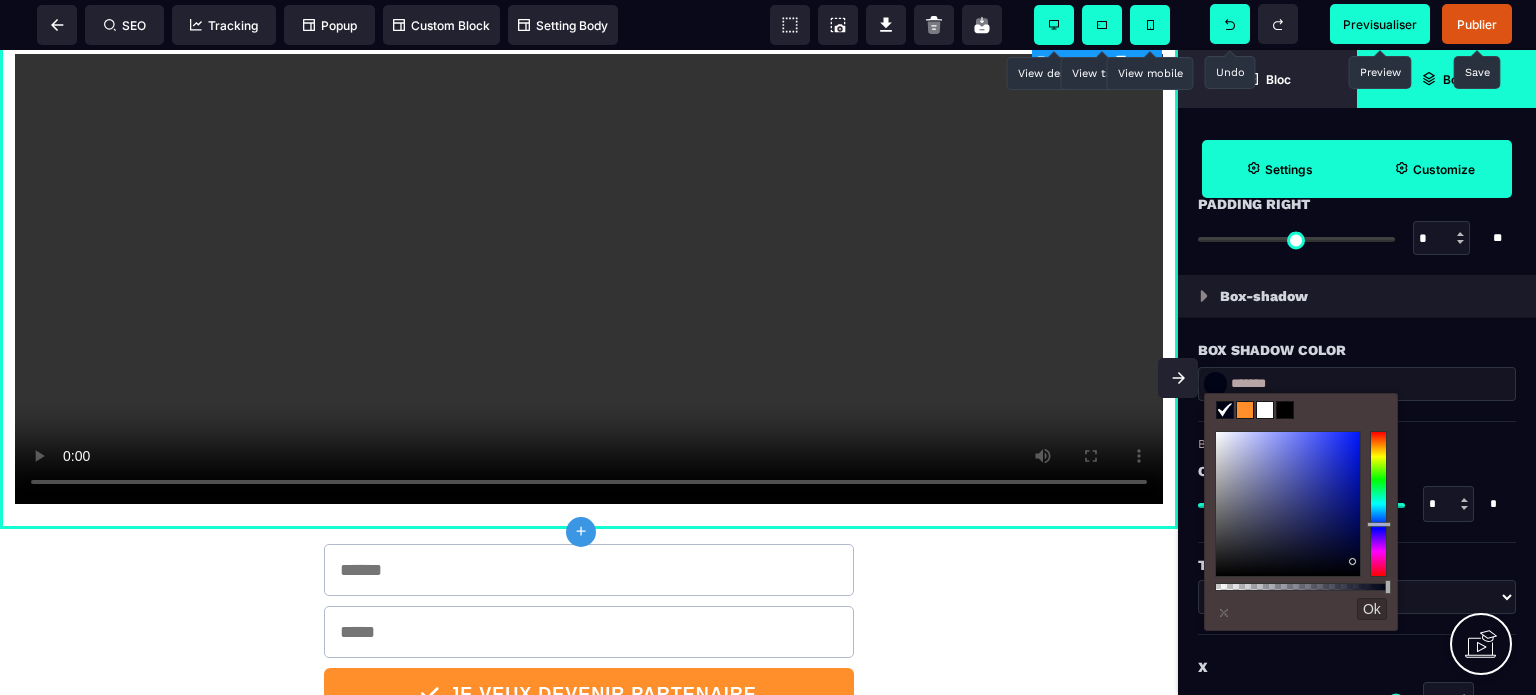 click on "*******" at bounding box center [1357, 384] 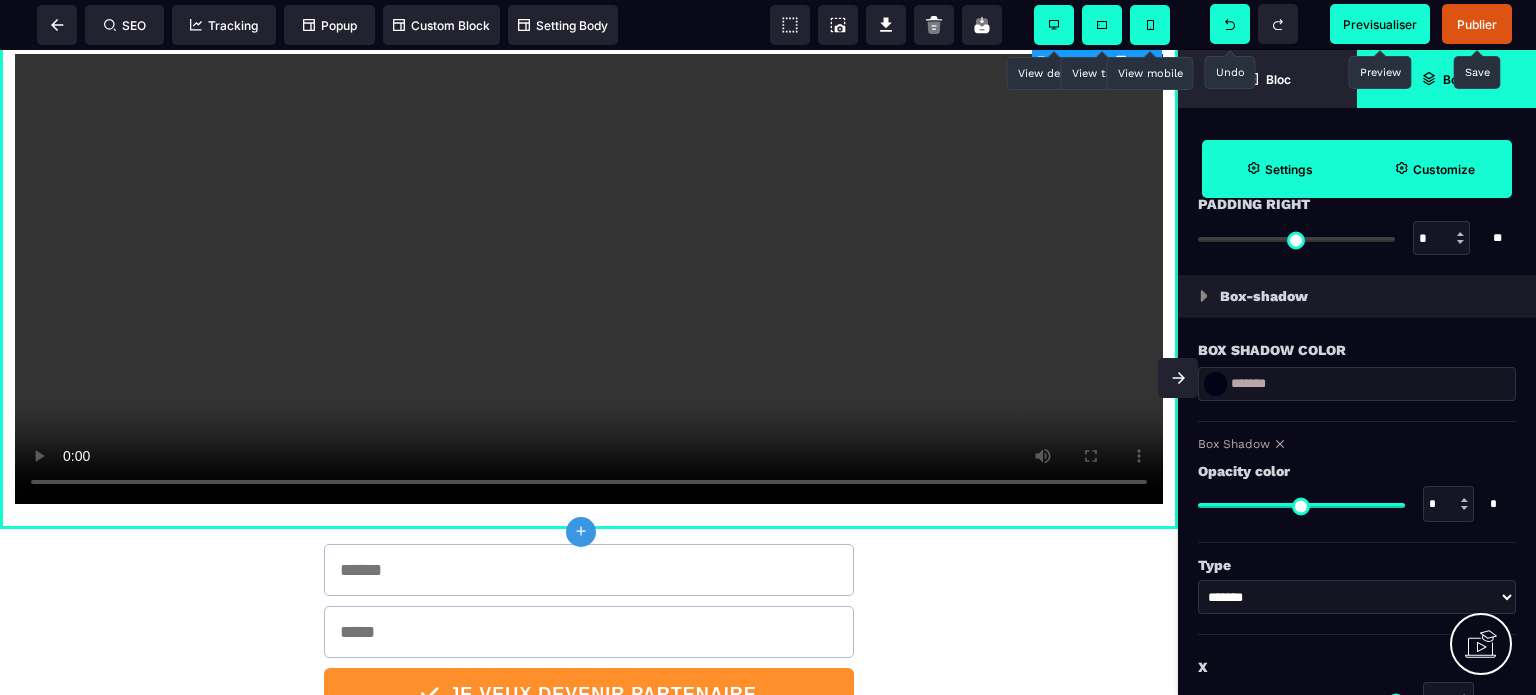 click at bounding box center [1215, 384] 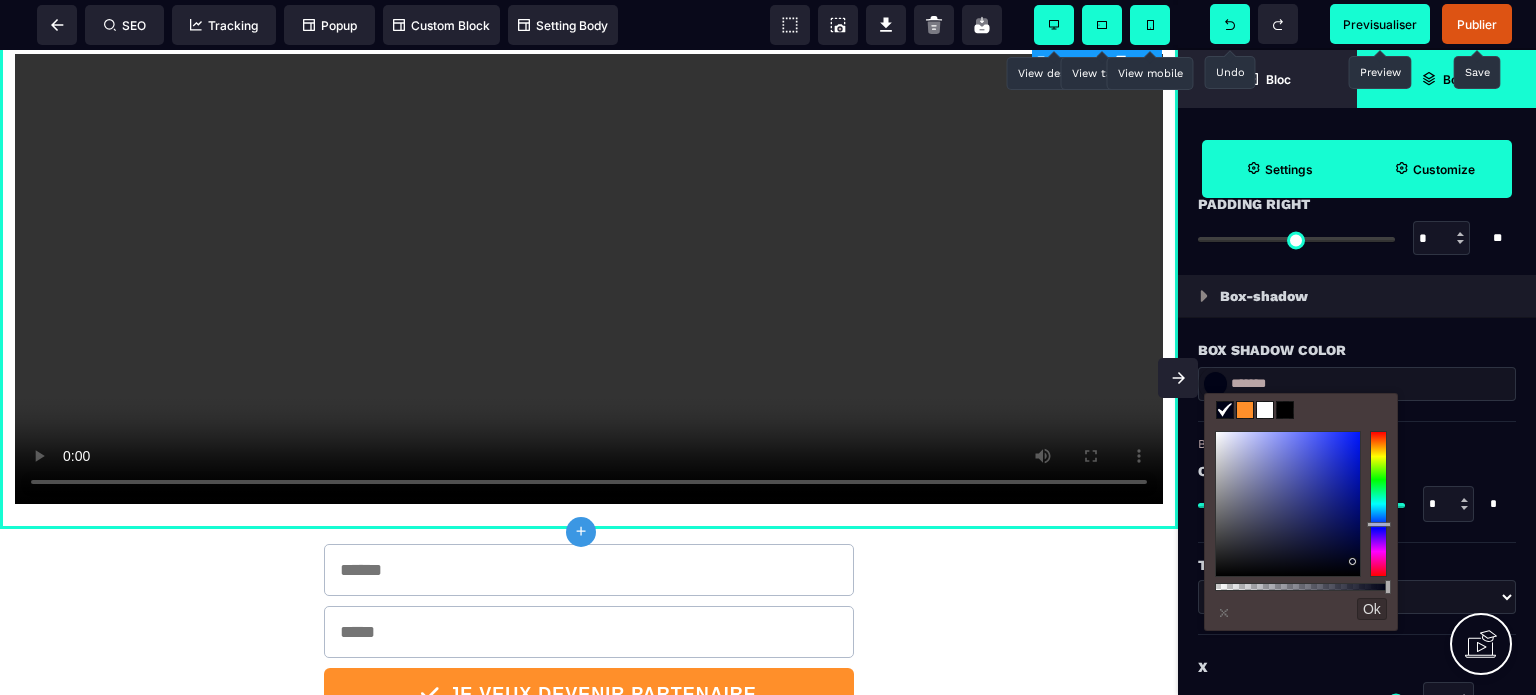 click at bounding box center (1245, 410) 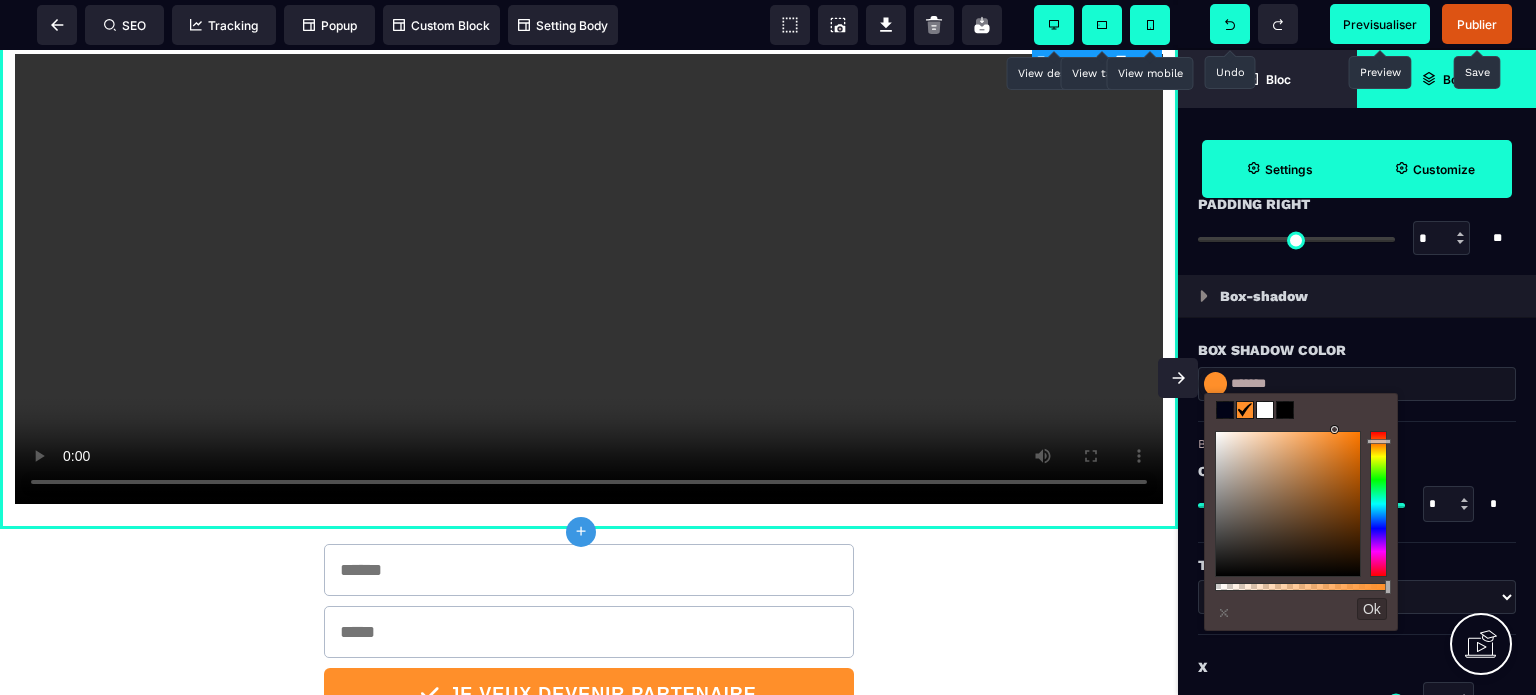 click at bounding box center (1285, 410) 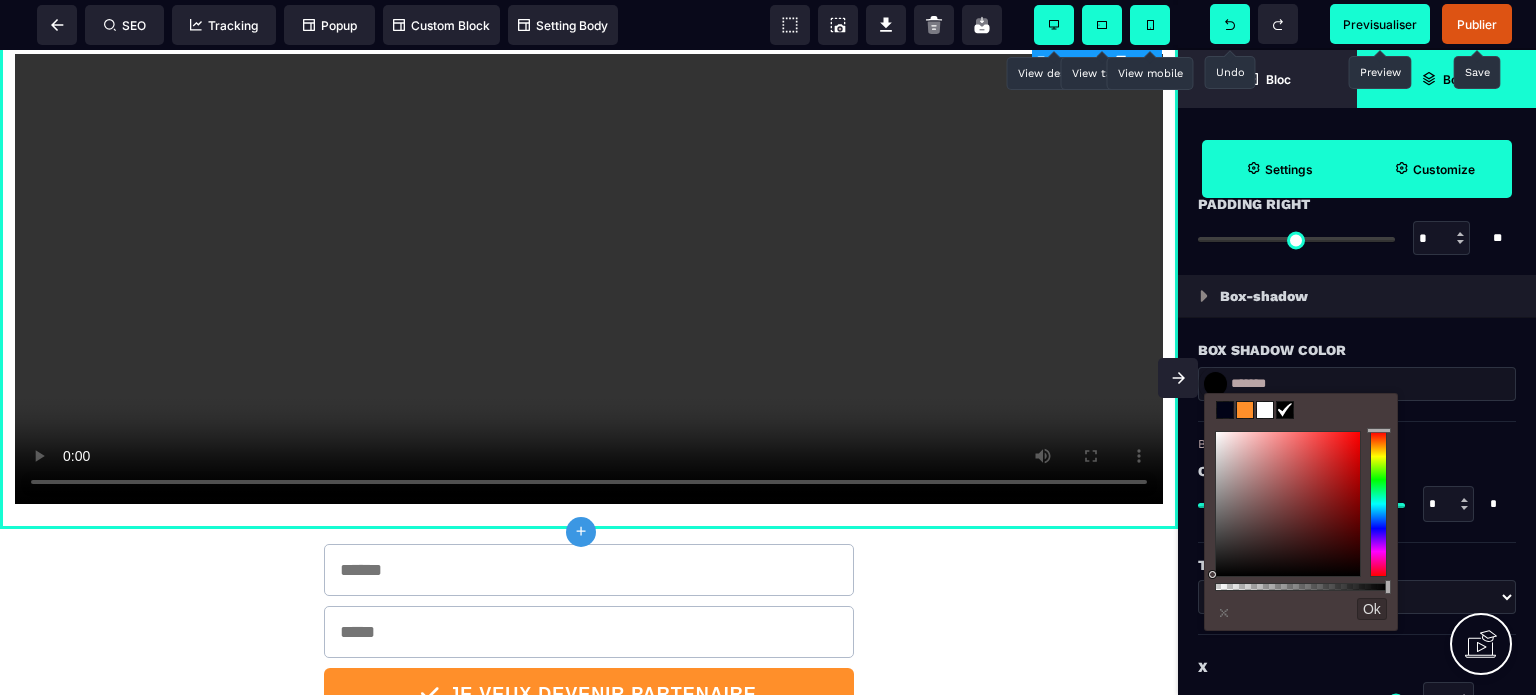 click at bounding box center [1265, 410] 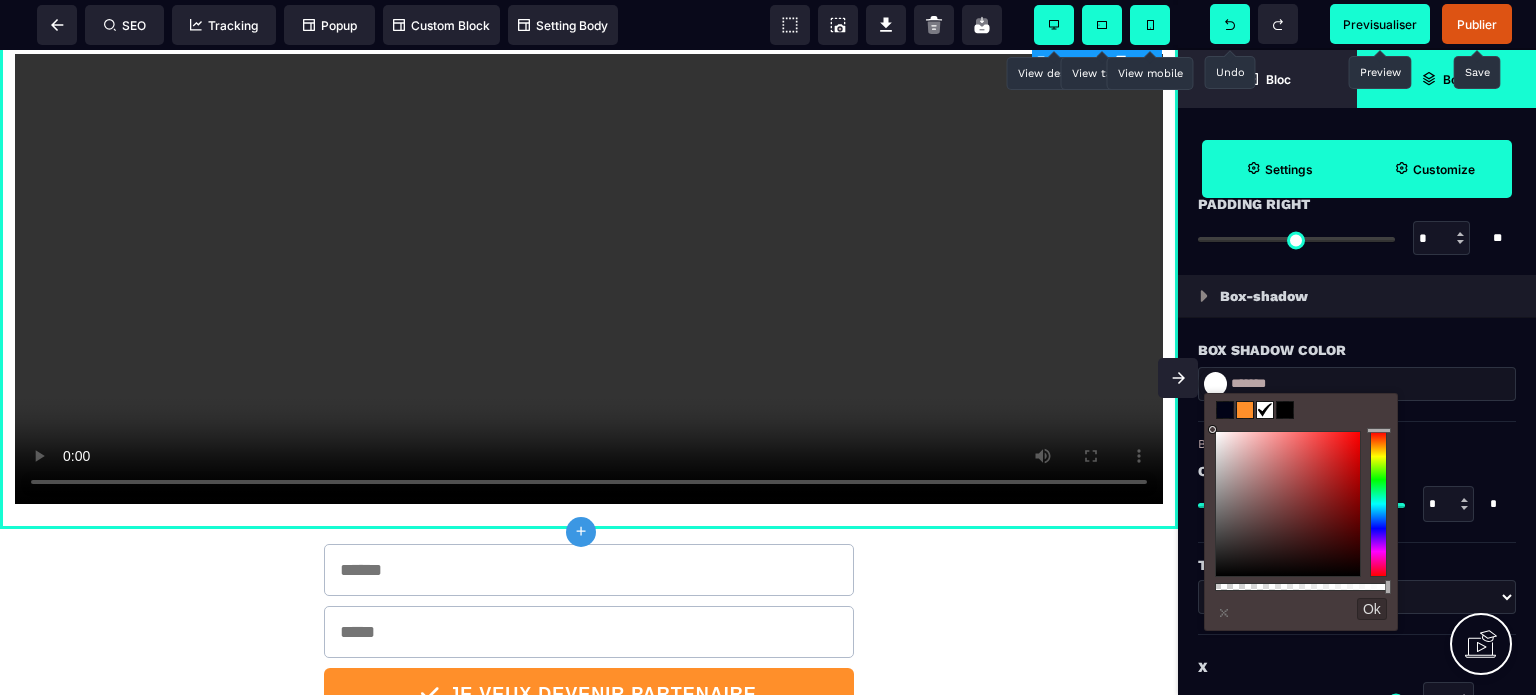 click on "Box Shadow Color" at bounding box center (1357, 350) 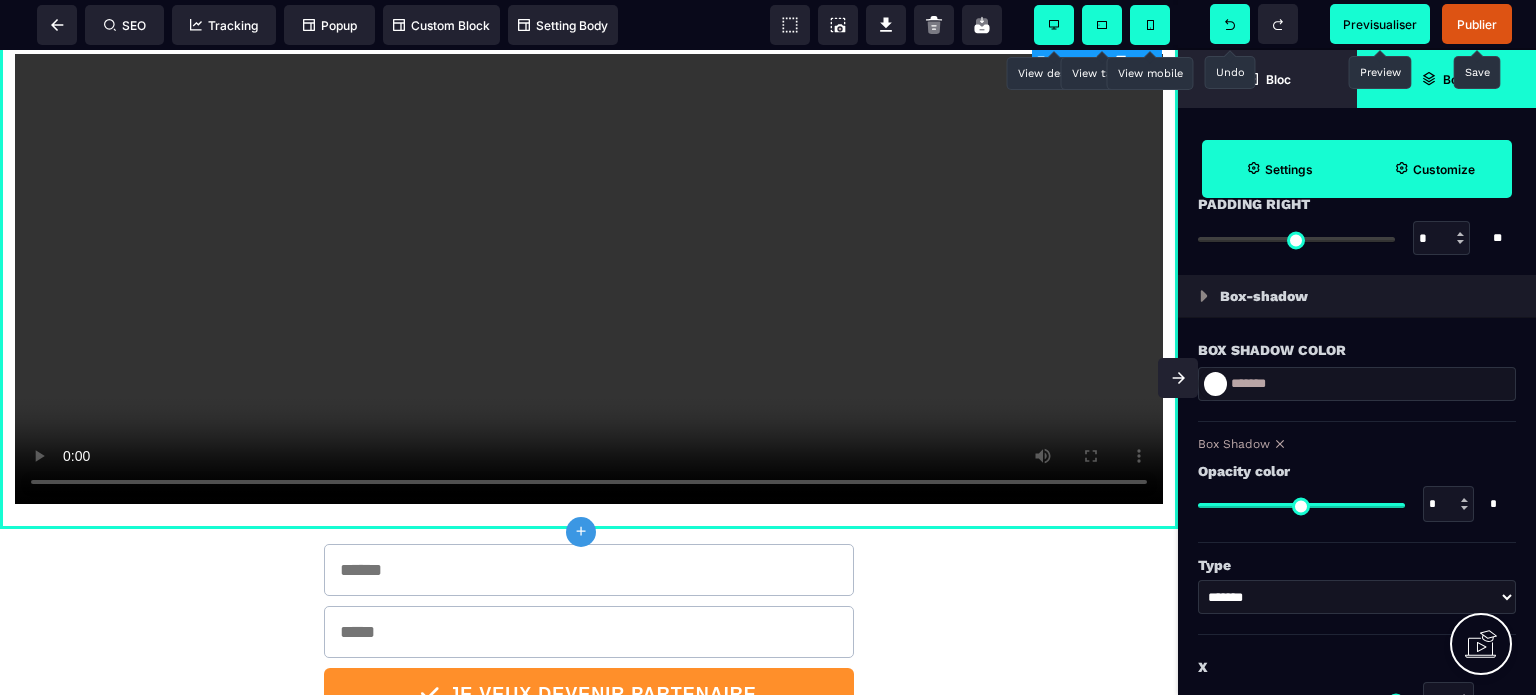 click at bounding box center (1204, 296) 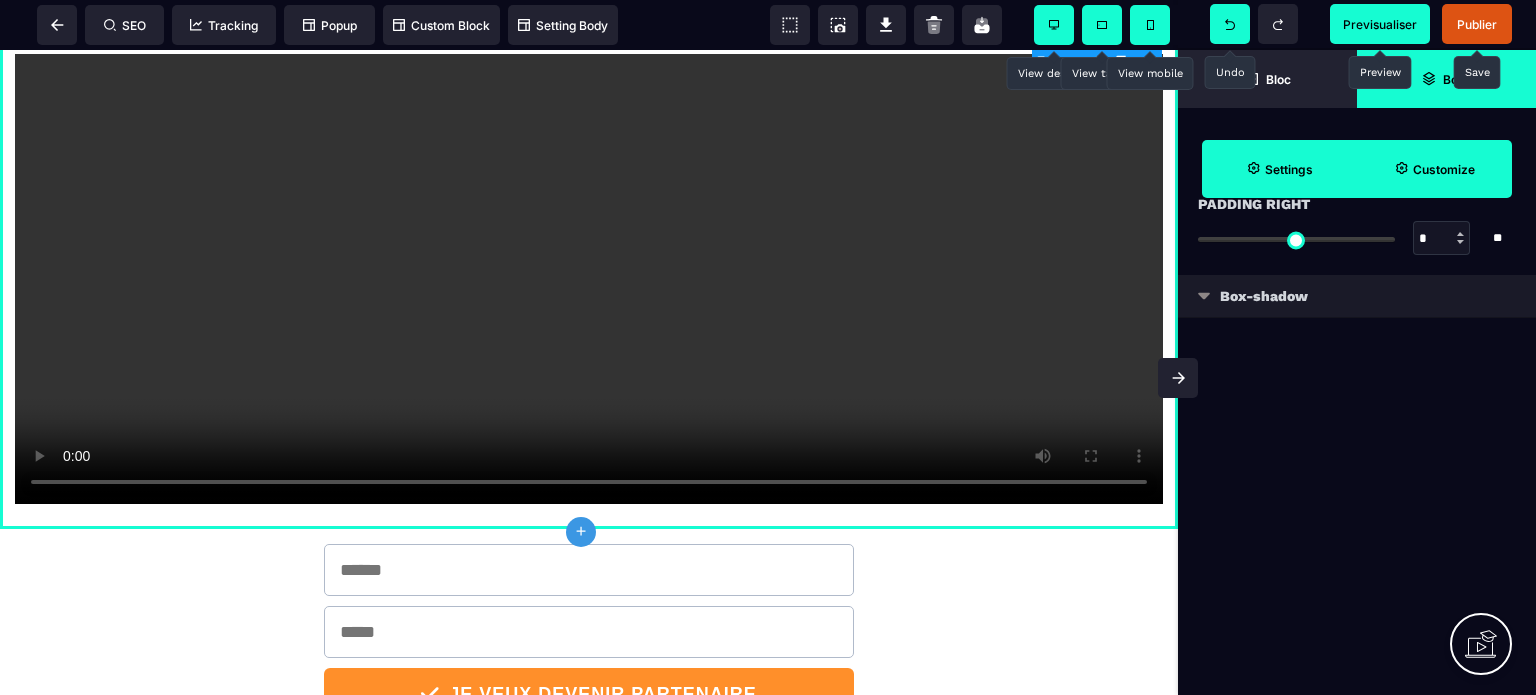 click on "Box-shadow" at bounding box center [1357, 296] 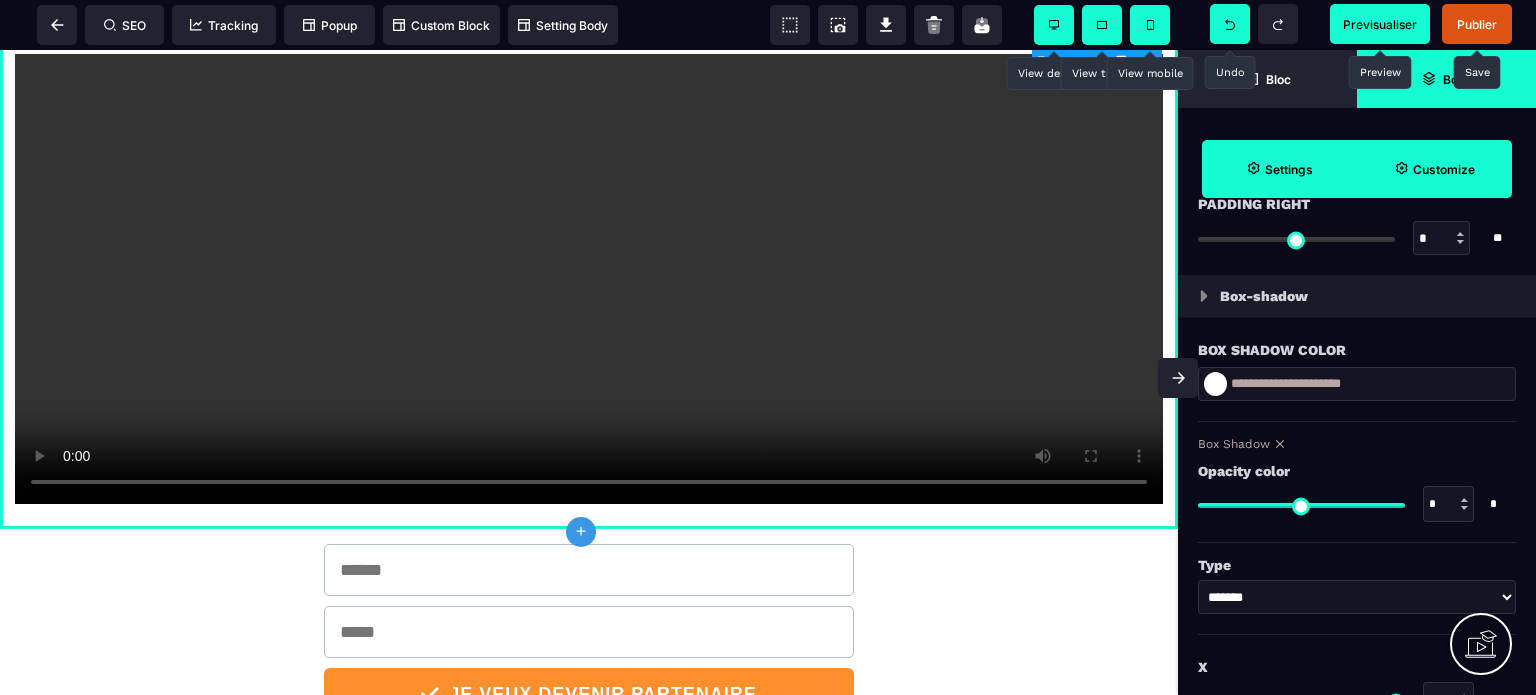 click at bounding box center [1204, 296] 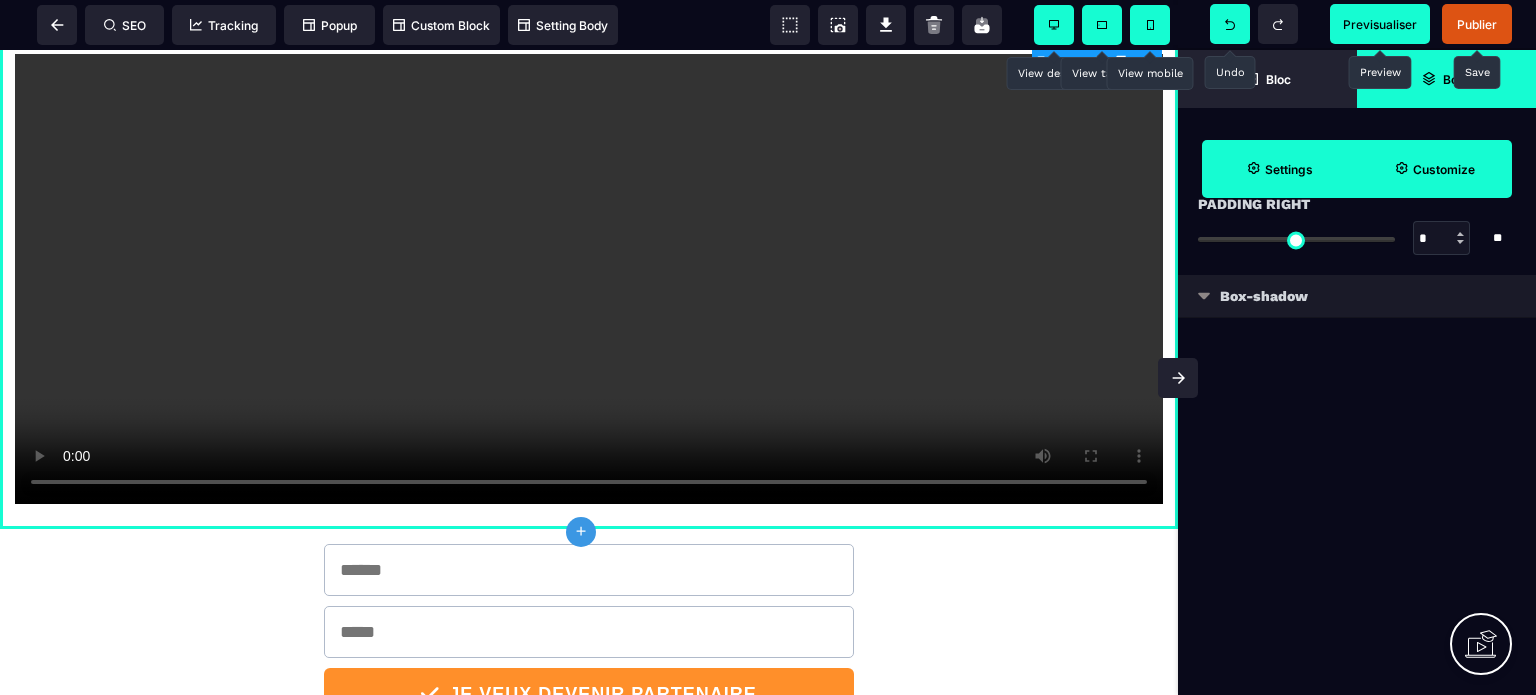 click on "Box-shadow" at bounding box center [1357, 296] 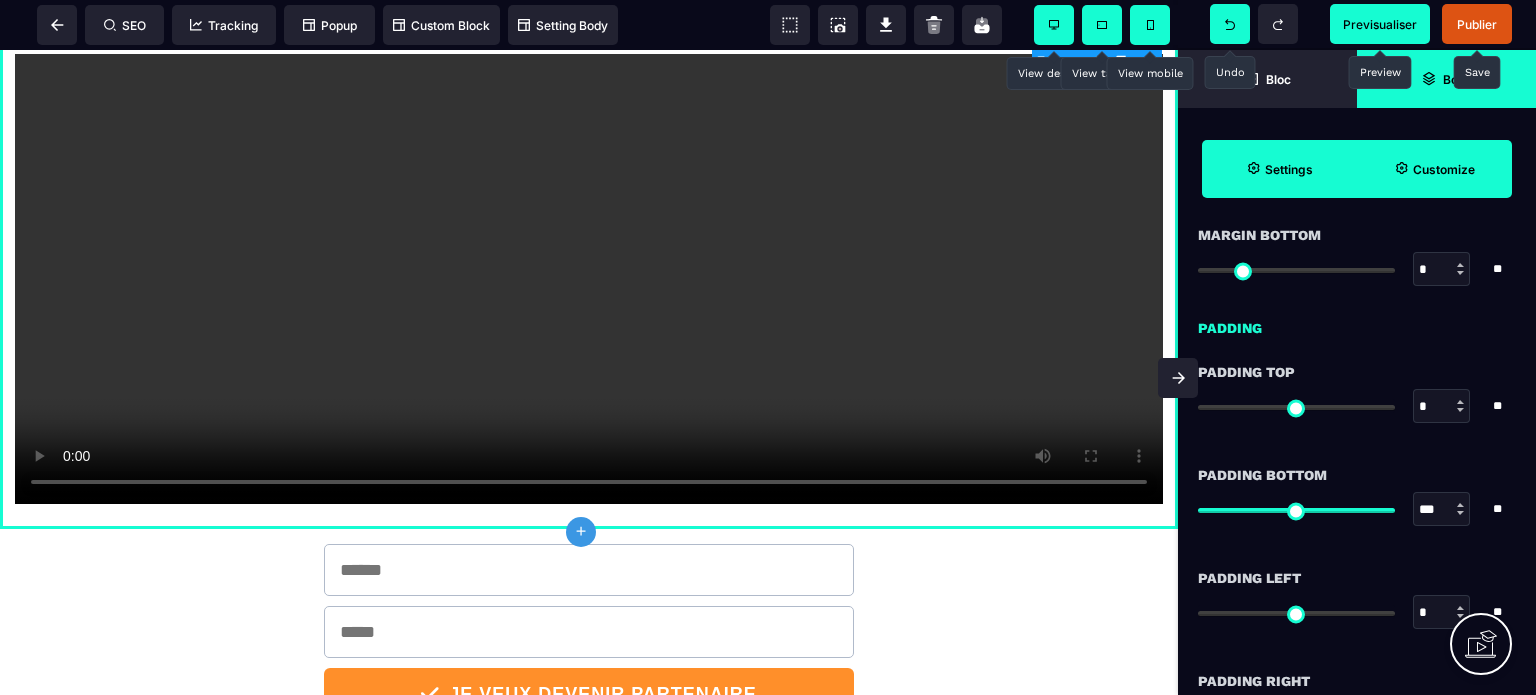 scroll, scrollTop: 1600, scrollLeft: 0, axis: vertical 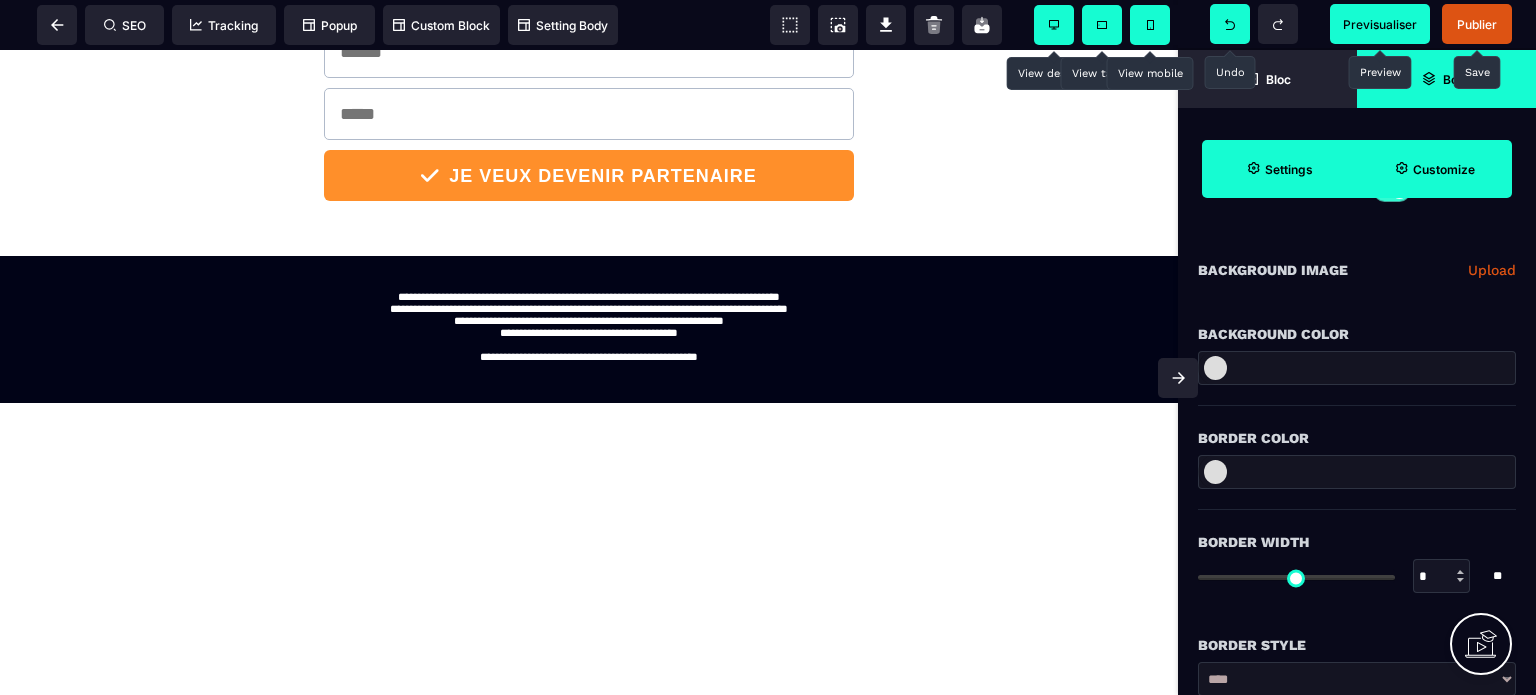 click at bounding box center (1215, 368) 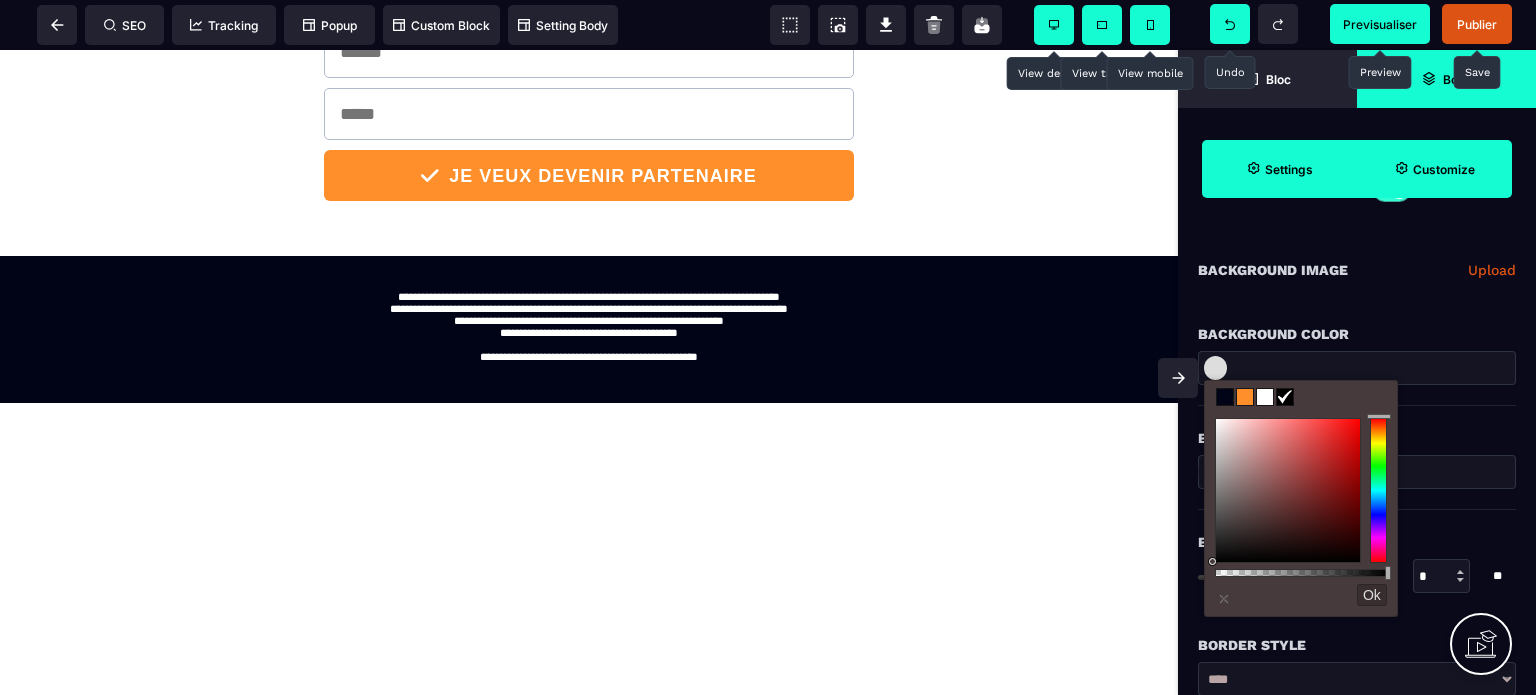 click at bounding box center (1225, 397) 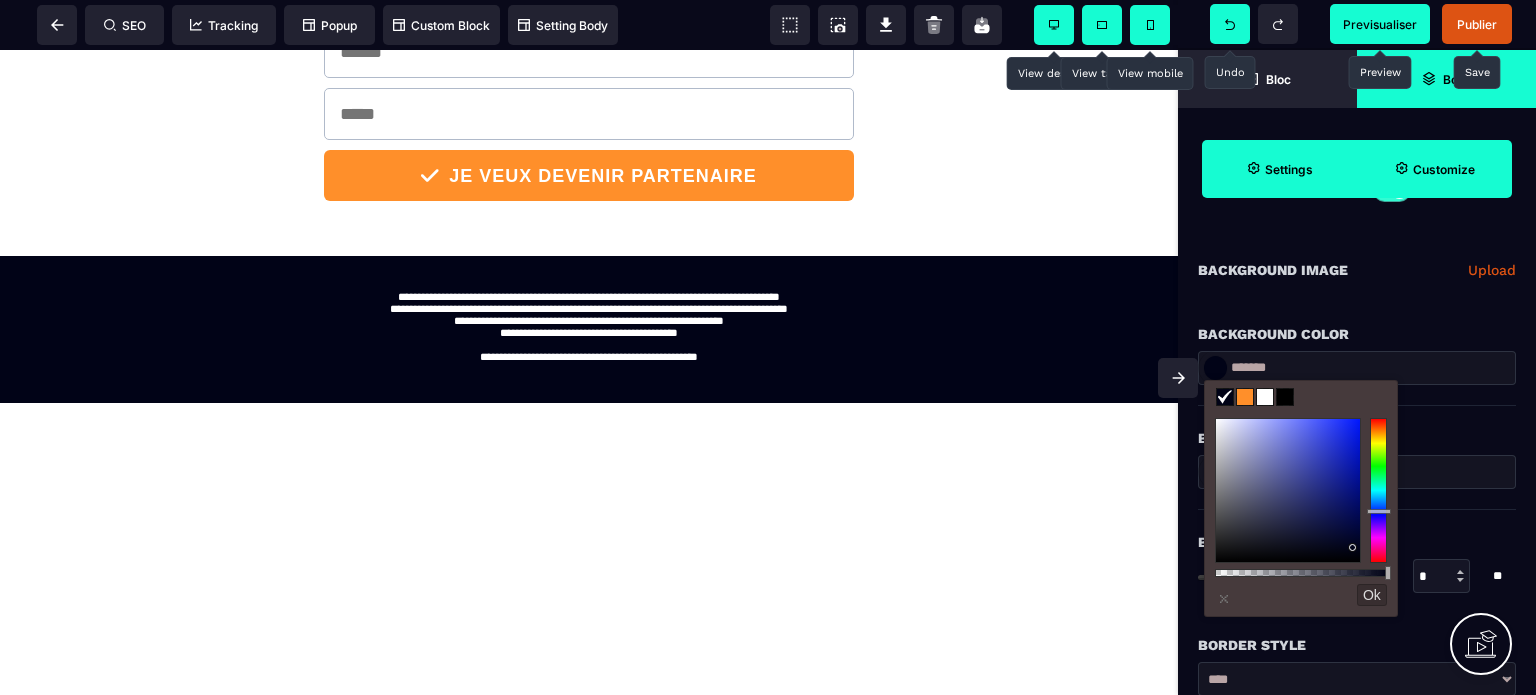 click on "*******" at bounding box center (1357, 368) 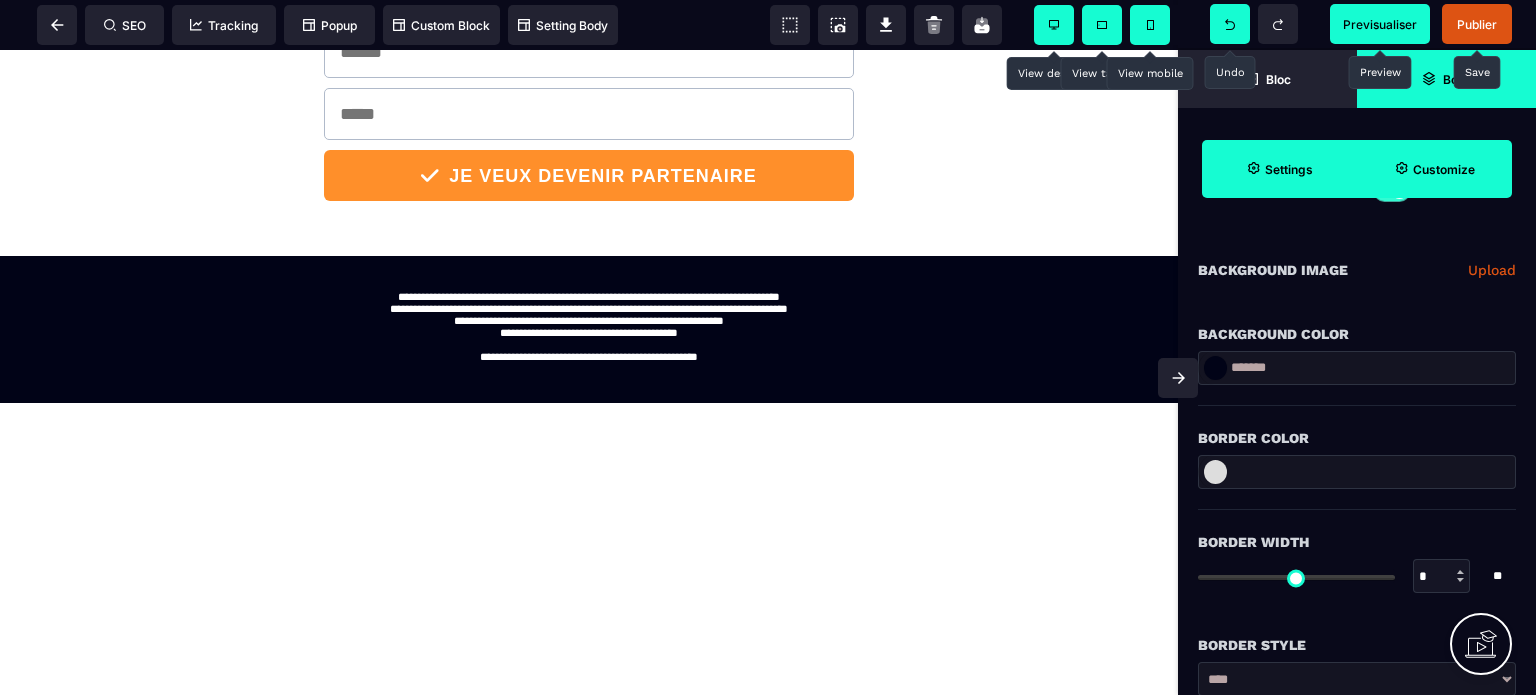 click on "Background Color" at bounding box center [1357, 334] 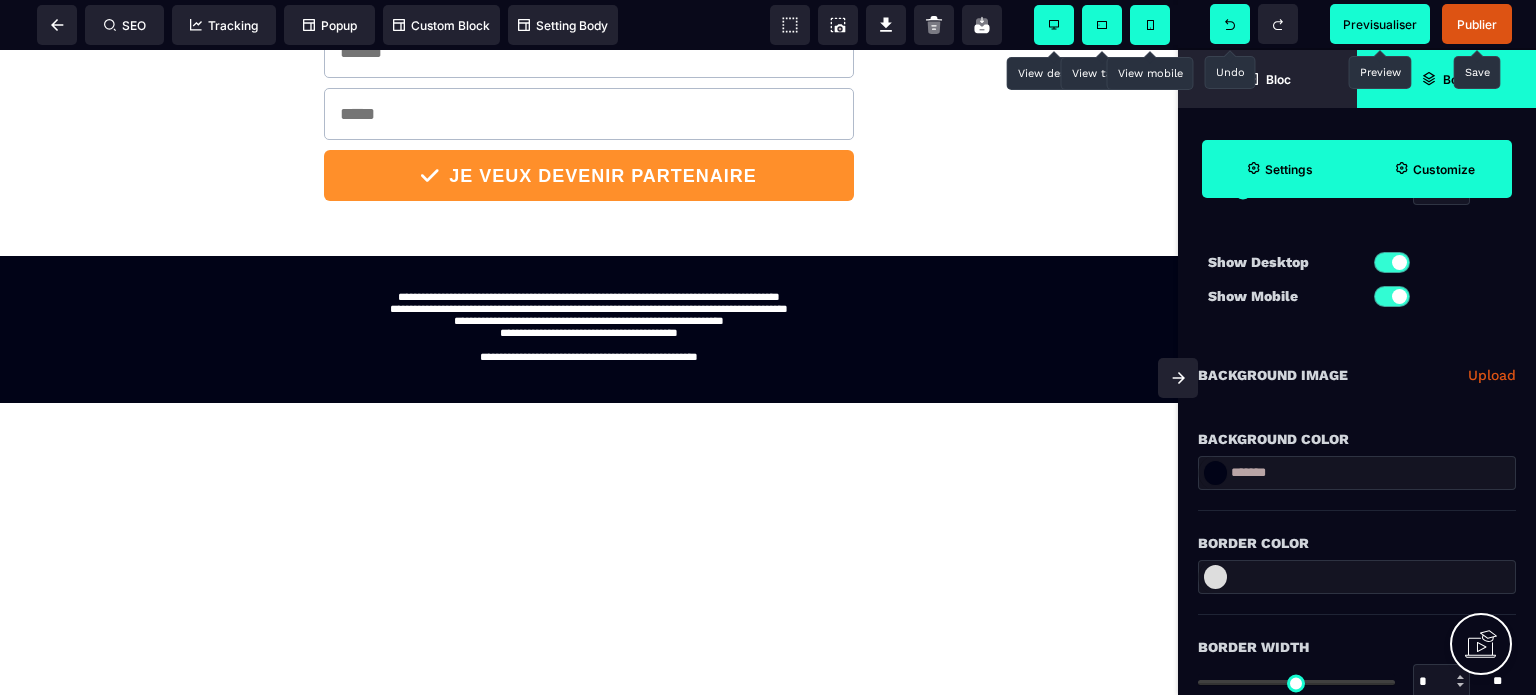 scroll, scrollTop: 200, scrollLeft: 0, axis: vertical 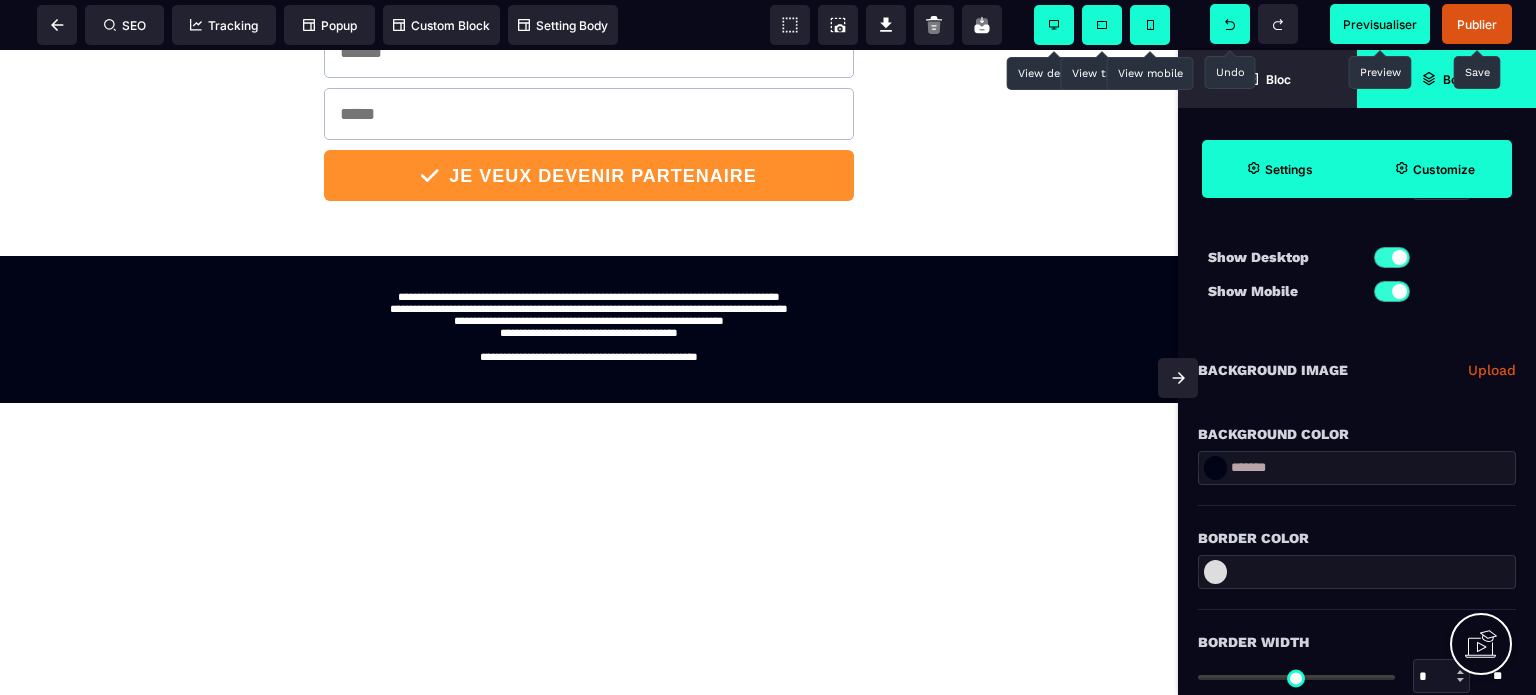 click on "*******" at bounding box center (1357, 468) 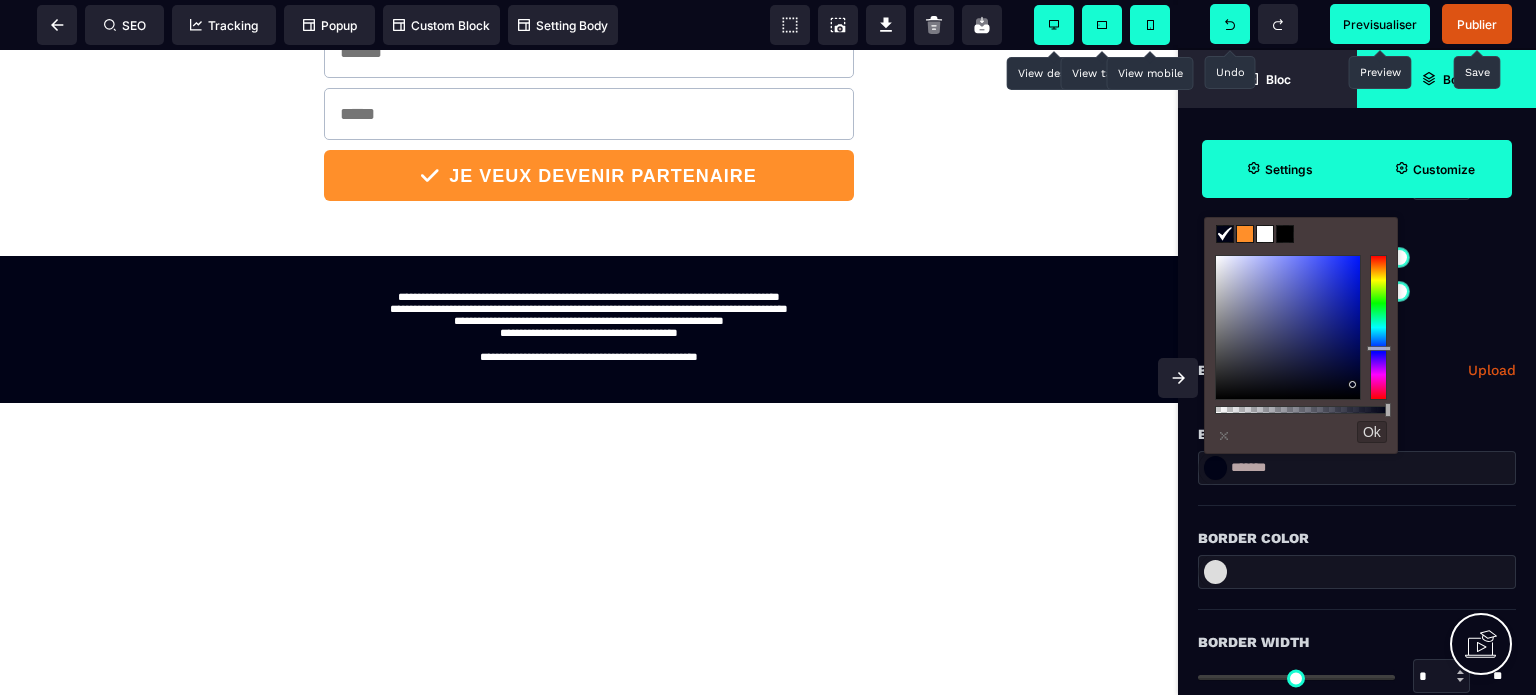 click at bounding box center [1265, 234] 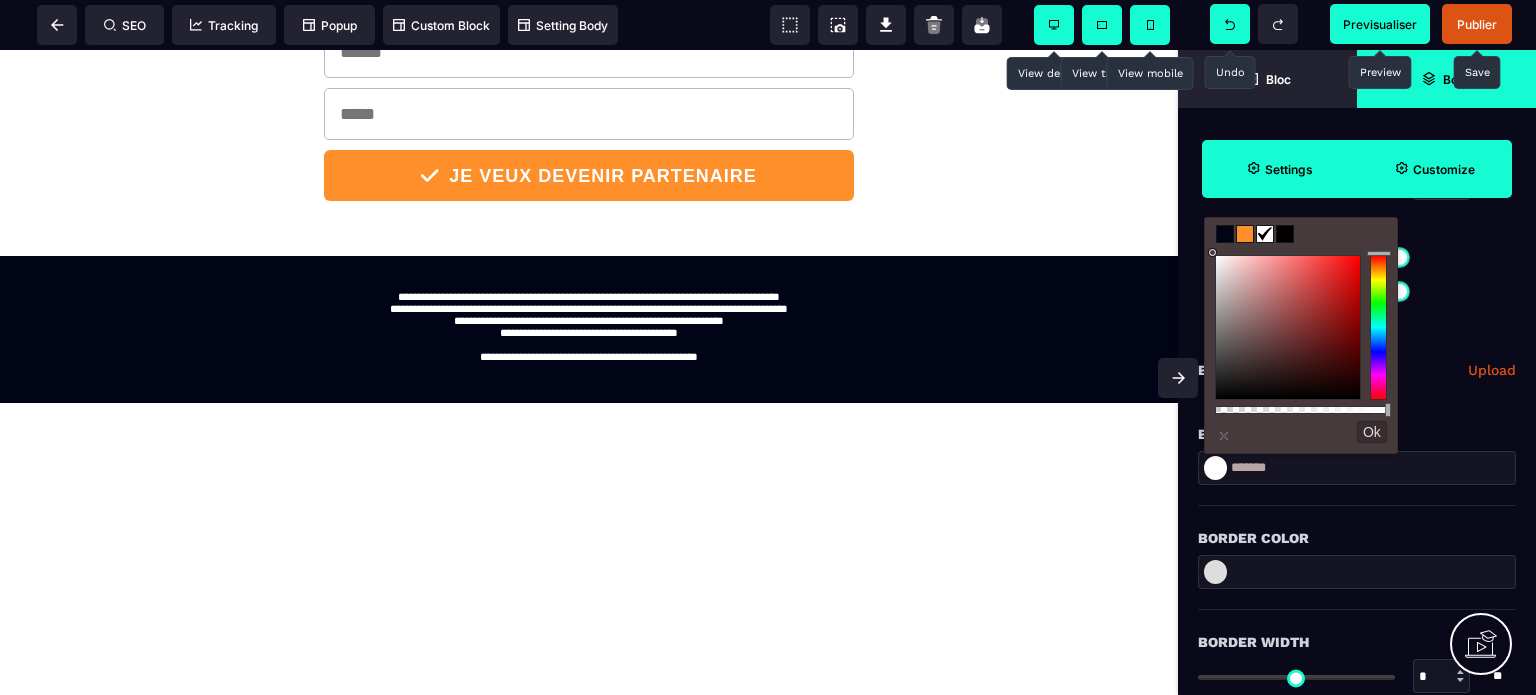click on "Border Color" at bounding box center [1357, 538] 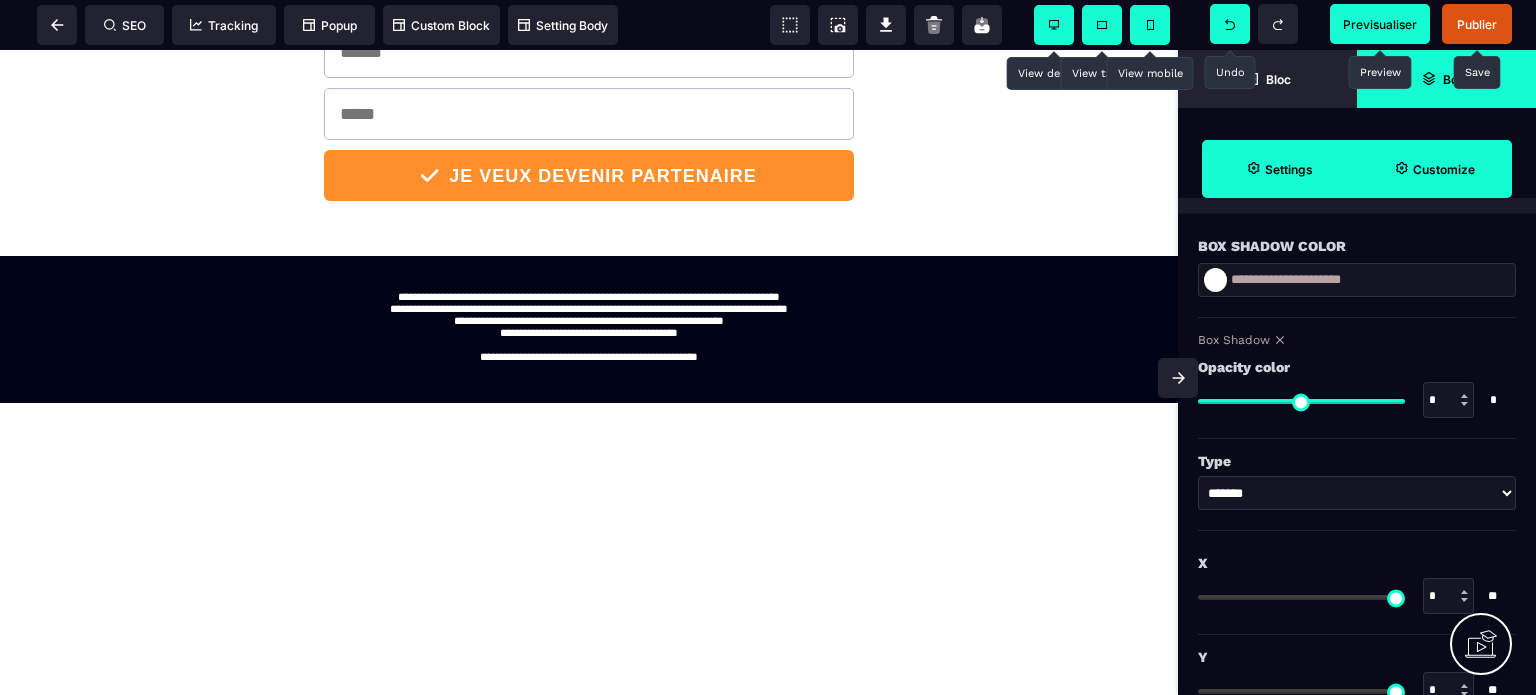 scroll, scrollTop: 2200, scrollLeft: 0, axis: vertical 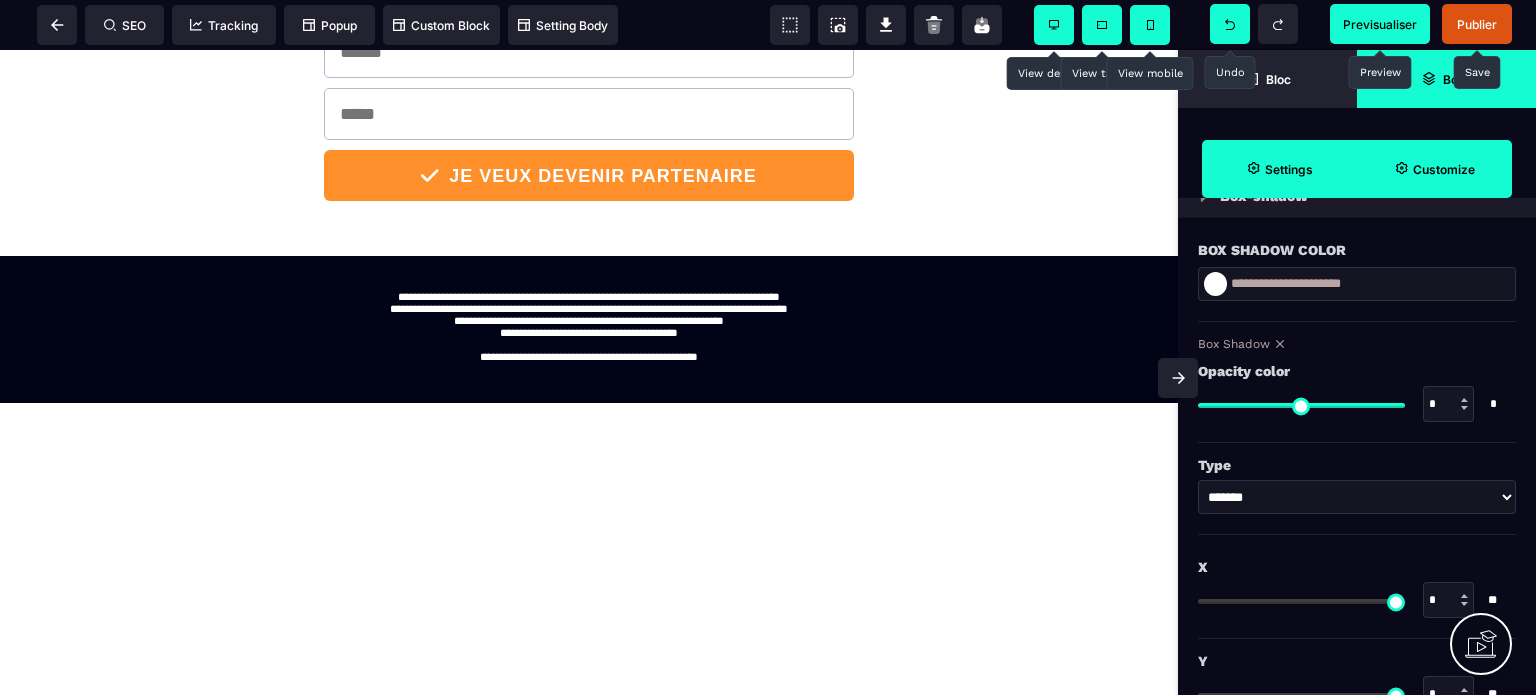 click at bounding box center [1215, 284] 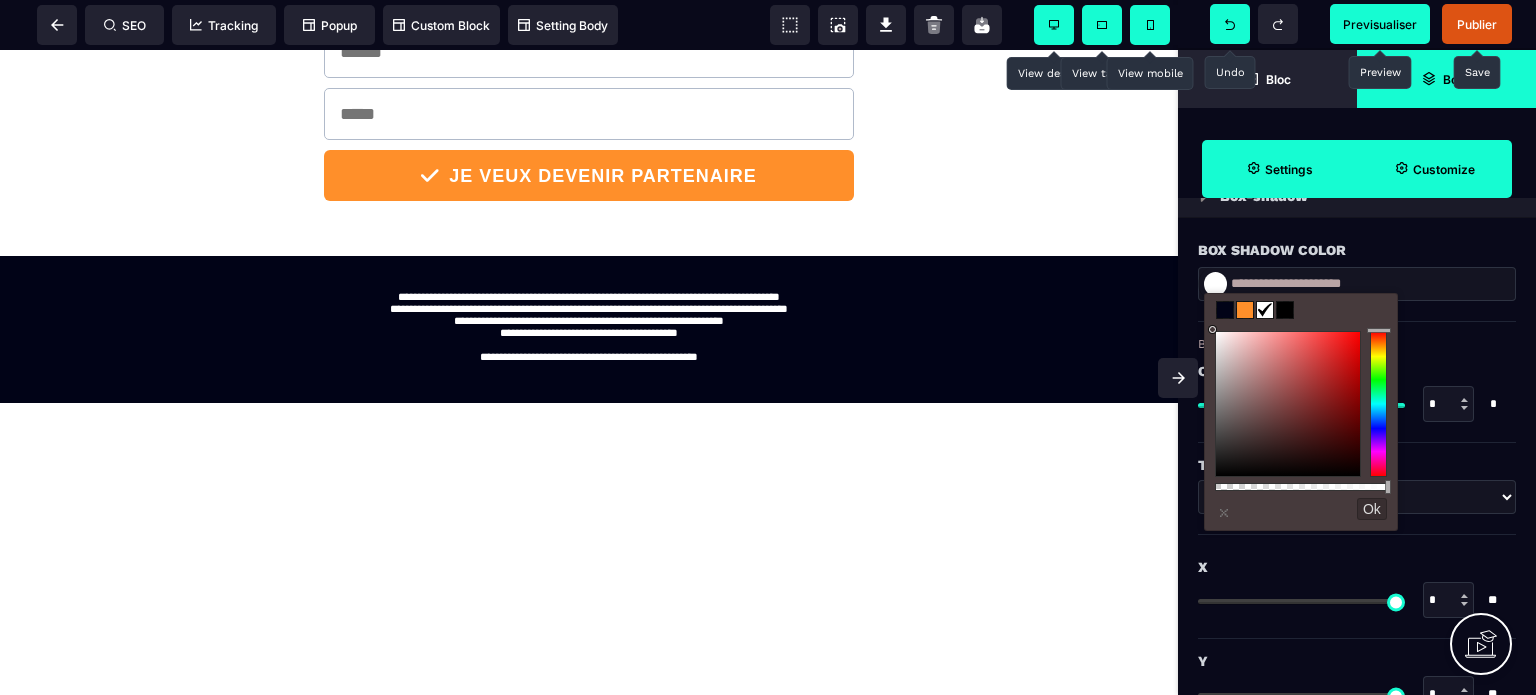 click at bounding box center (1225, 310) 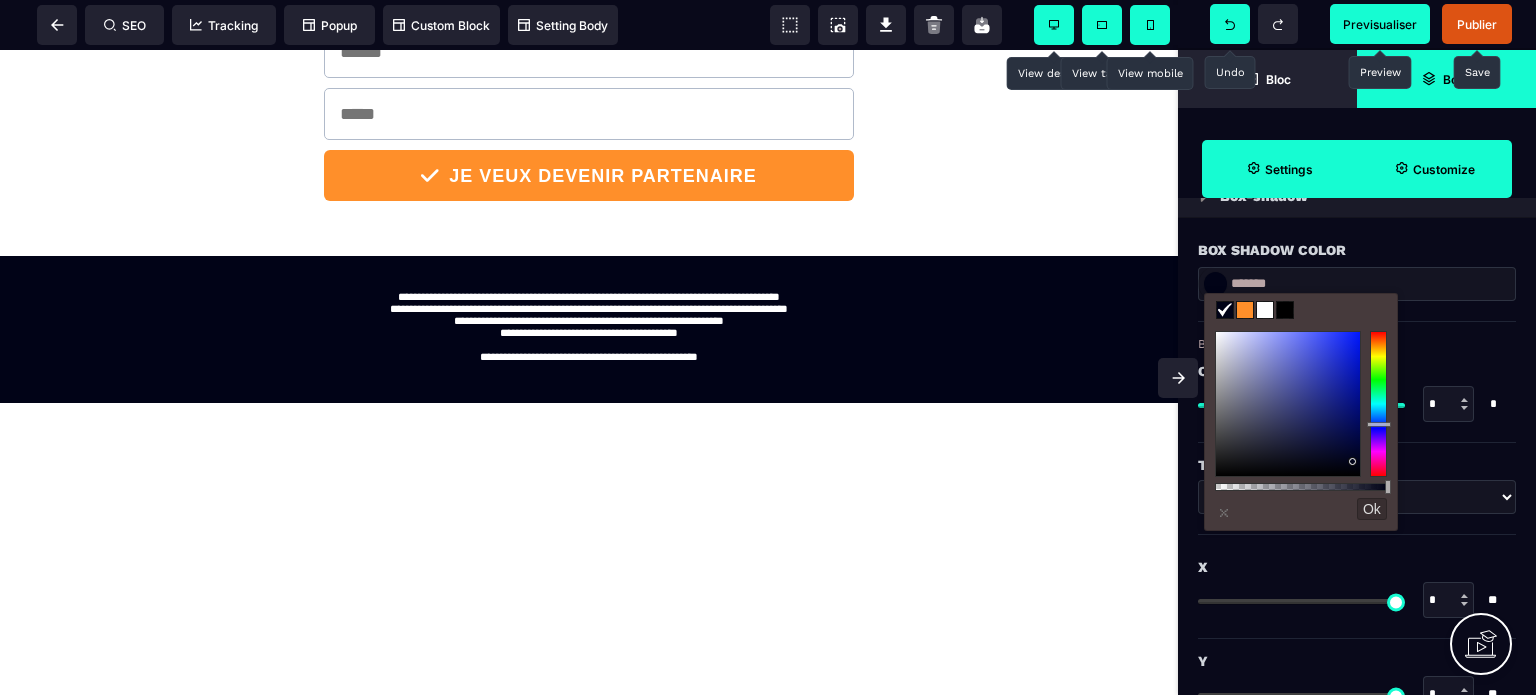 click at bounding box center (1265, 310) 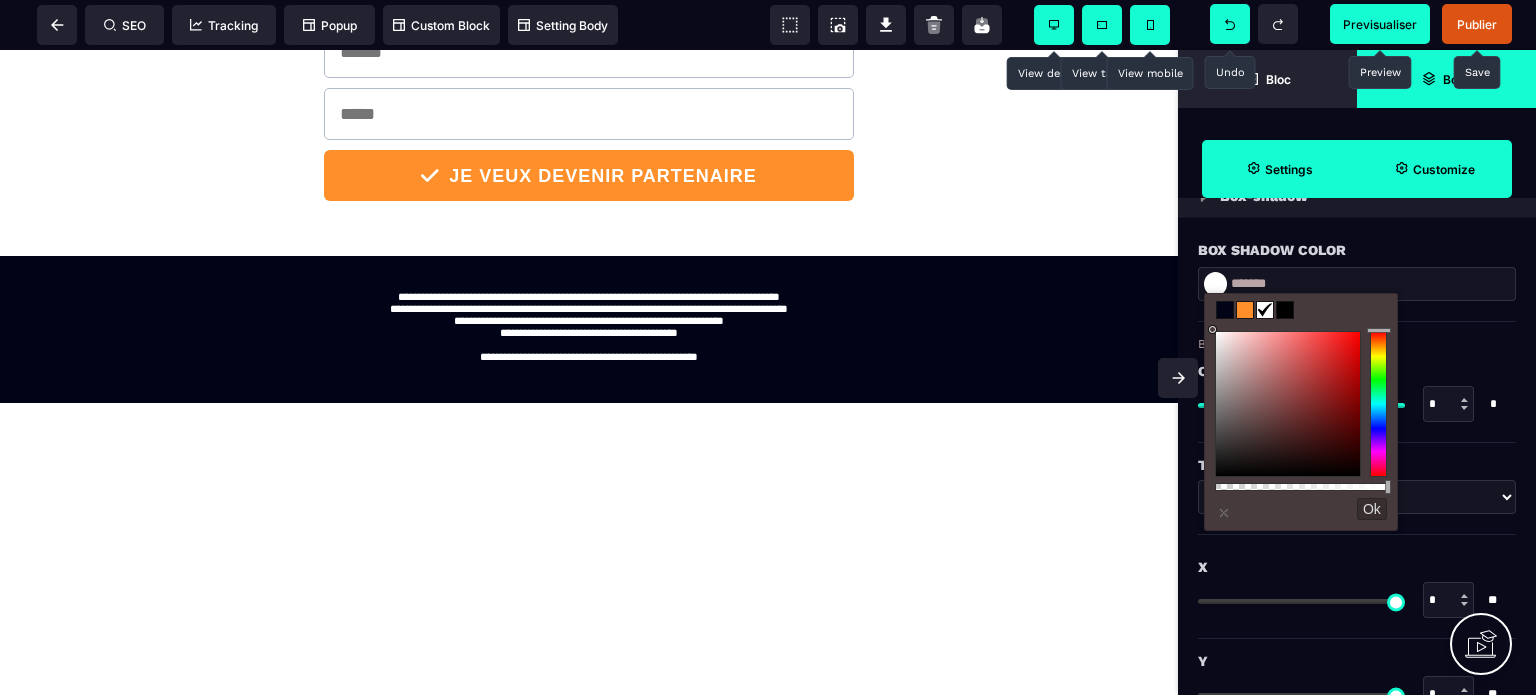 click on "Box Shadow
Opacity color
***
*
*
Type
******* * ******
* * ** * * **" at bounding box center (1357, 634) 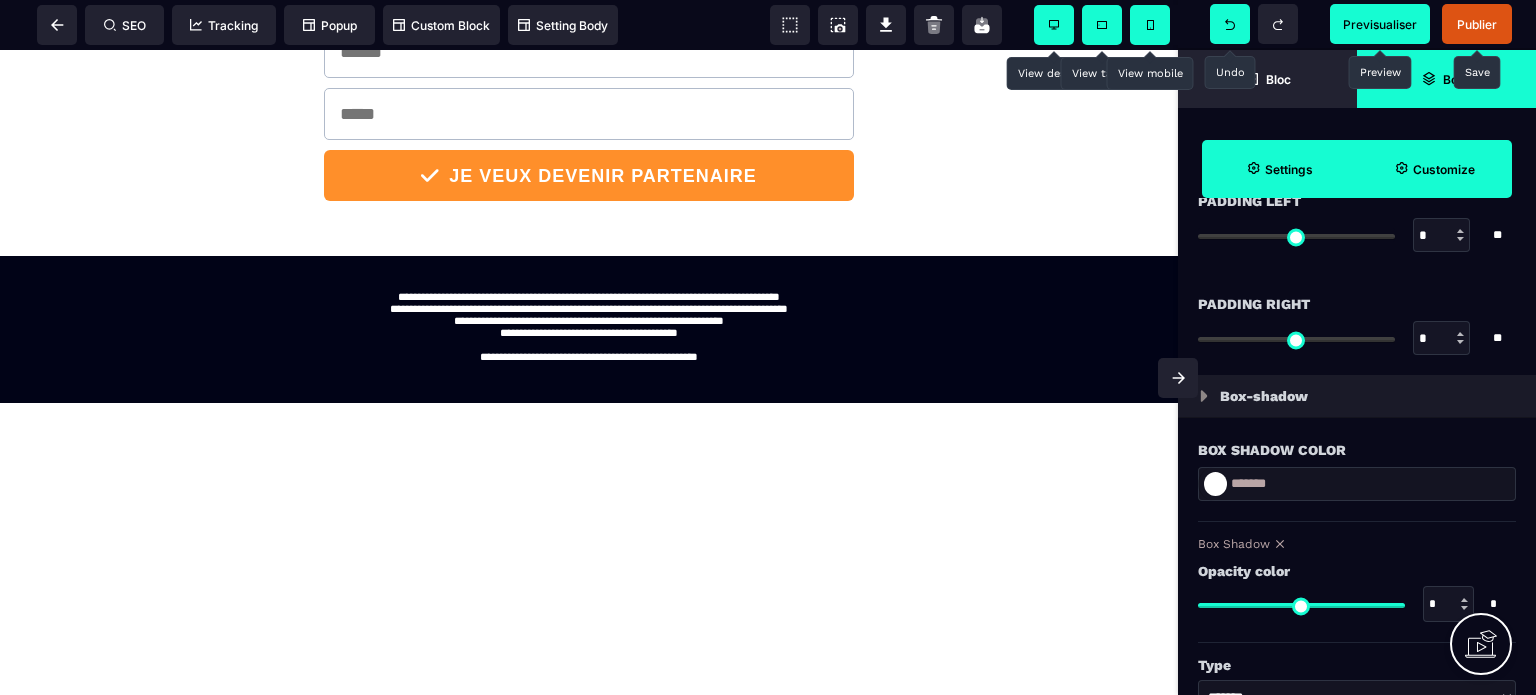scroll, scrollTop: 1955, scrollLeft: 0, axis: vertical 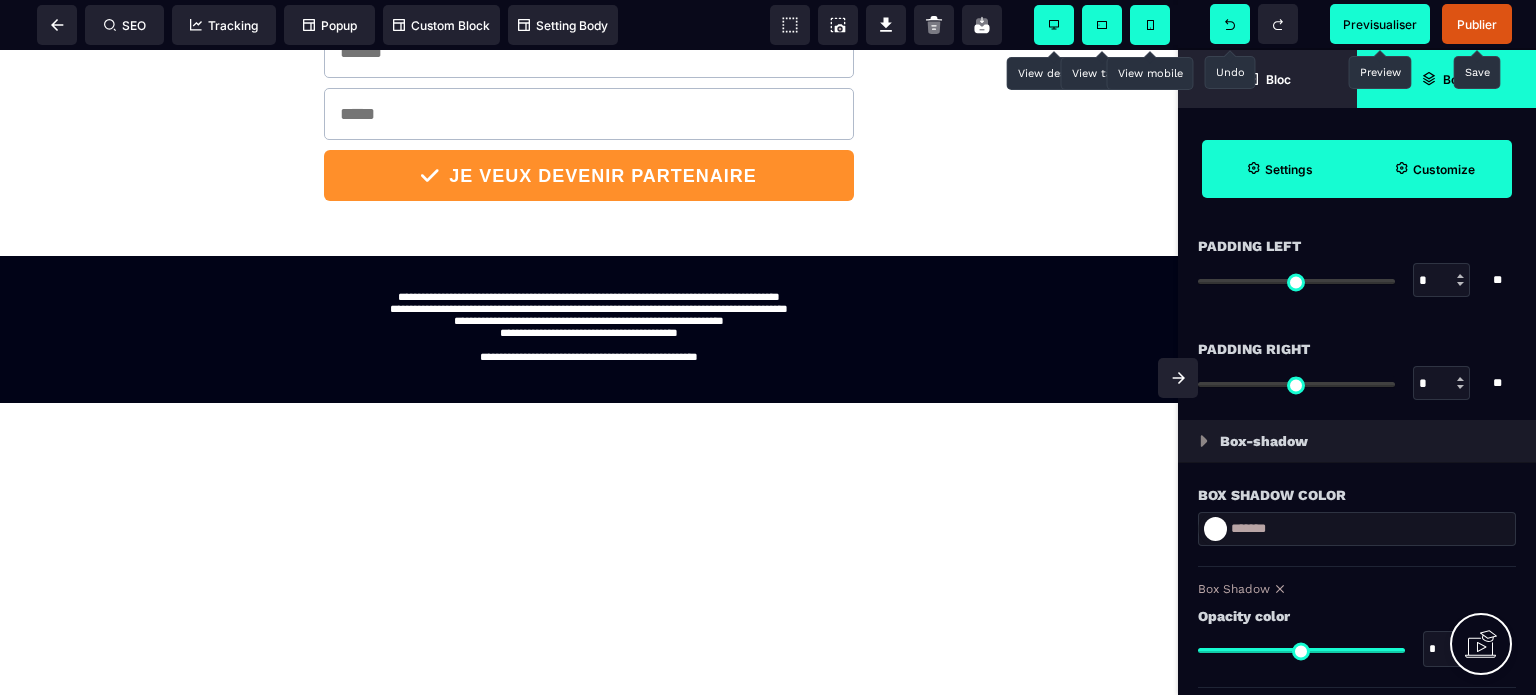 click on "*******" at bounding box center (1357, 529) 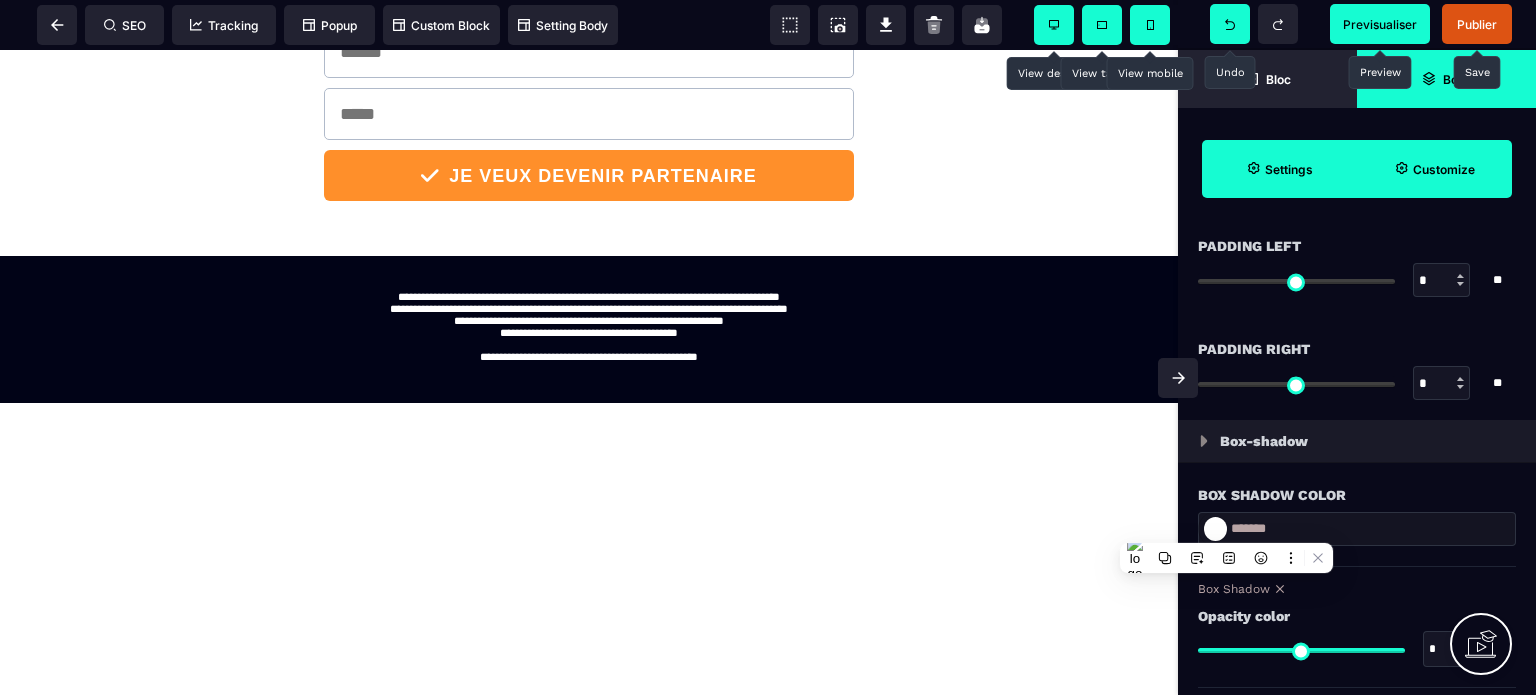 click at bounding box center (1215, 529) 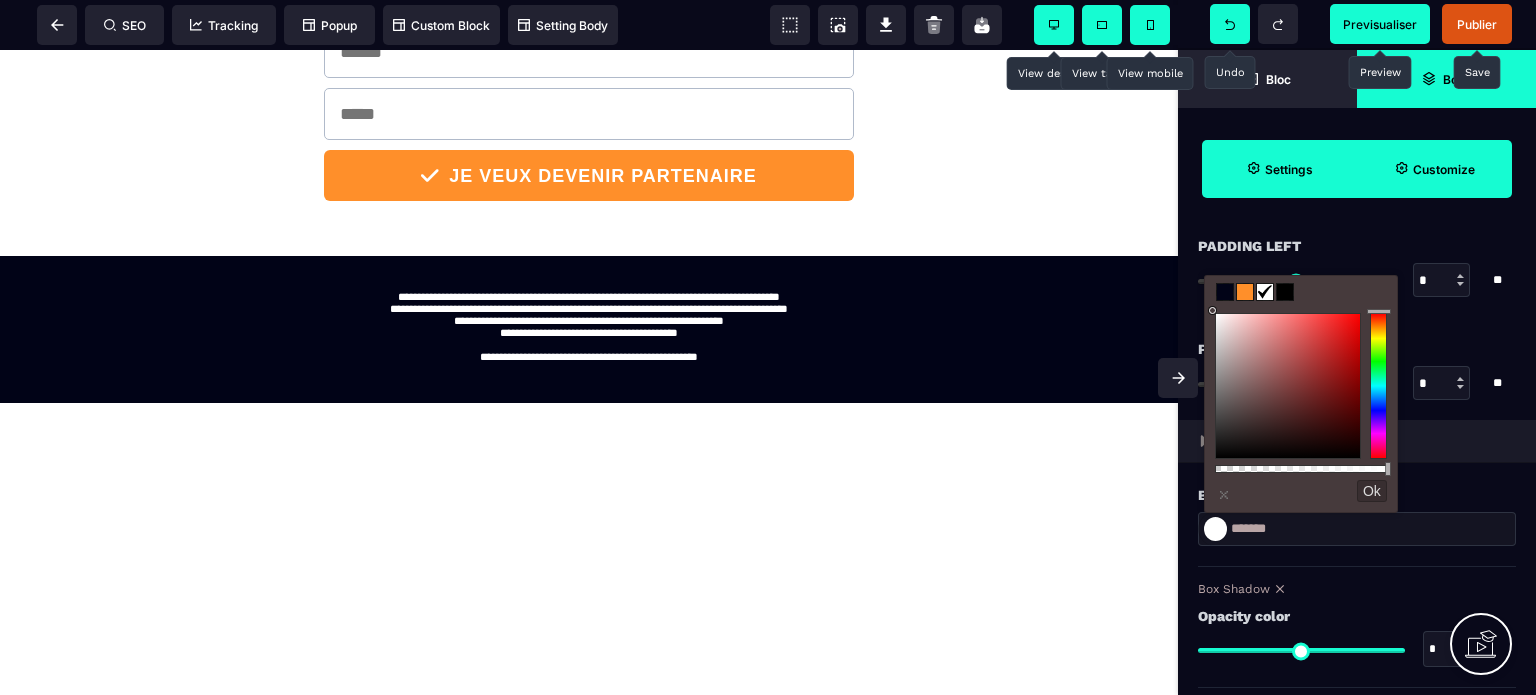 click at bounding box center (1288, 386) 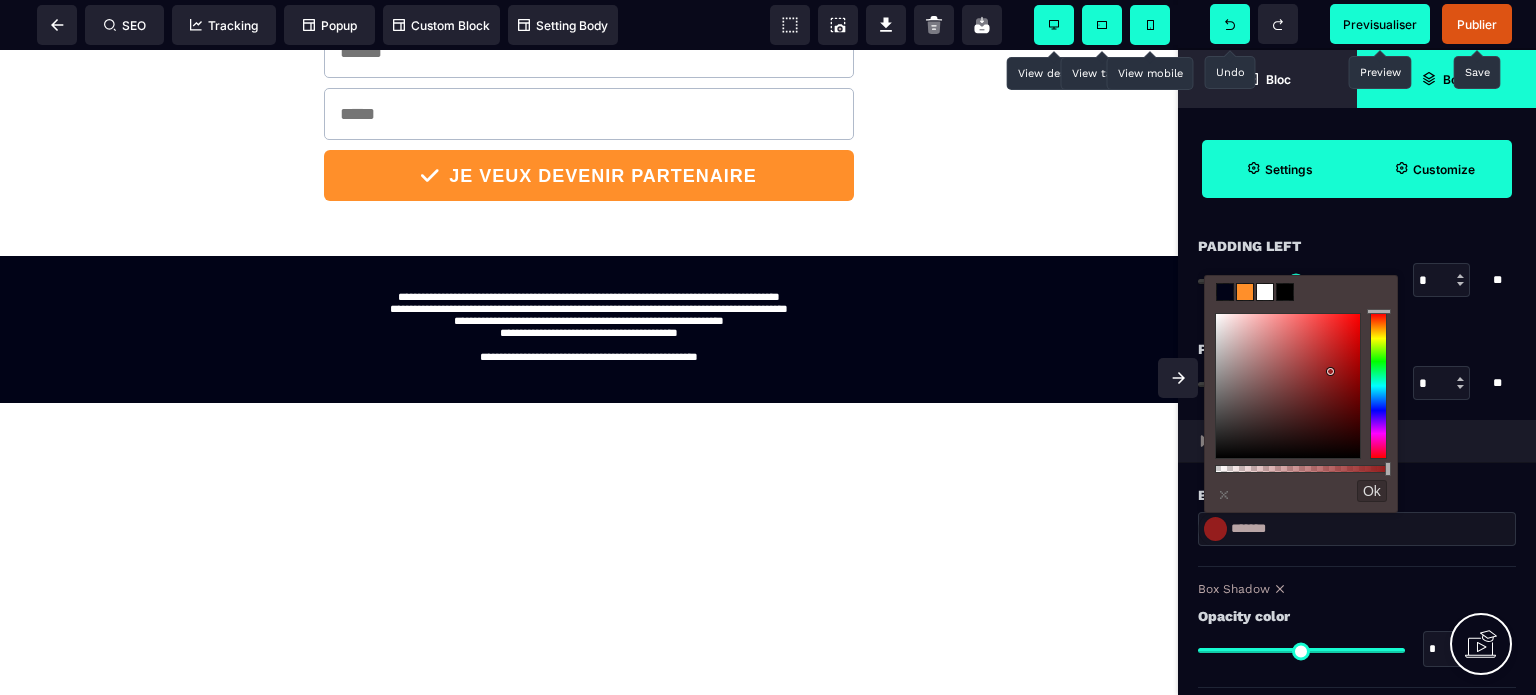 click on "*******" at bounding box center (1357, 529) 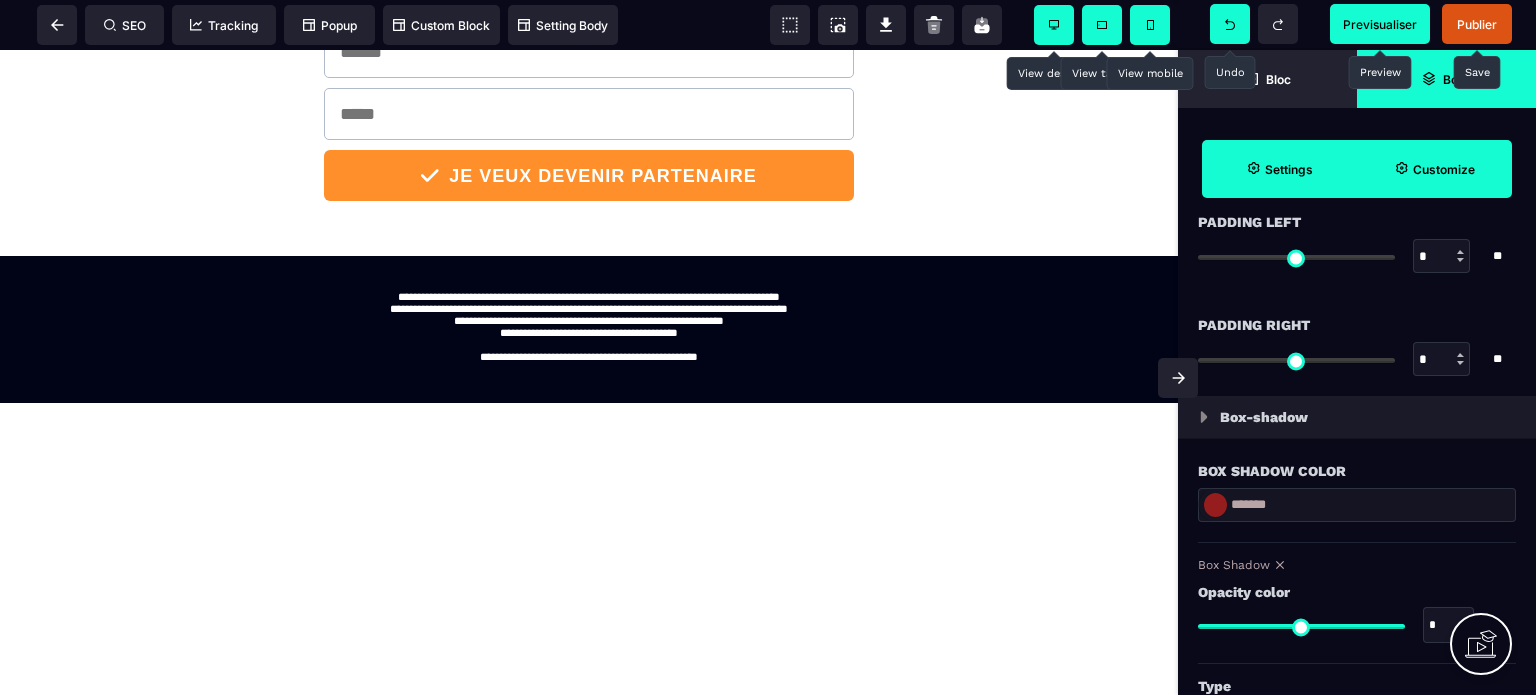 scroll, scrollTop: 2055, scrollLeft: 0, axis: vertical 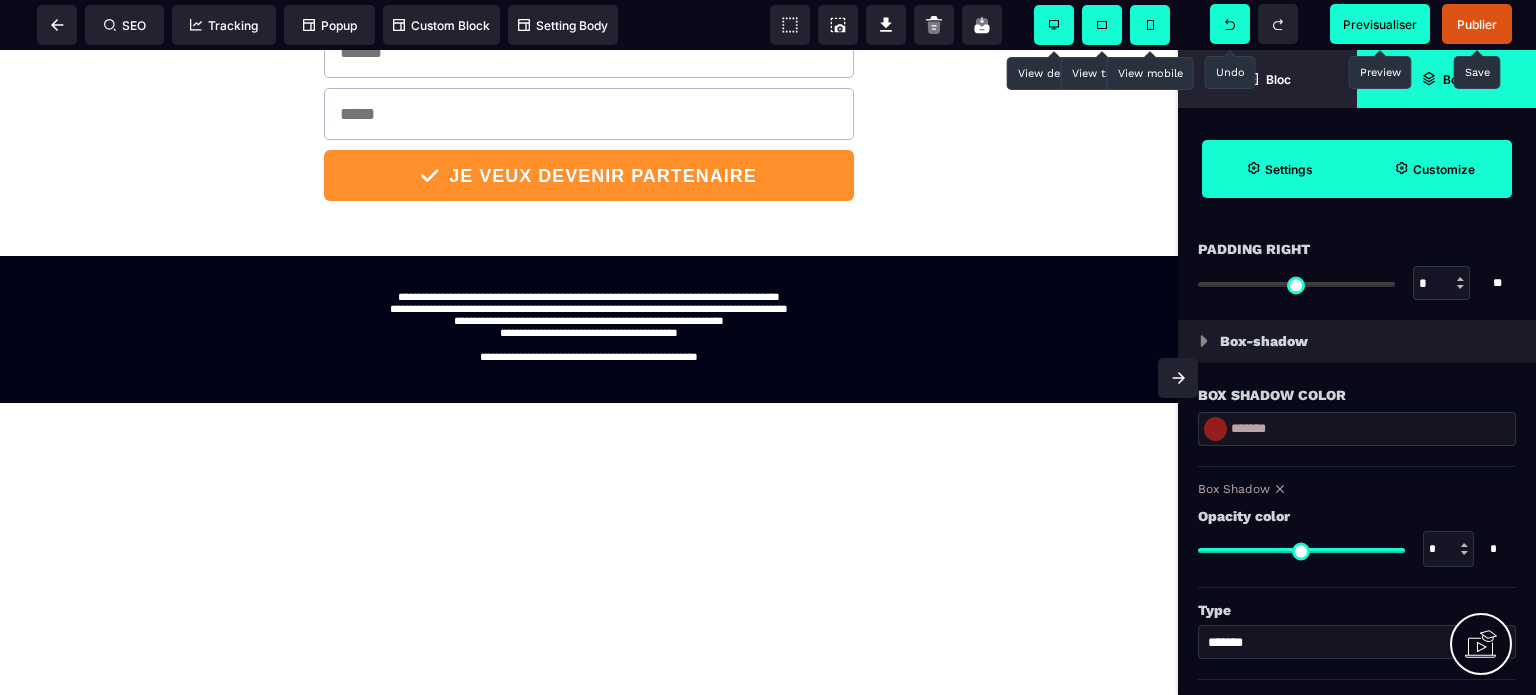 drag, startPoint x: 1391, startPoint y: 547, endPoint x: 1418, endPoint y: 541, distance: 27.658634 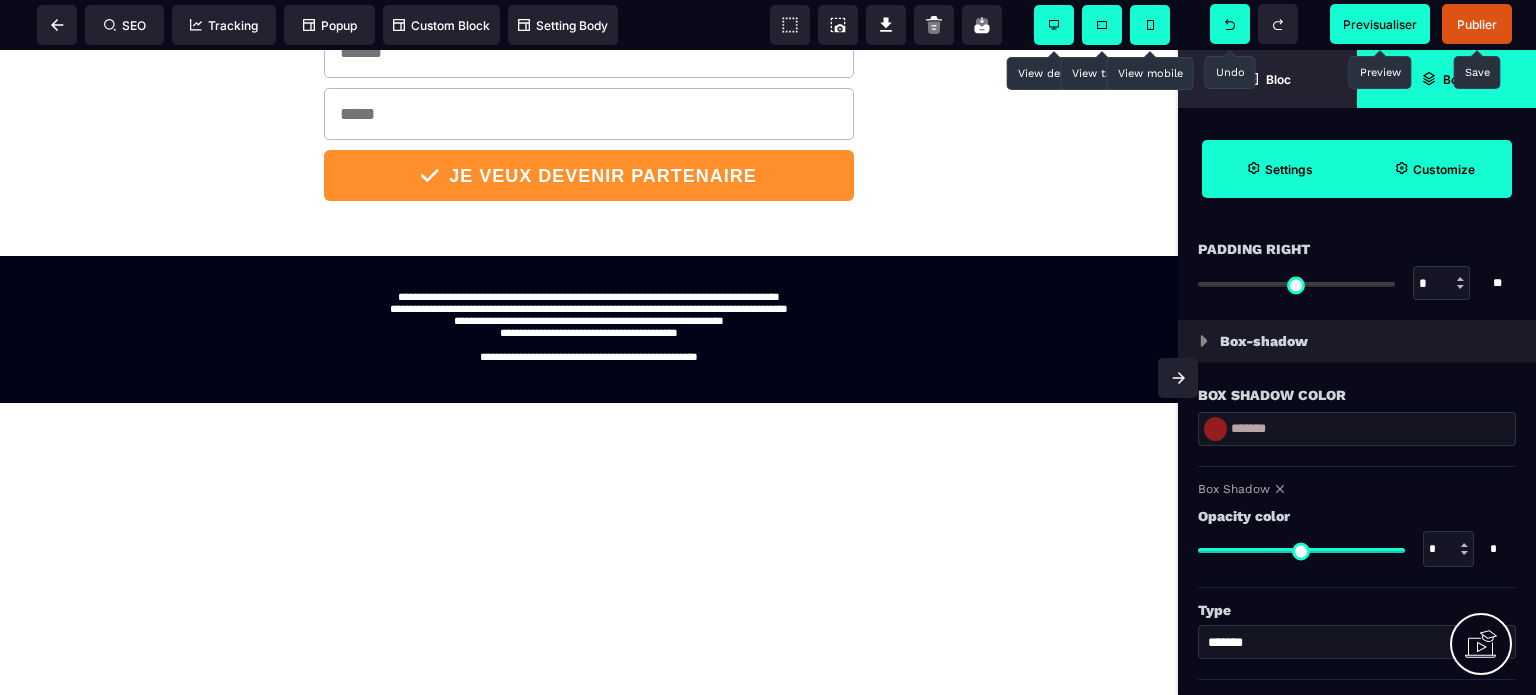 click at bounding box center (1301, 550) 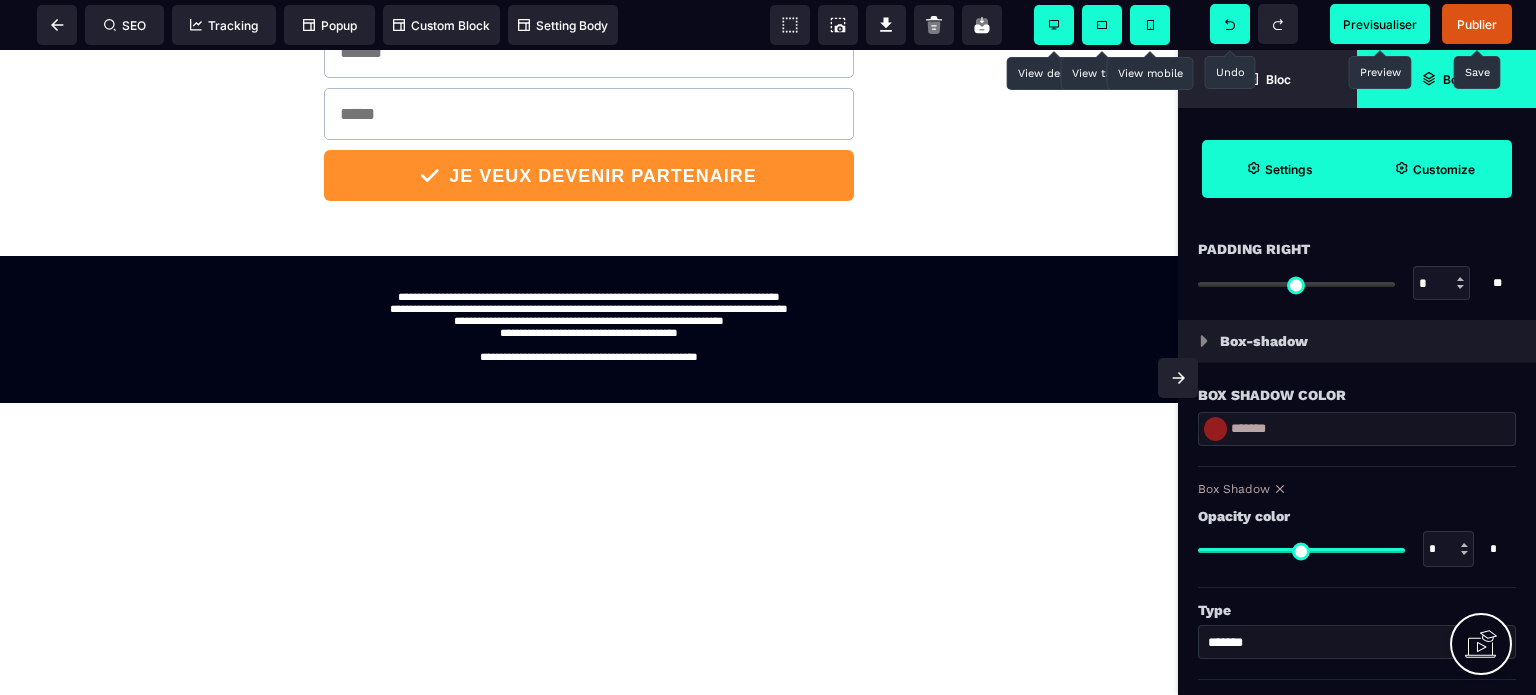click 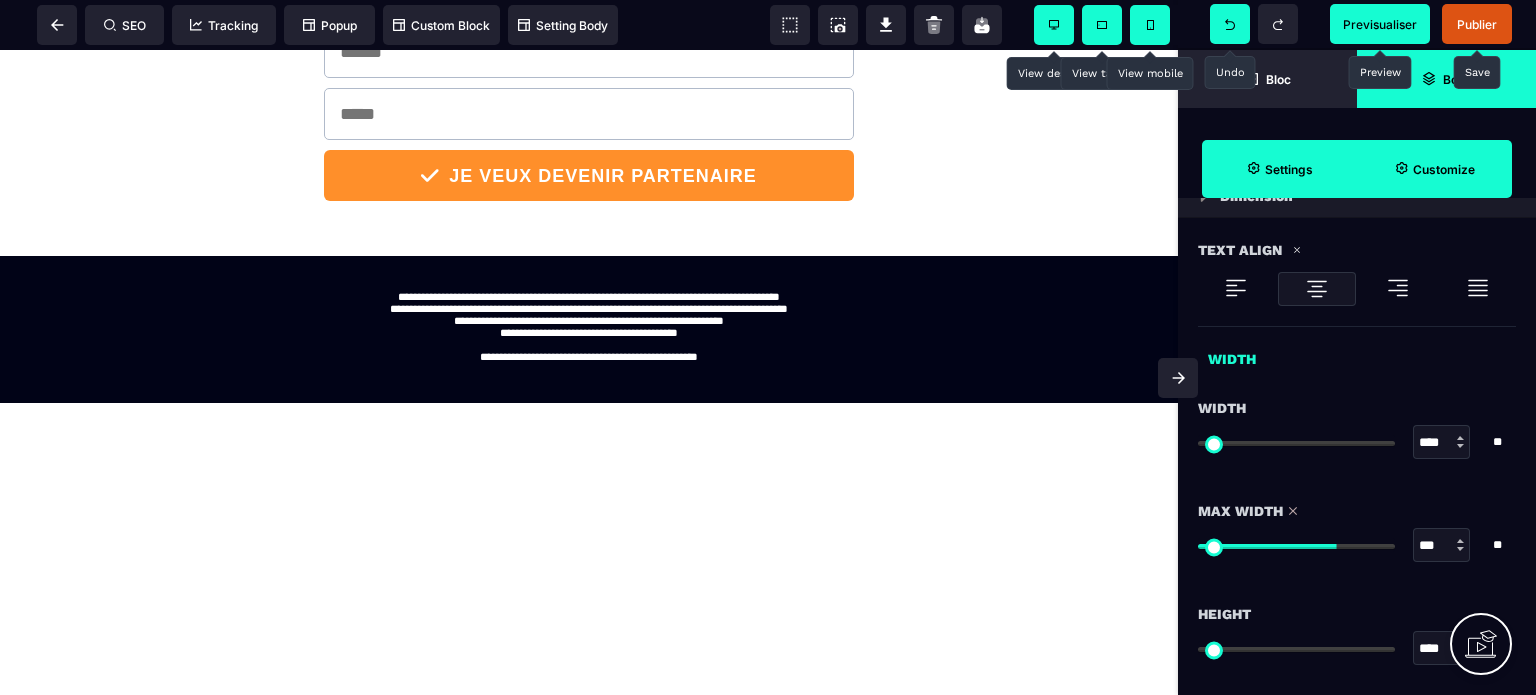 scroll, scrollTop: 1155, scrollLeft: 0, axis: vertical 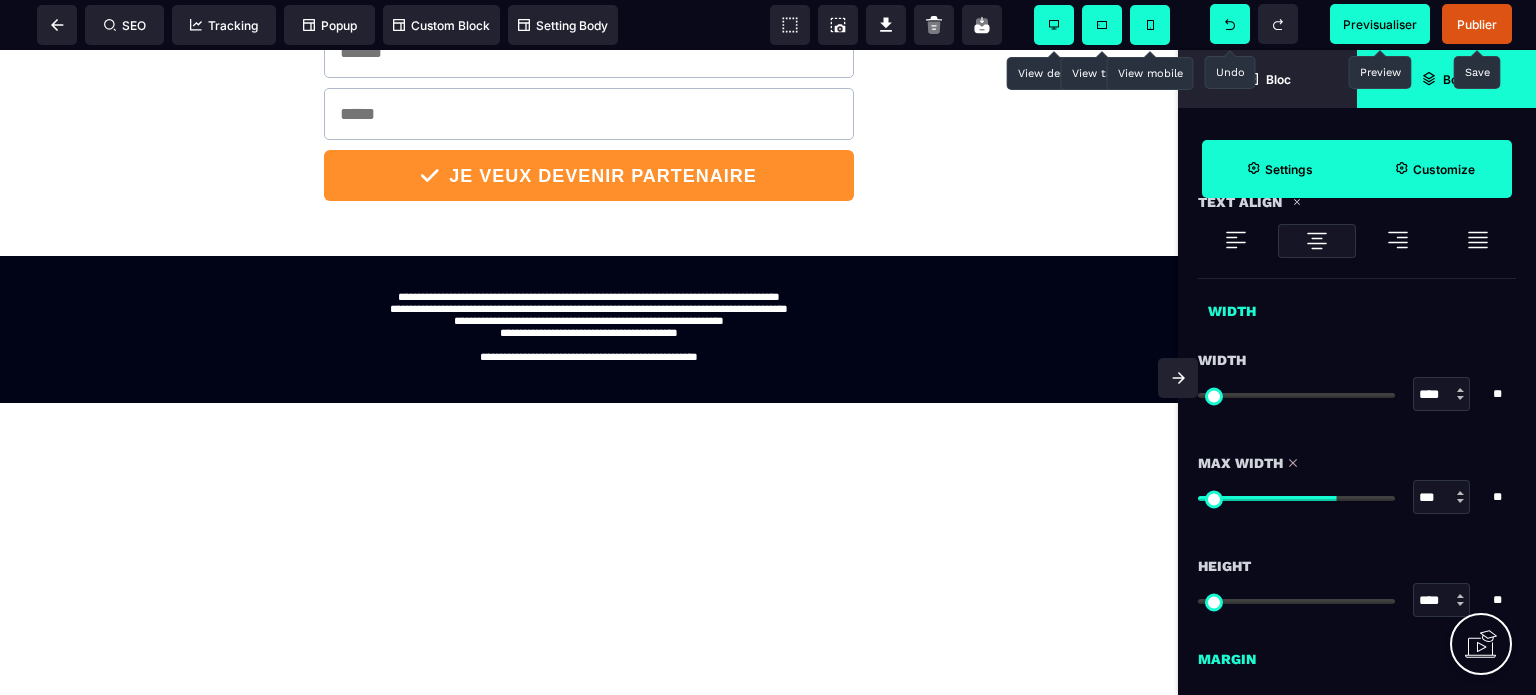 click 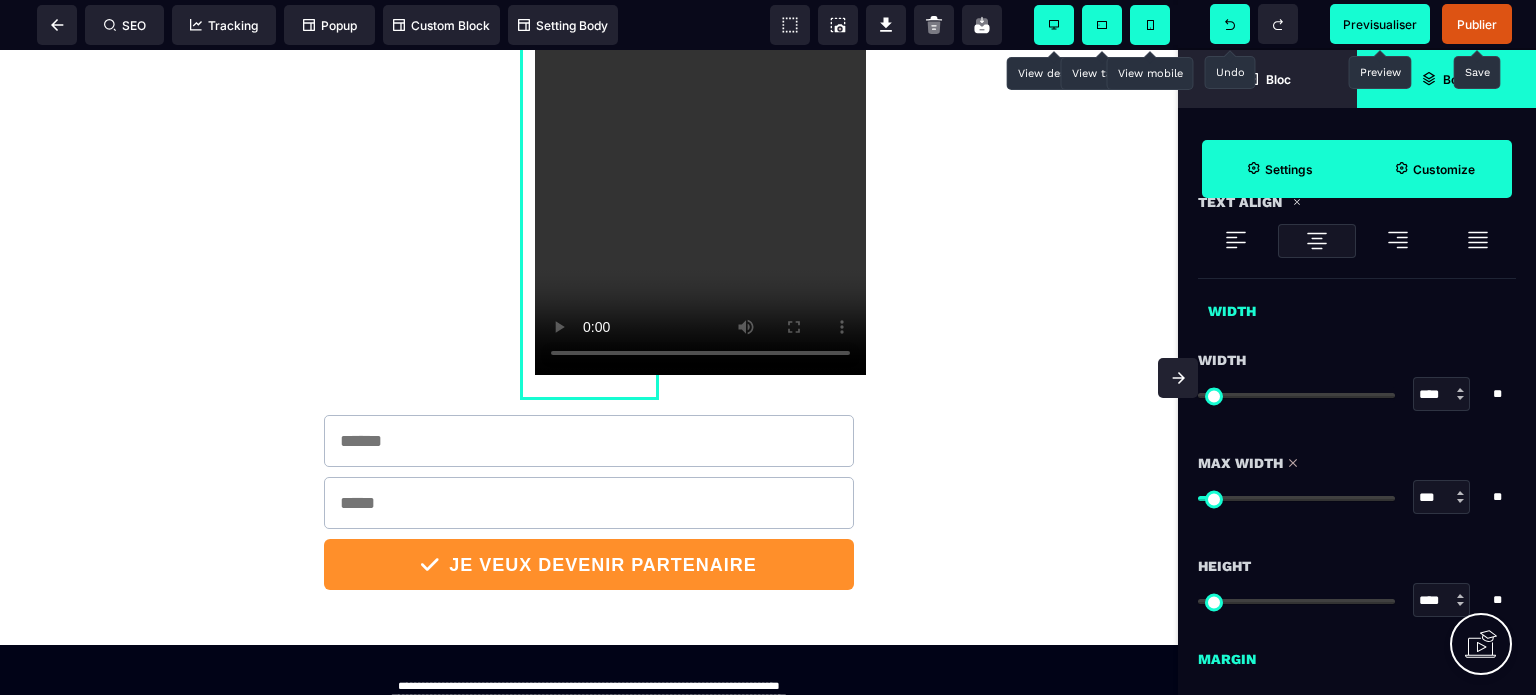 scroll, scrollTop: 1203, scrollLeft: 0, axis: vertical 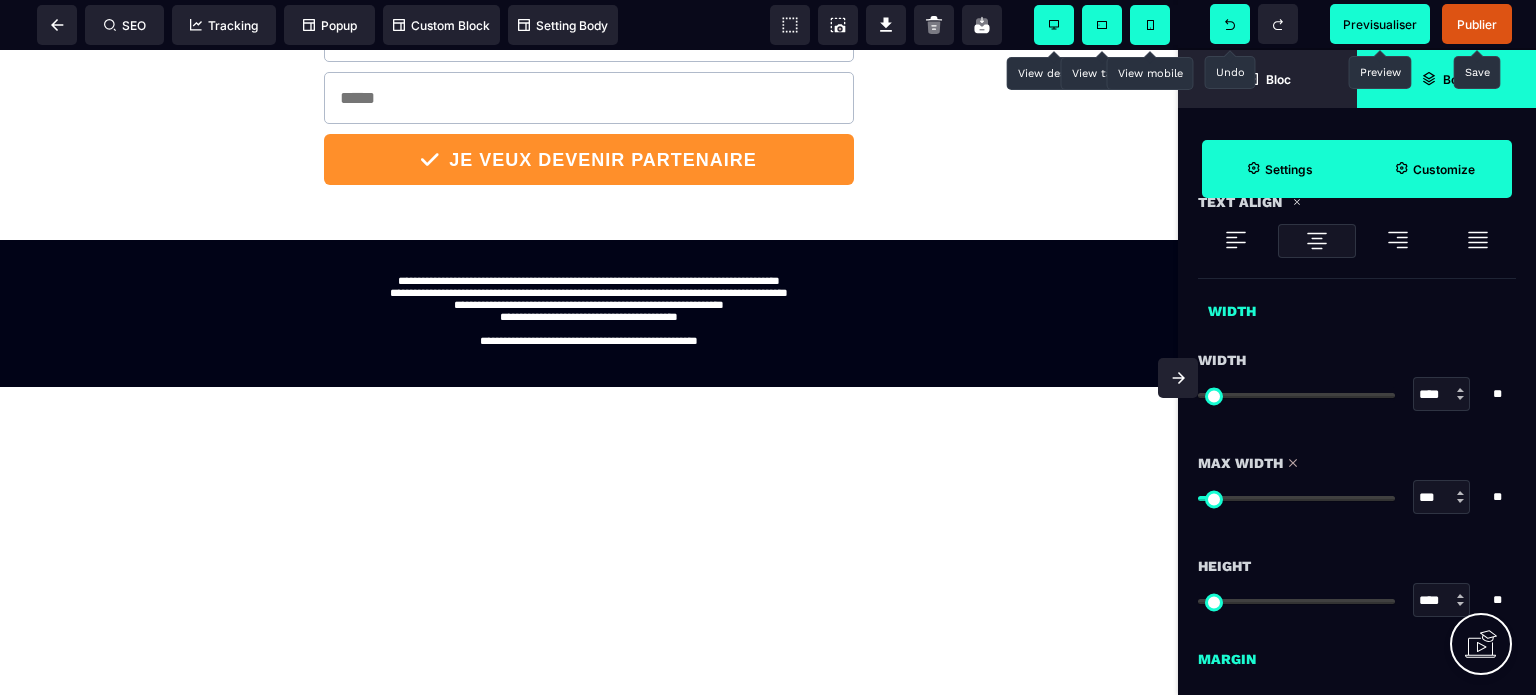 drag, startPoint x: 1211, startPoint y: 495, endPoint x: 1225, endPoint y: 493, distance: 14.142136 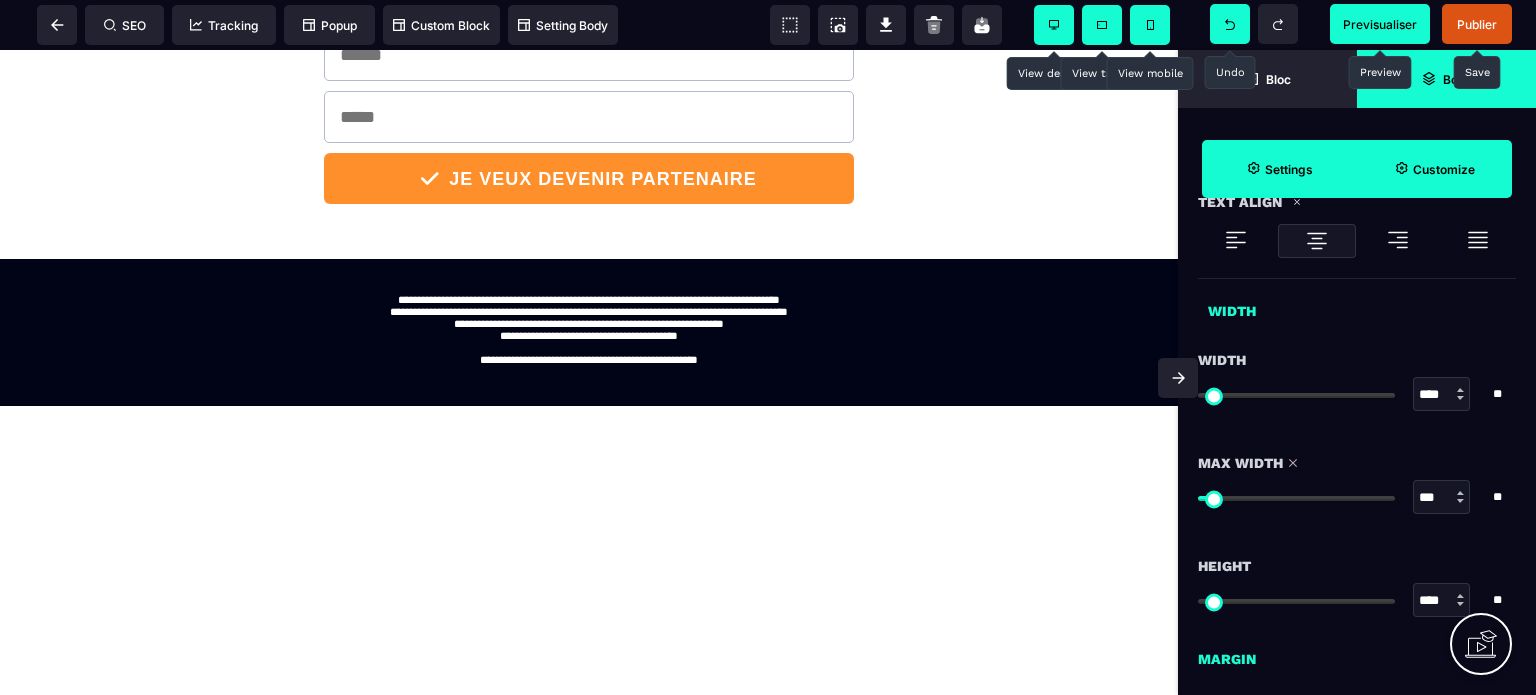 scroll, scrollTop: 1203, scrollLeft: 0, axis: vertical 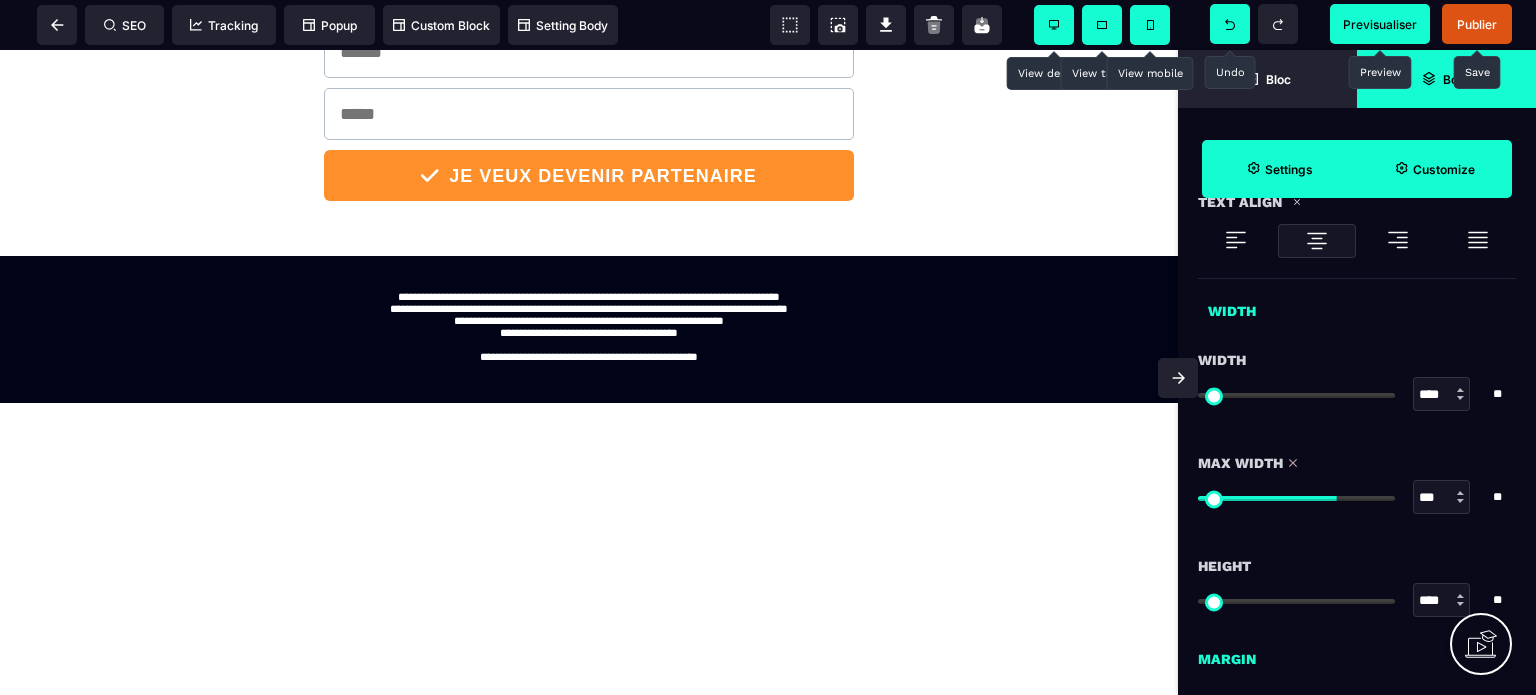 drag, startPoint x: 1266, startPoint y: 491, endPoint x: 1332, endPoint y: 487, distance: 66.1211 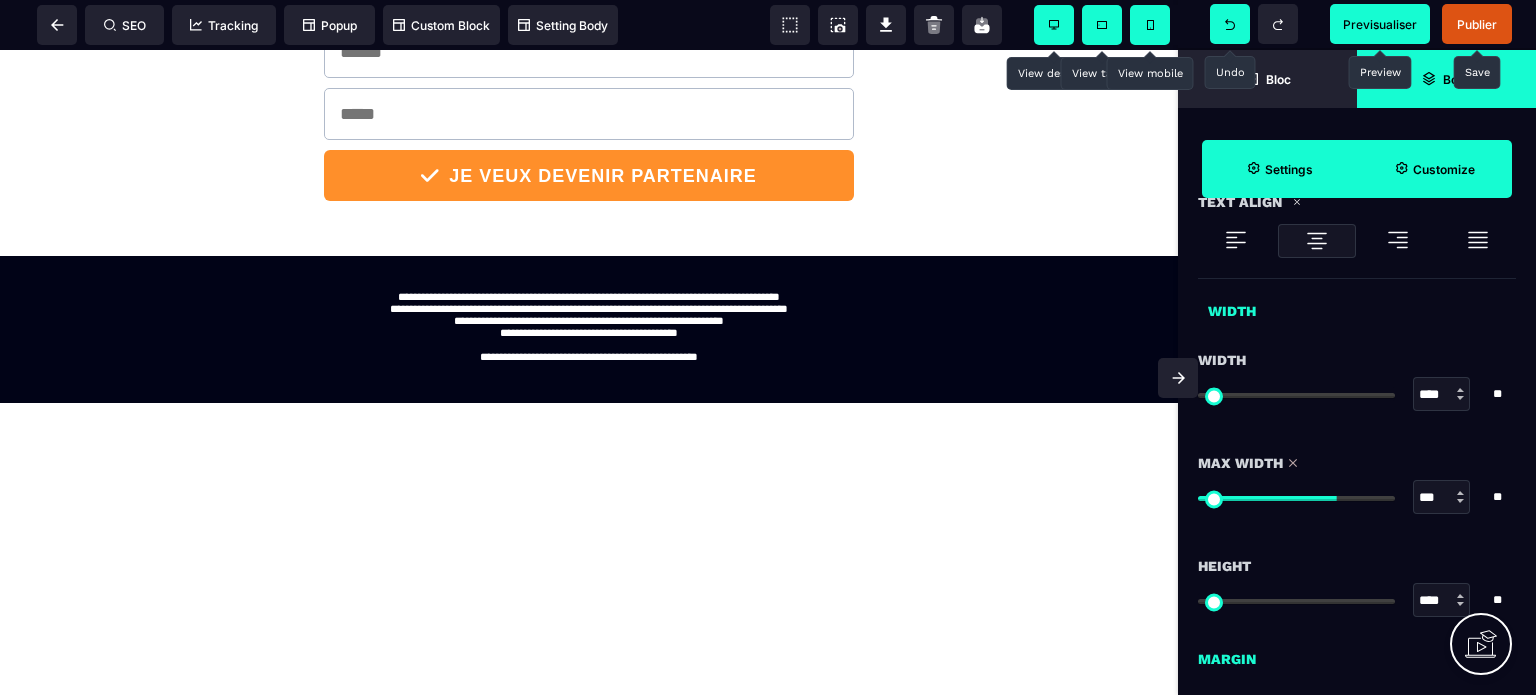 click at bounding box center [1296, 498] 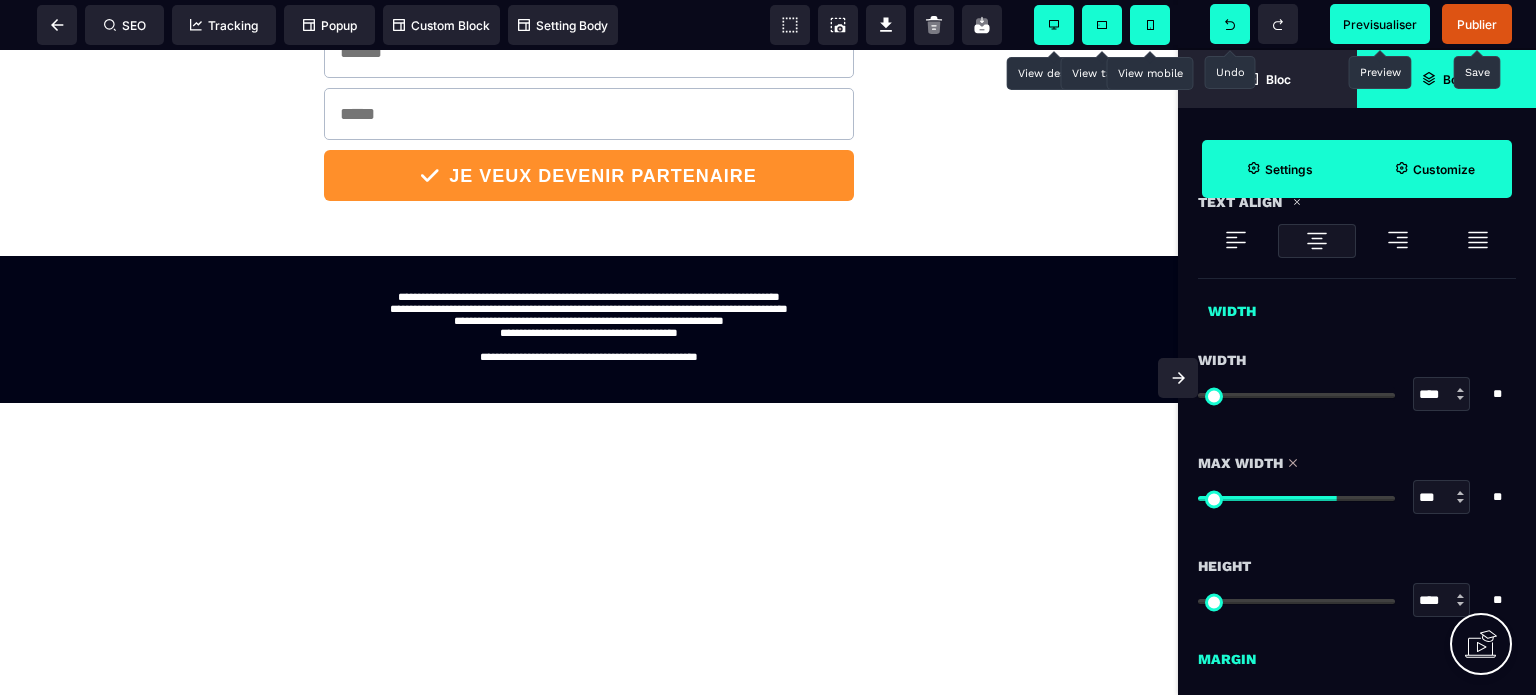 click at bounding box center (1460, 501) 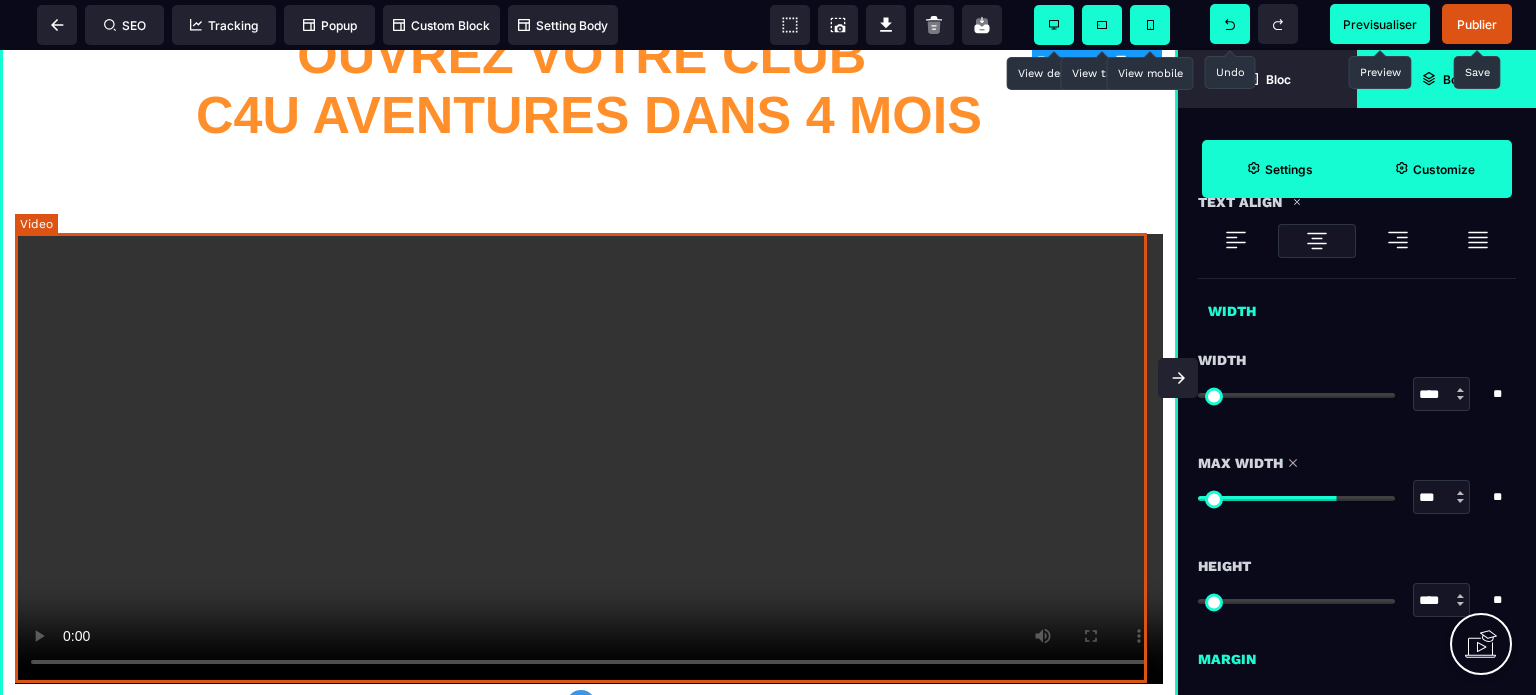 scroll, scrollTop: 200, scrollLeft: 0, axis: vertical 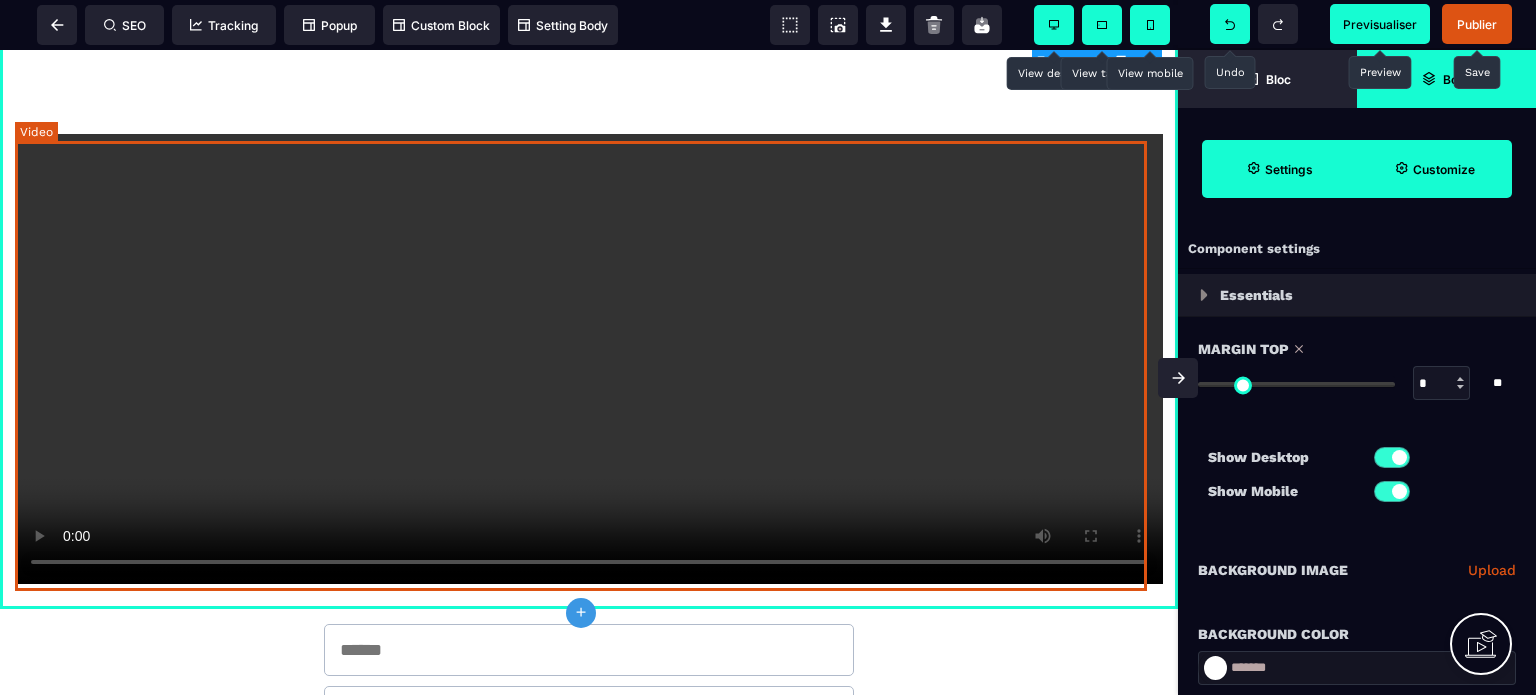 click at bounding box center [589, 359] 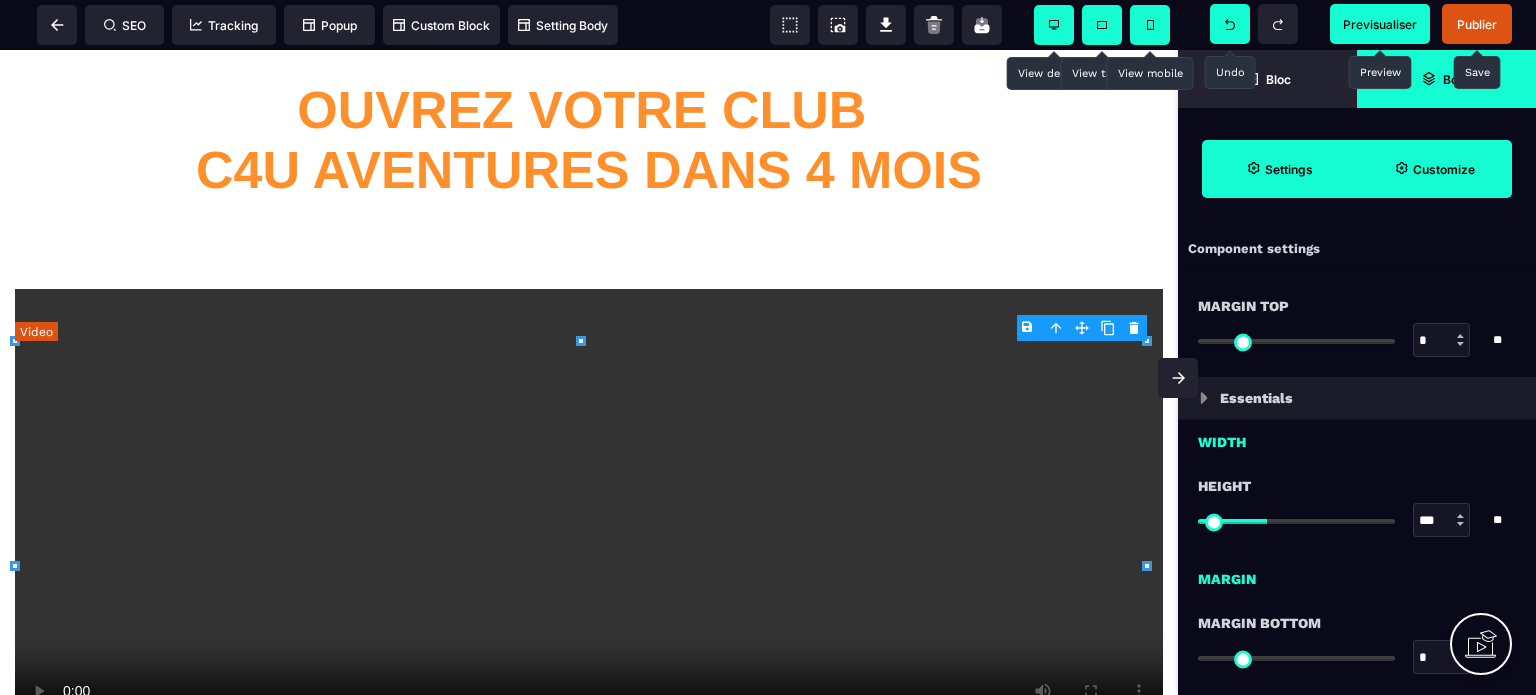 scroll, scrollTop: 0, scrollLeft: 0, axis: both 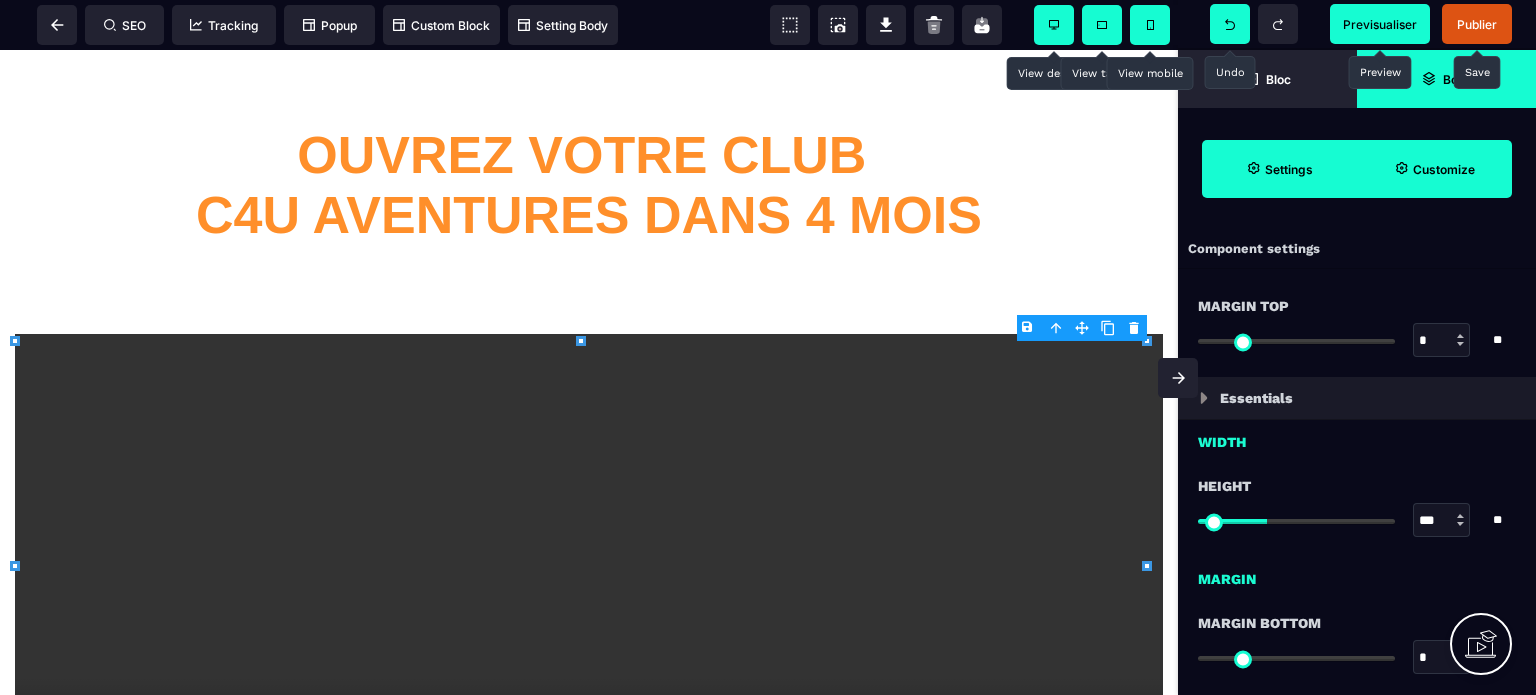 click on "B I U S
A *******
Video
SEO
Tracking
Popup" at bounding box center (768, 347) 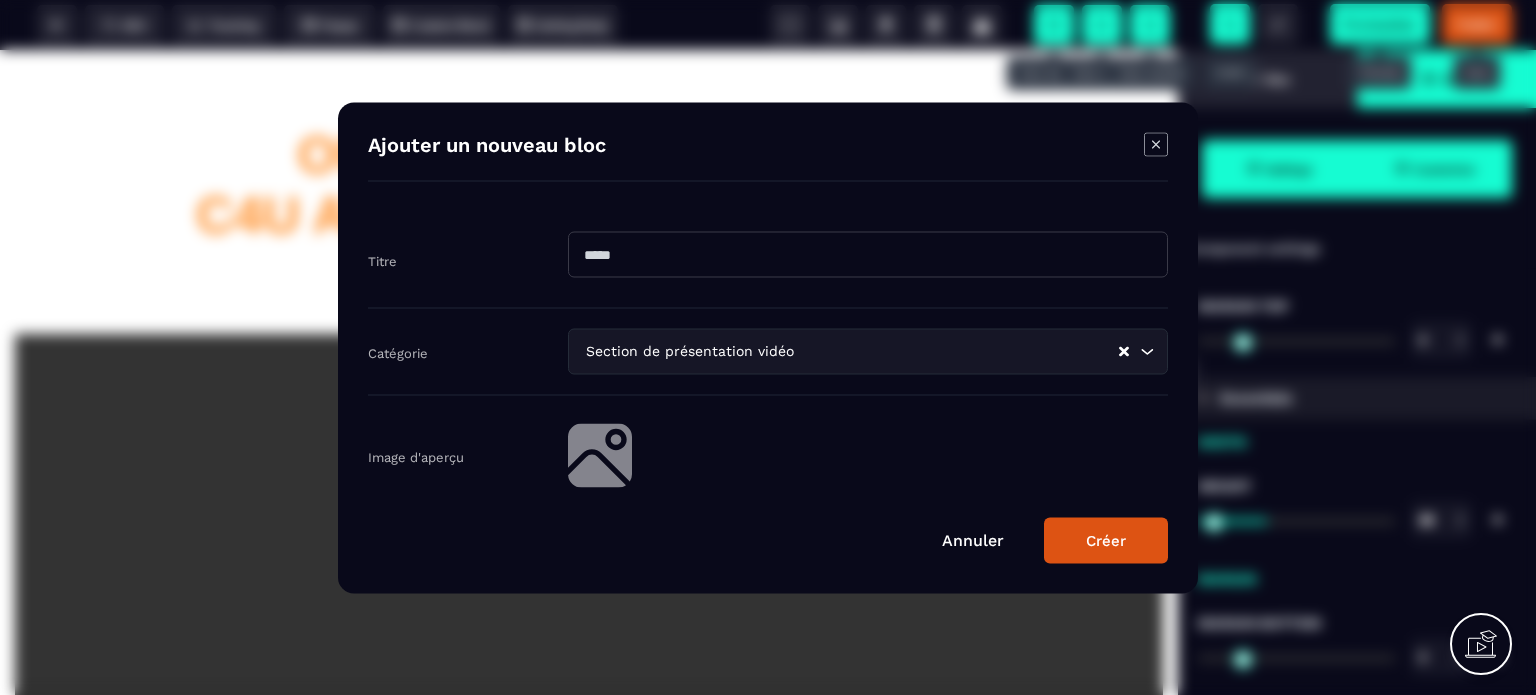 click 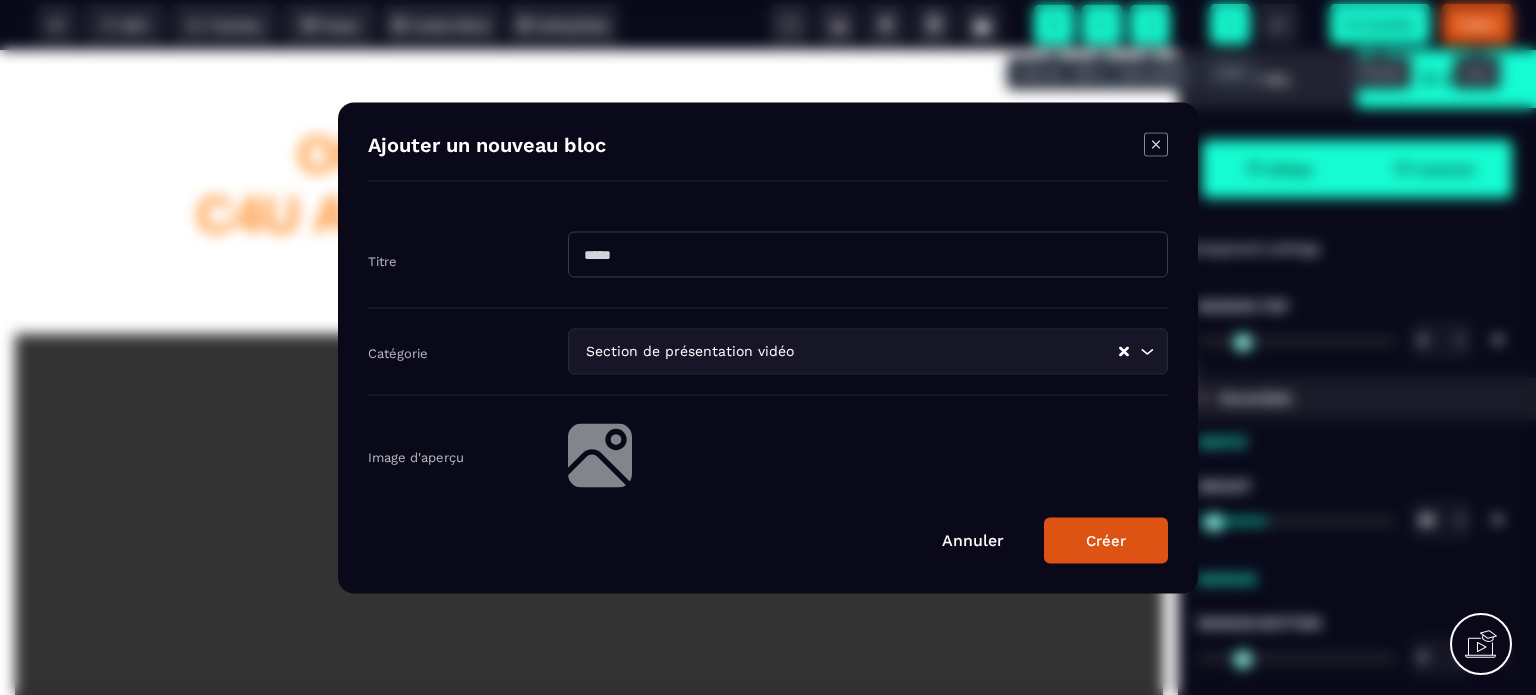 click on "Annuler" at bounding box center [973, 539] 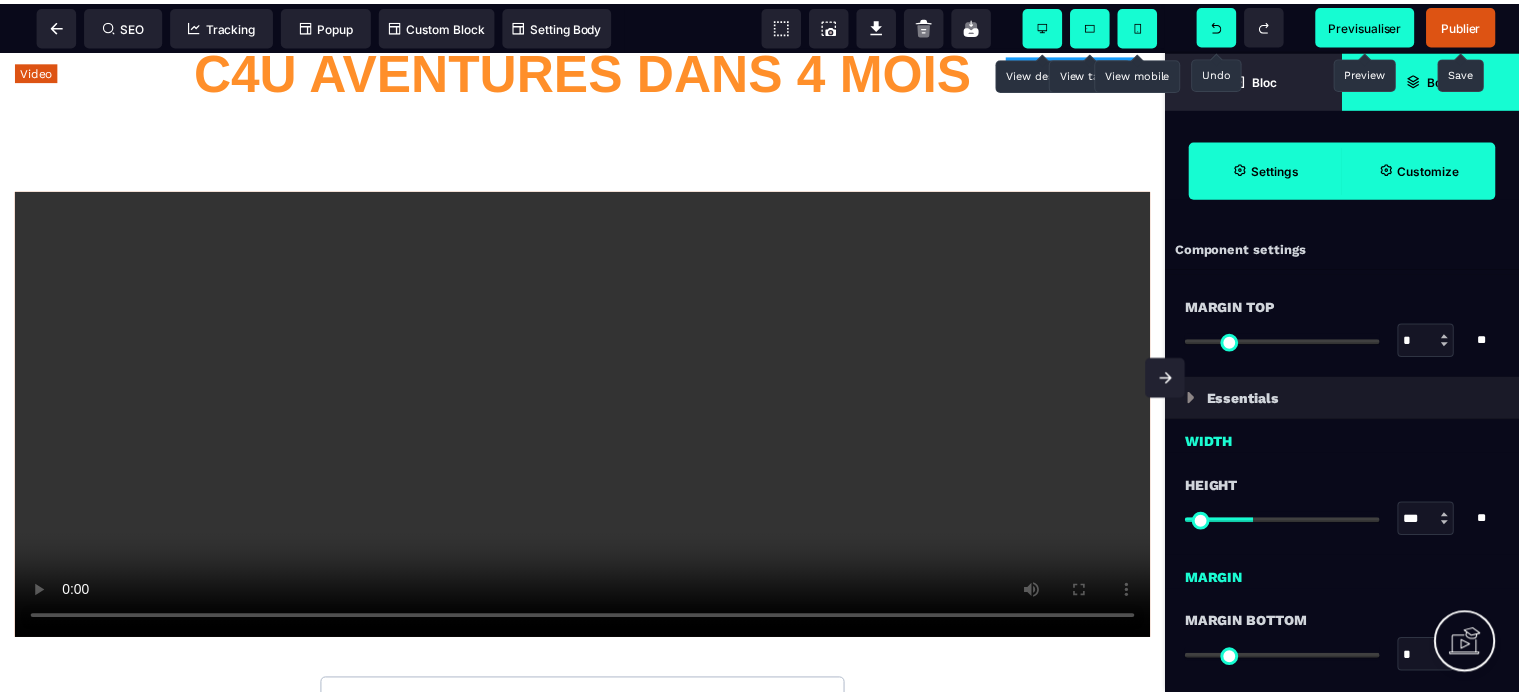 scroll, scrollTop: 100, scrollLeft: 0, axis: vertical 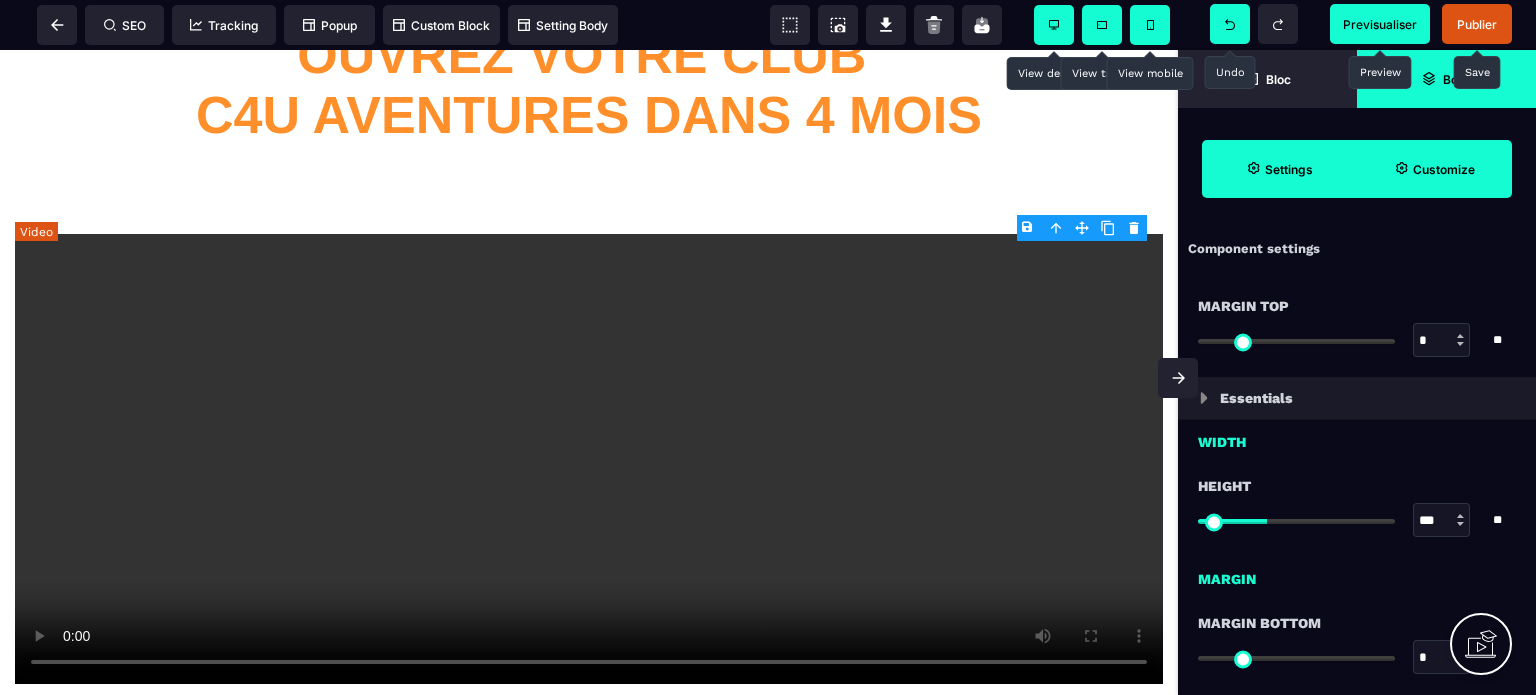 click at bounding box center [589, 459] 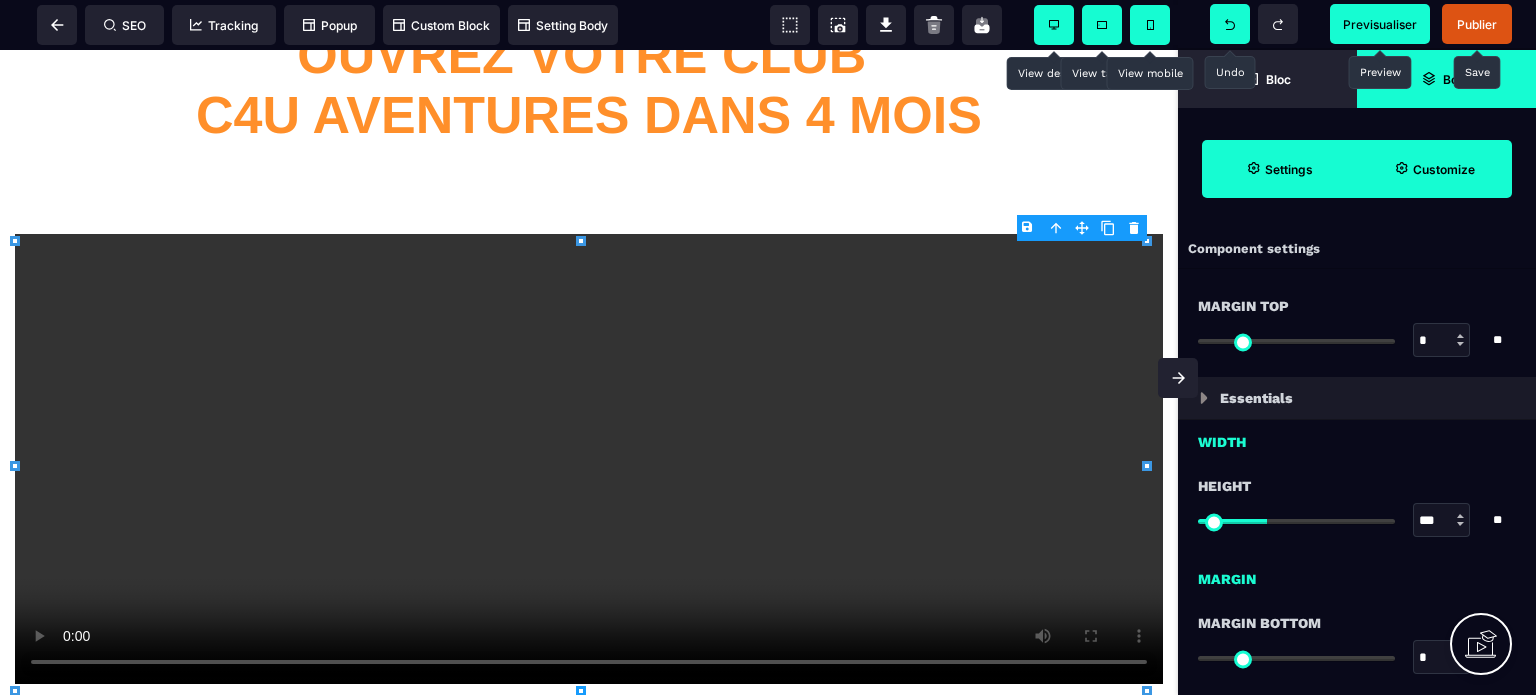 click on "B I U S
A *******
Video
SEO
Tracking
Popup" at bounding box center [768, 347] 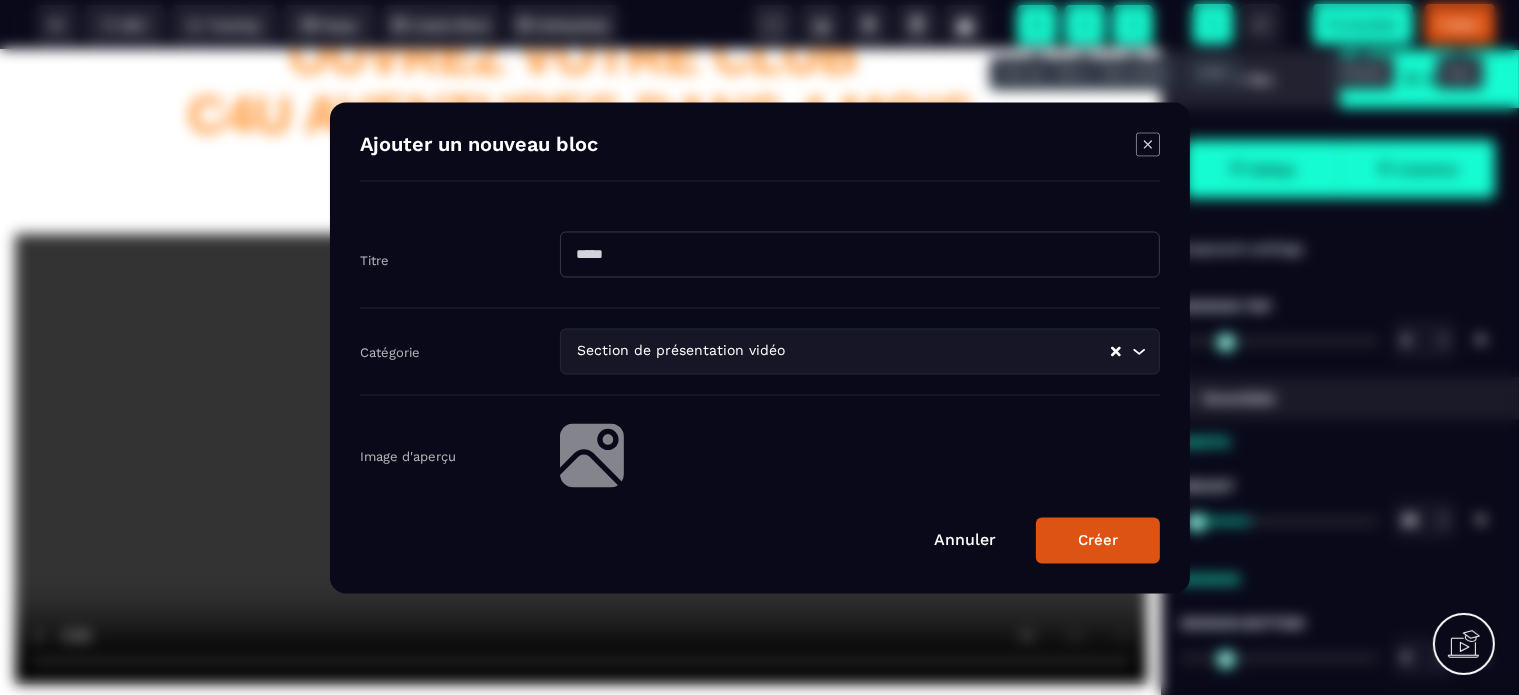 click 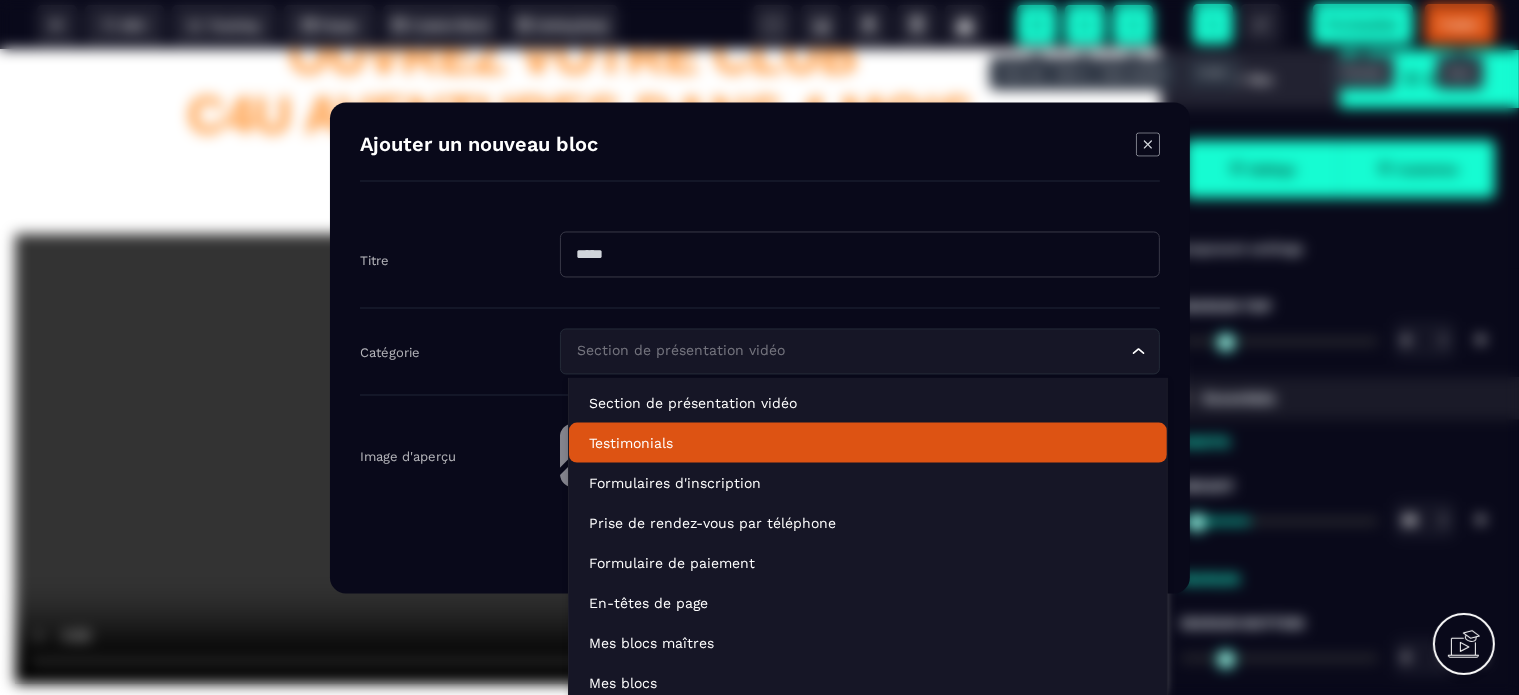 scroll, scrollTop: 8, scrollLeft: 0, axis: vertical 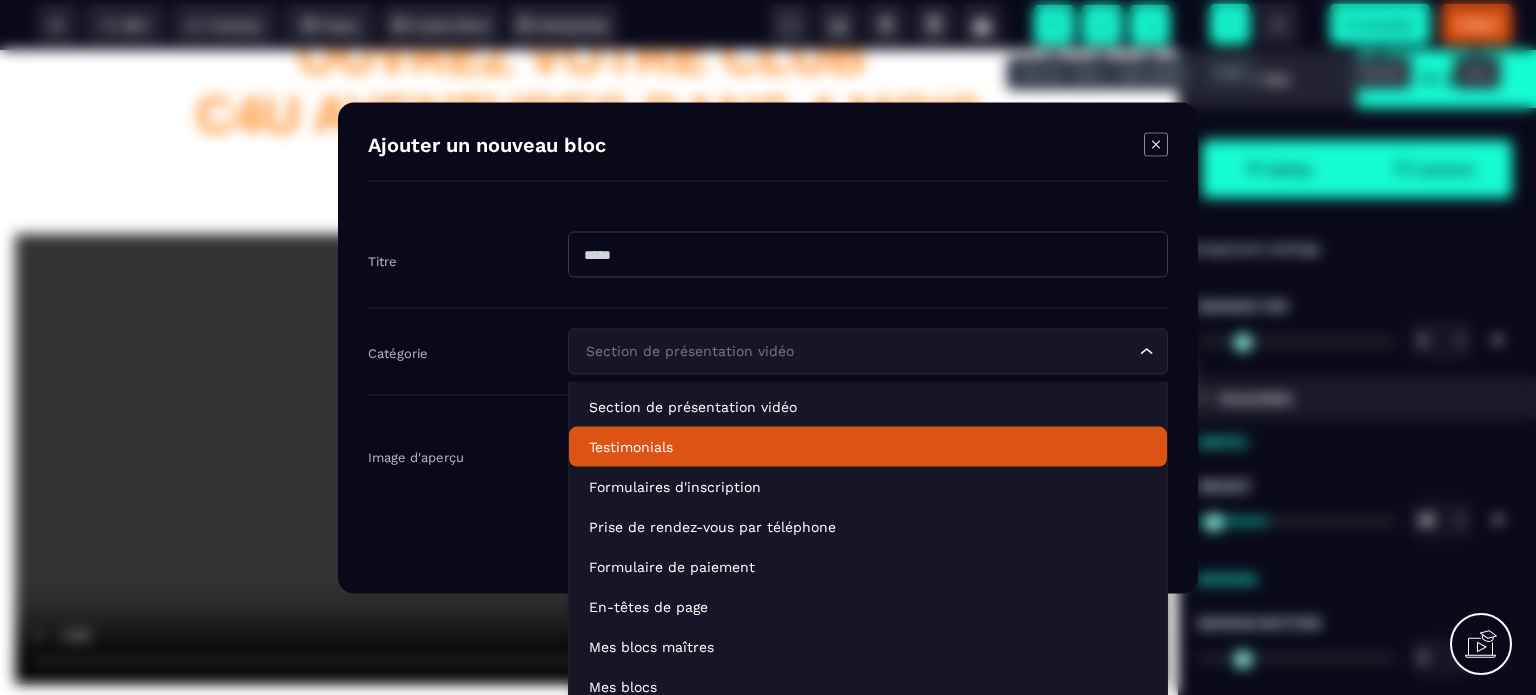 click 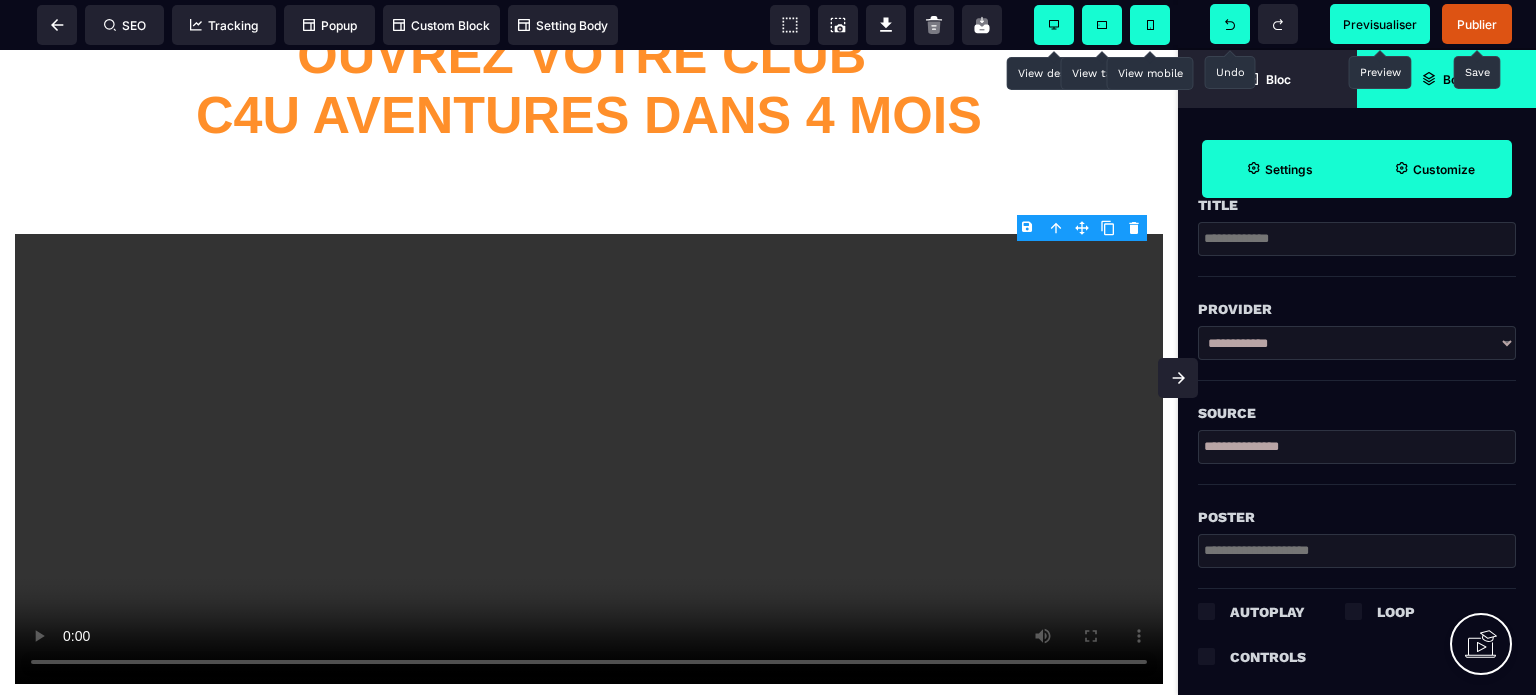 scroll, scrollTop: 728, scrollLeft: 0, axis: vertical 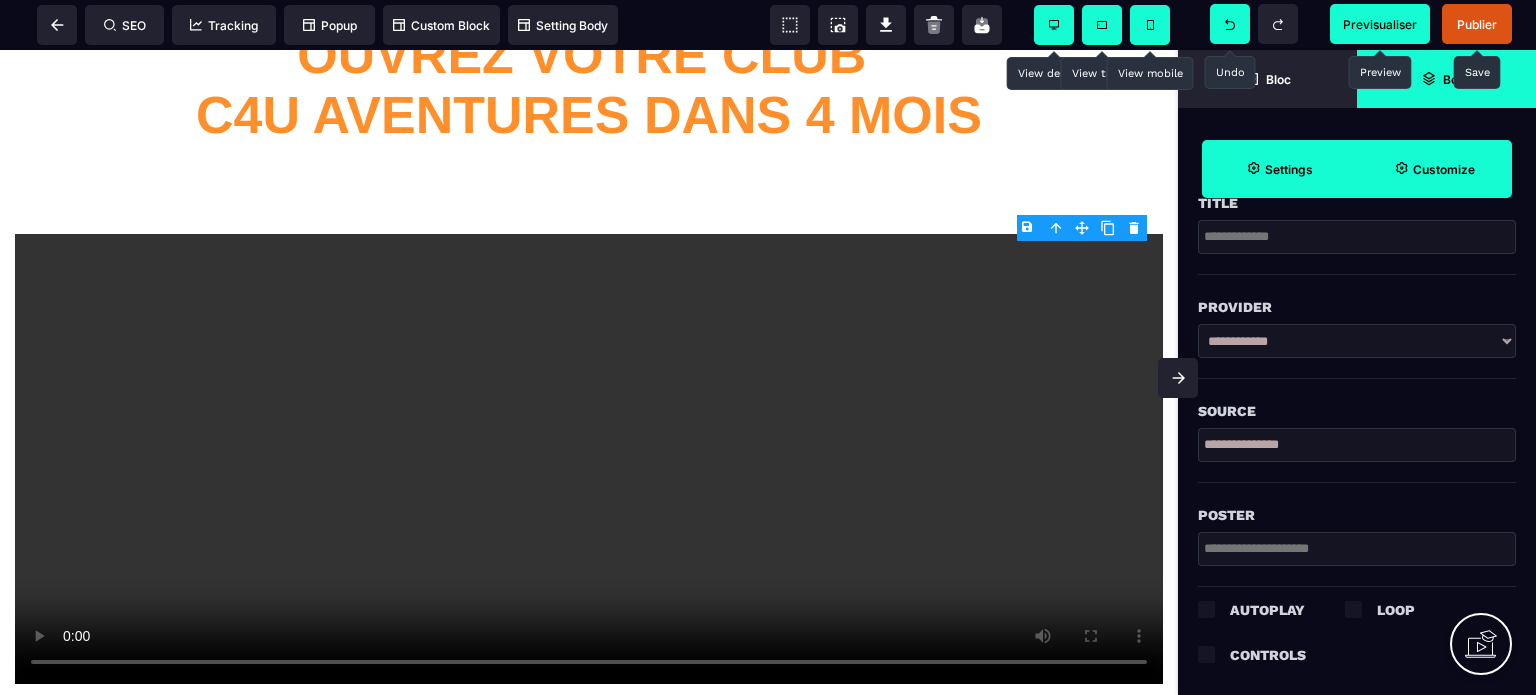 click on "**********" at bounding box center (1357, 445) 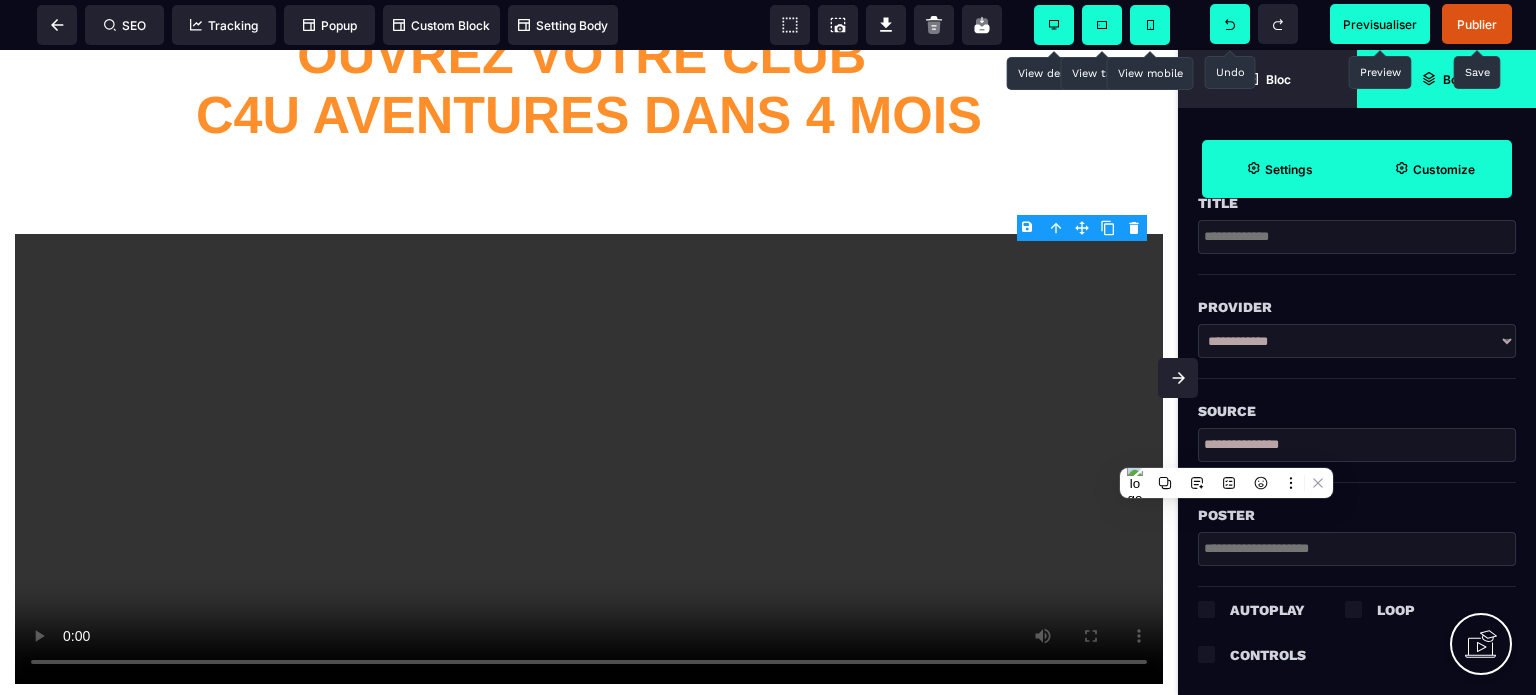click on "**********" at bounding box center [1357, 445] 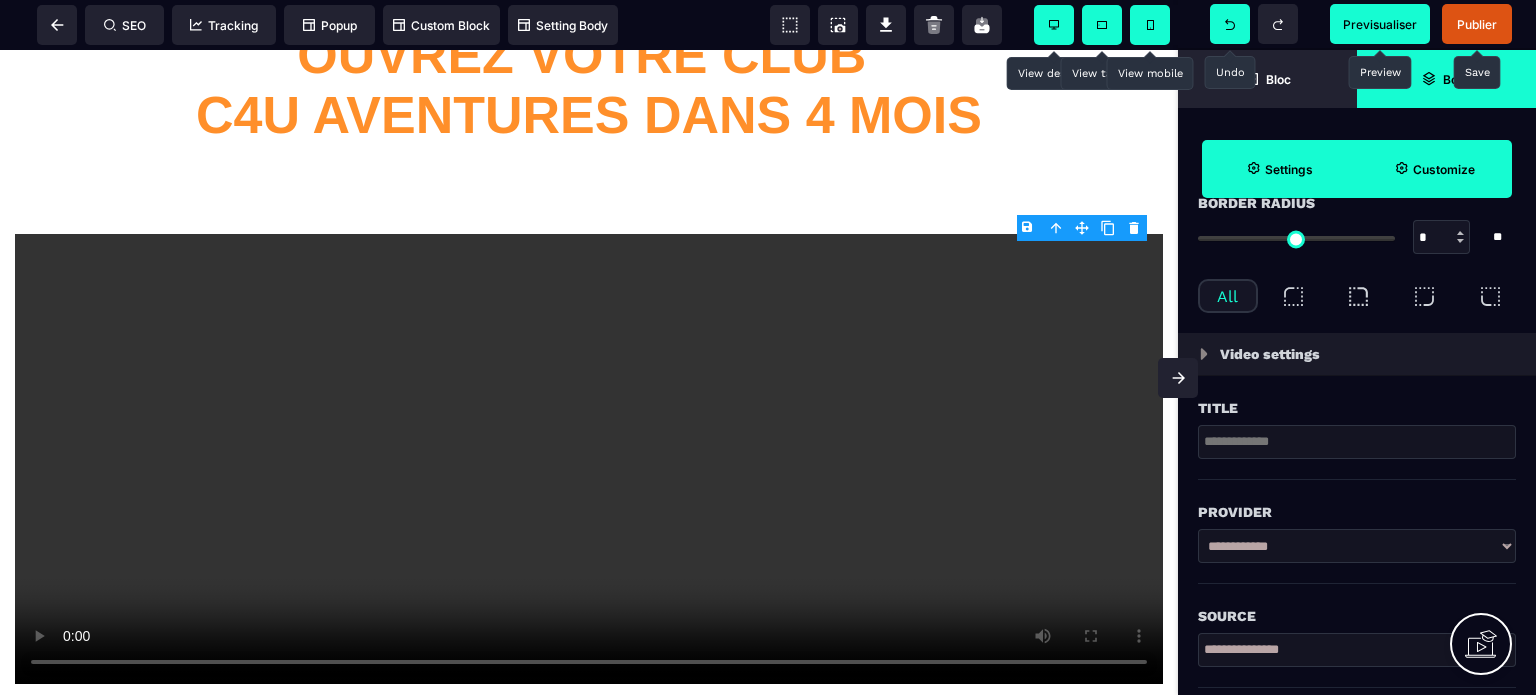 scroll, scrollTop: 528, scrollLeft: 0, axis: vertical 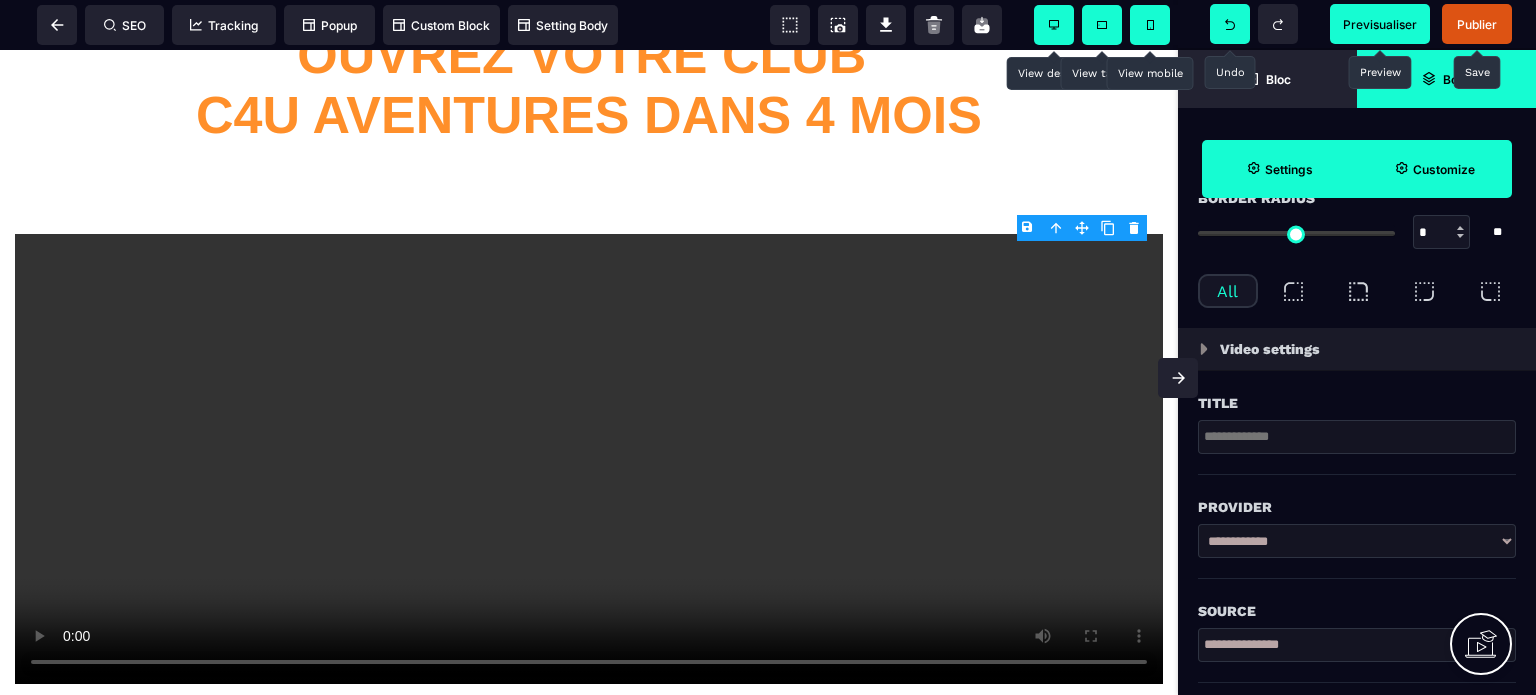 click on "Video settings" at bounding box center [1270, 349] 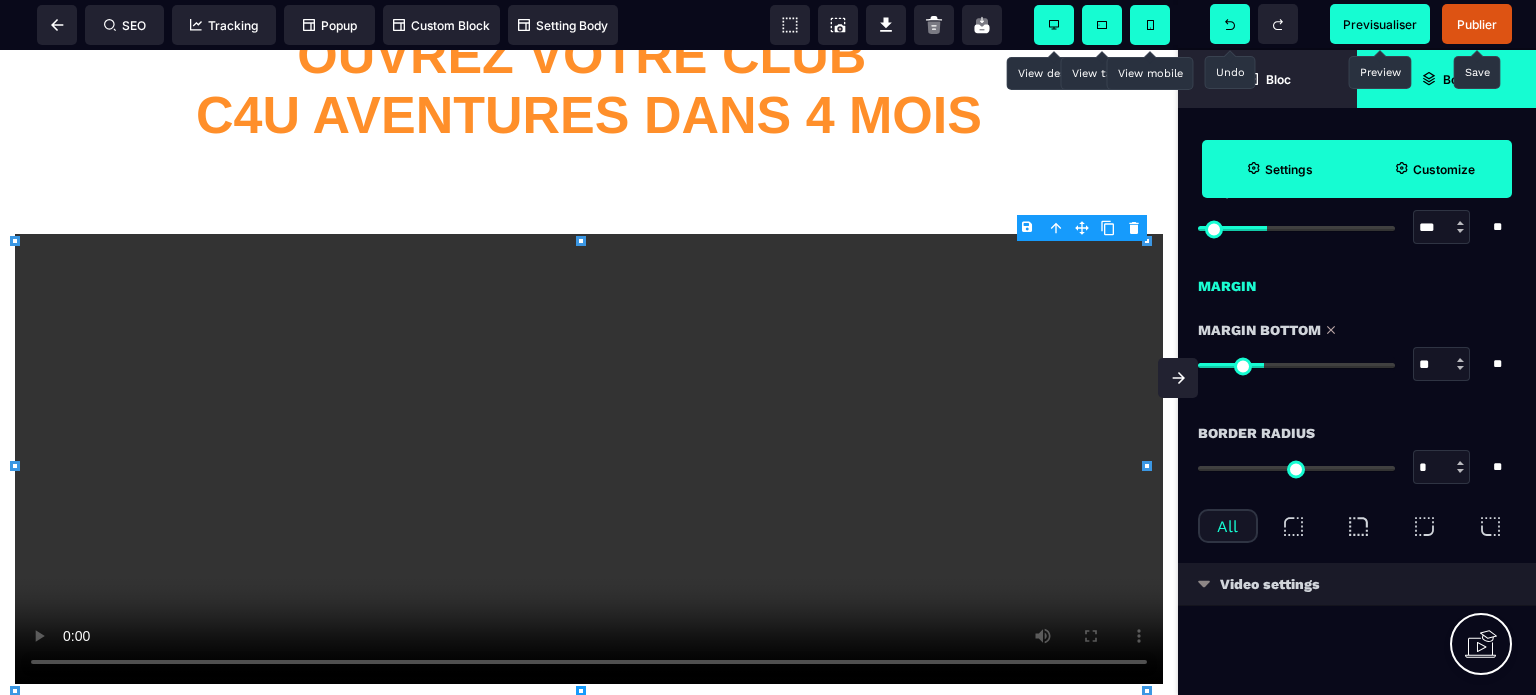scroll, scrollTop: 306, scrollLeft: 0, axis: vertical 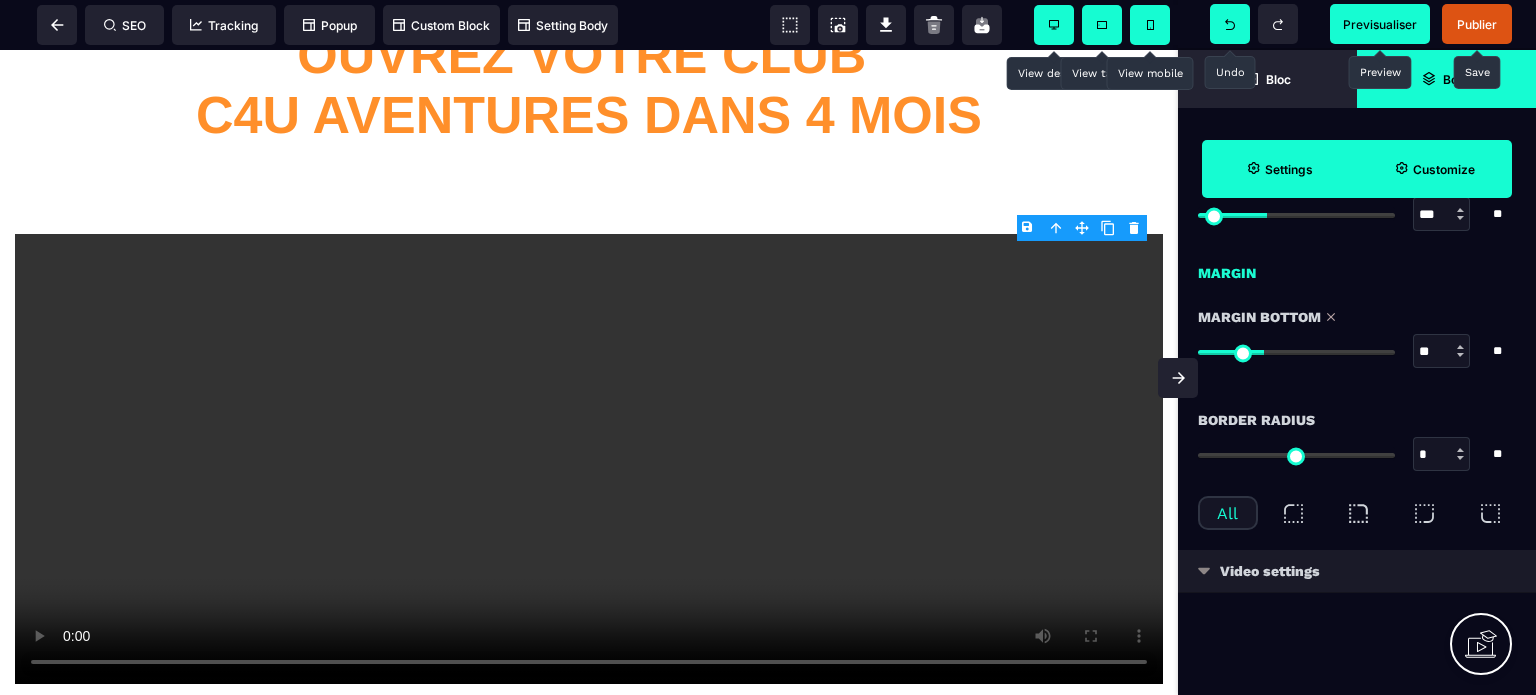 click on "Video settings" at bounding box center [1270, 571] 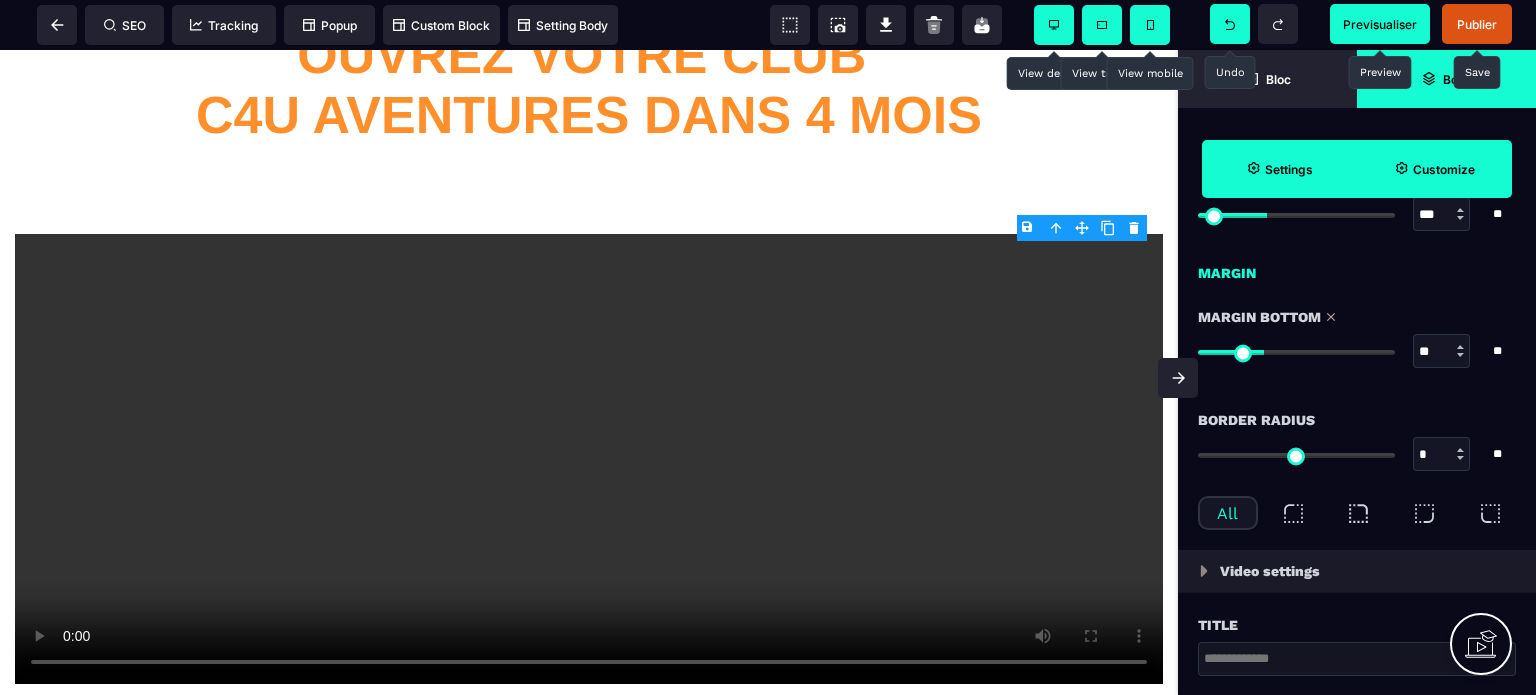 click on "Video settings" at bounding box center [1270, 571] 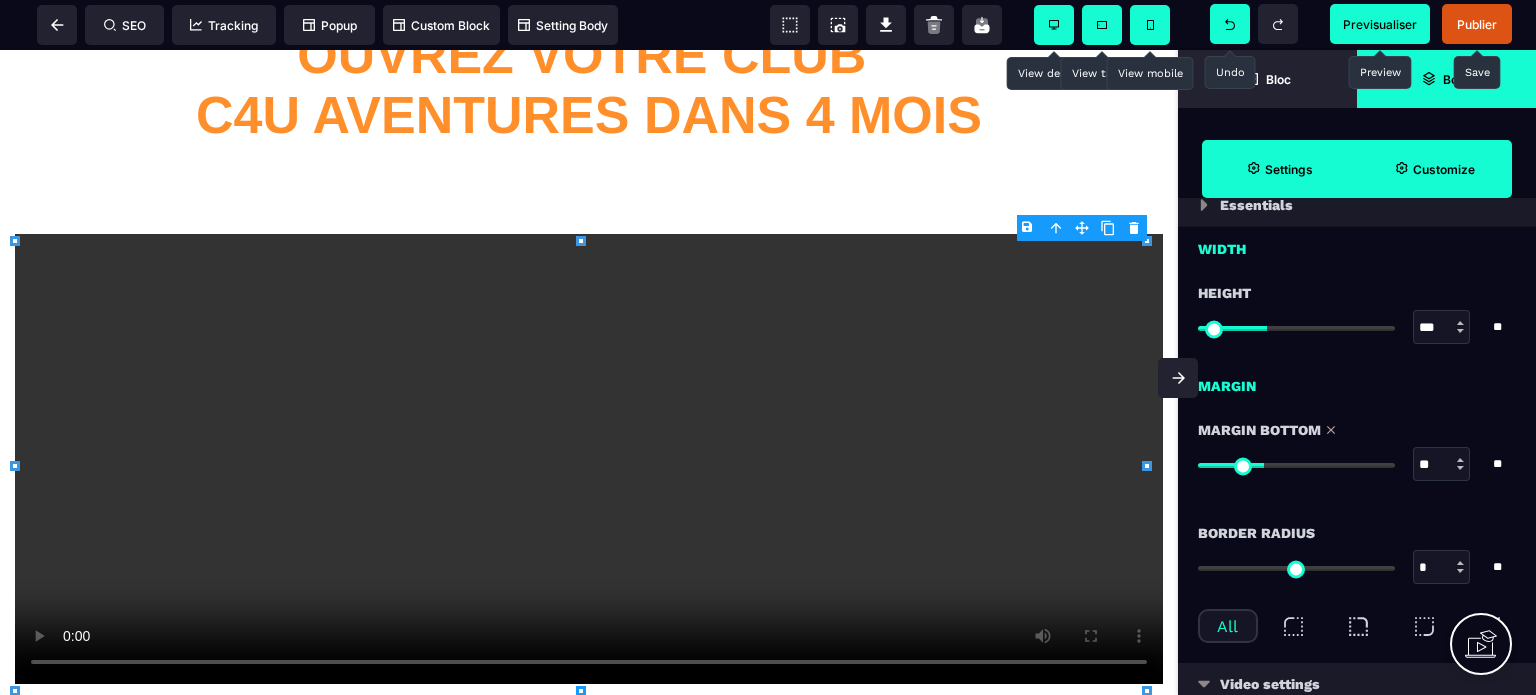 scroll, scrollTop: 306, scrollLeft: 0, axis: vertical 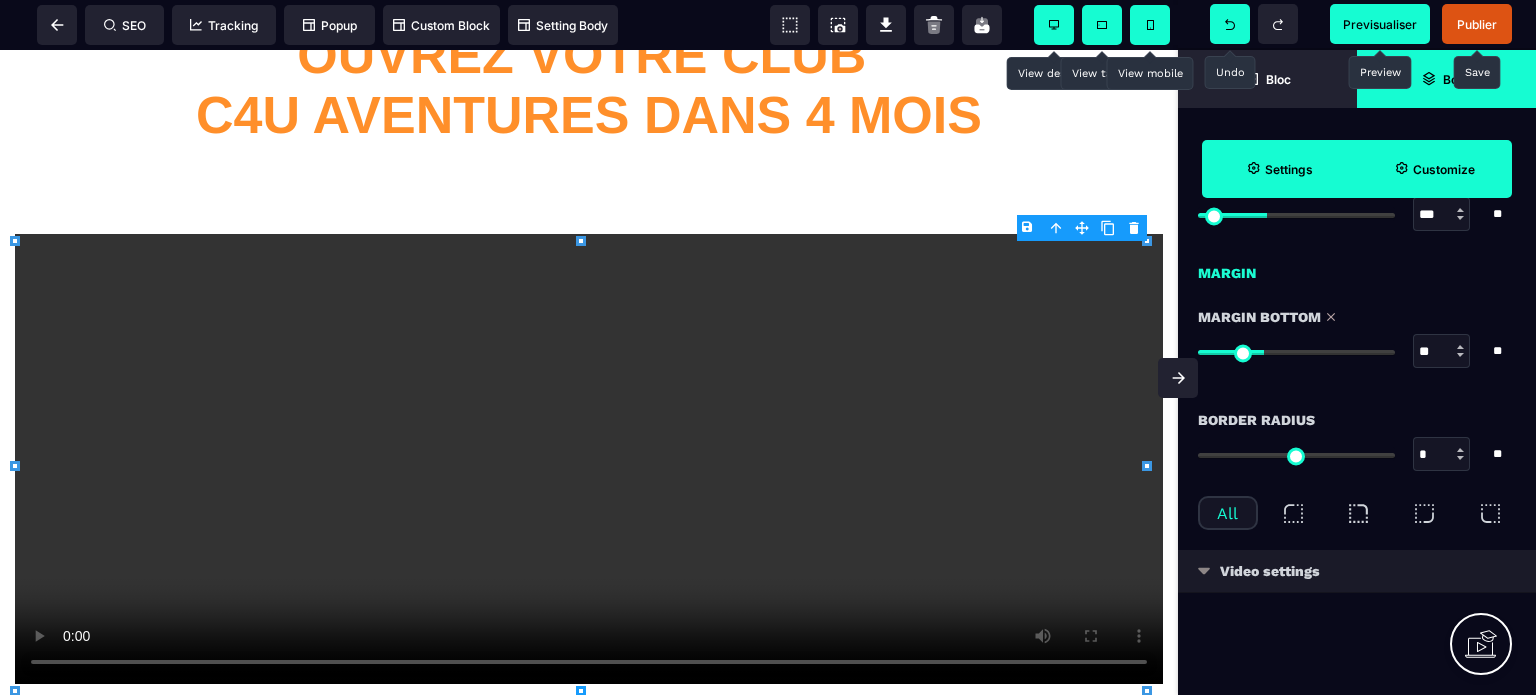 click on "Video settings" at bounding box center [1270, 571] 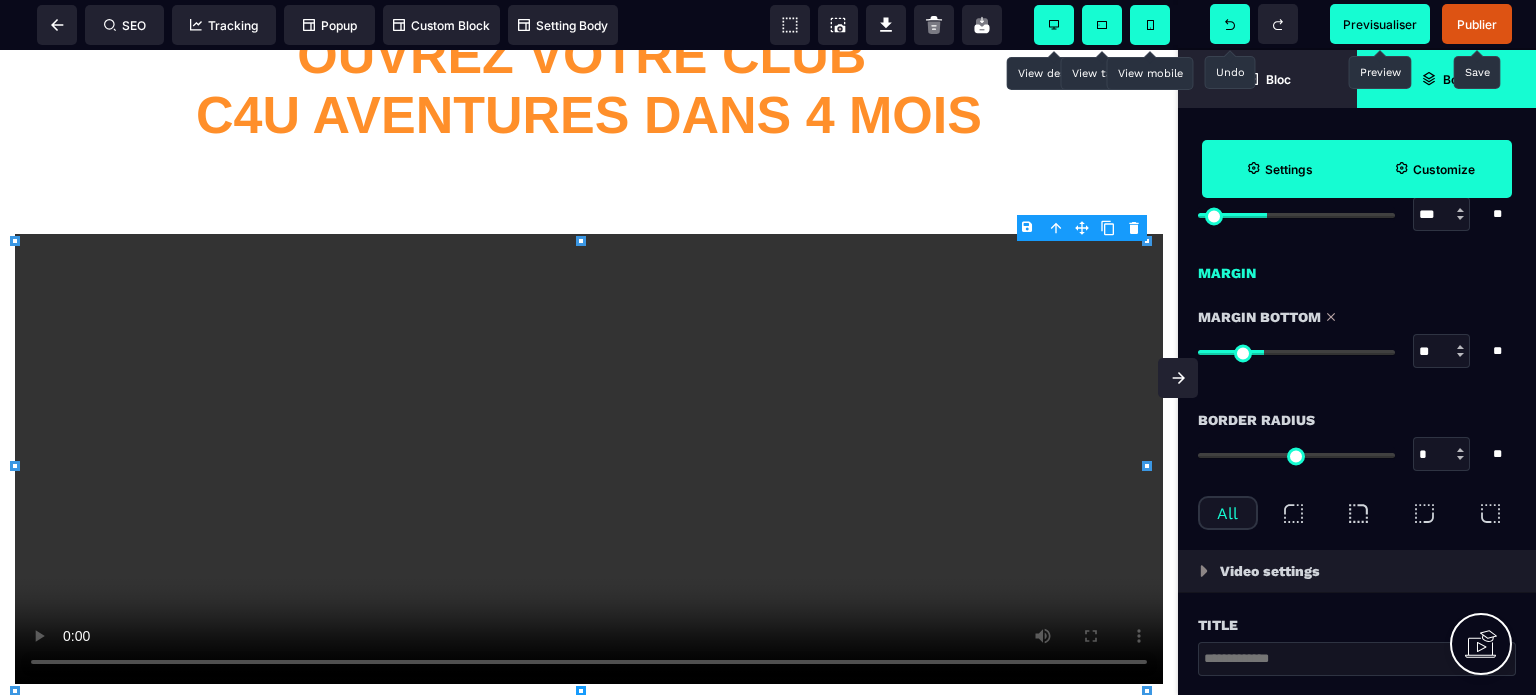 click 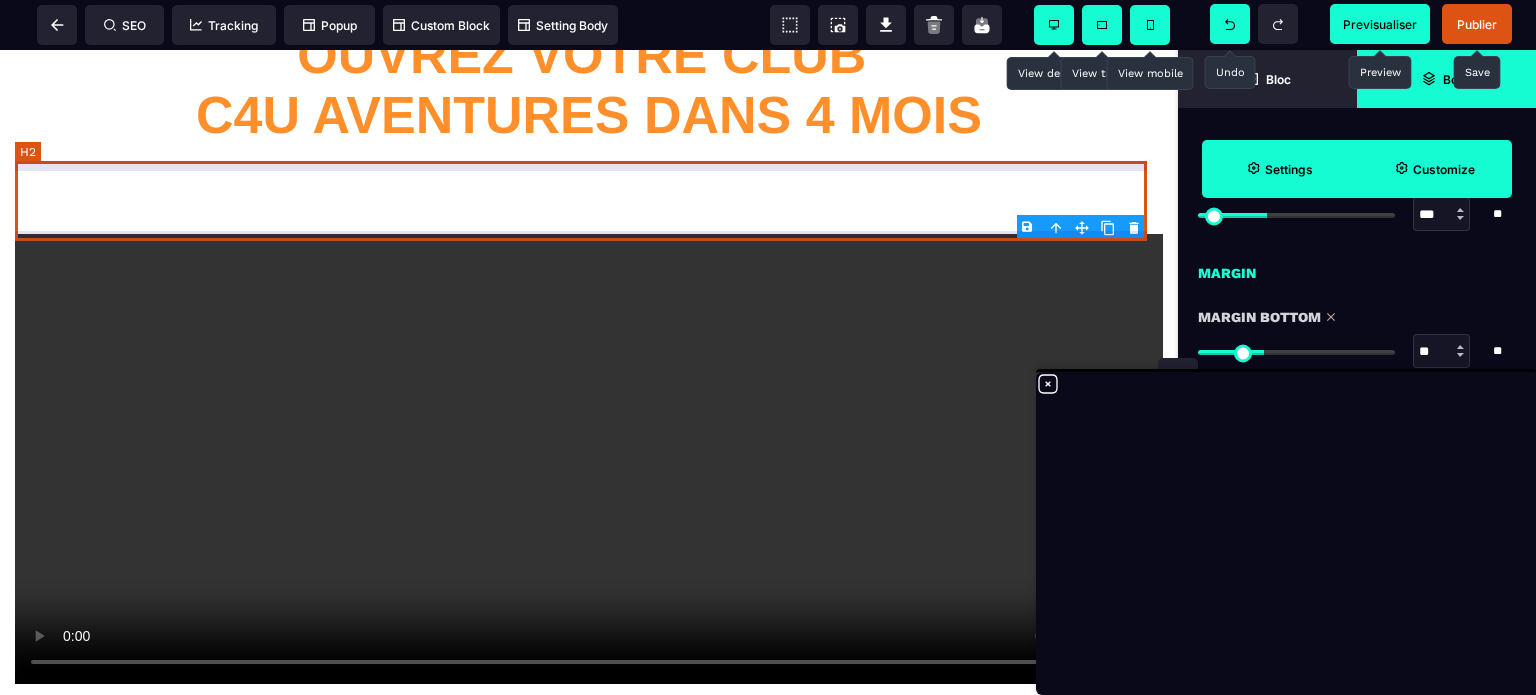 click on "**********" at bounding box center (589, 194) 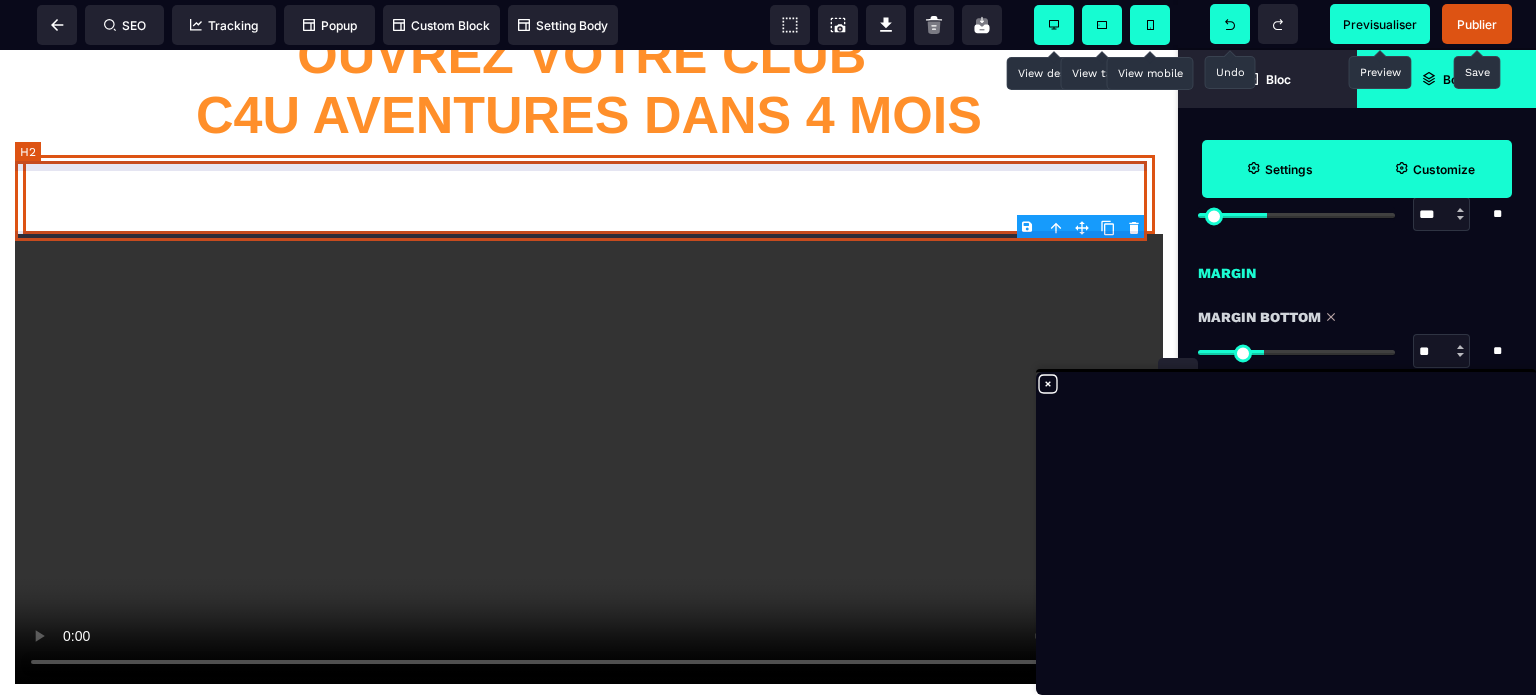 click on "**********" at bounding box center (589, 194) 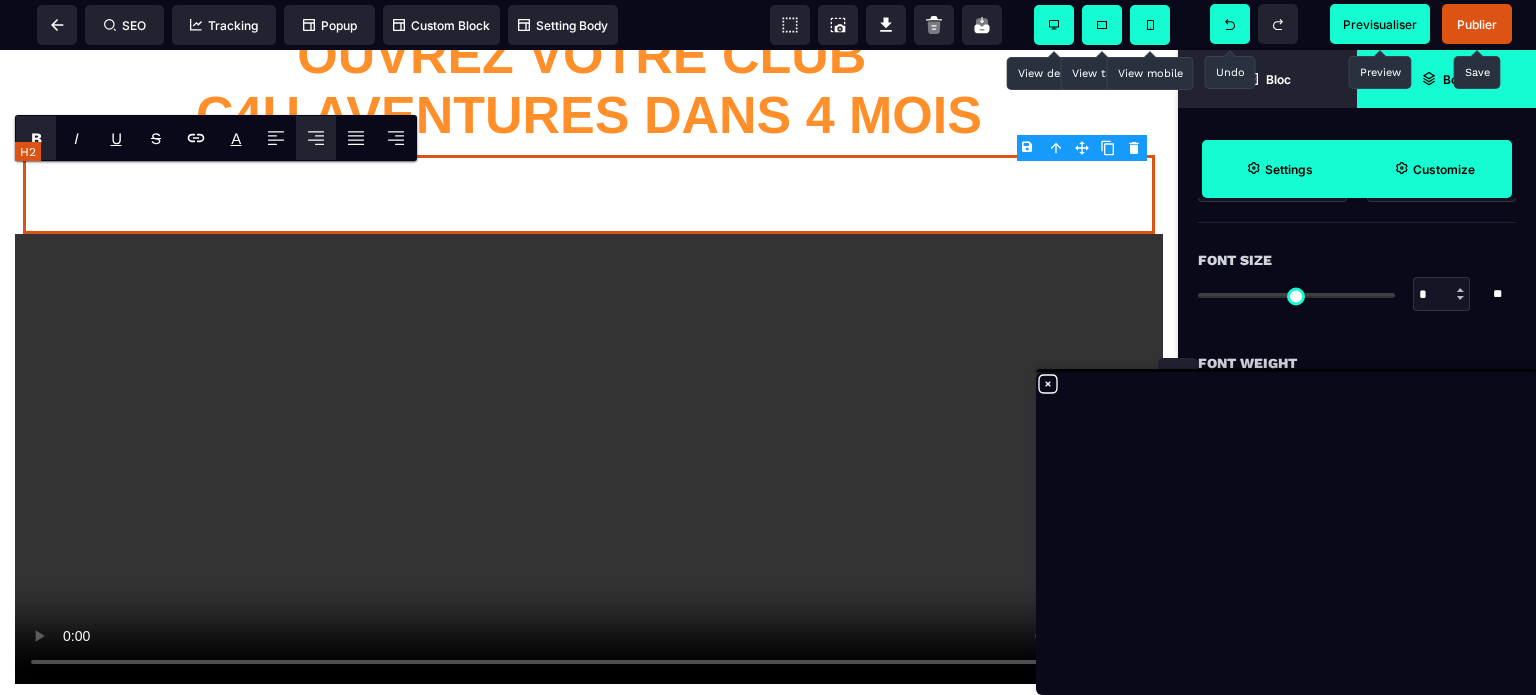 click on "**********" at bounding box center (589, 194) 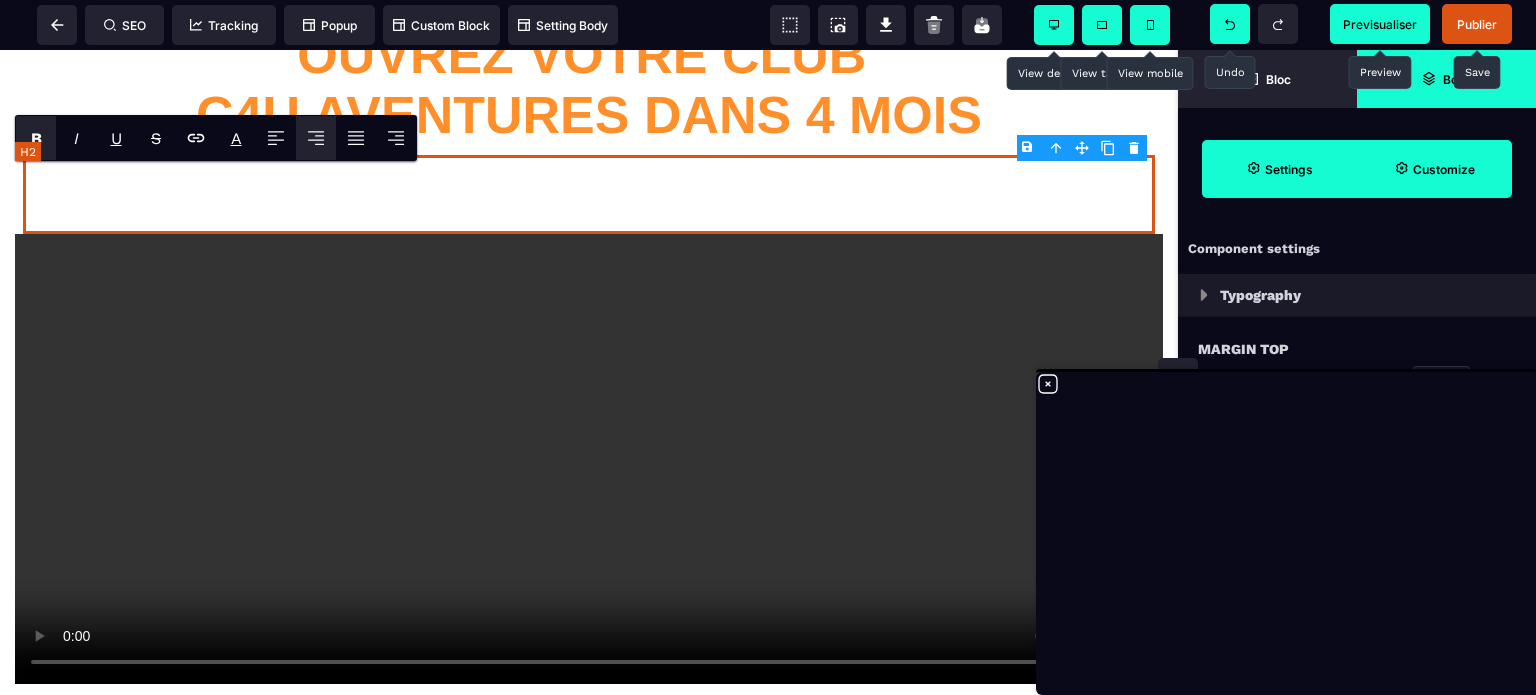 click on "**********" at bounding box center [589, 194] 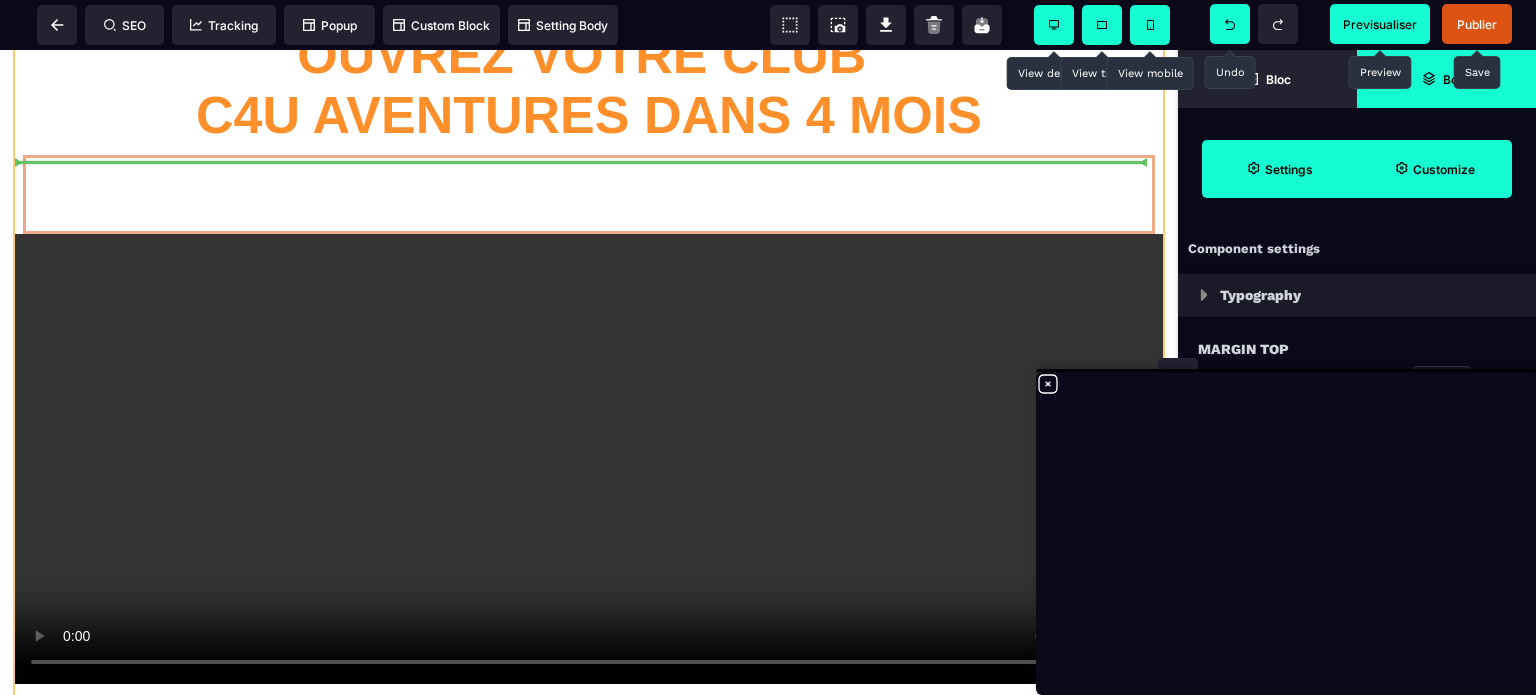 drag, startPoint x: 1087, startPoint y: 208, endPoint x: 729, endPoint y: 200, distance: 358.0894 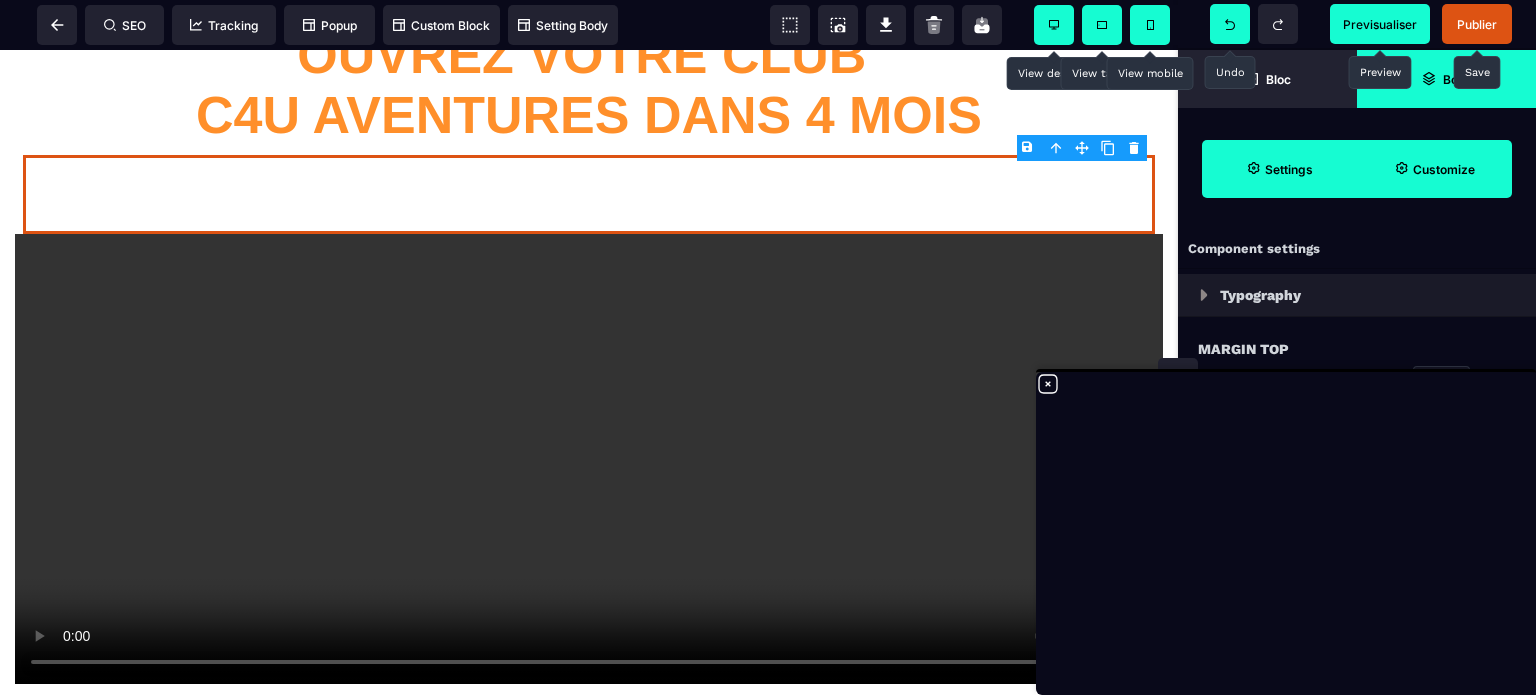 click on "**********" at bounding box center [589, 194] 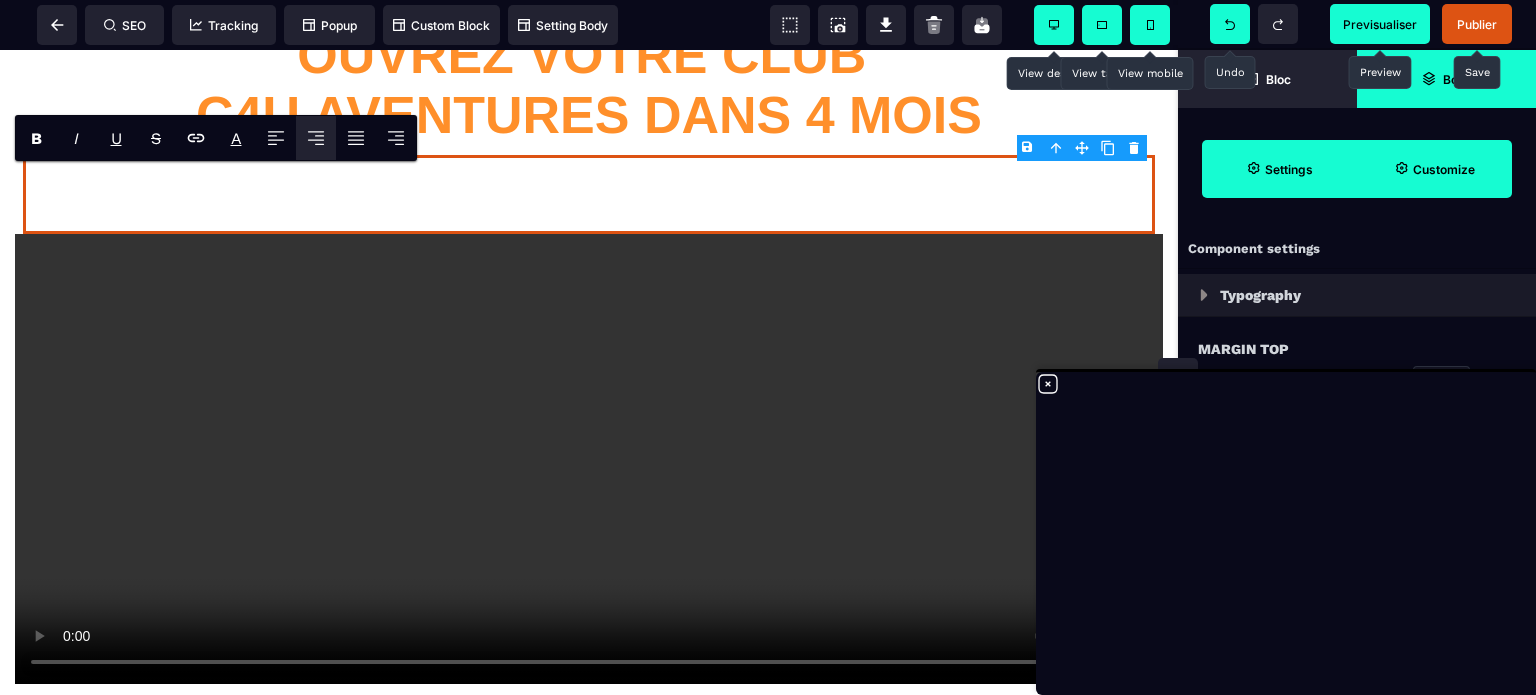 click on "**********" at bounding box center (589, 194) 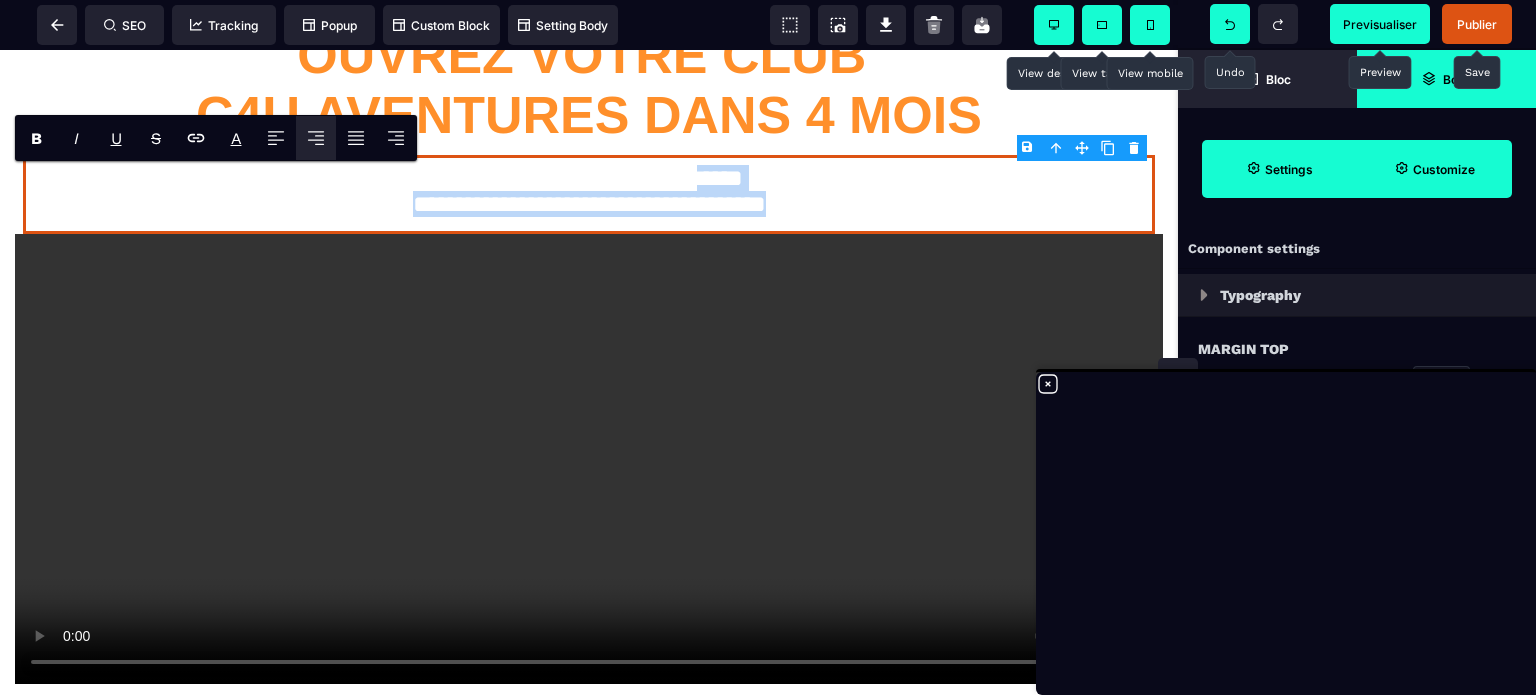 drag, startPoint x: 742, startPoint y: 197, endPoint x: 942, endPoint y: 209, distance: 200.35968 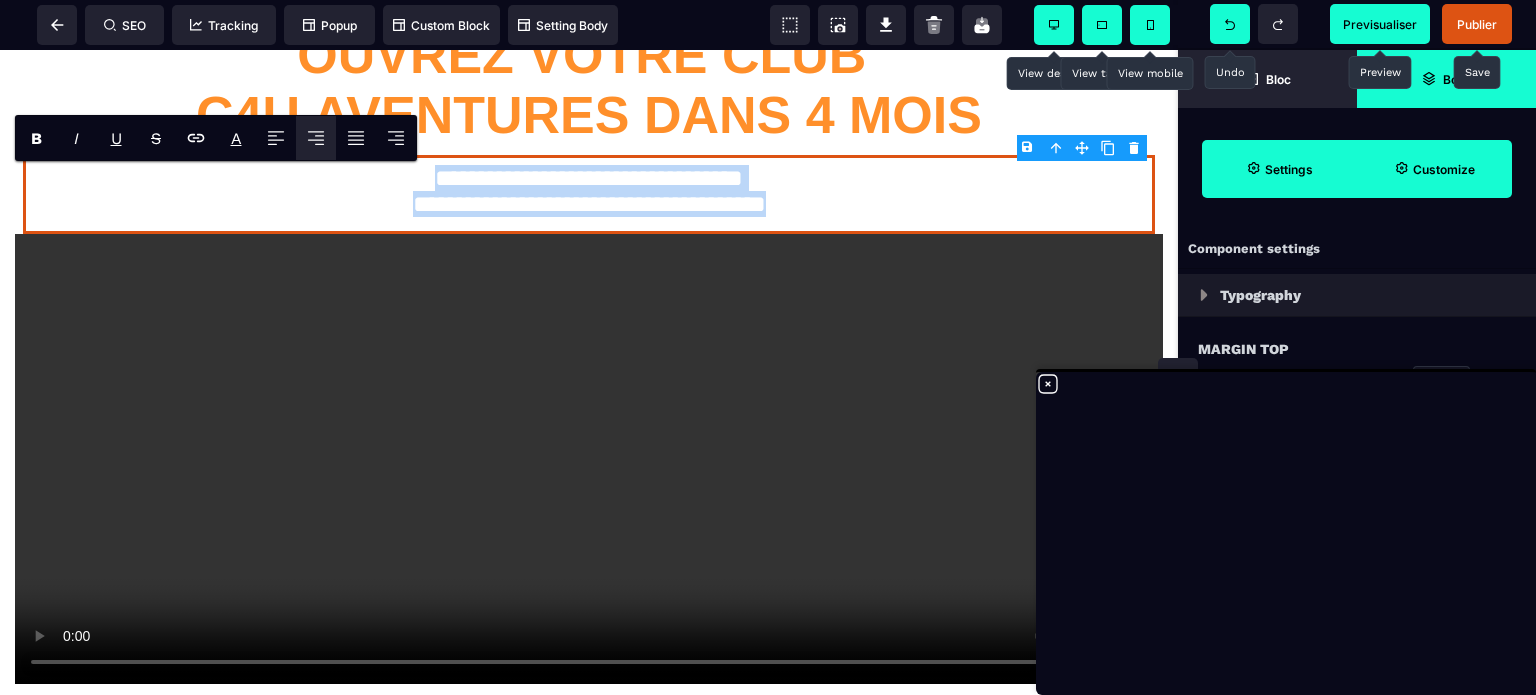 drag, startPoint x: 924, startPoint y: 213, endPoint x: 200, endPoint y: 163, distance: 725.7245 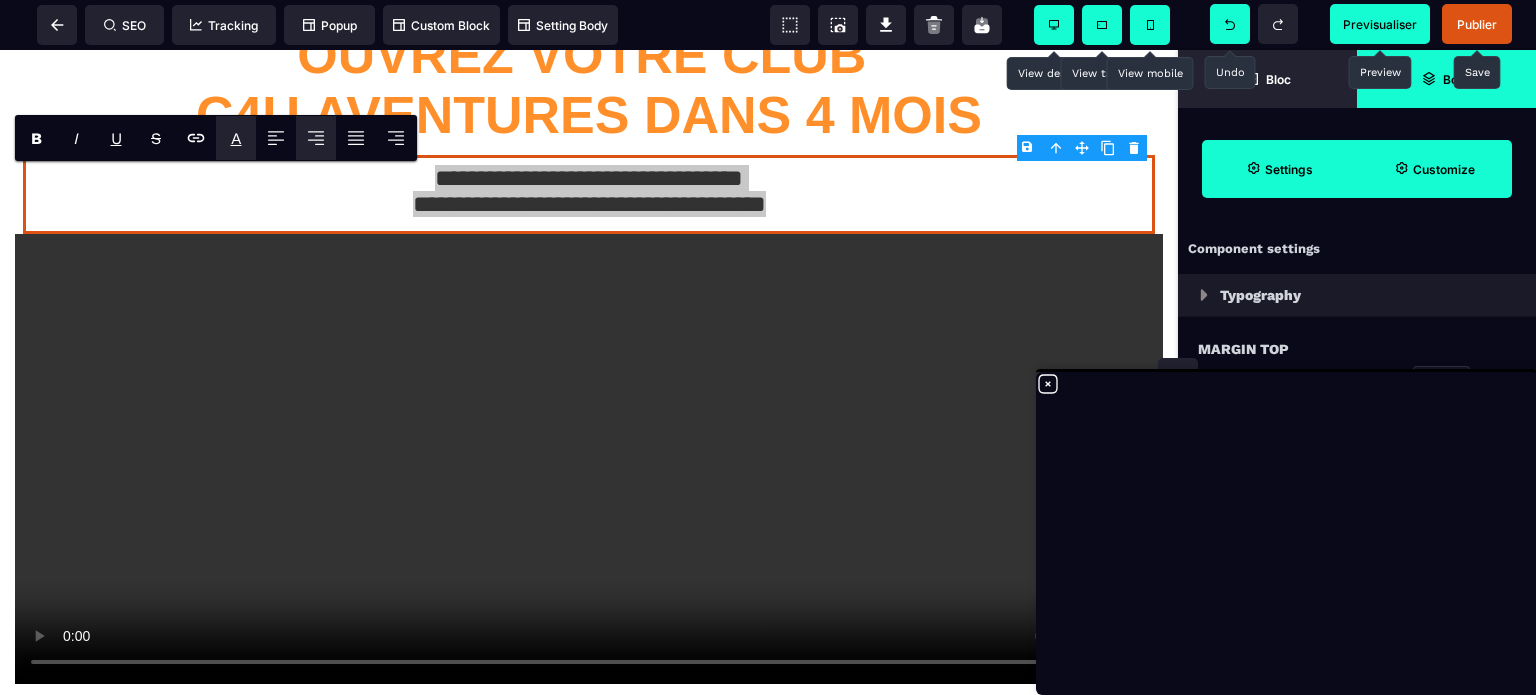 drag, startPoint x: 386, startPoint y: 145, endPoint x: 237, endPoint y: 137, distance: 149.21461 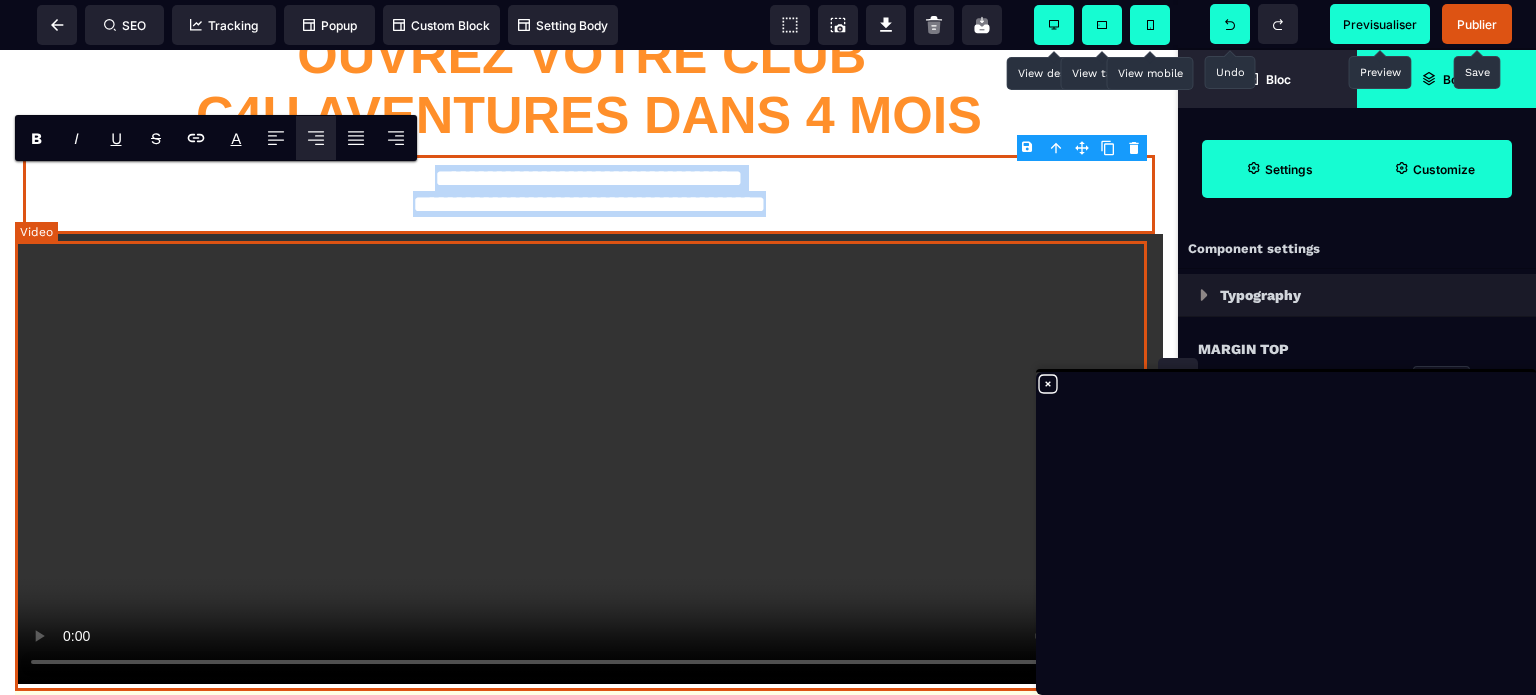 drag, startPoint x: 908, startPoint y: 219, endPoint x: 836, endPoint y: 297, distance: 106.15083 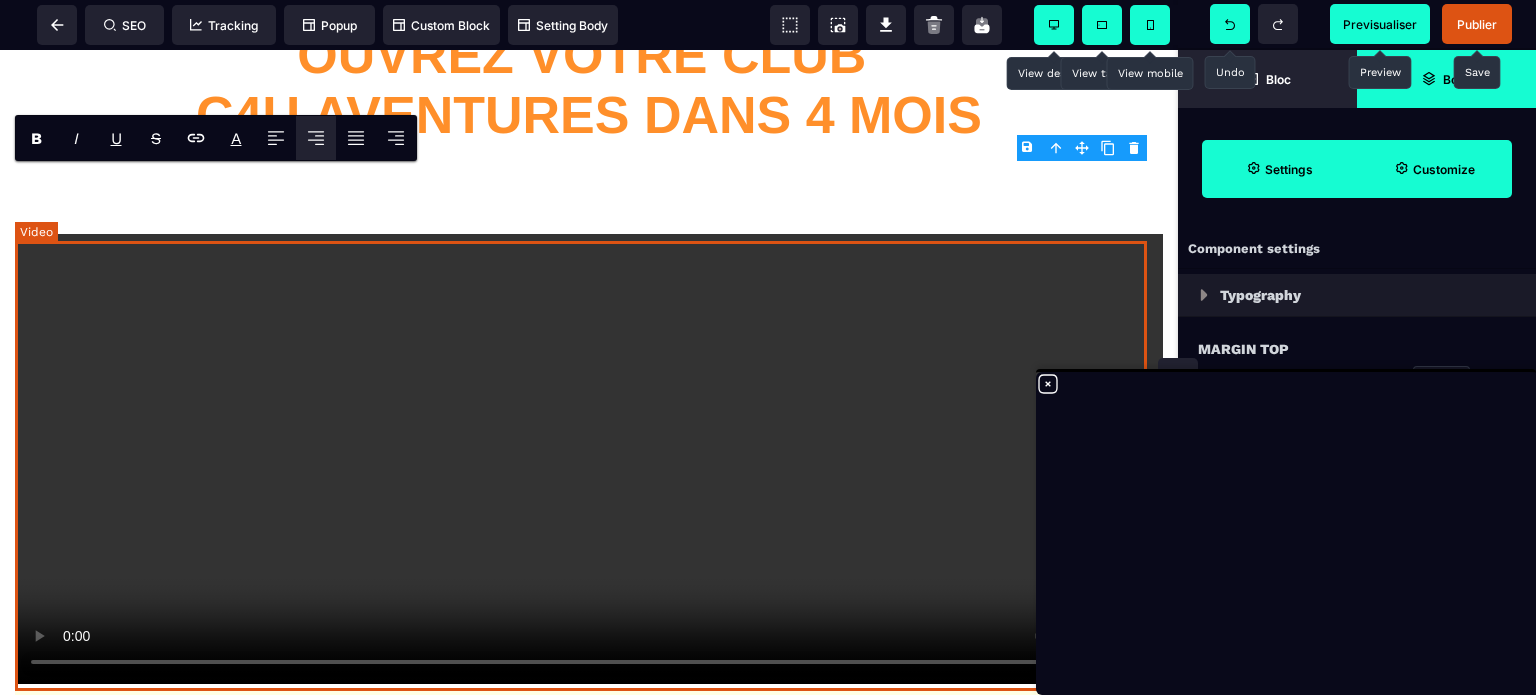 click on "**********" at bounding box center (589, 194) 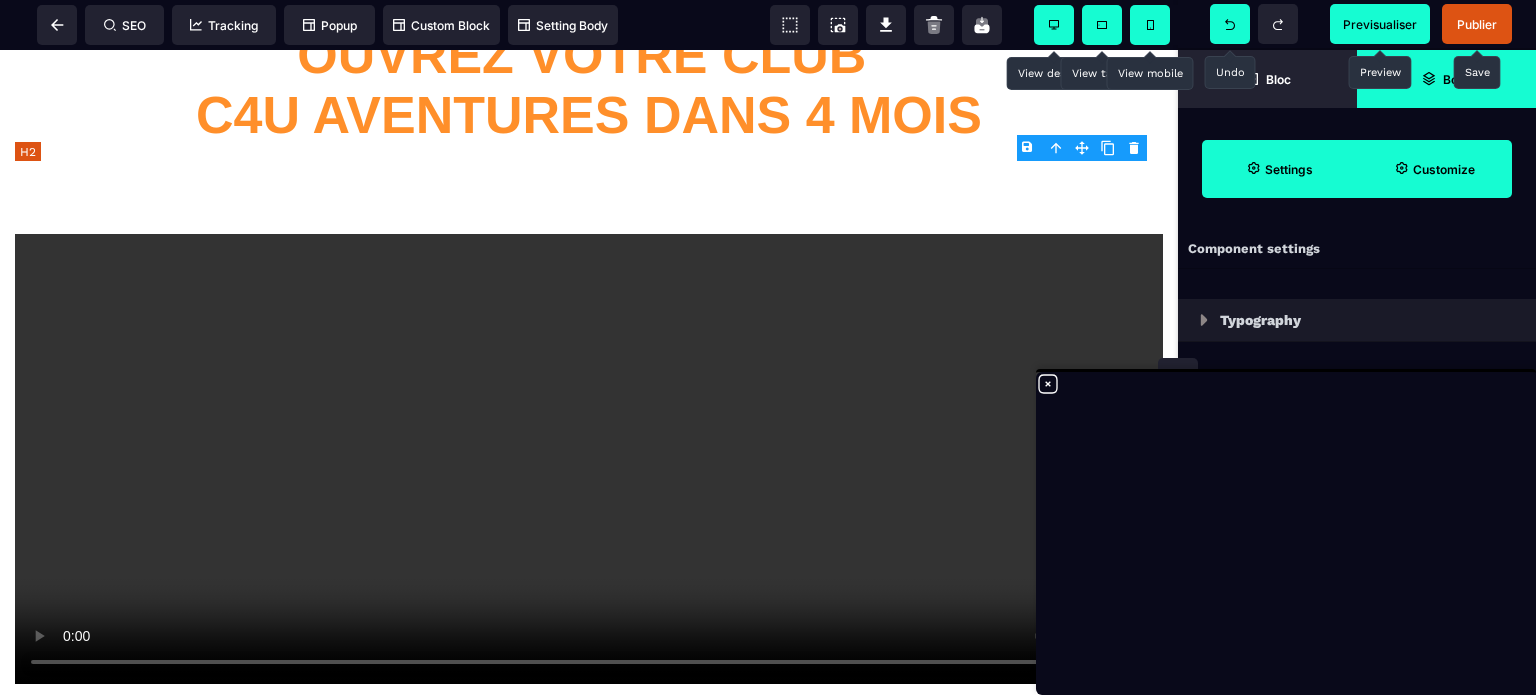 click on "**********" at bounding box center [589, 194] 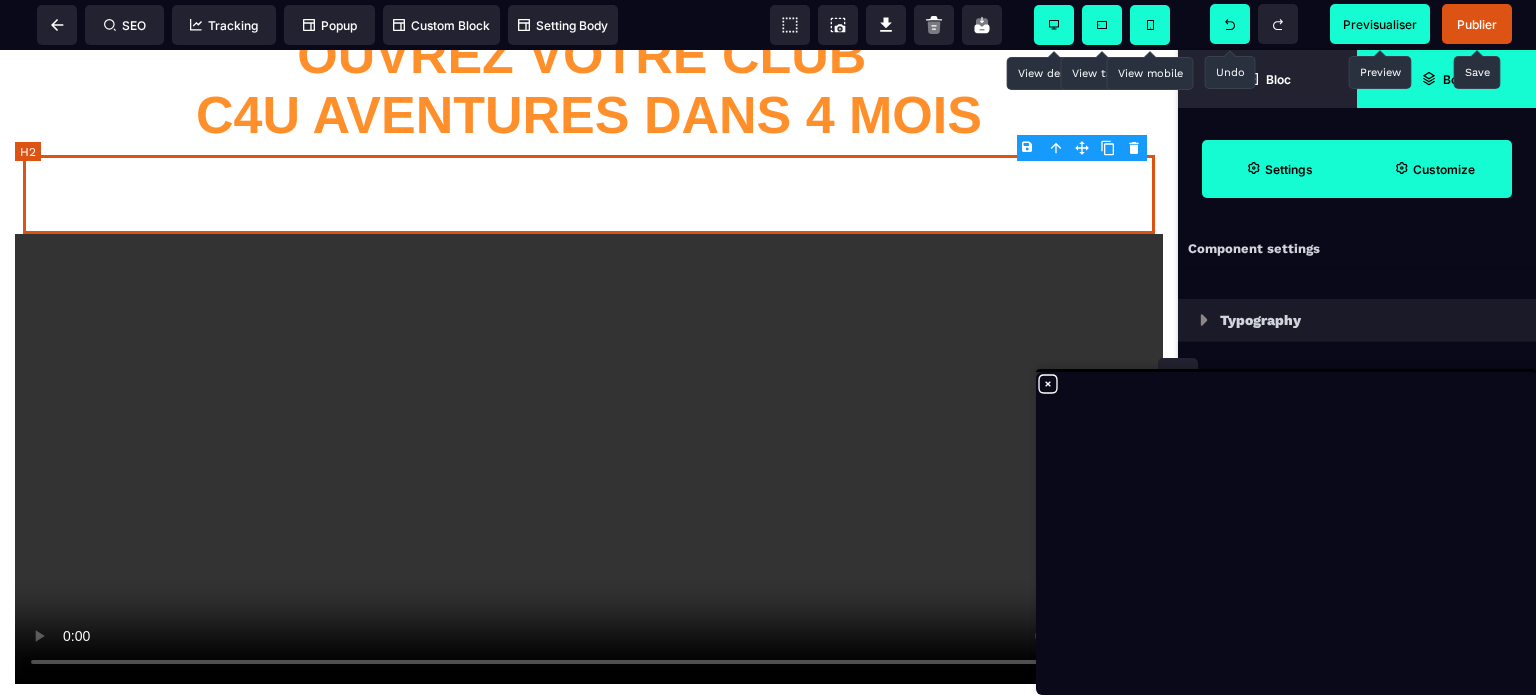 click on "**********" at bounding box center (589, 194) 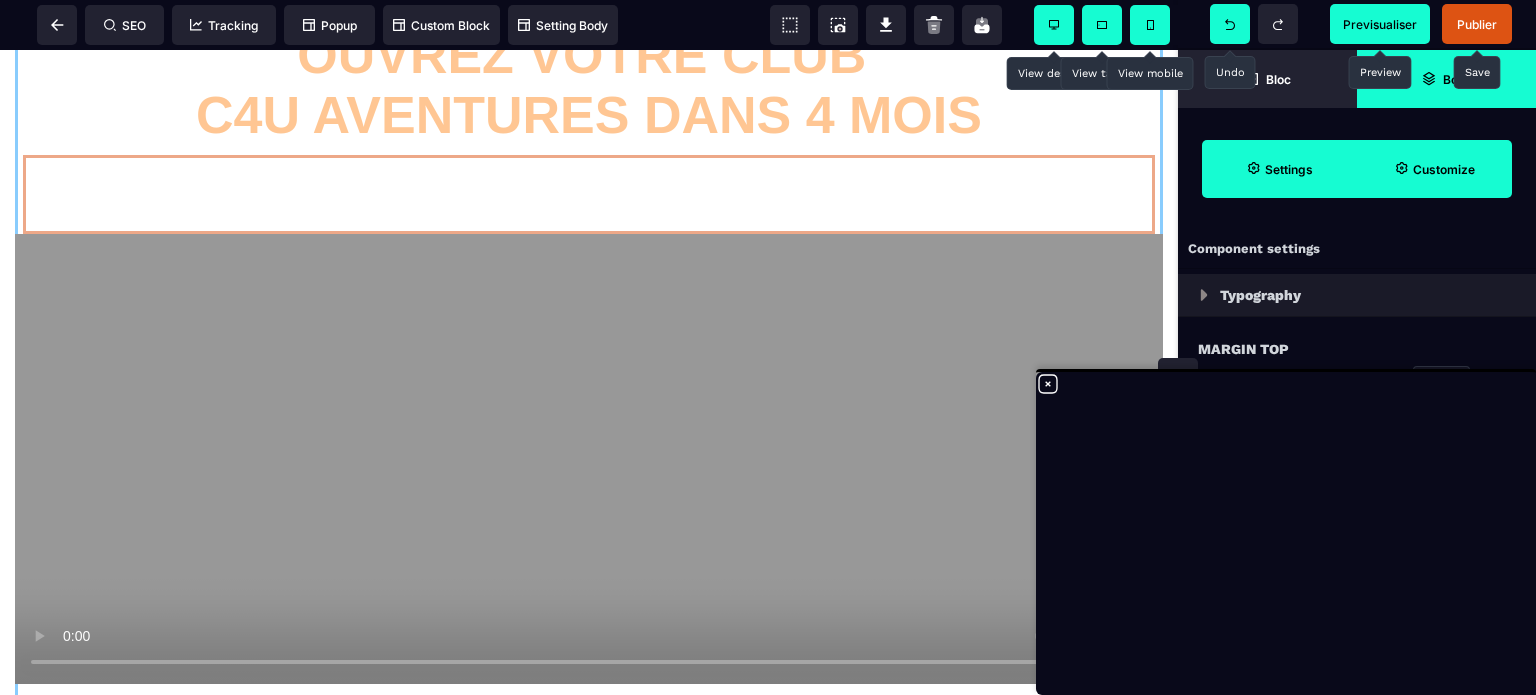 drag, startPoint x: 672, startPoint y: 203, endPoint x: 643, endPoint y: 193, distance: 30.675724 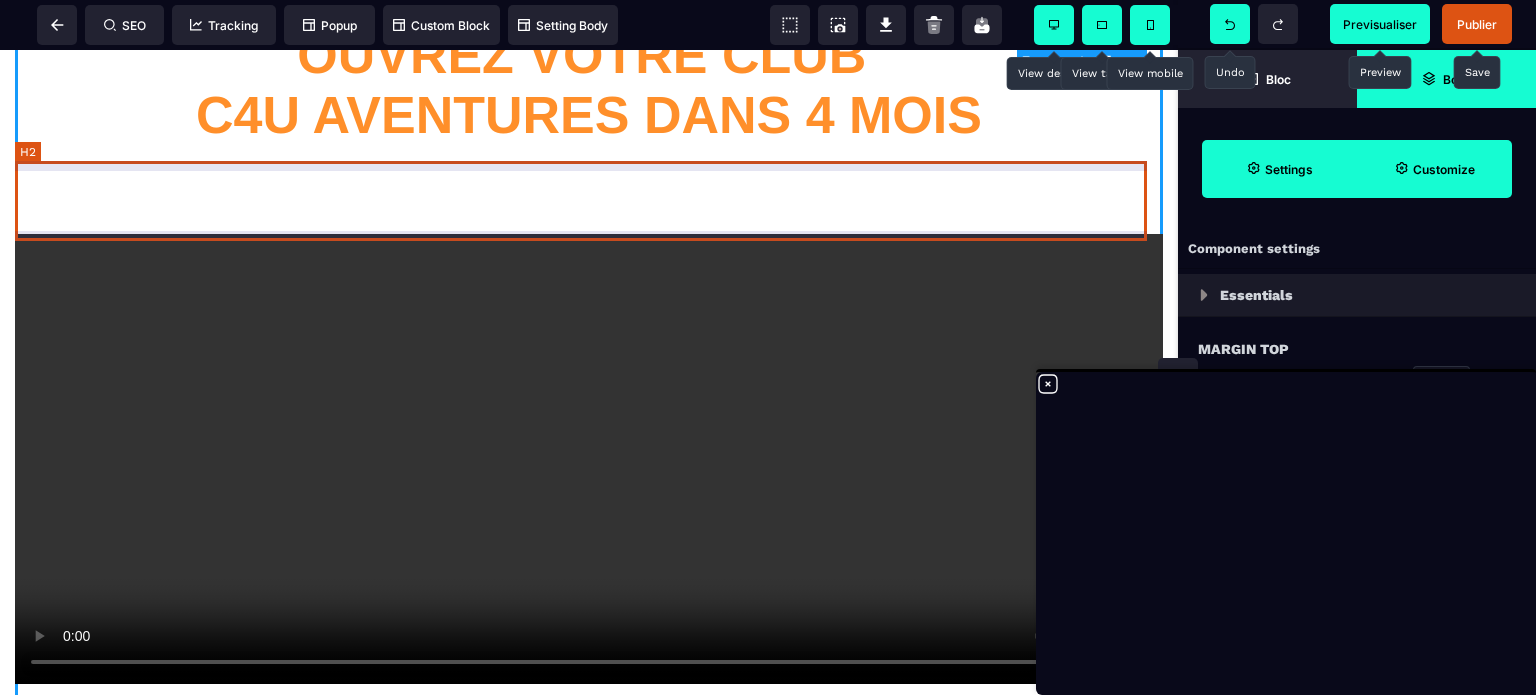 click on "**********" at bounding box center (589, 194) 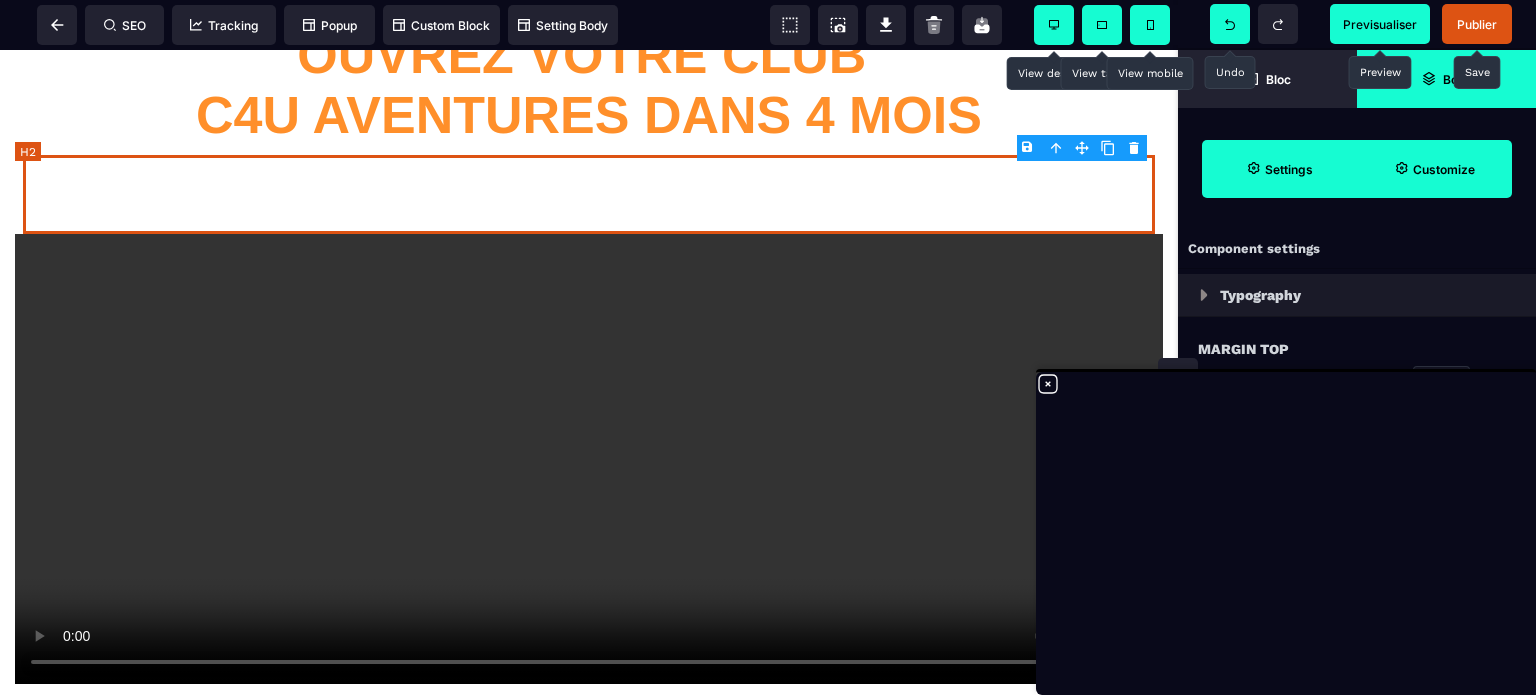 click on "**********" at bounding box center (589, 194) 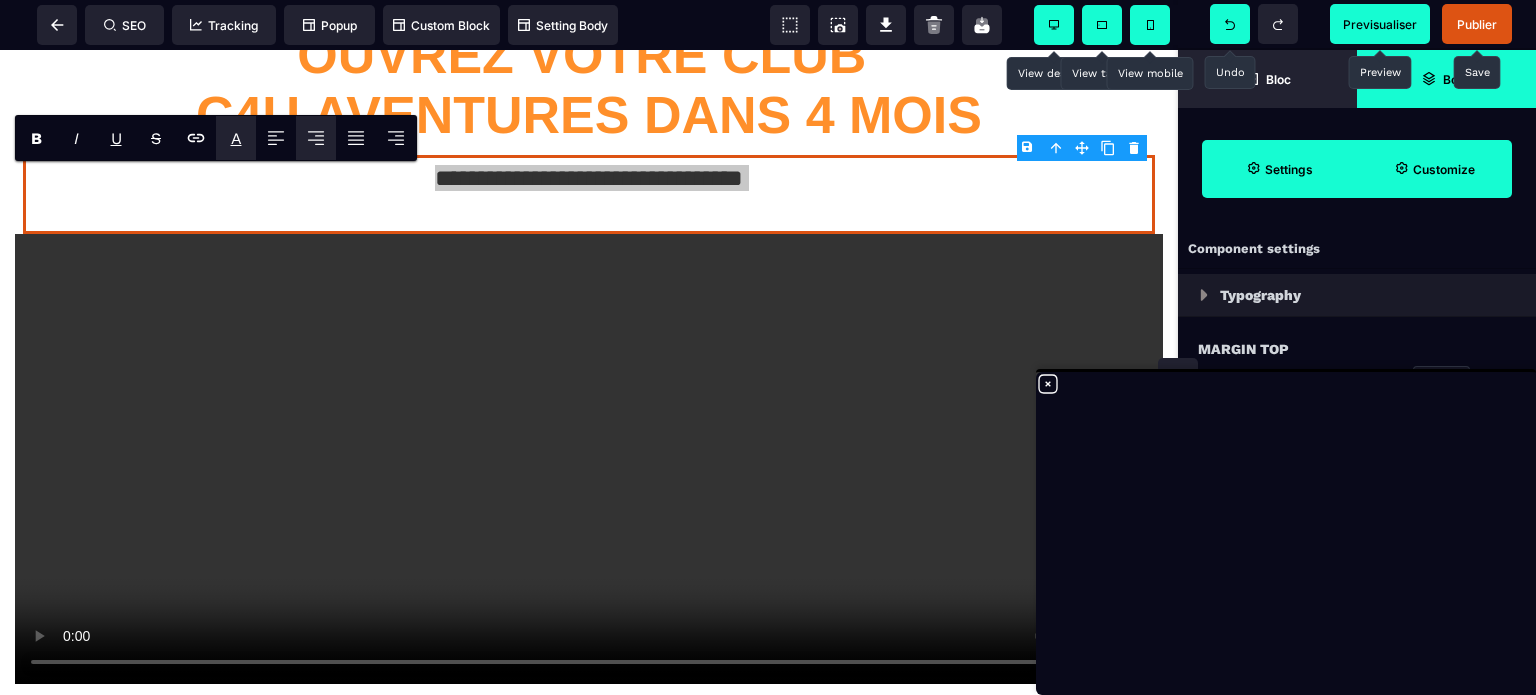 click on "A" at bounding box center (236, 138) 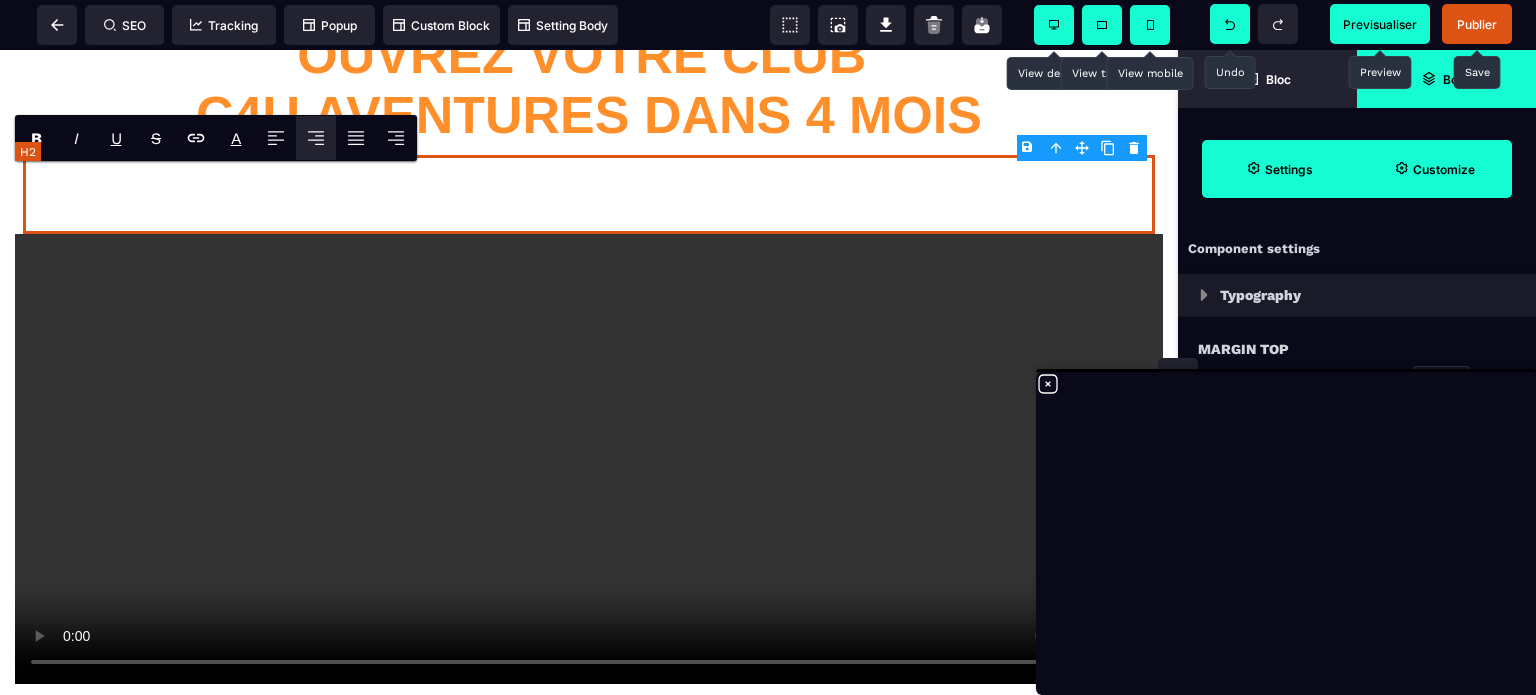 click on "**********" at bounding box center [589, 194] 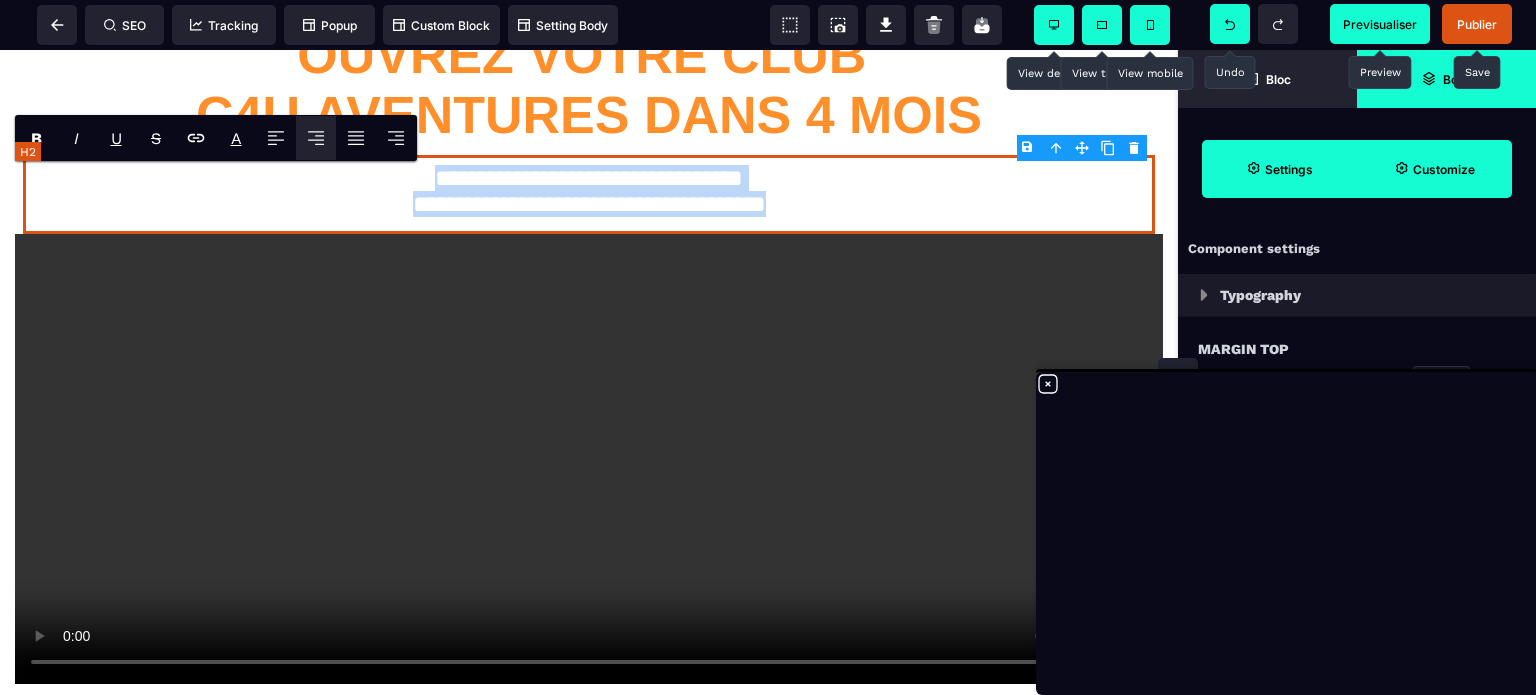 drag, startPoint x: 866, startPoint y: 219, endPoint x: 240, endPoint y: 171, distance: 627.8376 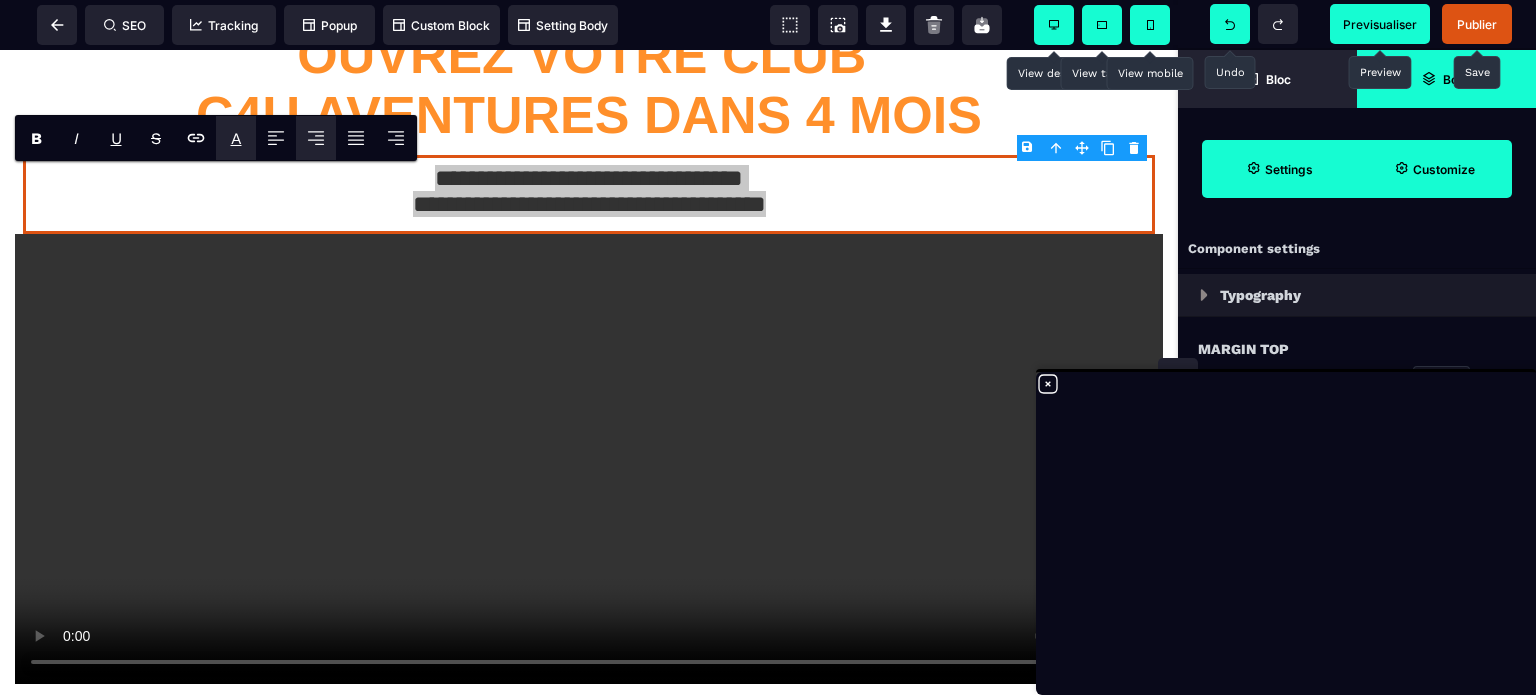 click on "A" at bounding box center (236, 138) 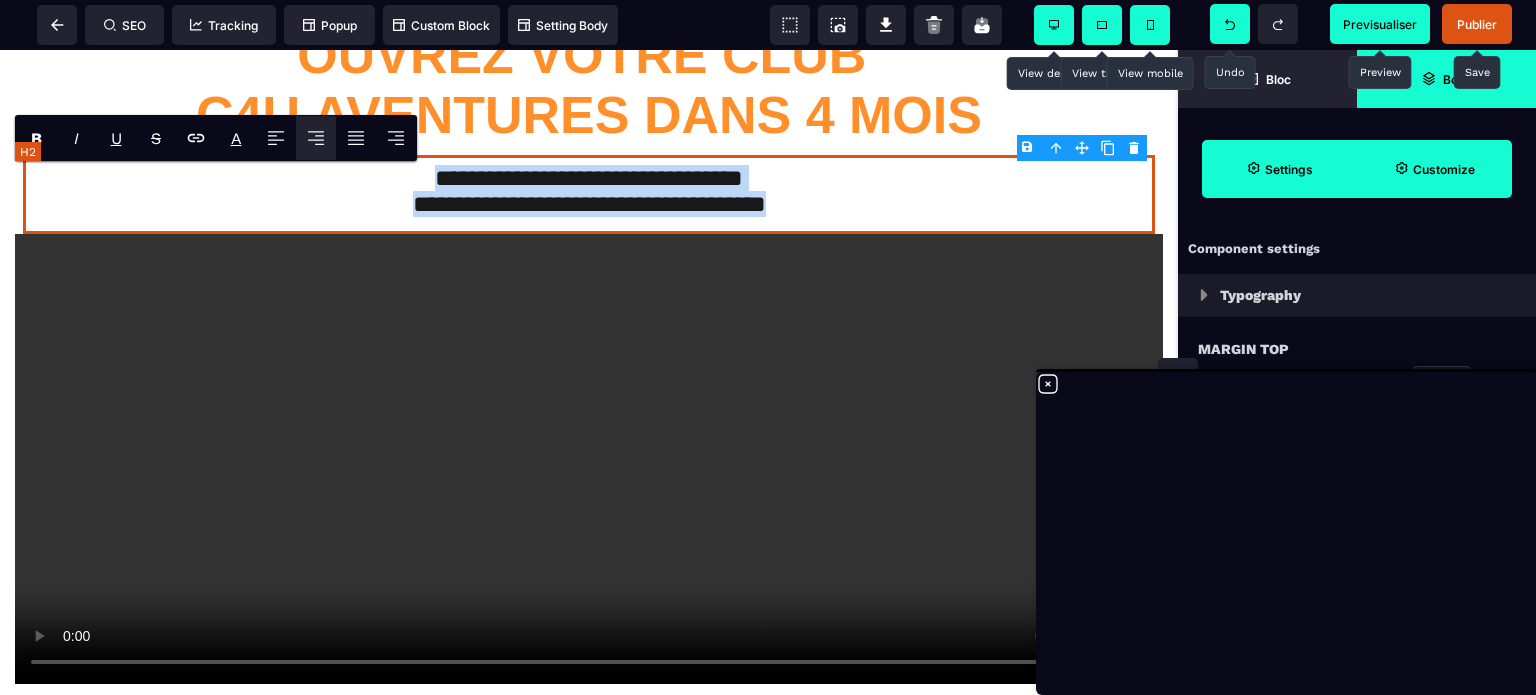 click on "**********" at bounding box center (589, 194) 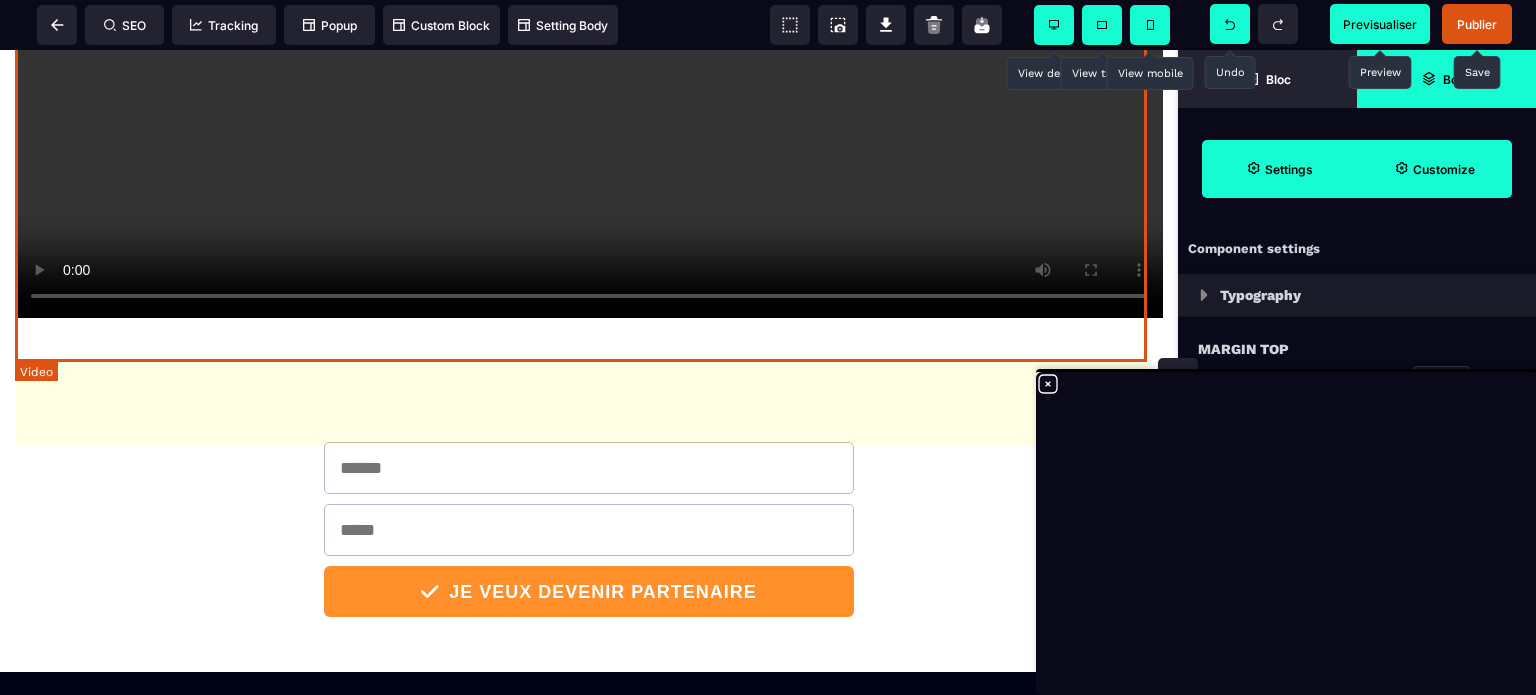 scroll, scrollTop: 500, scrollLeft: 0, axis: vertical 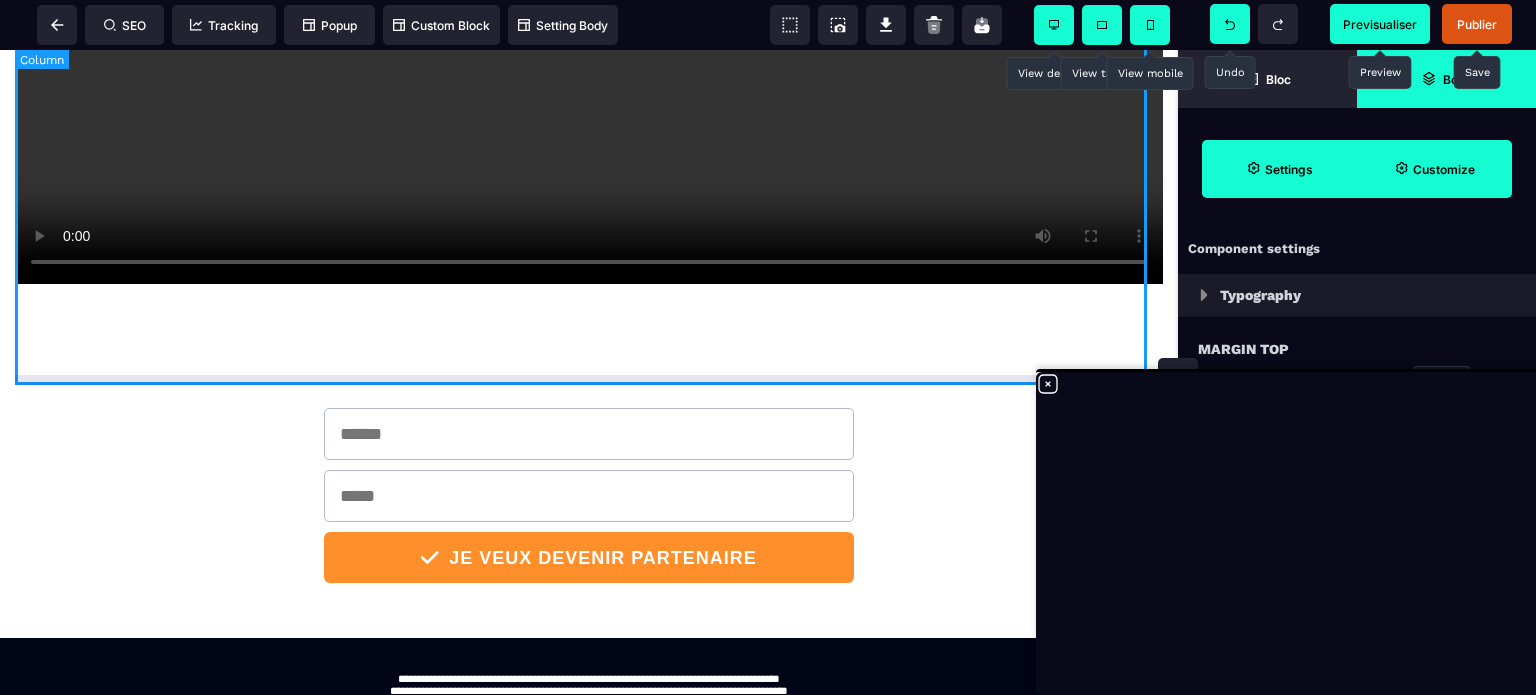 click on "**********" at bounding box center [589, -36] 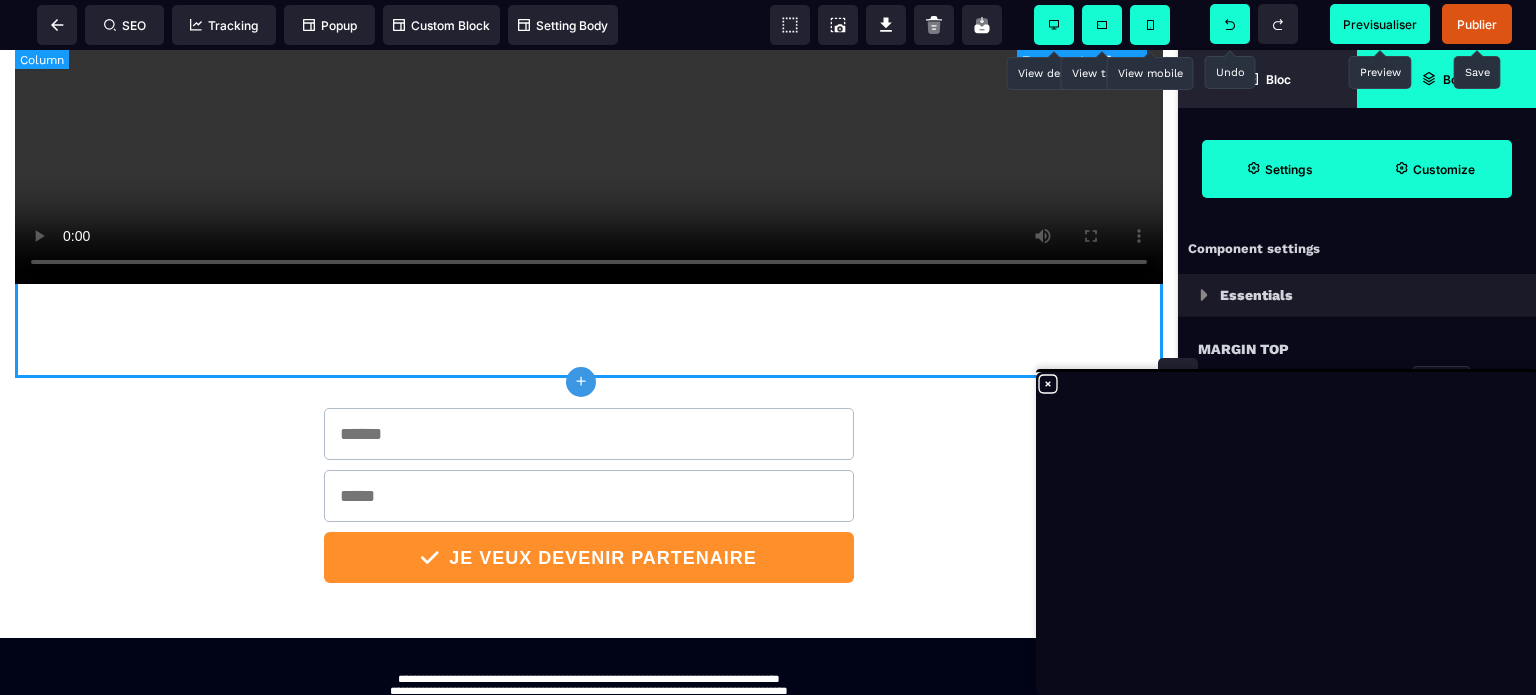 click on "**********" at bounding box center [589, -36] 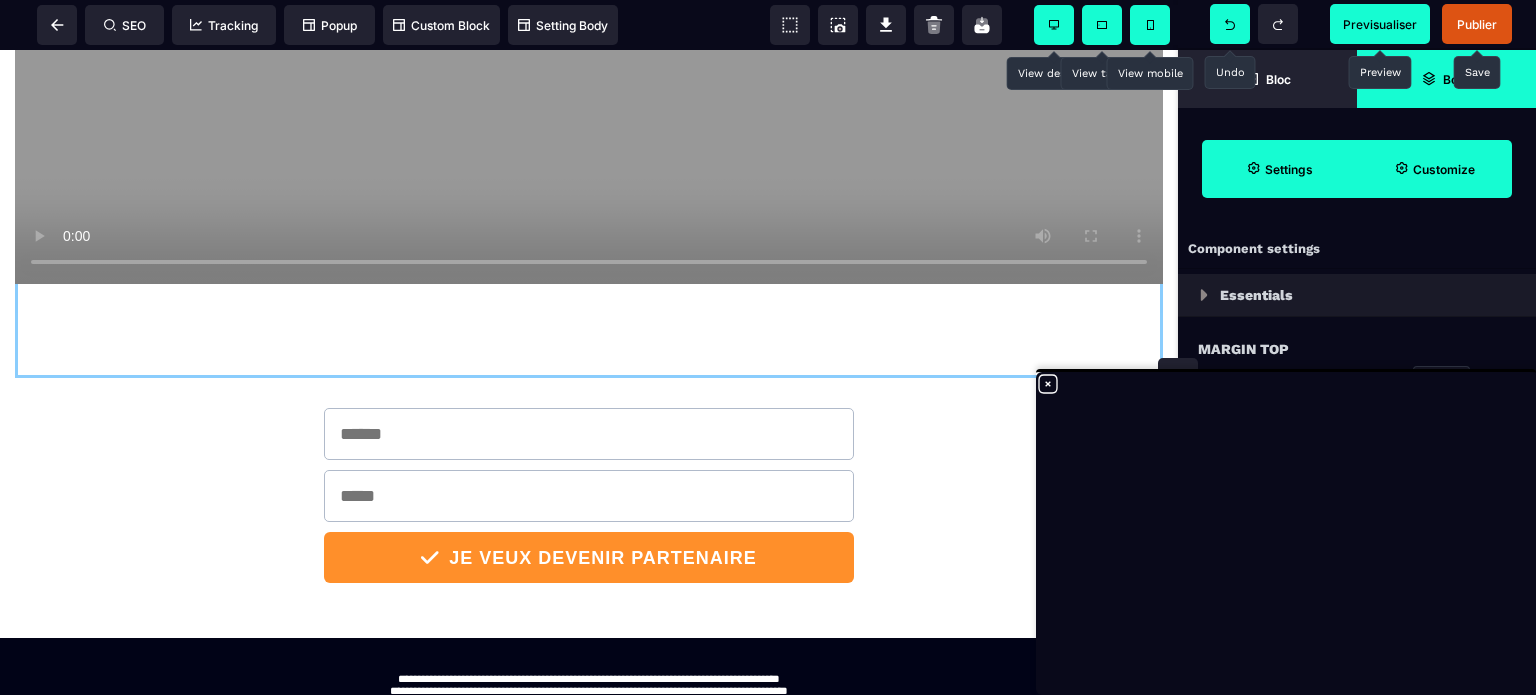 drag, startPoint x: 863, startPoint y: 346, endPoint x: 732, endPoint y: 343, distance: 131.03435 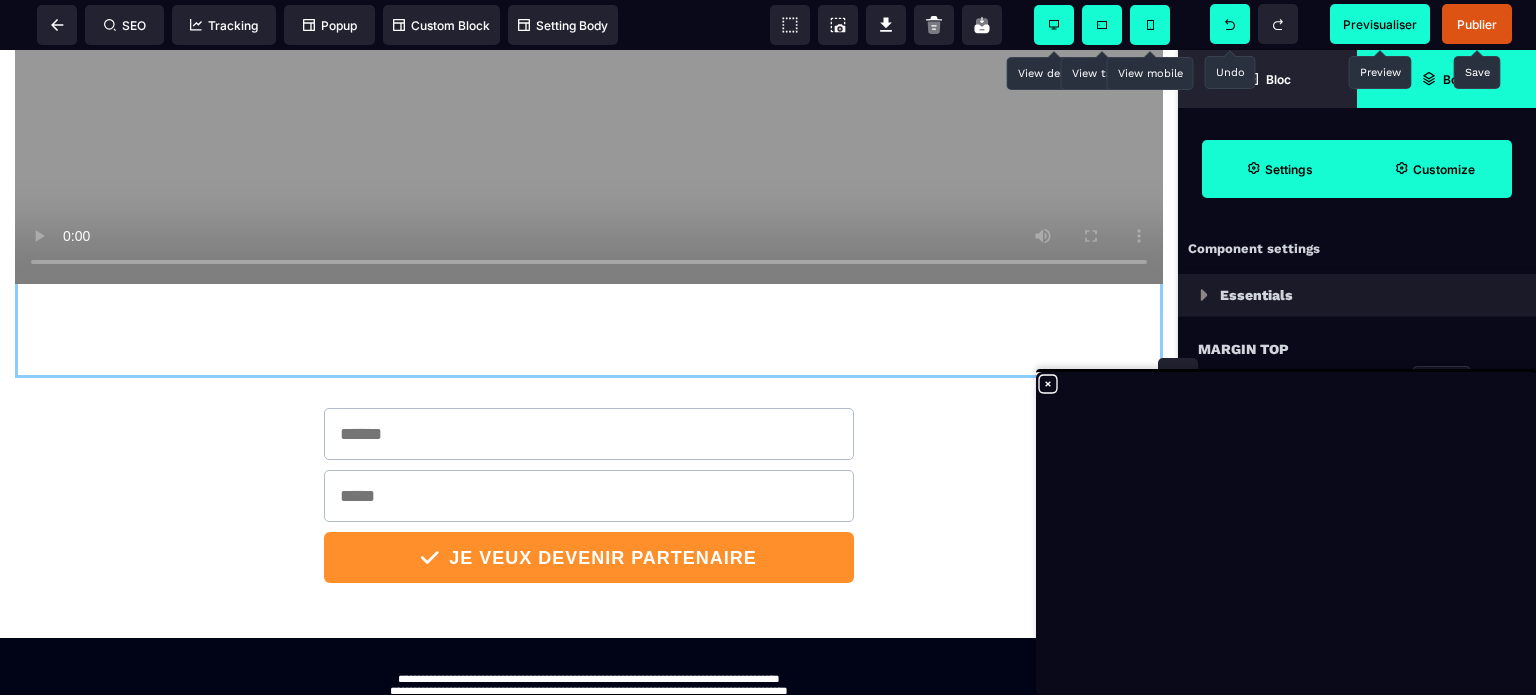 click on "**********" at bounding box center (589, -29) 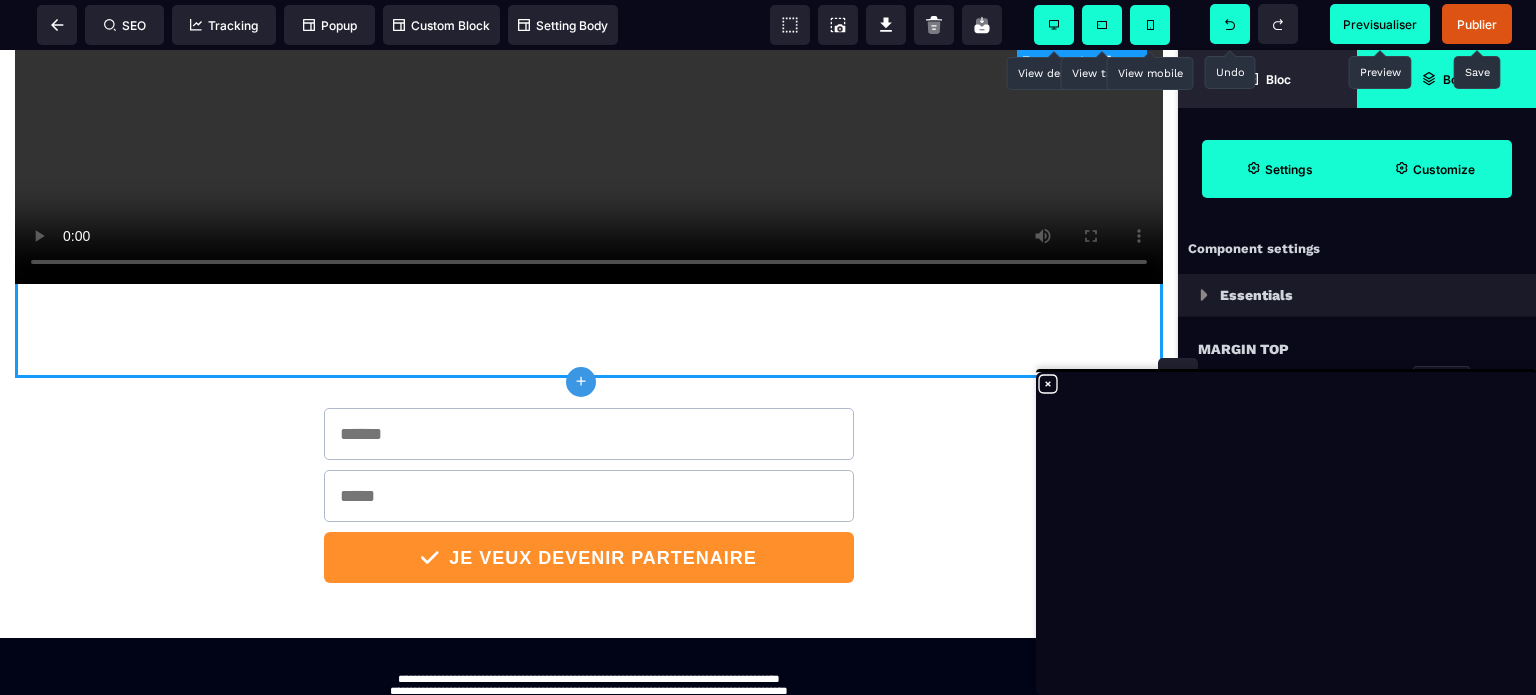 click on "**********" at bounding box center [589, -36] 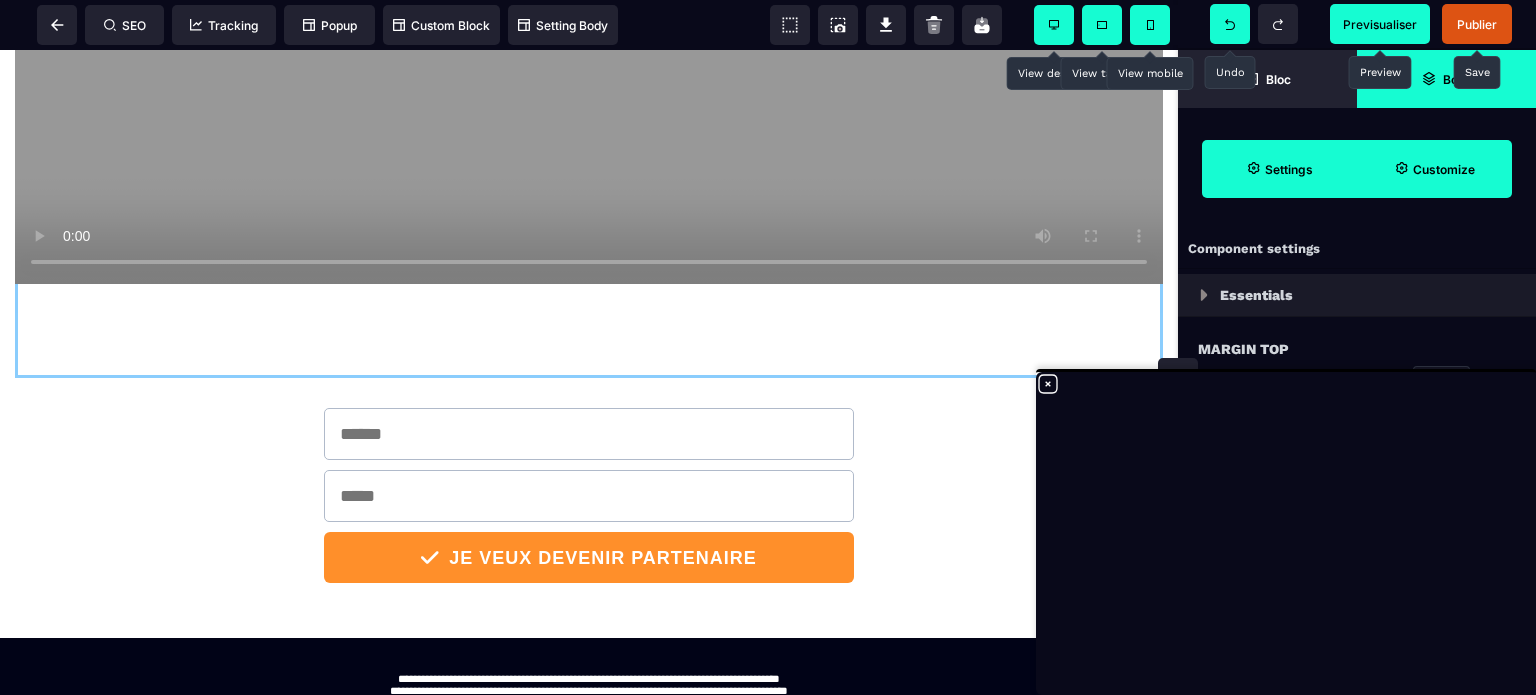 drag, startPoint x: 612, startPoint y: 337, endPoint x: 733, endPoint y: 359, distance: 122.98374 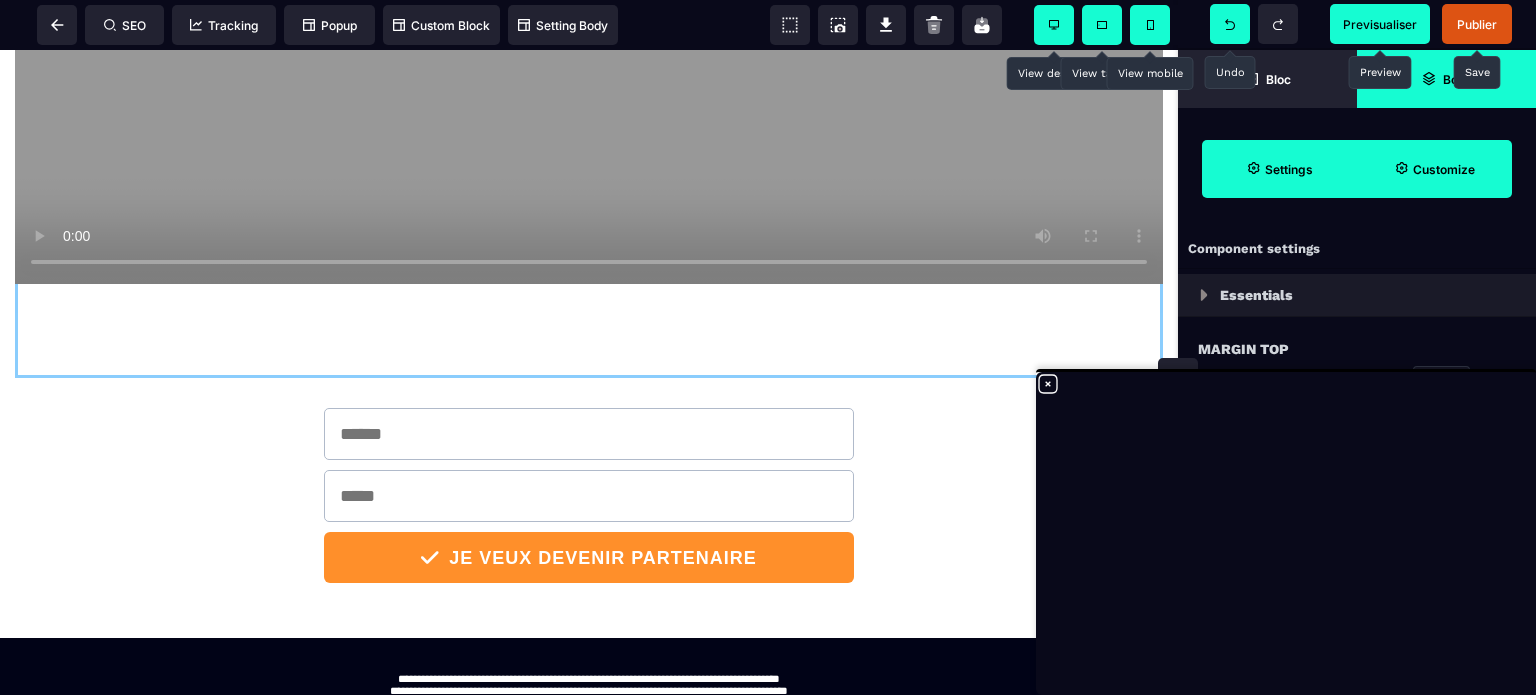 click on "**********" at bounding box center (589, -29) 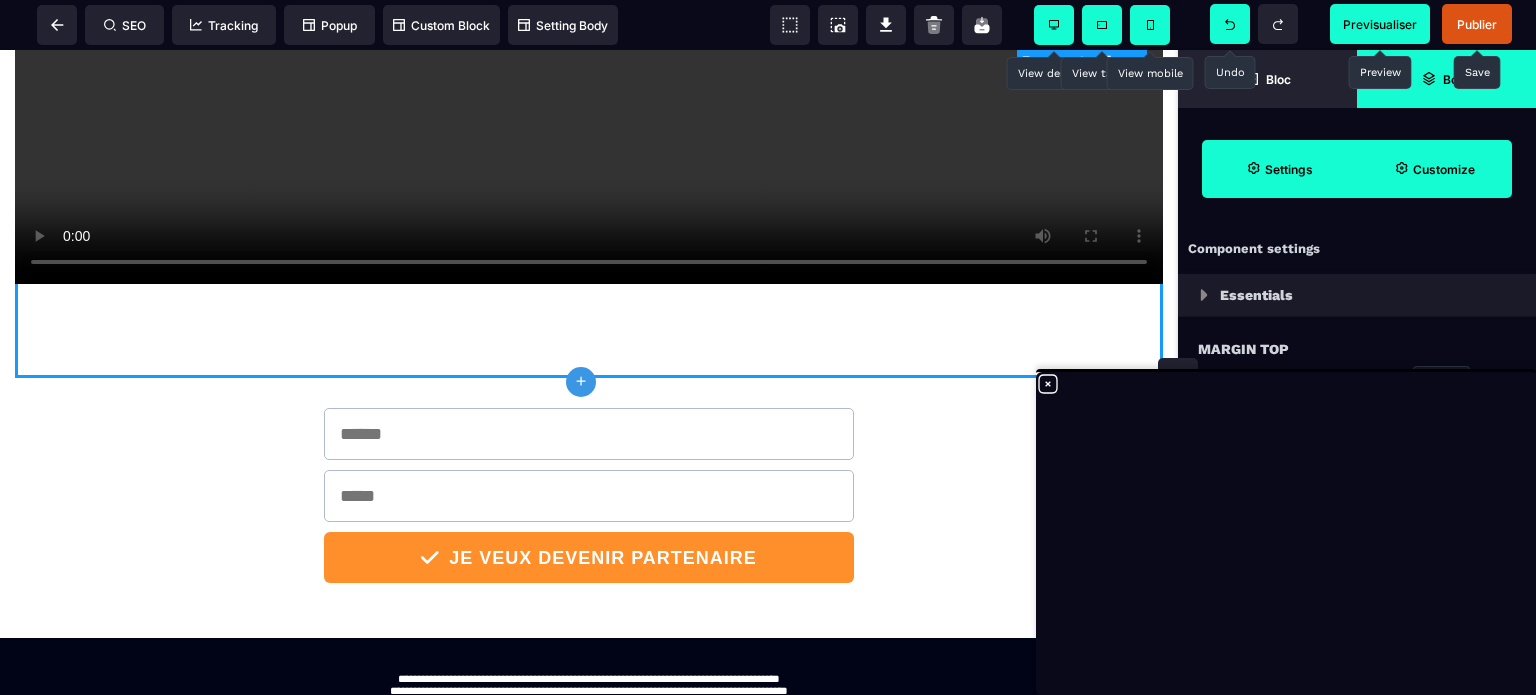 click on "**********" at bounding box center [589, -36] 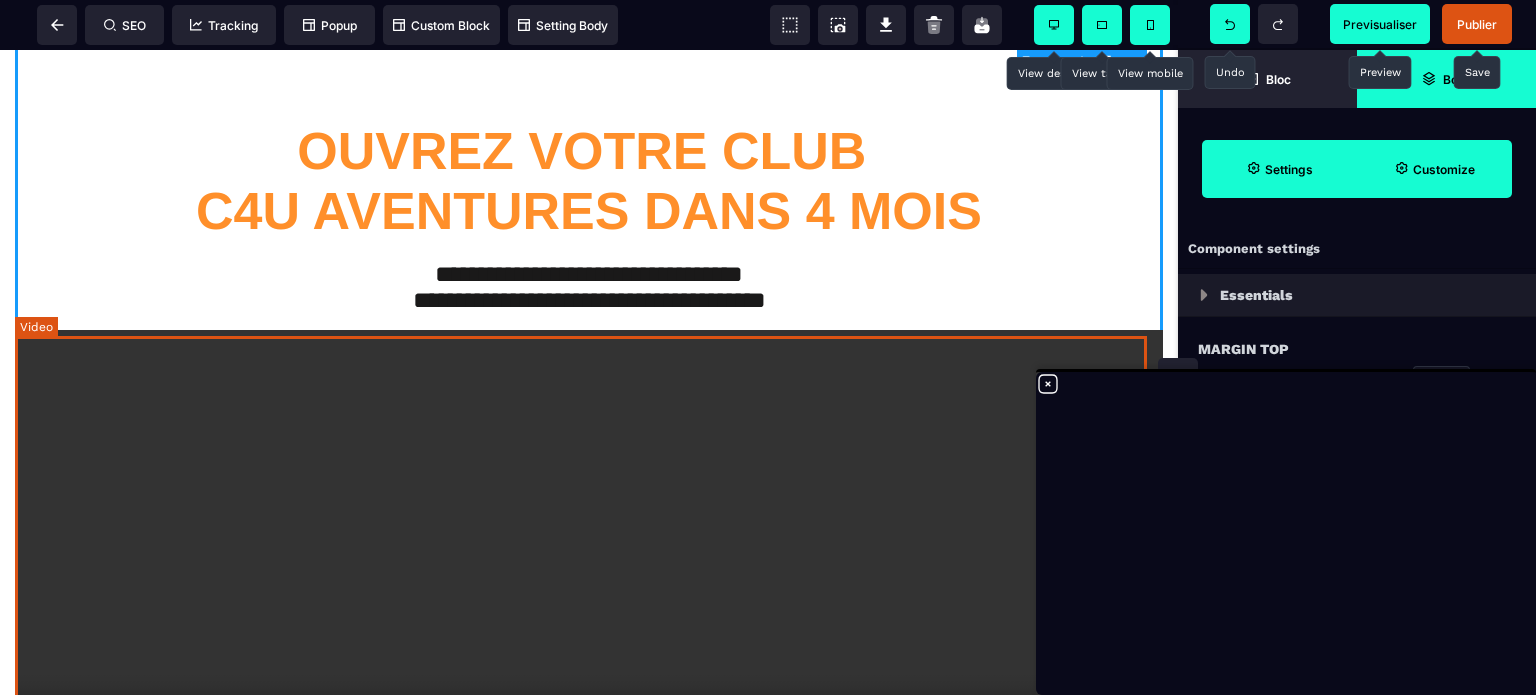 scroll, scrollTop: 0, scrollLeft: 0, axis: both 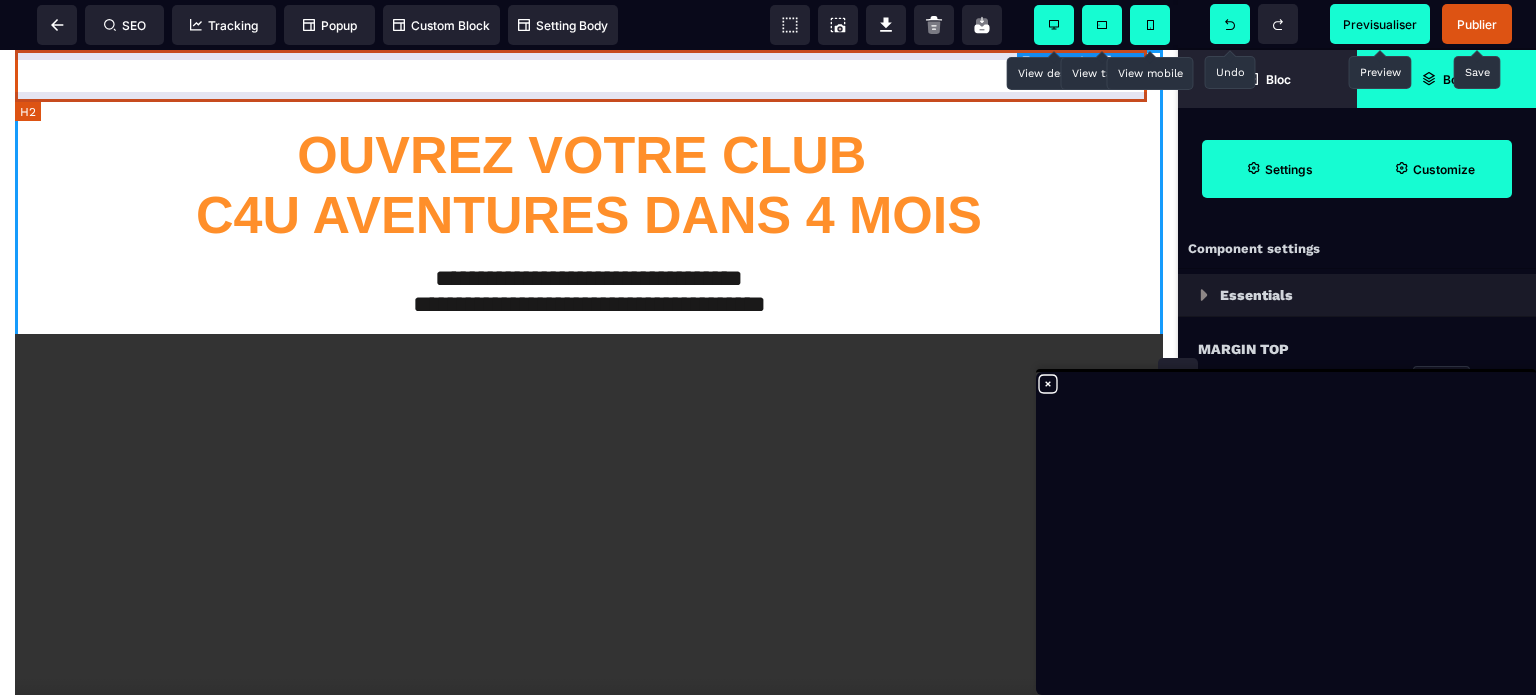 click on "**********" at bounding box center (589, 76) 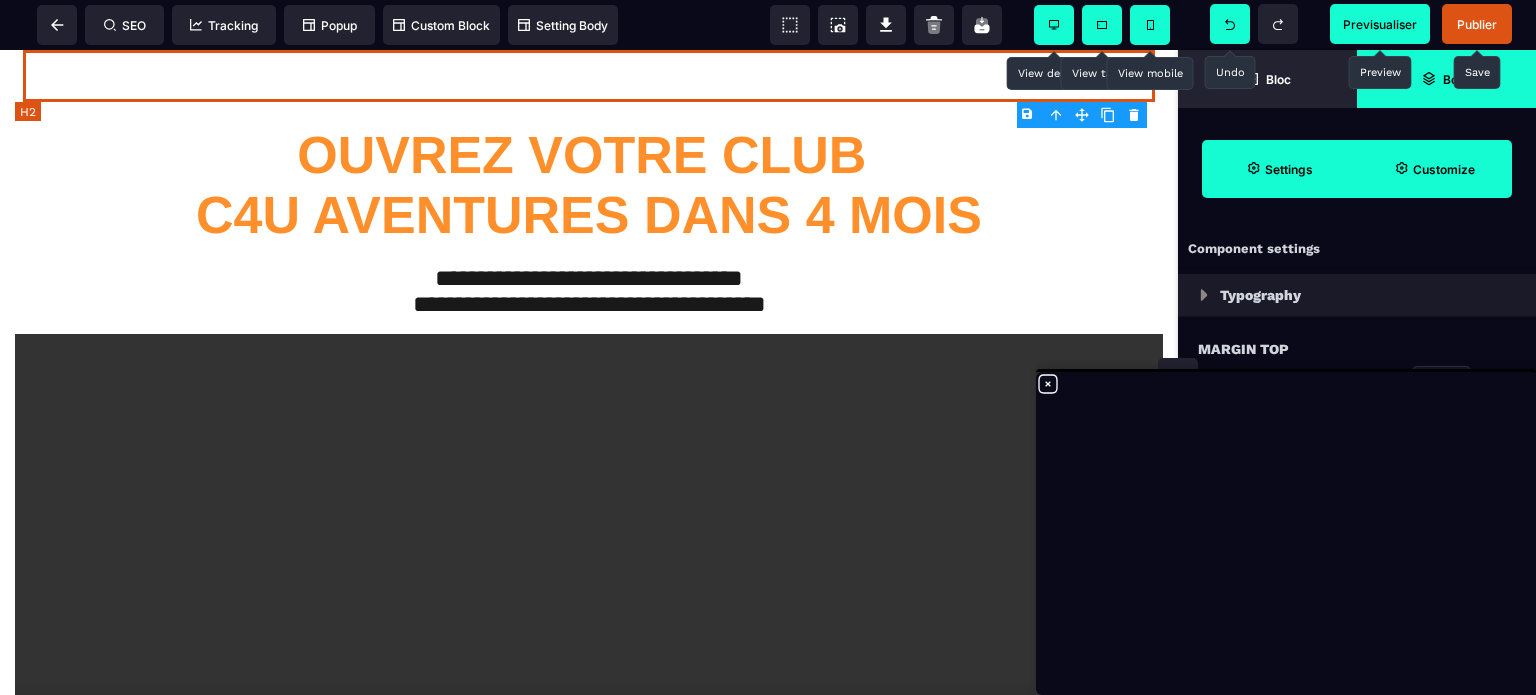 click on "**********" at bounding box center (589, 76) 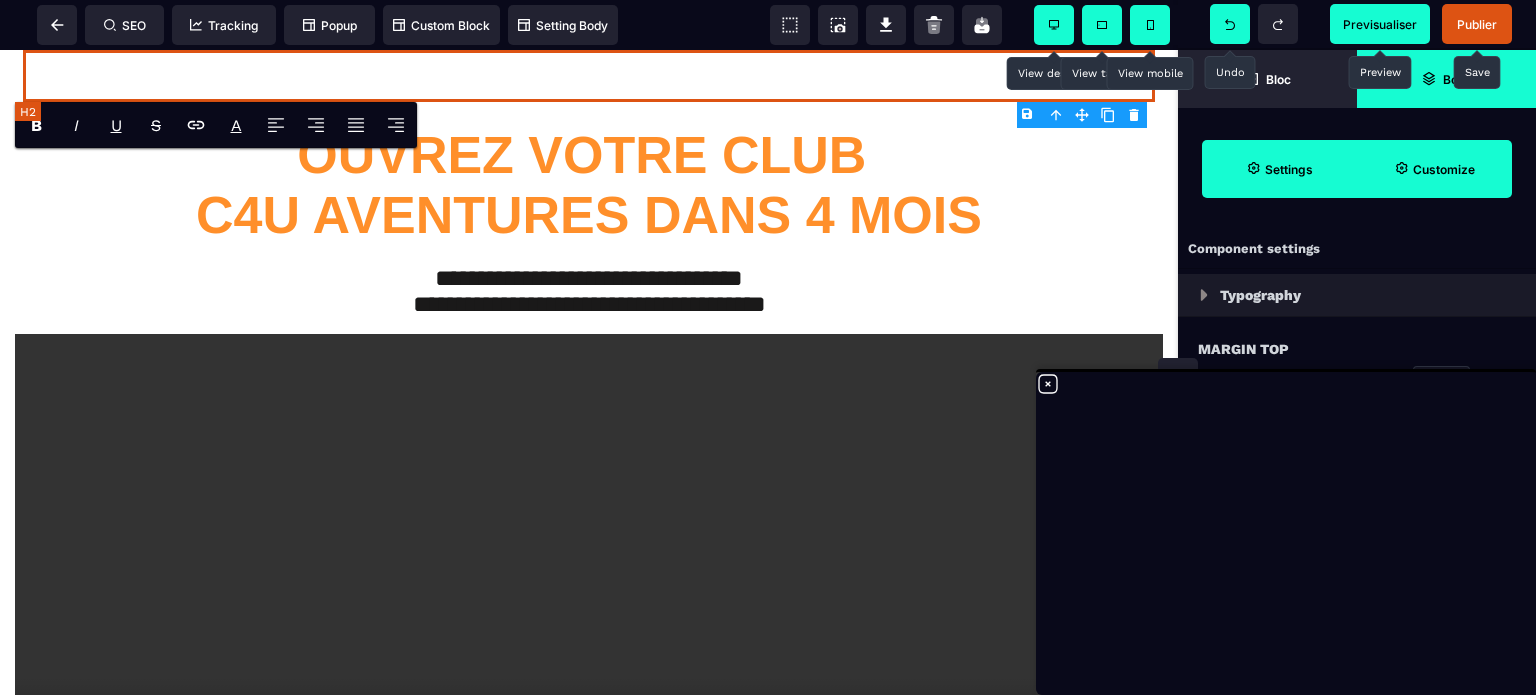 drag, startPoint x: 824, startPoint y: 84, endPoint x: 845, endPoint y: 79, distance: 21.587032 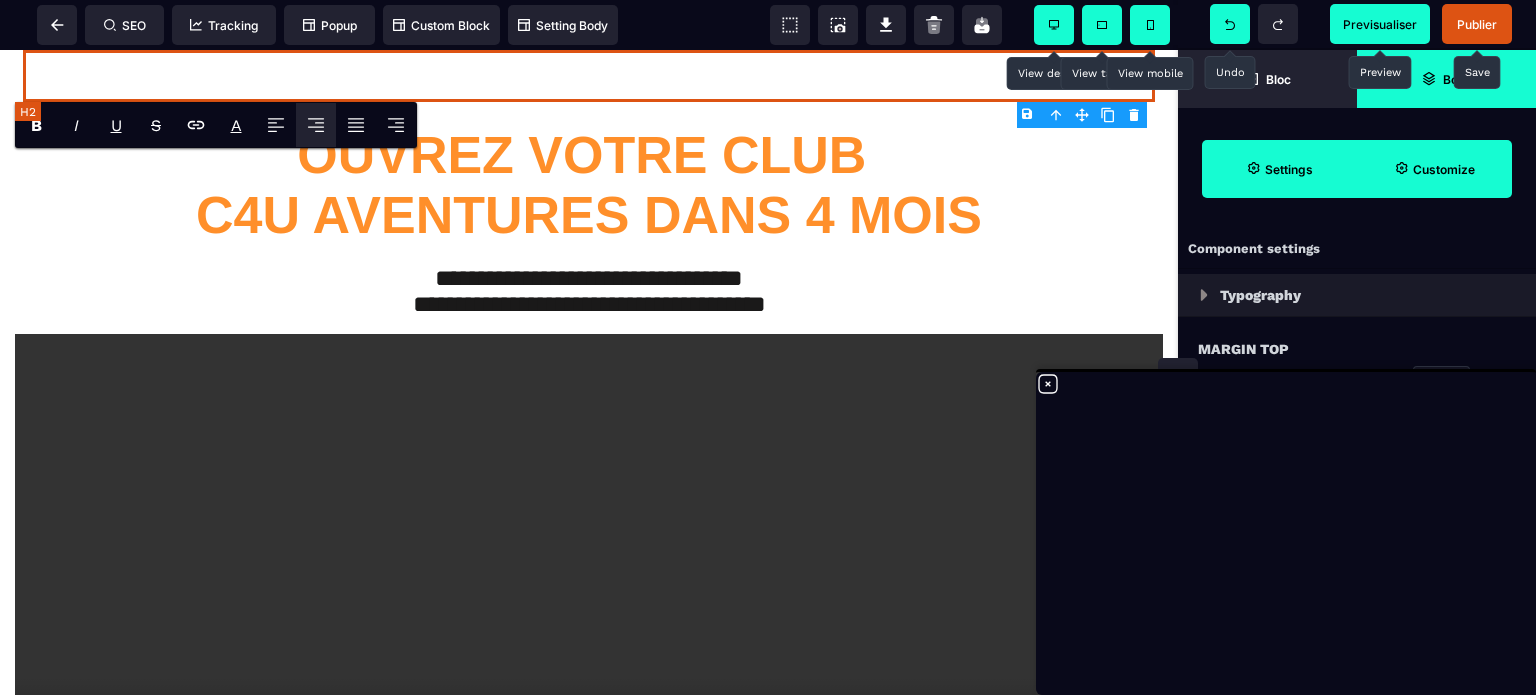 click on "**********" at bounding box center [589, 76] 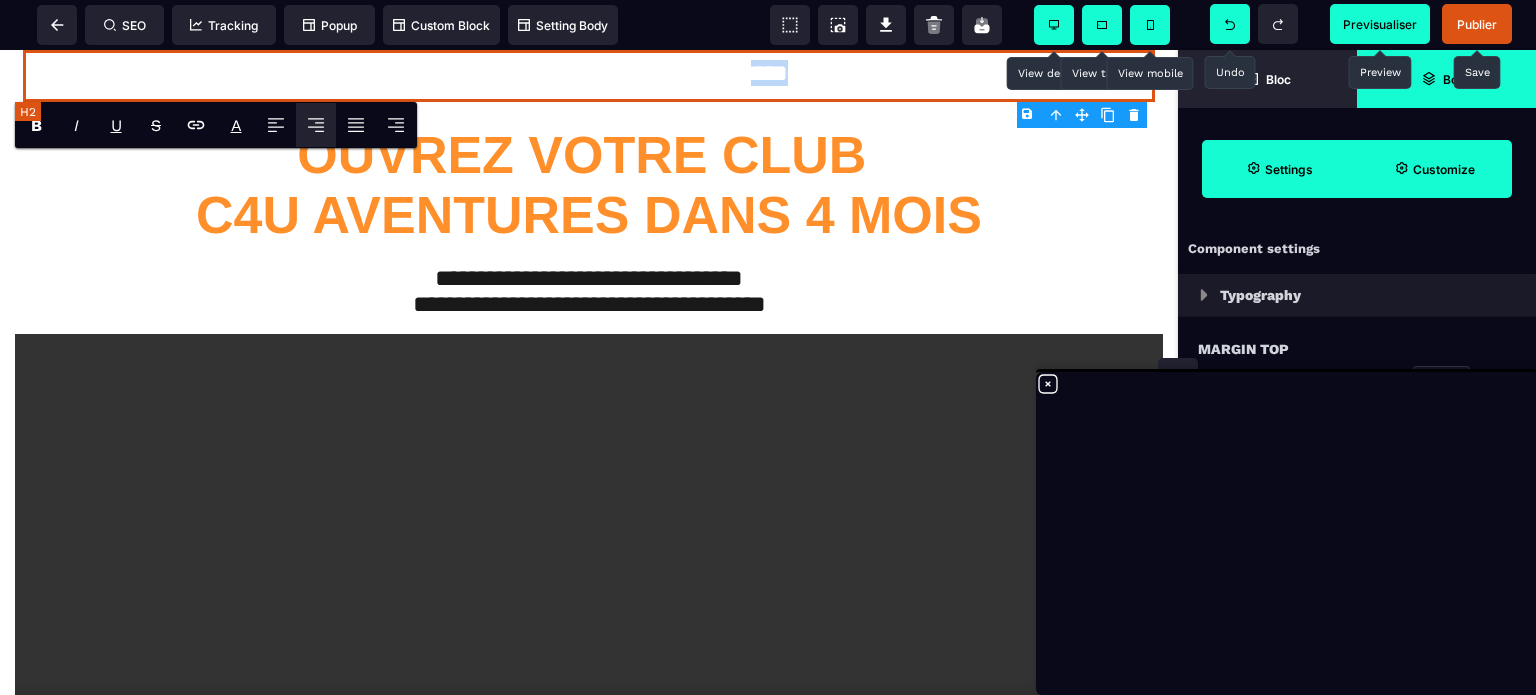 drag, startPoint x: 944, startPoint y: 83, endPoint x: 813, endPoint y: 86, distance: 131.03435 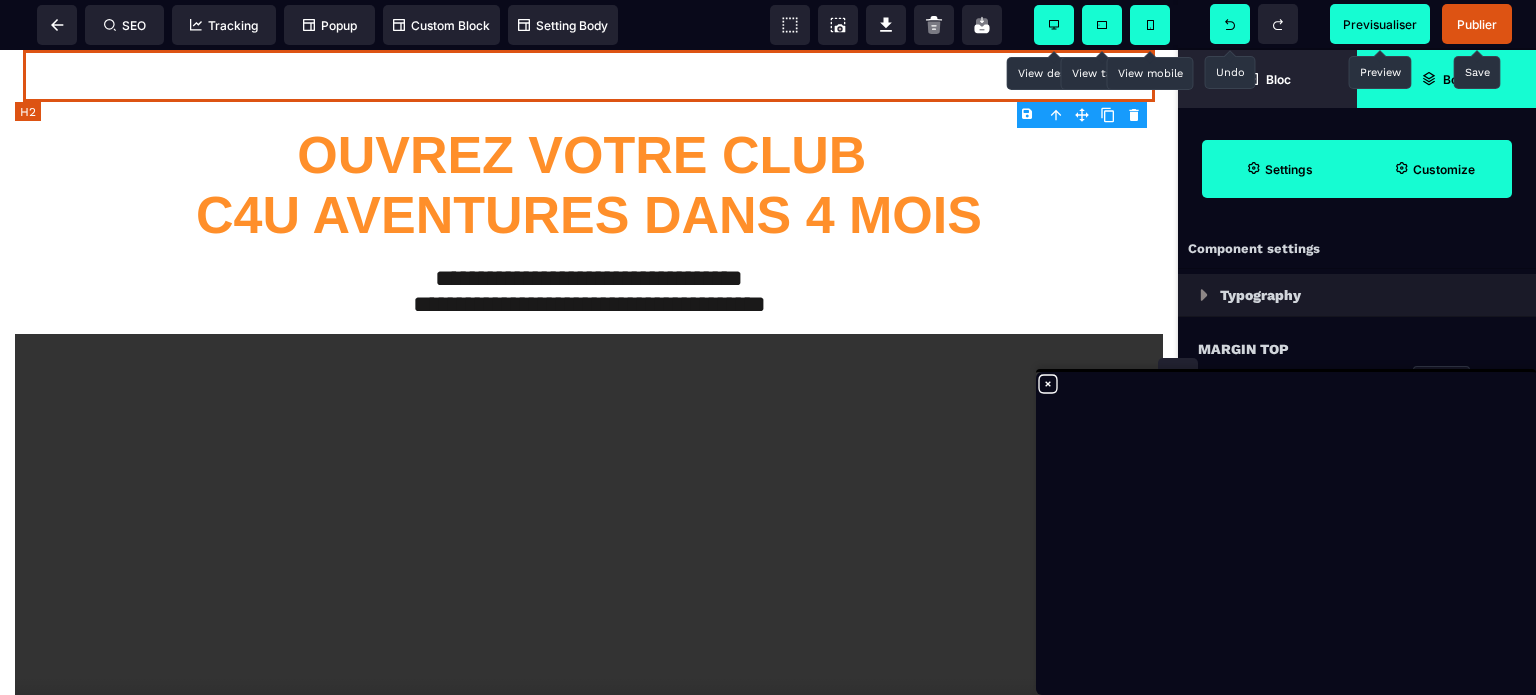 click on "**********" at bounding box center (589, 76) 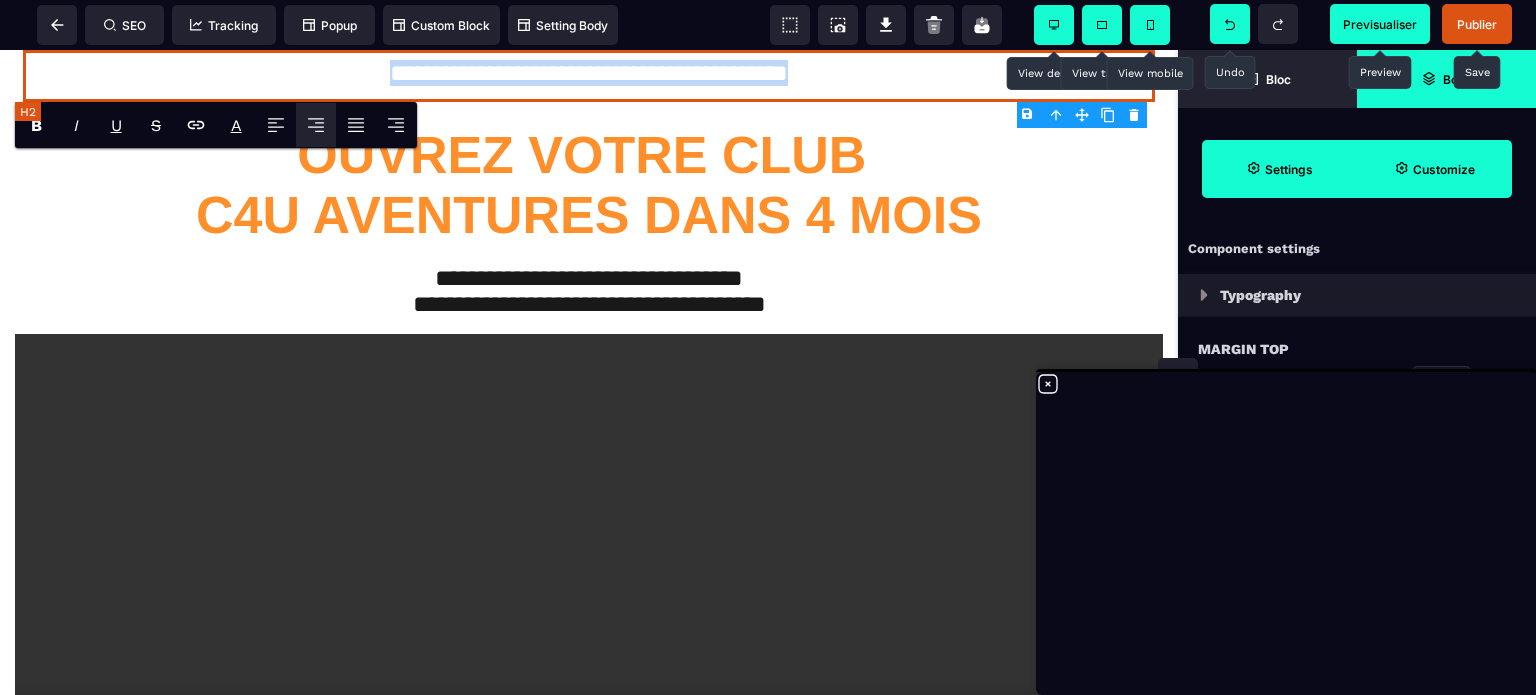 drag, startPoint x: 876, startPoint y: 78, endPoint x: 269, endPoint y: 95, distance: 607.23804 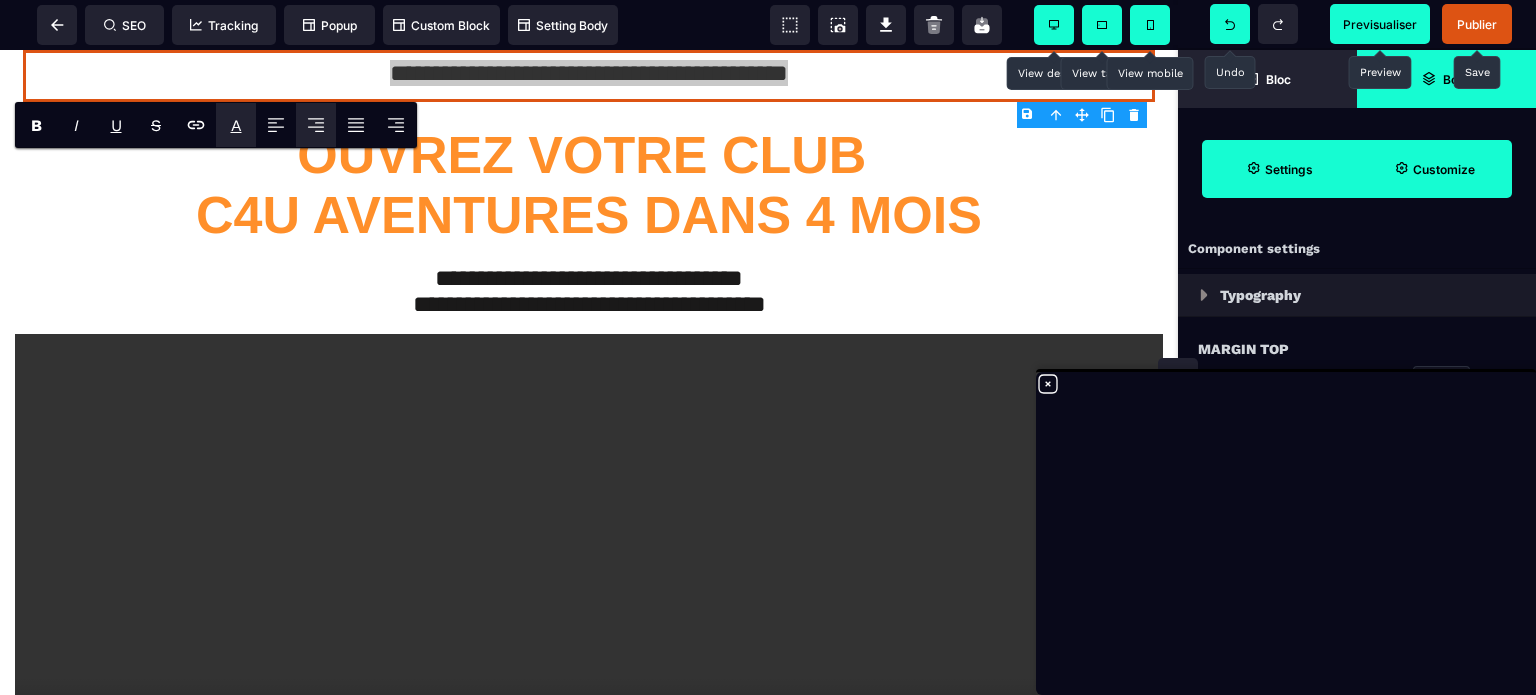 click on "A" at bounding box center (236, 125) 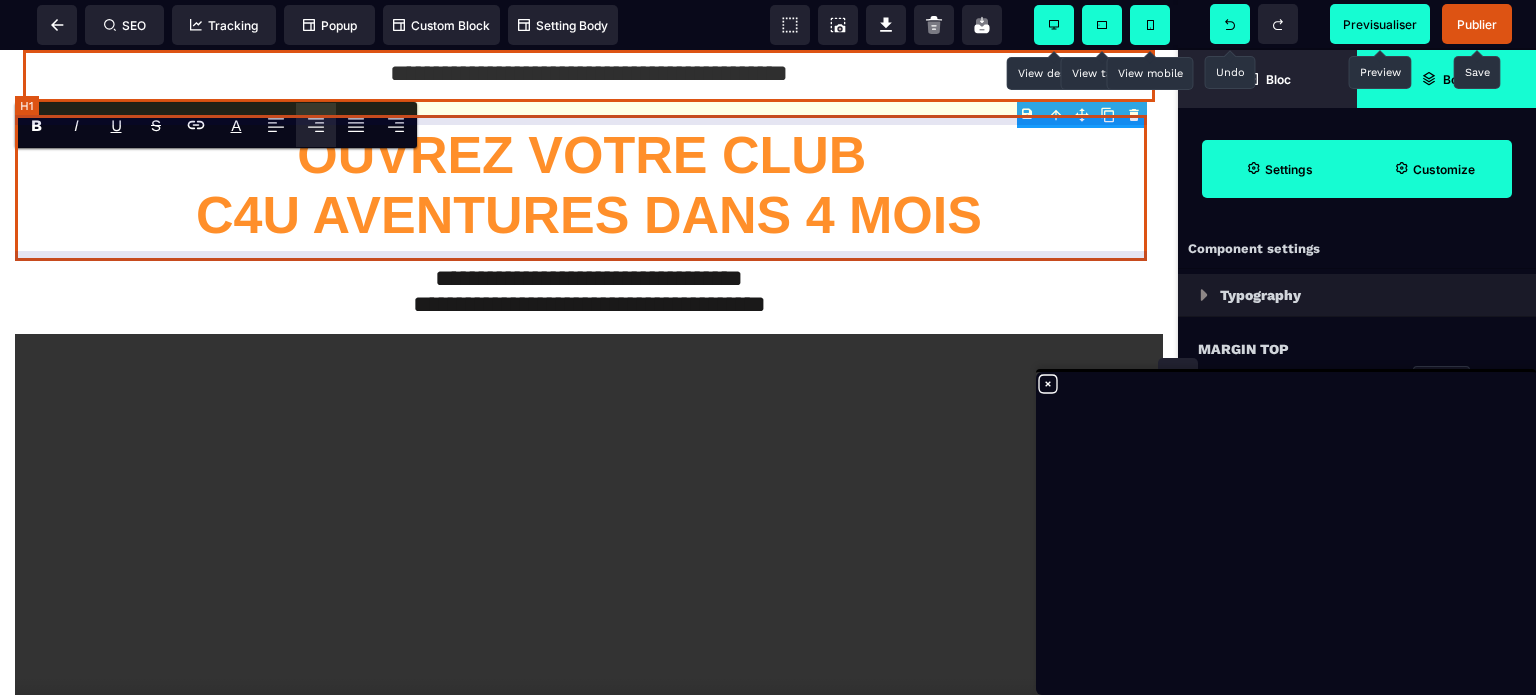 click on "ouvrez votre club
C4U aventures dans 4 mois" at bounding box center (589, 185) 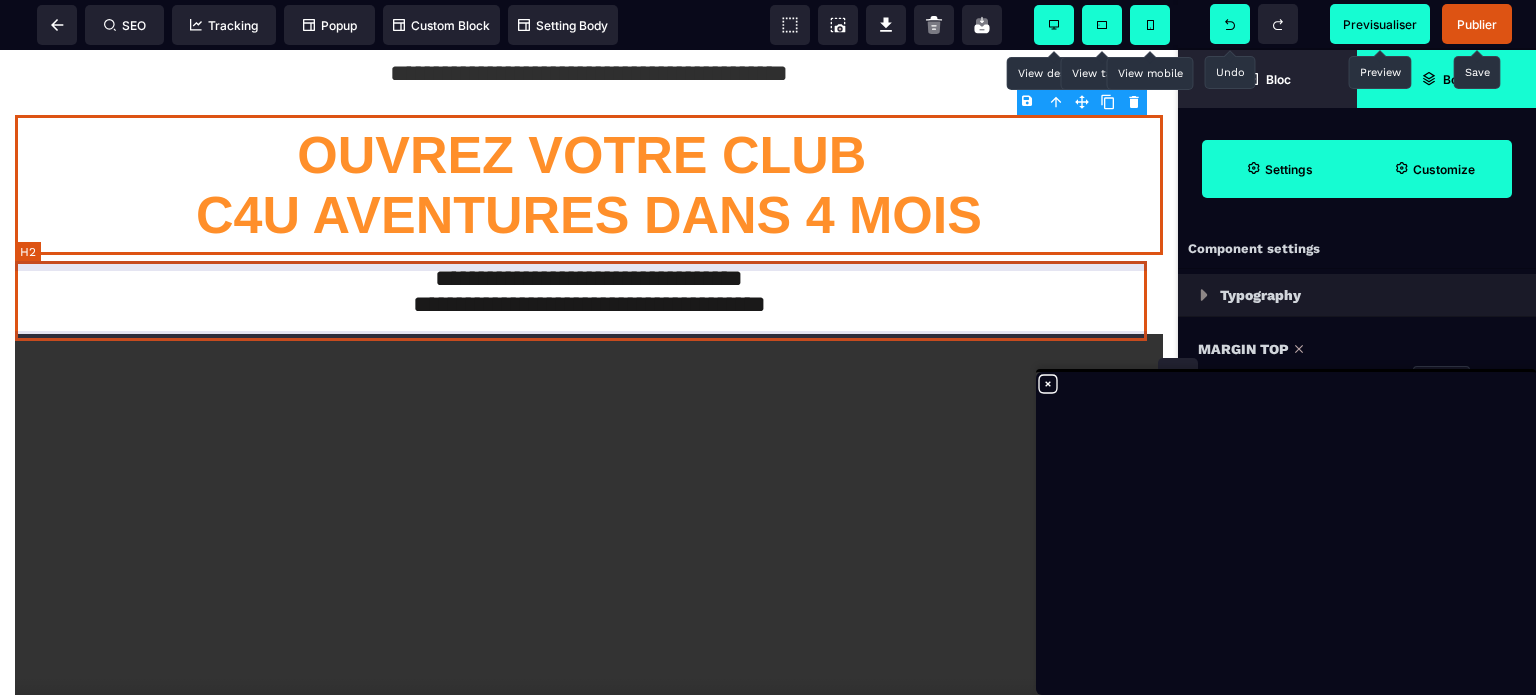 click on "**********" at bounding box center [589, 294] 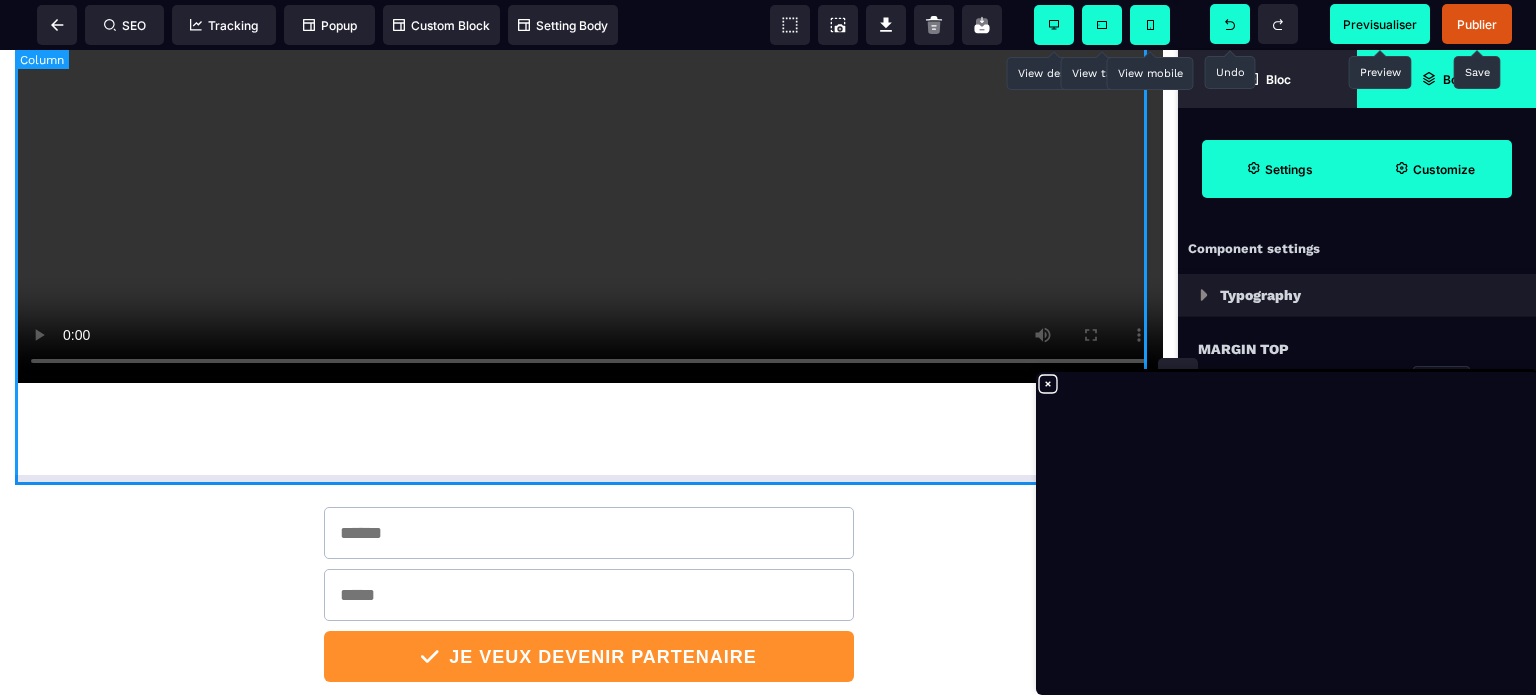 scroll, scrollTop: 400, scrollLeft: 0, axis: vertical 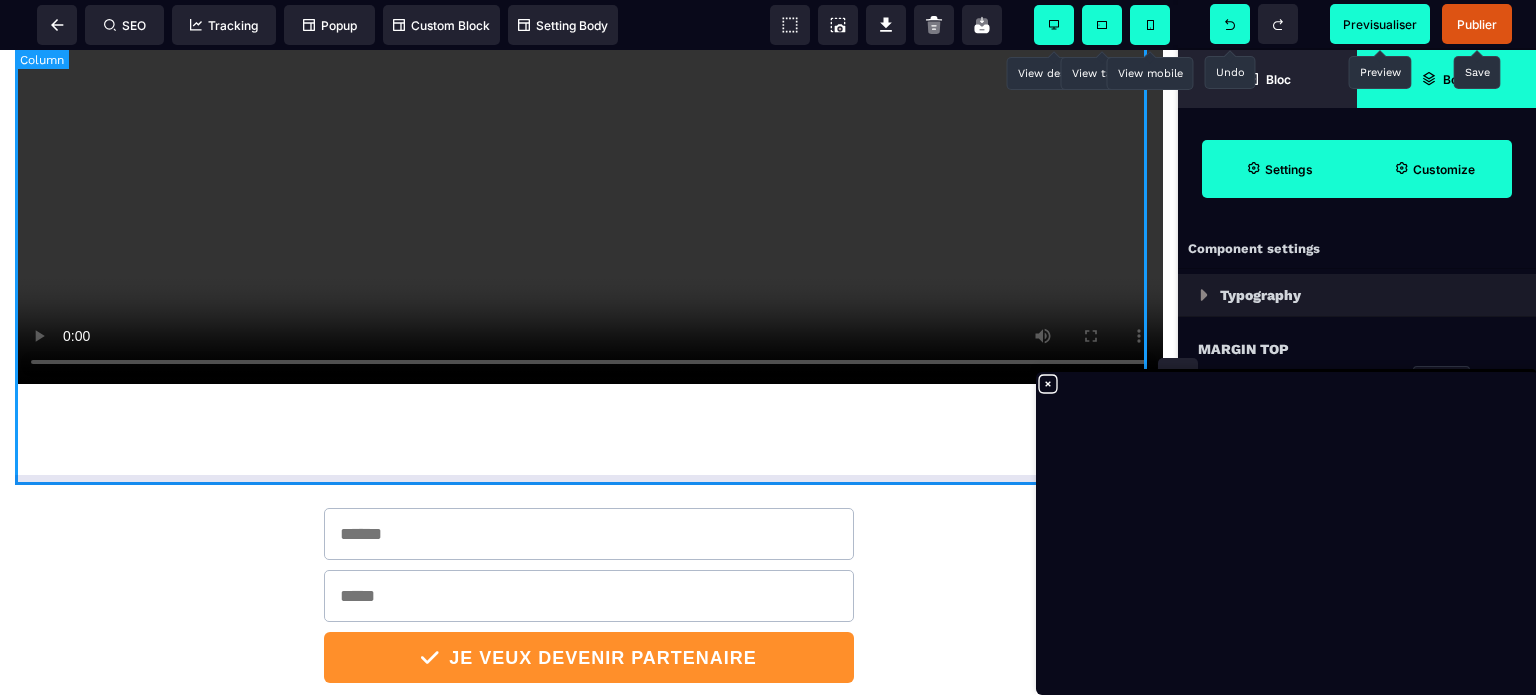 click on "**********" at bounding box center (589, 64) 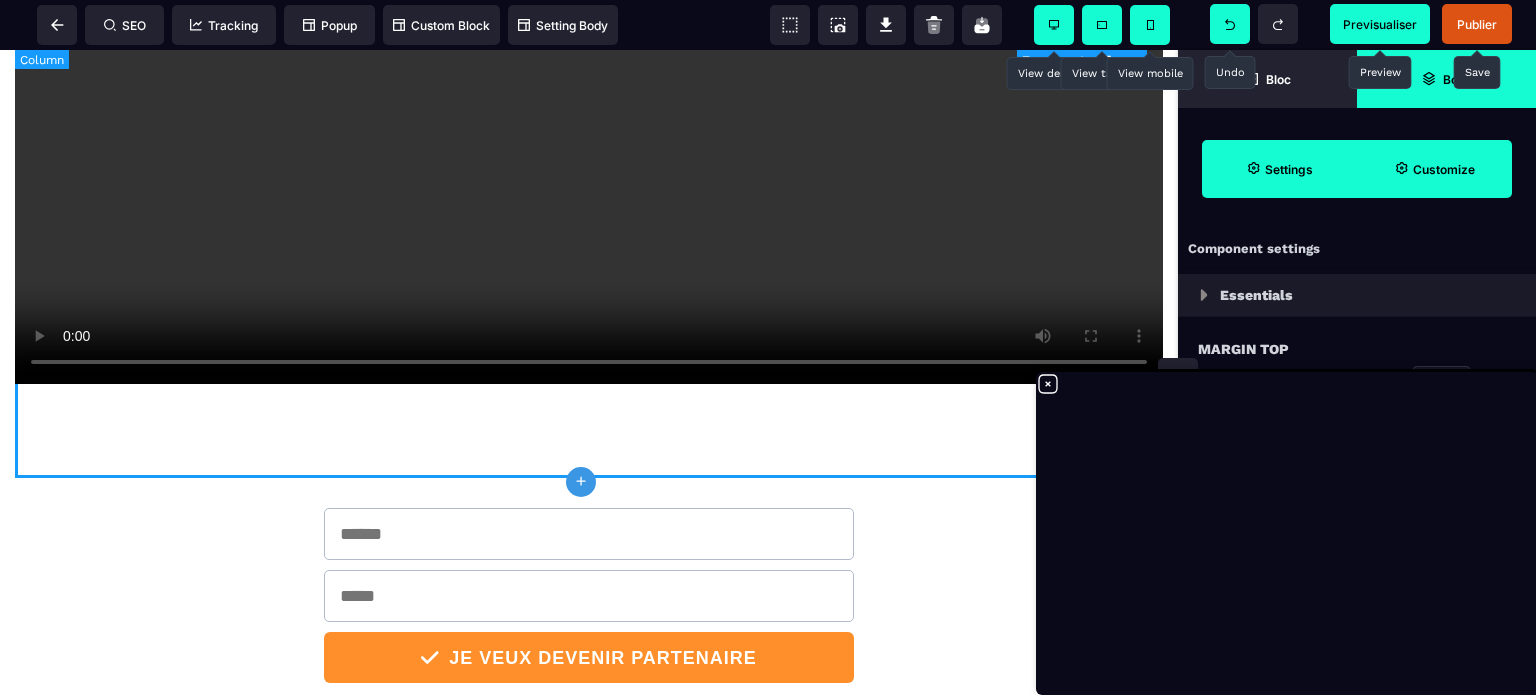 click on "**********" at bounding box center [589, 64] 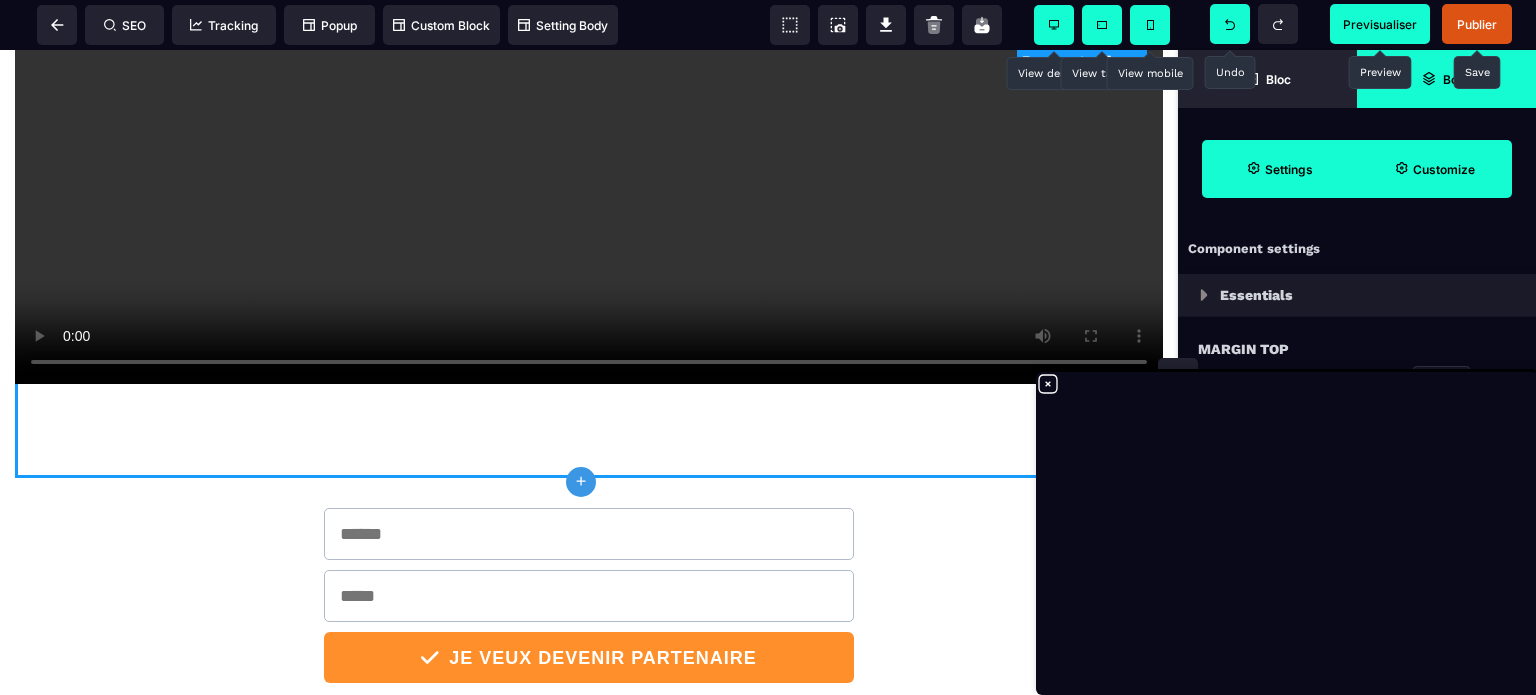click on "**********" at bounding box center [589, 64] 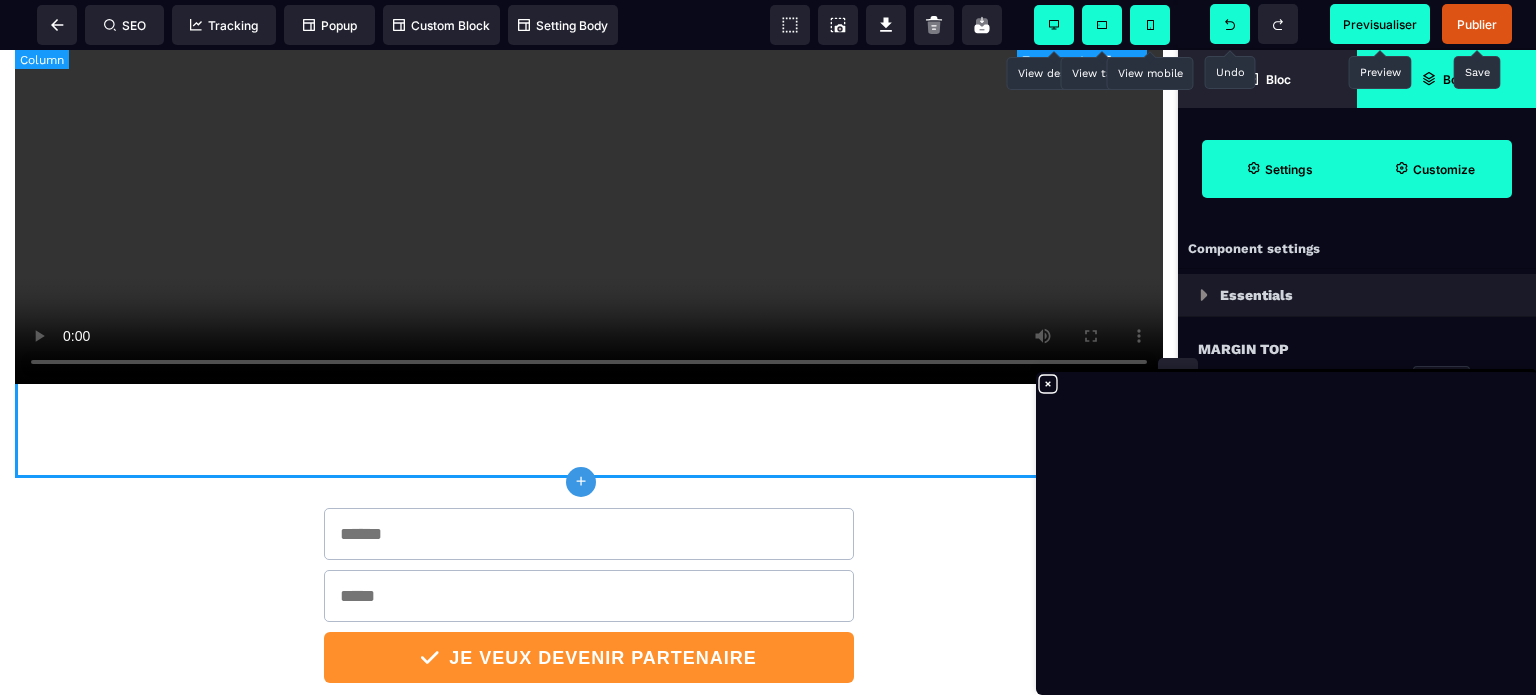 click on "**********" at bounding box center (589, 64) 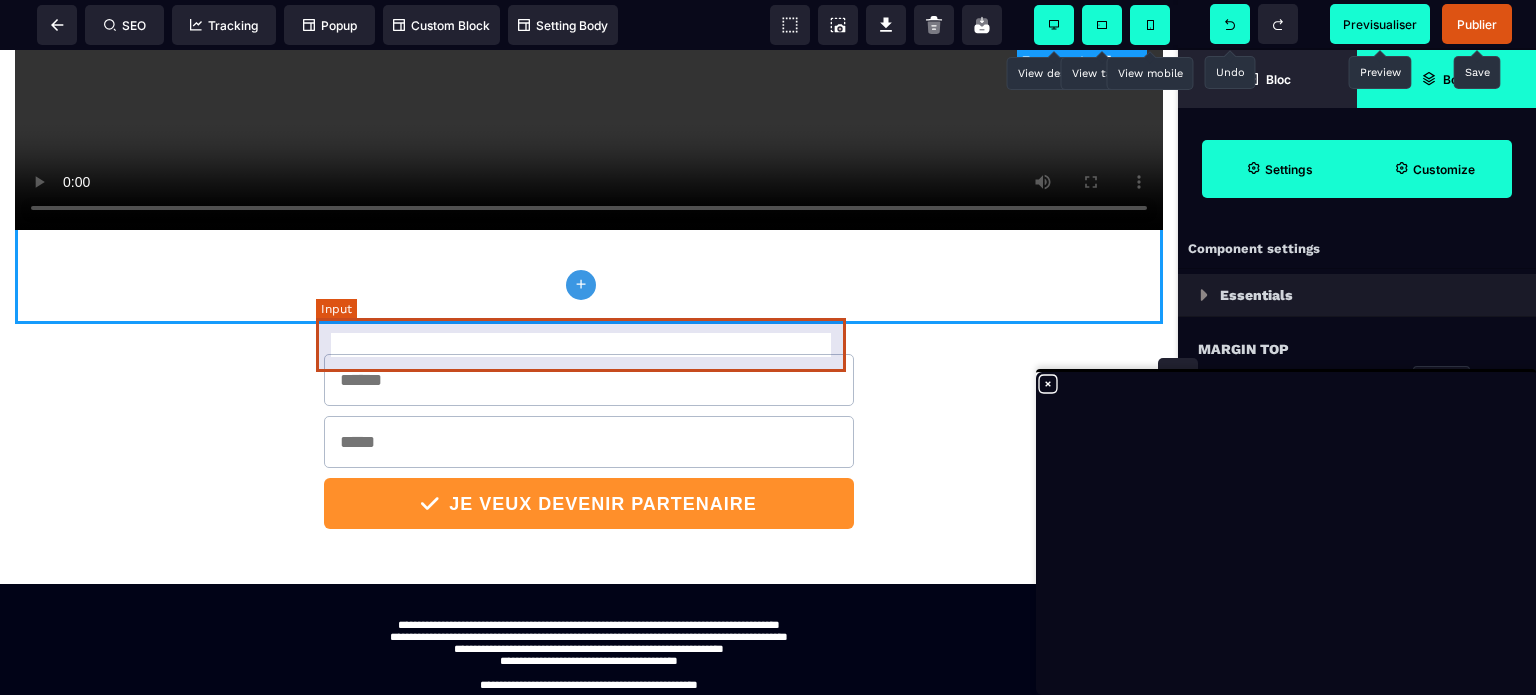 scroll, scrollTop: 600, scrollLeft: 0, axis: vertical 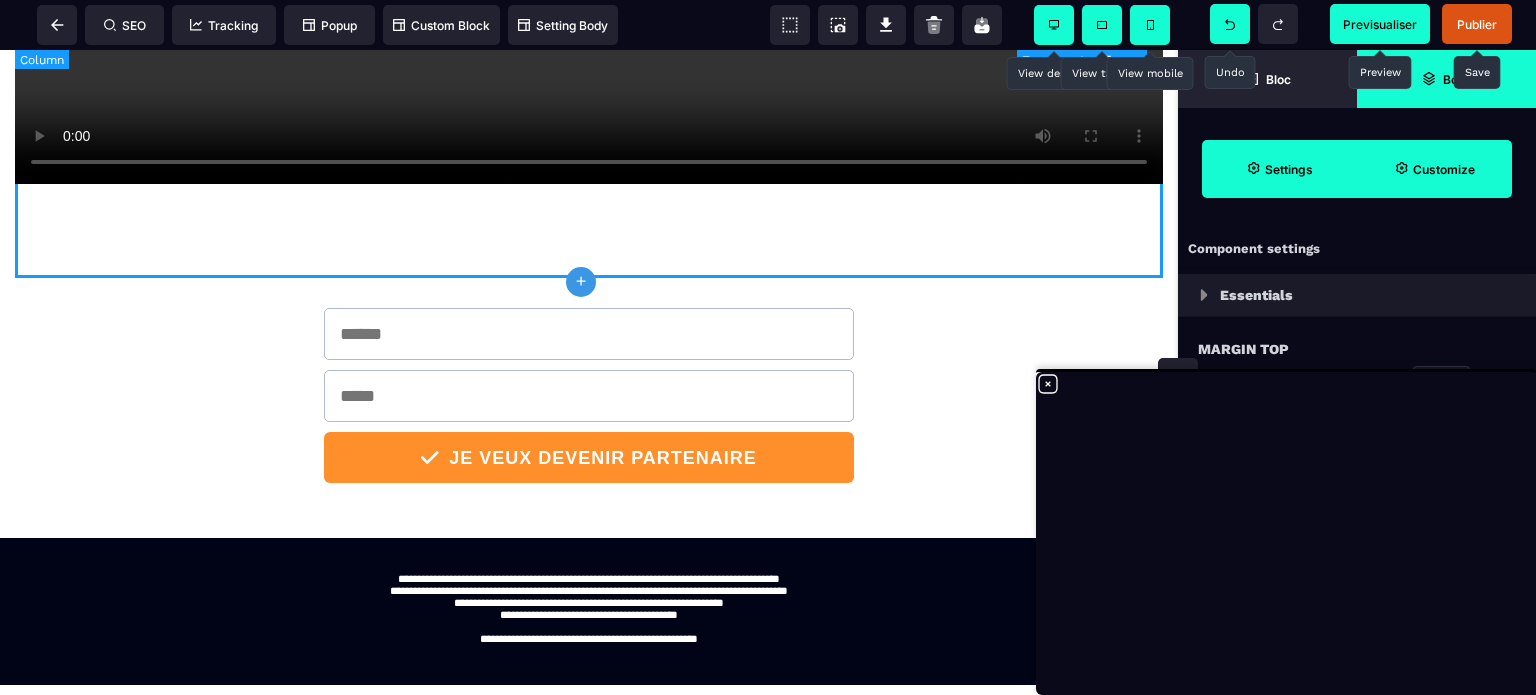 click on "**********" at bounding box center [589, -136] 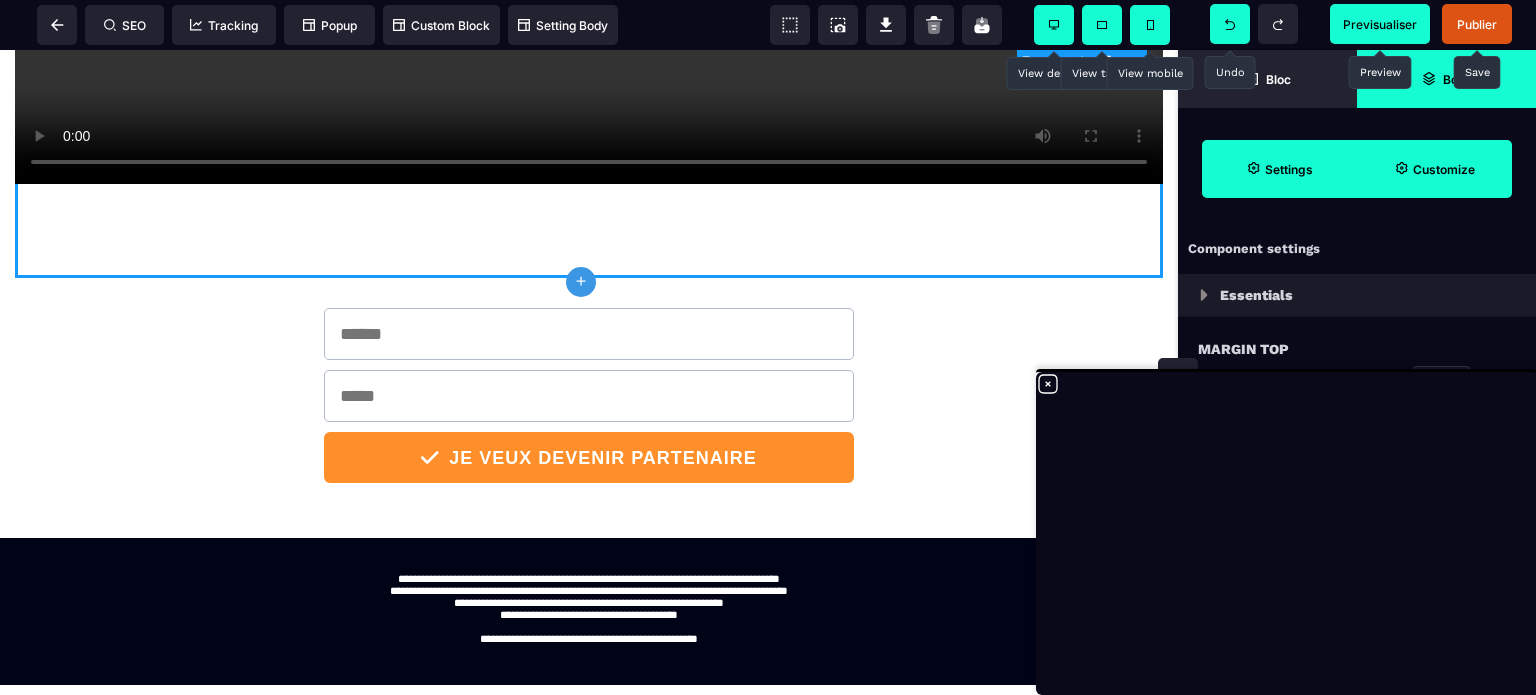 click 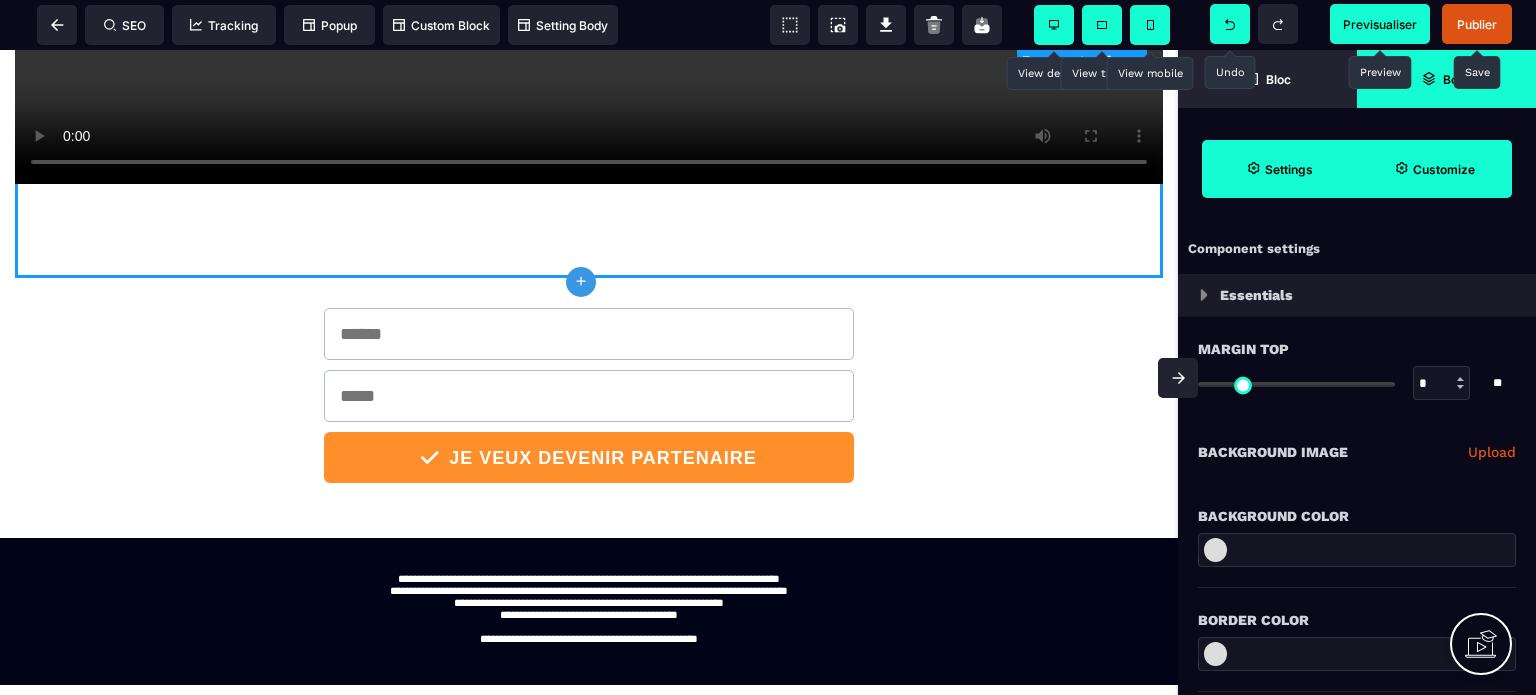 drag, startPoint x: 1219, startPoint y: 548, endPoint x: 1278, endPoint y: 551, distance: 59.07622 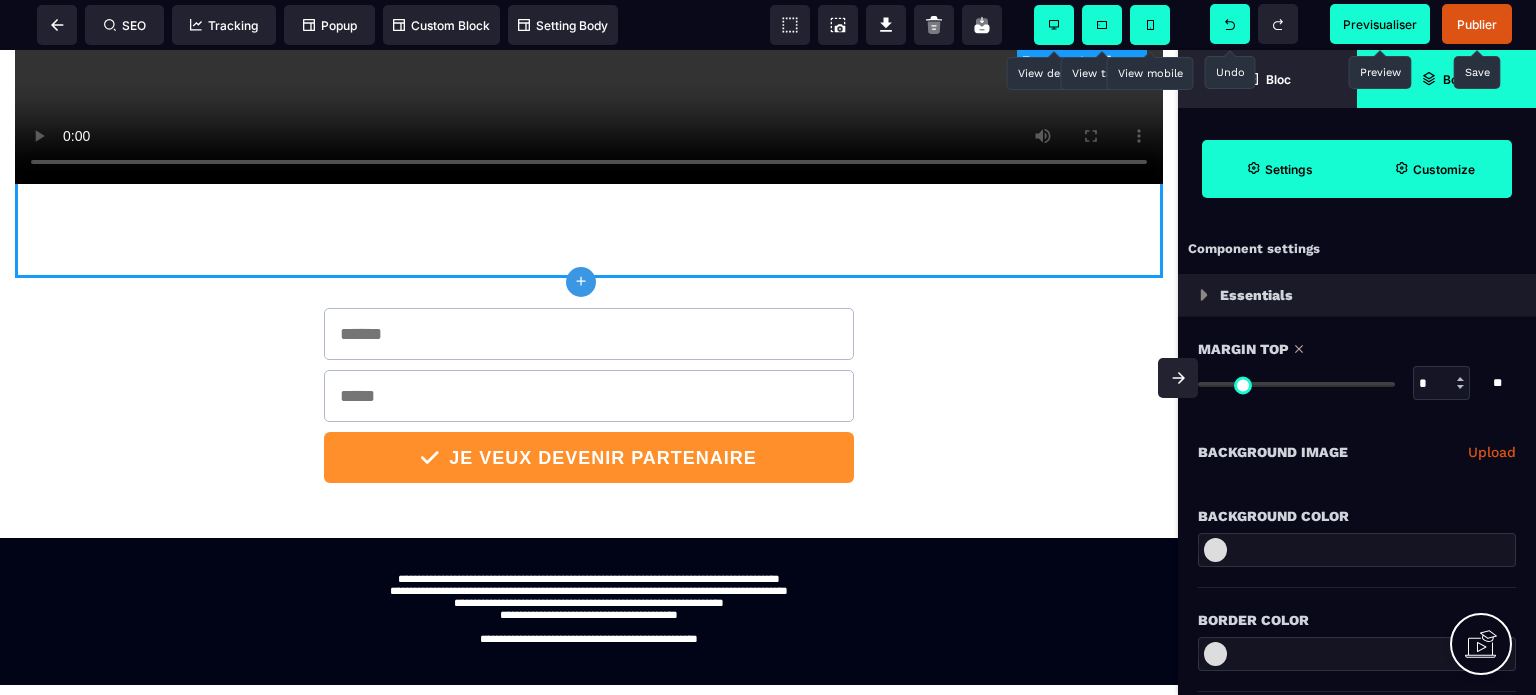 drag, startPoint x: 1208, startPoint y: 384, endPoint x: 1180, endPoint y: 385, distance: 28.01785 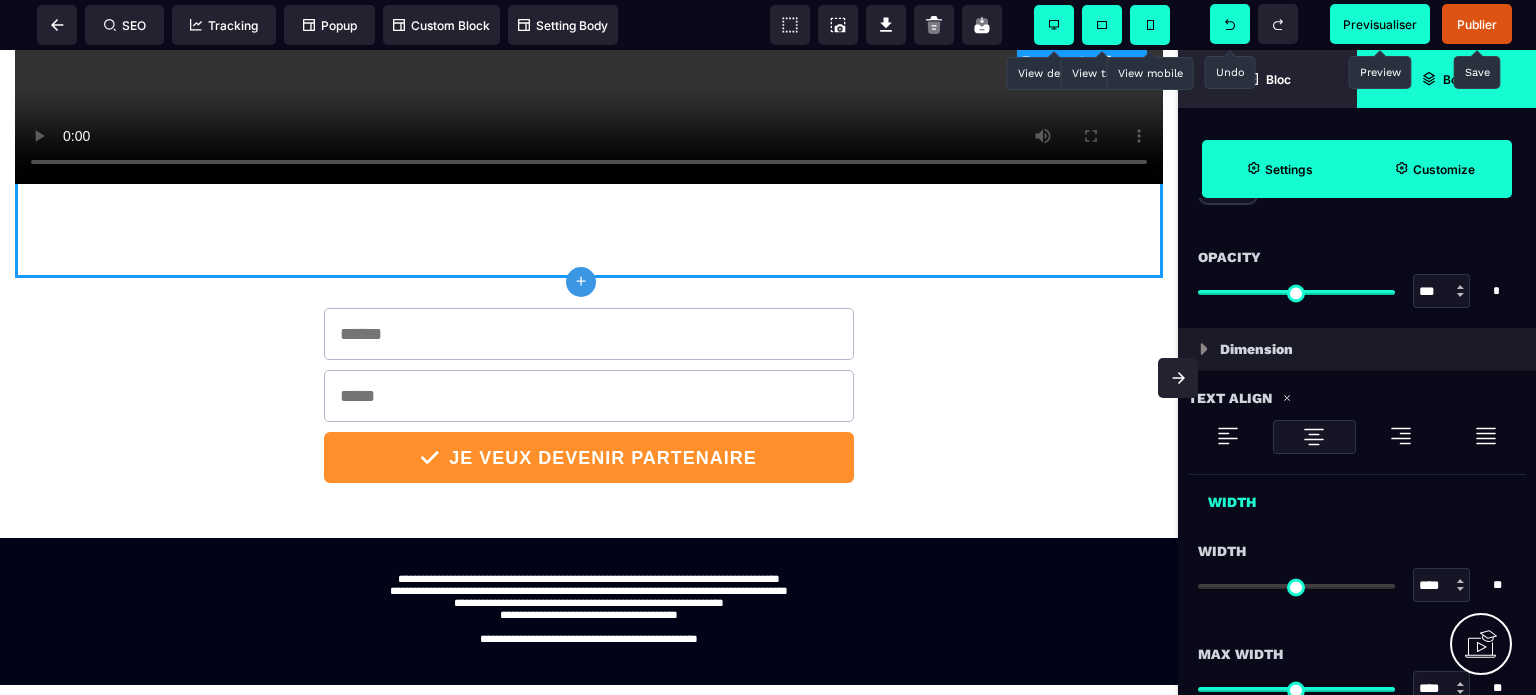scroll, scrollTop: 800, scrollLeft: 0, axis: vertical 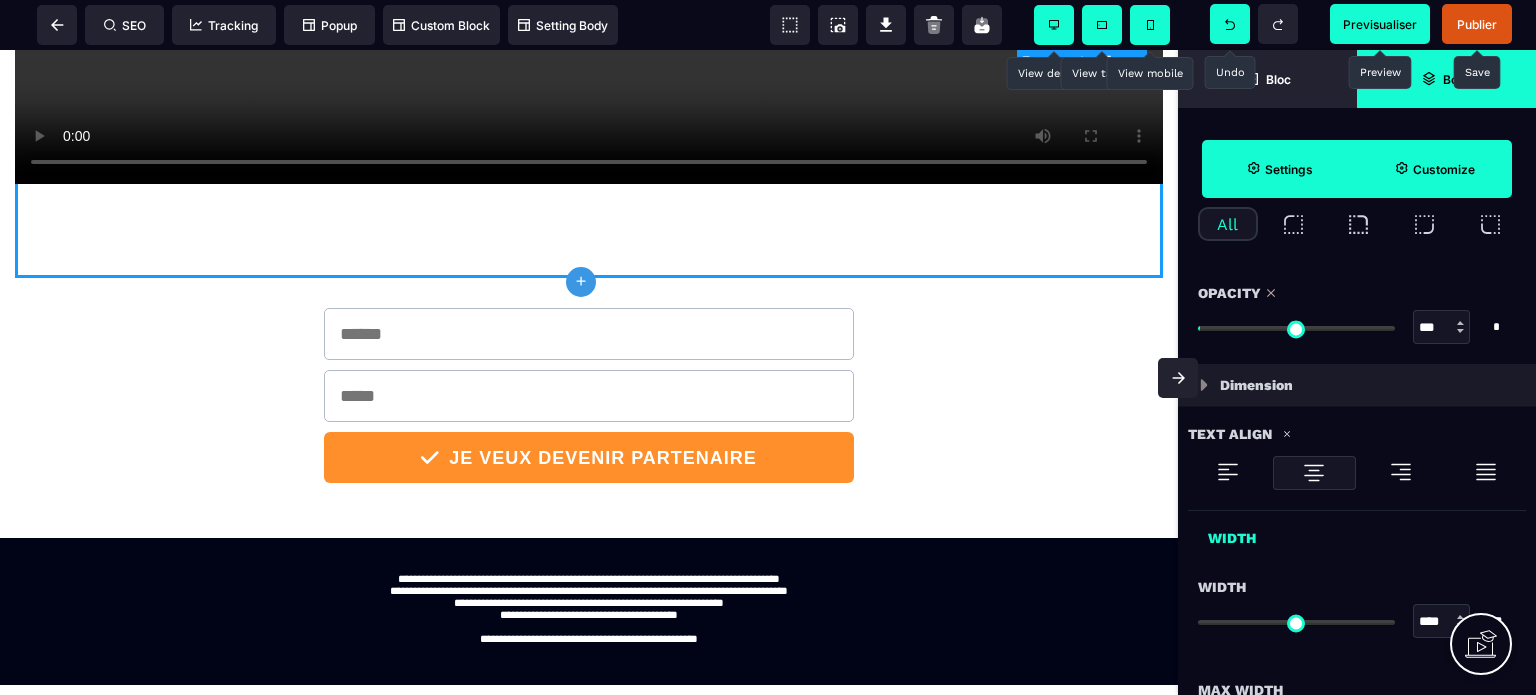 drag, startPoint x: 1375, startPoint y: 328, endPoint x: 1428, endPoint y: 336, distance: 53.600372 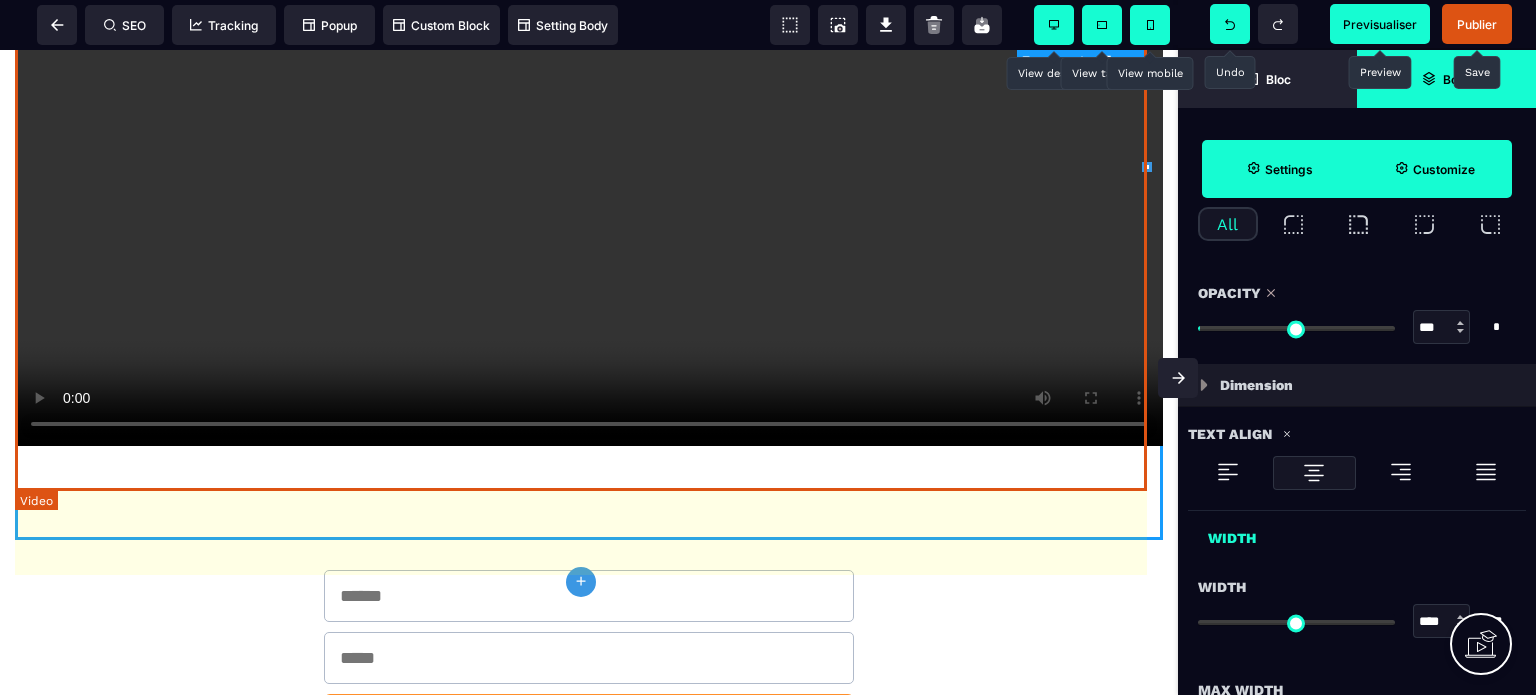 scroll, scrollTop: 300, scrollLeft: 0, axis: vertical 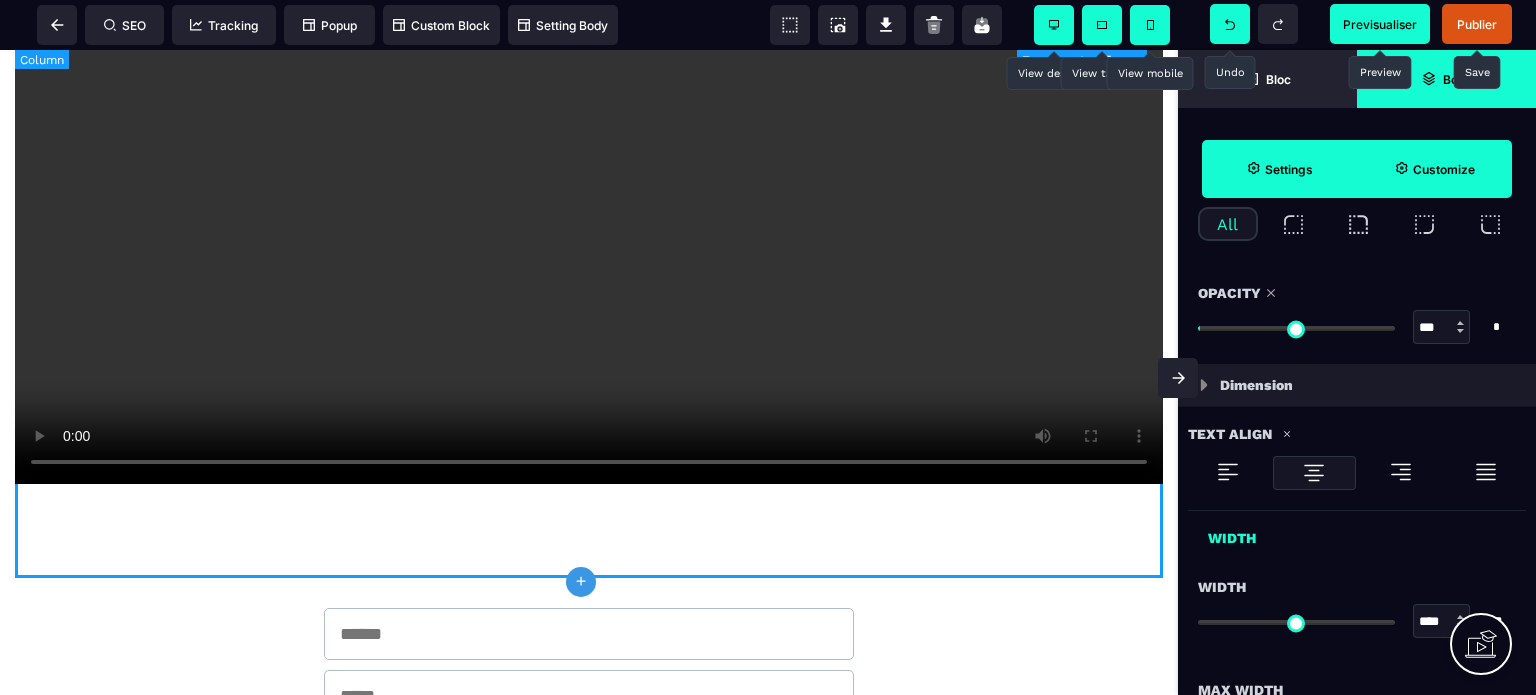 click on "**********" at bounding box center [589, 164] 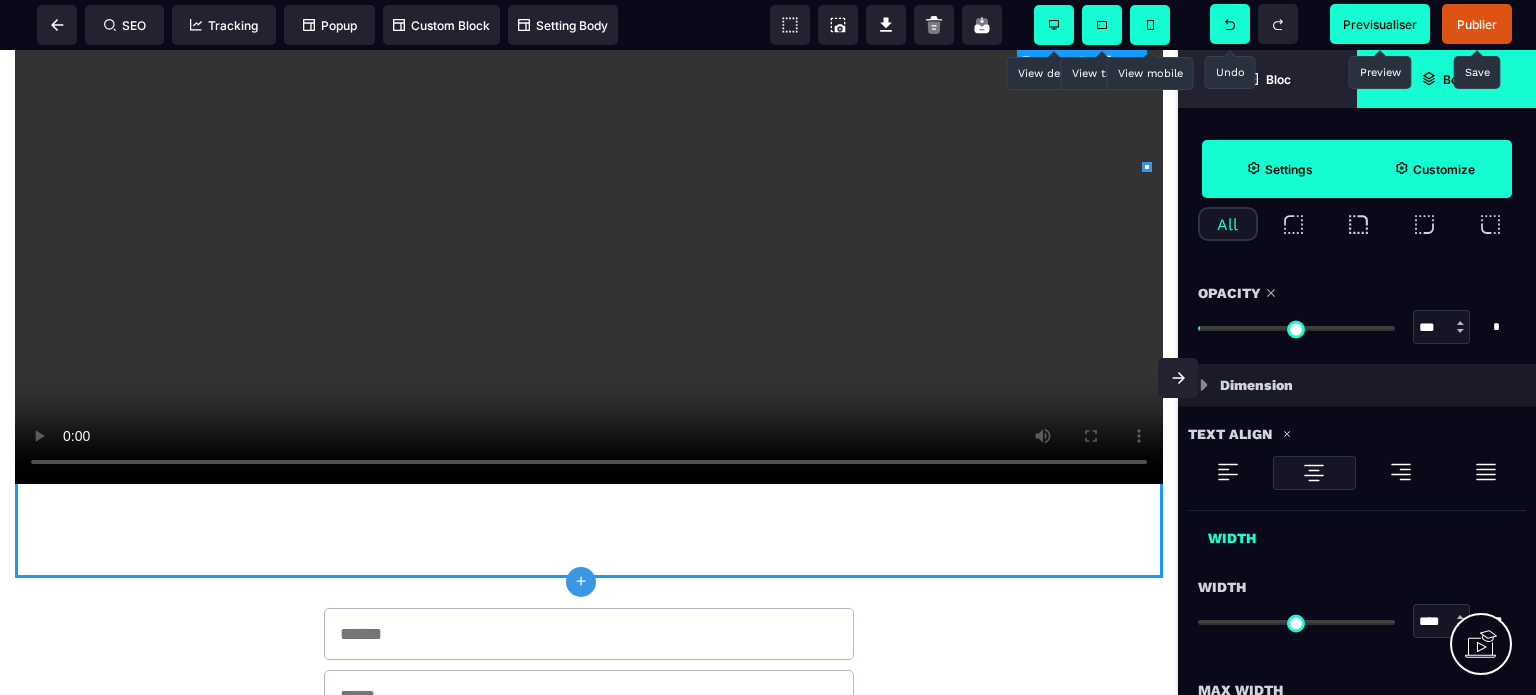 drag, startPoint x: 1380, startPoint y: 323, endPoint x: 1436, endPoint y: 331, distance: 56.568542 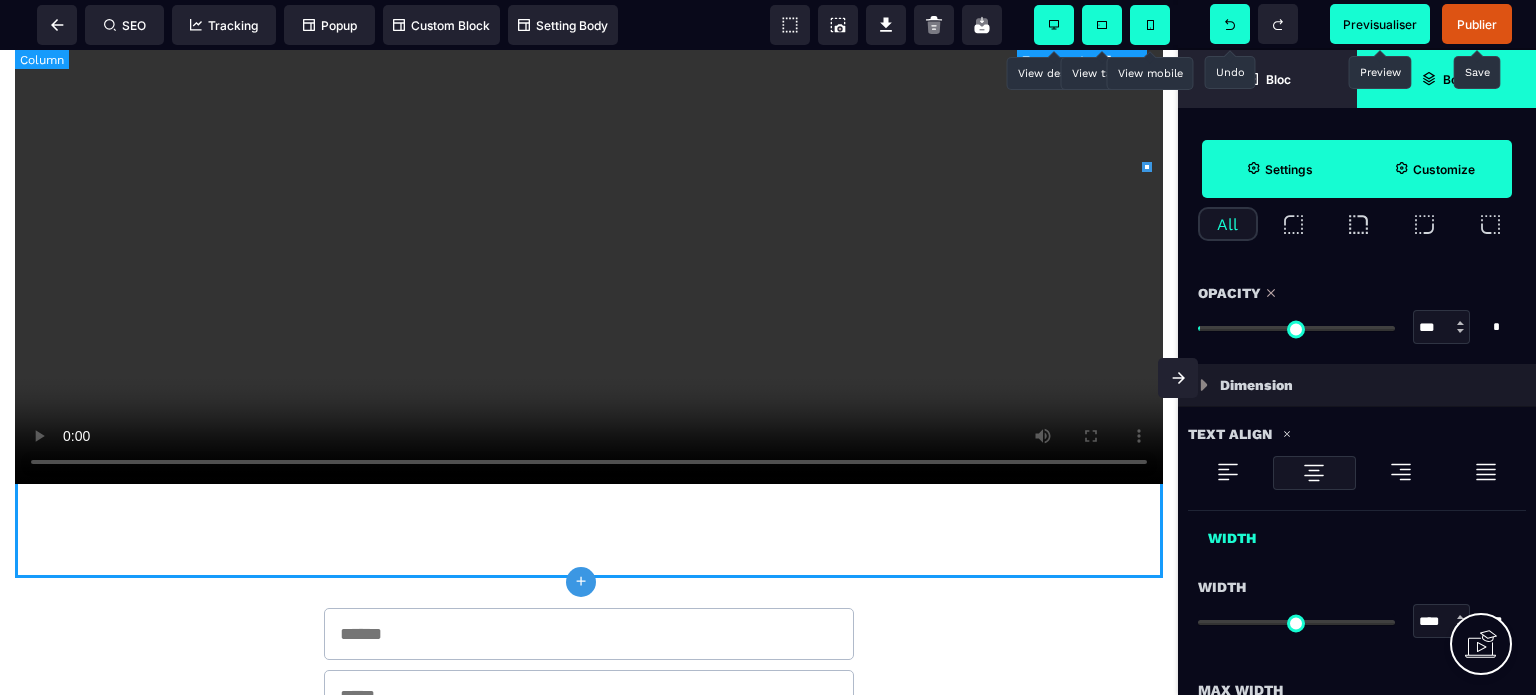 click on "**********" at bounding box center (589, 164) 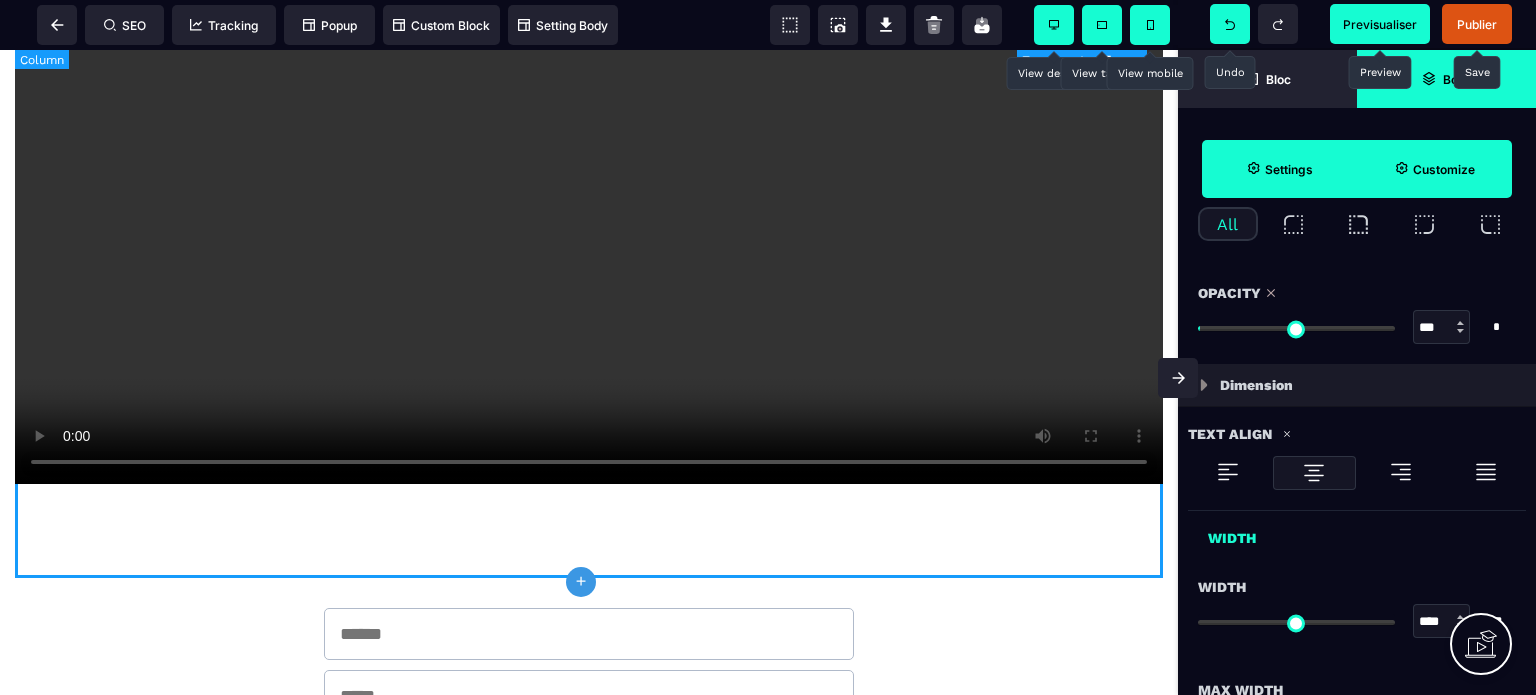 click on "**********" at bounding box center [589, 164] 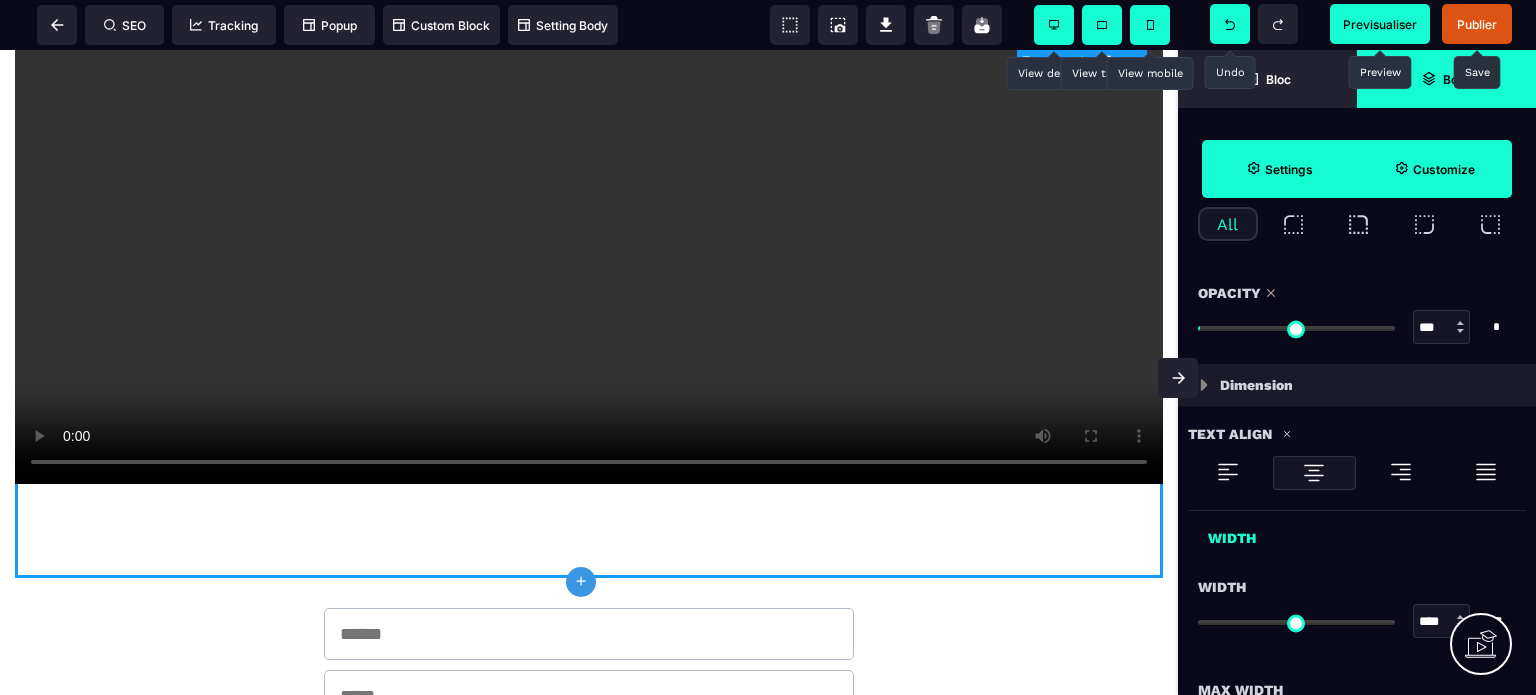click on "**********" at bounding box center (589, 662) 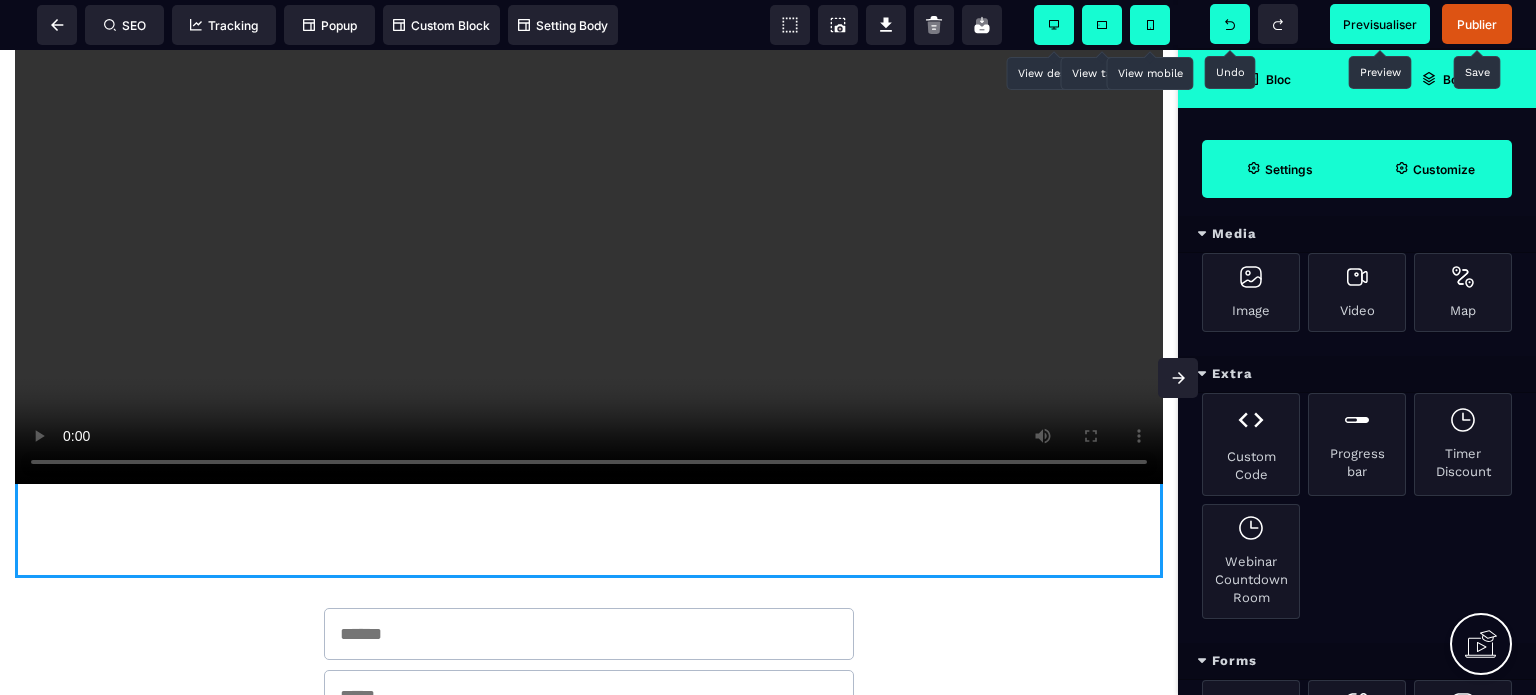 scroll, scrollTop: 1246, scrollLeft: 0, axis: vertical 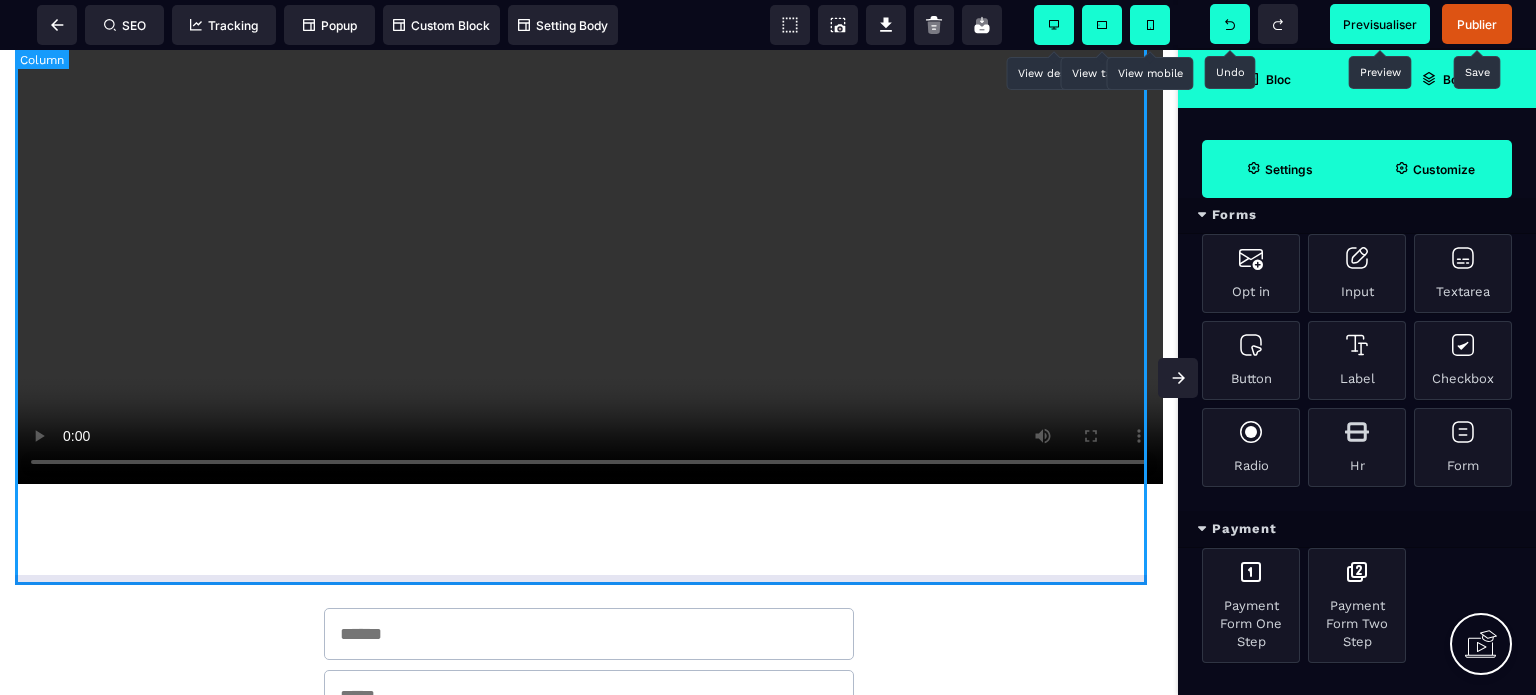 click on "**********" at bounding box center [589, 164] 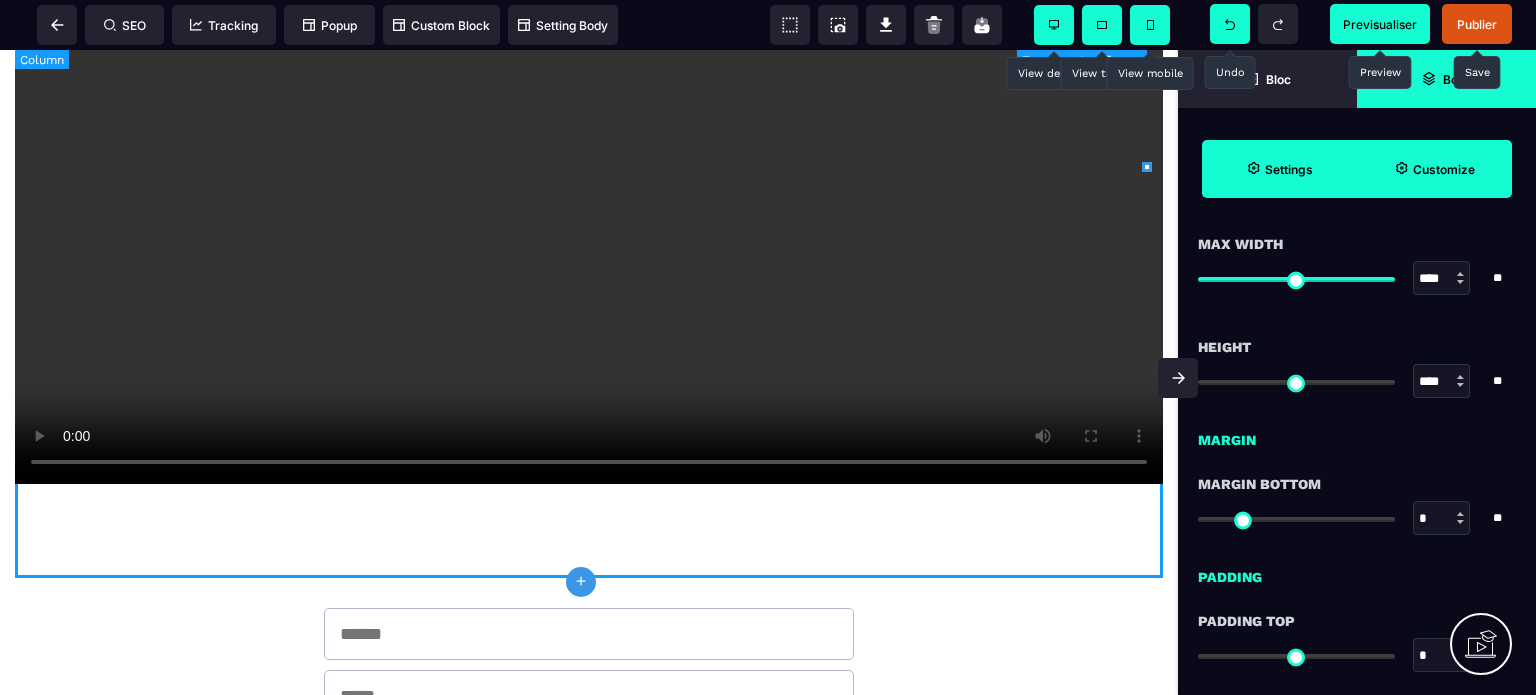 scroll, scrollTop: 0, scrollLeft: 0, axis: both 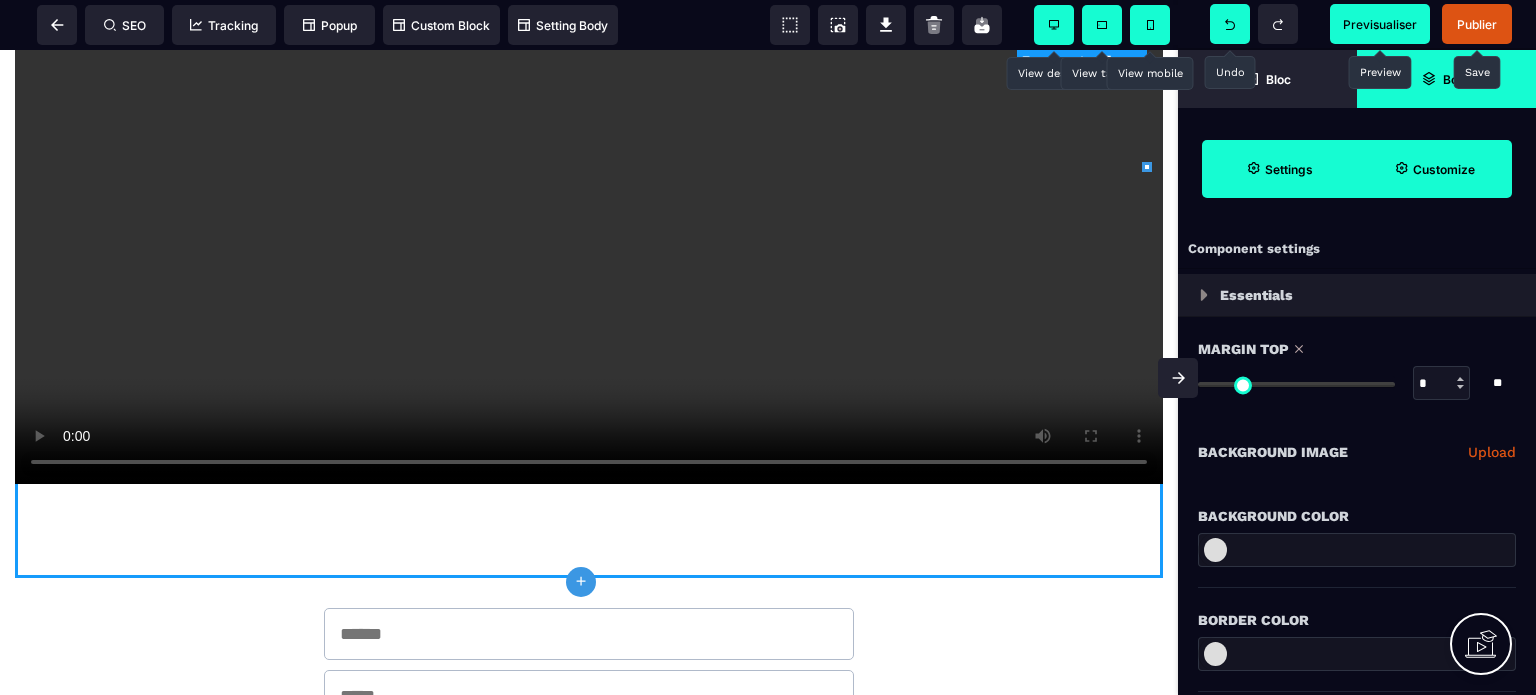 click 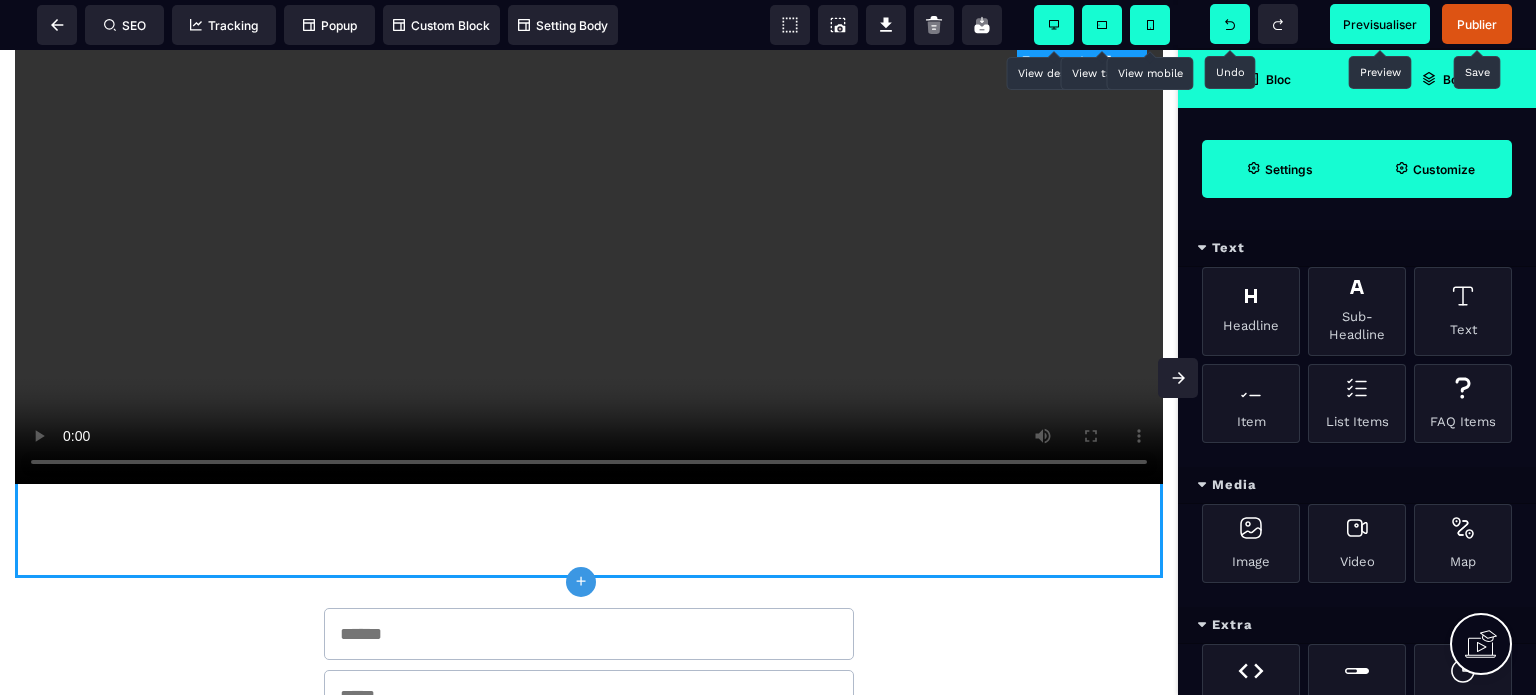 click 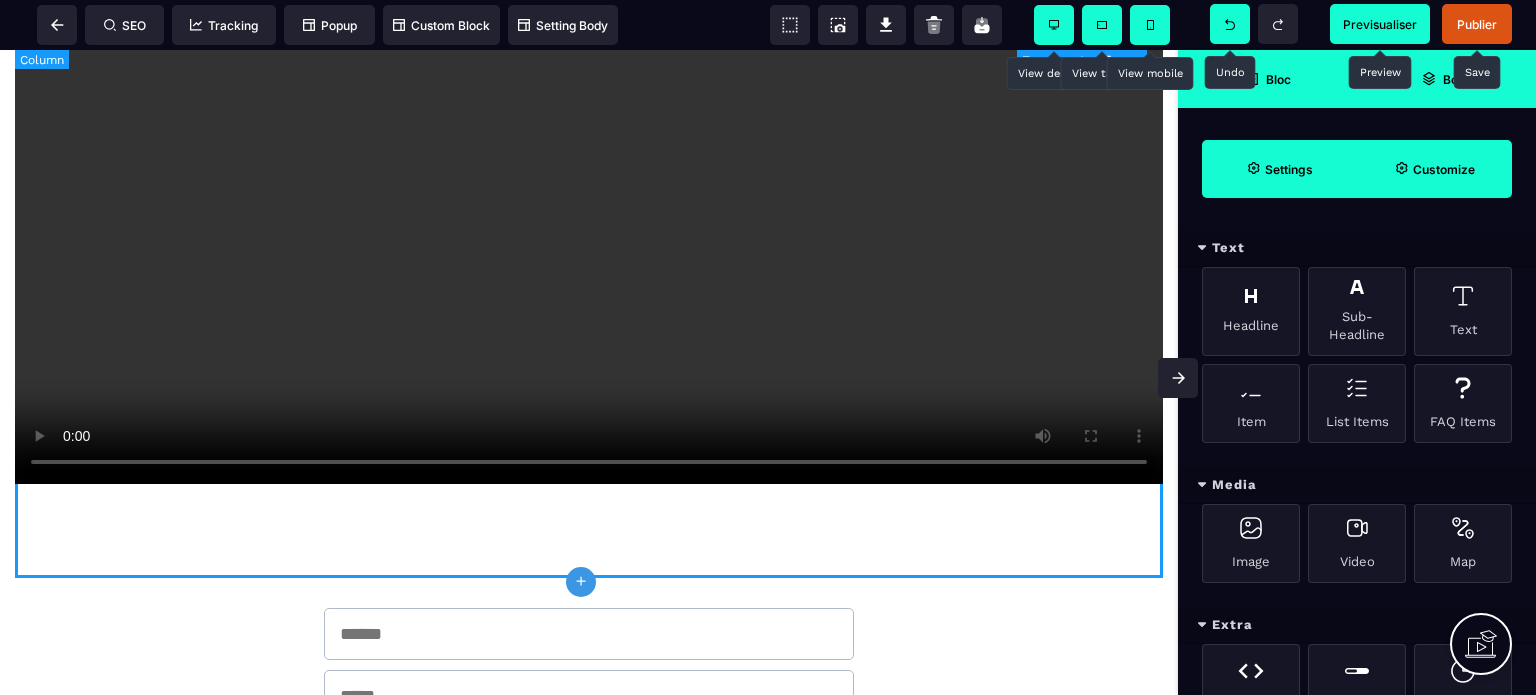 drag, startPoint x: 580, startPoint y: 632, endPoint x: 661, endPoint y: 581, distance: 95.71834 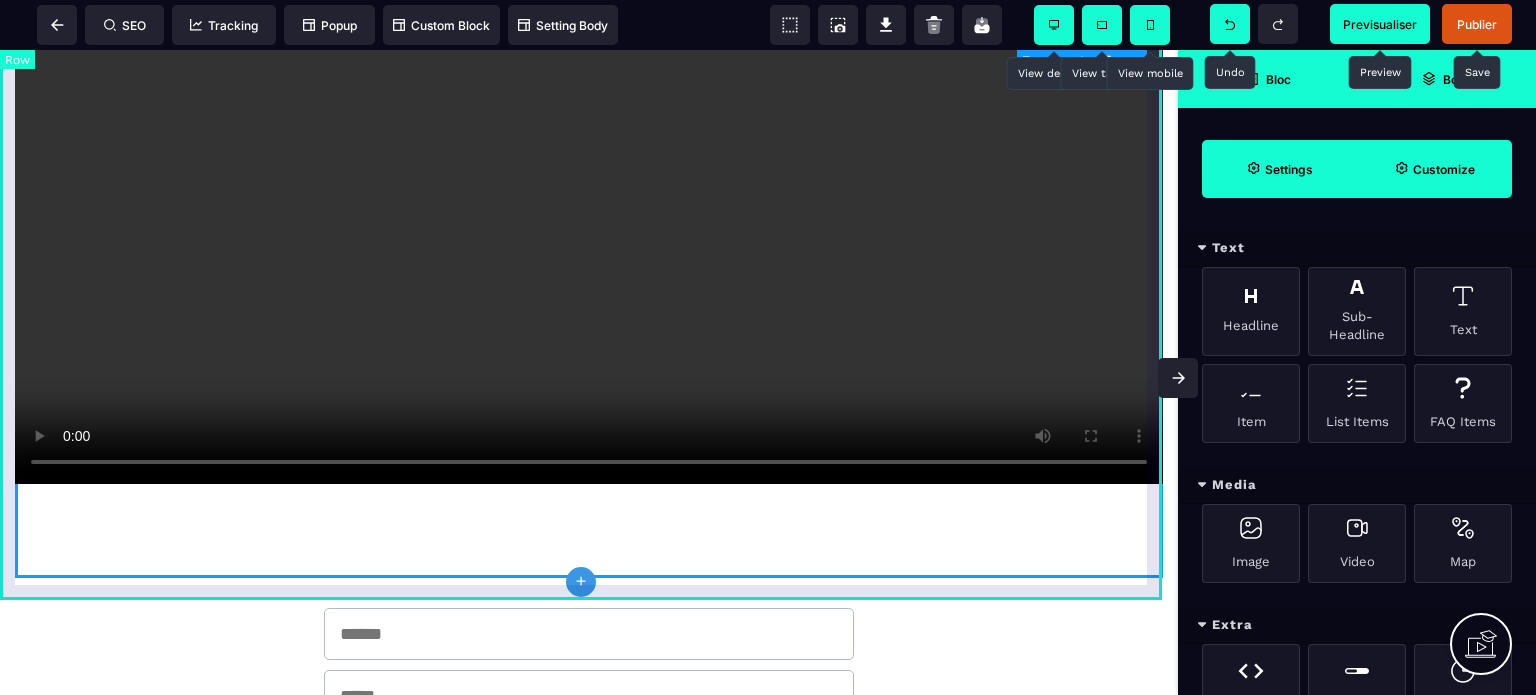 click on "**********" at bounding box center (589, 171) 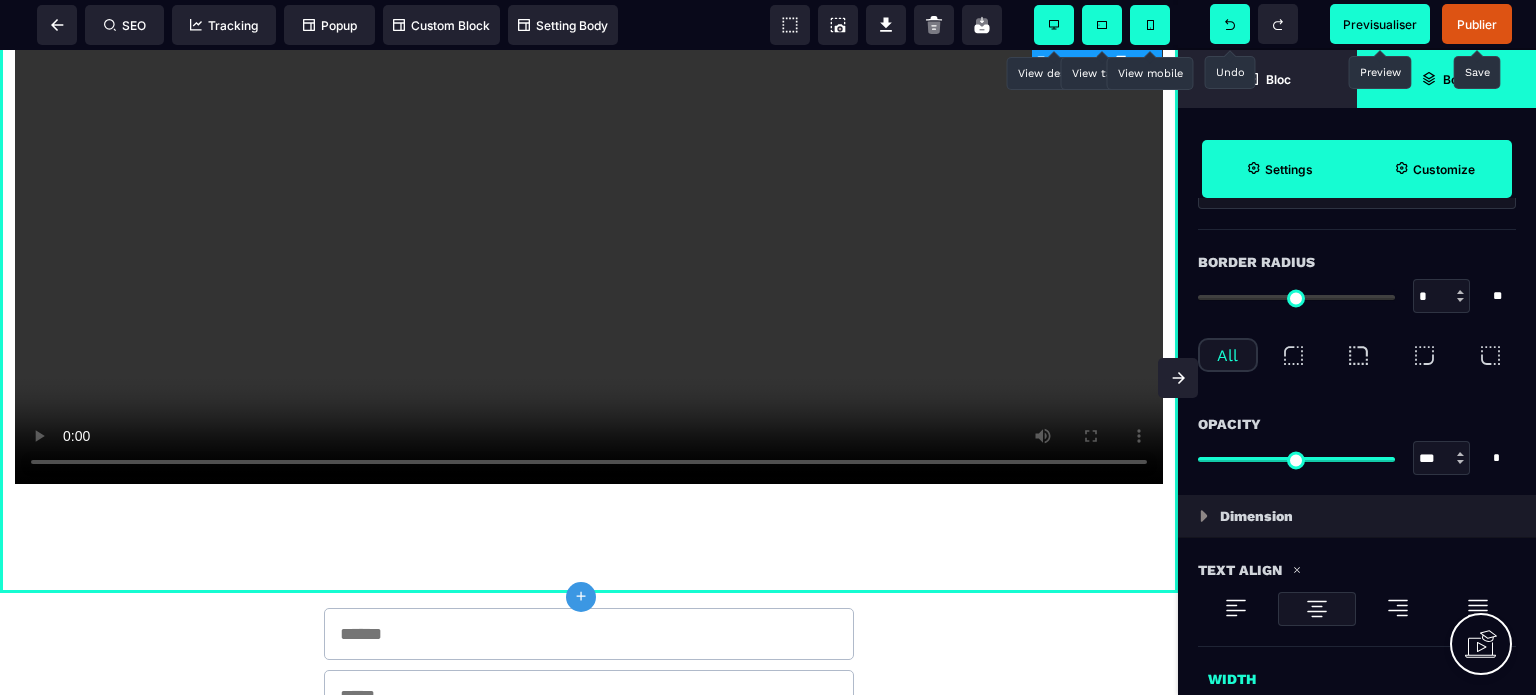 scroll, scrollTop: 800, scrollLeft: 0, axis: vertical 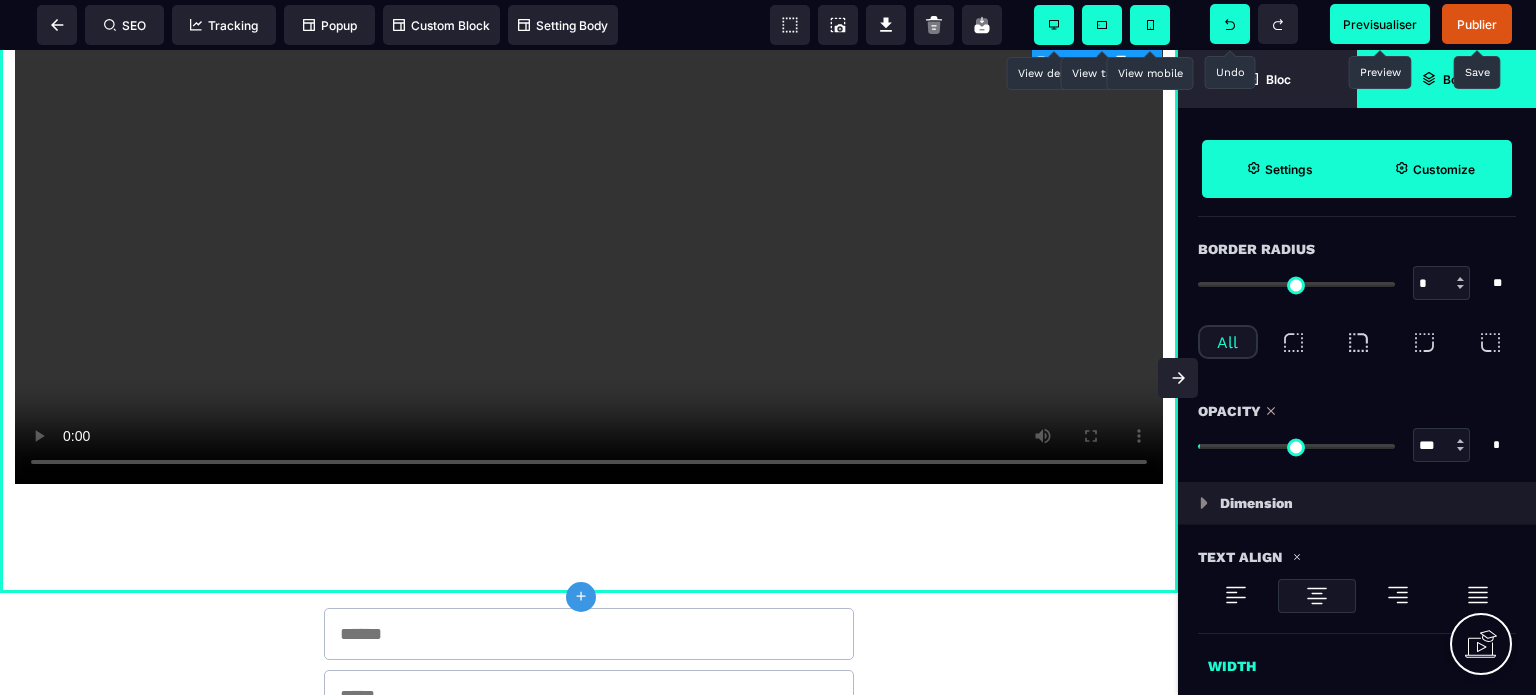 drag, startPoint x: 1348, startPoint y: 442, endPoint x: 1432, endPoint y: 444, distance: 84.0238 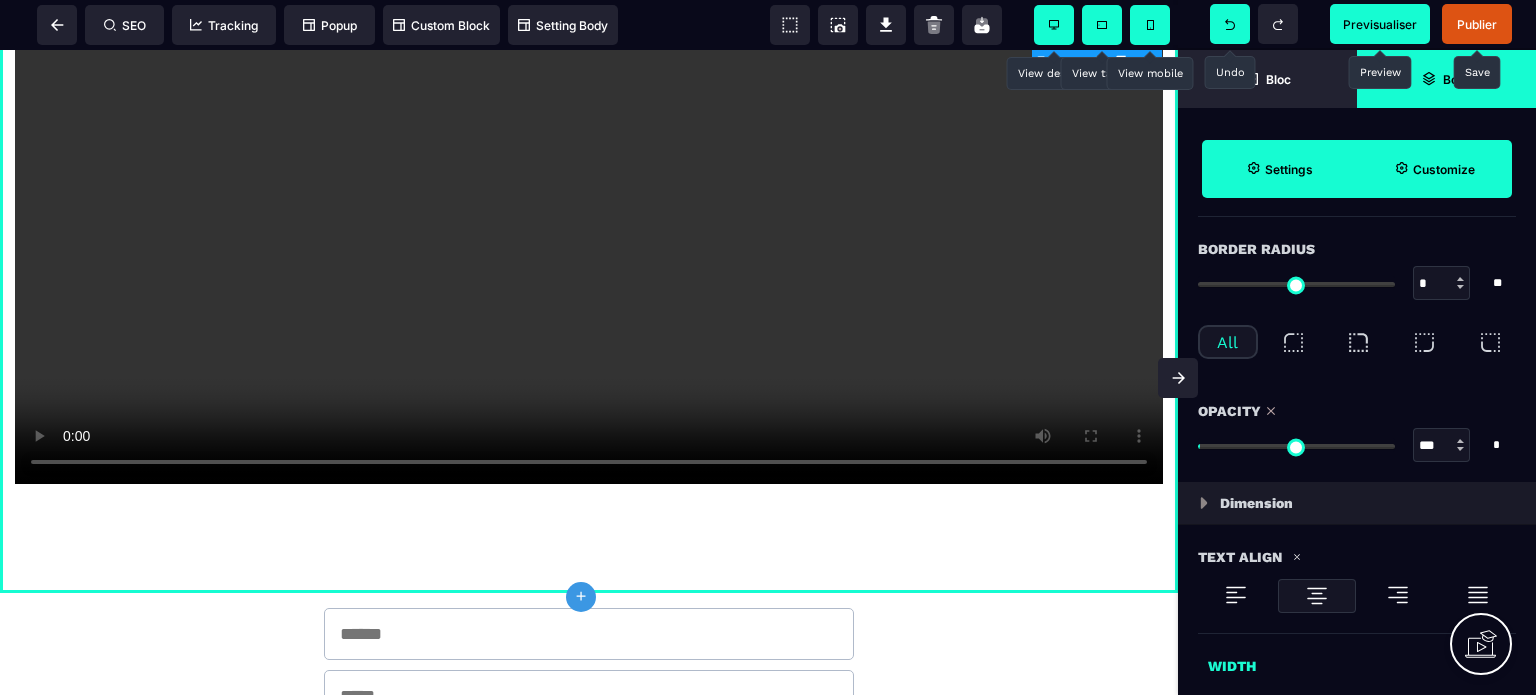 click at bounding box center (1296, 446) 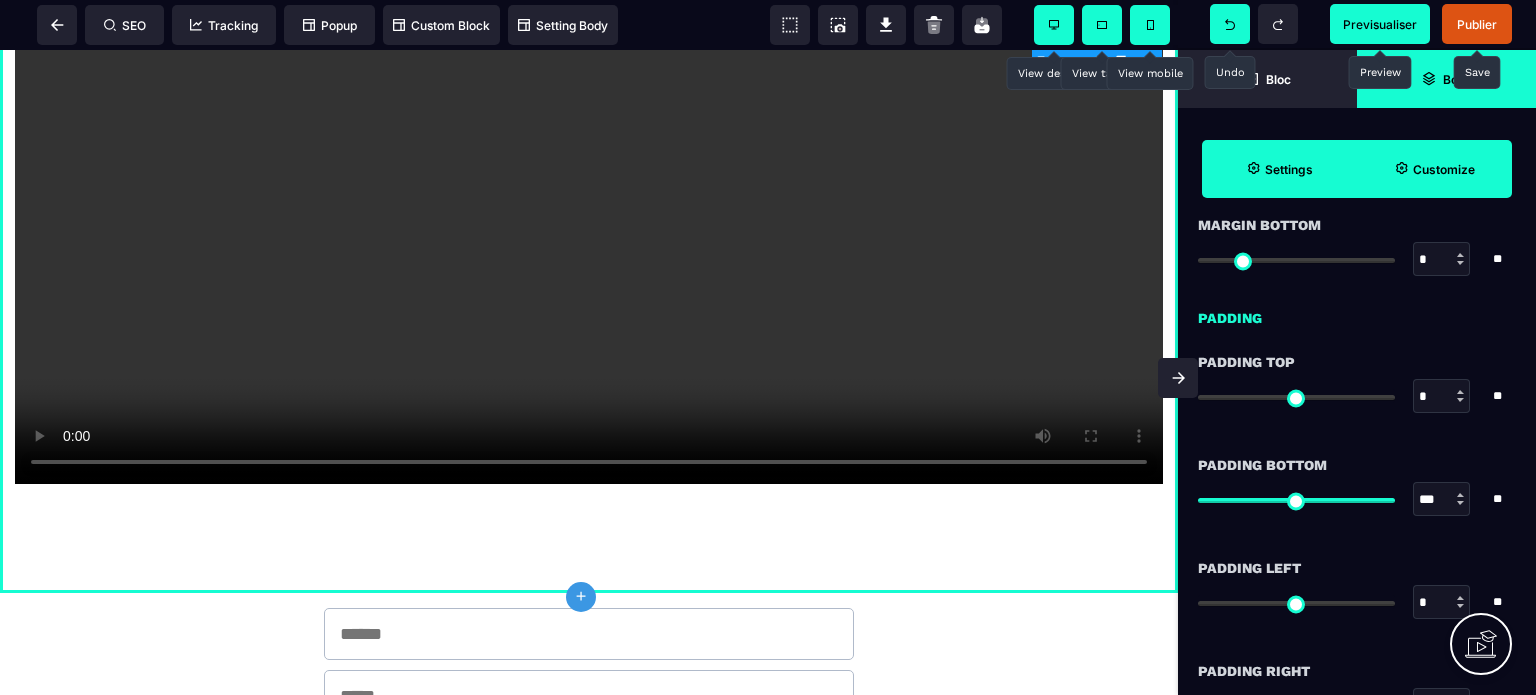 scroll, scrollTop: 1700, scrollLeft: 0, axis: vertical 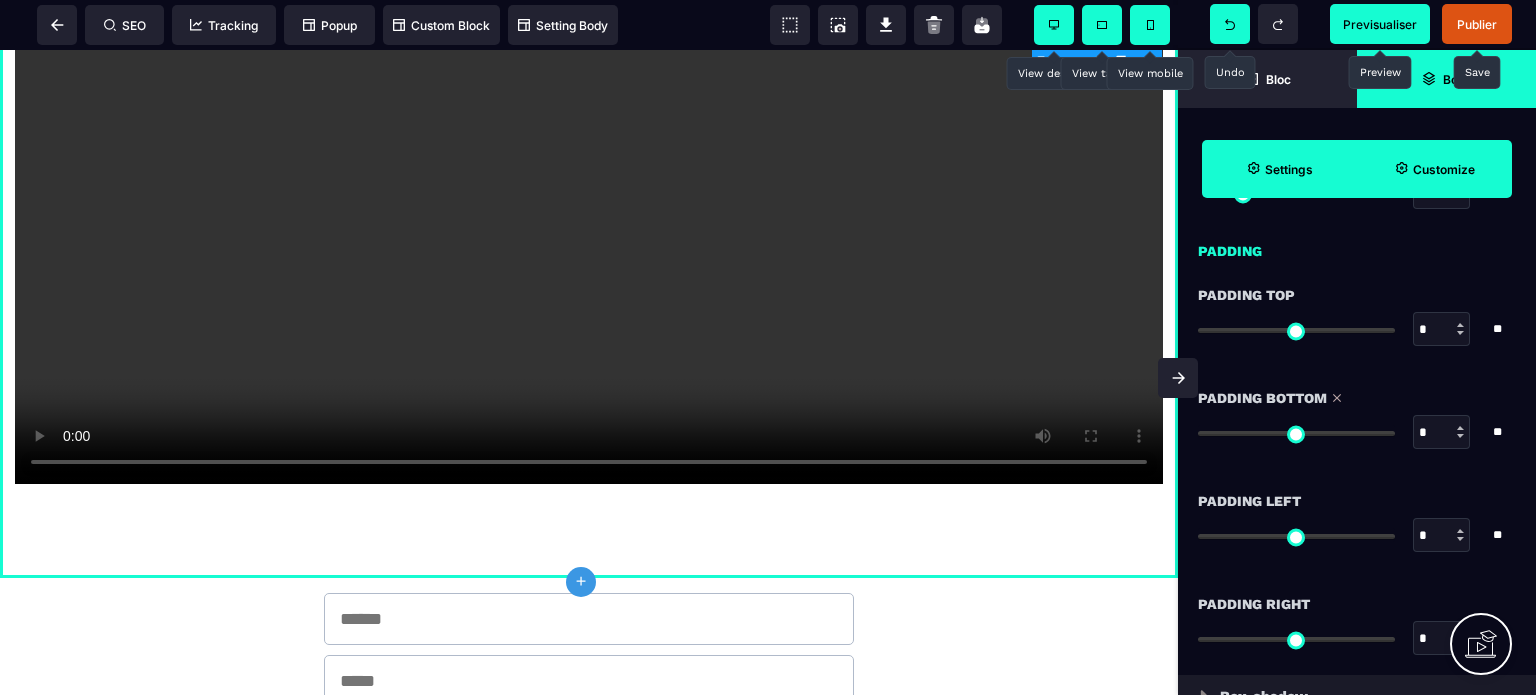 drag, startPoint x: 1371, startPoint y: 432, endPoint x: 1153, endPoint y: 415, distance: 218.66183 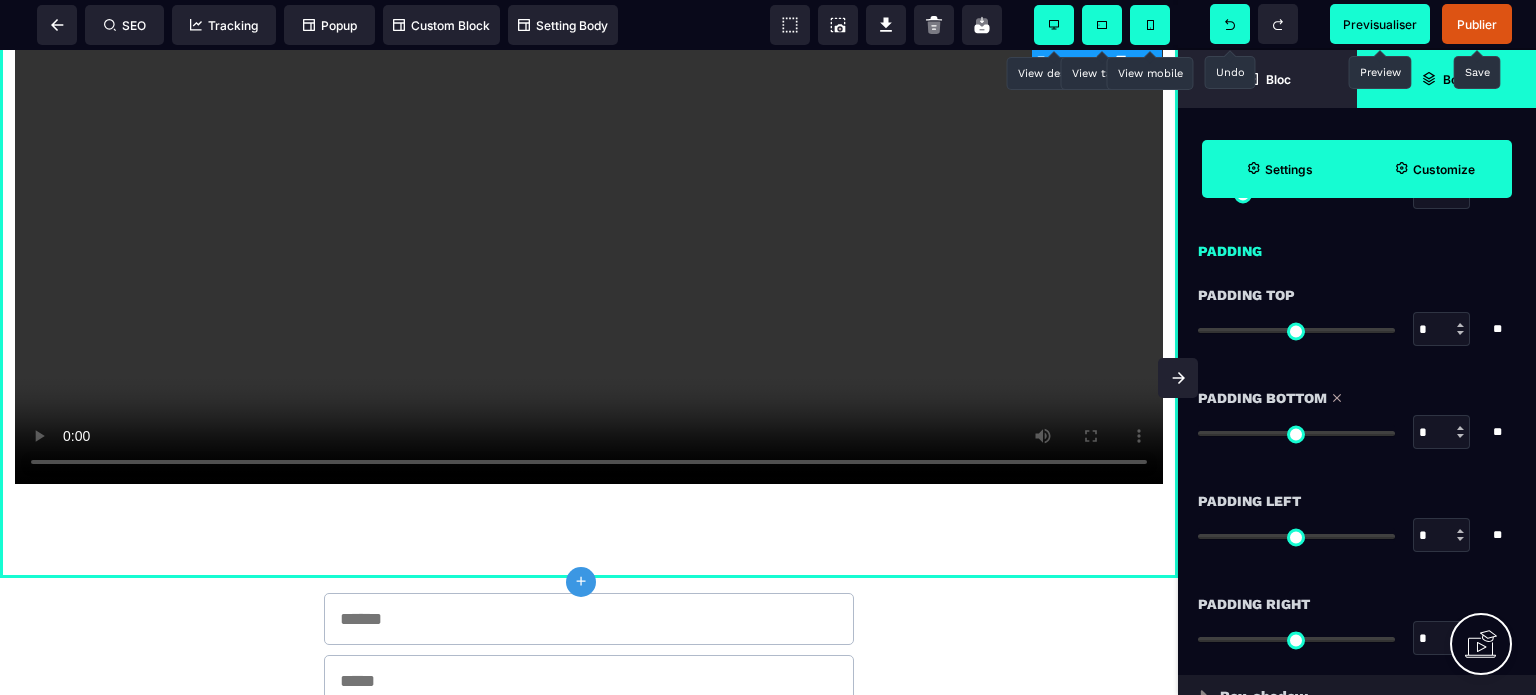 click at bounding box center [1296, 433] 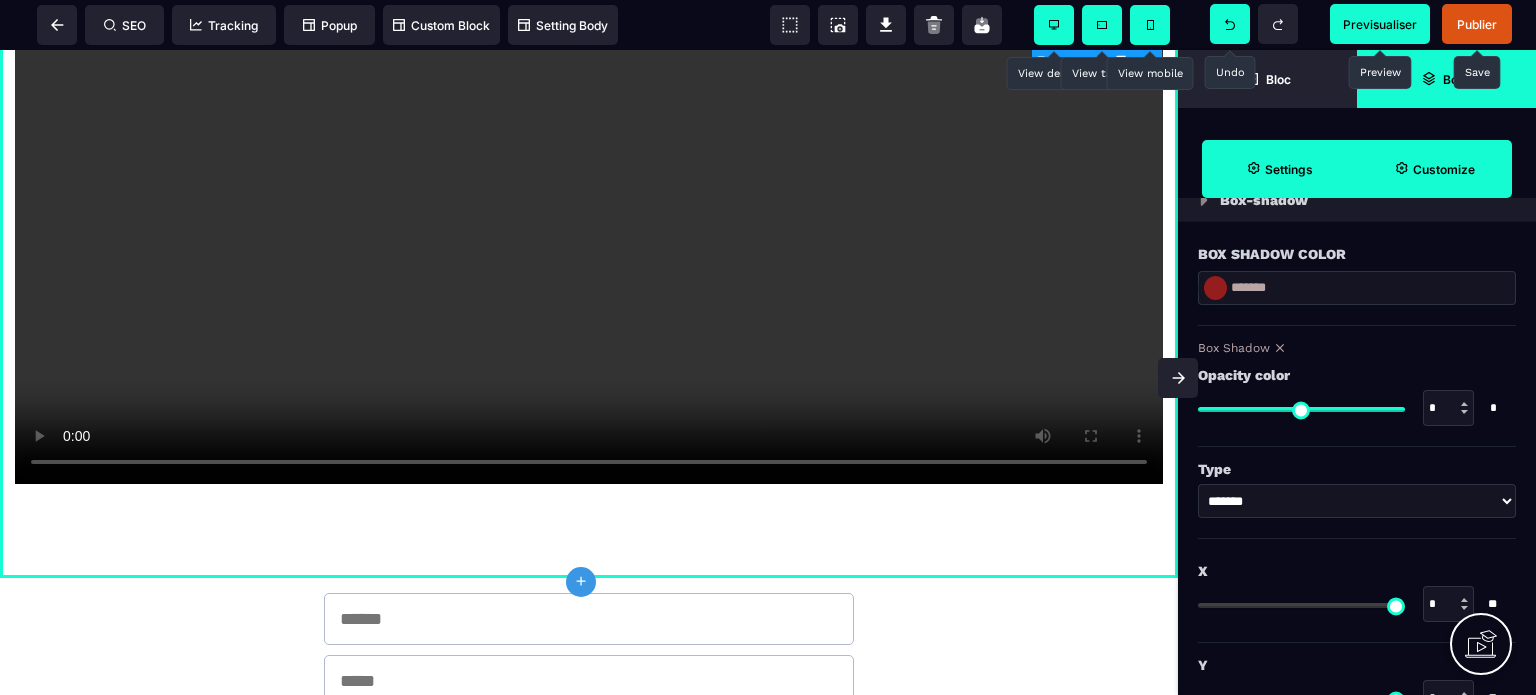 scroll, scrollTop: 2200, scrollLeft: 0, axis: vertical 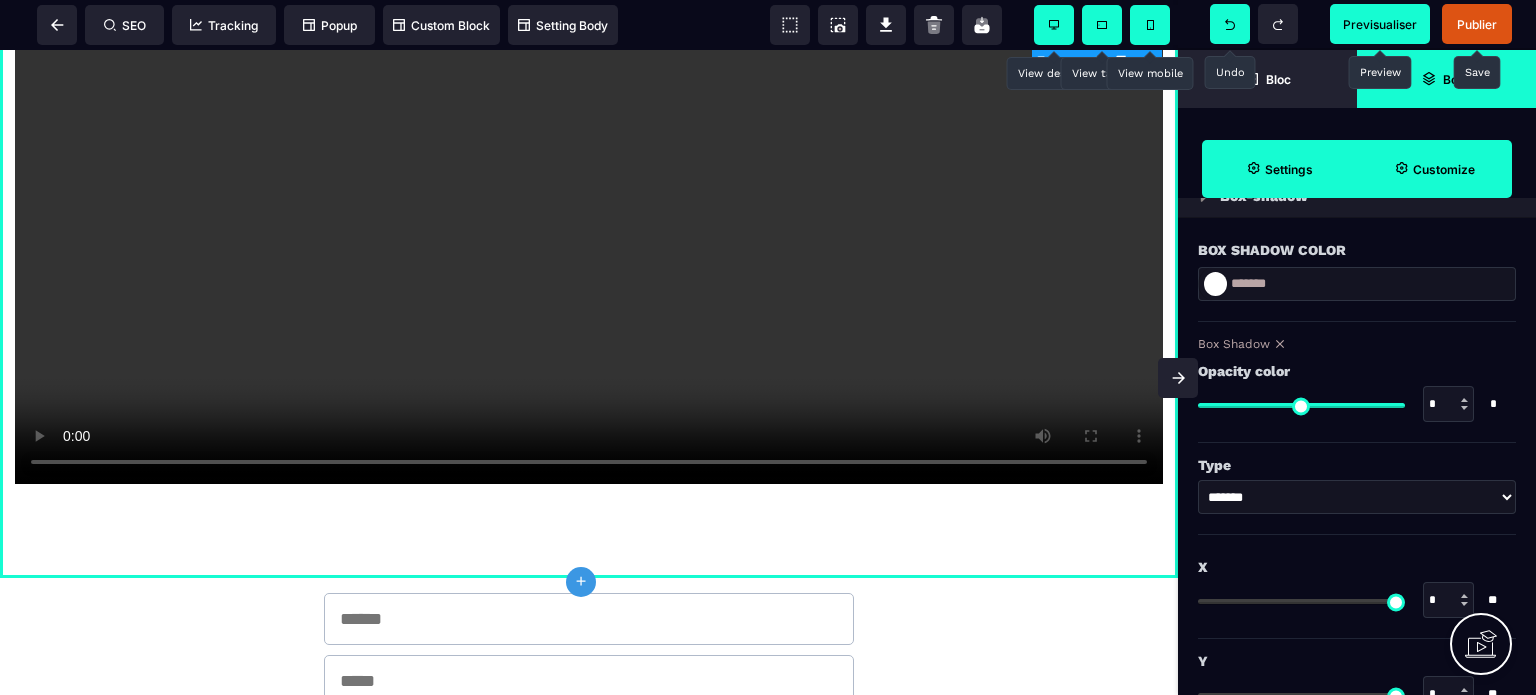 drag, startPoint x: 1390, startPoint y: 402, endPoint x: 1378, endPoint y: 407, distance: 13 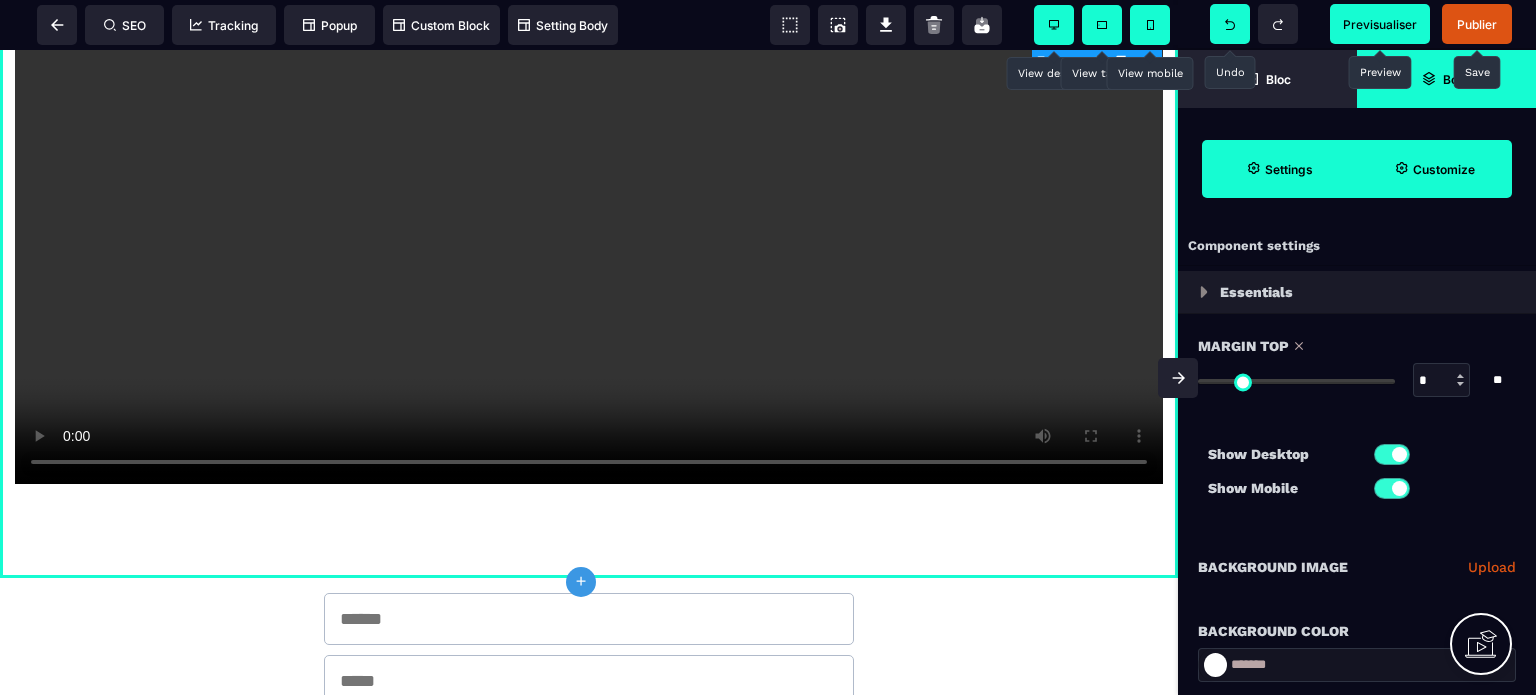 scroll, scrollTop: 0, scrollLeft: 0, axis: both 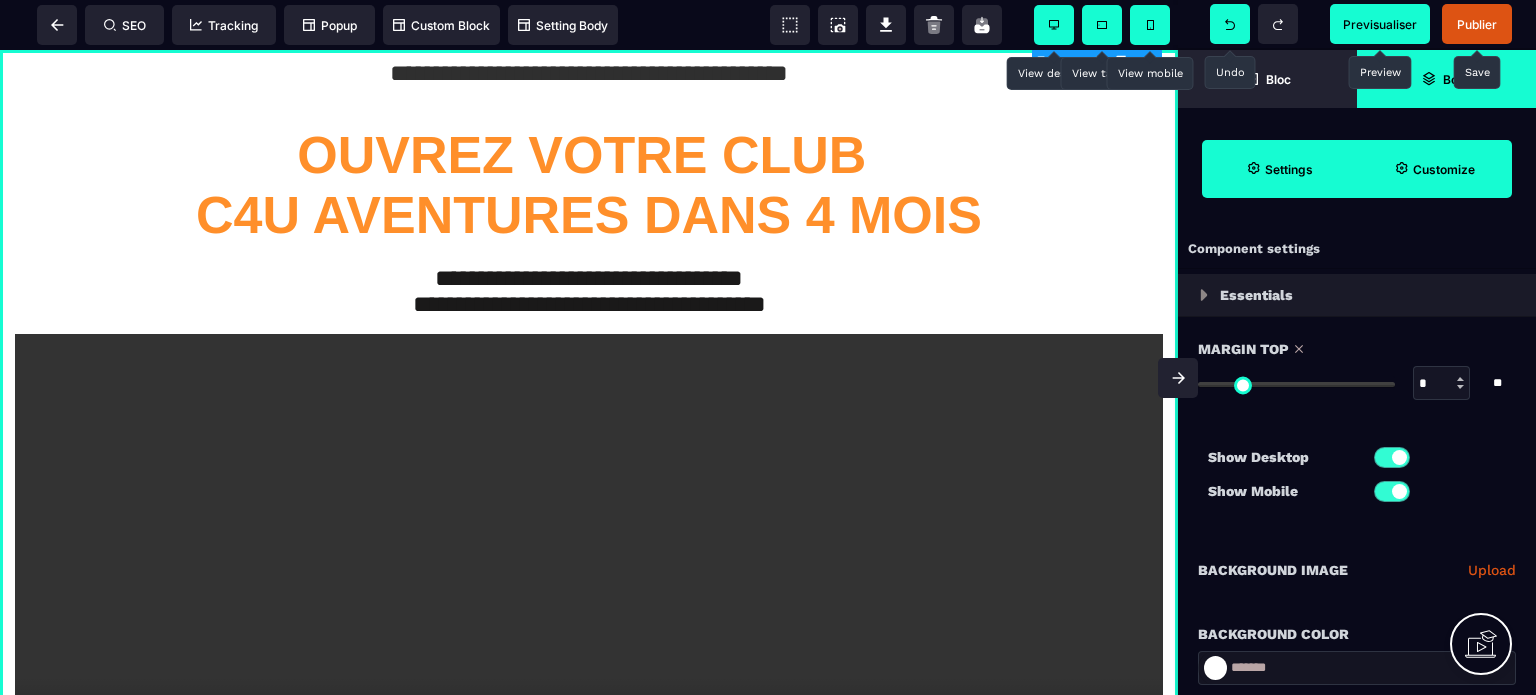 click on "Previsualiser" at bounding box center (1380, 24) 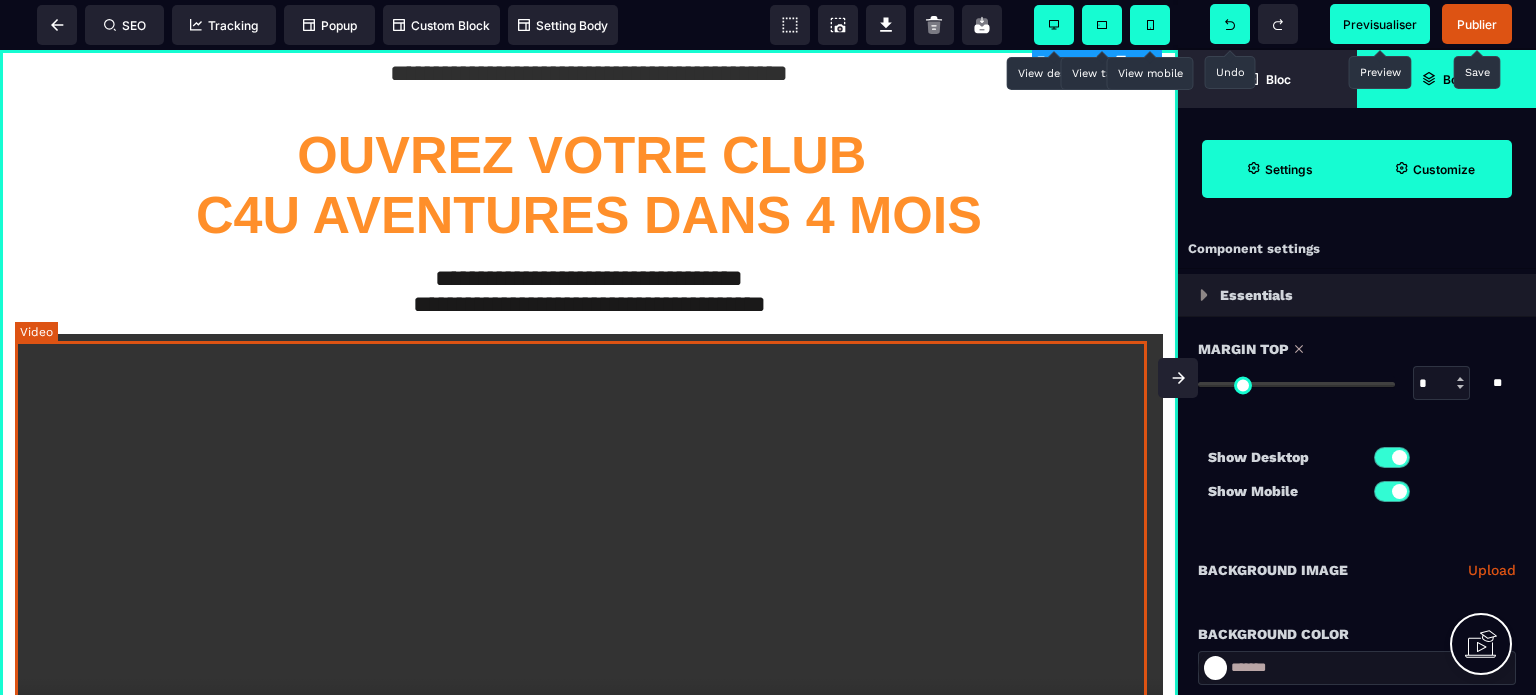 scroll, scrollTop: 100, scrollLeft: 0, axis: vertical 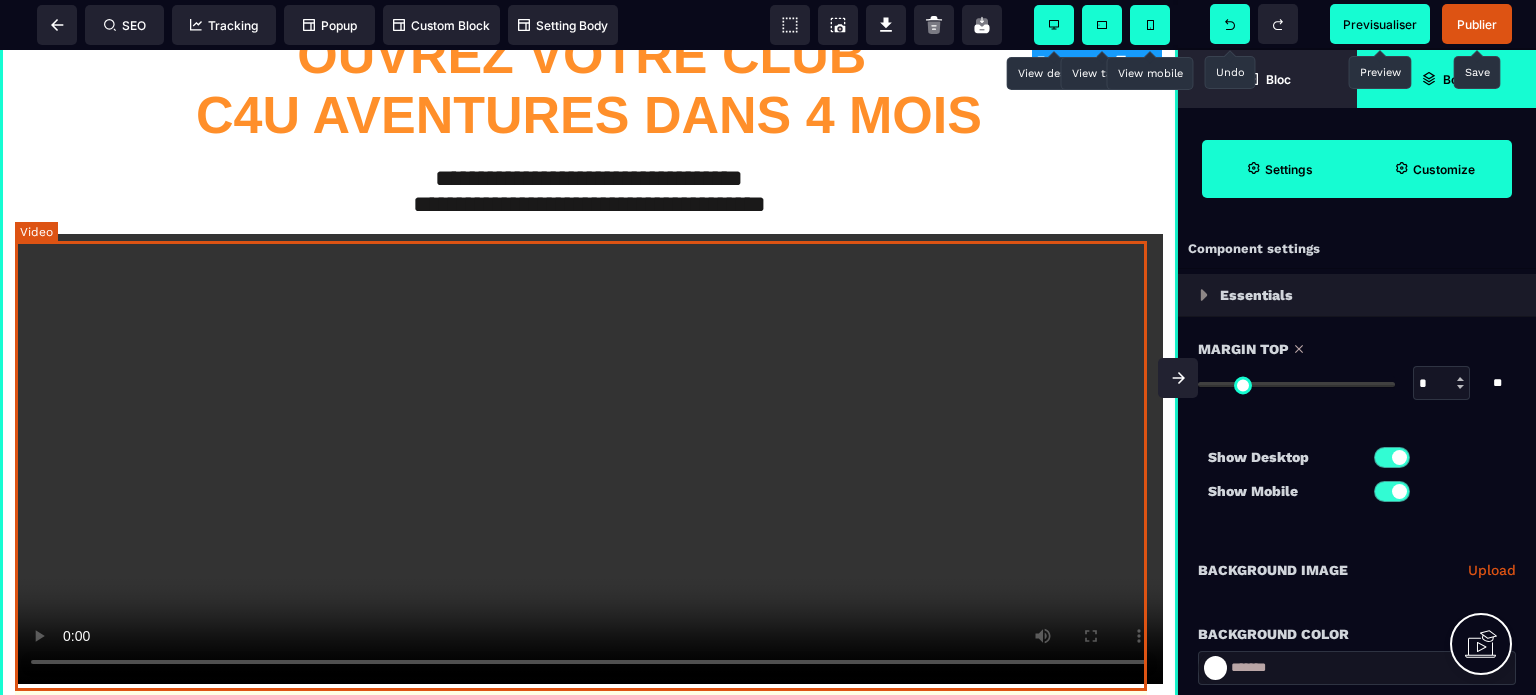 click at bounding box center (589, 459) 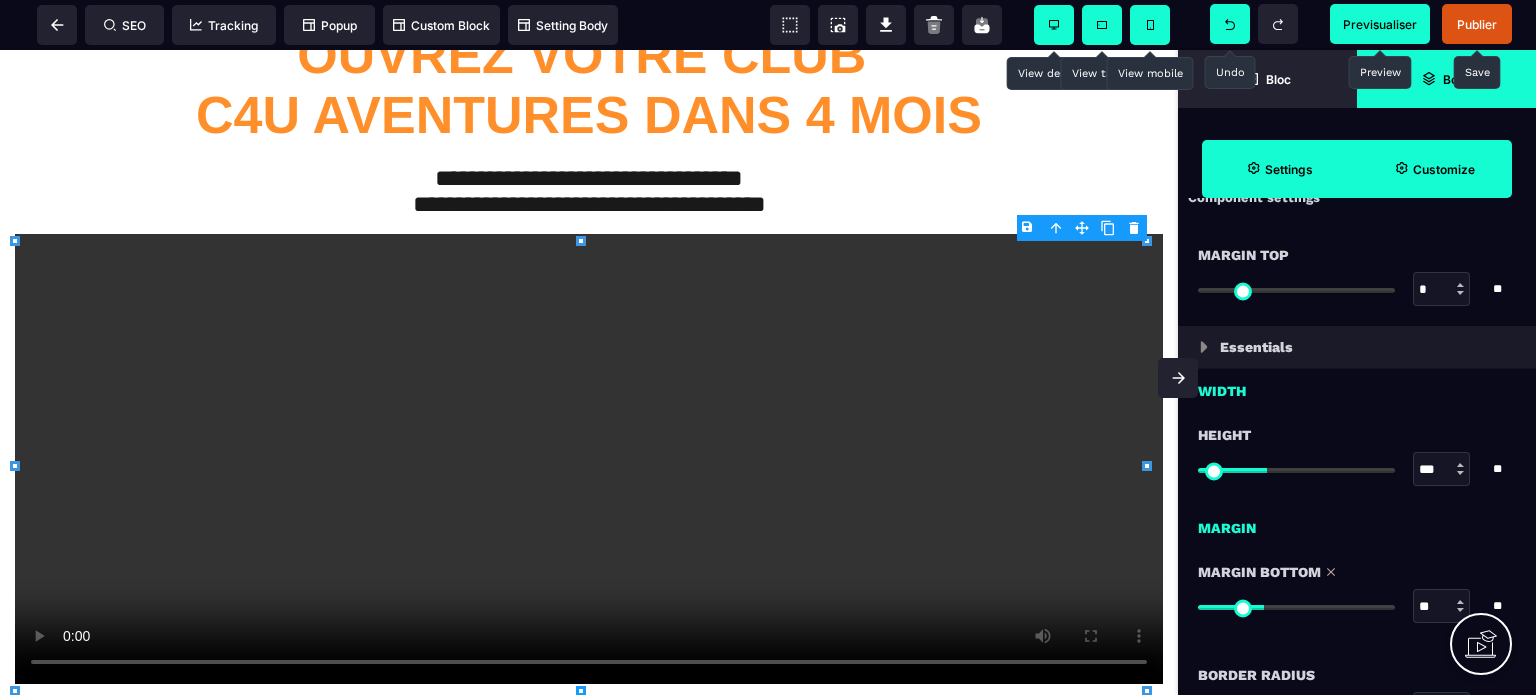 scroll, scrollTop: 100, scrollLeft: 0, axis: vertical 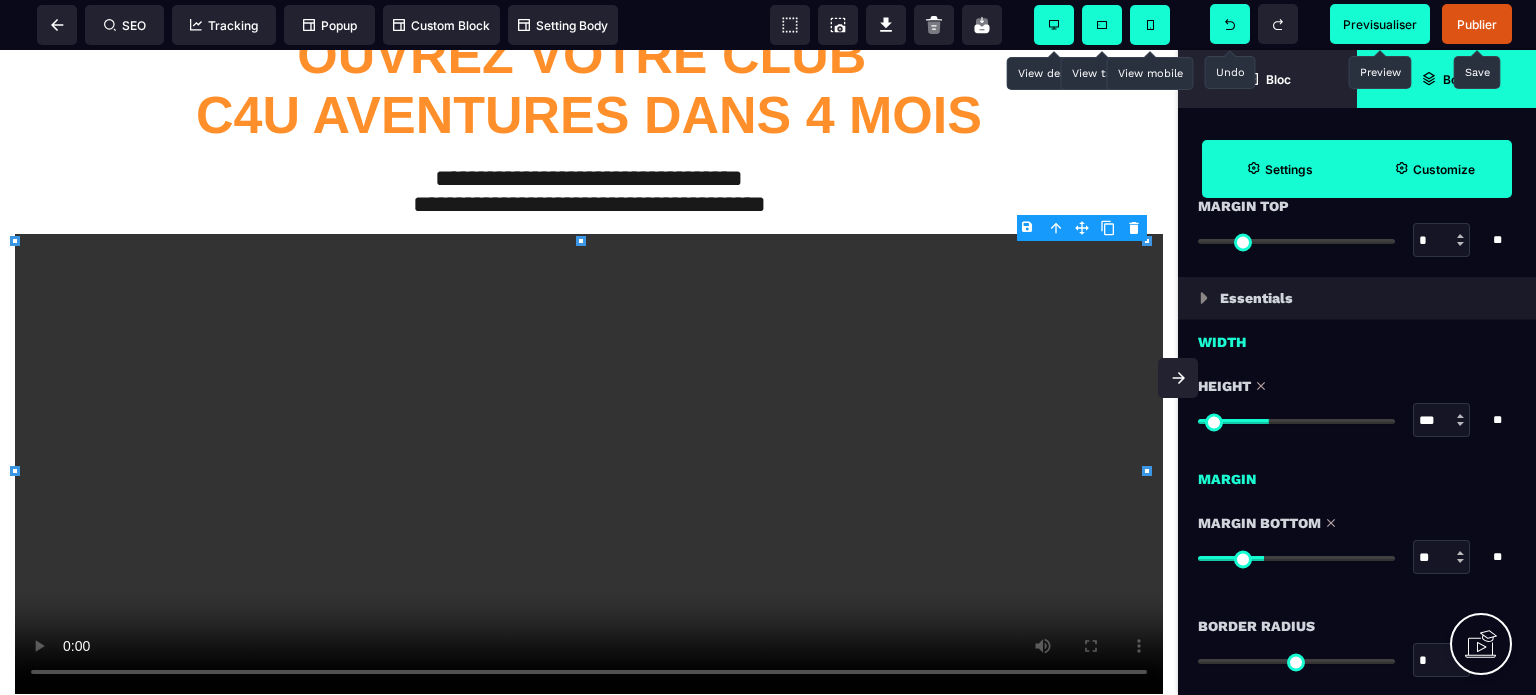 click at bounding box center [1296, 421] 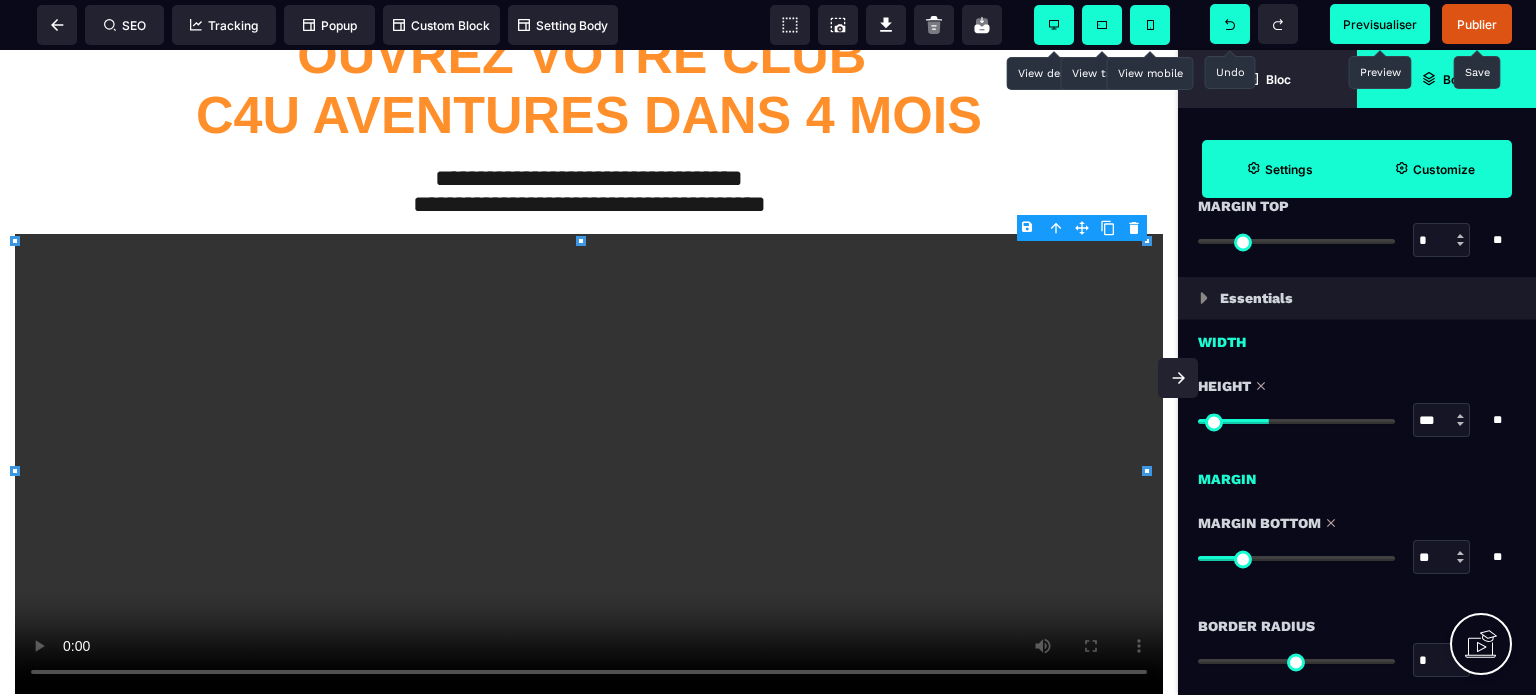 drag, startPoint x: 1266, startPoint y: 562, endPoint x: 1247, endPoint y: 563, distance: 19.026299 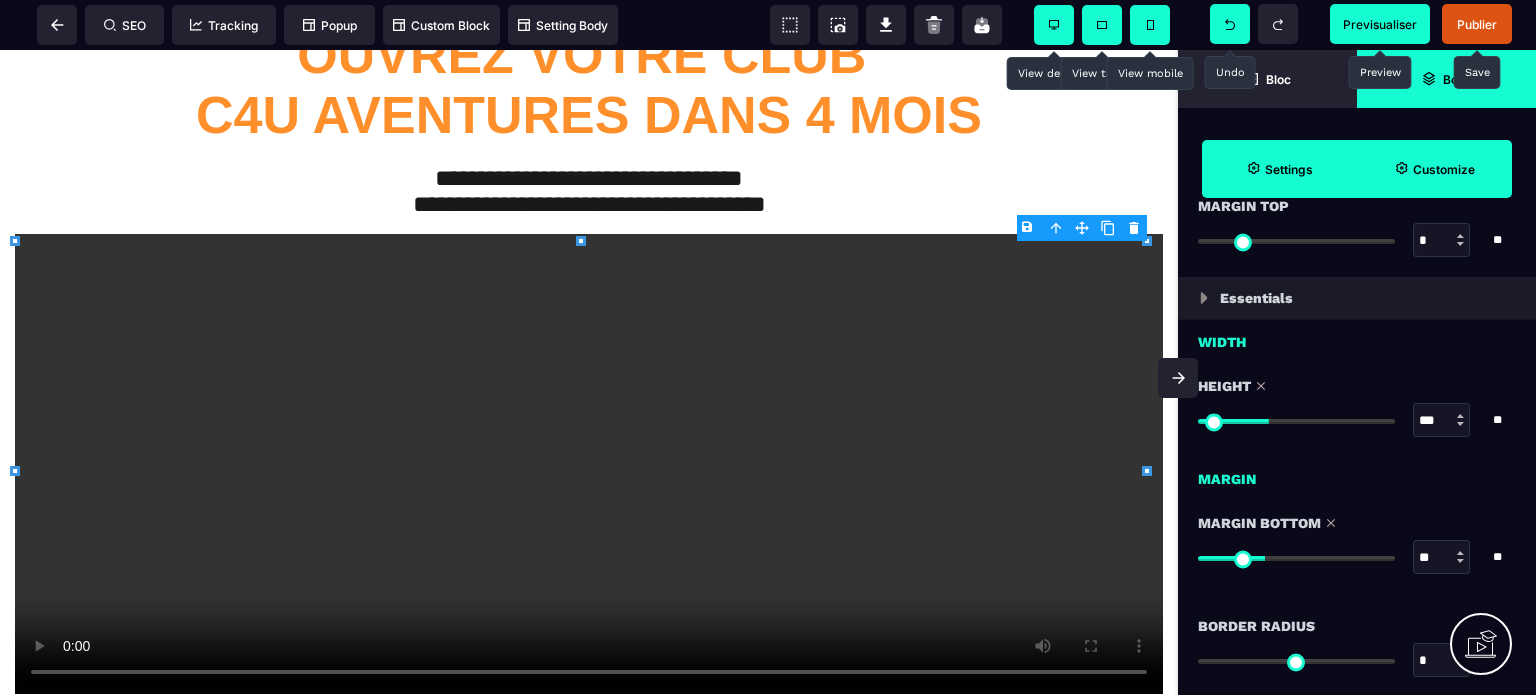 drag, startPoint x: 1248, startPoint y: 563, endPoint x: 1268, endPoint y: 567, distance: 20.396078 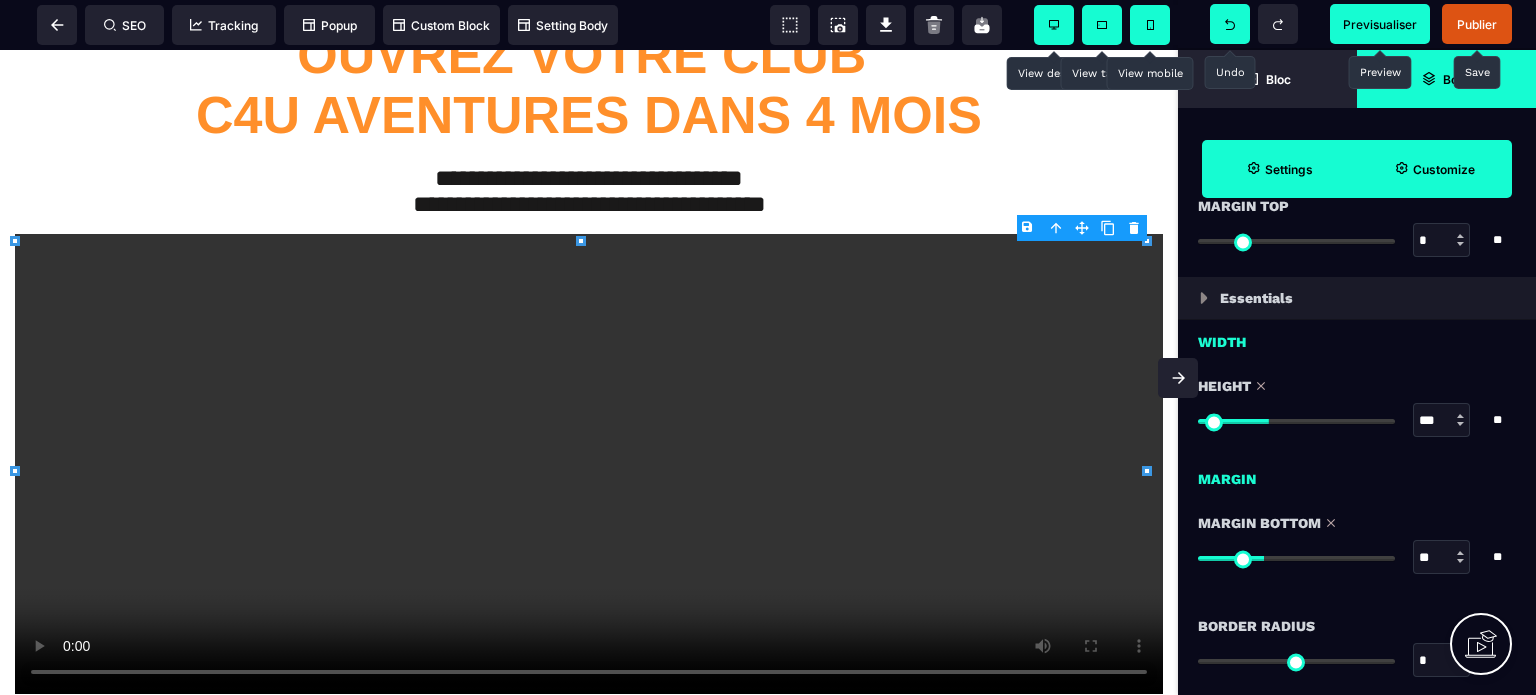 click at bounding box center (1296, 558) 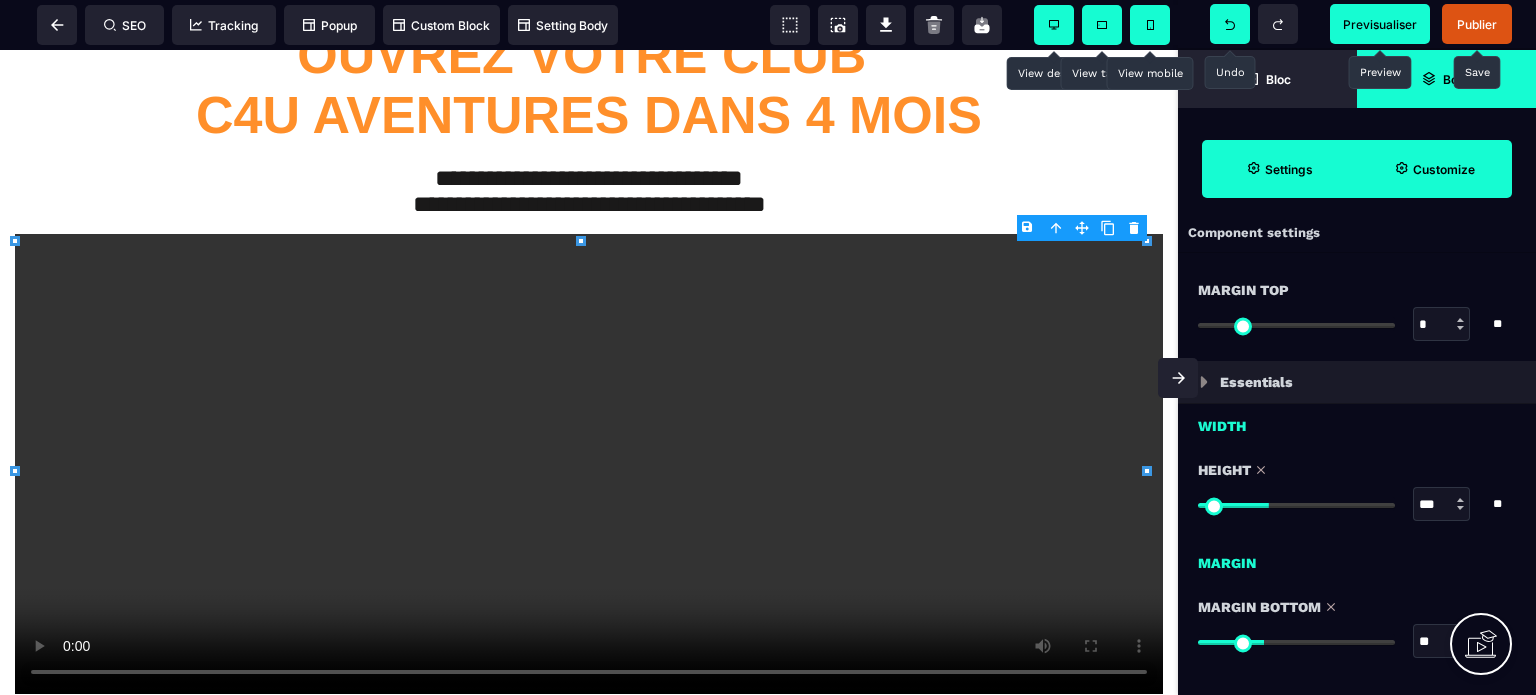 scroll, scrollTop: 0, scrollLeft: 0, axis: both 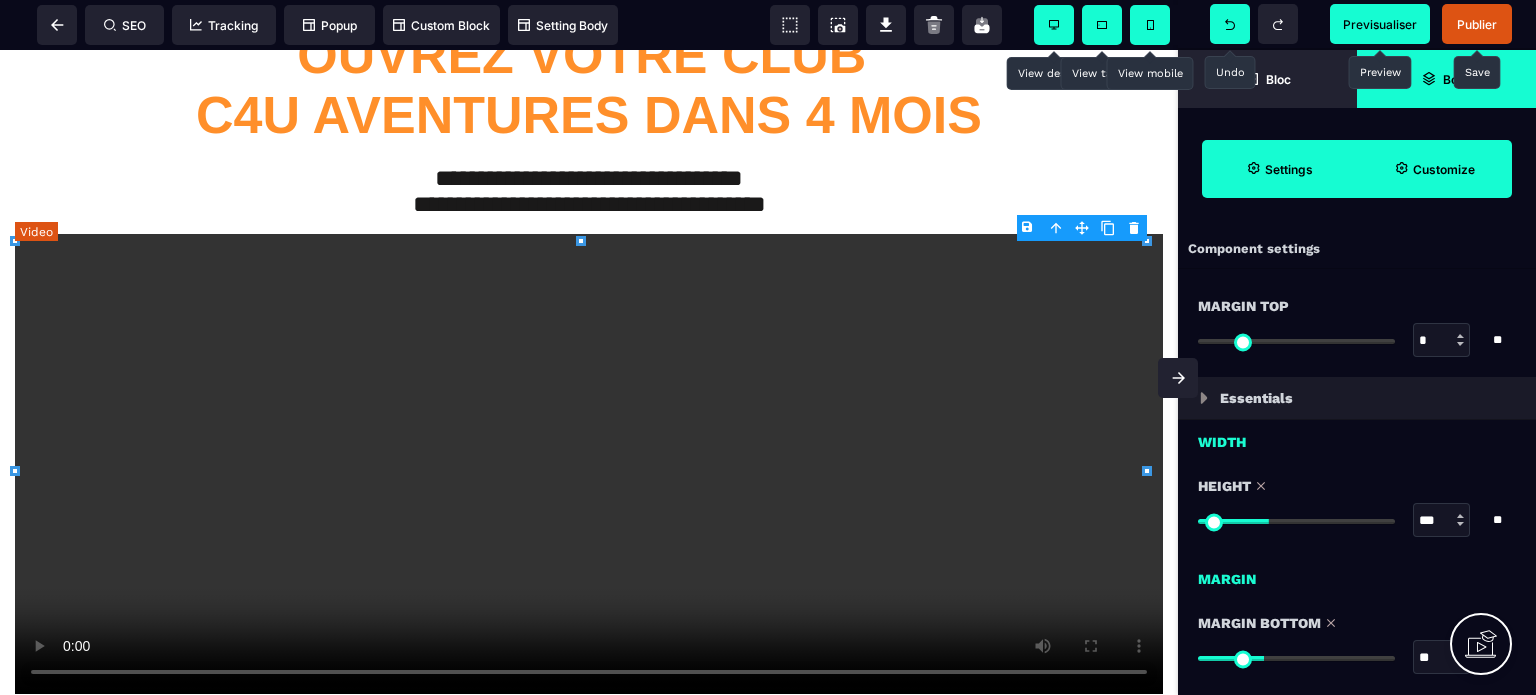 drag, startPoint x: 1006, startPoint y: 468, endPoint x: 1082, endPoint y: 471, distance: 76.05919 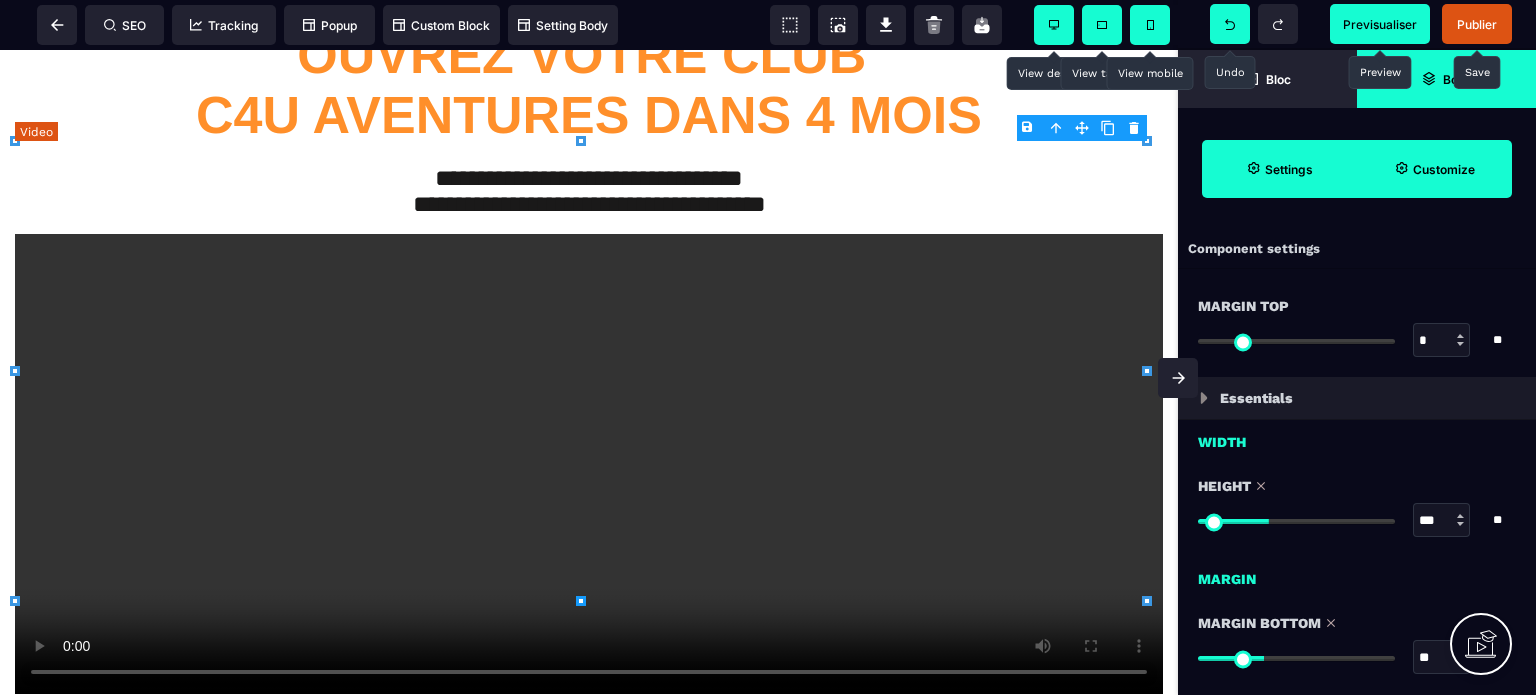 scroll, scrollTop: 200, scrollLeft: 0, axis: vertical 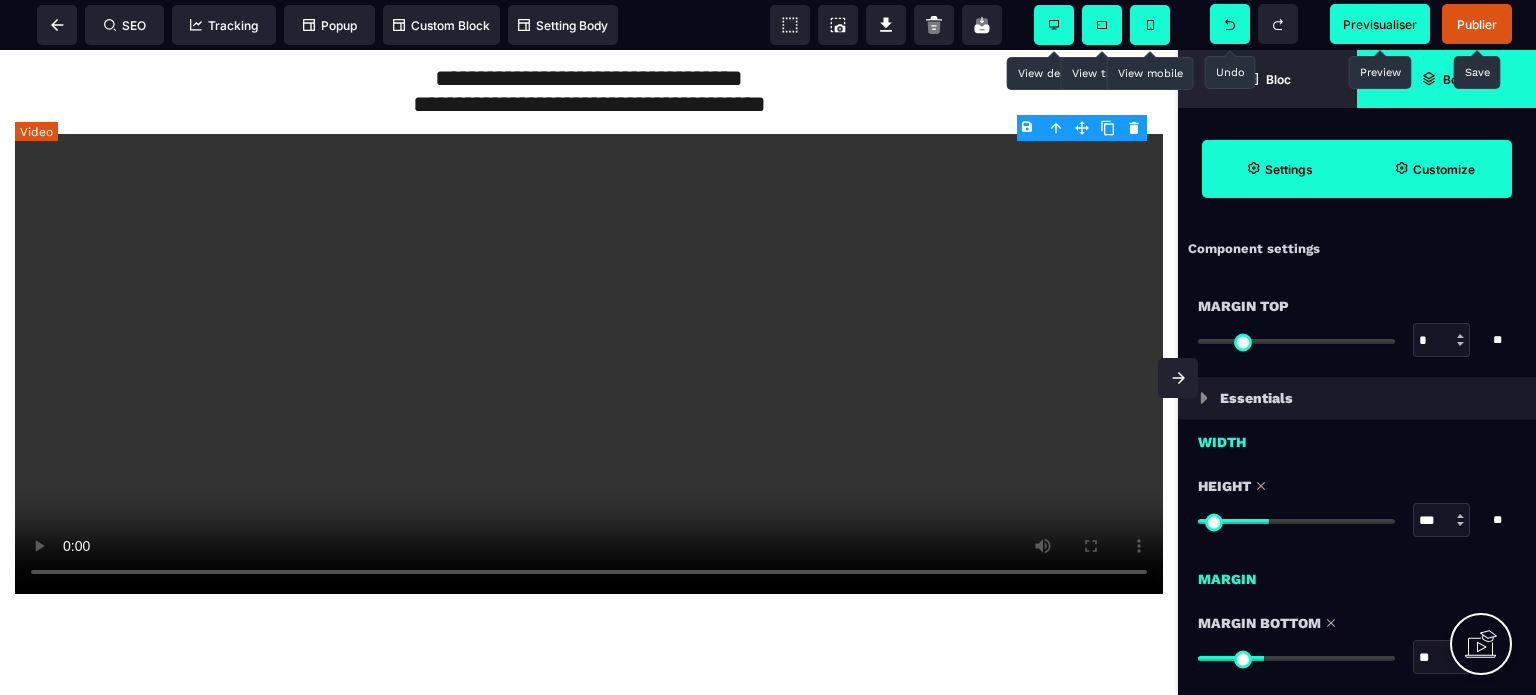 click at bounding box center [589, 364] 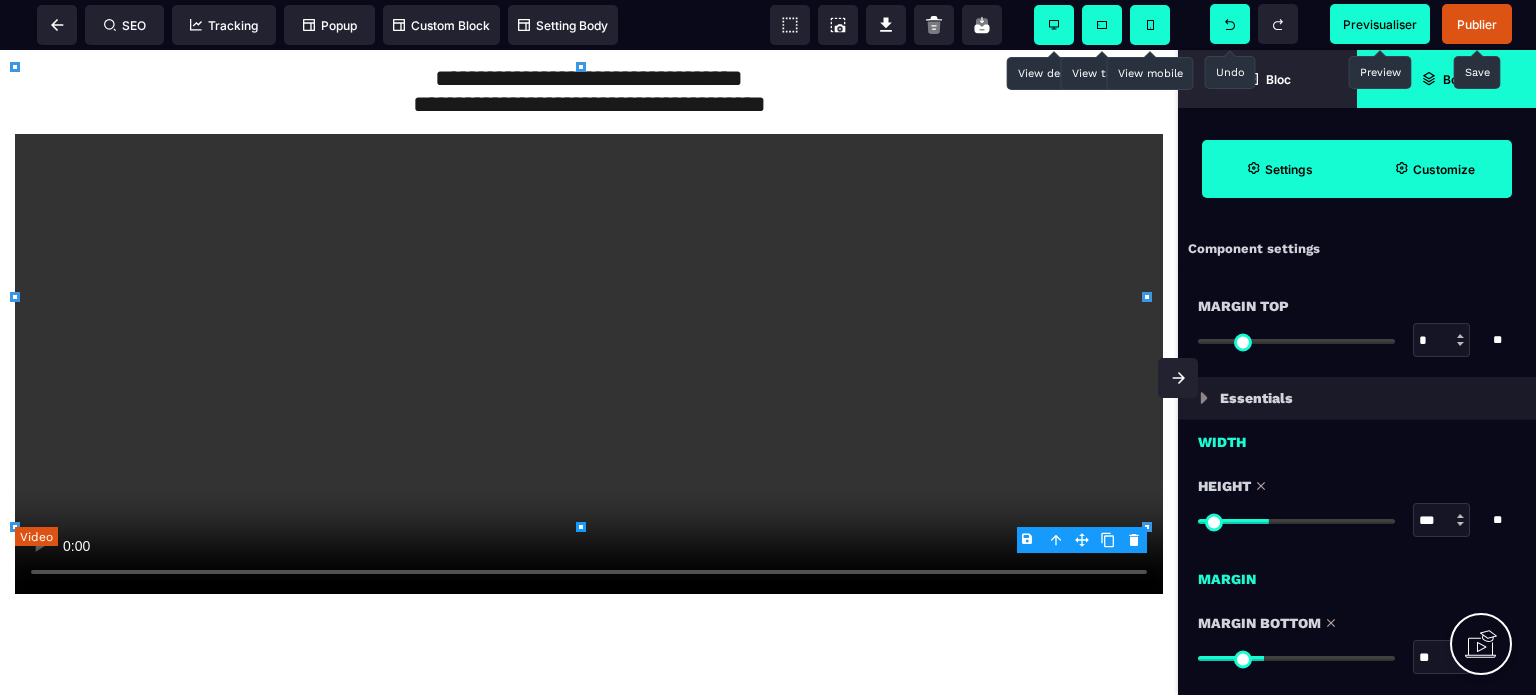 scroll, scrollTop: 400, scrollLeft: 0, axis: vertical 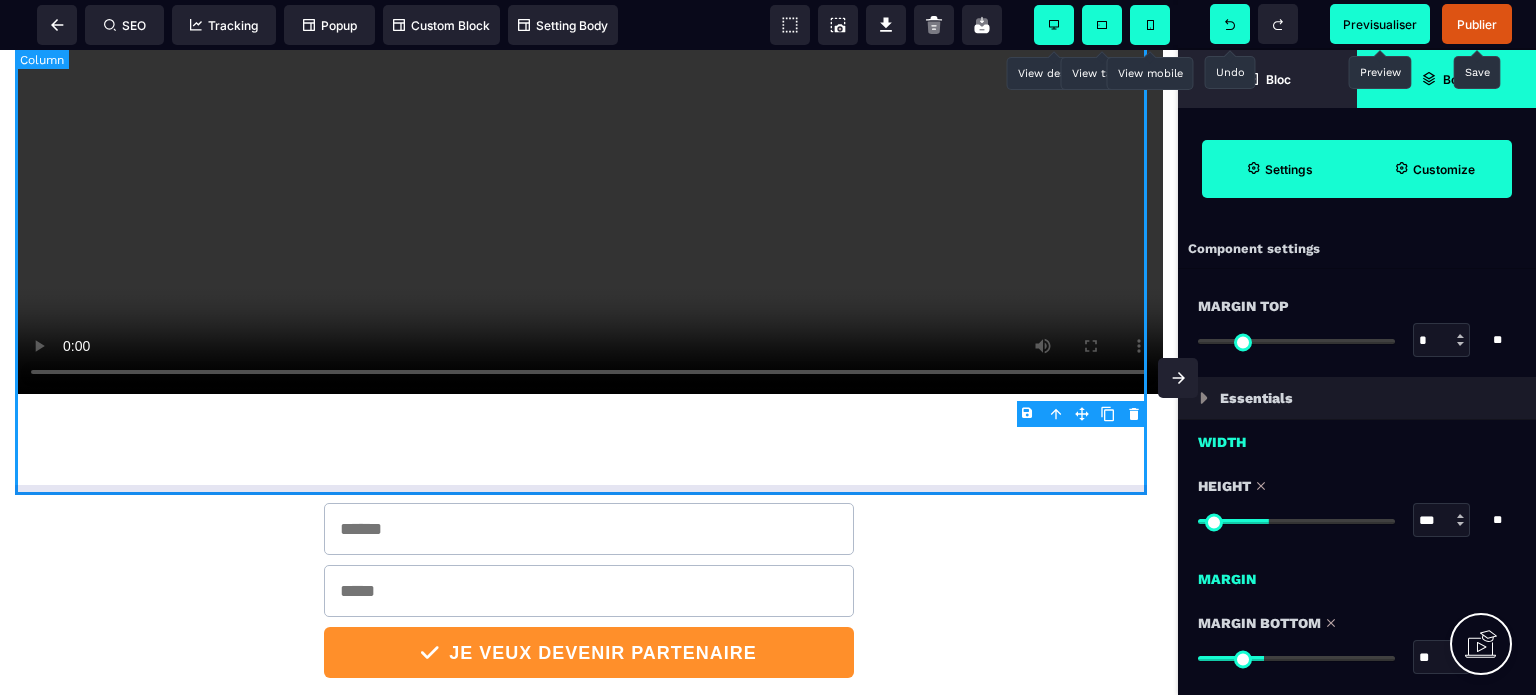 click on "**********" at bounding box center [589, 69] 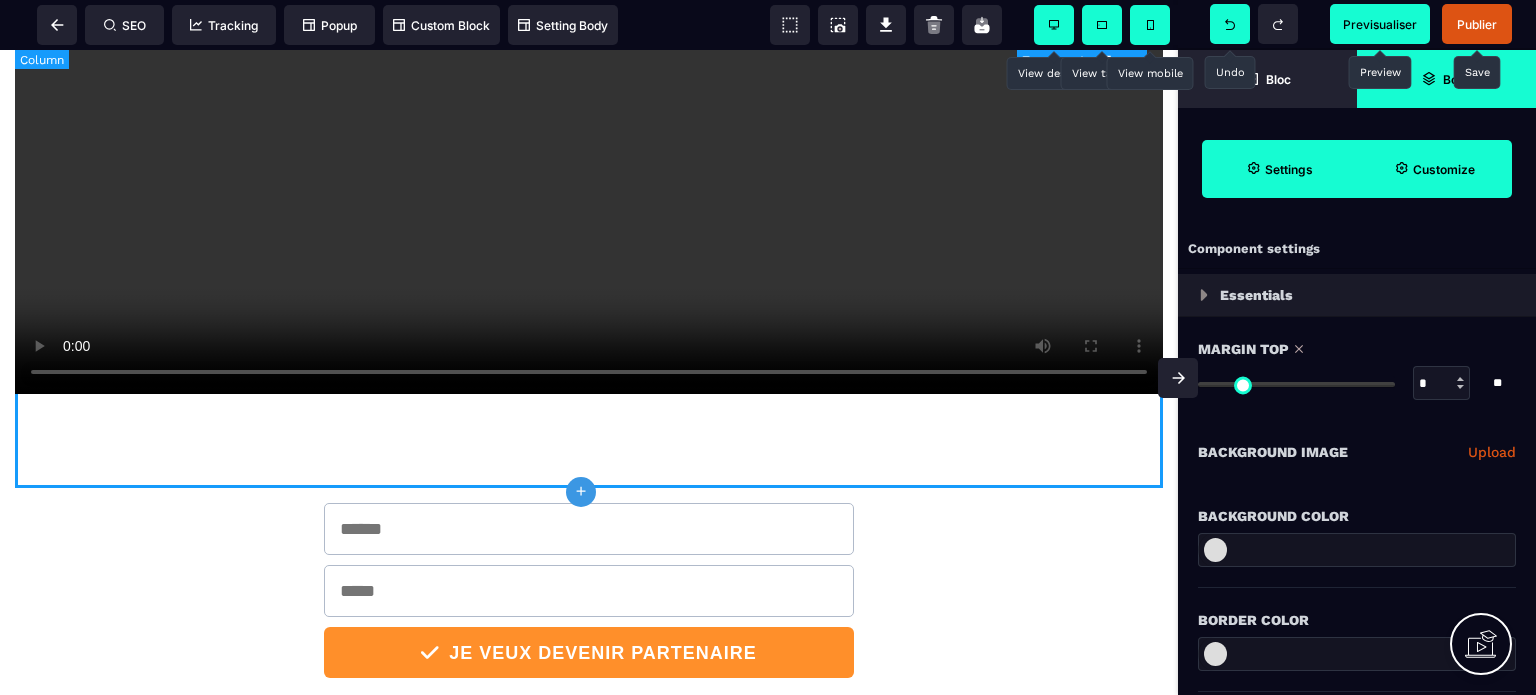 click on "**********" at bounding box center [1357, 452] 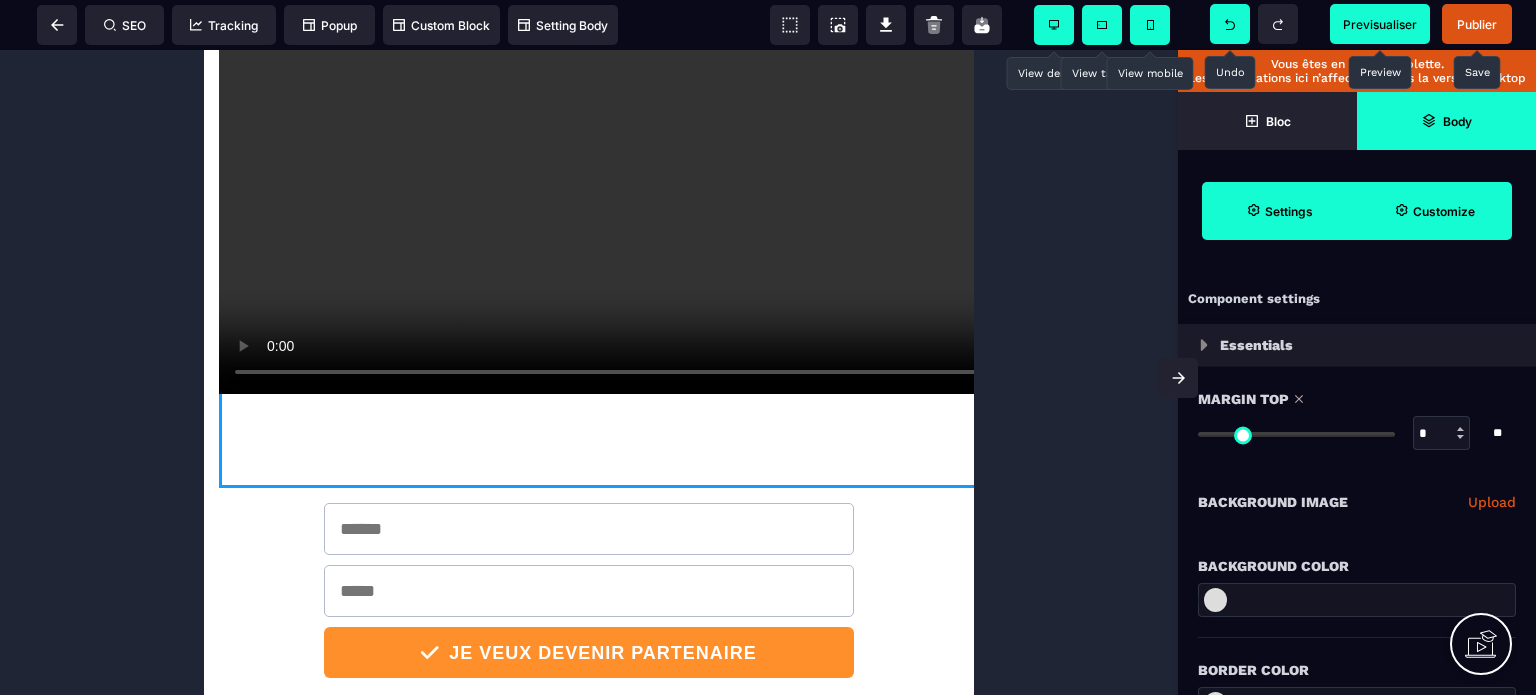 scroll, scrollTop: 363, scrollLeft: 0, axis: vertical 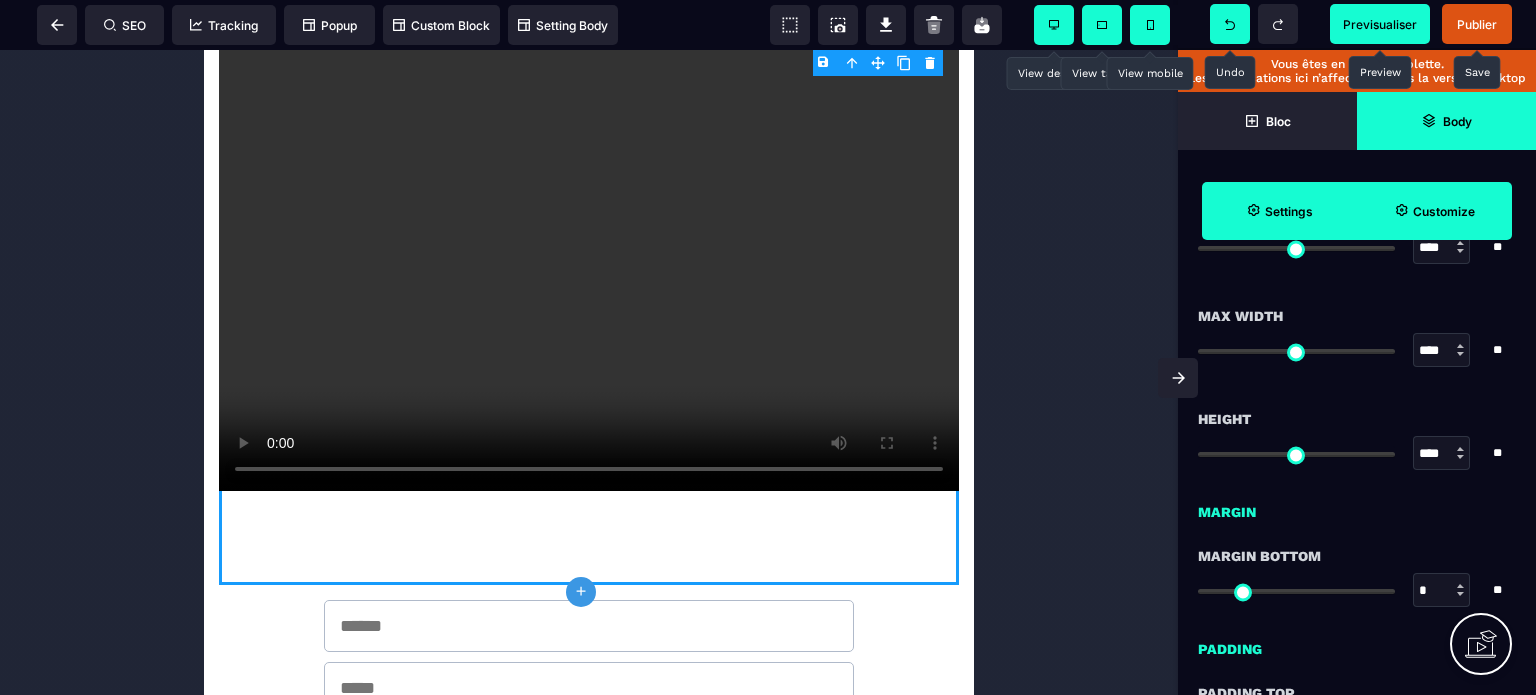 click at bounding box center [1054, 25] 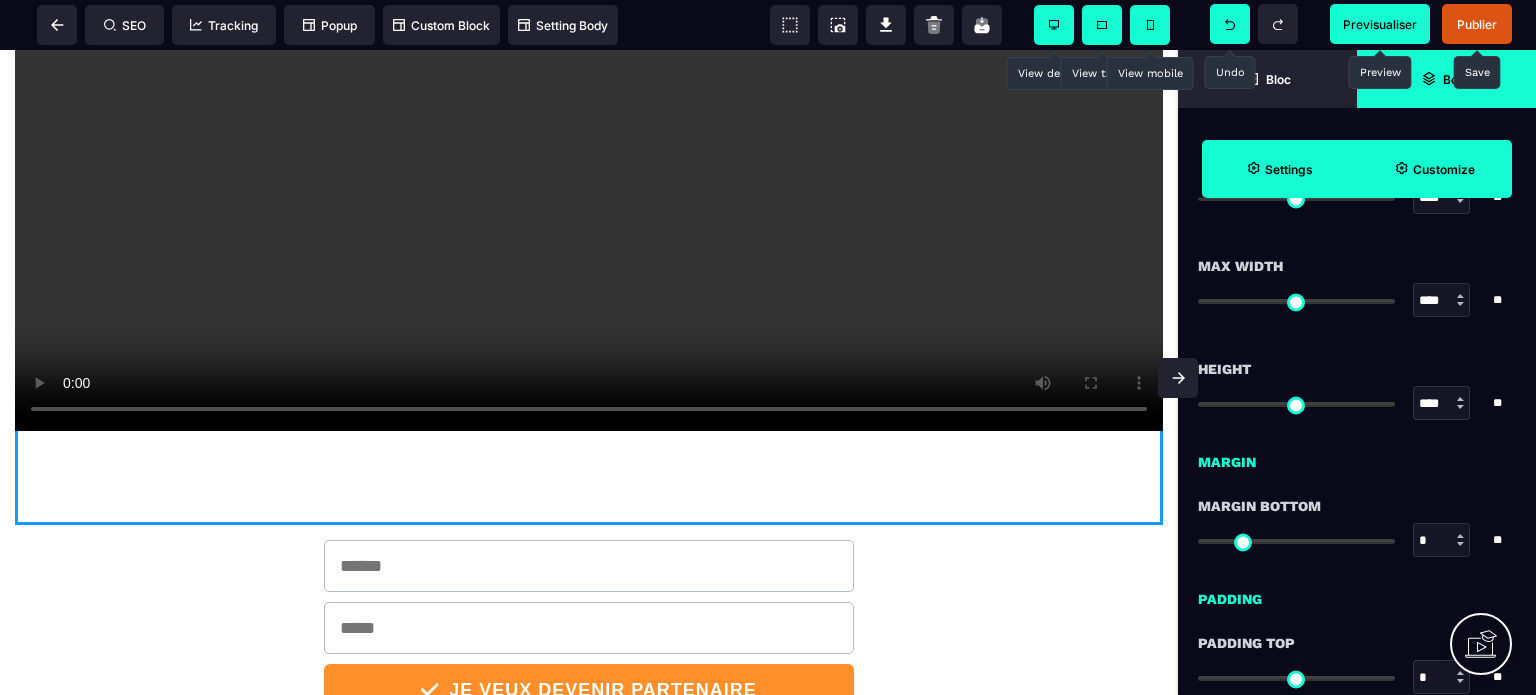 scroll, scrollTop: 300, scrollLeft: 0, axis: vertical 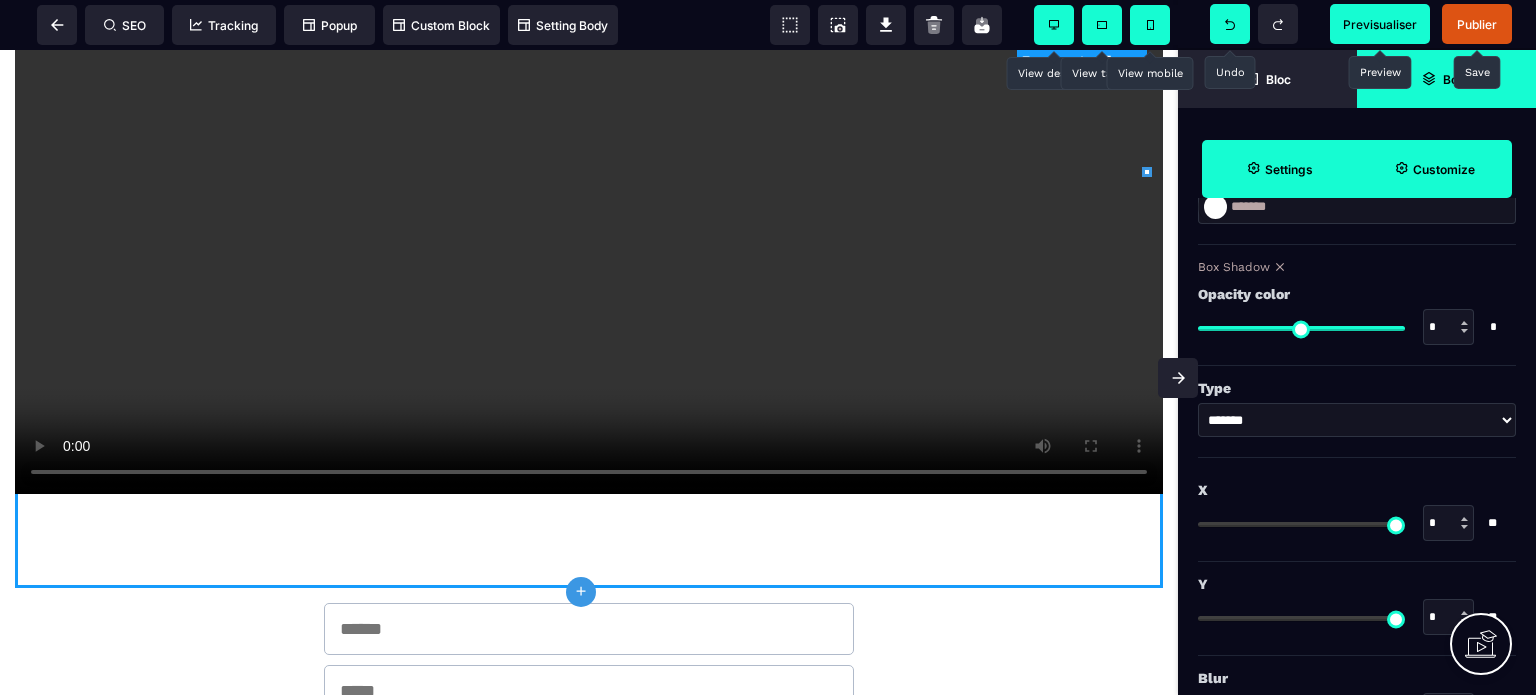 drag, startPoint x: 1391, startPoint y: 325, endPoint x: 1366, endPoint y: 328, distance: 25.179358 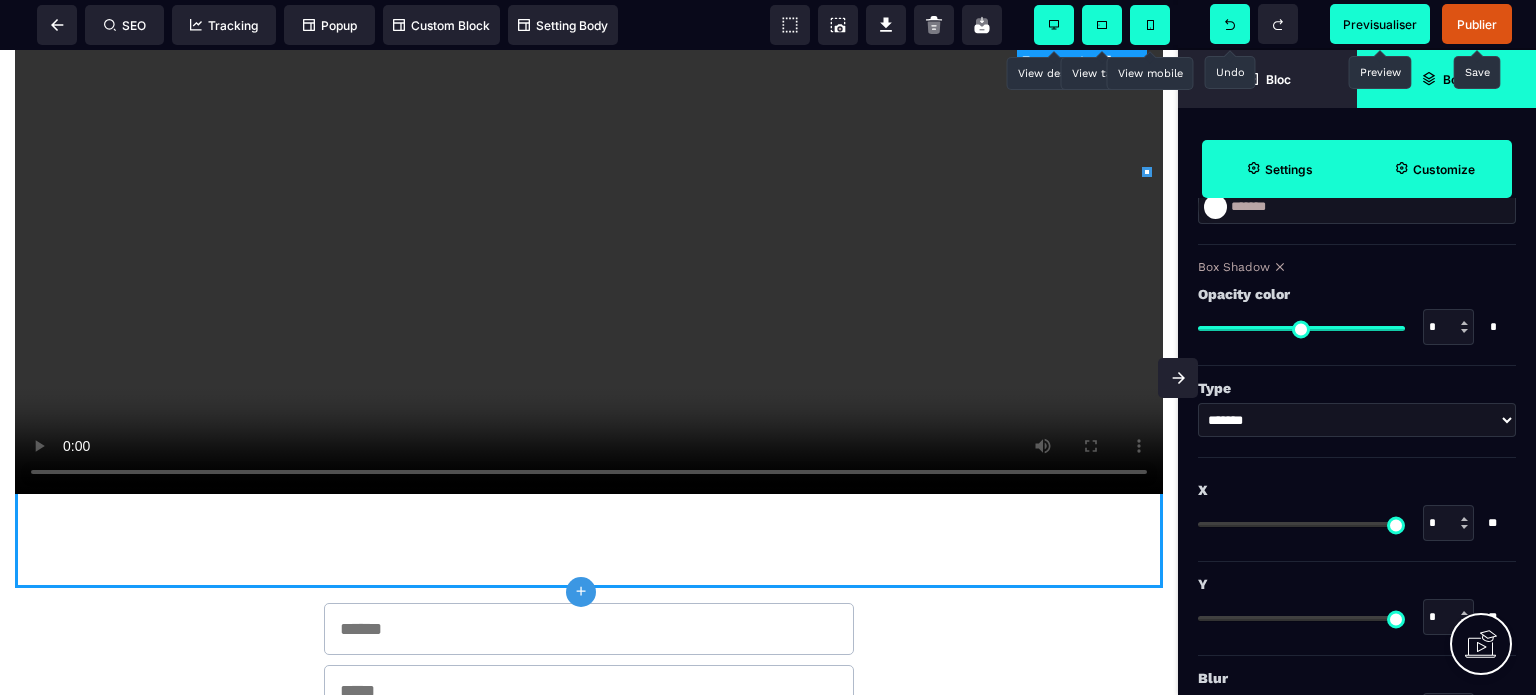 click at bounding box center [1301, 328] 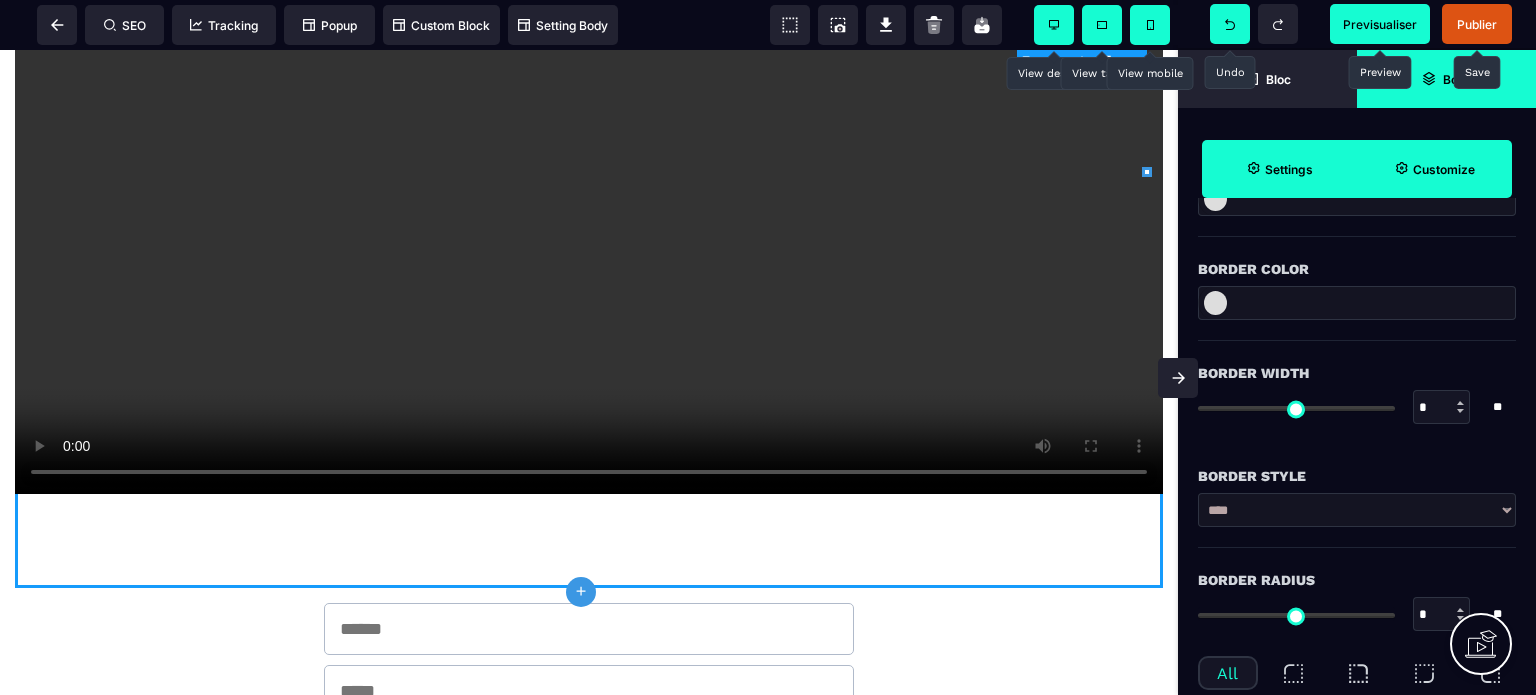 scroll, scrollTop: 327, scrollLeft: 0, axis: vertical 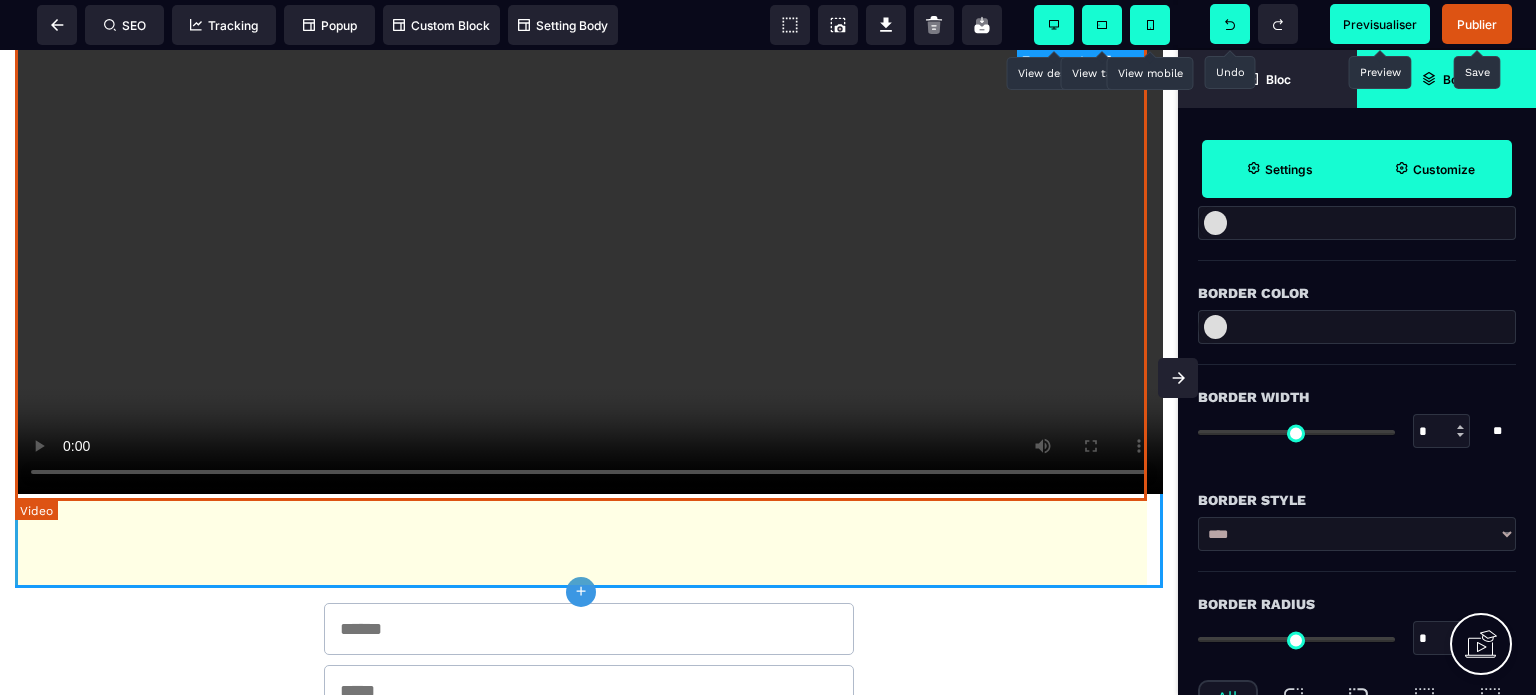 click at bounding box center [589, 264] 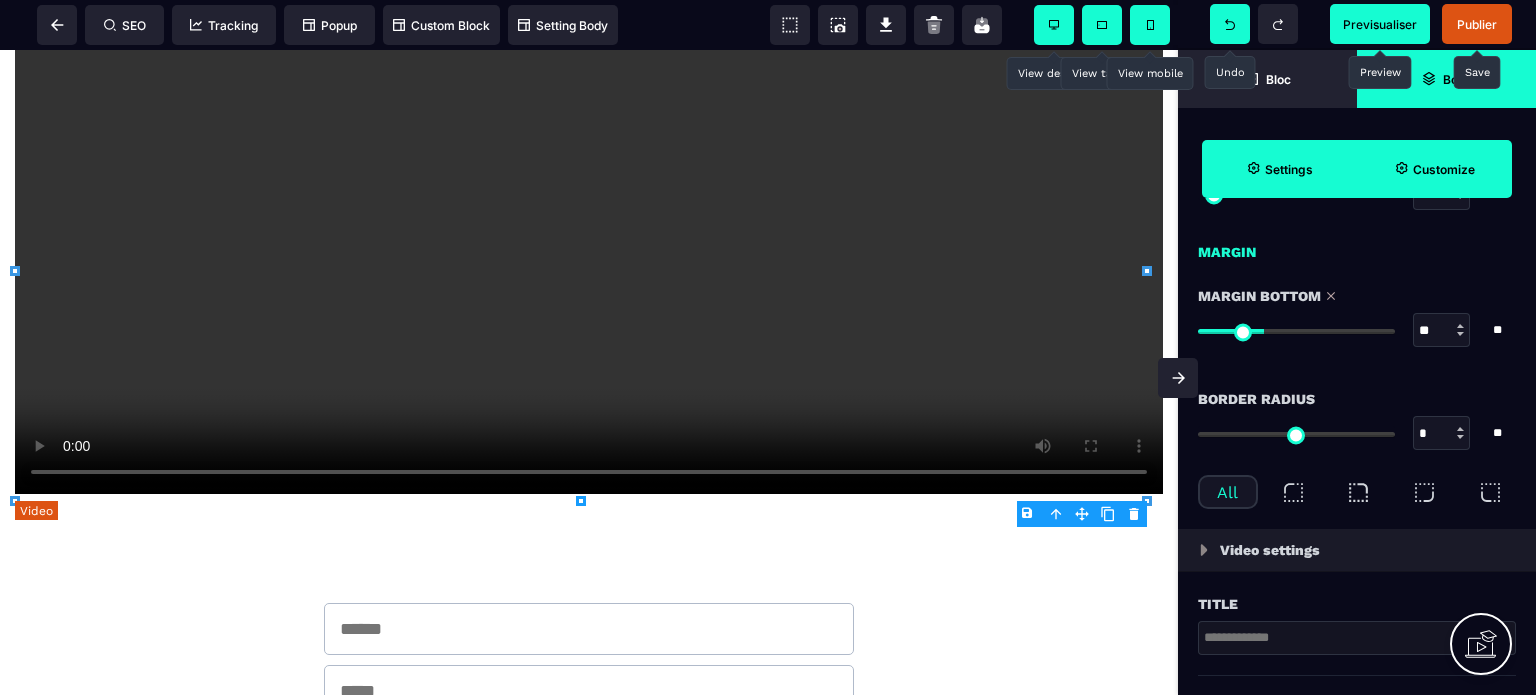 scroll, scrollTop: 0, scrollLeft: 0, axis: both 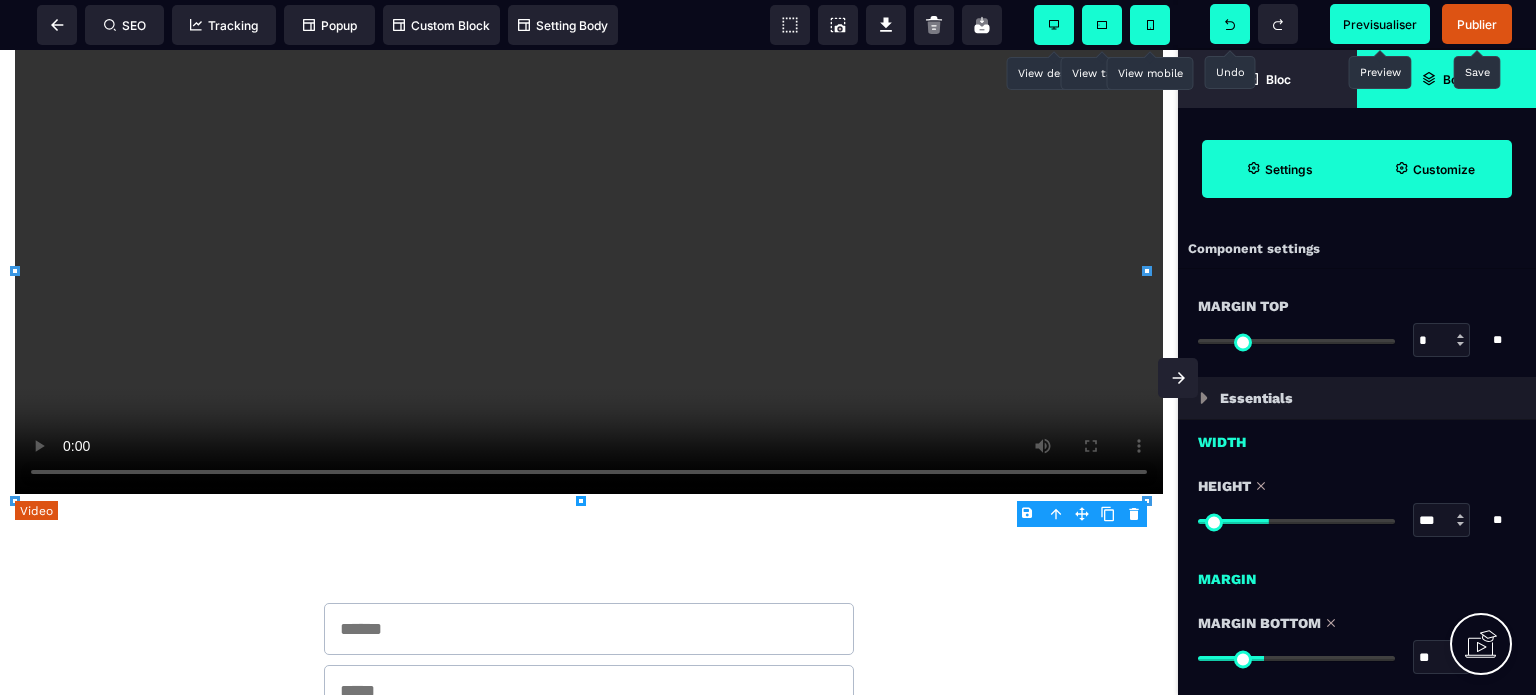 click at bounding box center (589, 264) 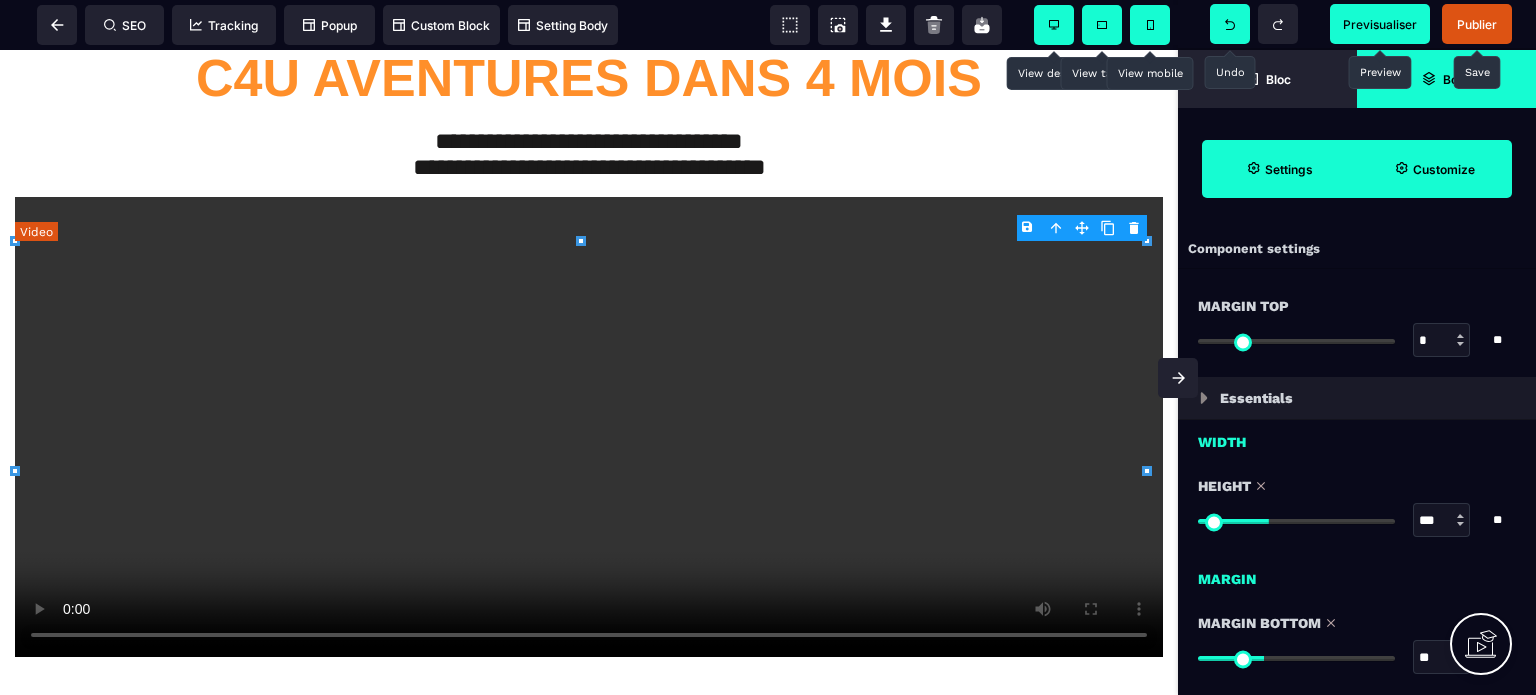scroll, scrollTop: 100, scrollLeft: 0, axis: vertical 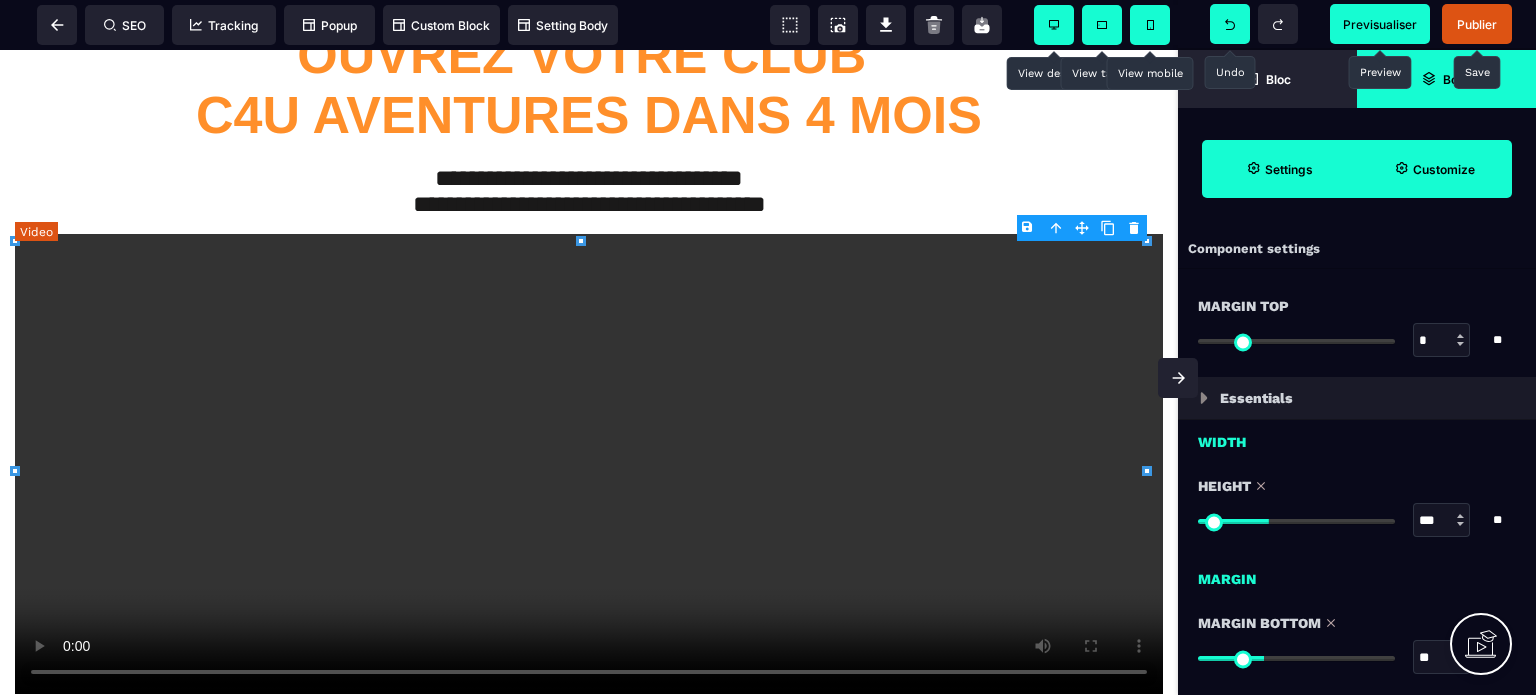 click at bounding box center [589, 464] 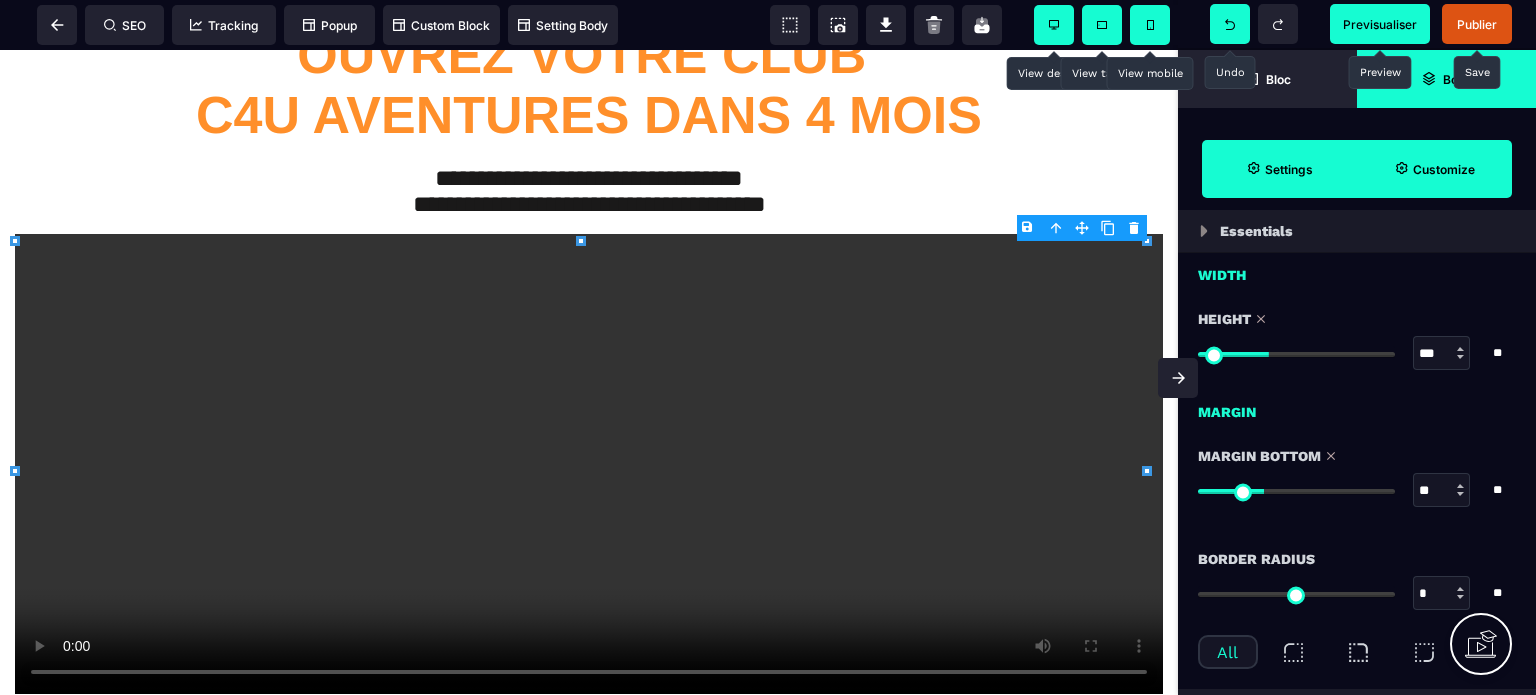 scroll, scrollTop: 0, scrollLeft: 0, axis: both 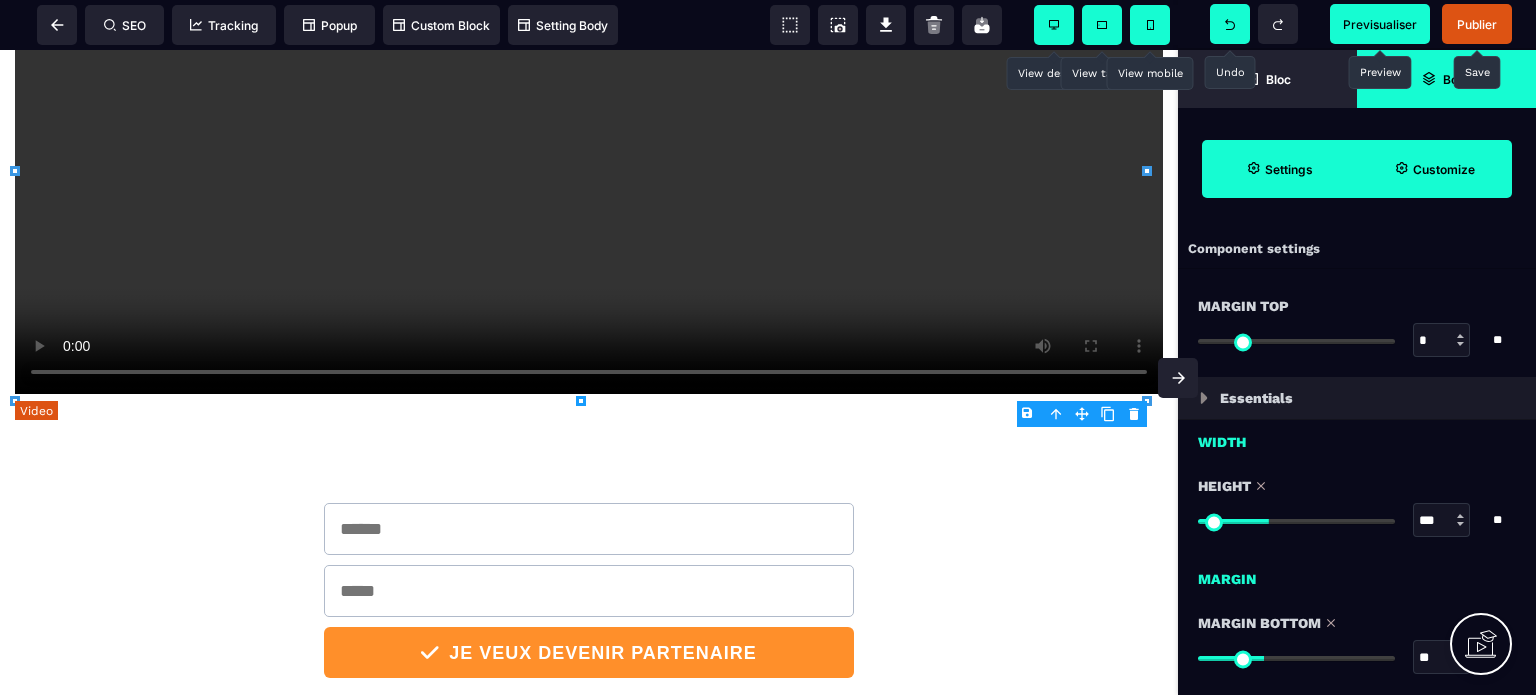 click at bounding box center [589, 164] 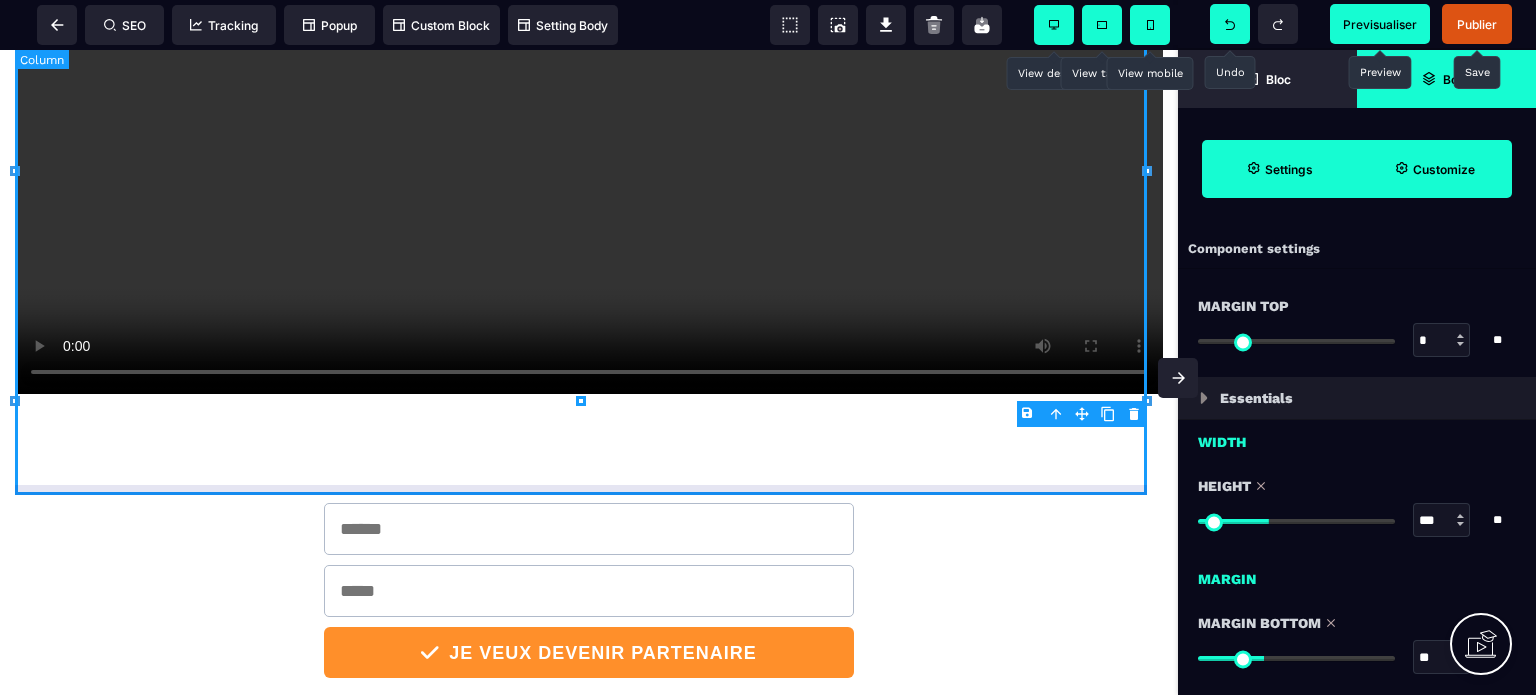 click on "**********" at bounding box center (589, 69) 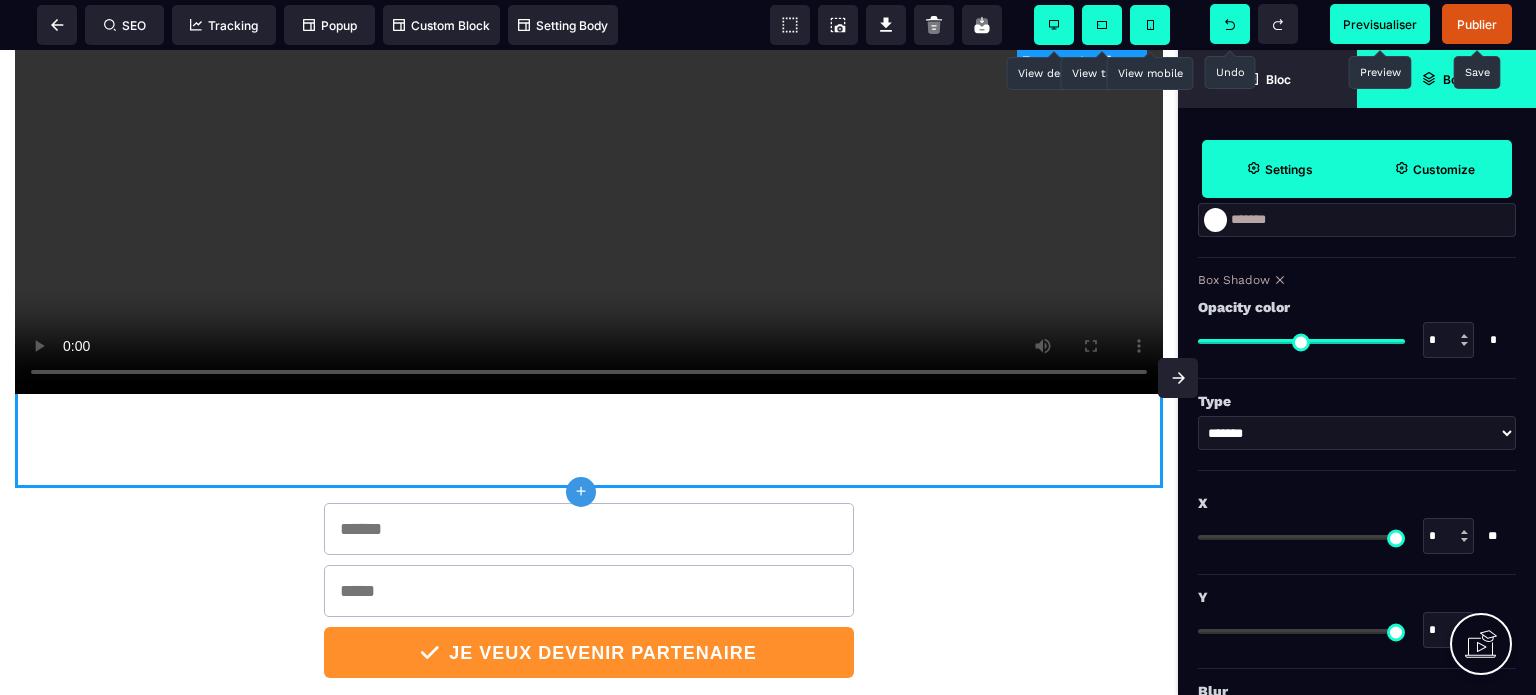 scroll, scrollTop: 2100, scrollLeft: 0, axis: vertical 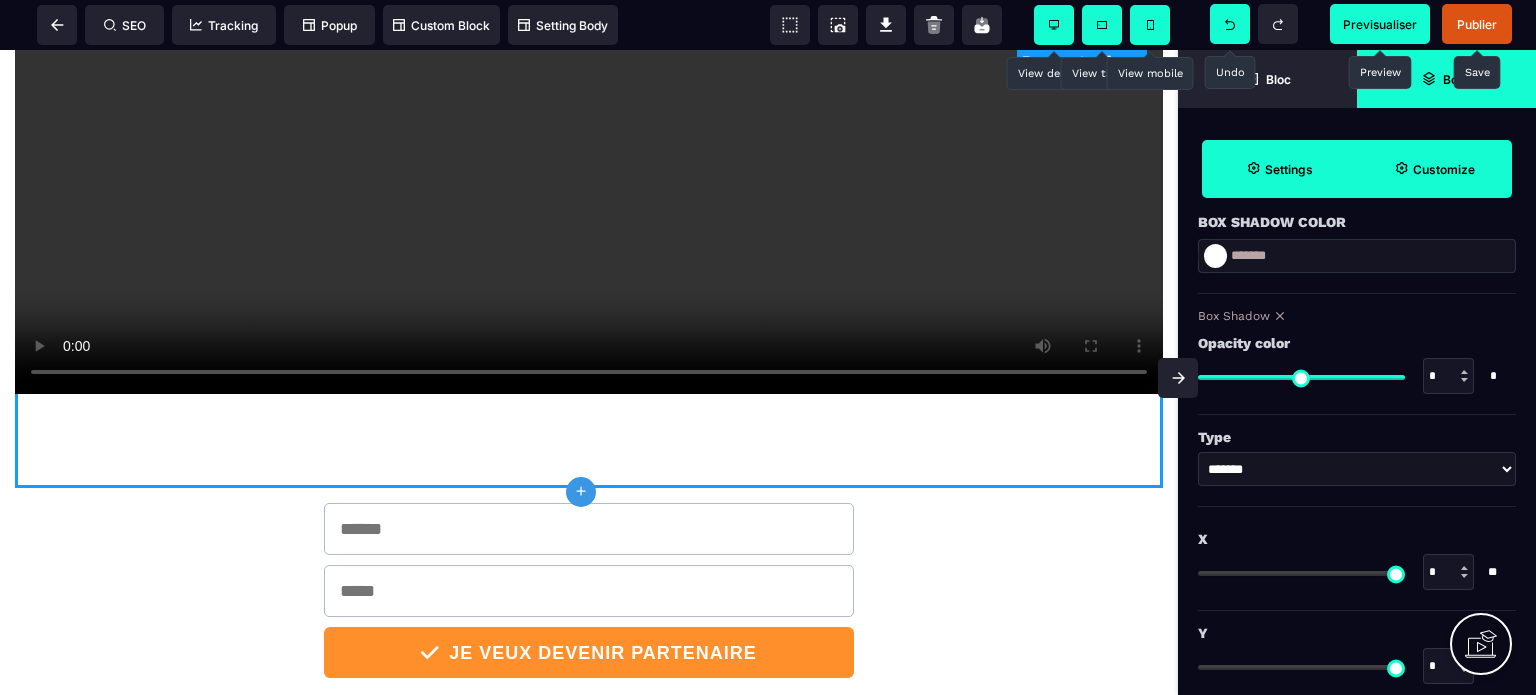 drag, startPoint x: 1386, startPoint y: 375, endPoint x: 1438, endPoint y: 379, distance: 52.153618 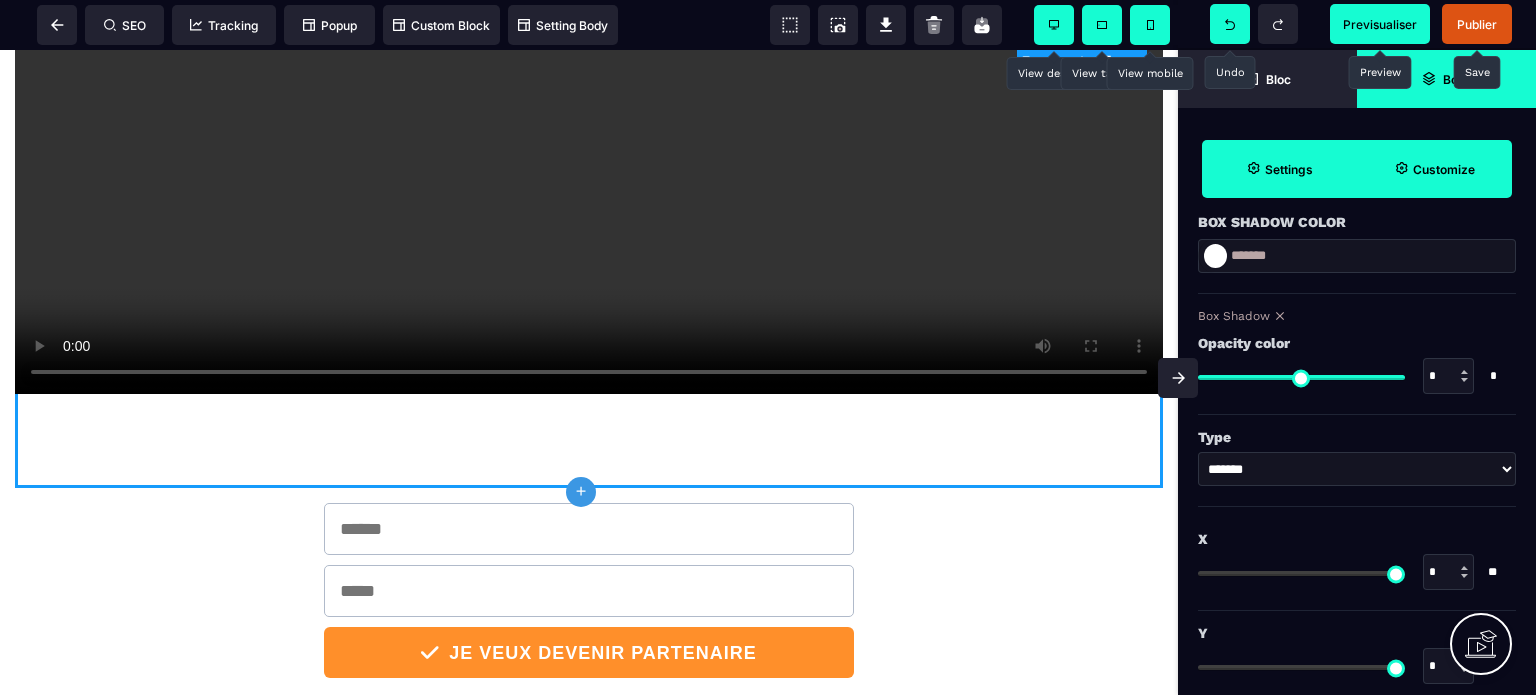 click at bounding box center [1301, 377] 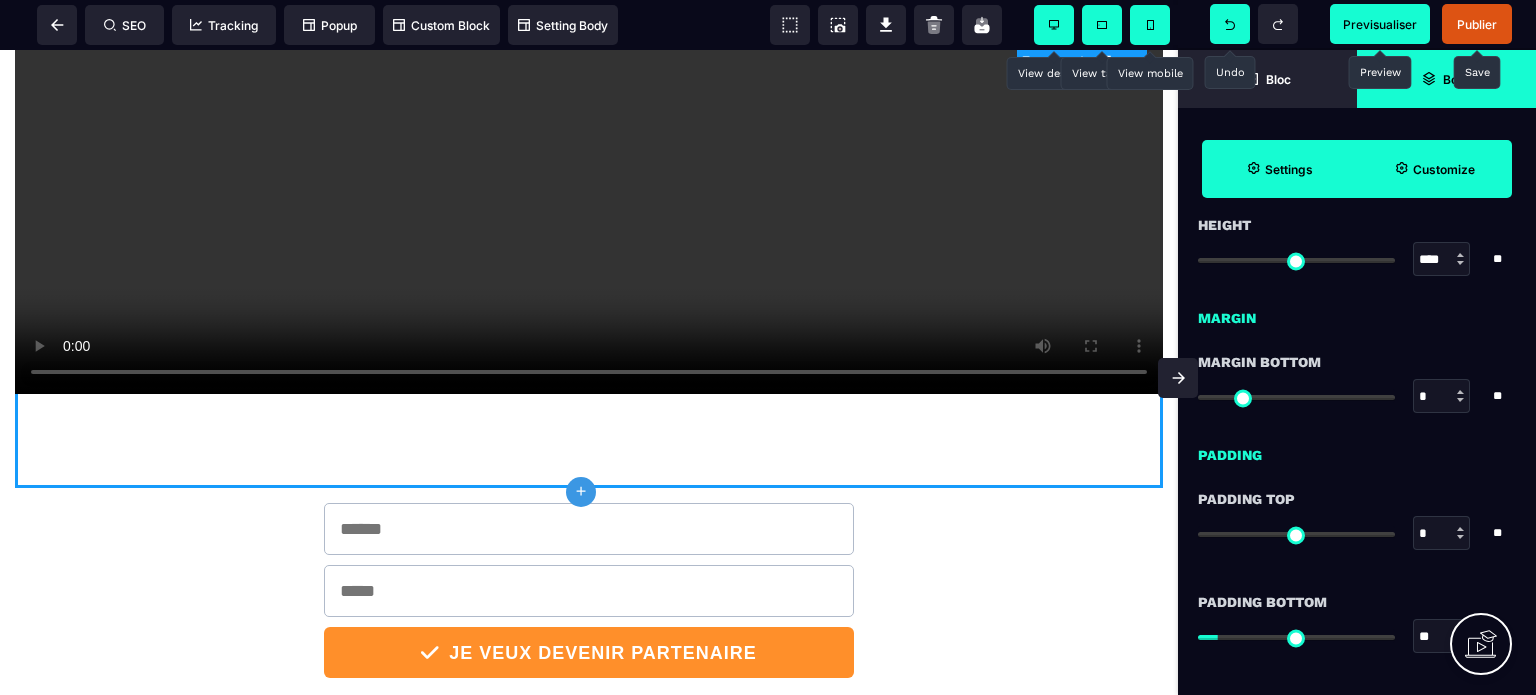 scroll, scrollTop: 1327, scrollLeft: 0, axis: vertical 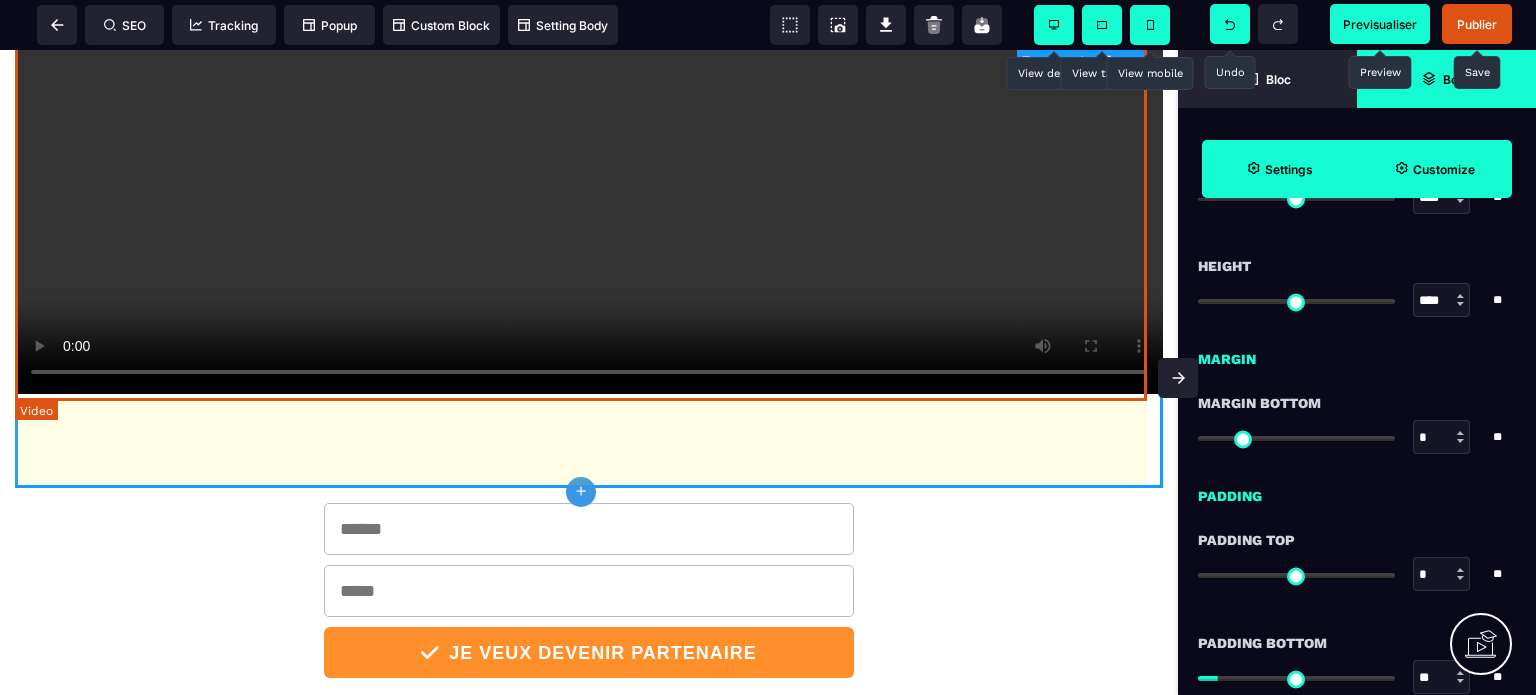 click at bounding box center (589, 164) 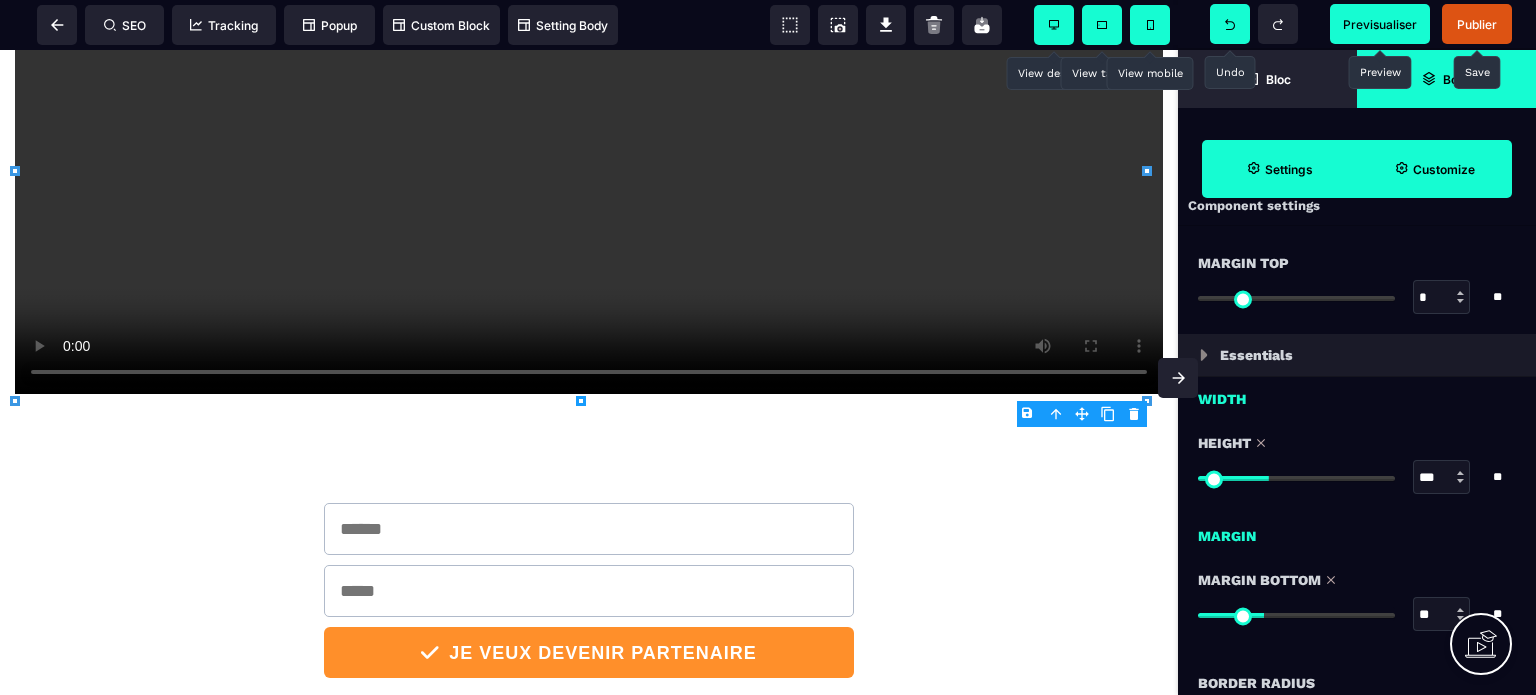 scroll, scrollTop: 0, scrollLeft: 0, axis: both 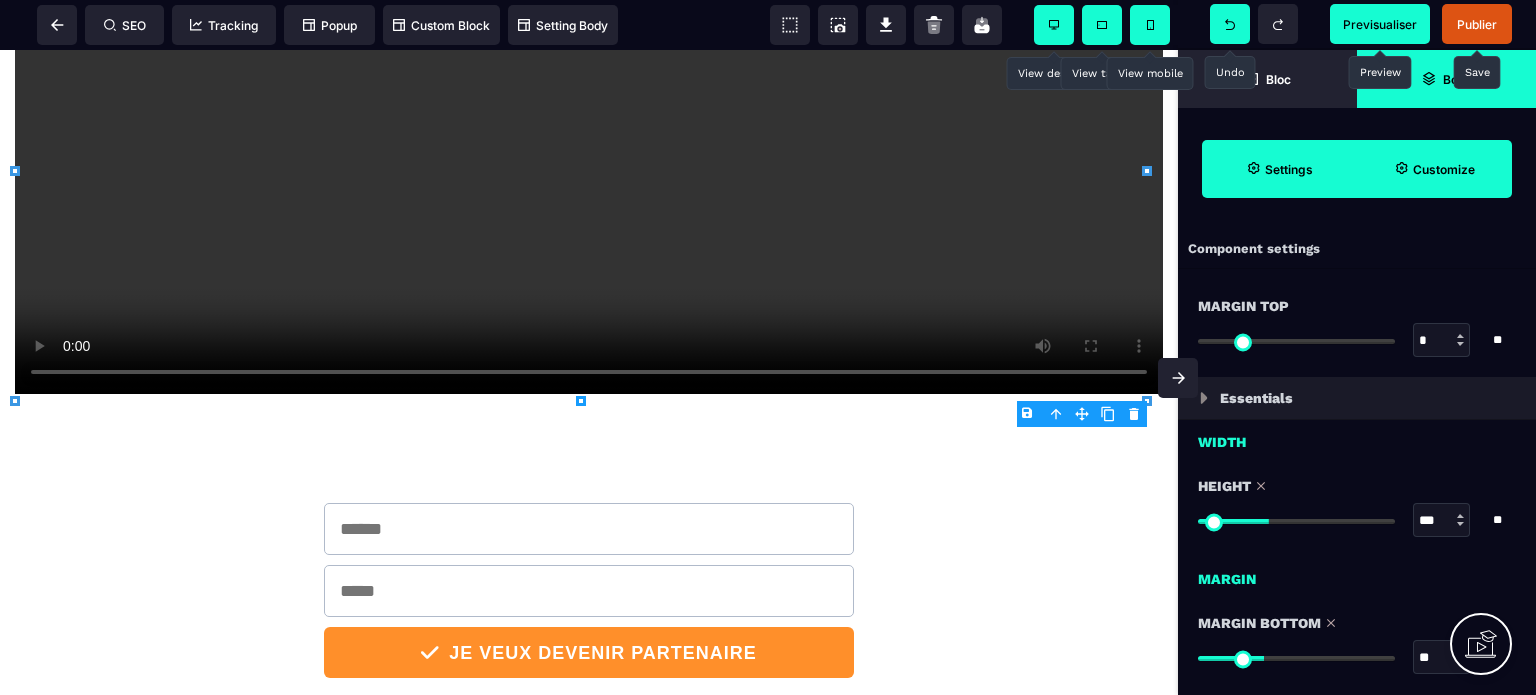 click on "Customize" at bounding box center [1444, 169] 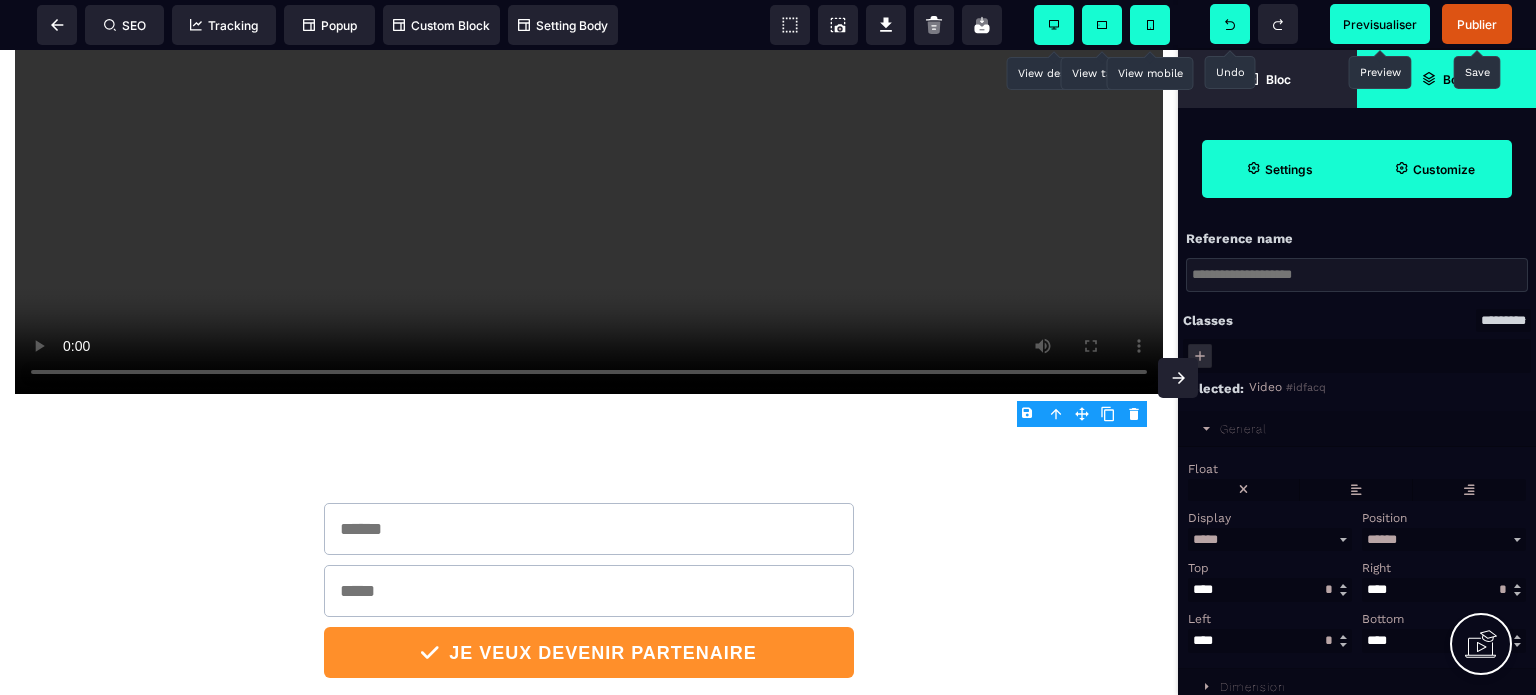 click on "Settings" at bounding box center (1279, 169) 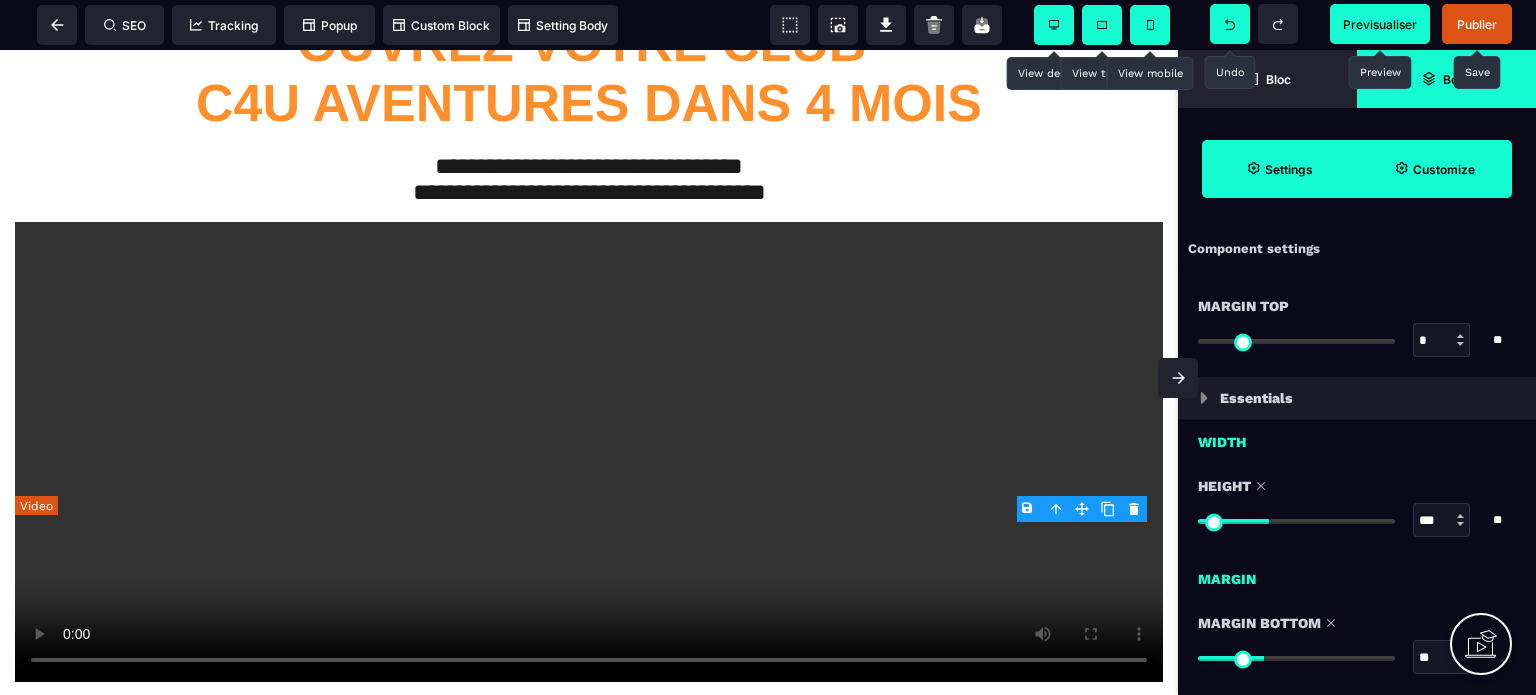 scroll, scrollTop: 100, scrollLeft: 0, axis: vertical 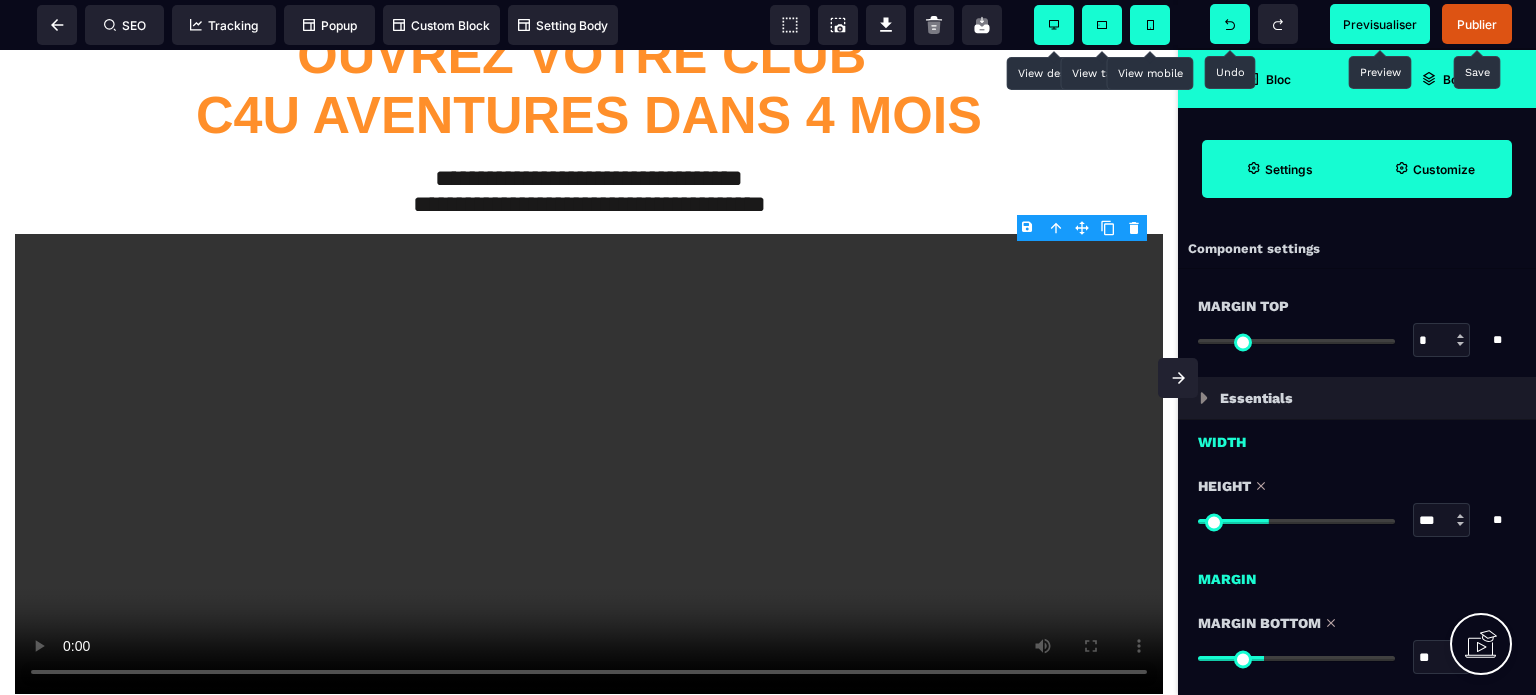click on "Bloc" at bounding box center [1278, 79] 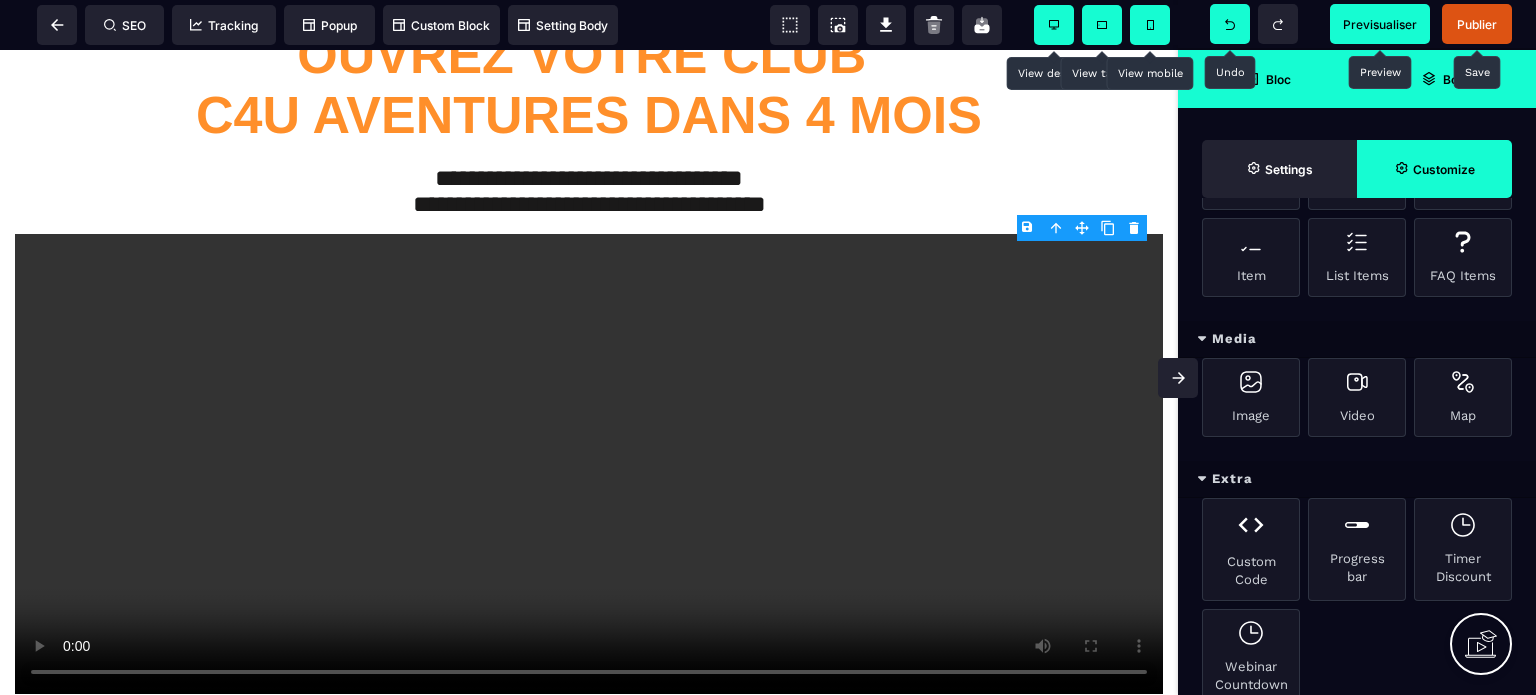 scroll, scrollTop: 700, scrollLeft: 0, axis: vertical 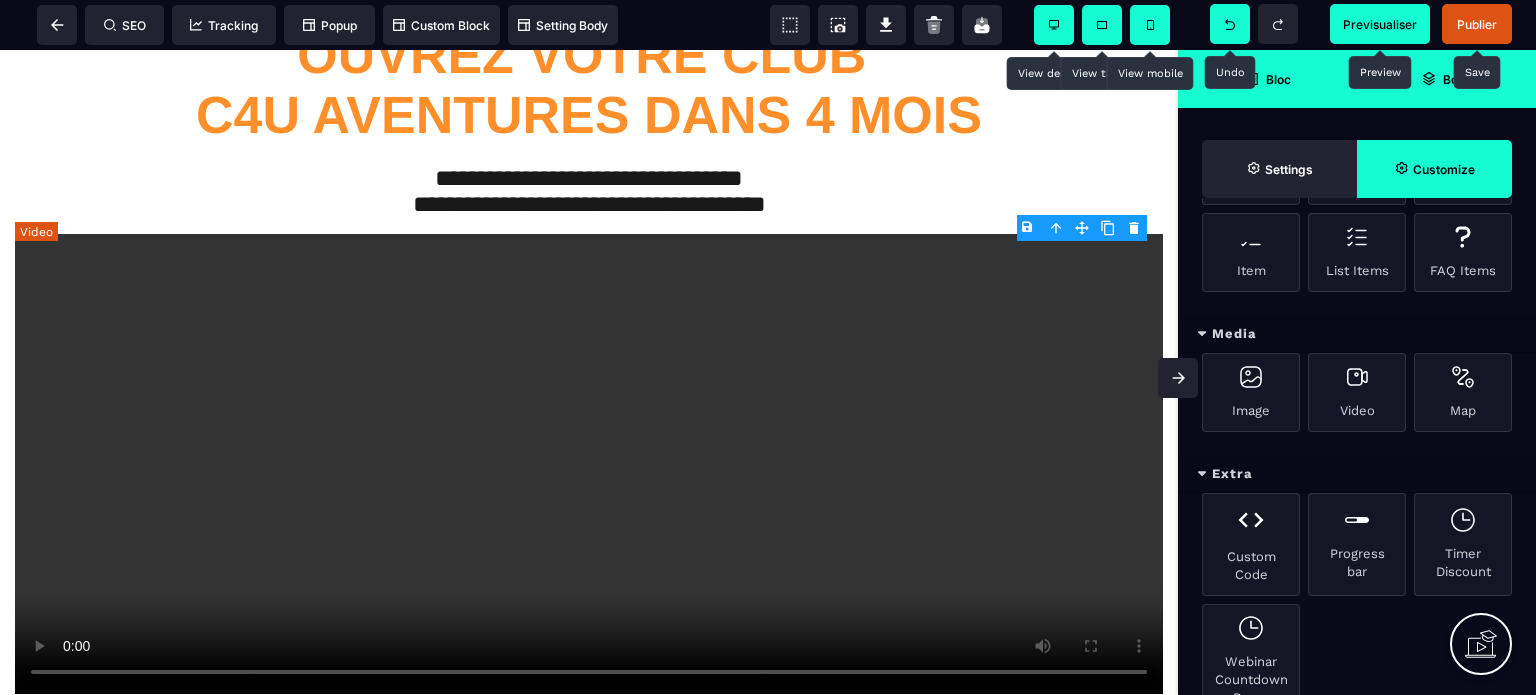 click at bounding box center [589, 464] 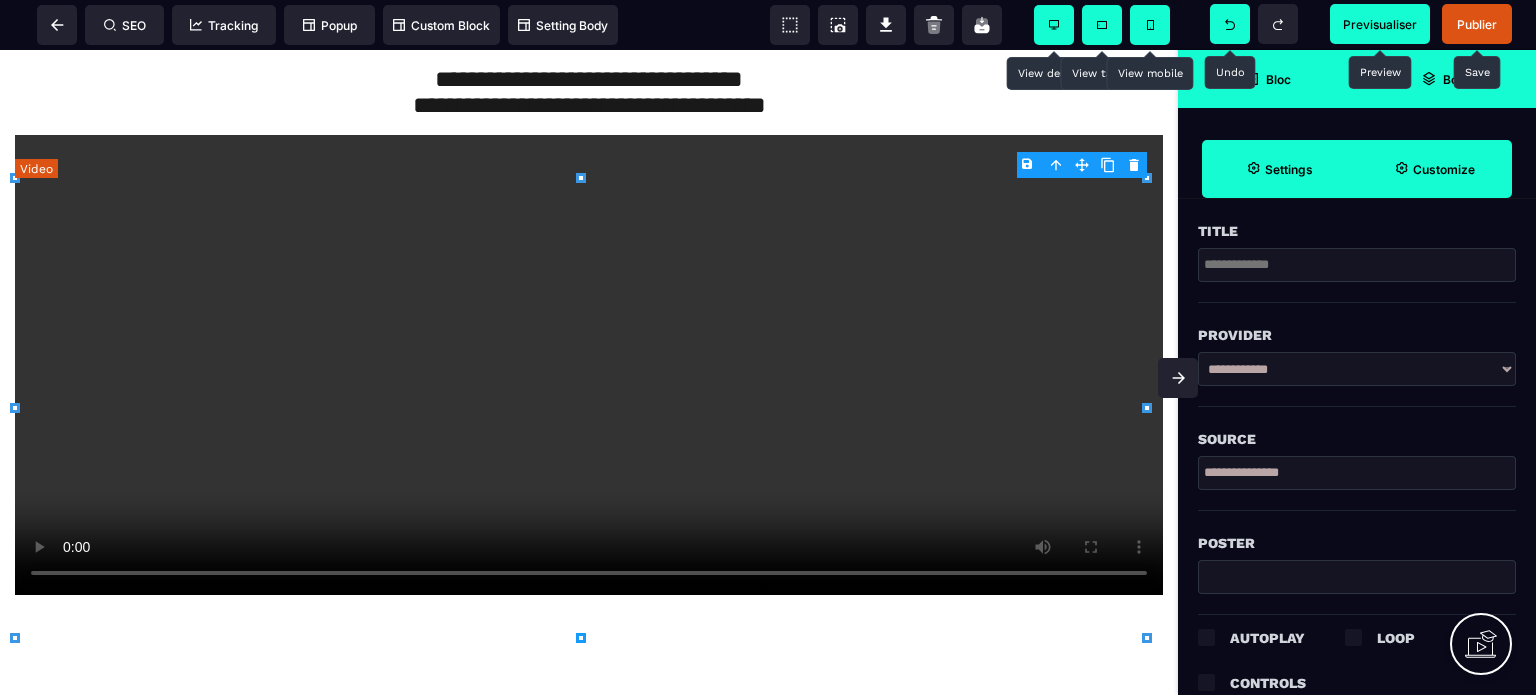 scroll, scrollTop: 200, scrollLeft: 0, axis: vertical 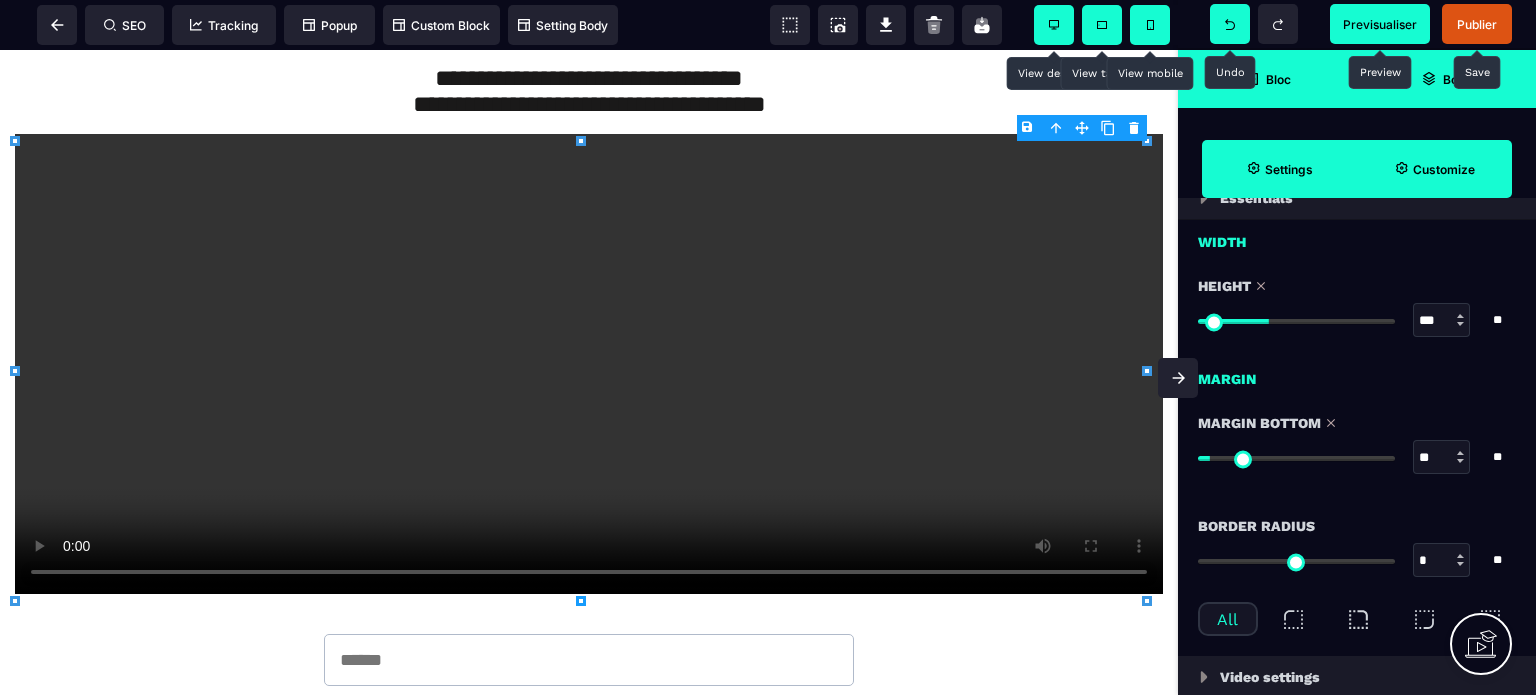 drag, startPoint x: 1260, startPoint y: 459, endPoint x: 1217, endPoint y: 460, distance: 43.011627 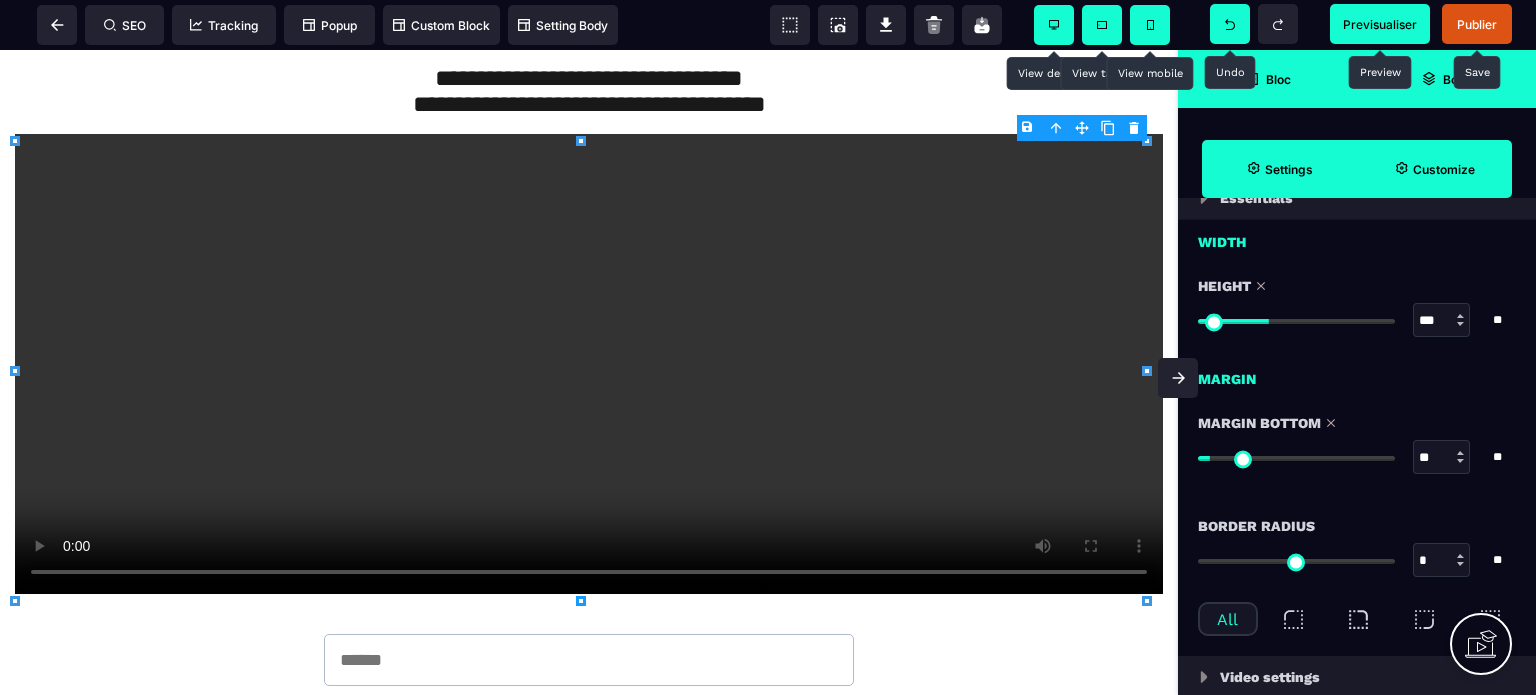 click at bounding box center [1296, 458] 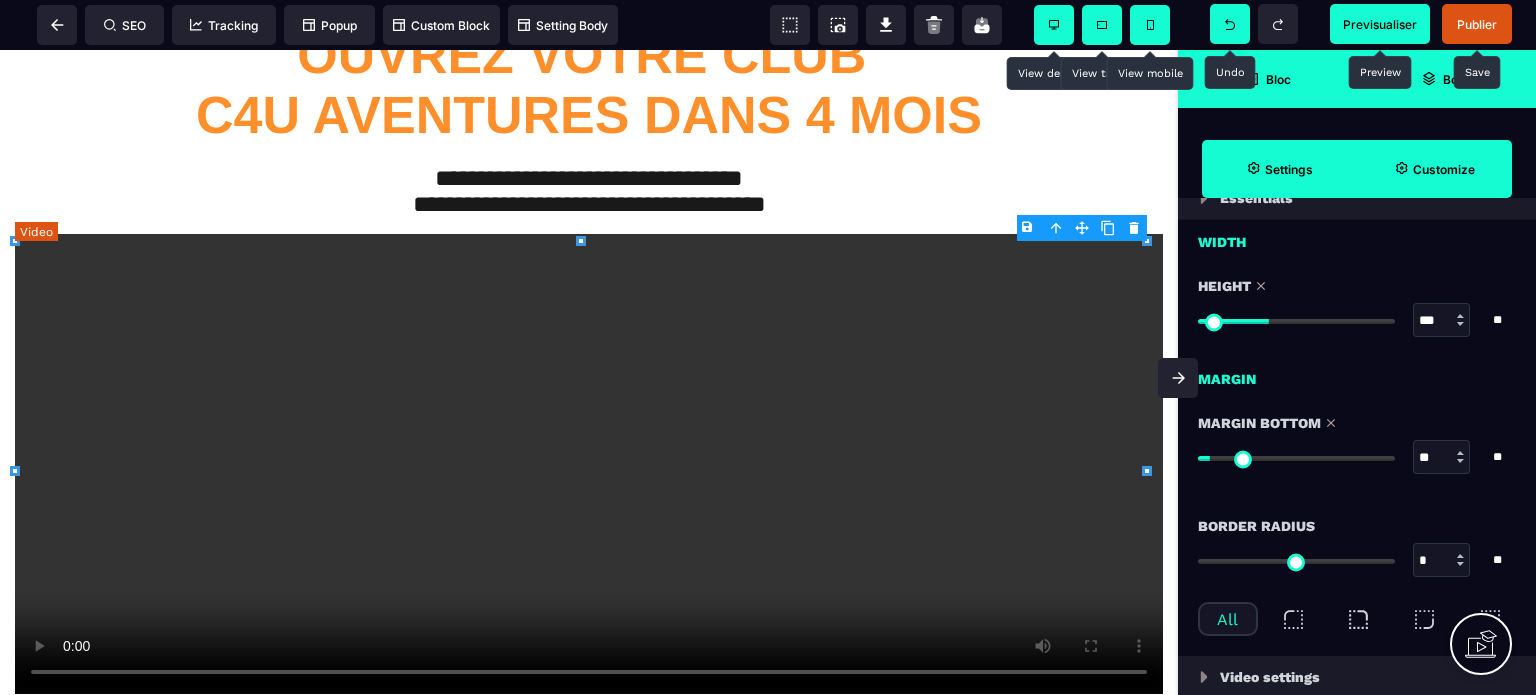 scroll, scrollTop: 200, scrollLeft: 0, axis: vertical 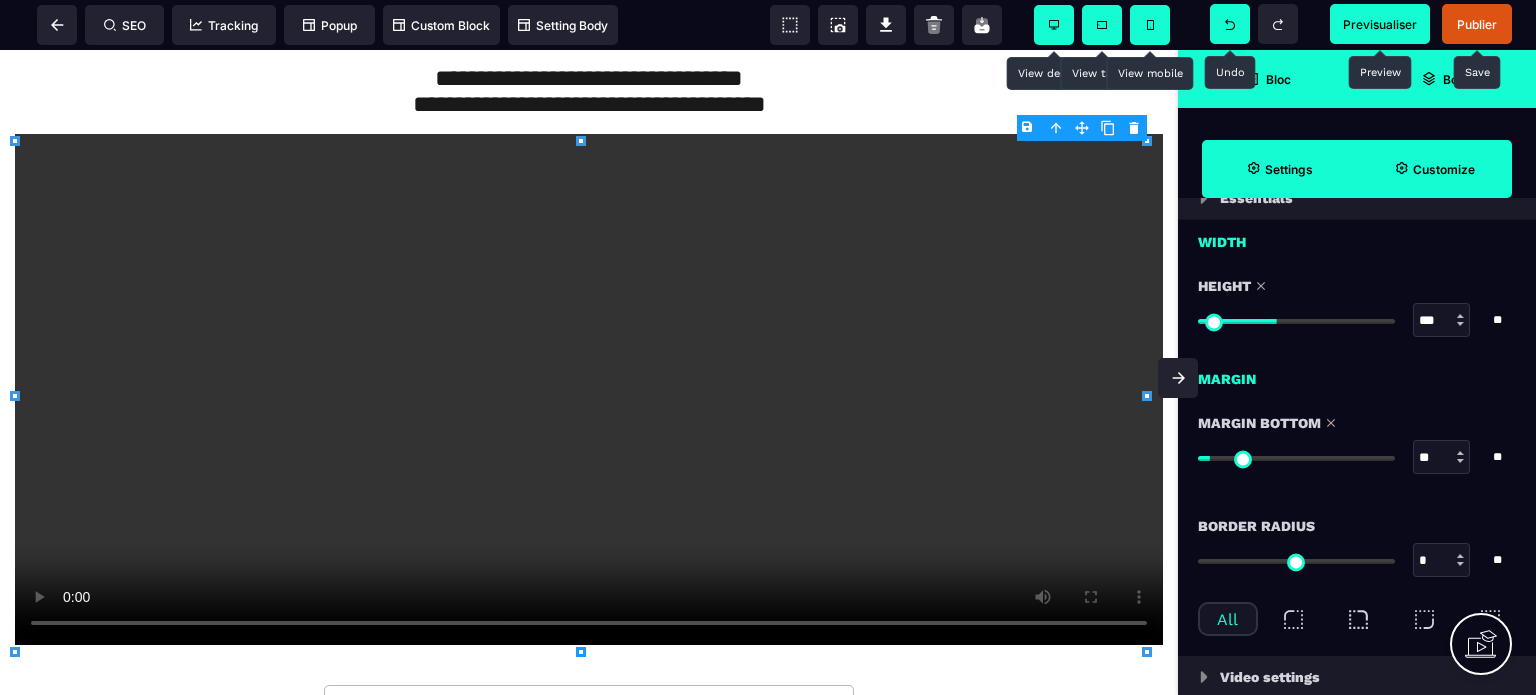 drag, startPoint x: 1268, startPoint y: 321, endPoint x: 1278, endPoint y: 329, distance: 12.806249 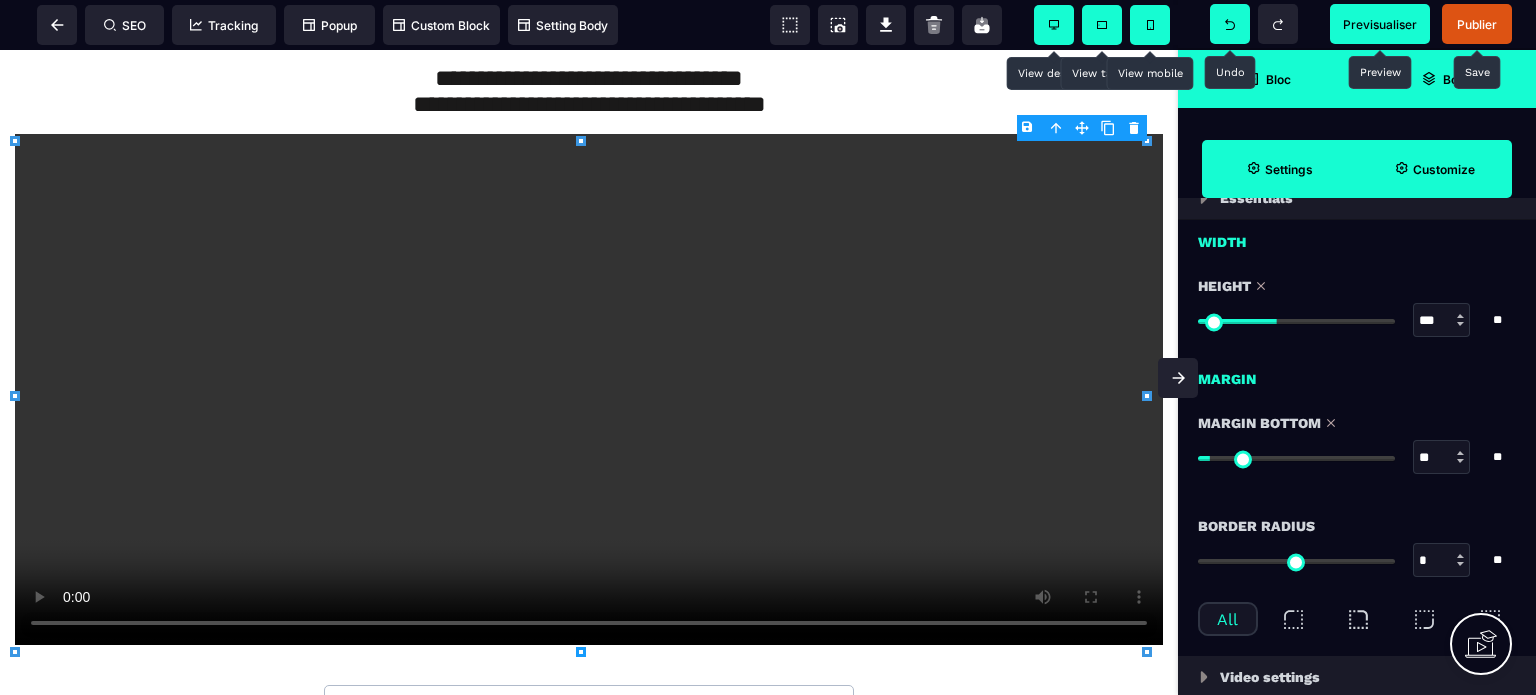 click at bounding box center [1296, 321] 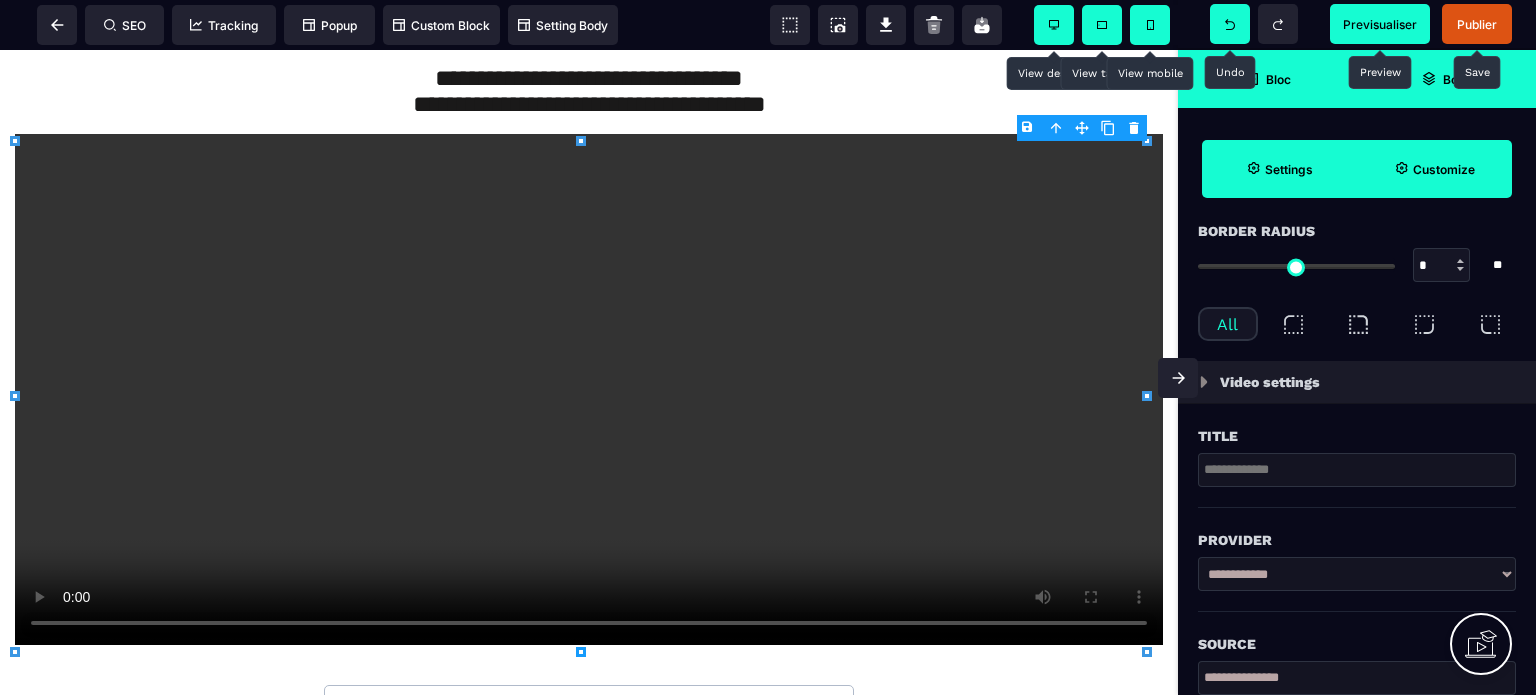 scroll, scrollTop: 500, scrollLeft: 0, axis: vertical 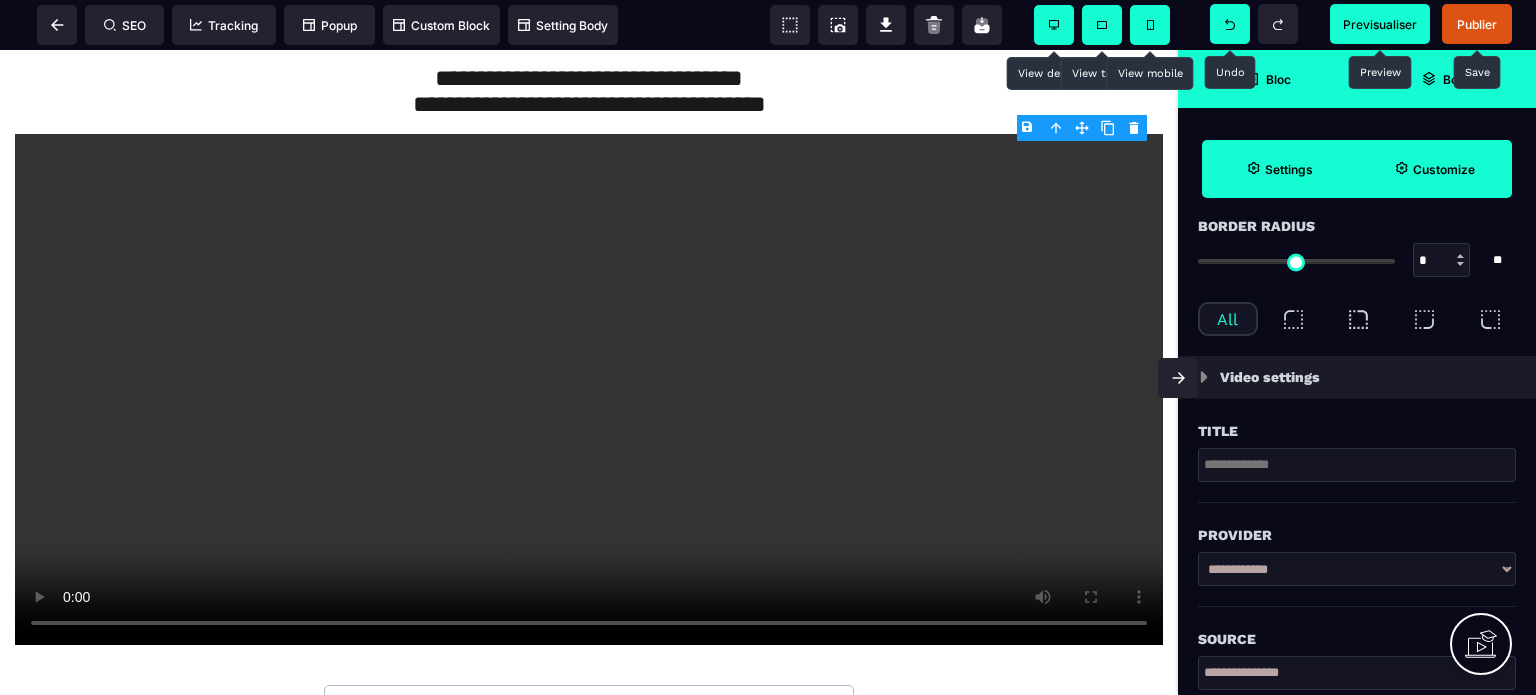 click at bounding box center (1357, 465) 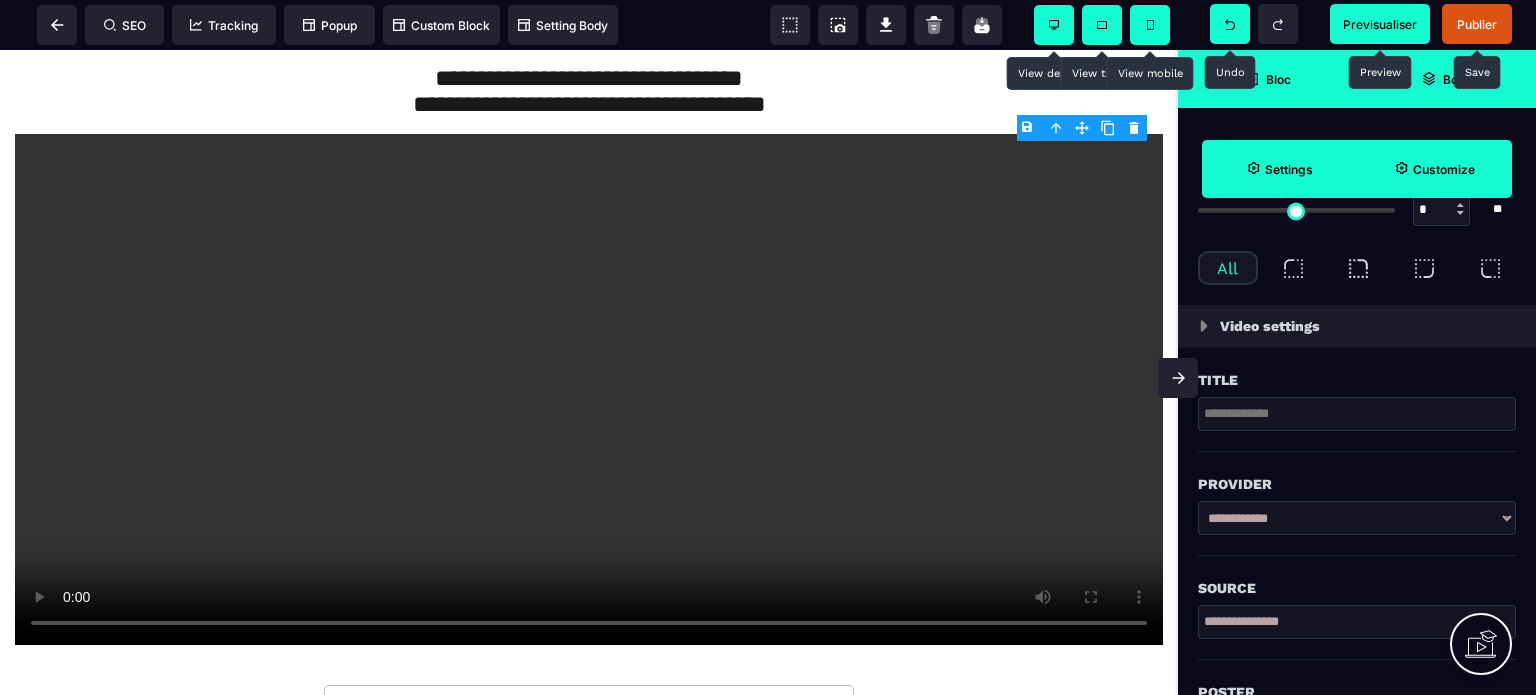 scroll, scrollTop: 600, scrollLeft: 0, axis: vertical 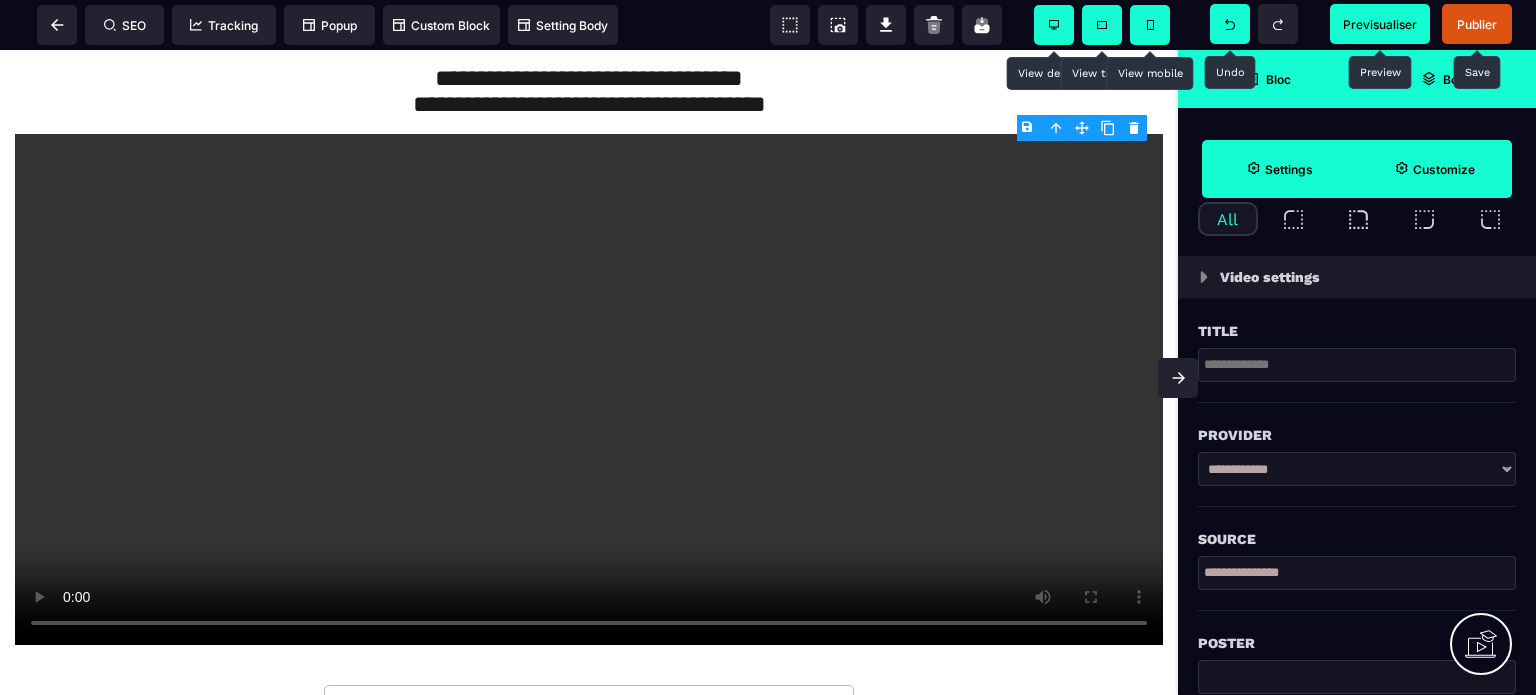 click on "**********" at bounding box center (1357, 469) 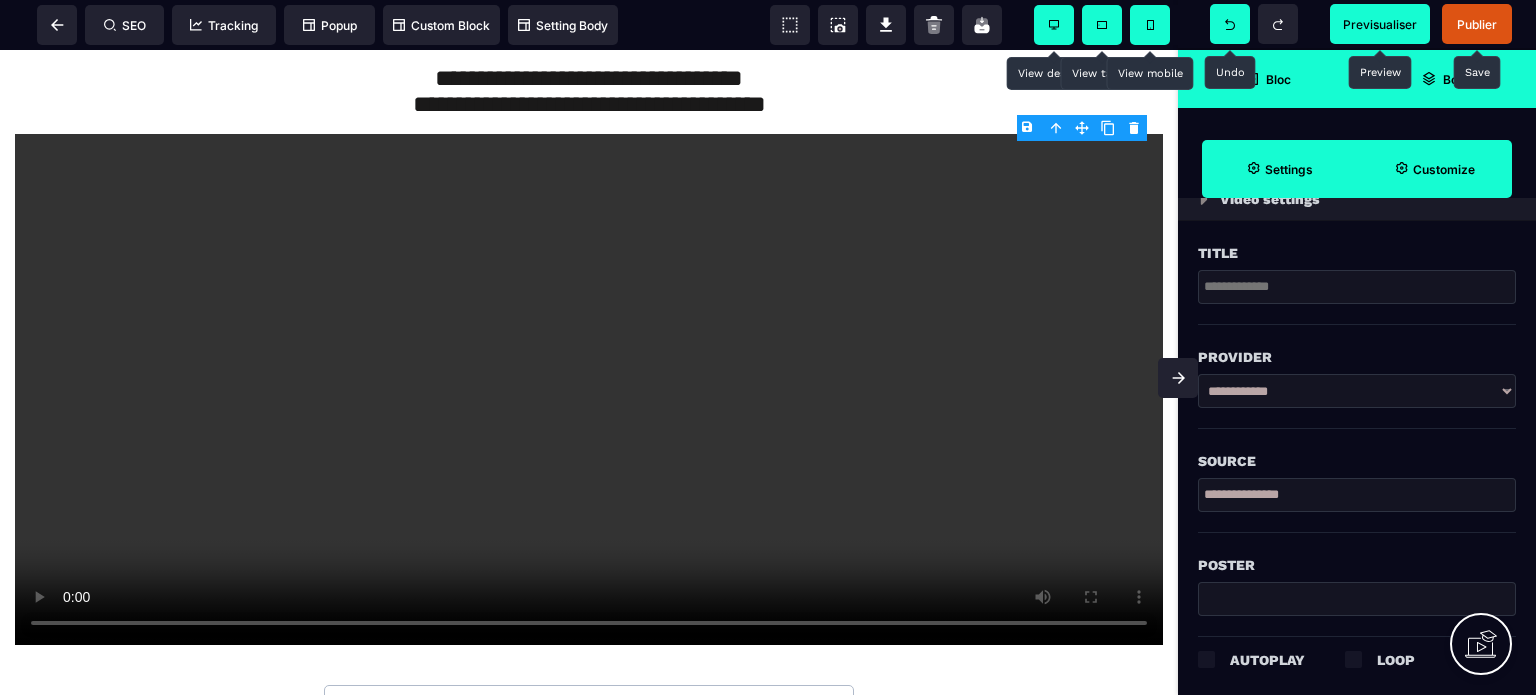scroll, scrollTop: 700, scrollLeft: 0, axis: vertical 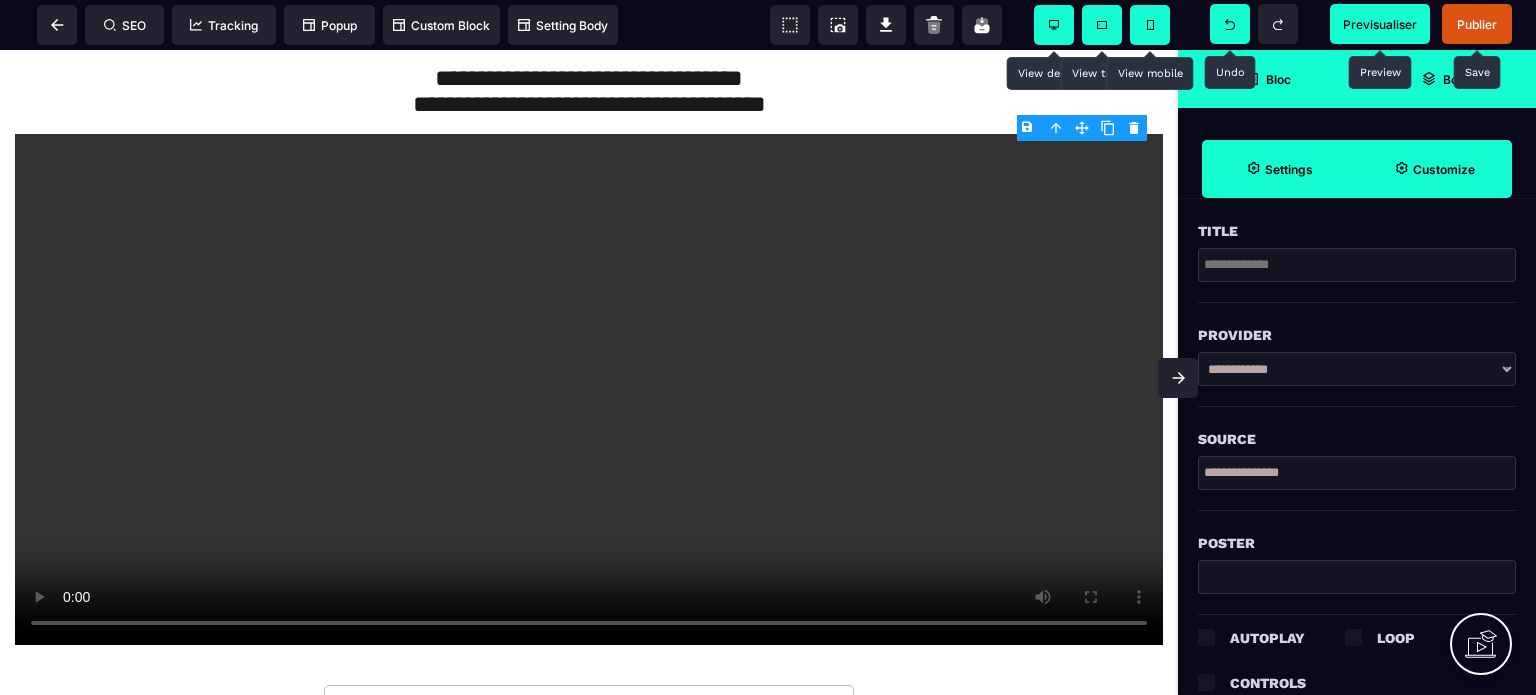 click on "**********" at bounding box center [1357, 473] 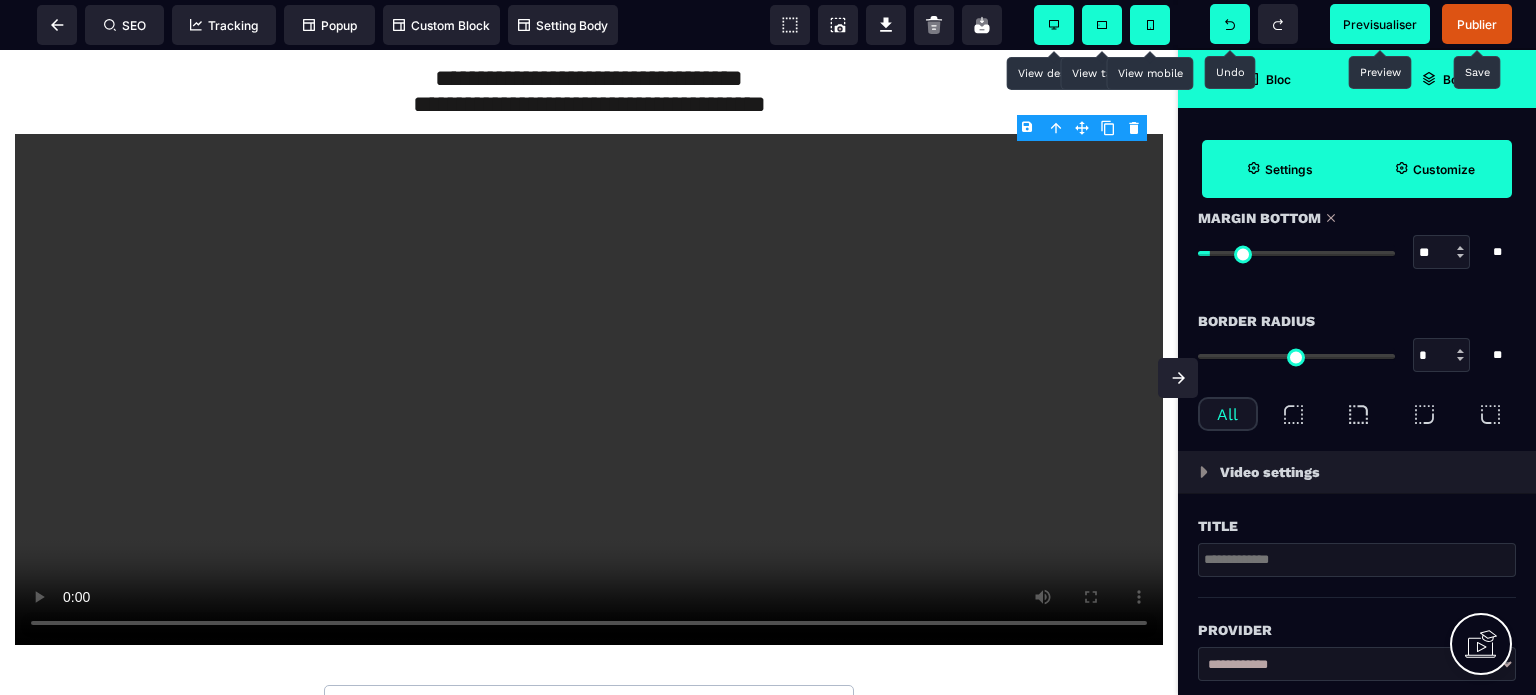 scroll, scrollTop: 500, scrollLeft: 0, axis: vertical 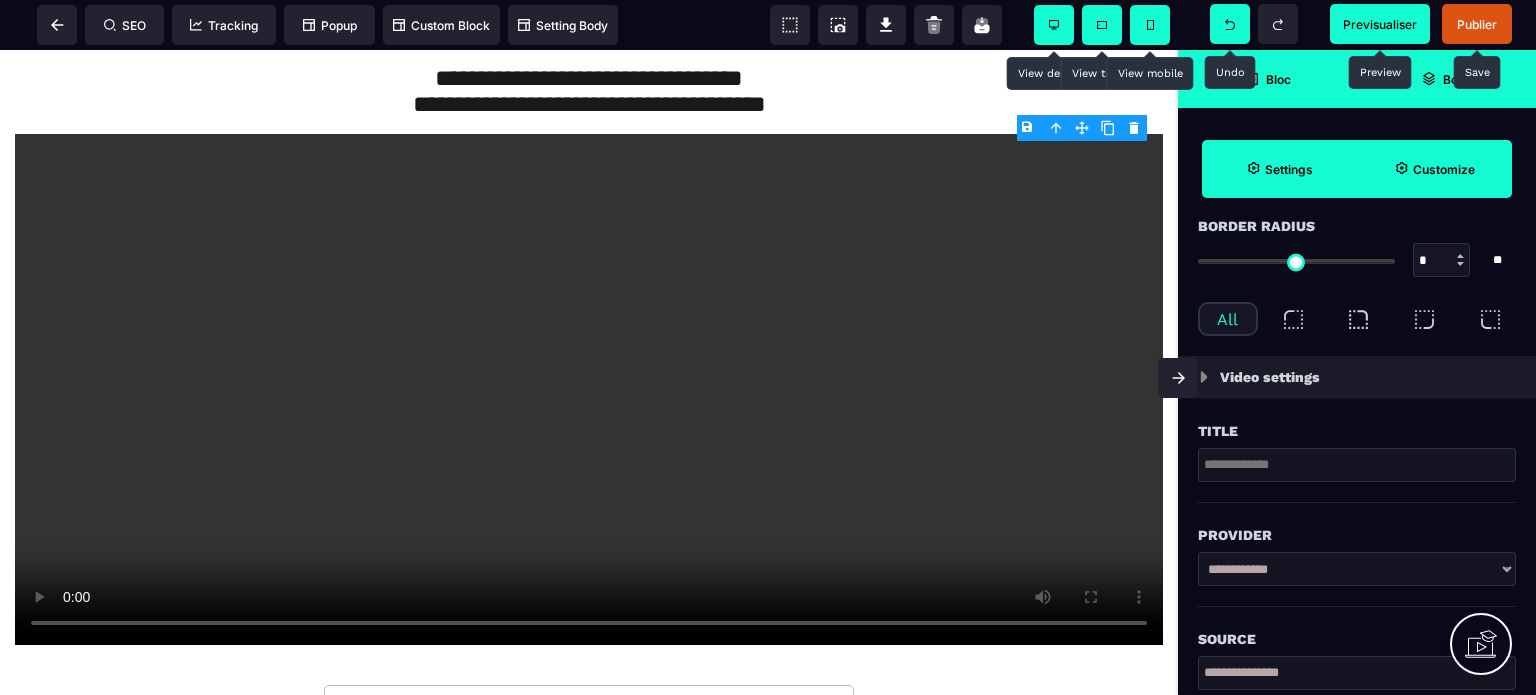 click at bounding box center [1204, 377] 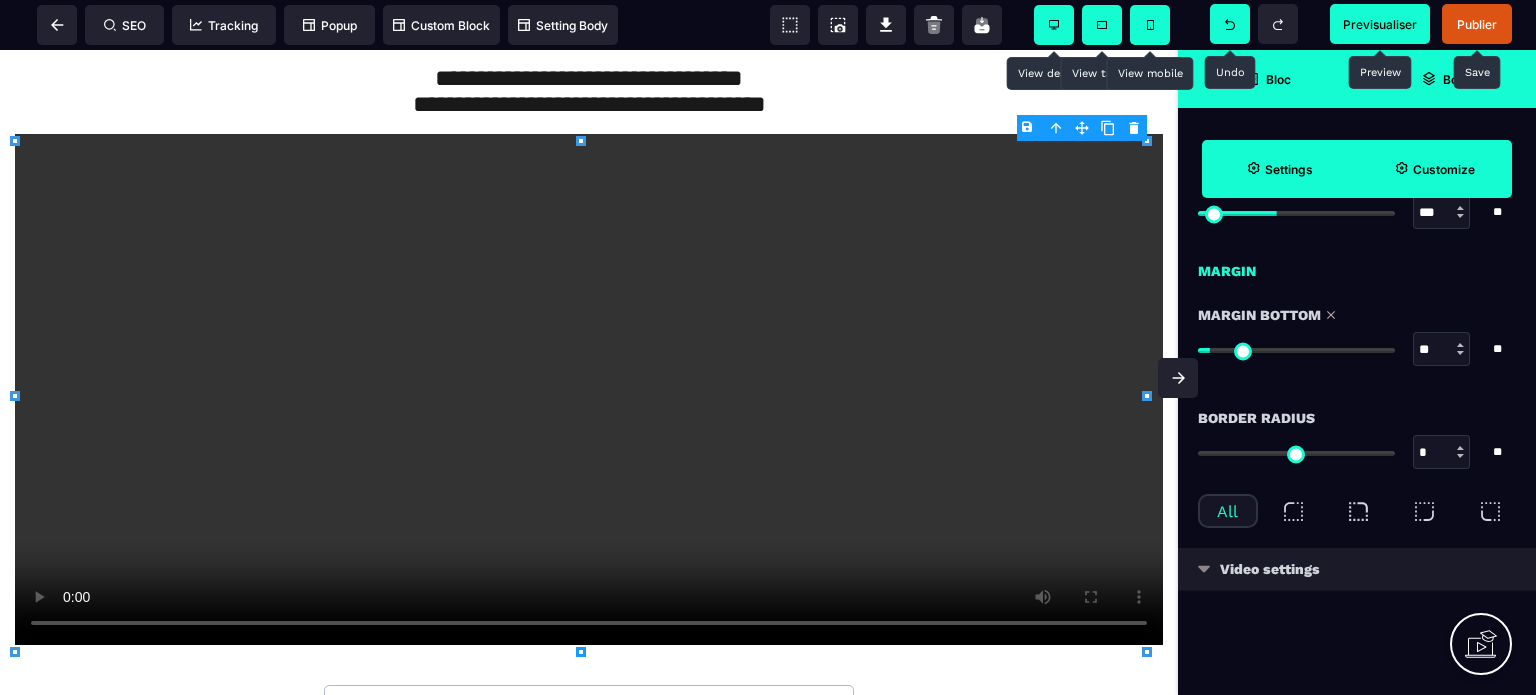 scroll, scrollTop: 306, scrollLeft: 0, axis: vertical 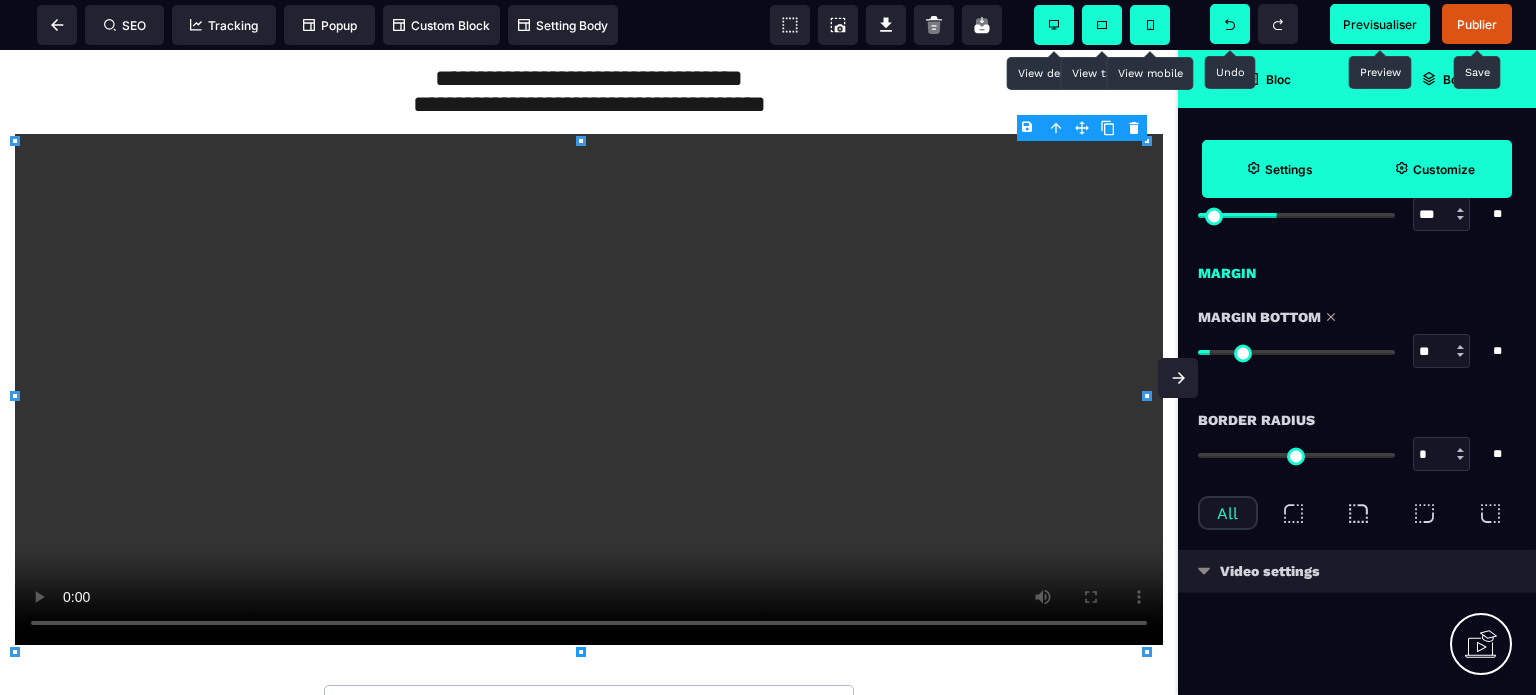 click at bounding box center [1204, 571] 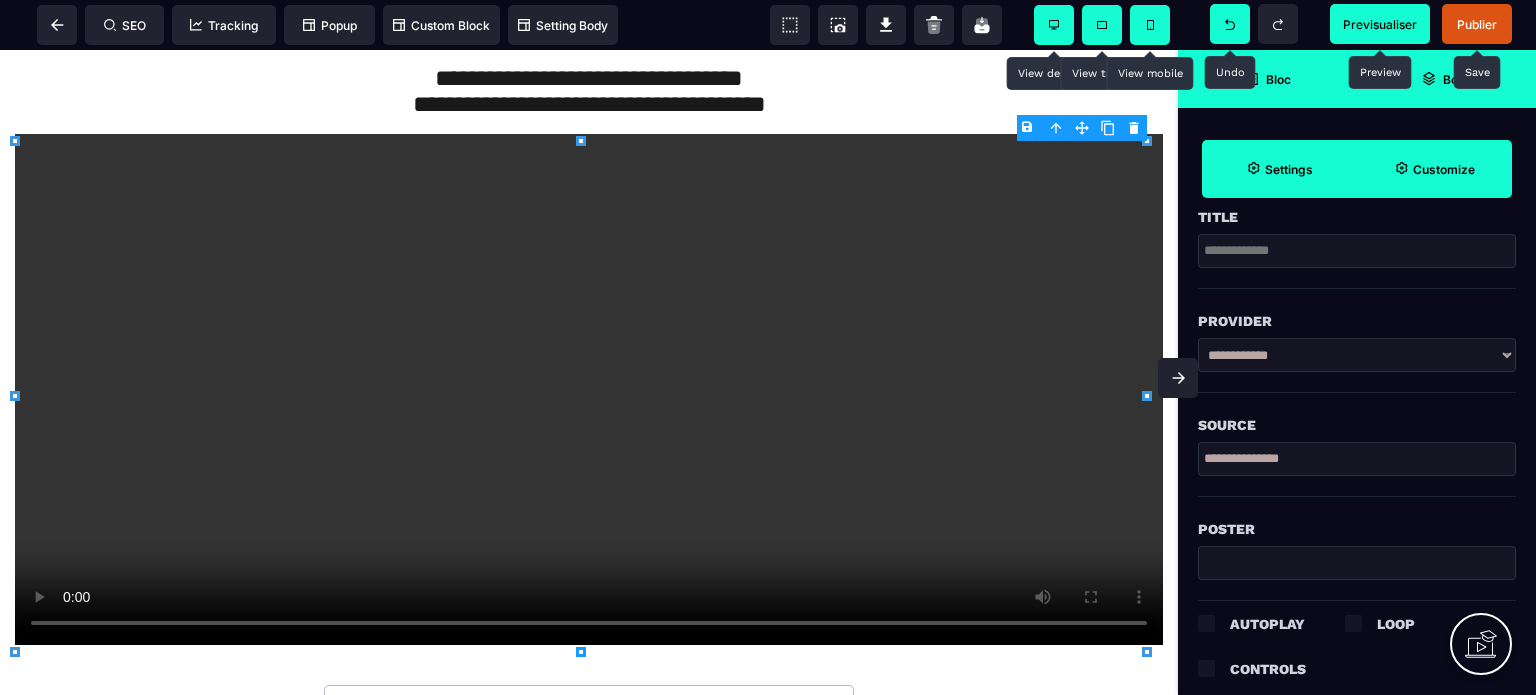 scroll, scrollTop: 728, scrollLeft: 0, axis: vertical 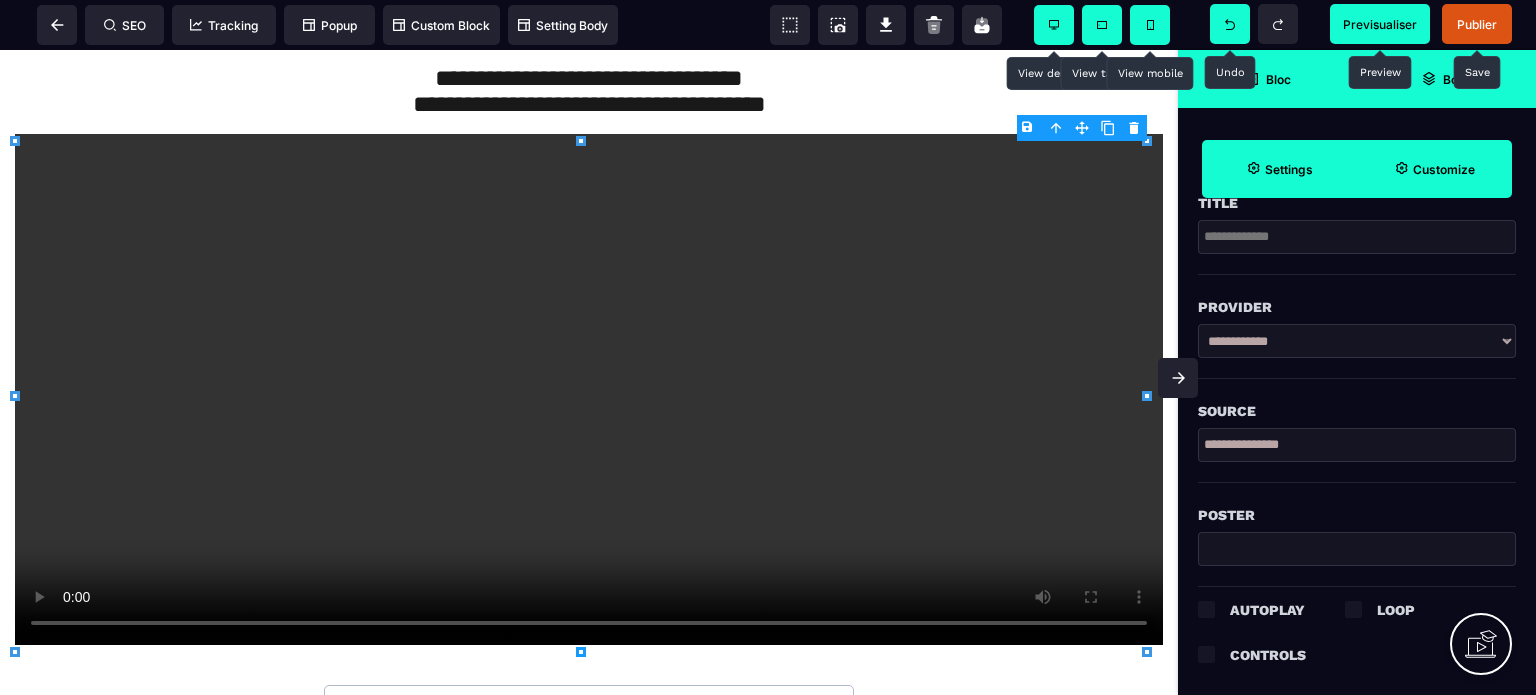 click on "**********" at bounding box center [1357, 445] 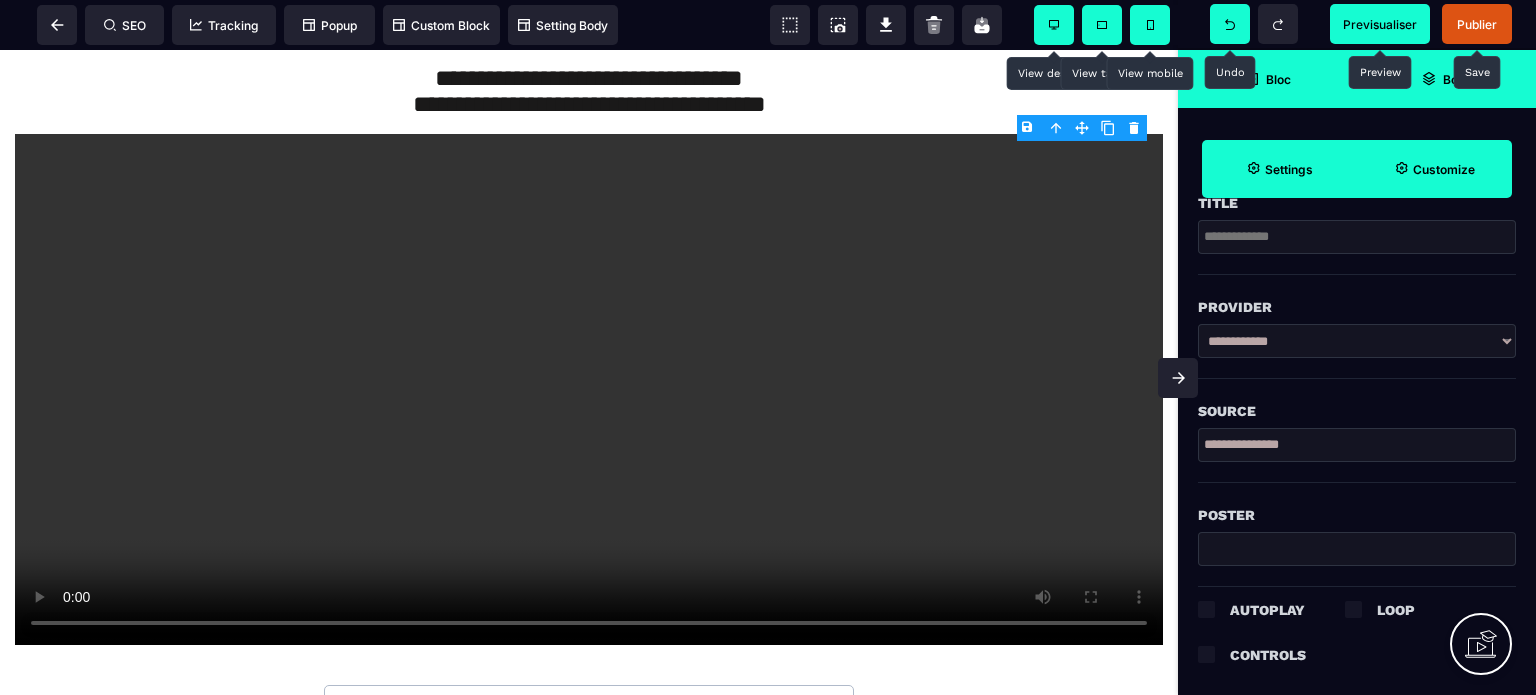 click on "**********" at bounding box center (1357, 445) 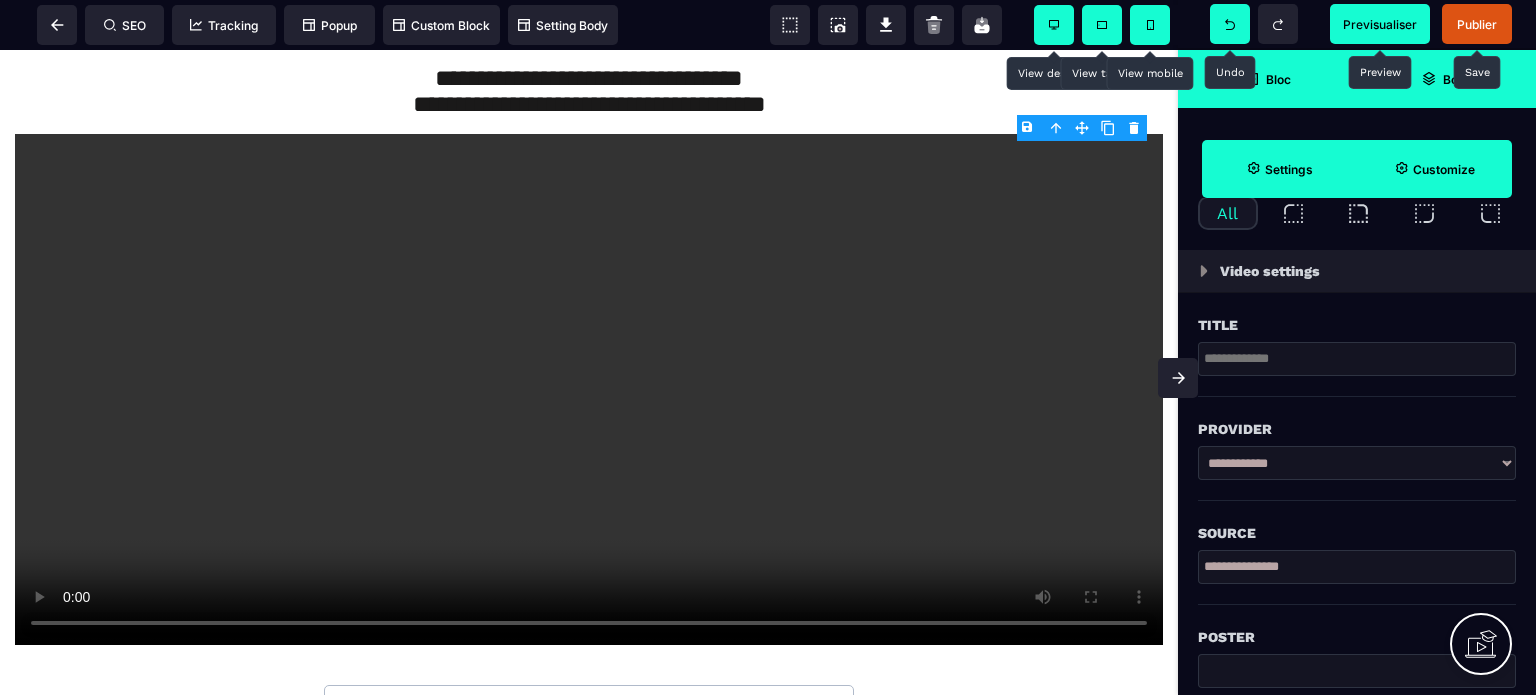 scroll, scrollTop: 728, scrollLeft: 0, axis: vertical 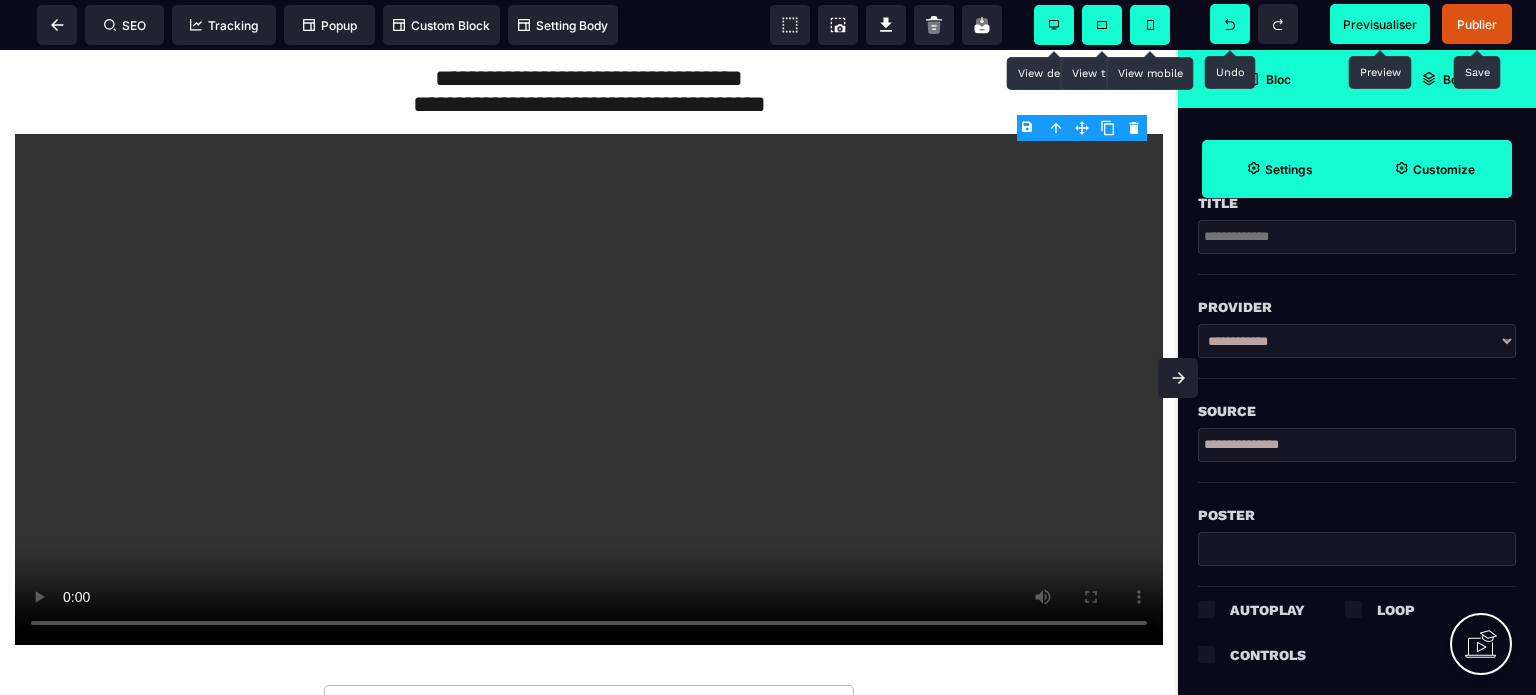 click on "**********" at bounding box center (1357, 341) 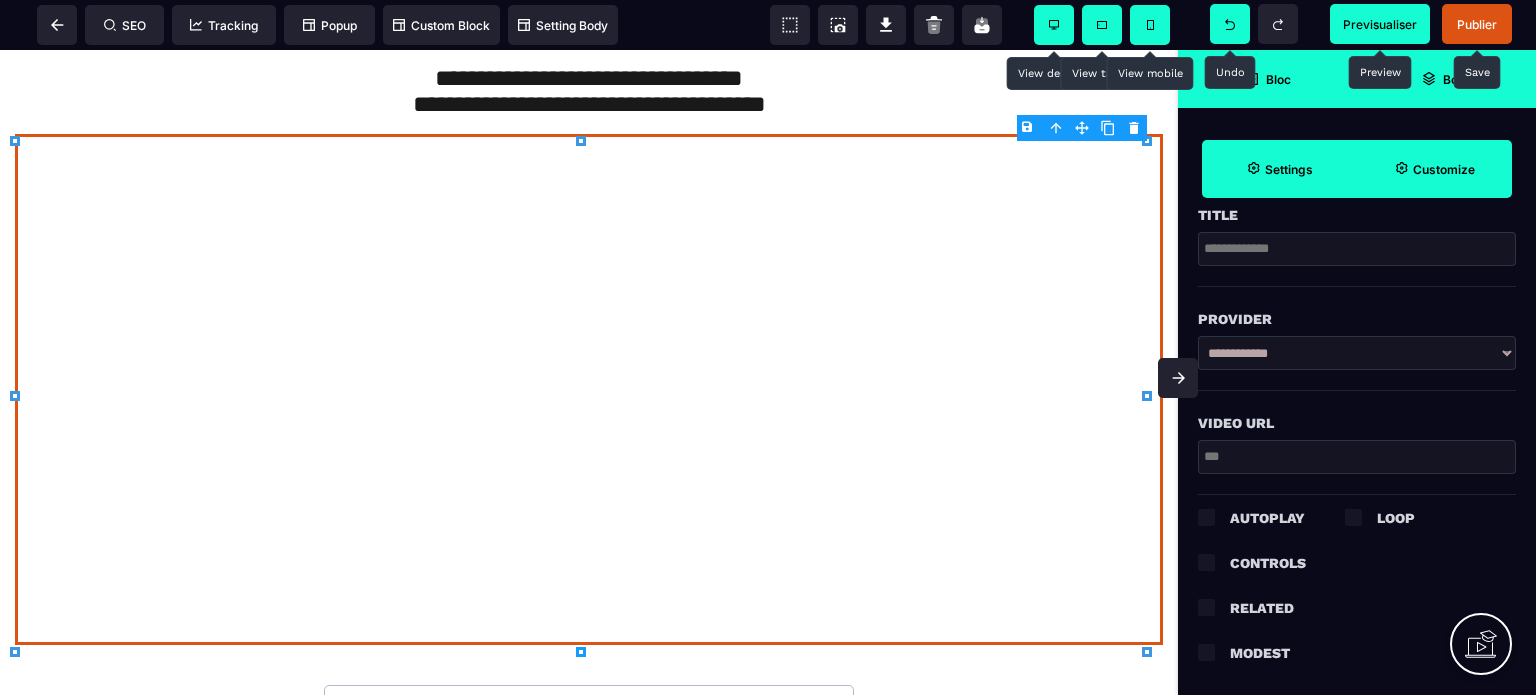 scroll, scrollTop: 713, scrollLeft: 0, axis: vertical 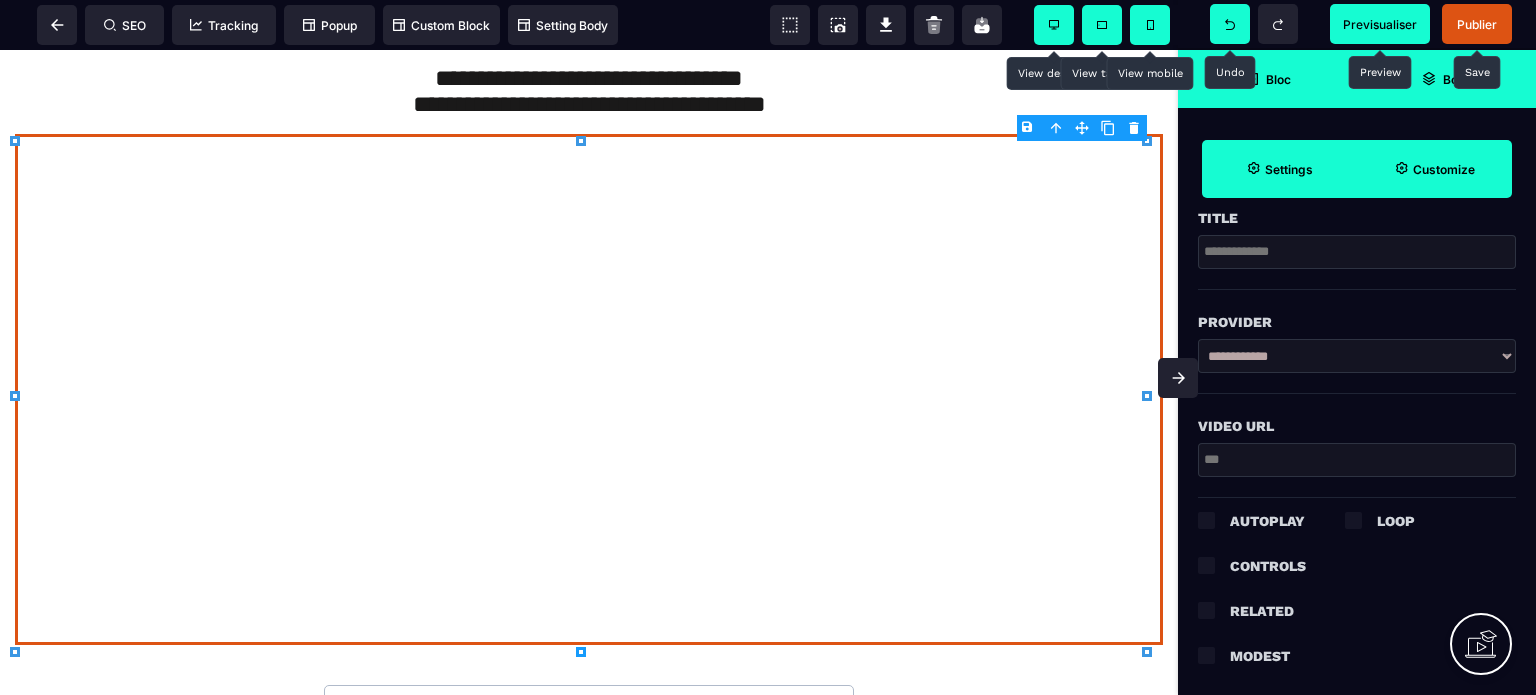 click on "**********" at bounding box center (1357, 356) 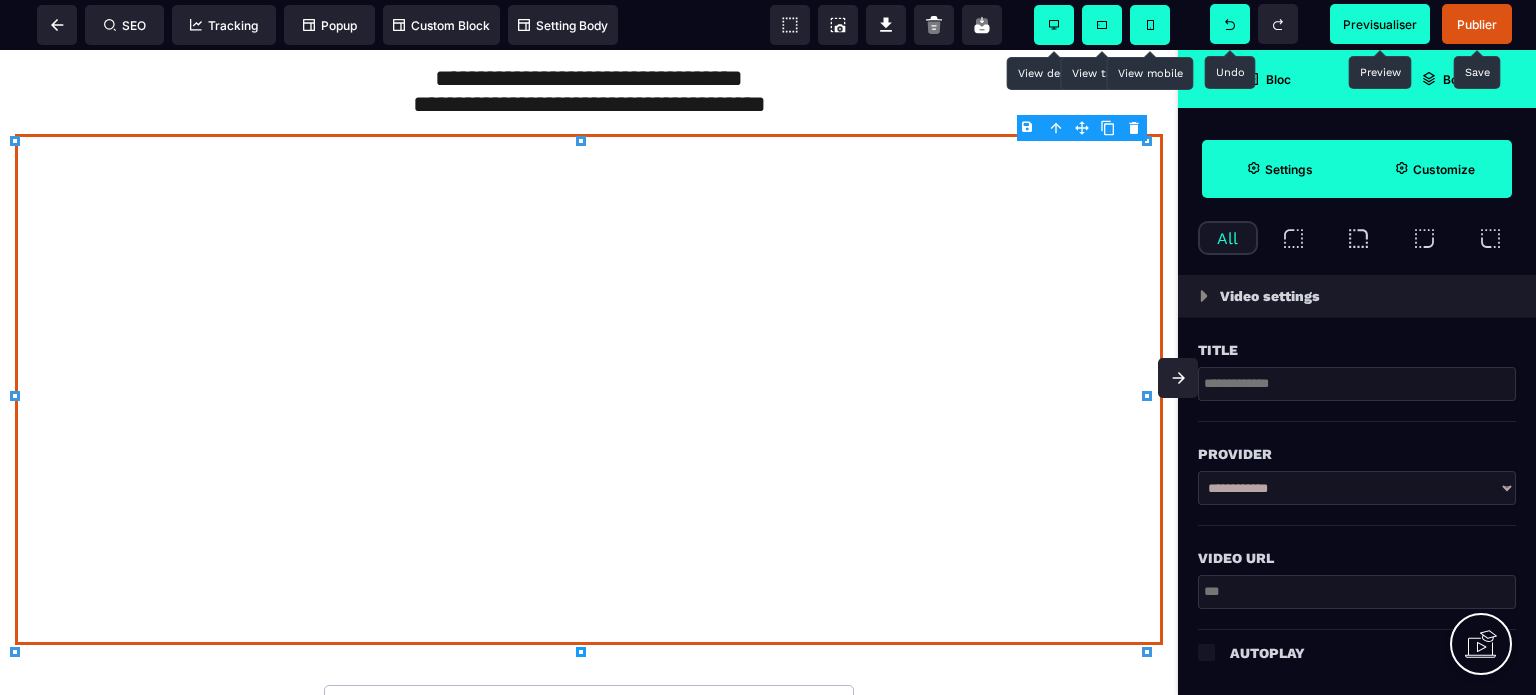 scroll, scrollTop: 579, scrollLeft: 0, axis: vertical 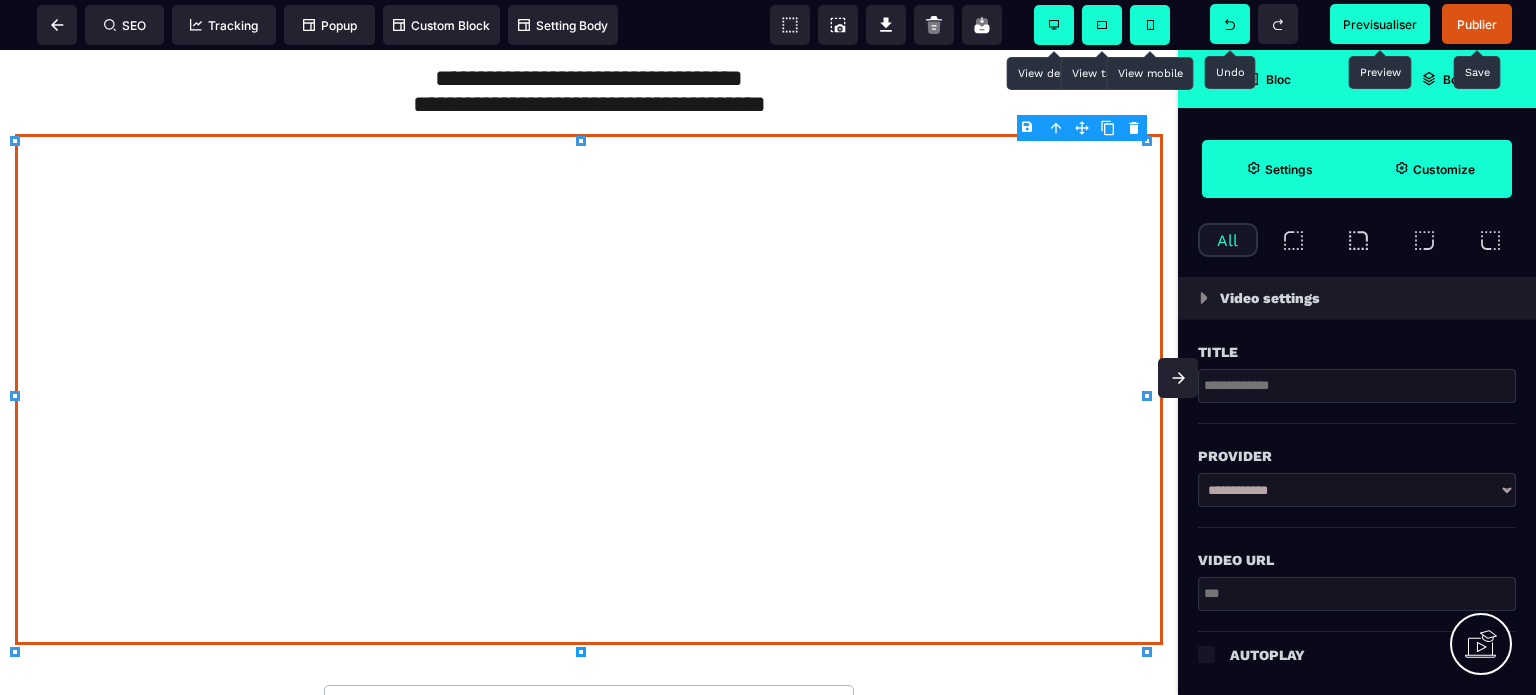 click at bounding box center [1357, 386] 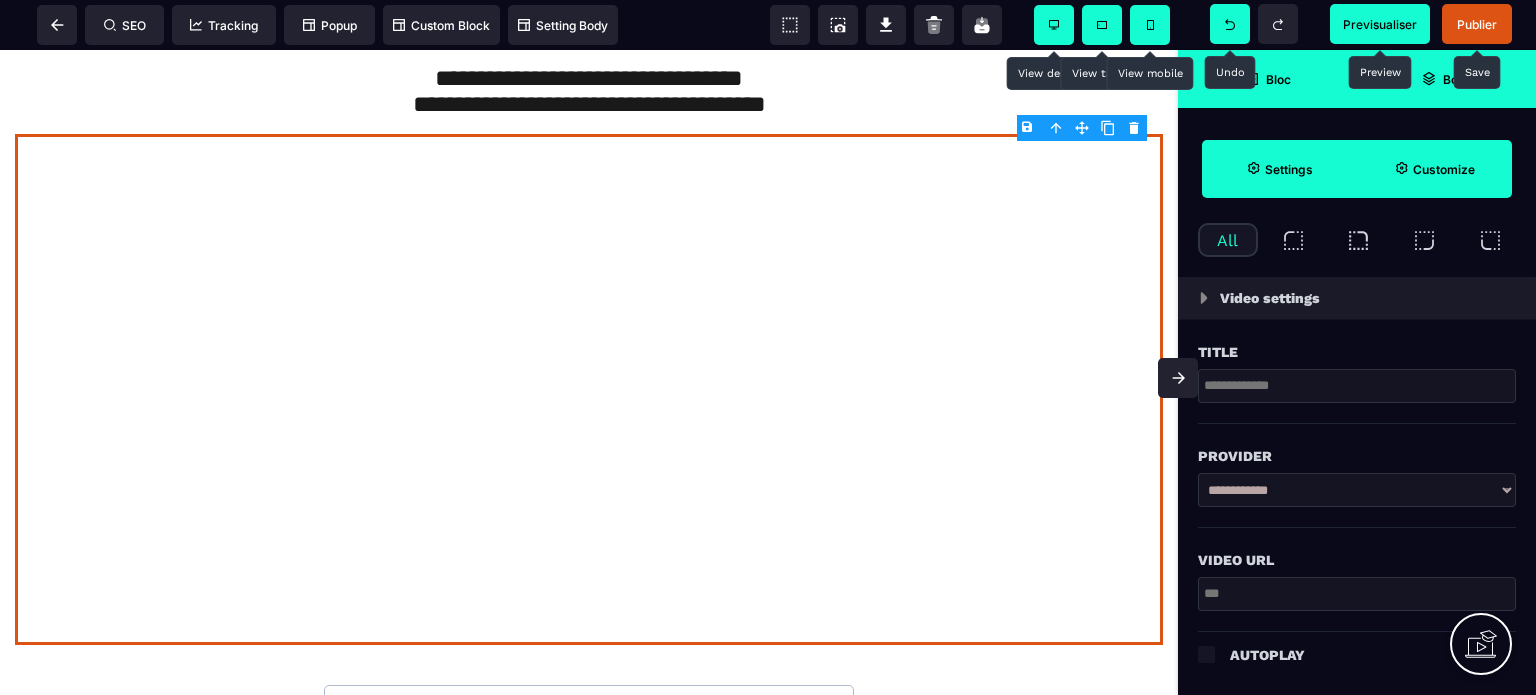 click on "**********" at bounding box center (1357, 490) 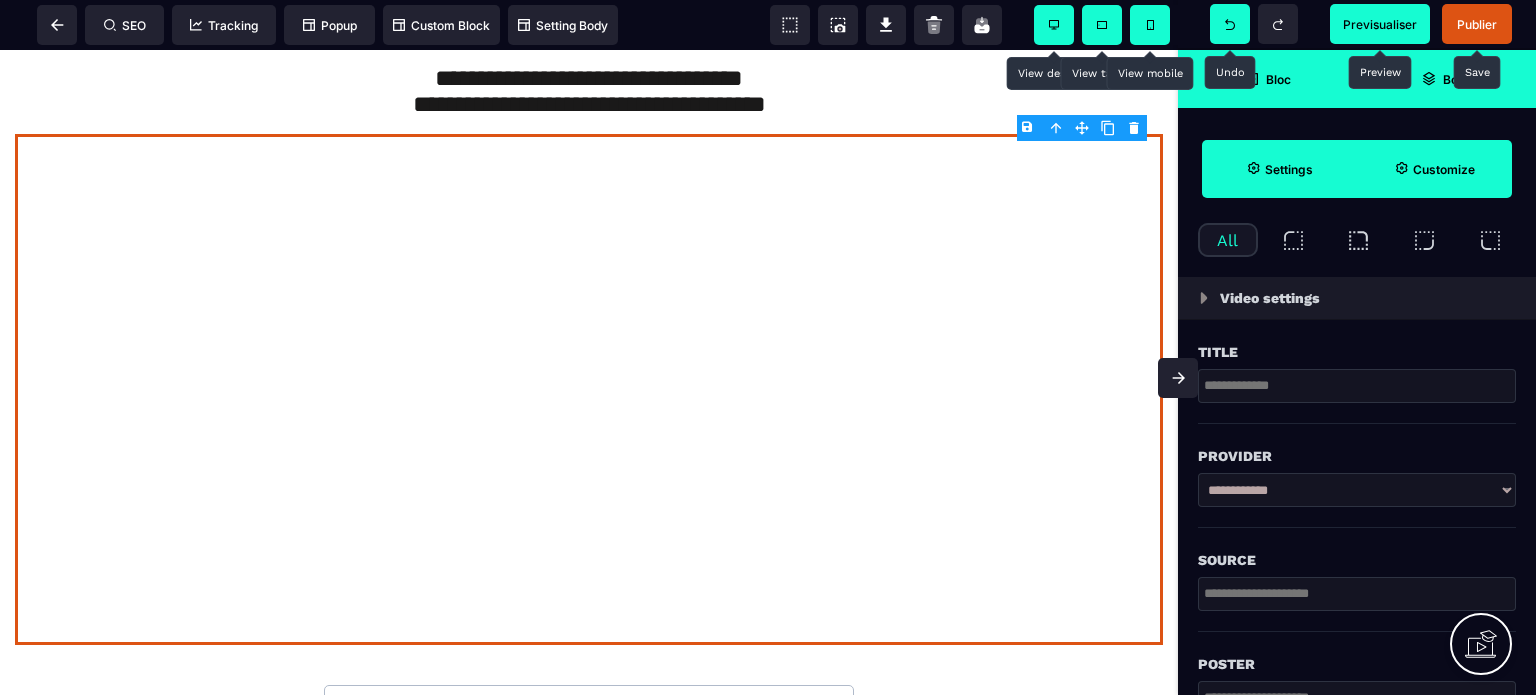 click on "**********" at bounding box center (1357, 490) 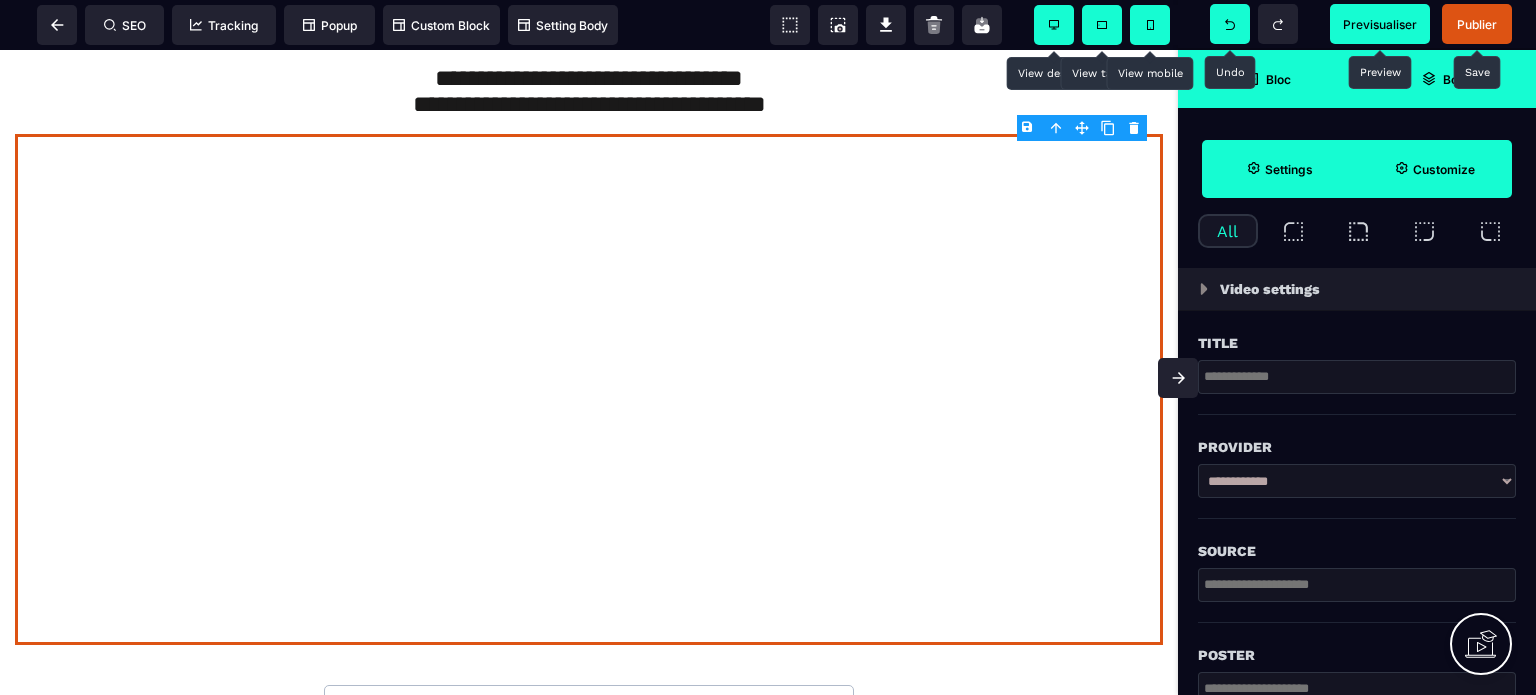 scroll, scrollTop: 700, scrollLeft: 0, axis: vertical 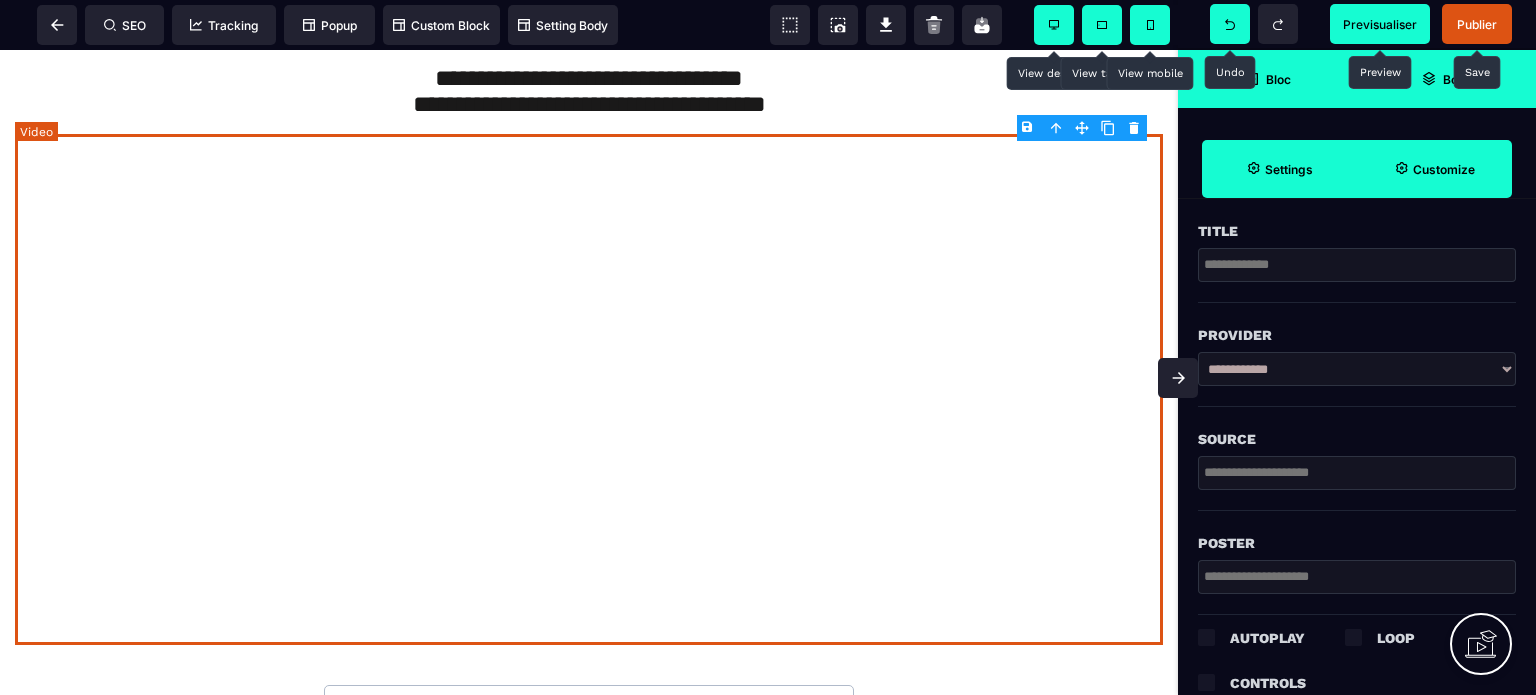 click at bounding box center (589, 389) 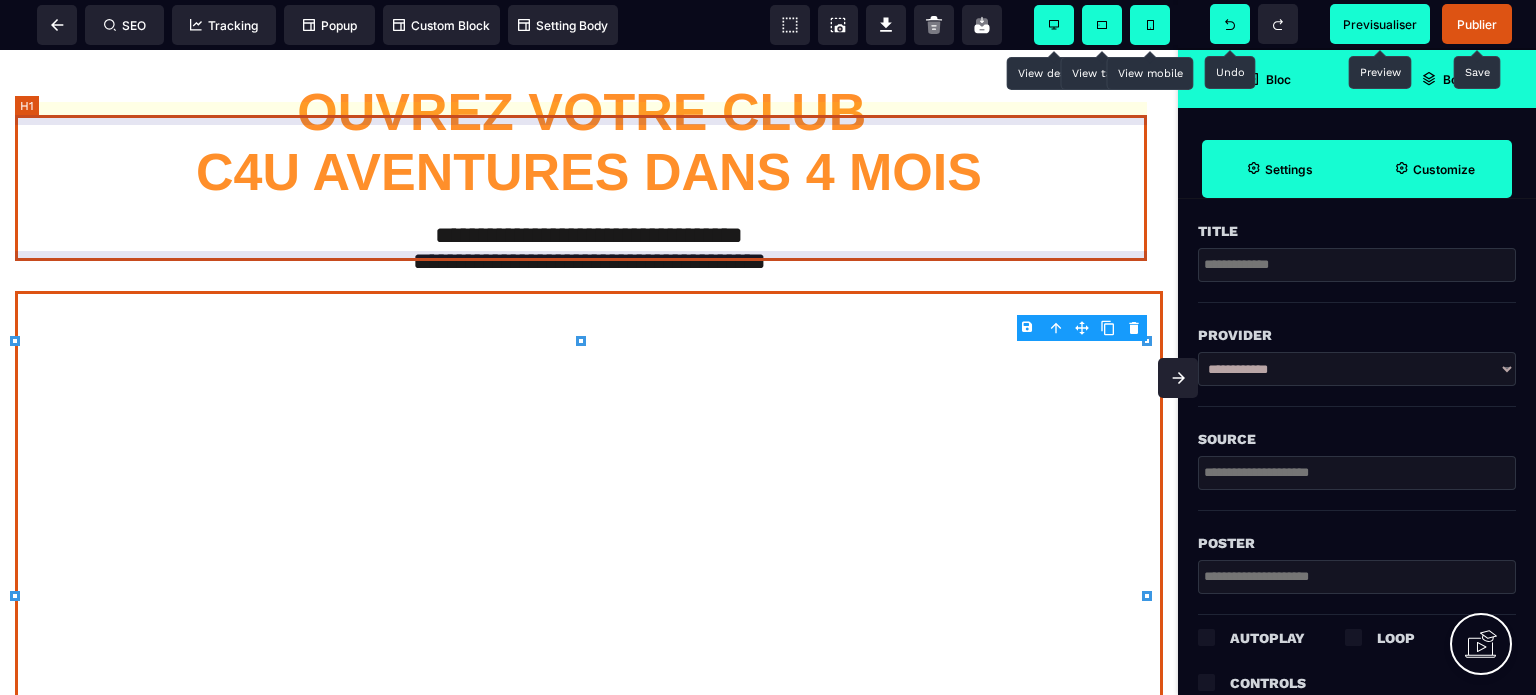scroll, scrollTop: 0, scrollLeft: 0, axis: both 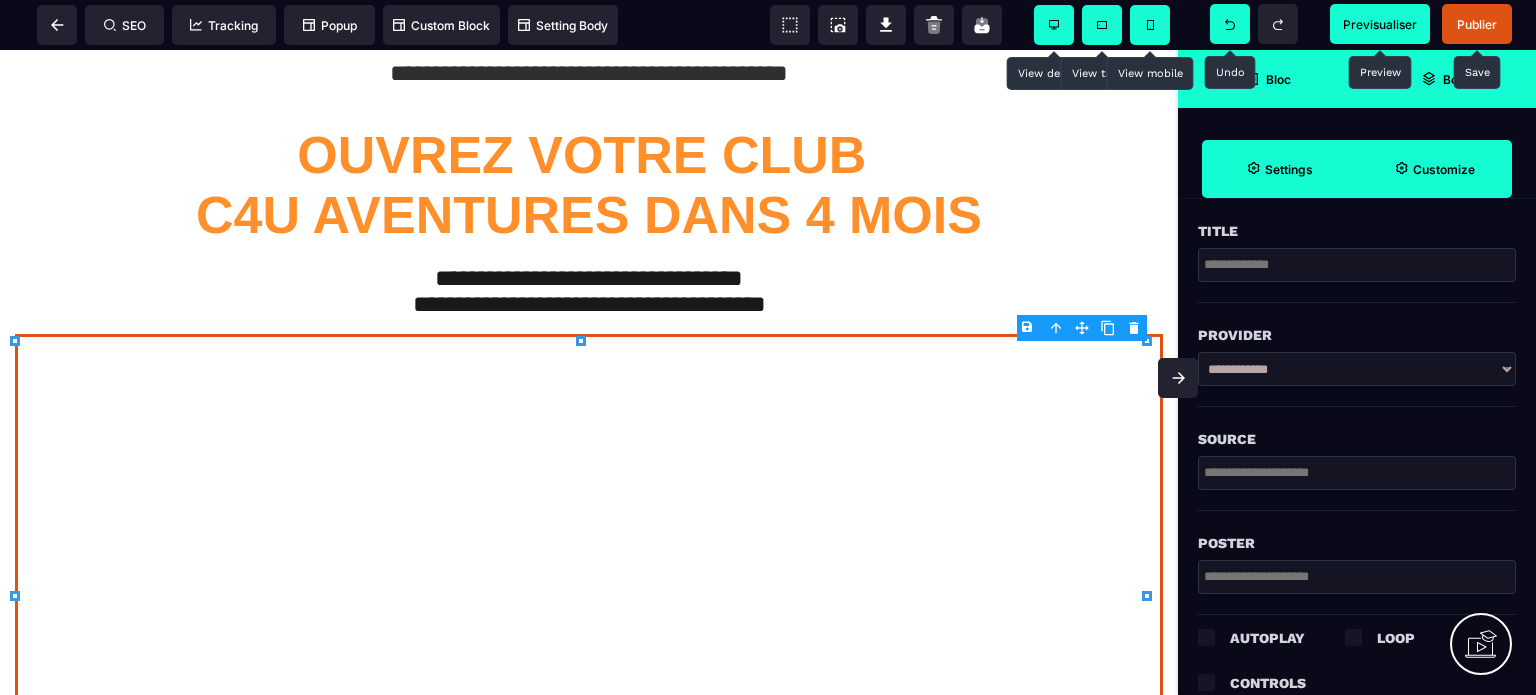 click at bounding box center [1357, 265] 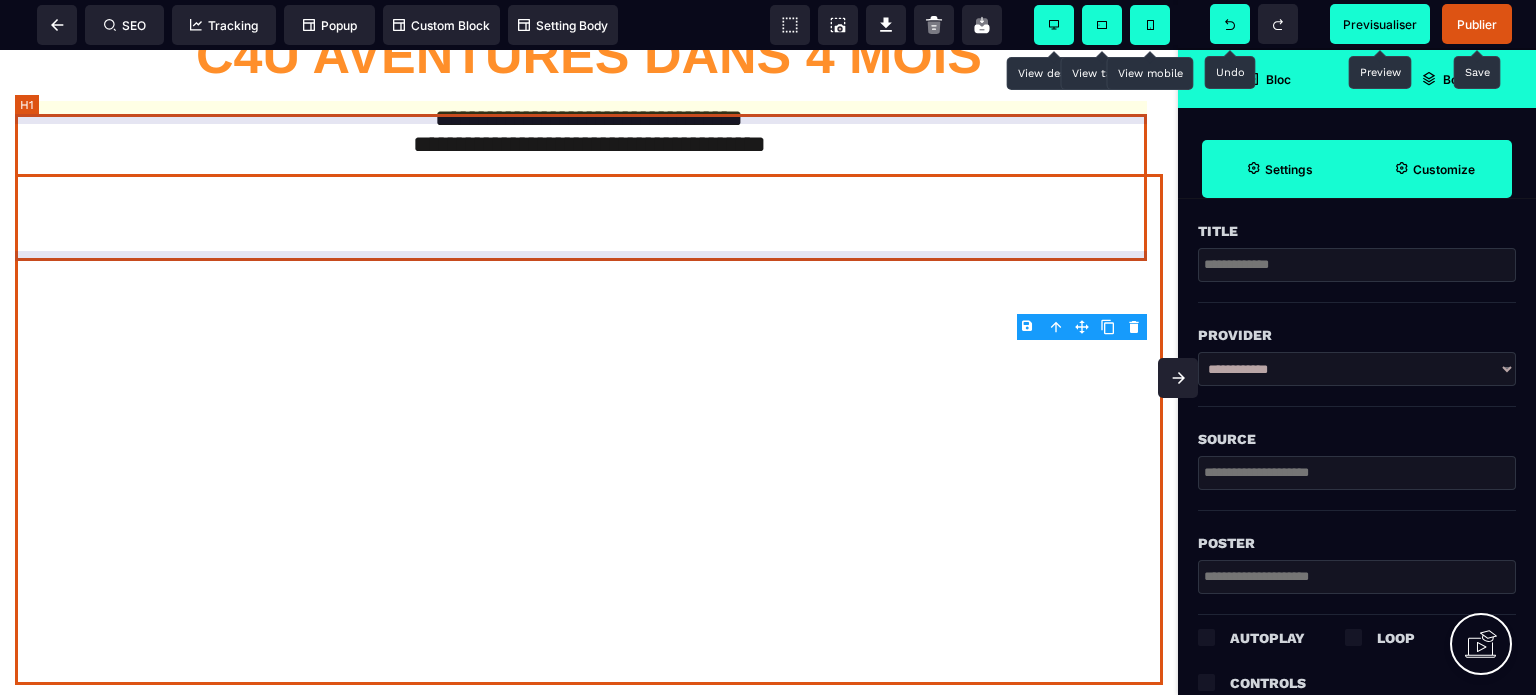 scroll, scrollTop: 0, scrollLeft: 0, axis: both 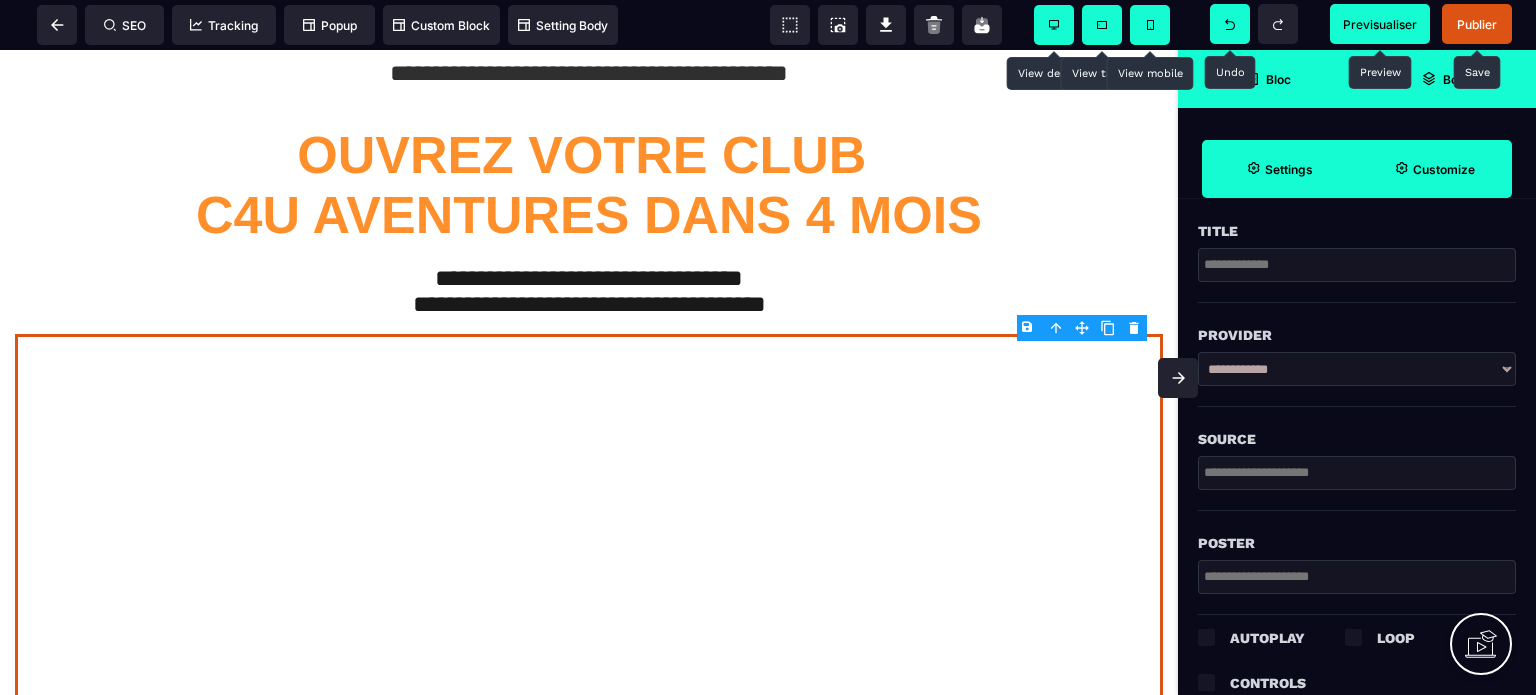 click at bounding box center [1150, 25] 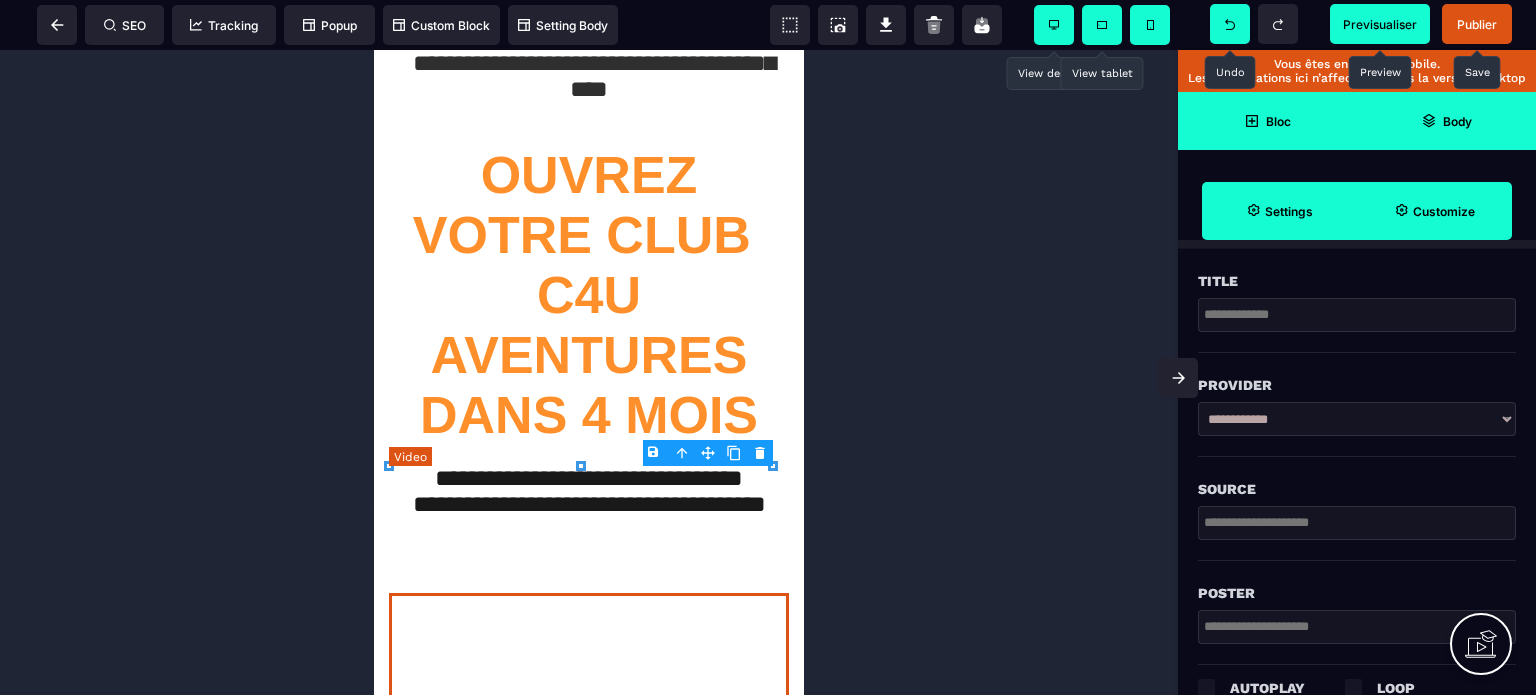 scroll, scrollTop: 0, scrollLeft: 0, axis: both 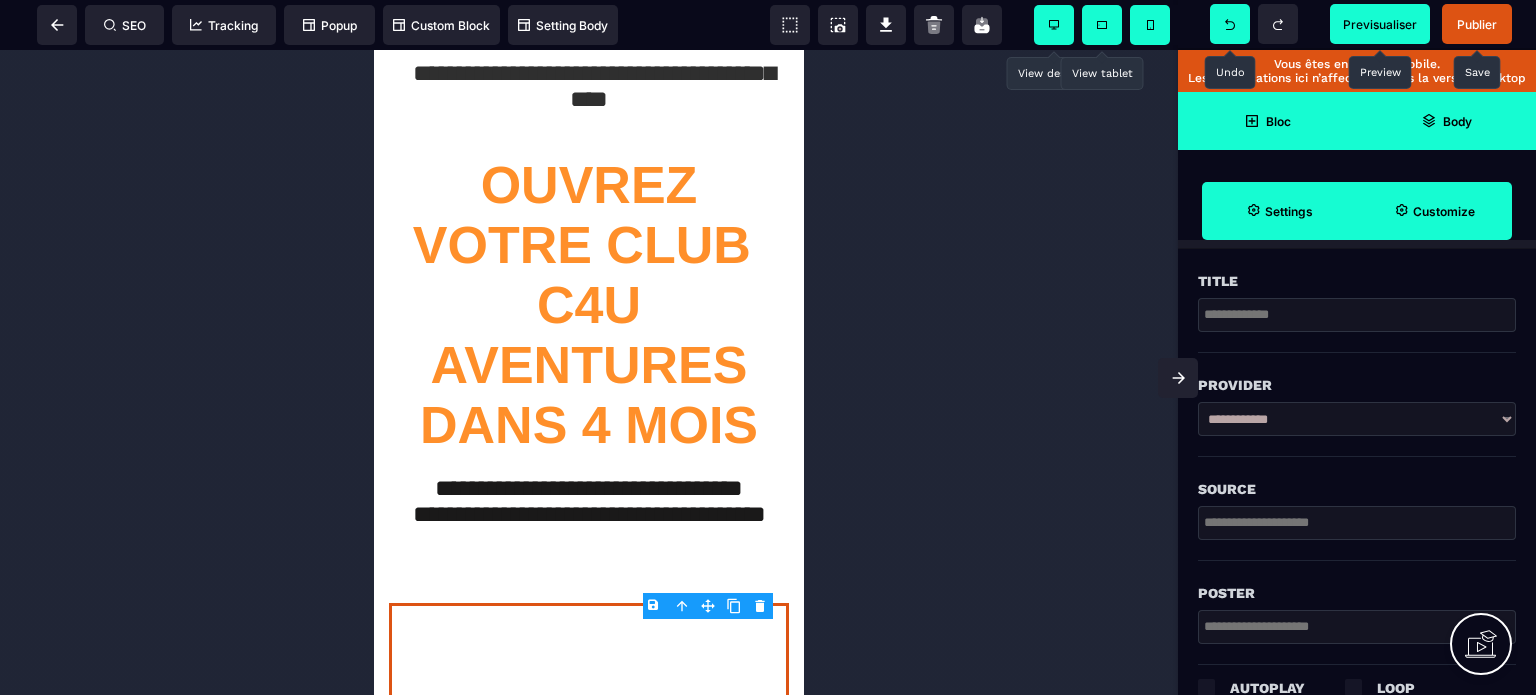click 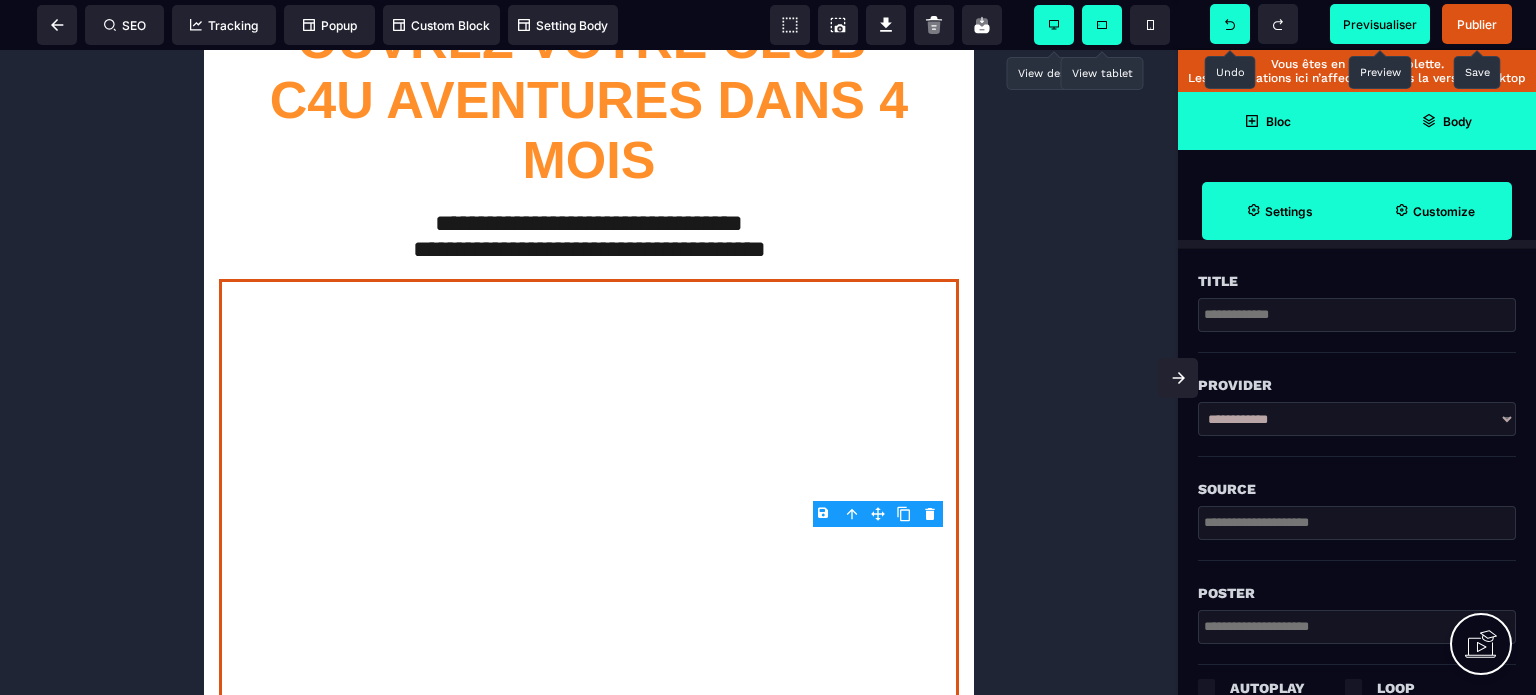 scroll, scrollTop: 0, scrollLeft: 0, axis: both 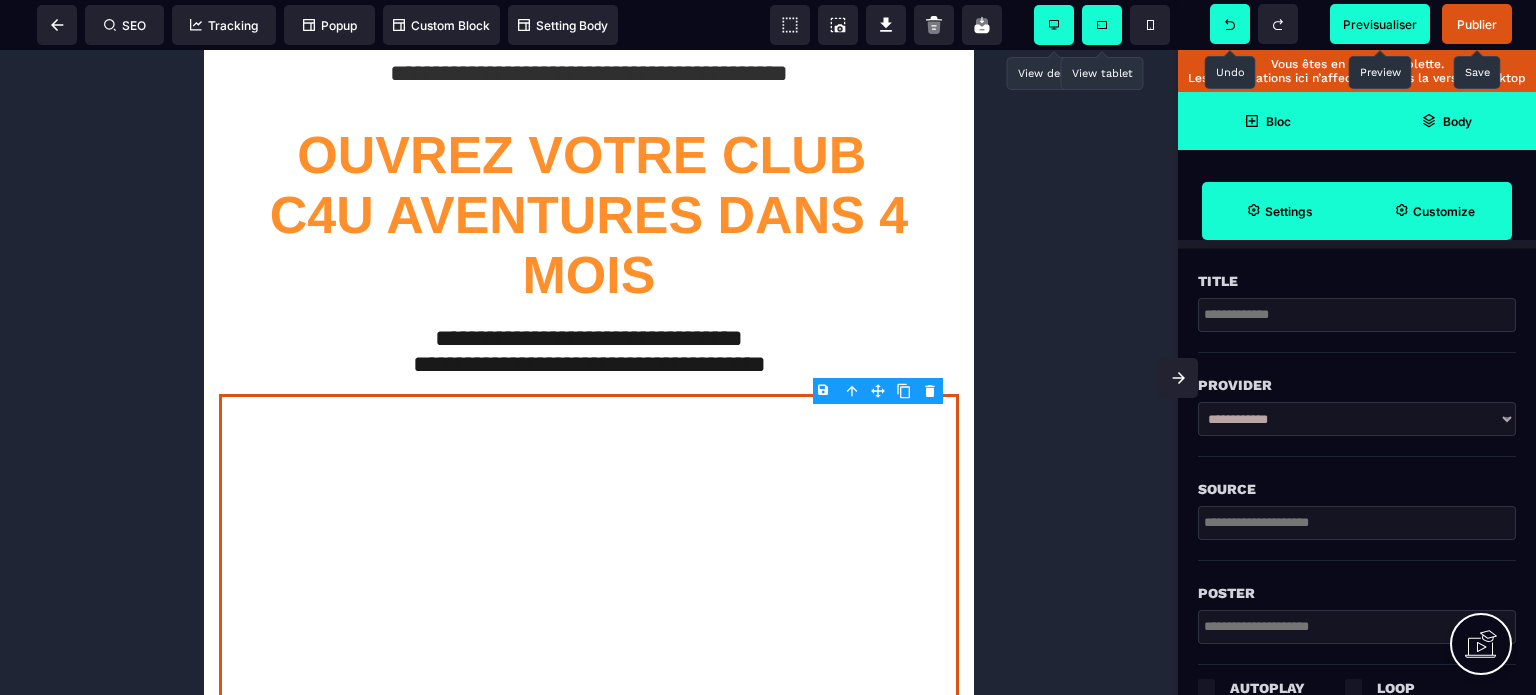 drag, startPoint x: 966, startPoint y: 259, endPoint x: 1212, endPoint y: 160, distance: 265.17352 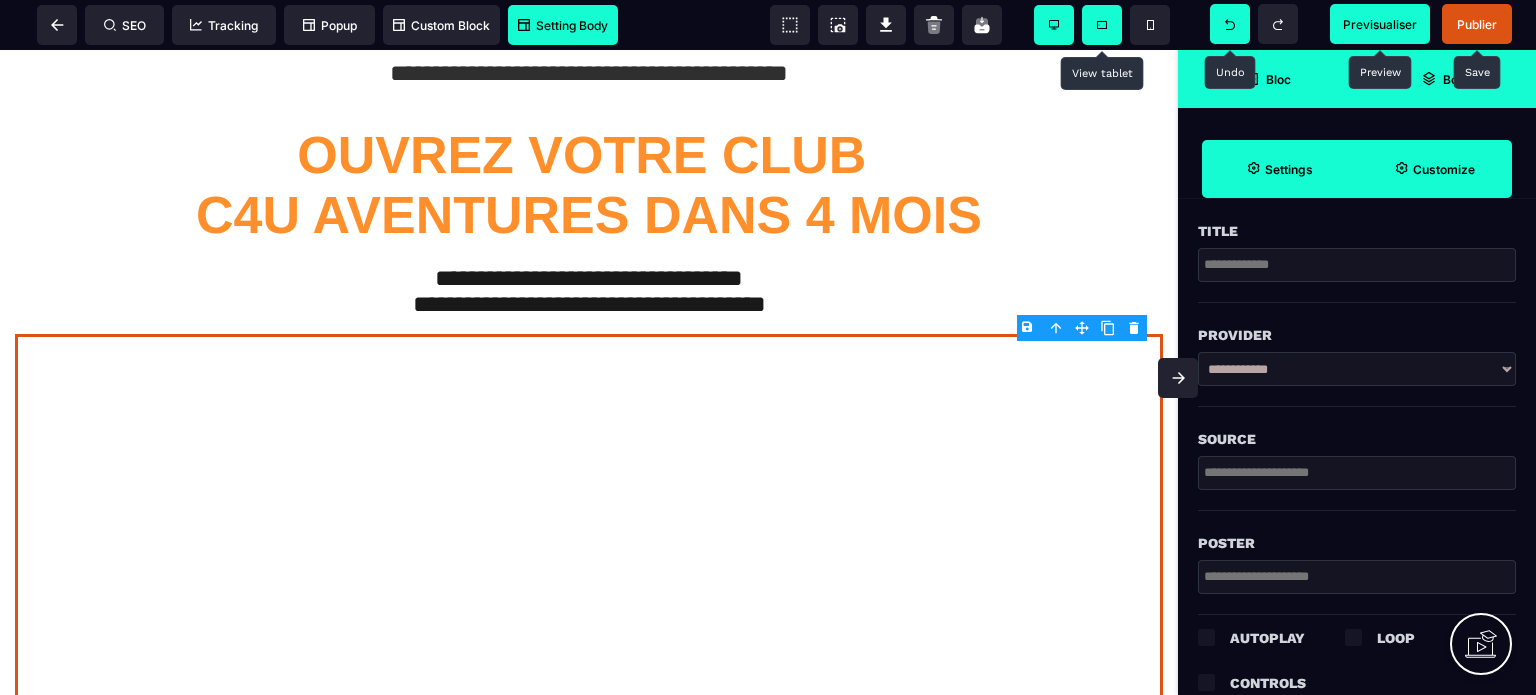 click on "Setting Body" at bounding box center [563, 25] 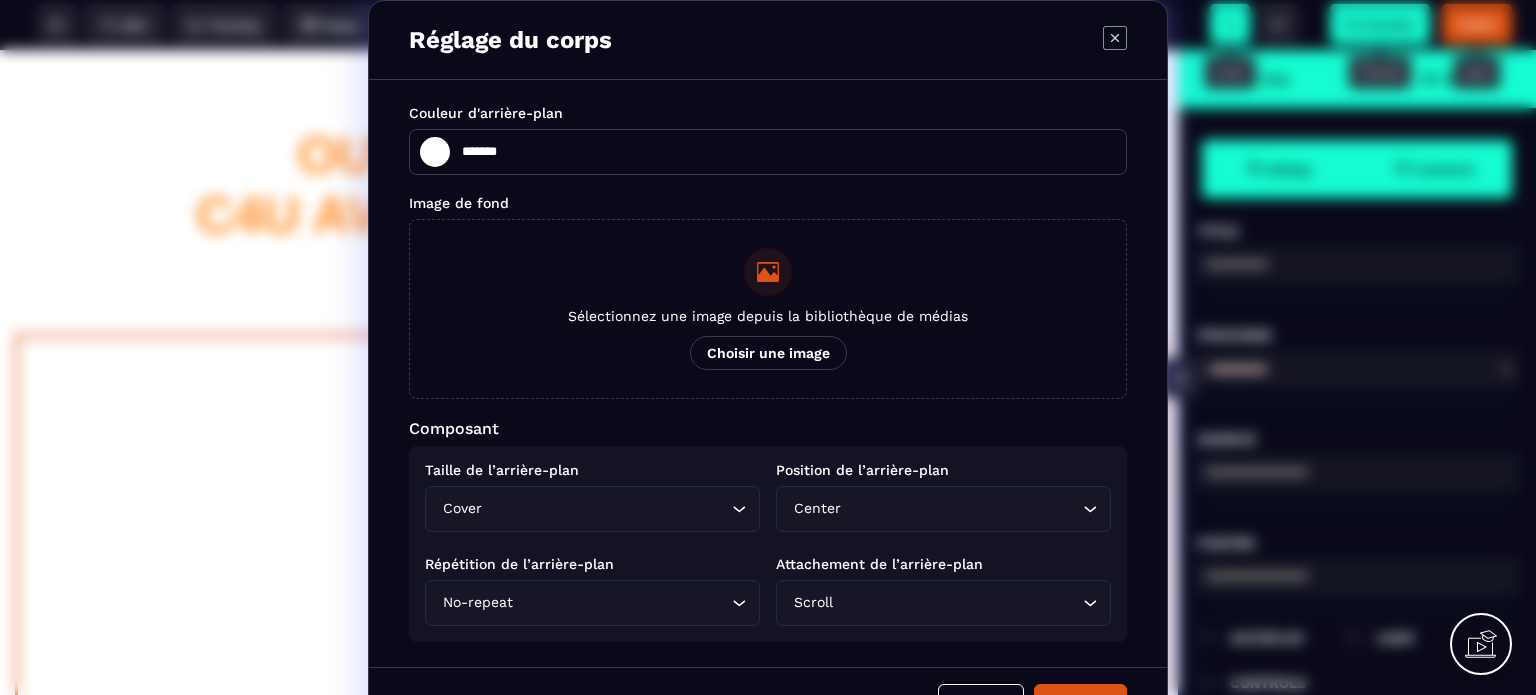 click 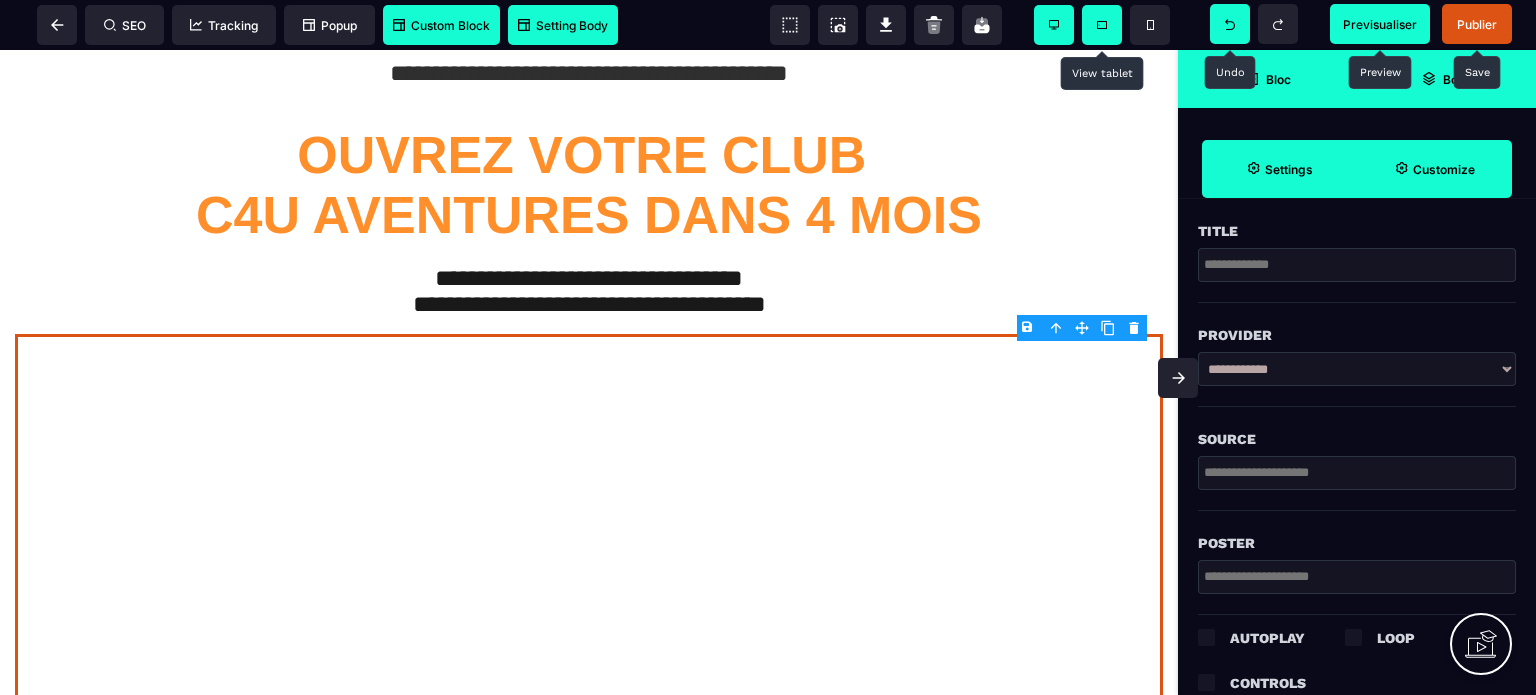 click on "Custom Block" at bounding box center (441, 25) 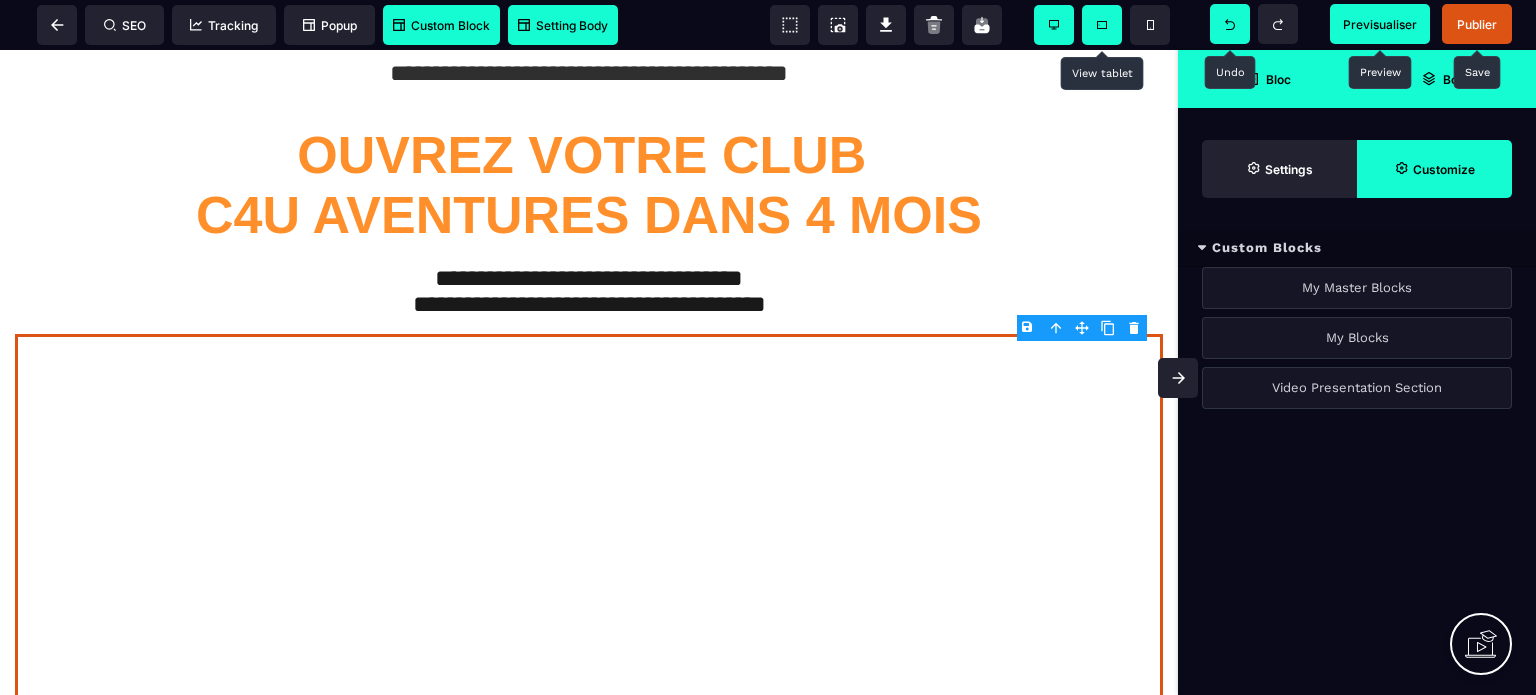scroll, scrollTop: 0, scrollLeft: 0, axis: both 